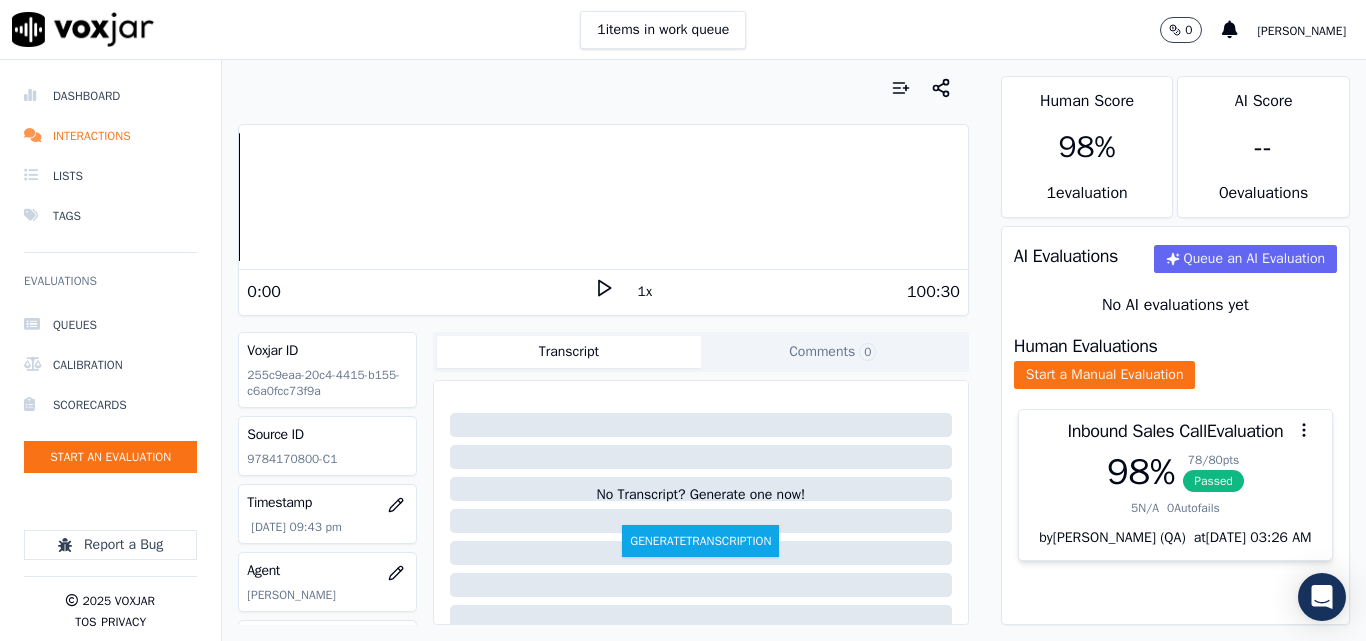 scroll, scrollTop: 0, scrollLeft: 0, axis: both 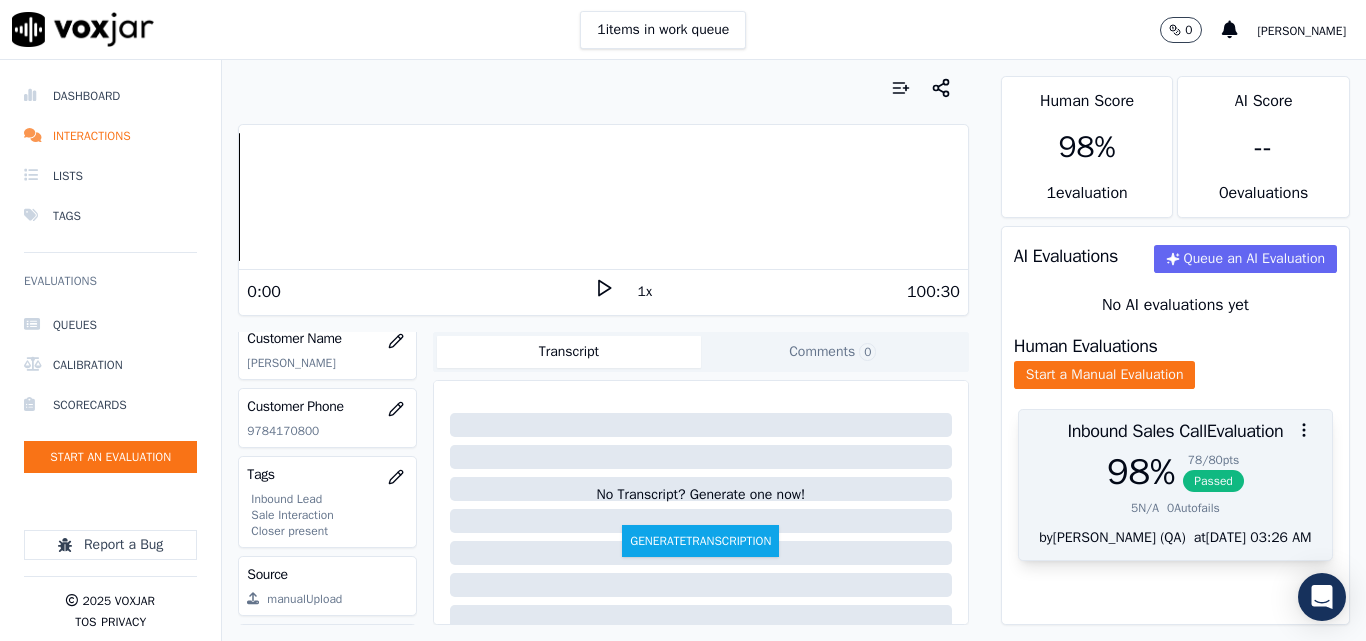 click on "Passed" at bounding box center (1213, 481) 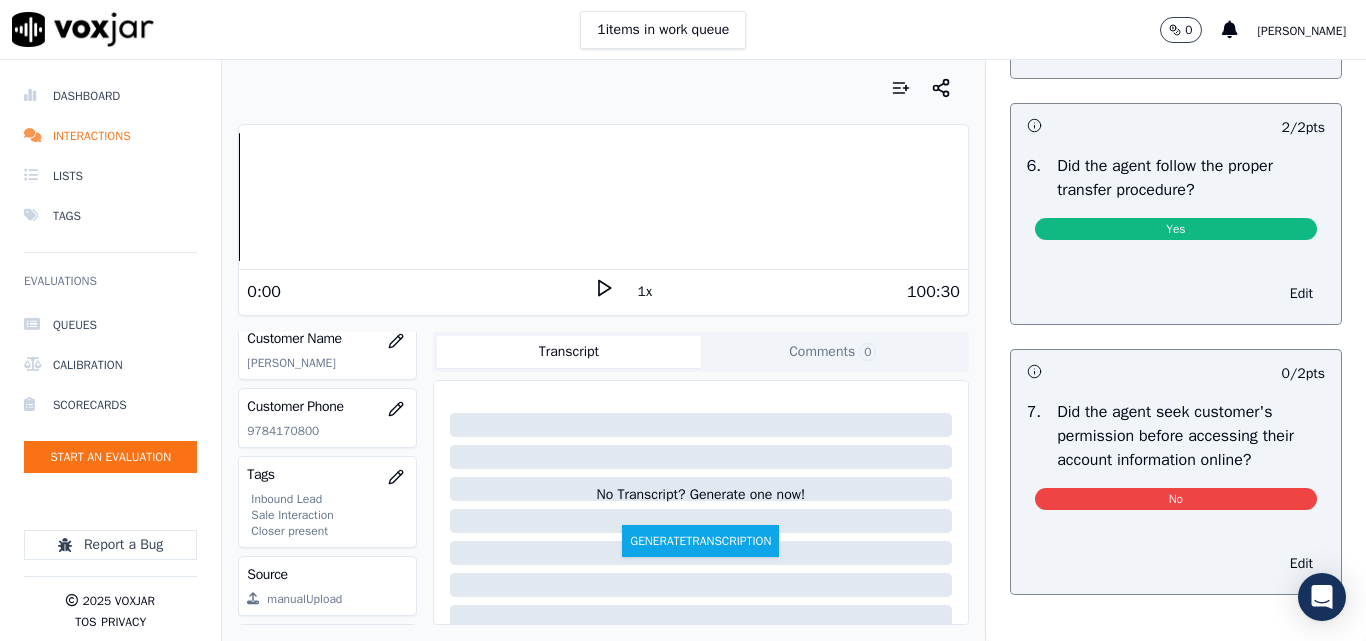 scroll, scrollTop: 3900, scrollLeft: 0, axis: vertical 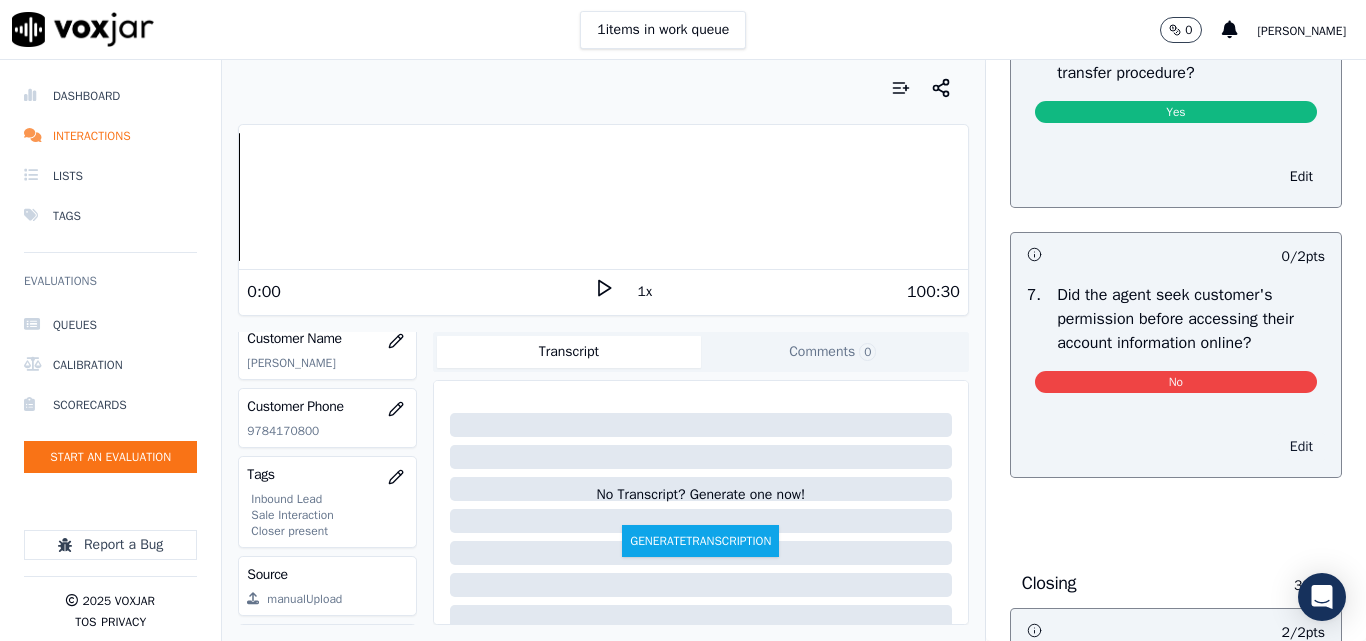 click on "Edit" at bounding box center [1301, 447] 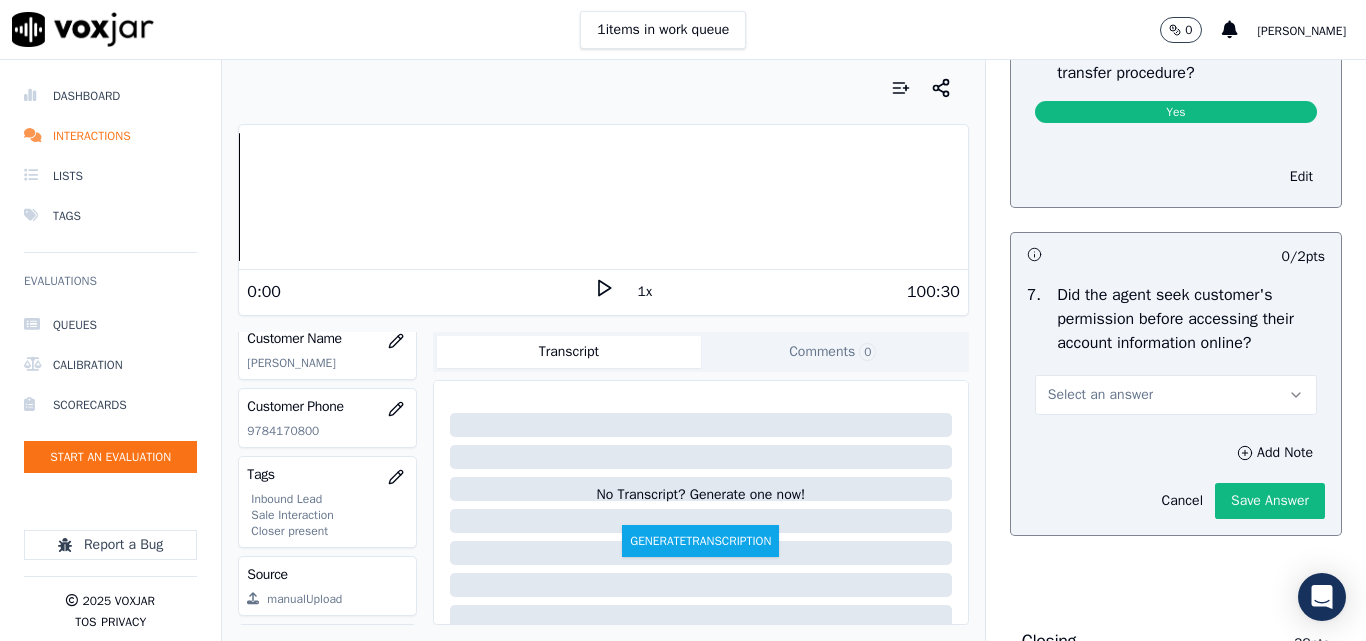 click on "Select an answer" at bounding box center [1100, 395] 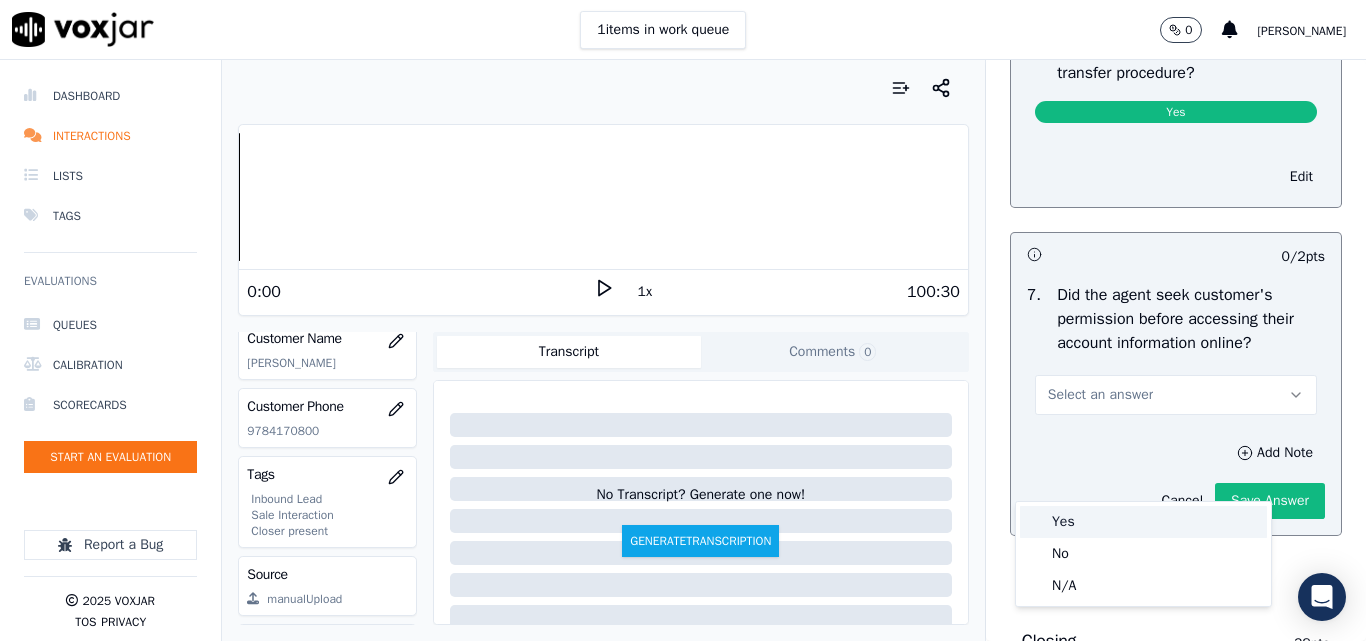 click on "Yes" at bounding box center [1143, 522] 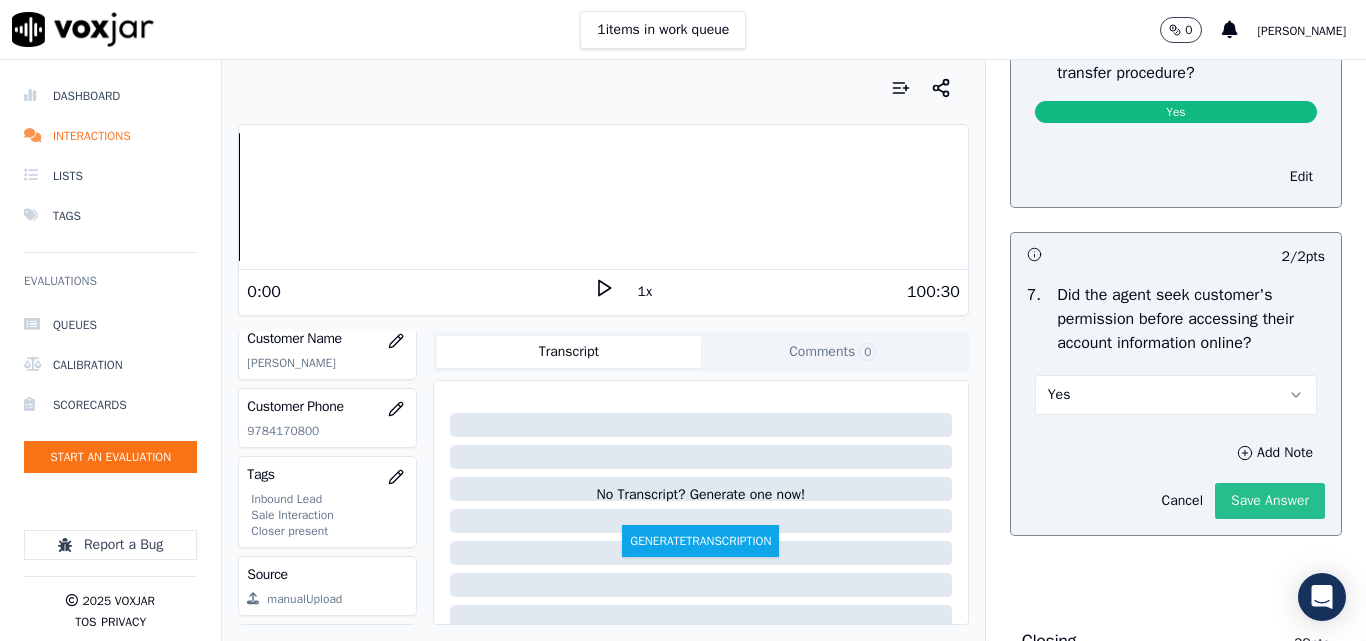 click on "Save Answer" 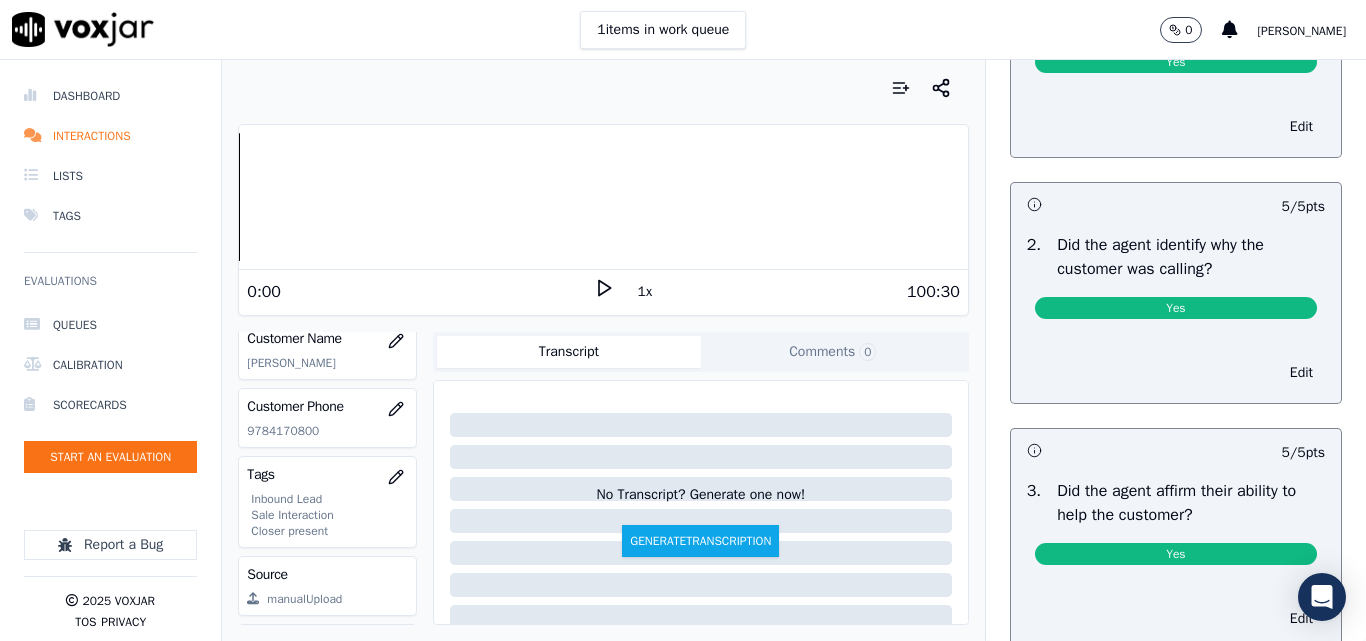 scroll, scrollTop: 0, scrollLeft: 0, axis: both 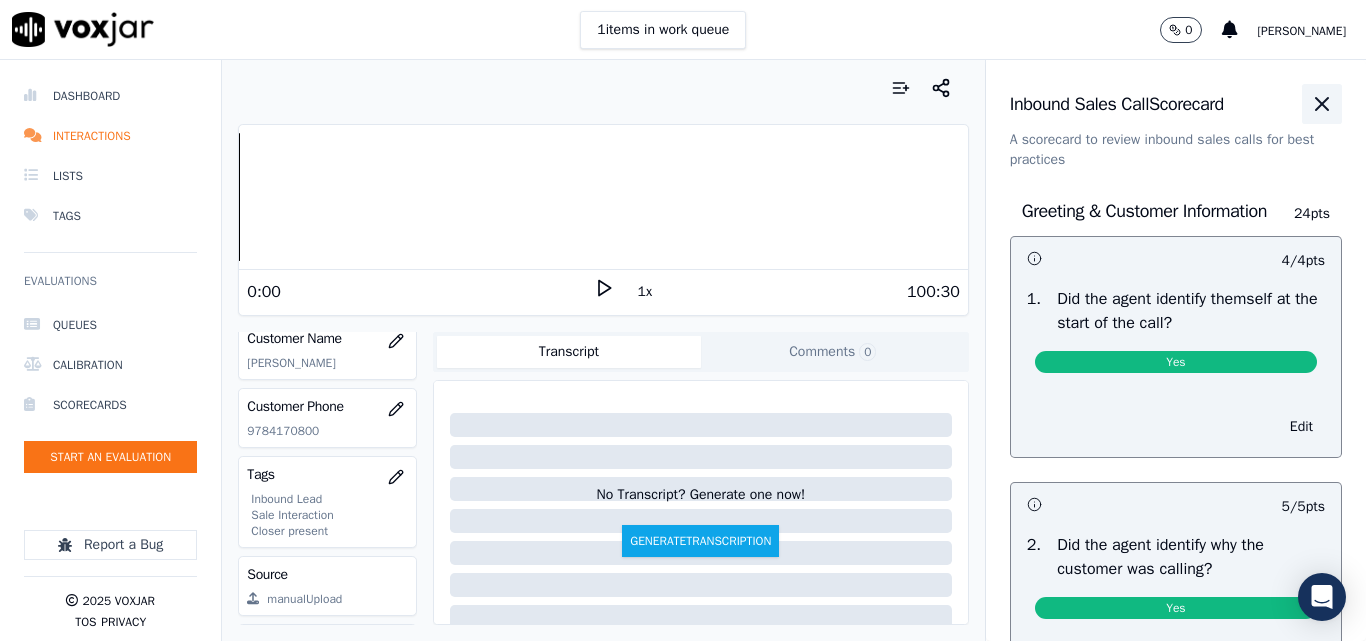 click 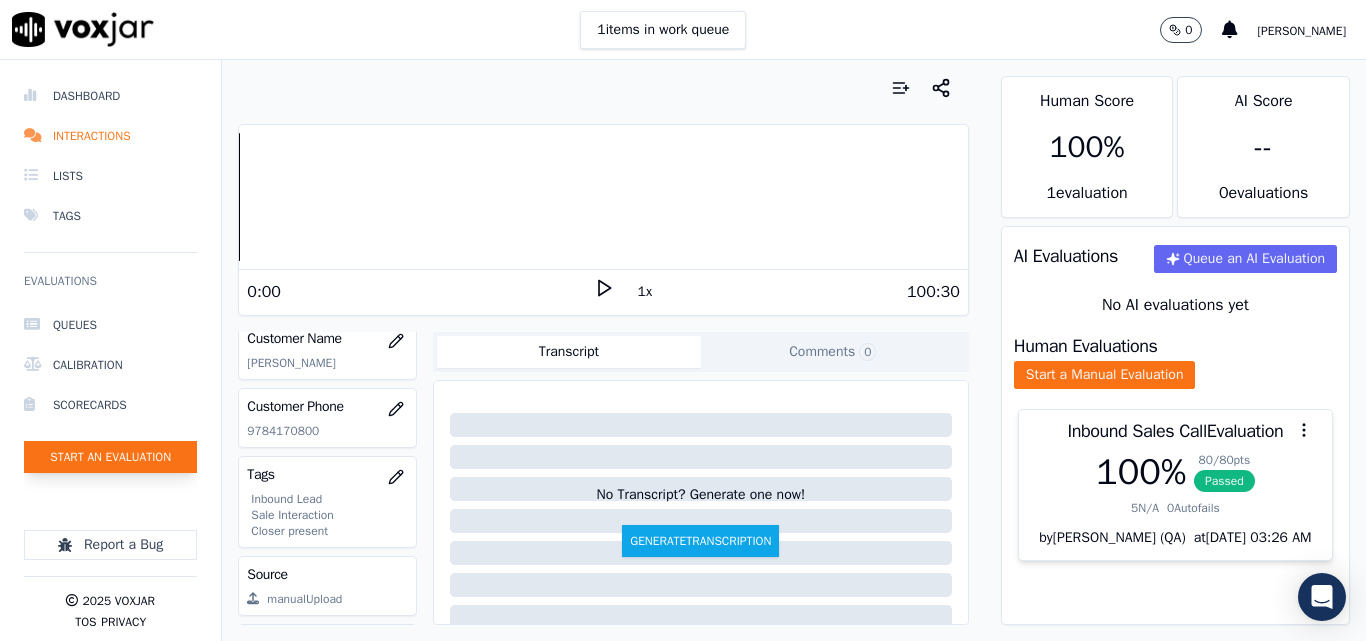 click on "Start an Evaluation" 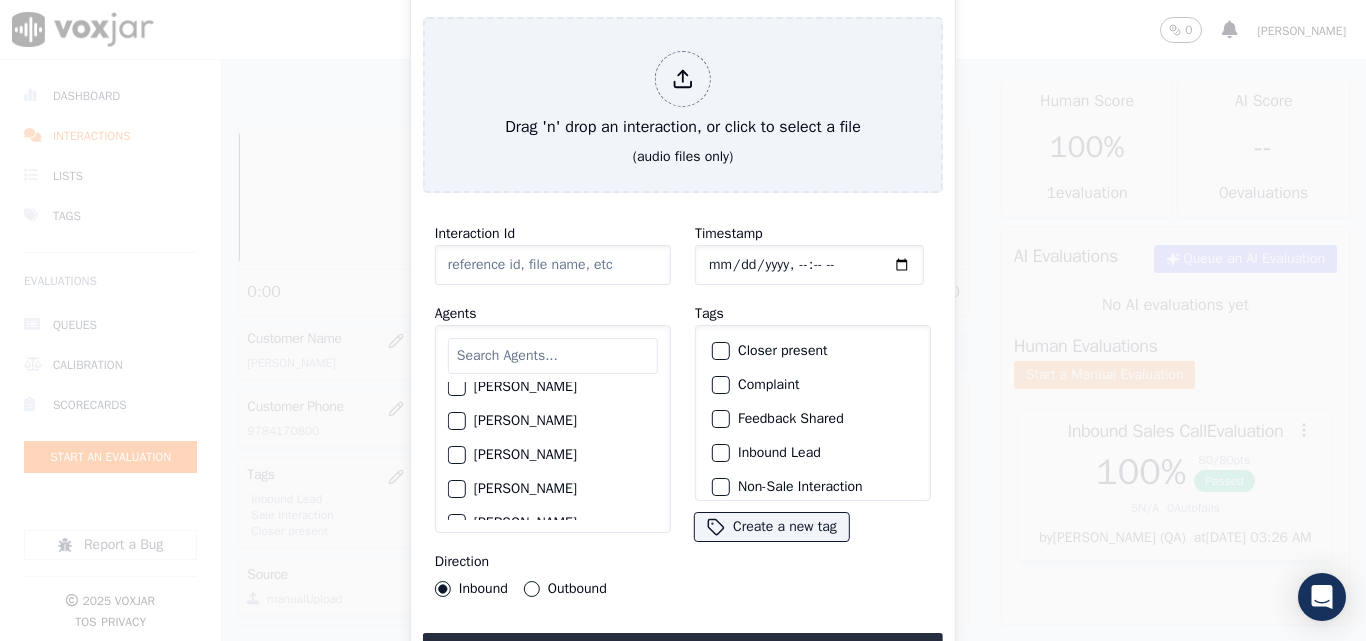 scroll, scrollTop: 1200, scrollLeft: 0, axis: vertical 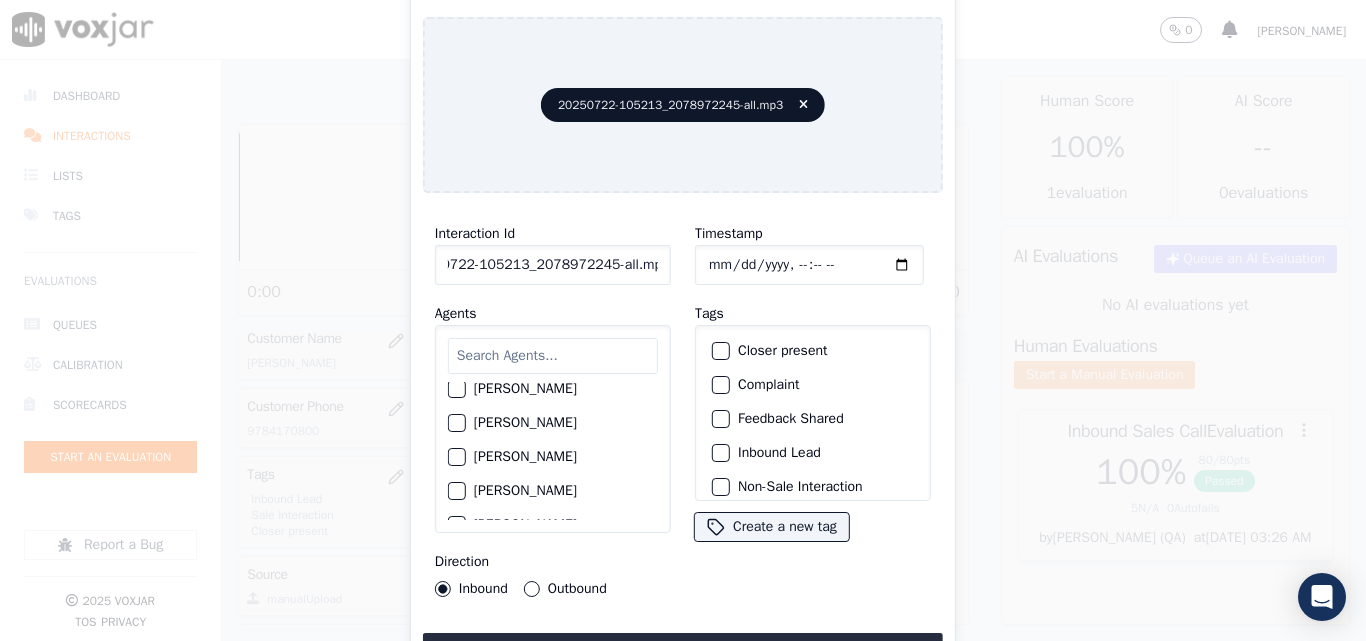 drag, startPoint x: 640, startPoint y: 258, endPoint x: 799, endPoint y: 274, distance: 159.80301 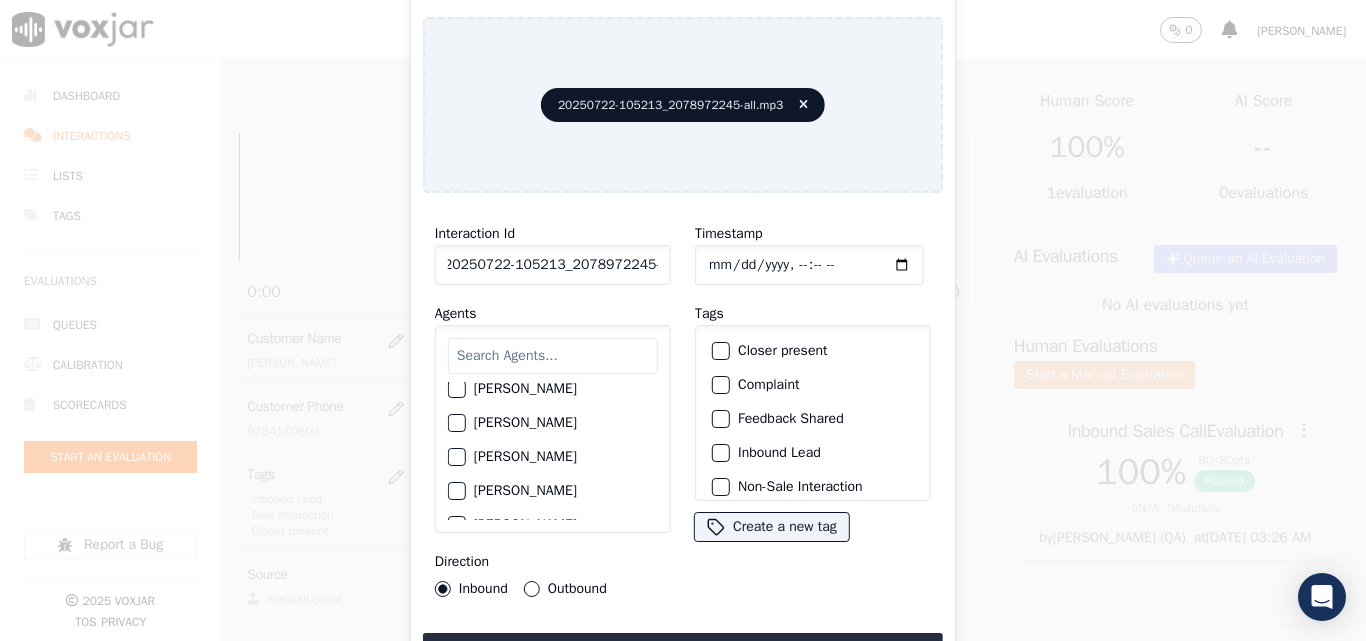 scroll, scrollTop: 0, scrollLeft: 11, axis: horizontal 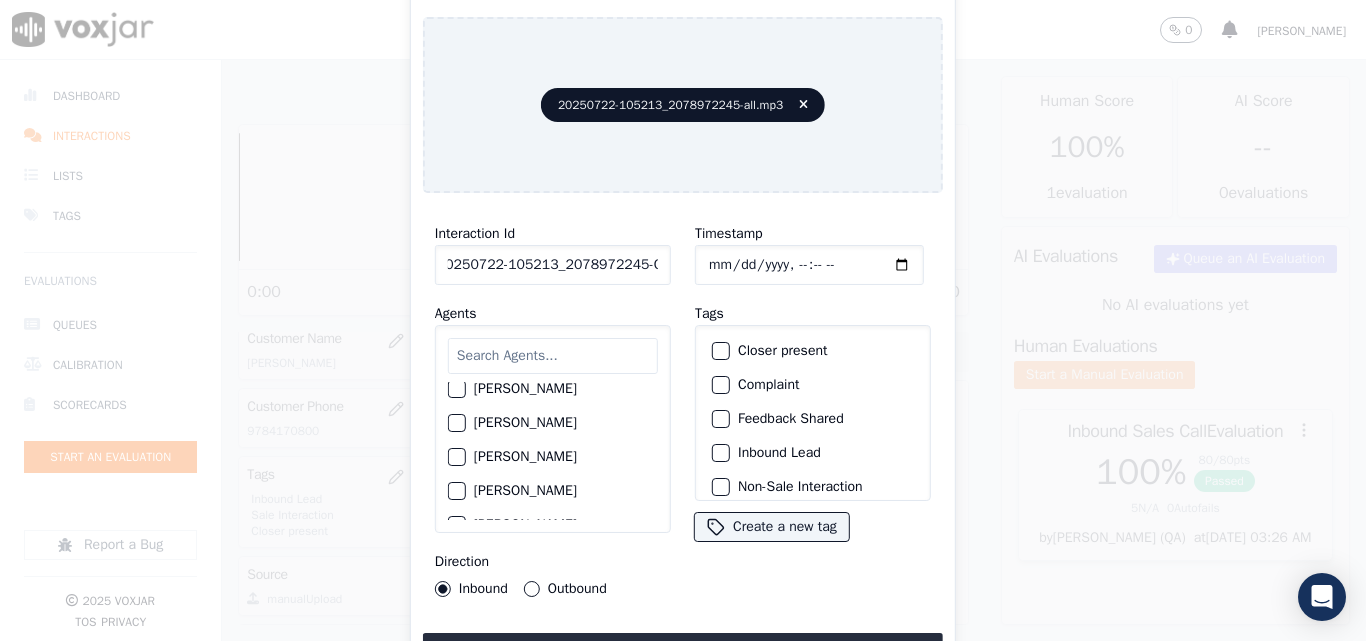 type on "20250722-105213_2078972245-C1" 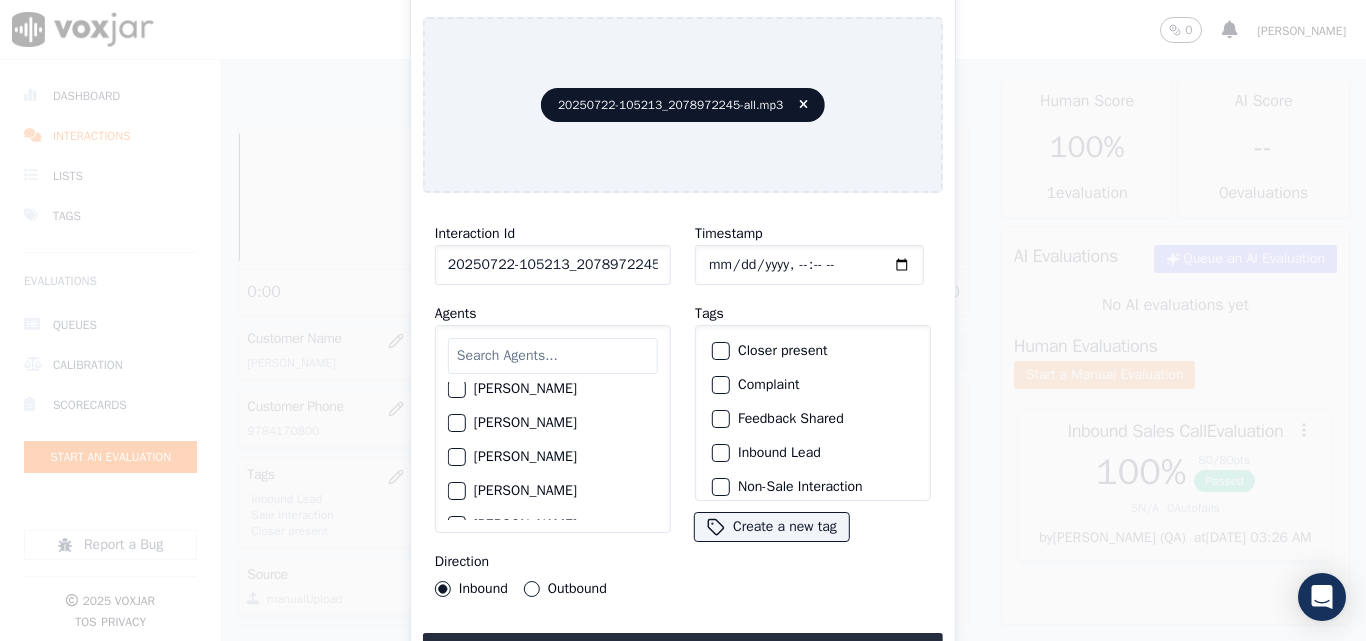 type on "2025-07-22T23:00" 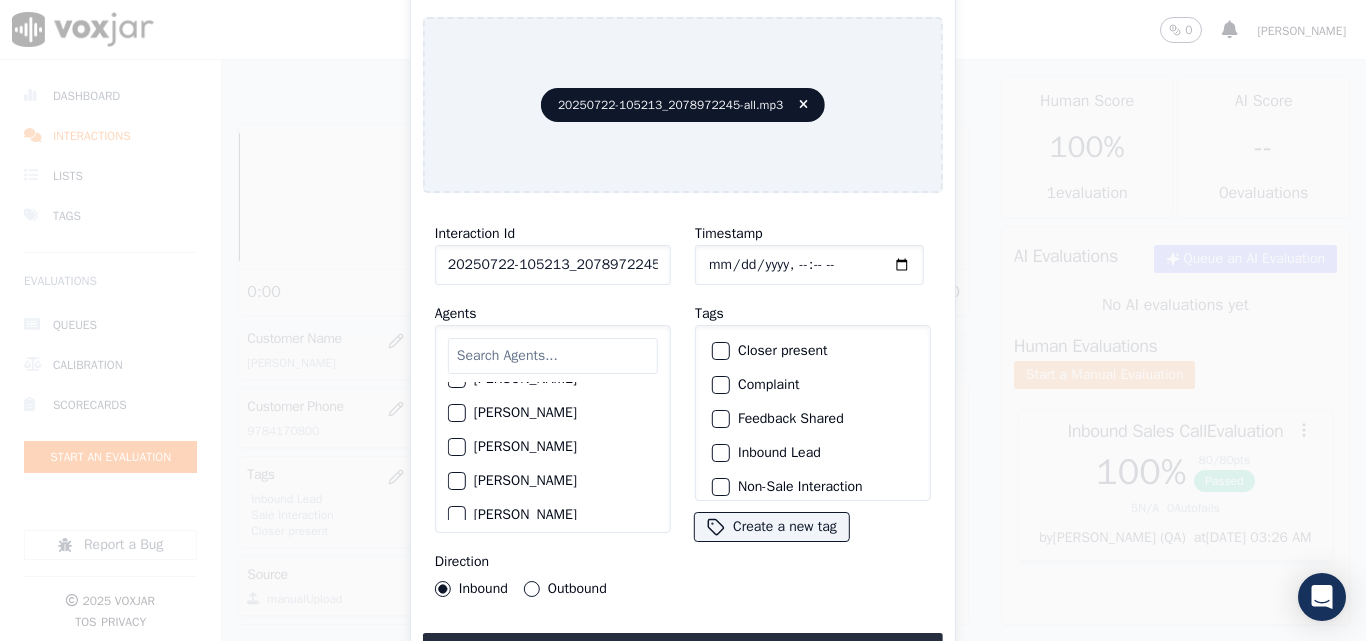 scroll, scrollTop: 1807, scrollLeft: 0, axis: vertical 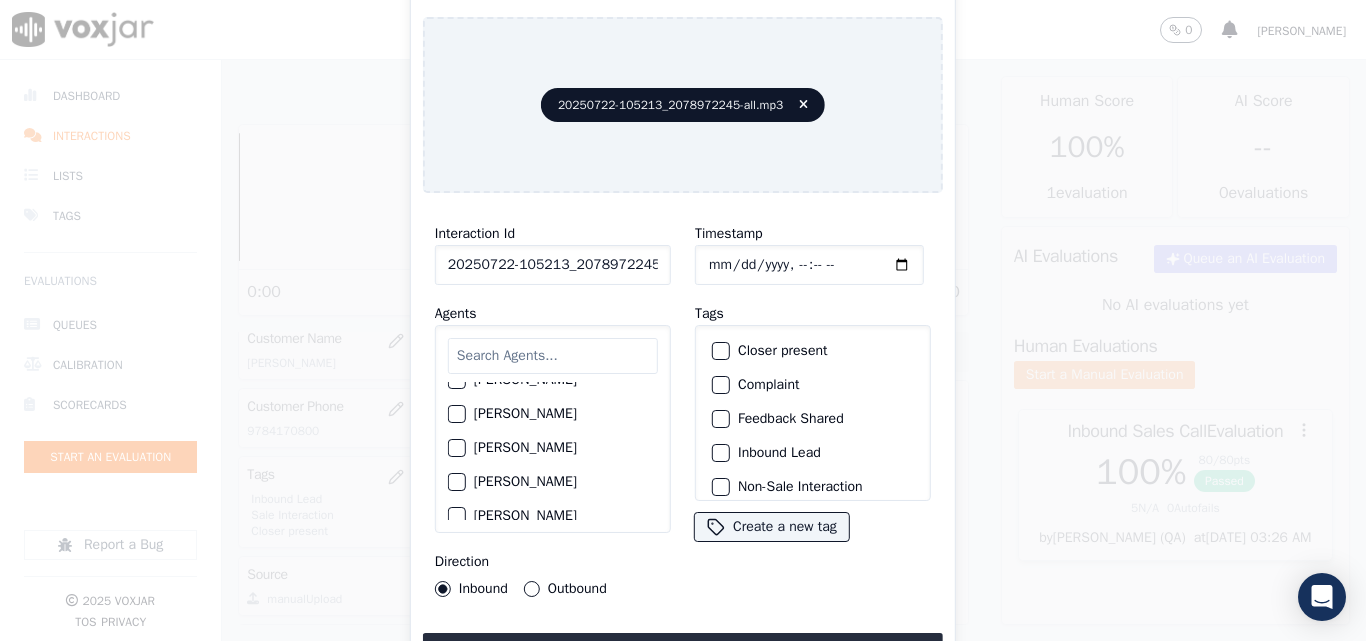 click on "Sam Lakra" 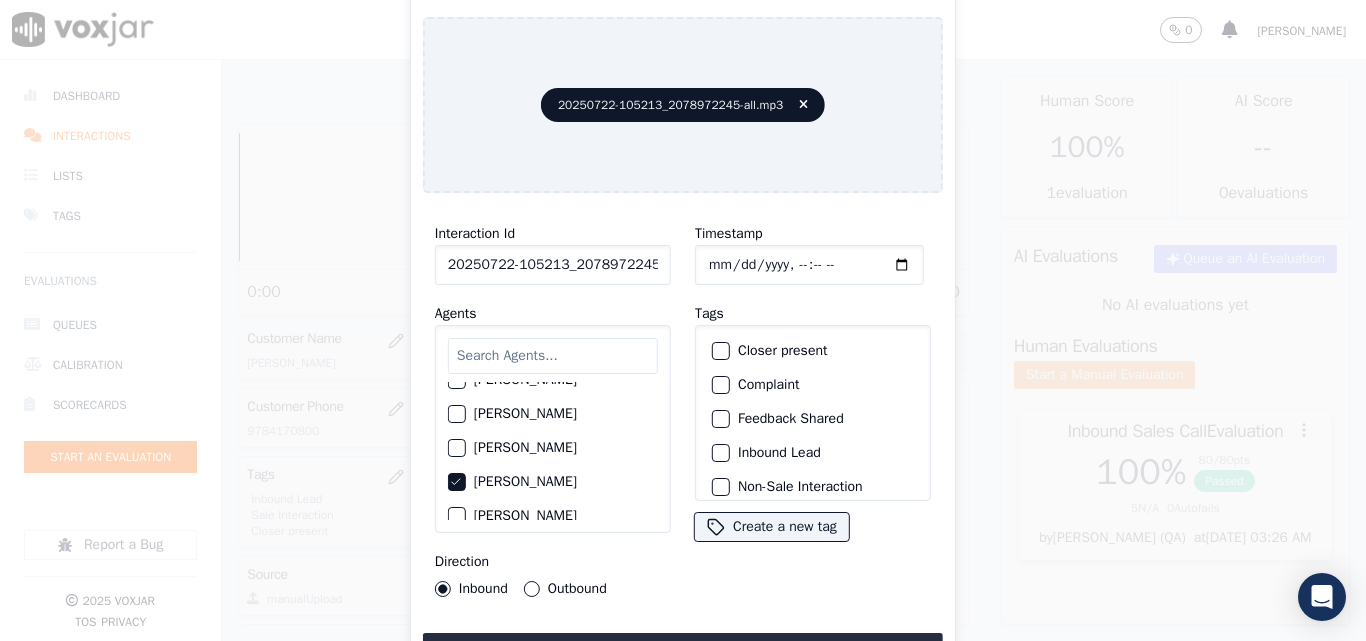 drag, startPoint x: 754, startPoint y: 340, endPoint x: 726, endPoint y: 418, distance: 82.8734 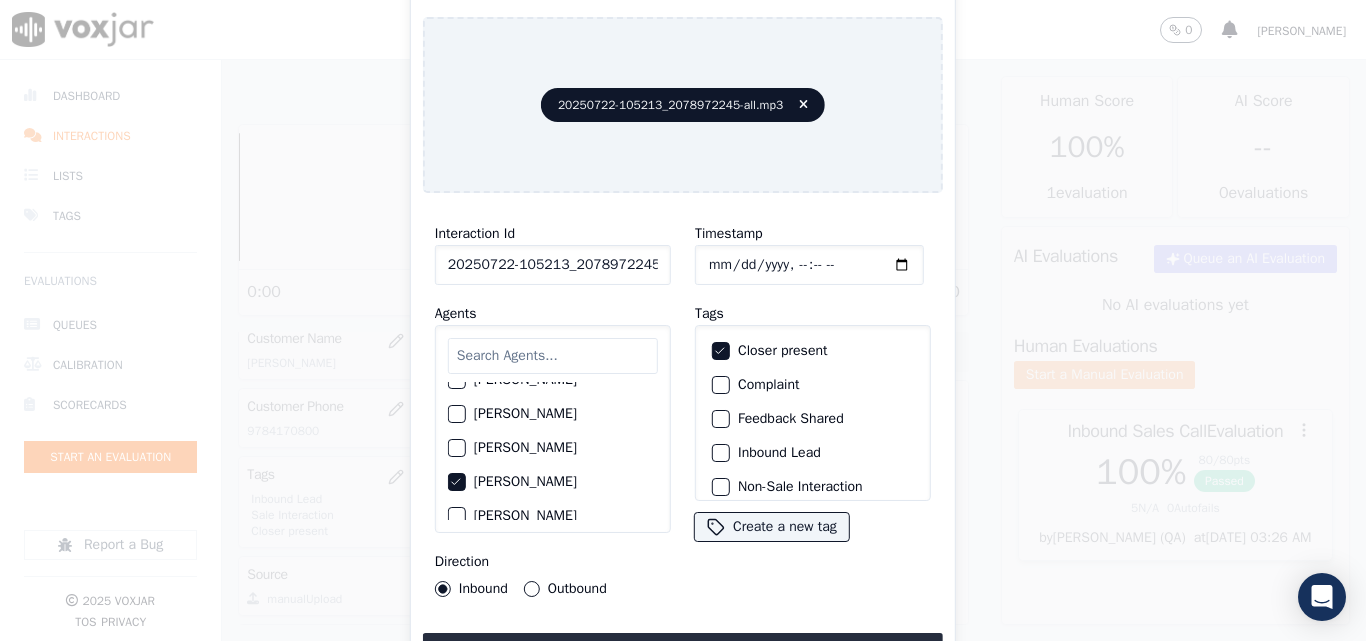 scroll, scrollTop: 100, scrollLeft: 0, axis: vertical 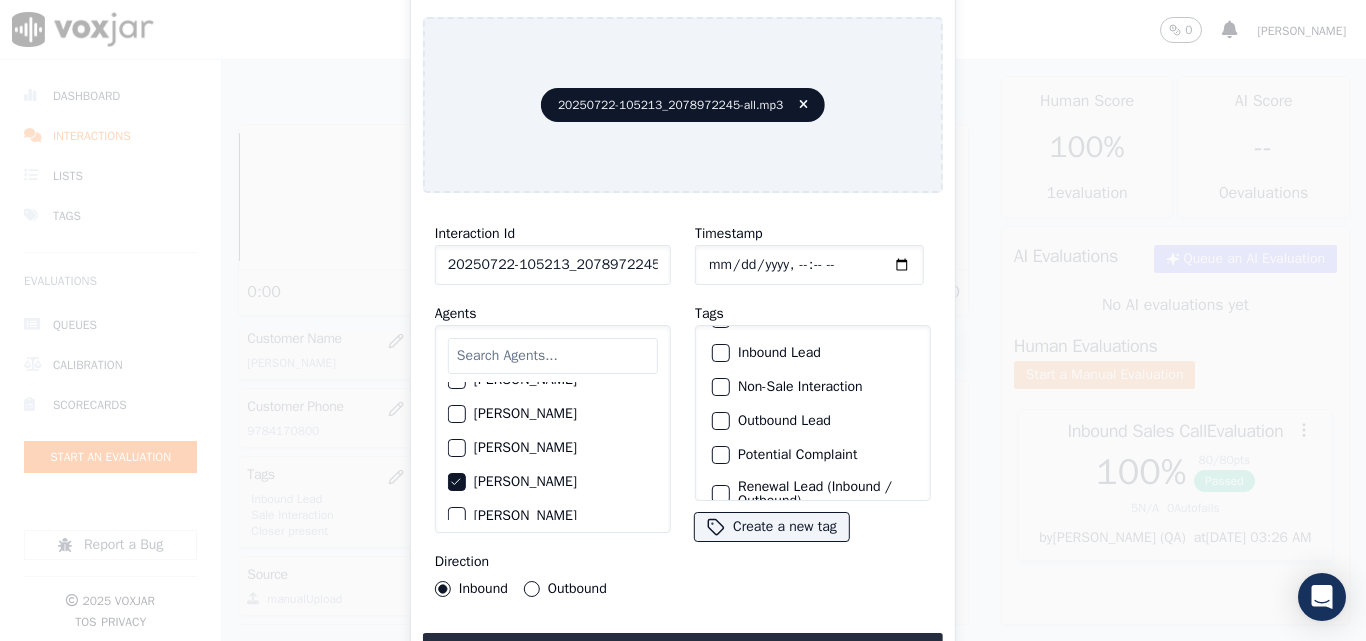 click at bounding box center [720, 353] 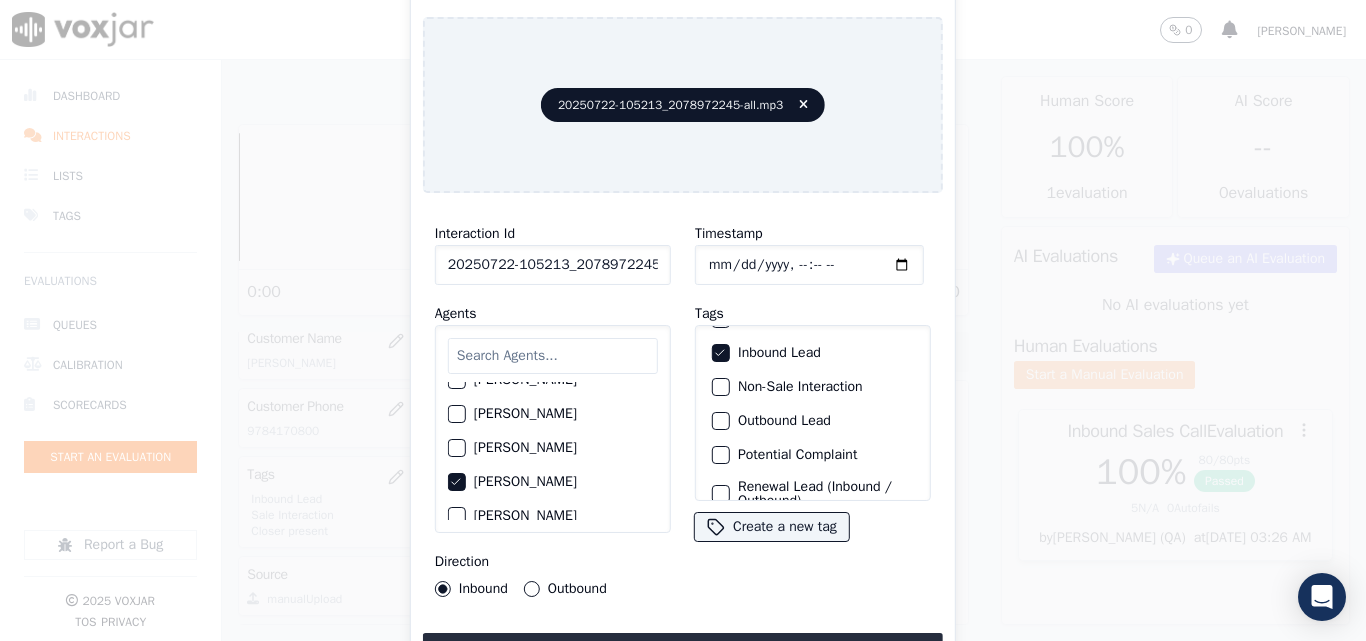 scroll, scrollTop: 173, scrollLeft: 0, axis: vertical 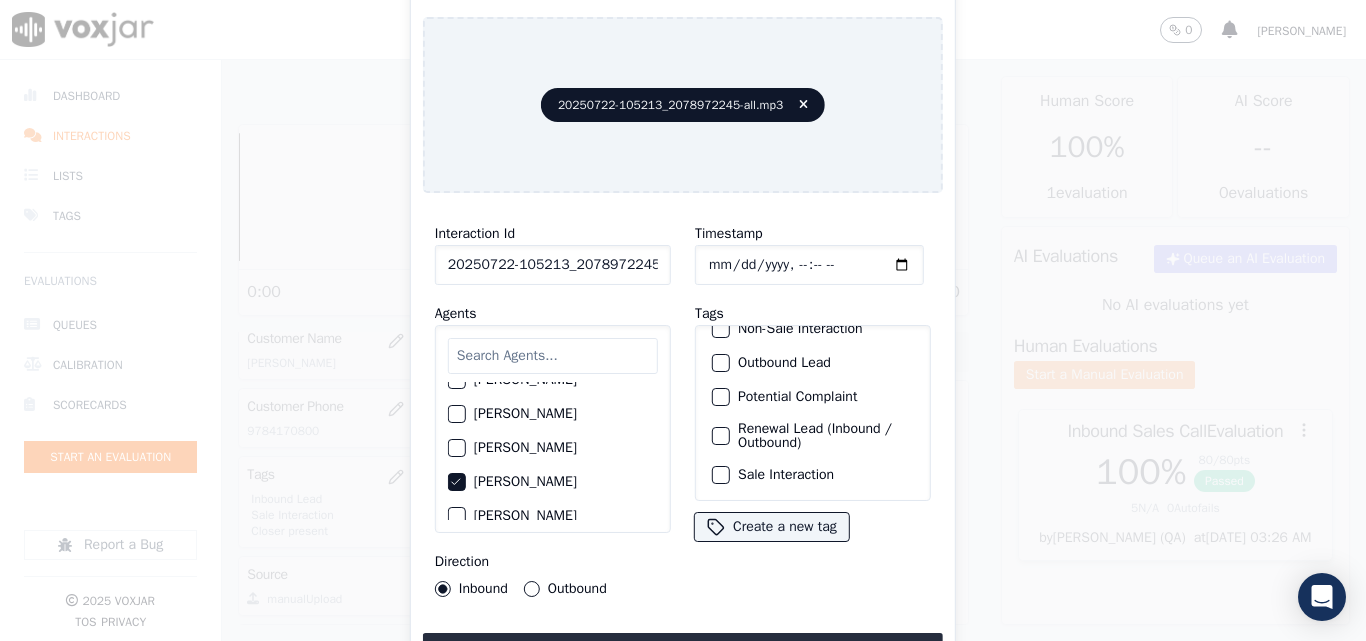 click at bounding box center [720, 475] 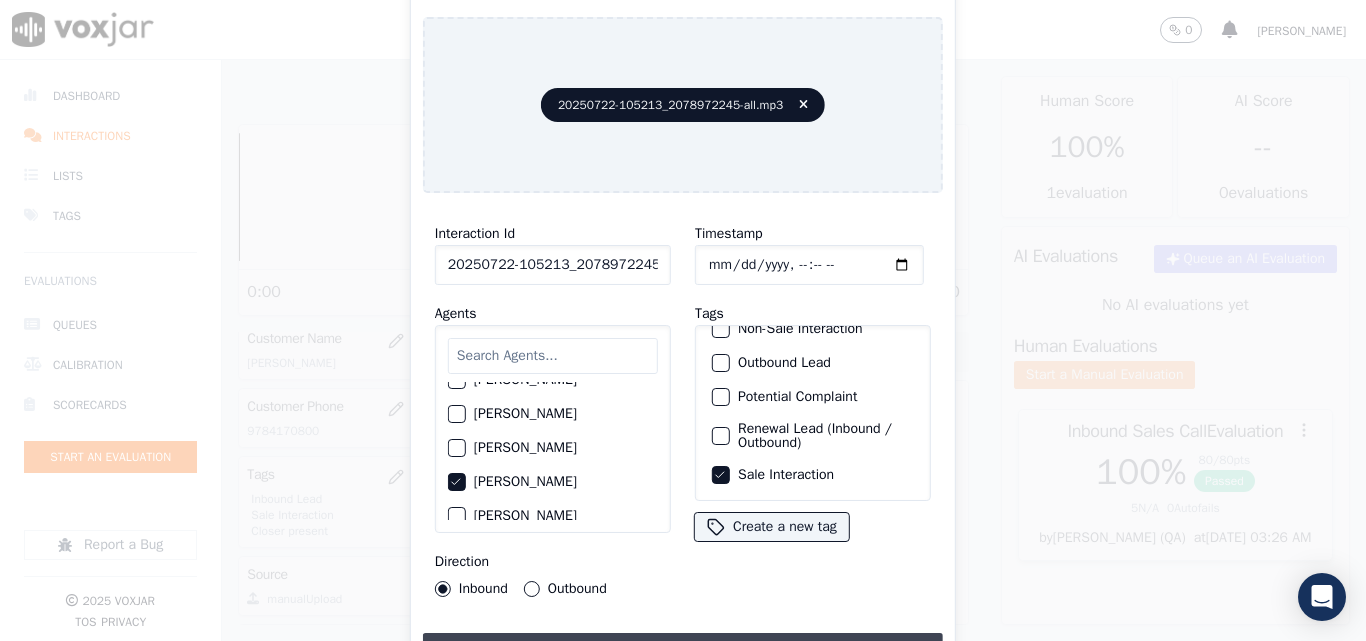 click on "Upload interaction to start evaluation" at bounding box center (683, 651) 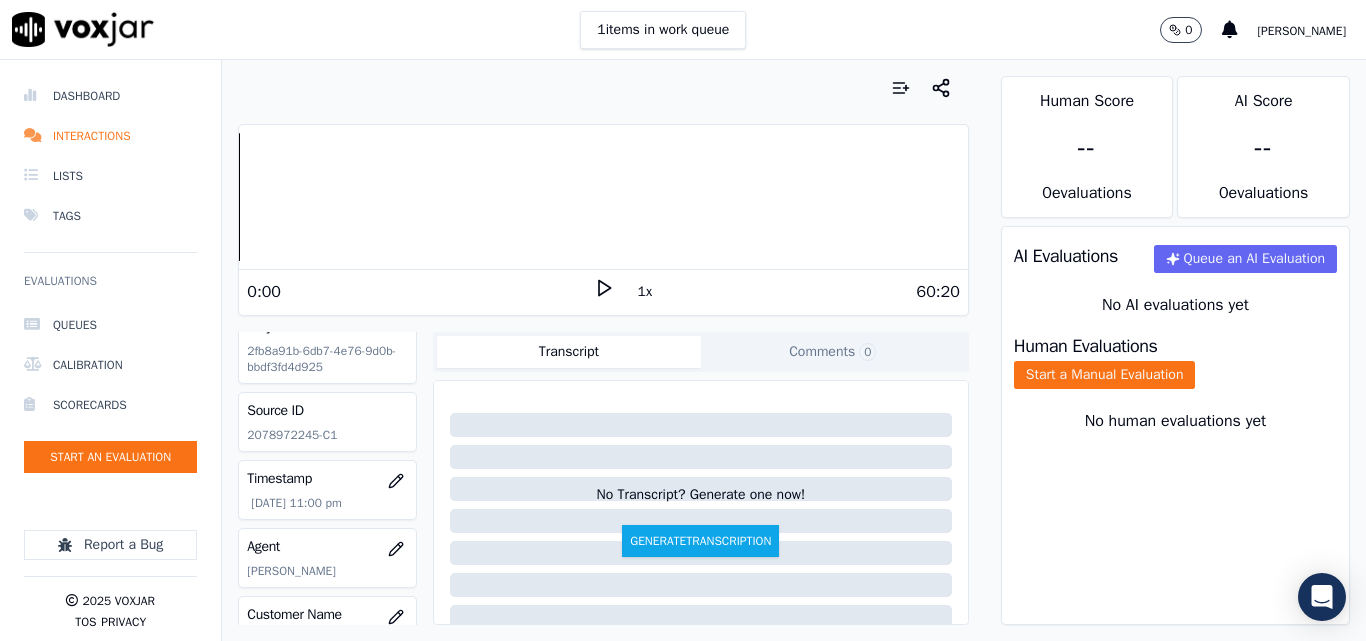 scroll, scrollTop: 300, scrollLeft: 0, axis: vertical 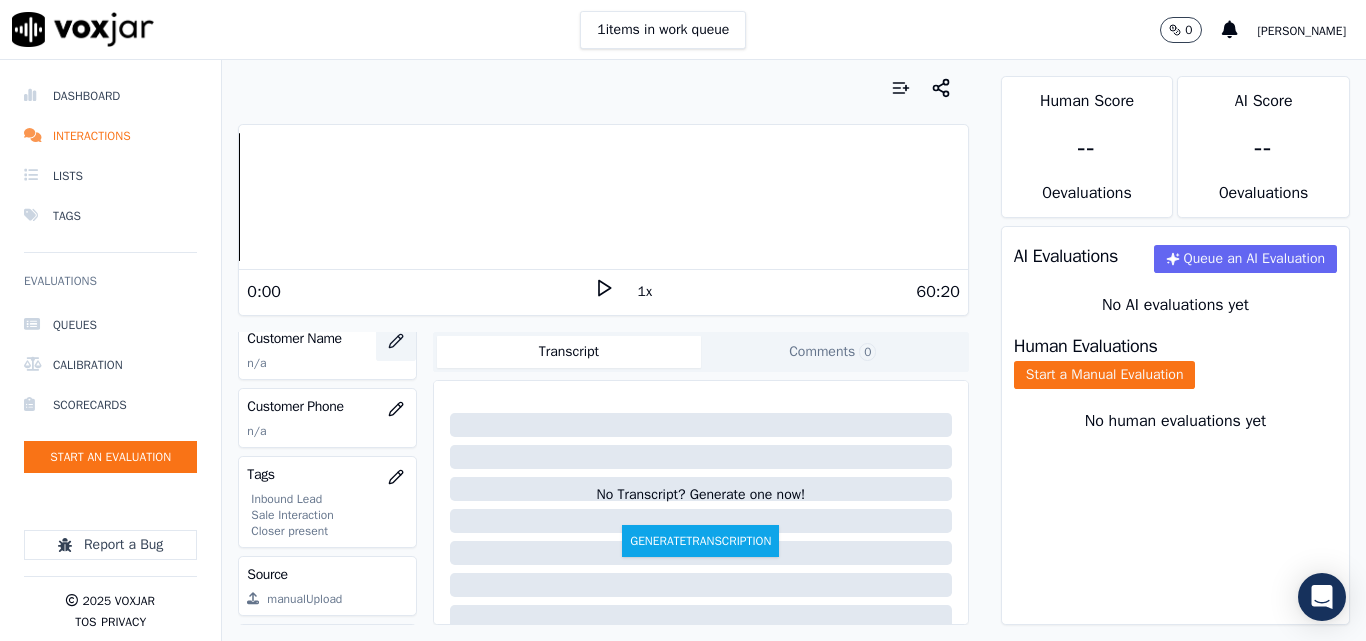 click 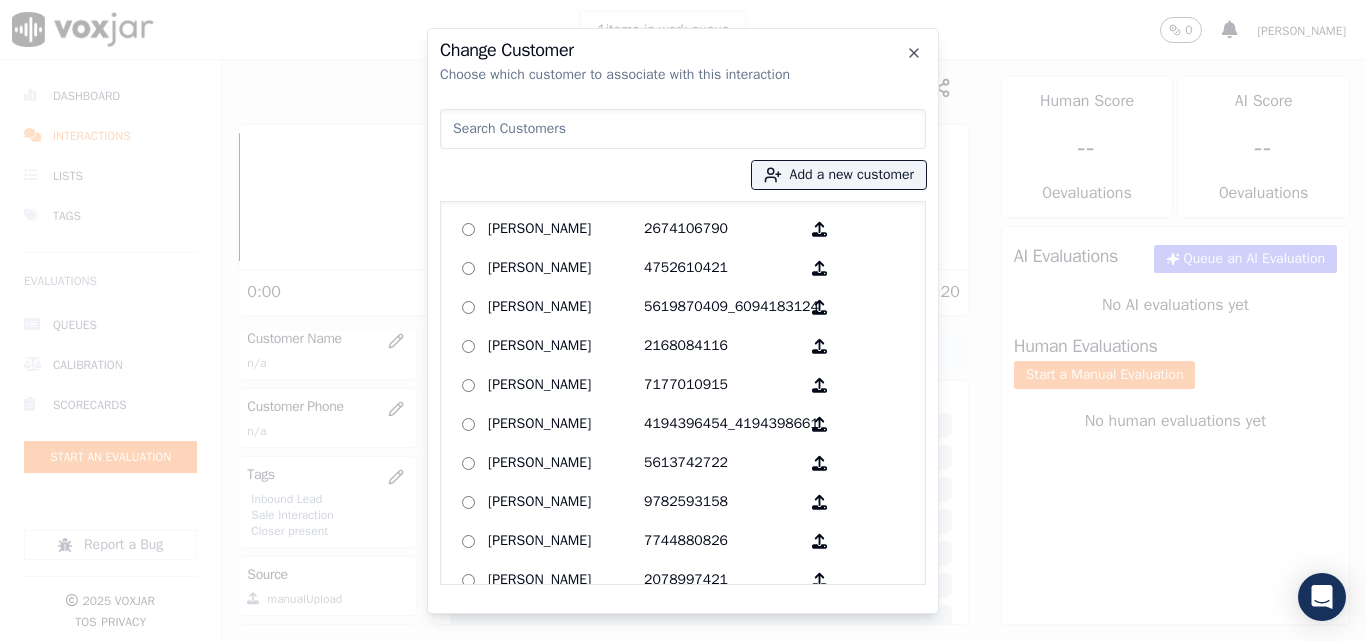 click at bounding box center [683, 129] 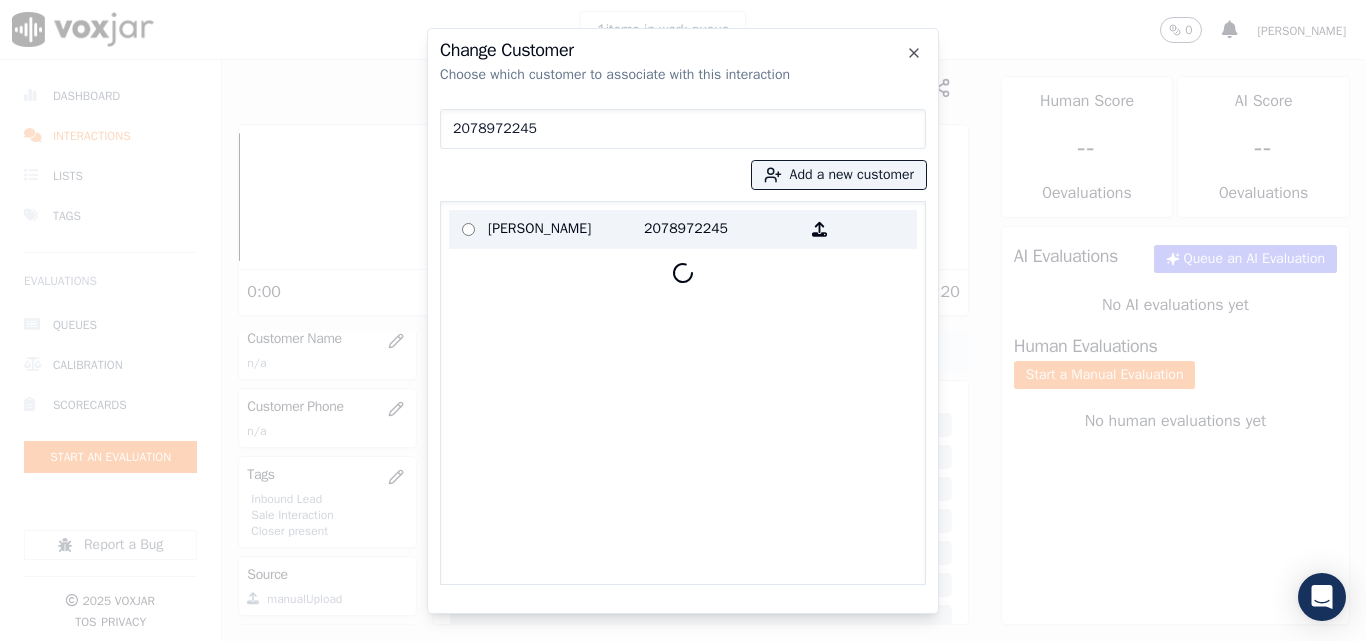 type on "2078972245" 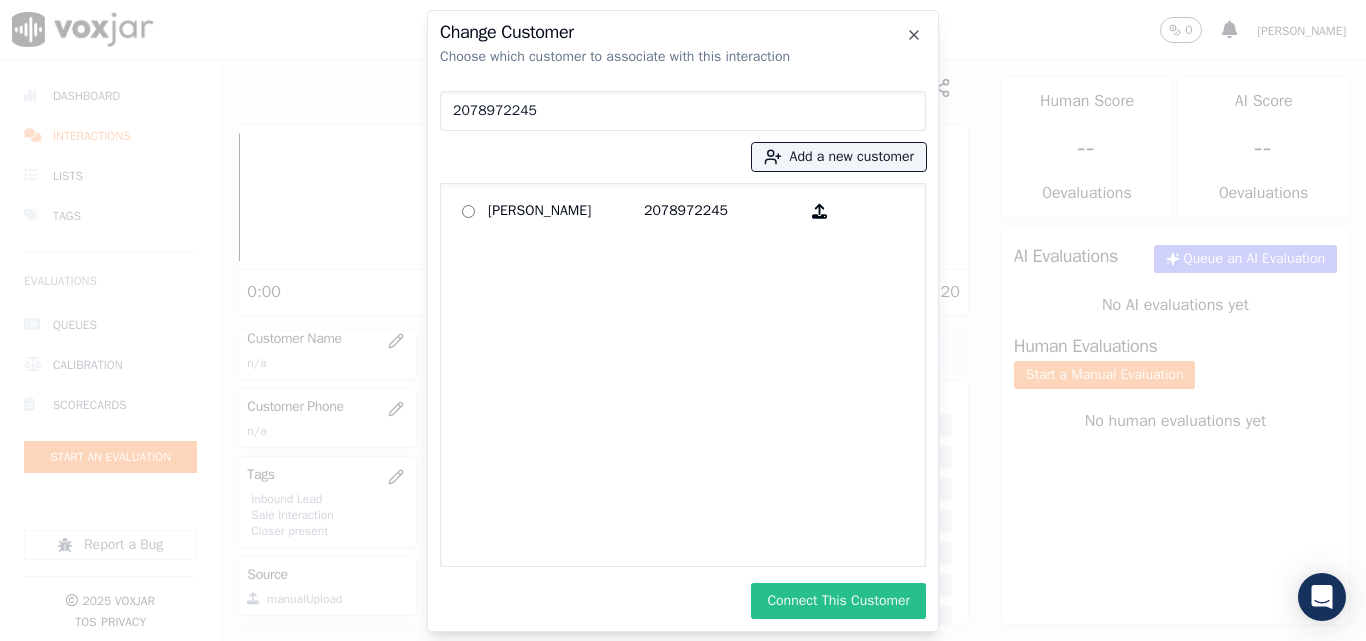 click on "Connect This Customer" at bounding box center (838, 601) 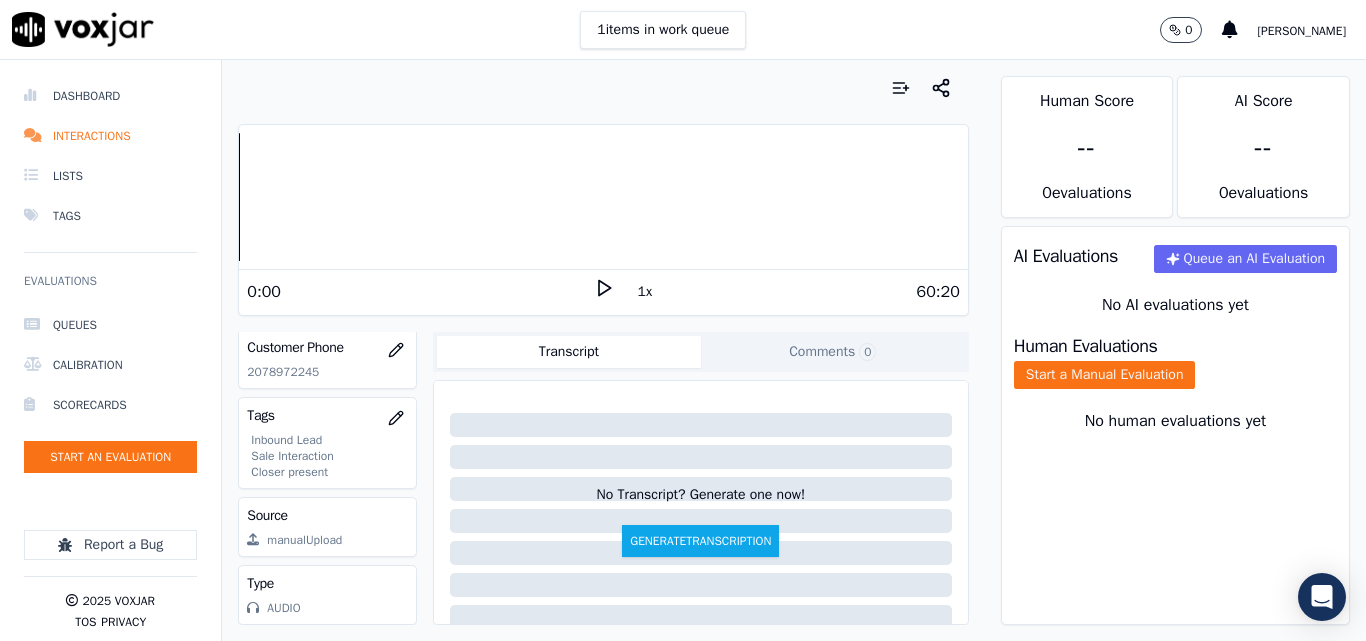 scroll, scrollTop: 400, scrollLeft: 0, axis: vertical 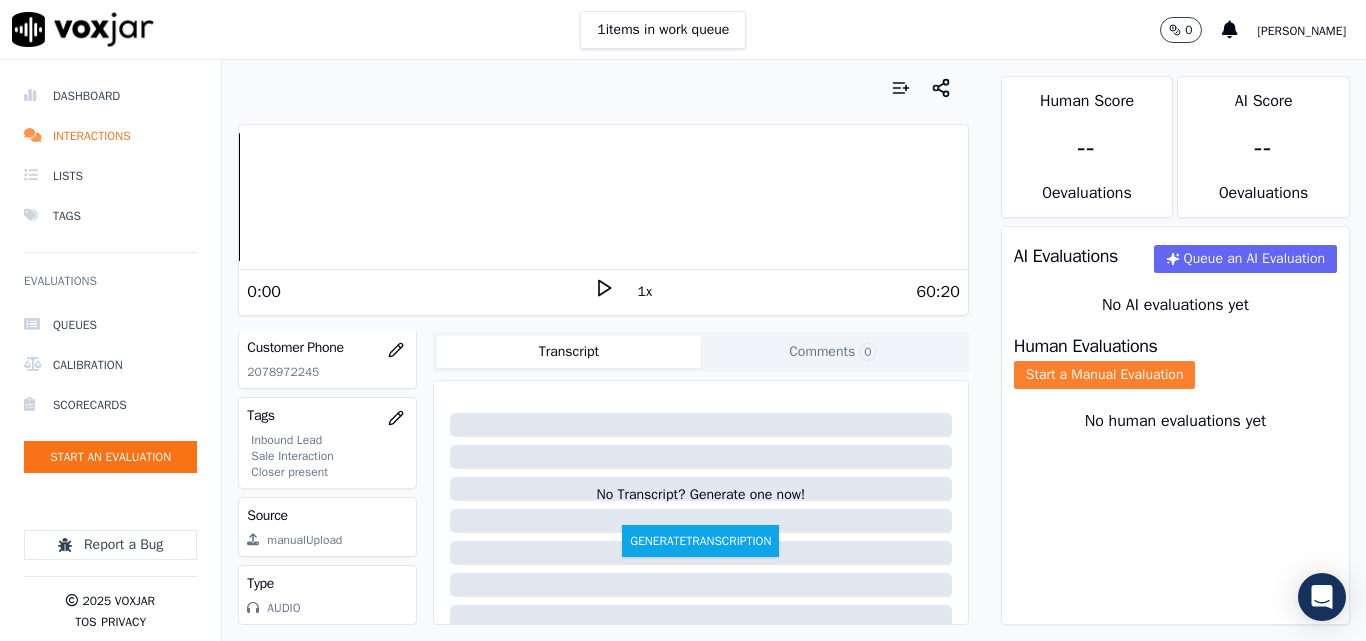 click on "Start a Manual Evaluation" 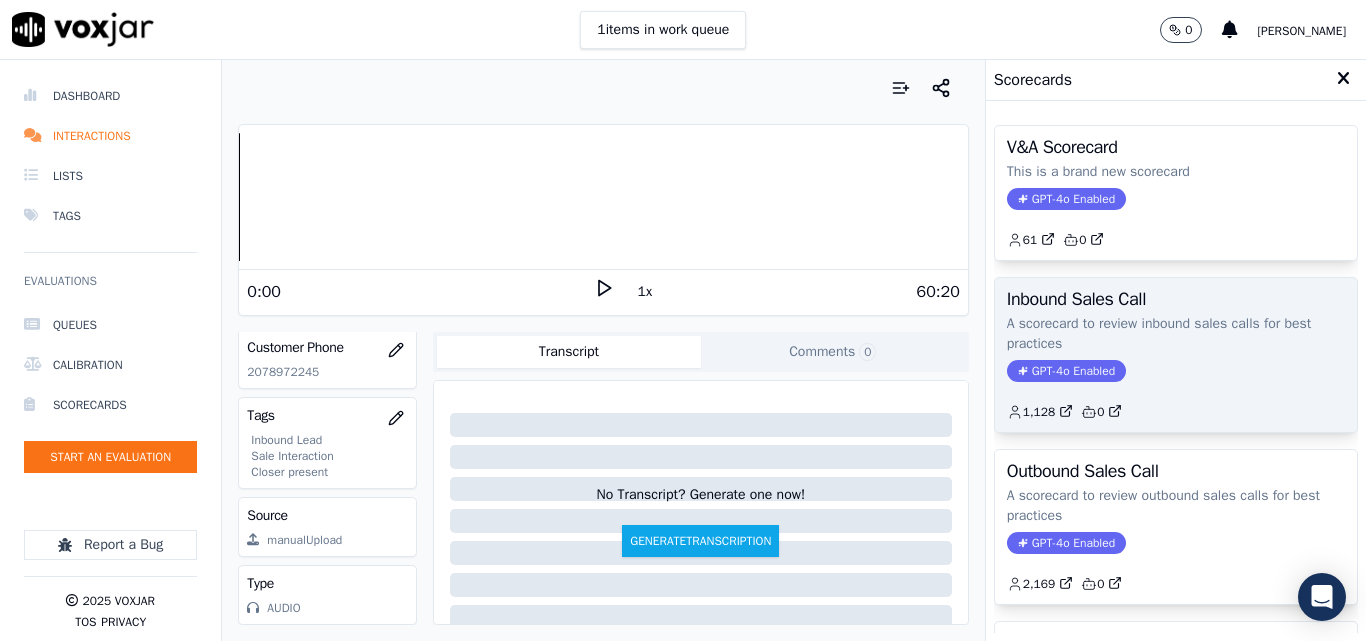 click on "Inbound Sales Call   A scorecard to review inbound sales calls for best practices     GPT-4o Enabled       1,128         0" at bounding box center [1176, 355] 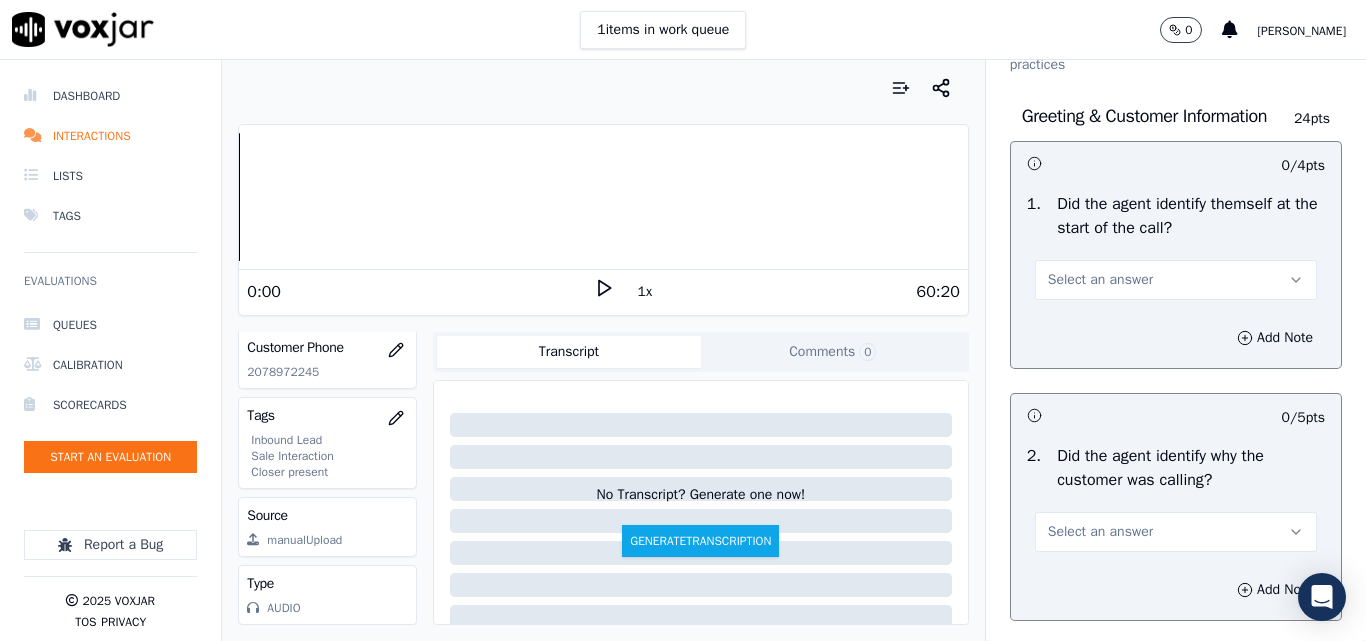 scroll, scrollTop: 200, scrollLeft: 0, axis: vertical 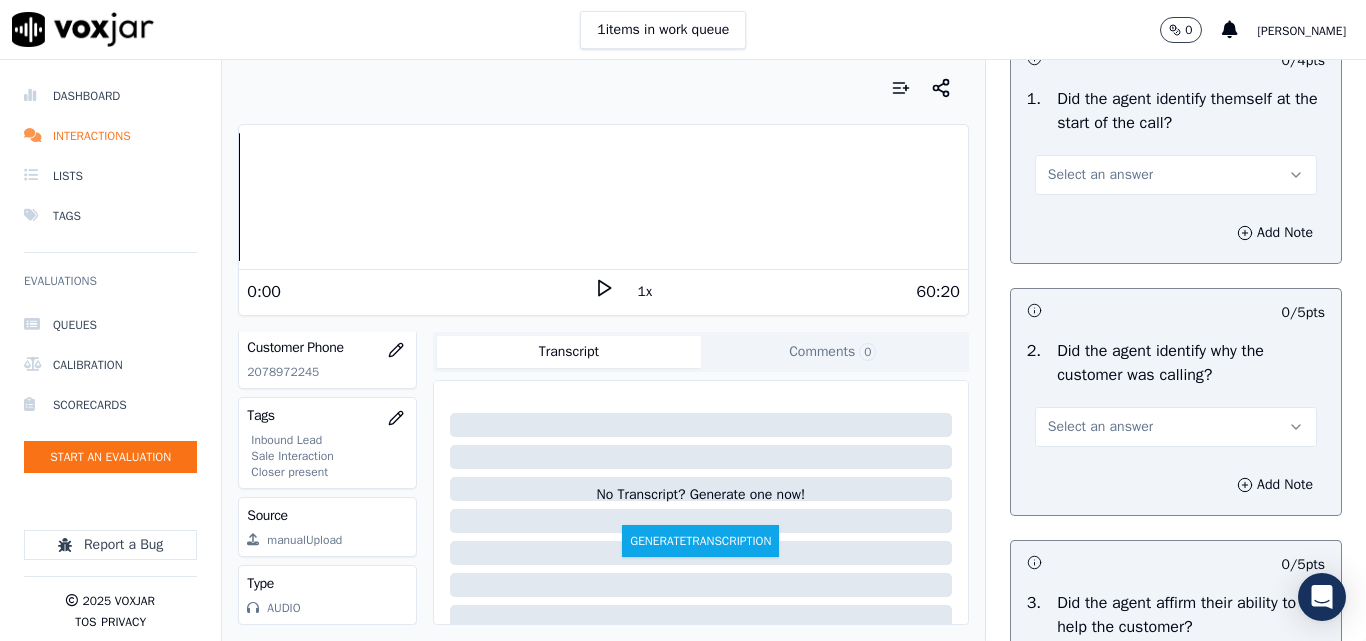 click on "Select an answer" at bounding box center [1100, 175] 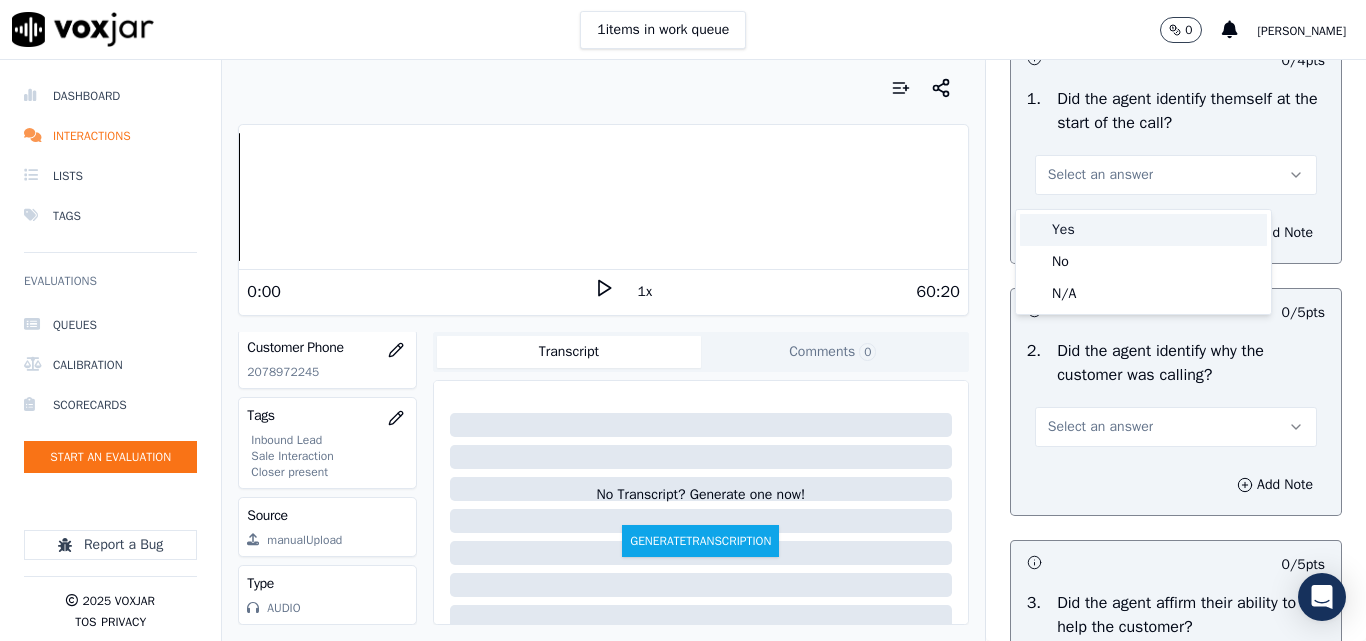 click on "Yes" at bounding box center (1143, 230) 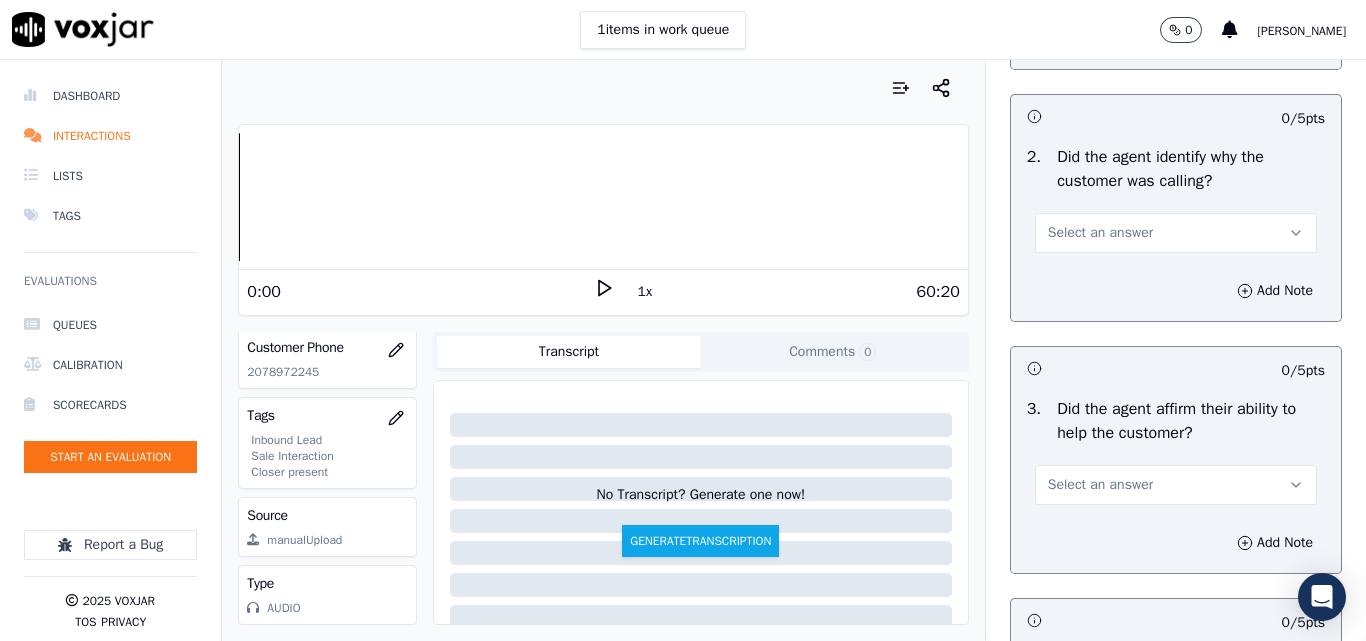 scroll, scrollTop: 400, scrollLeft: 0, axis: vertical 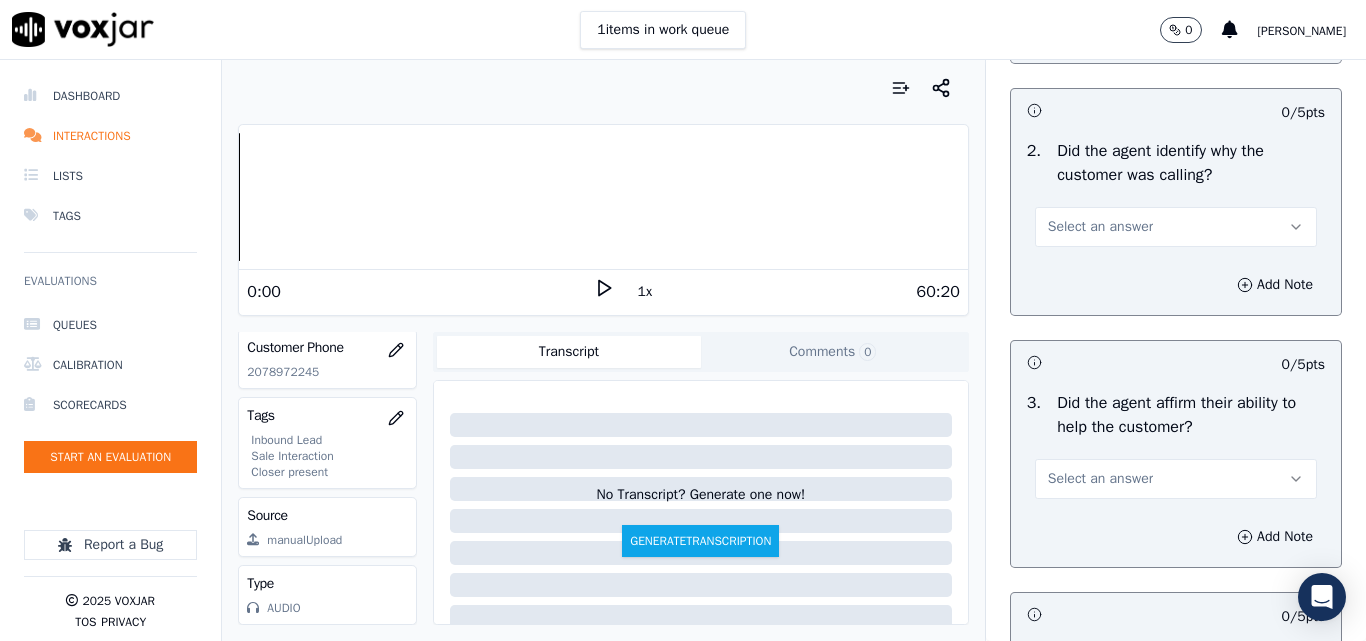 click on "Select an answer" at bounding box center [1100, 227] 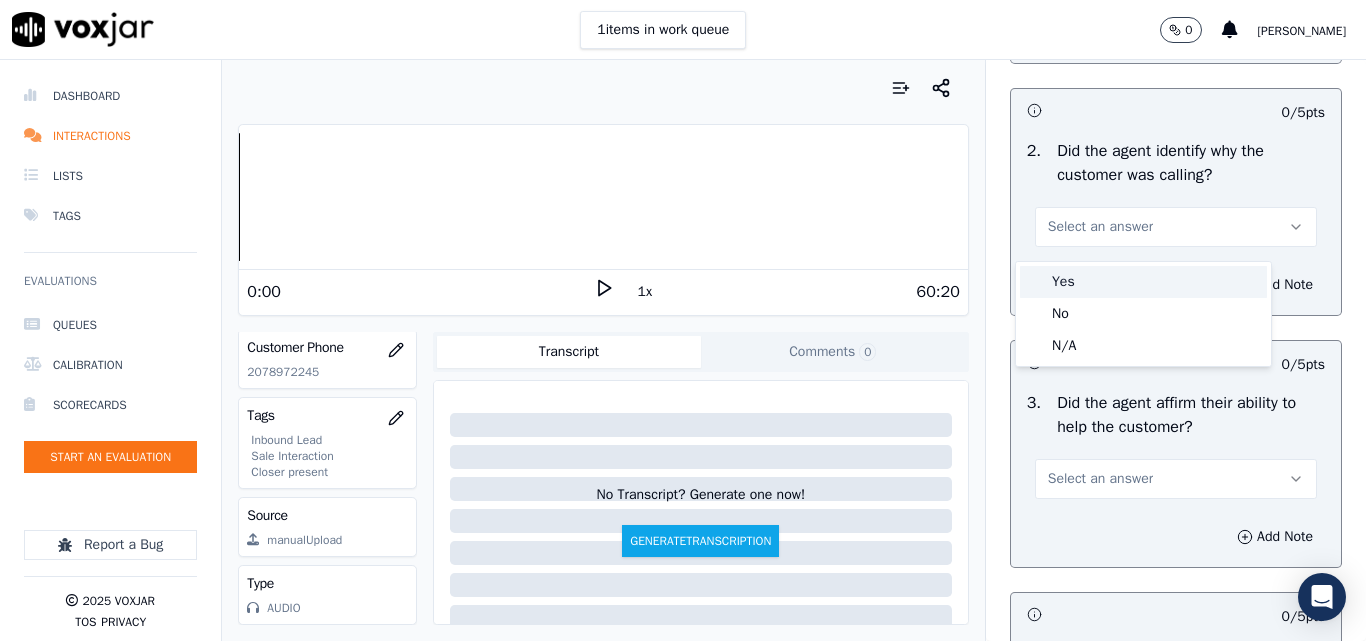 click on "Yes" at bounding box center [1143, 282] 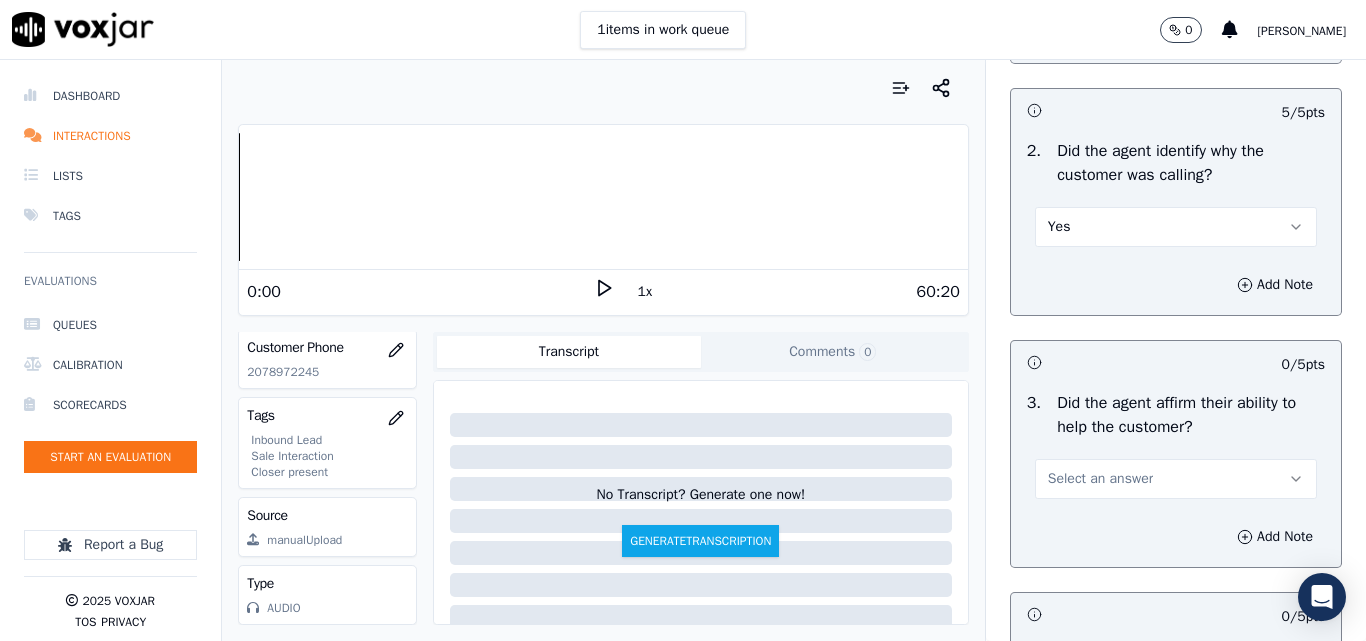 click on "Select an answer" at bounding box center [1100, 479] 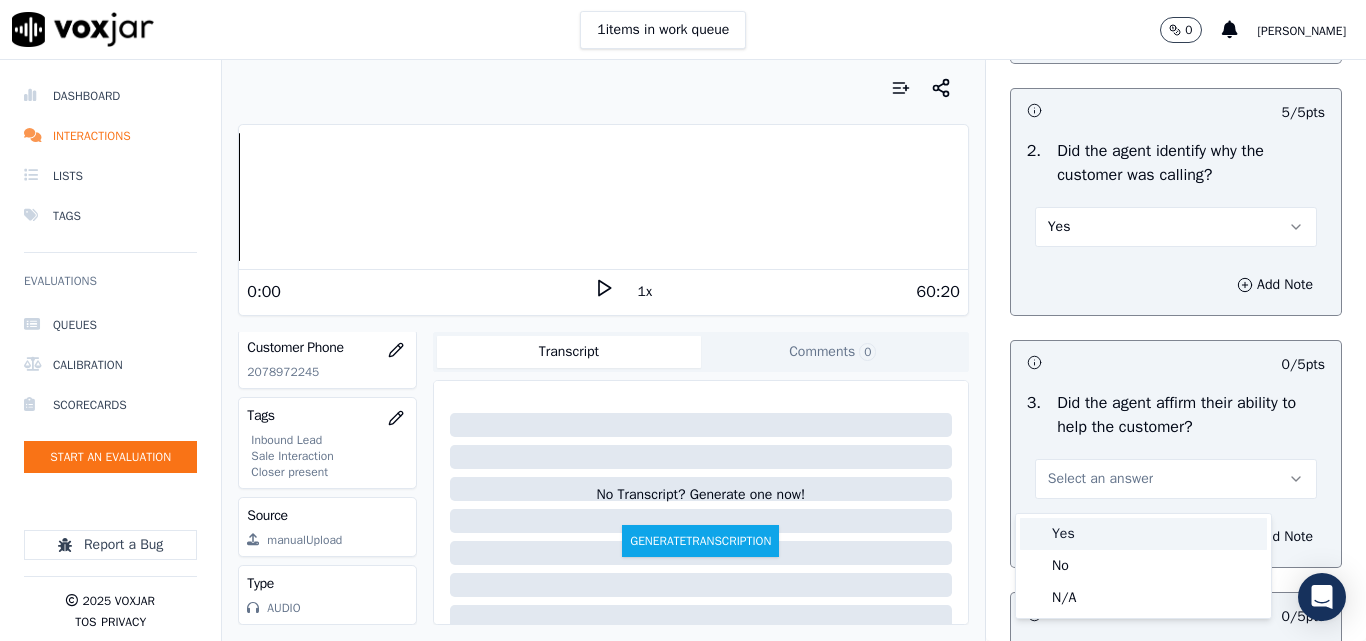 click on "Yes" at bounding box center [1143, 534] 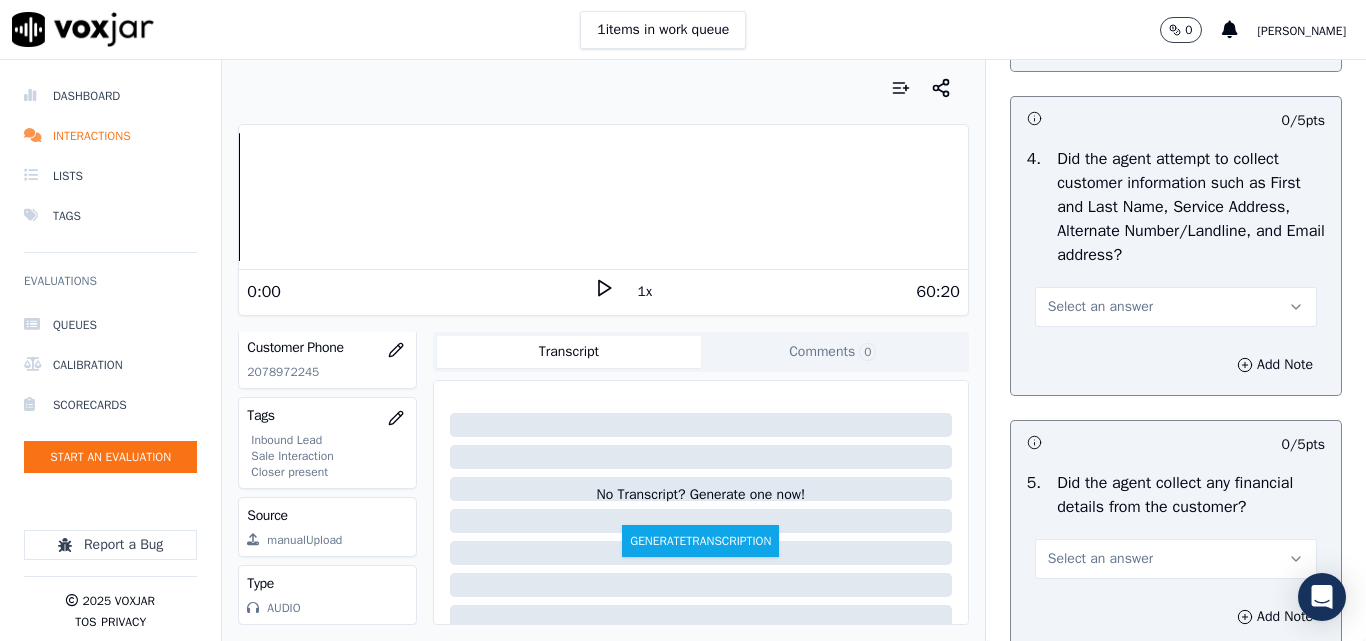 scroll, scrollTop: 900, scrollLeft: 0, axis: vertical 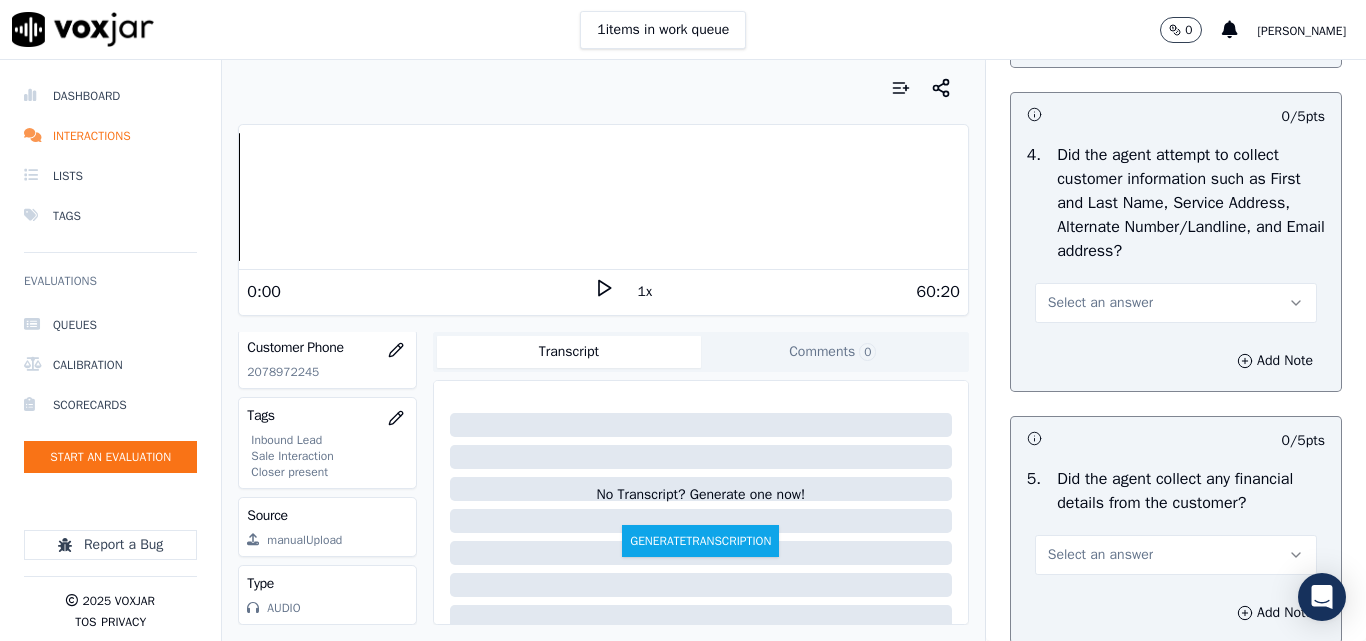 click on "Select an answer" at bounding box center [1100, 303] 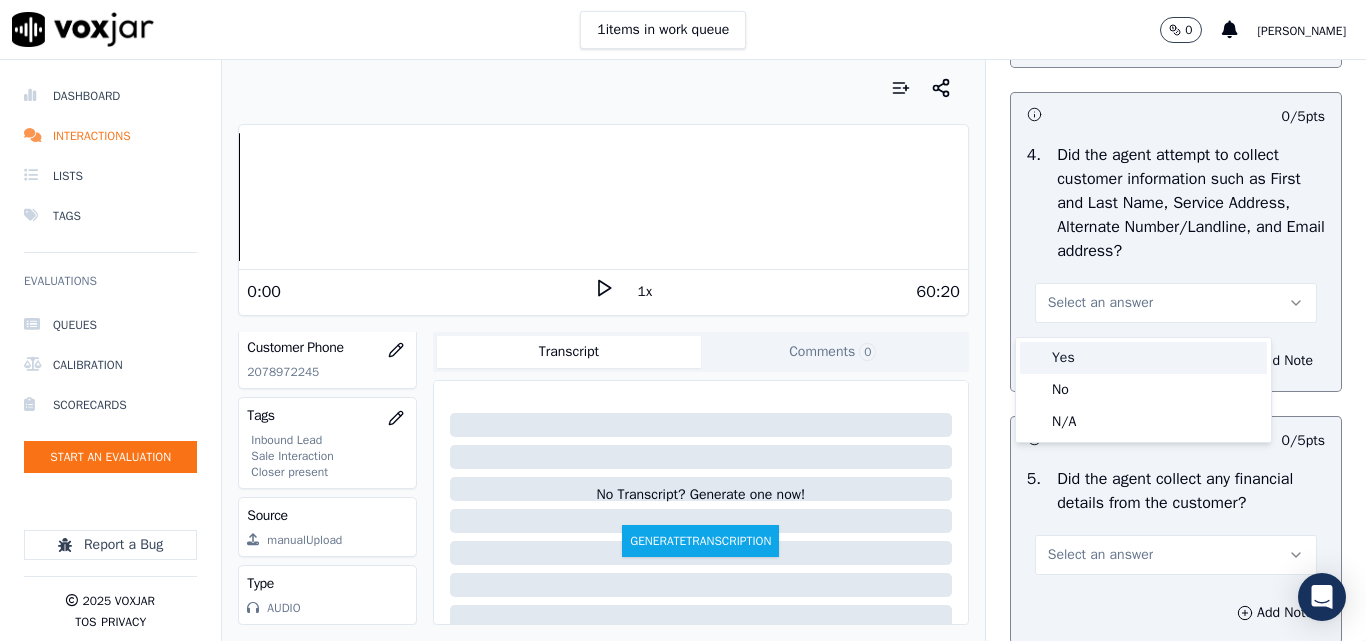 click on "Yes" at bounding box center (1143, 358) 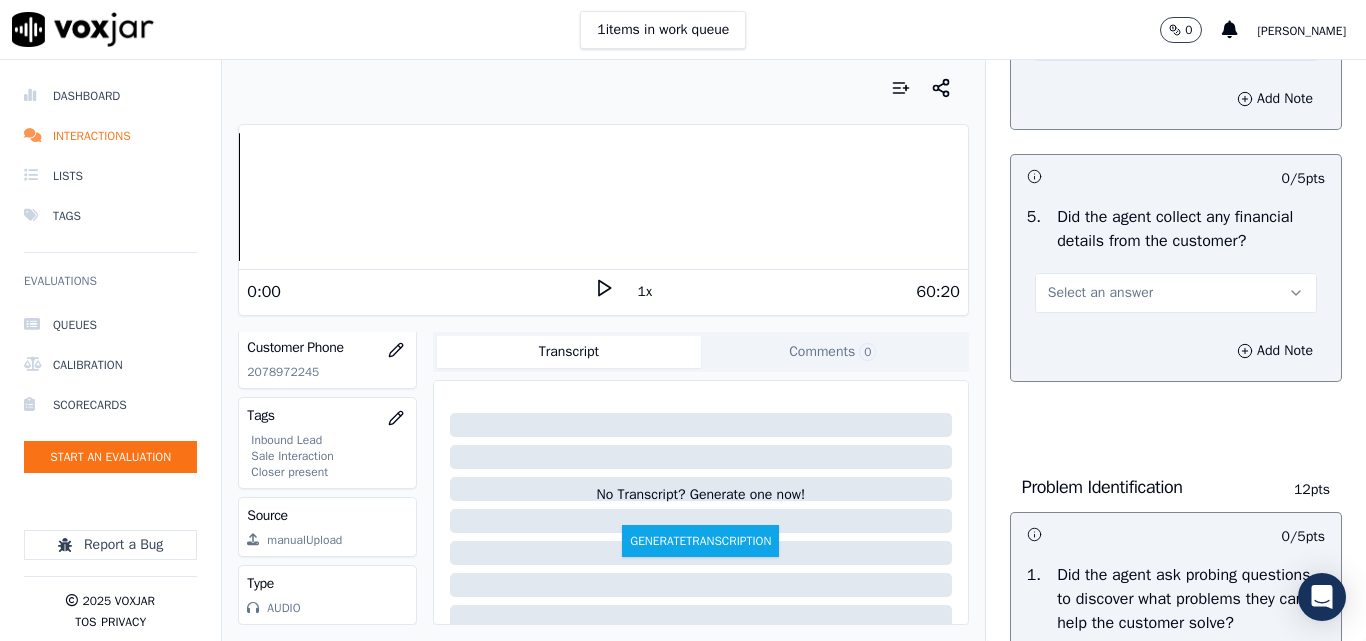 scroll, scrollTop: 1200, scrollLeft: 0, axis: vertical 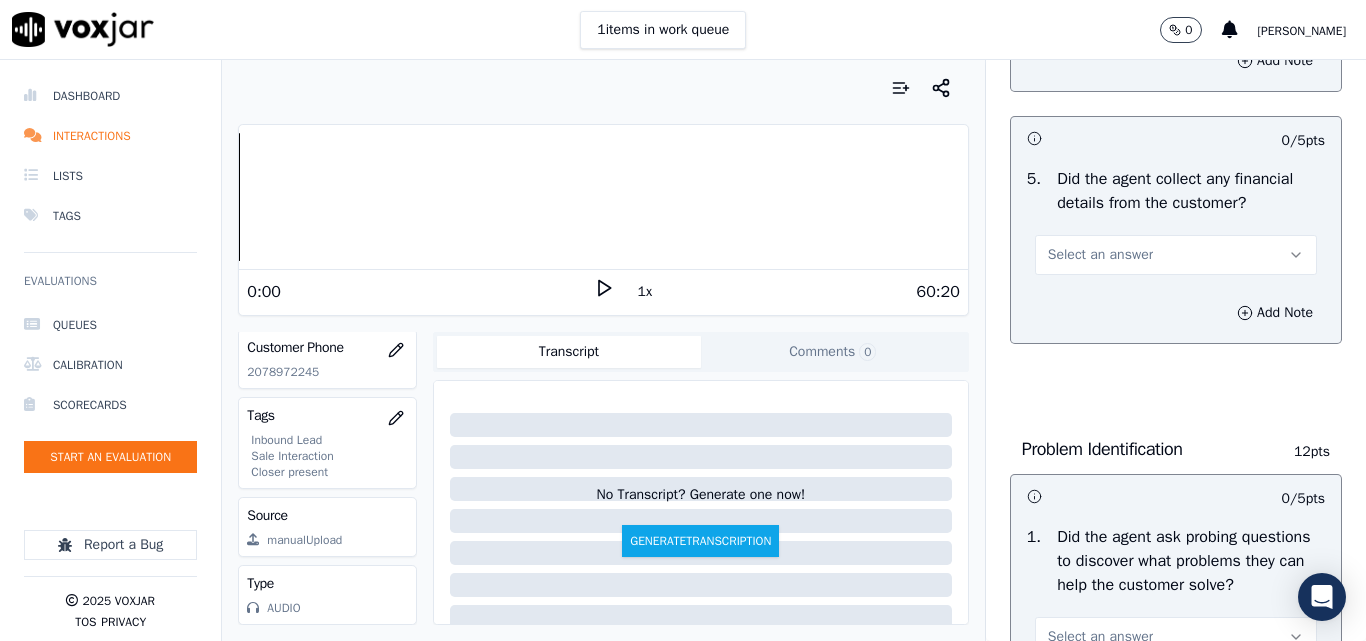 click on "Select an answer" at bounding box center (1100, 255) 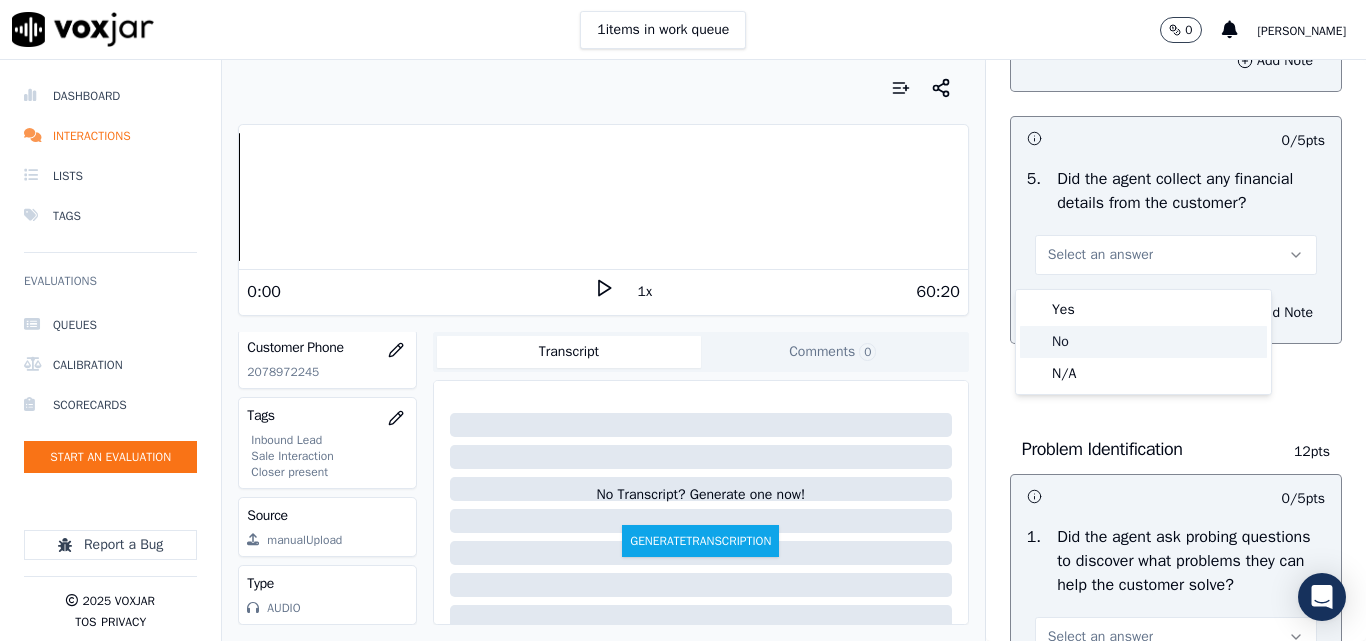 click on "No" 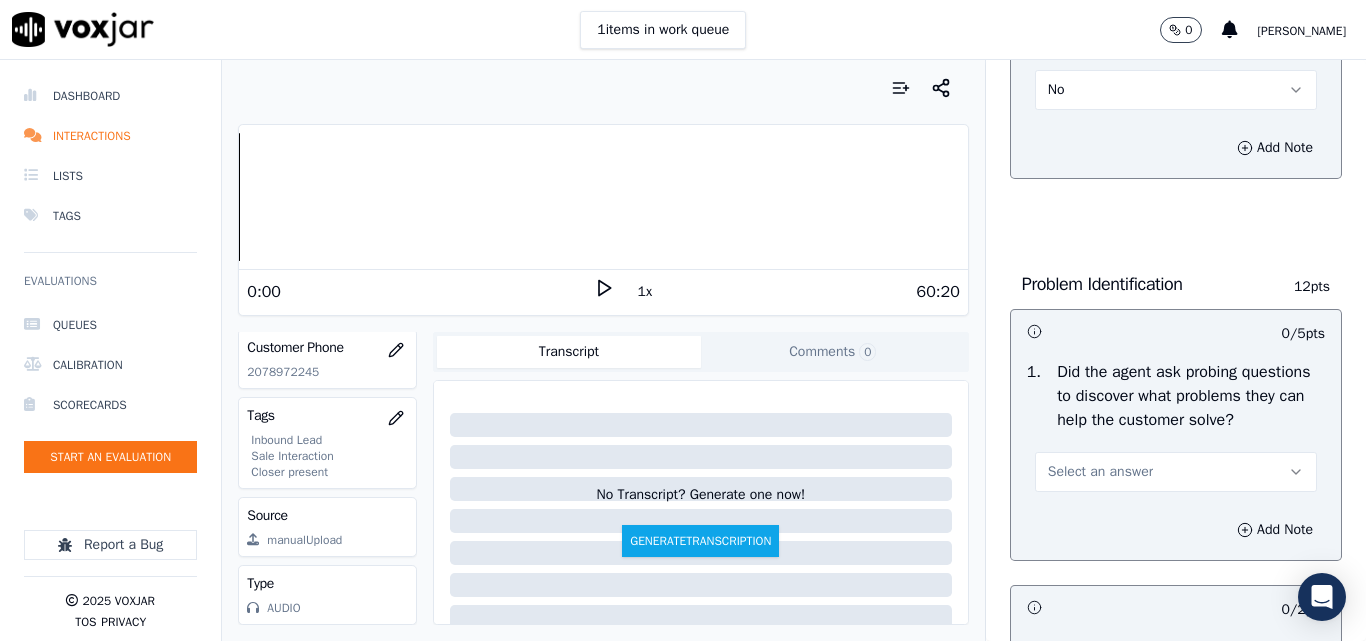scroll, scrollTop: 1400, scrollLeft: 0, axis: vertical 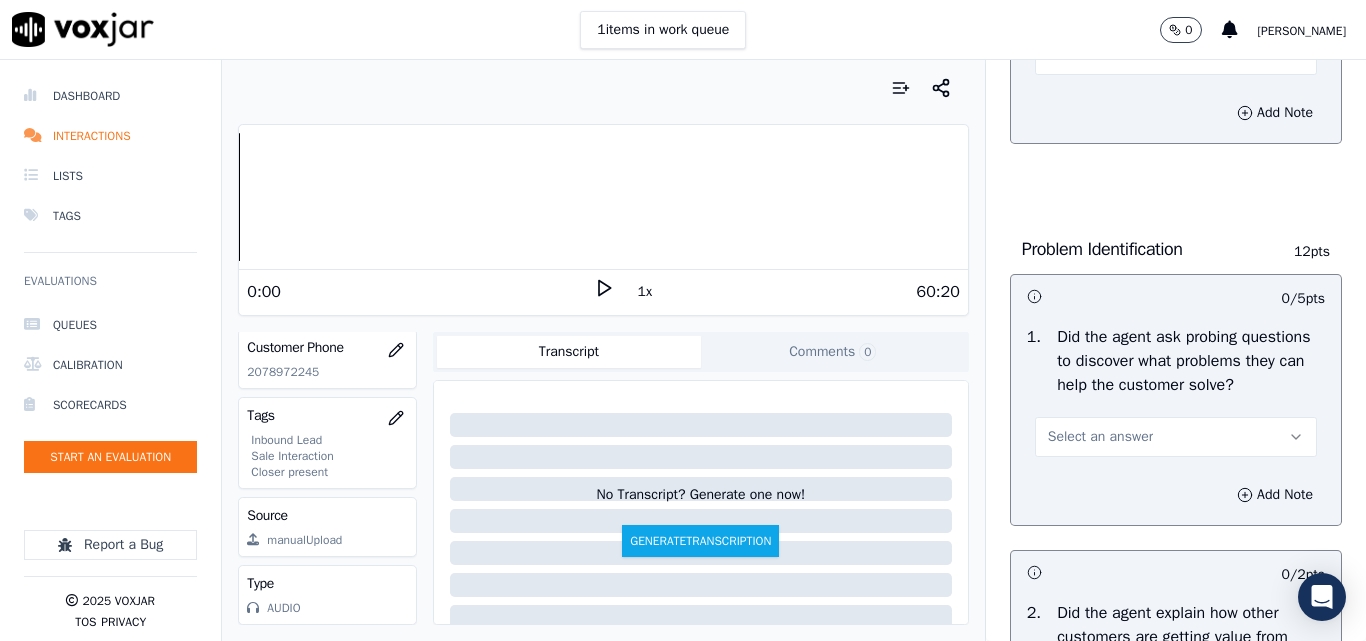click on "Select an answer" at bounding box center [1100, 437] 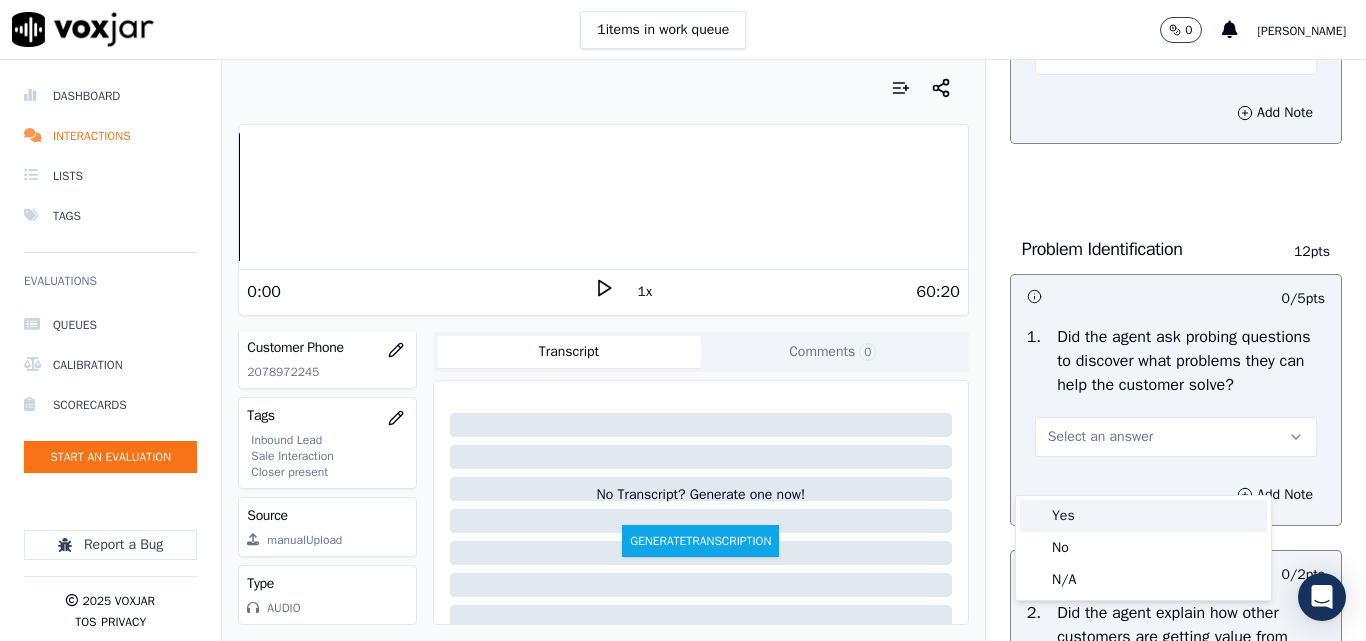 drag, startPoint x: 1090, startPoint y: 511, endPoint x: 1112, endPoint y: 444, distance: 70.5195 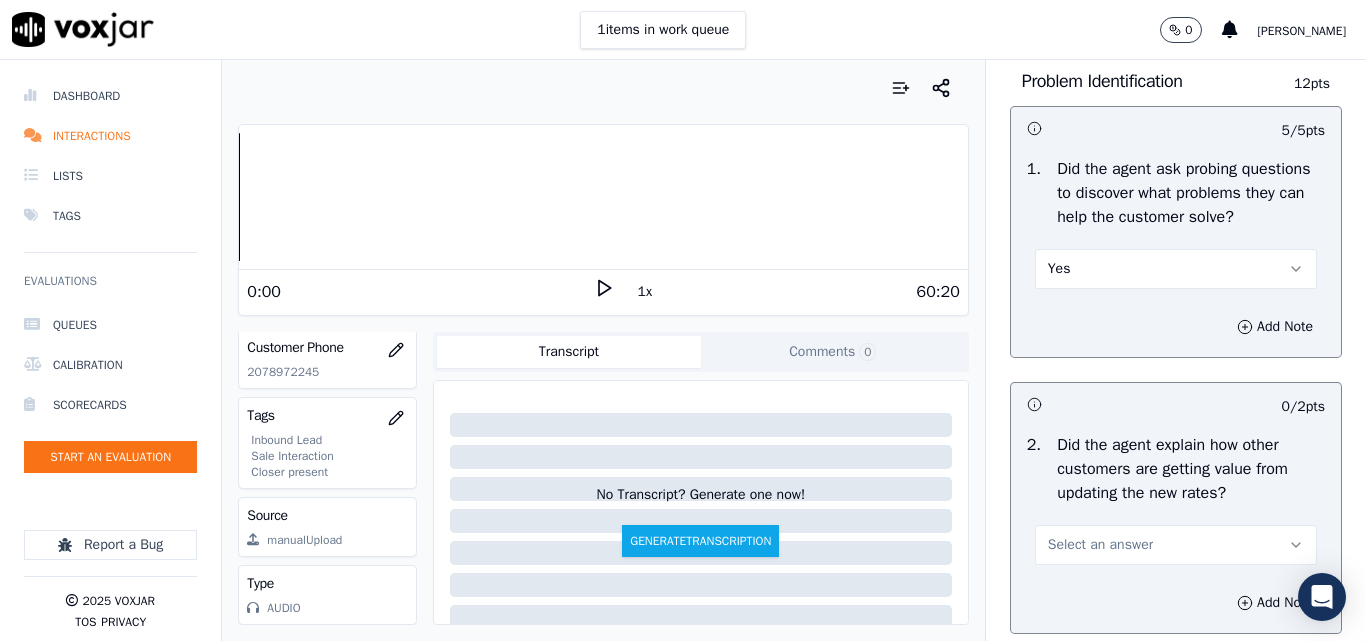 scroll, scrollTop: 1700, scrollLeft: 0, axis: vertical 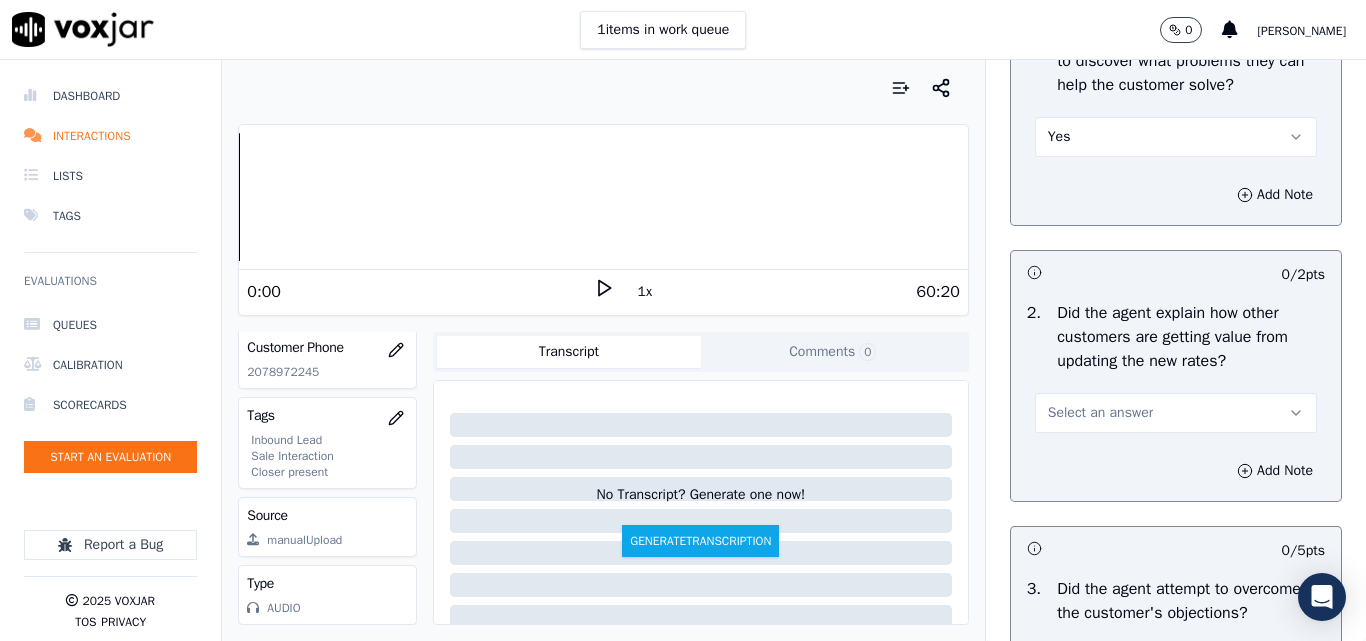 click on "Select an answer" at bounding box center [1100, 413] 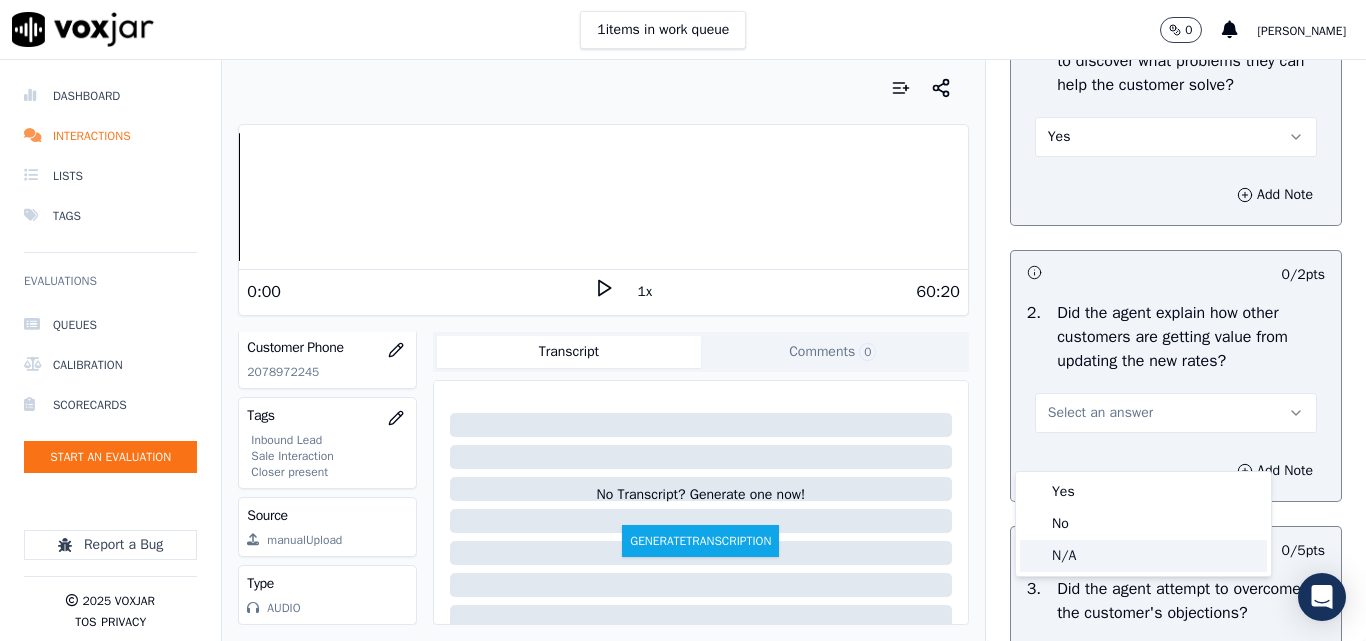 click on "N/A" 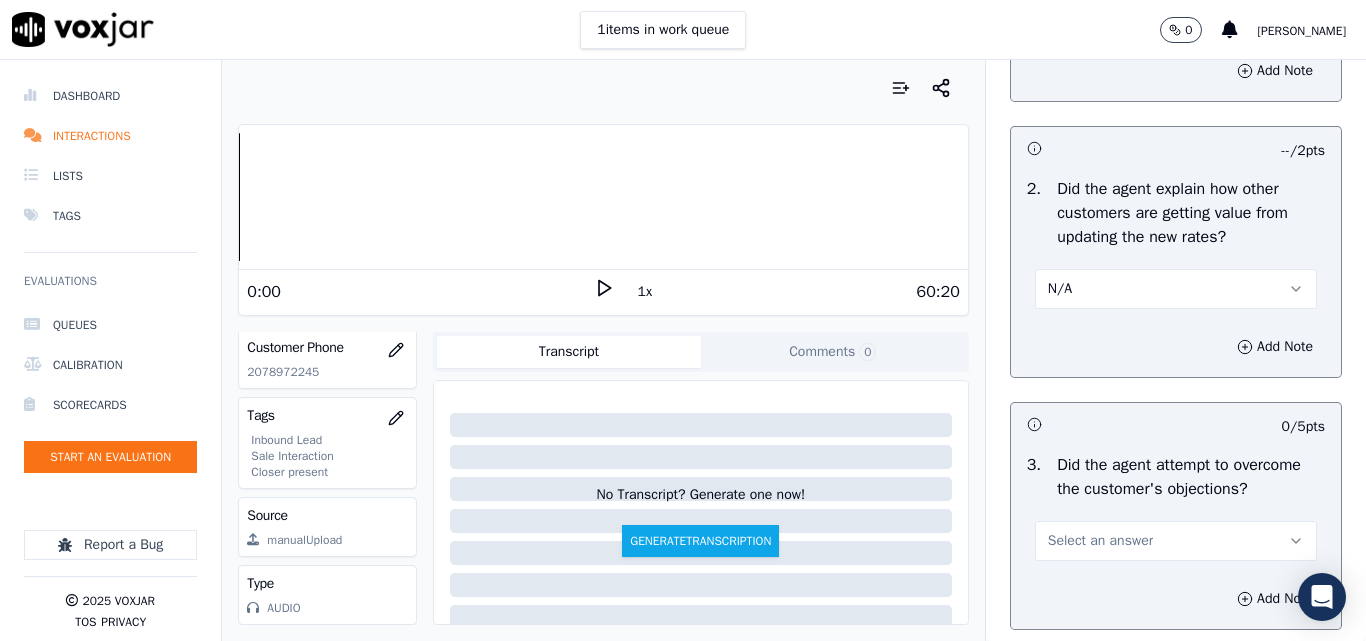 scroll, scrollTop: 2000, scrollLeft: 0, axis: vertical 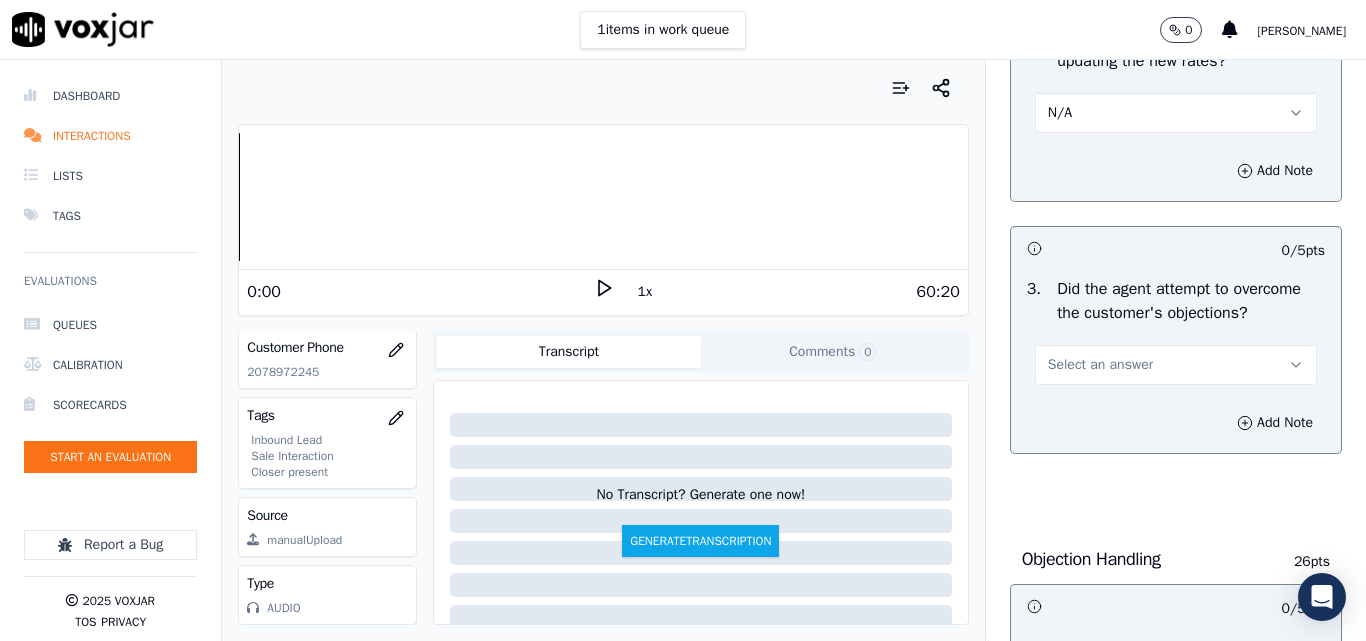click on "Select an answer" at bounding box center [1100, 365] 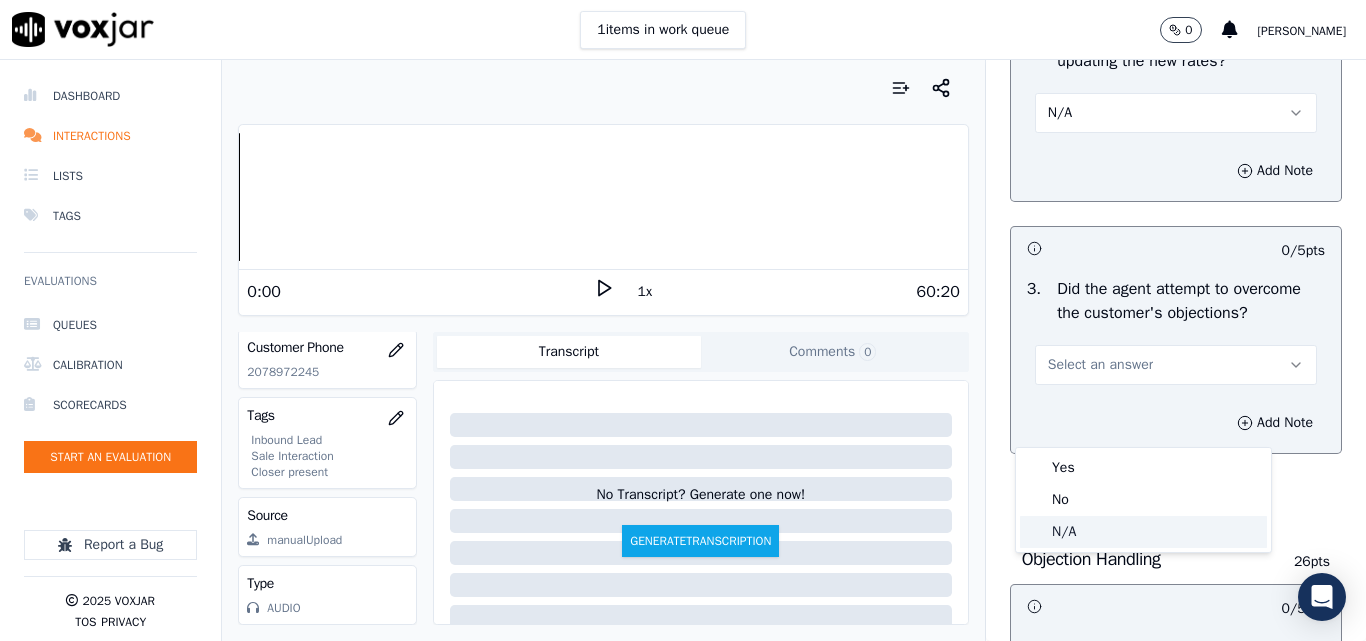 click on "N/A" 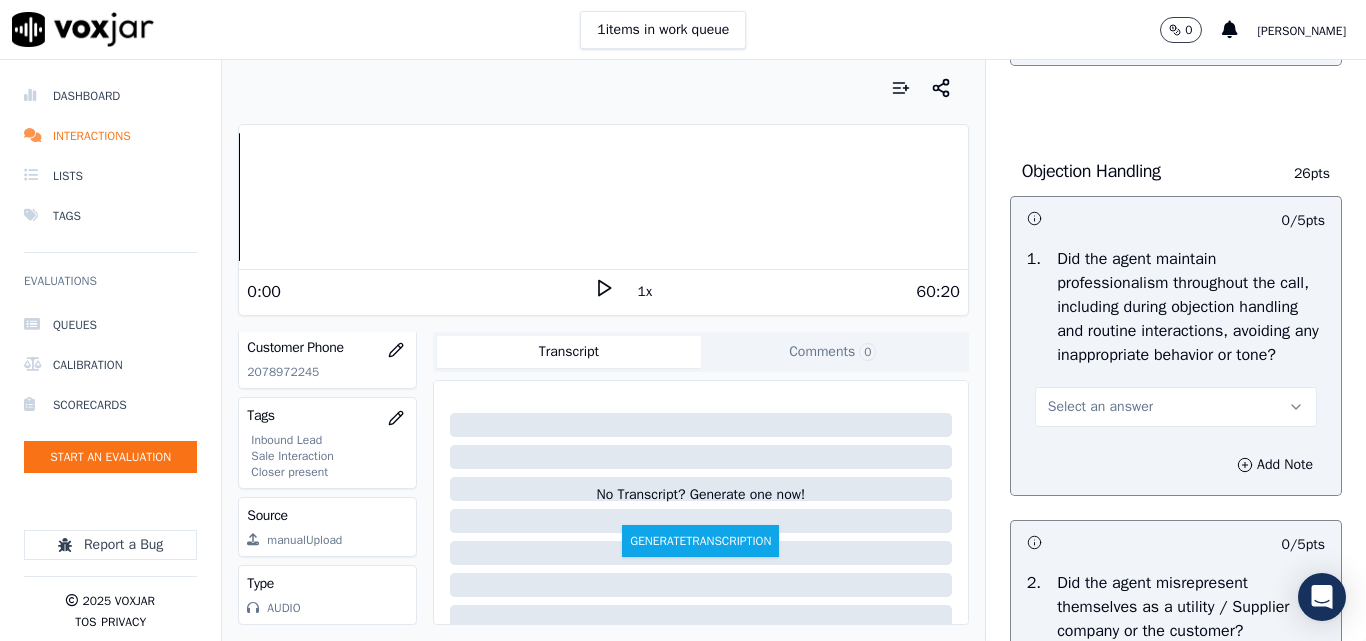 scroll, scrollTop: 2500, scrollLeft: 0, axis: vertical 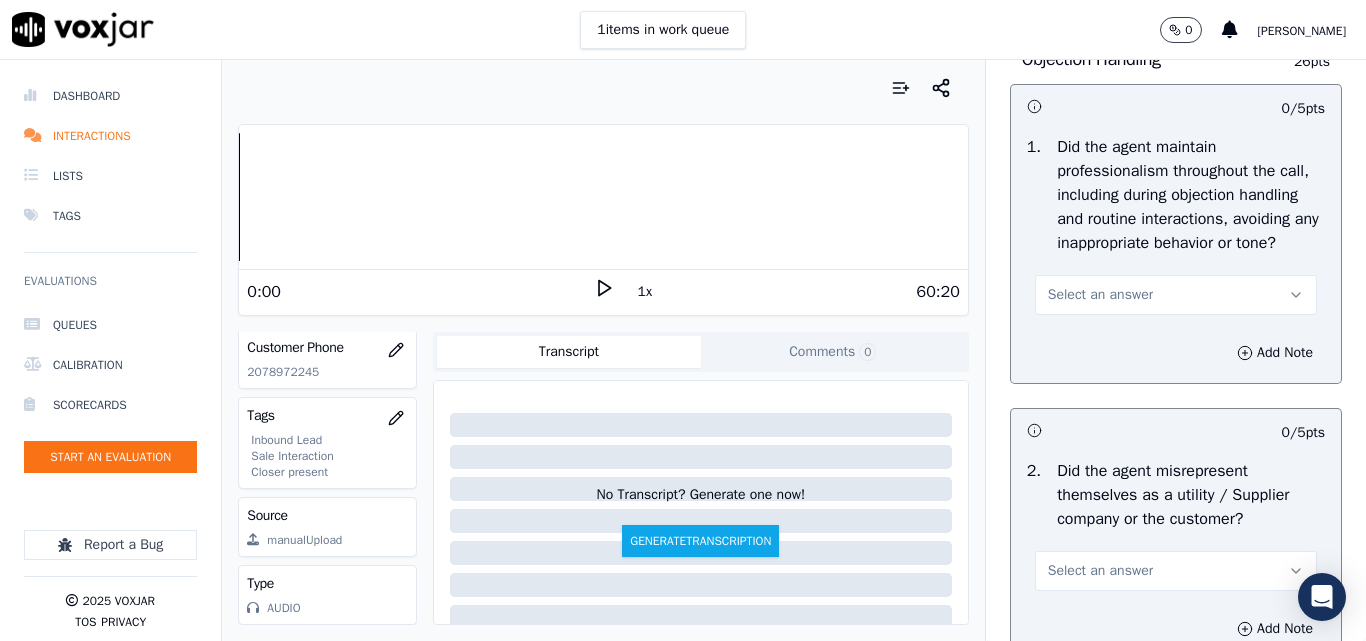 click on "Select an answer" at bounding box center [1100, 295] 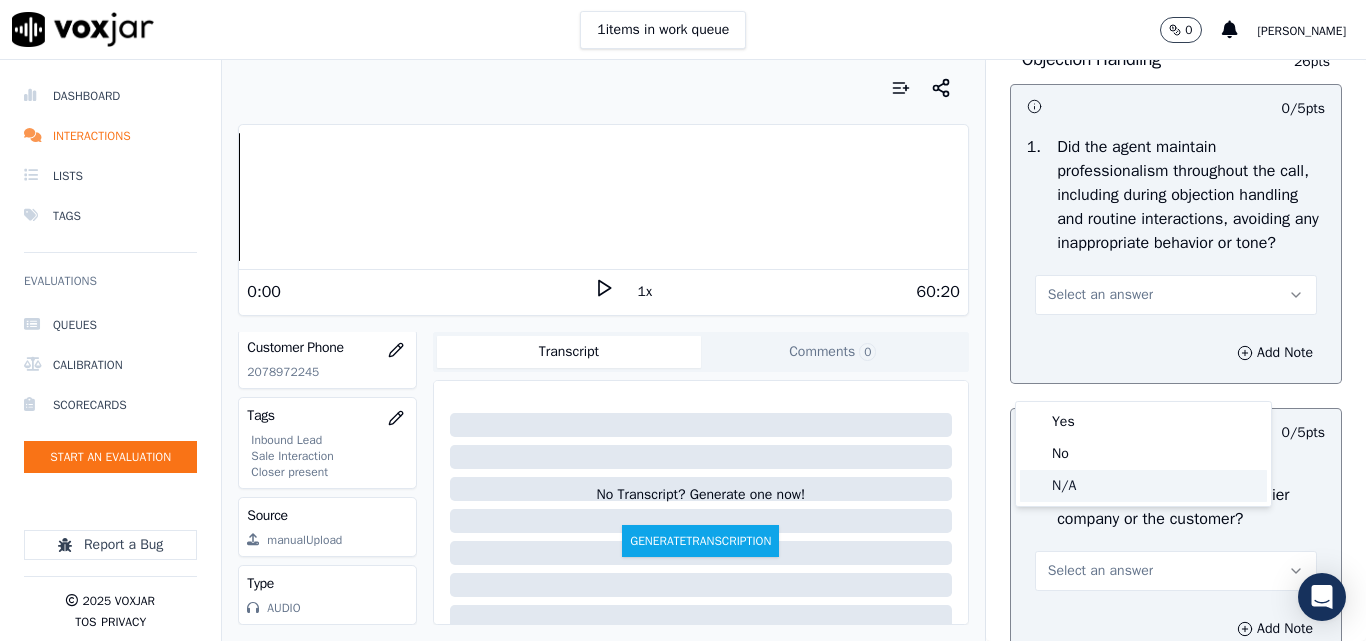 click on "N/A" 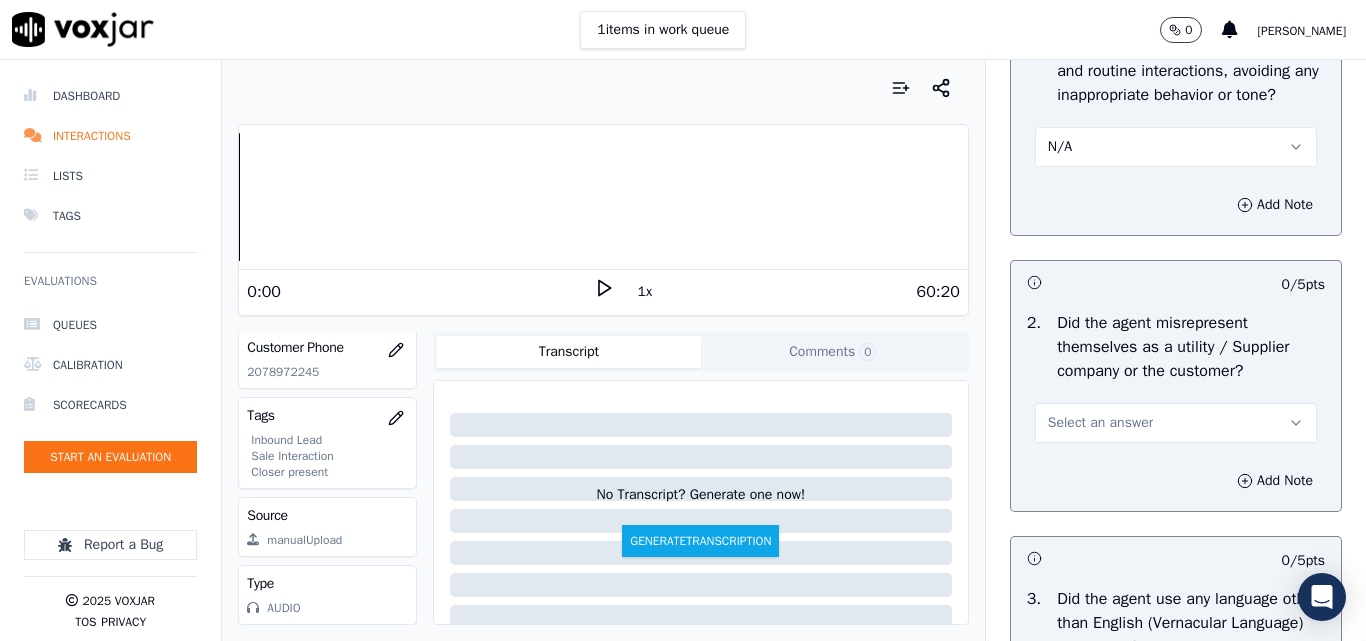 scroll, scrollTop: 2800, scrollLeft: 0, axis: vertical 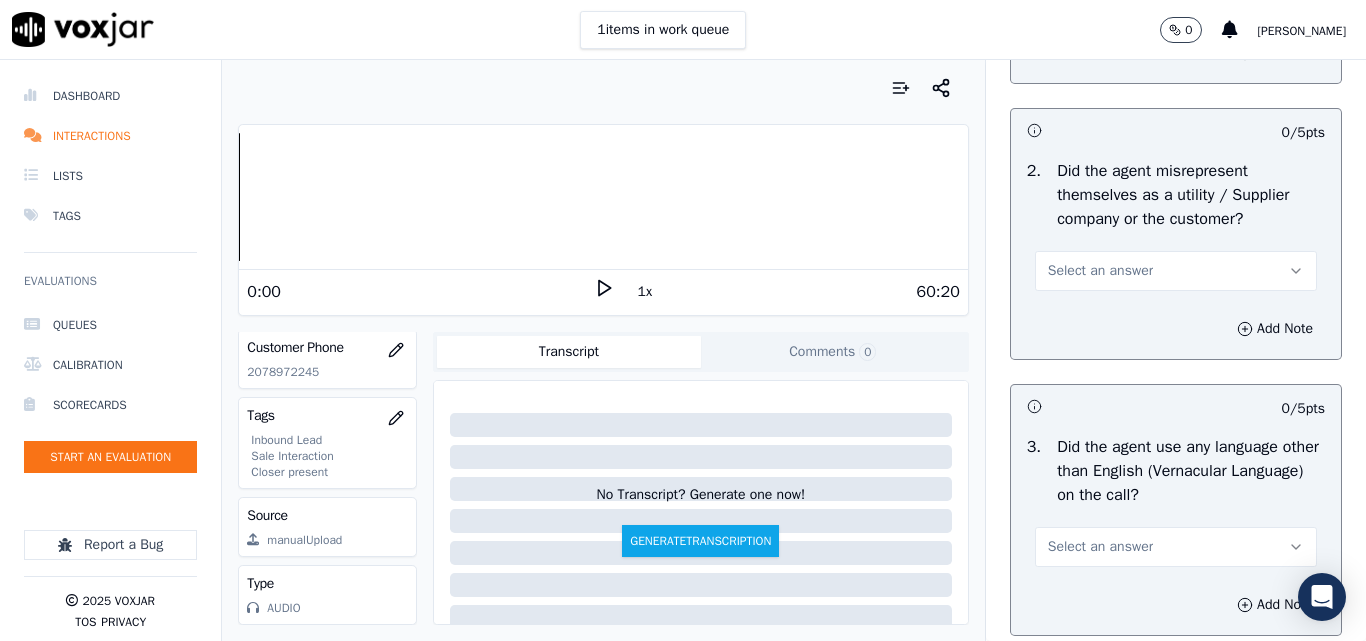 click on "Select an answer" at bounding box center [1100, 271] 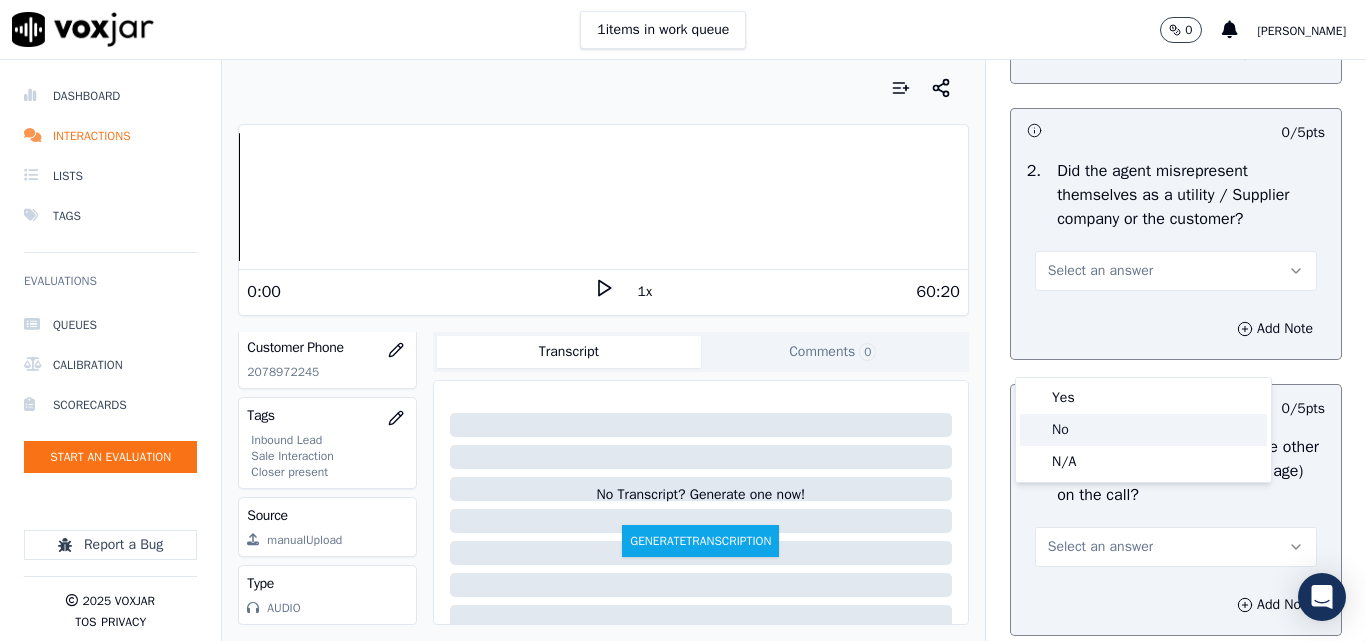 click on "No" 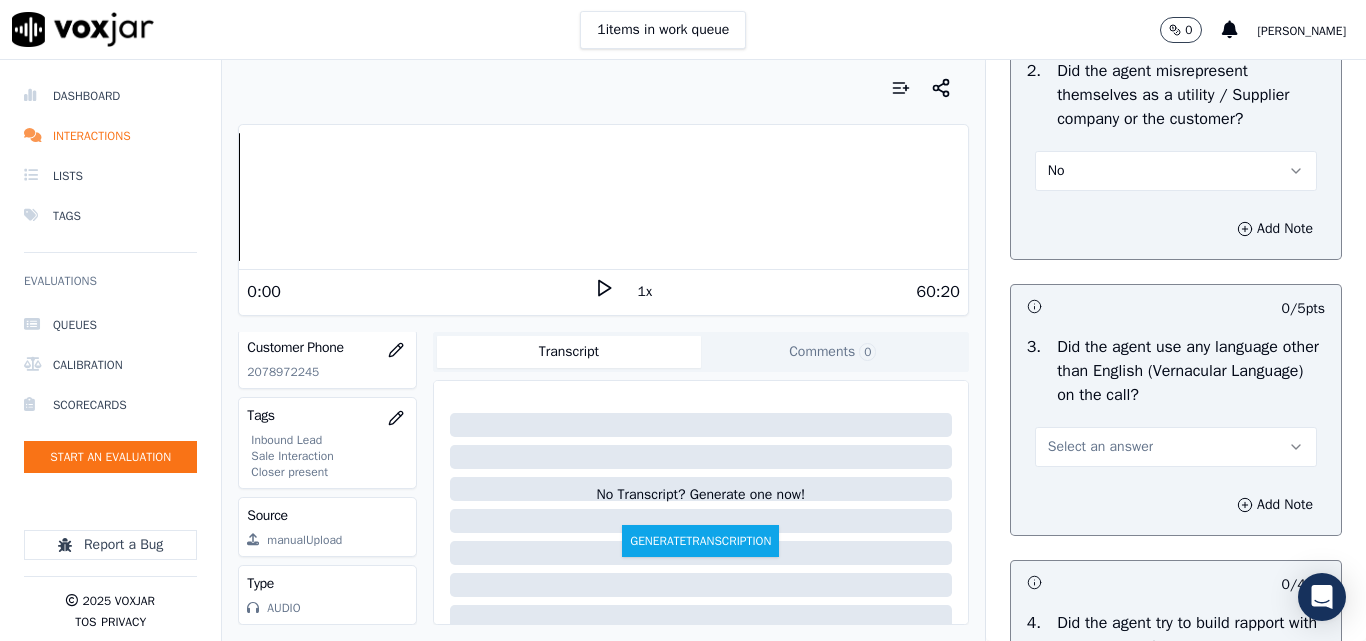 scroll, scrollTop: 3000, scrollLeft: 0, axis: vertical 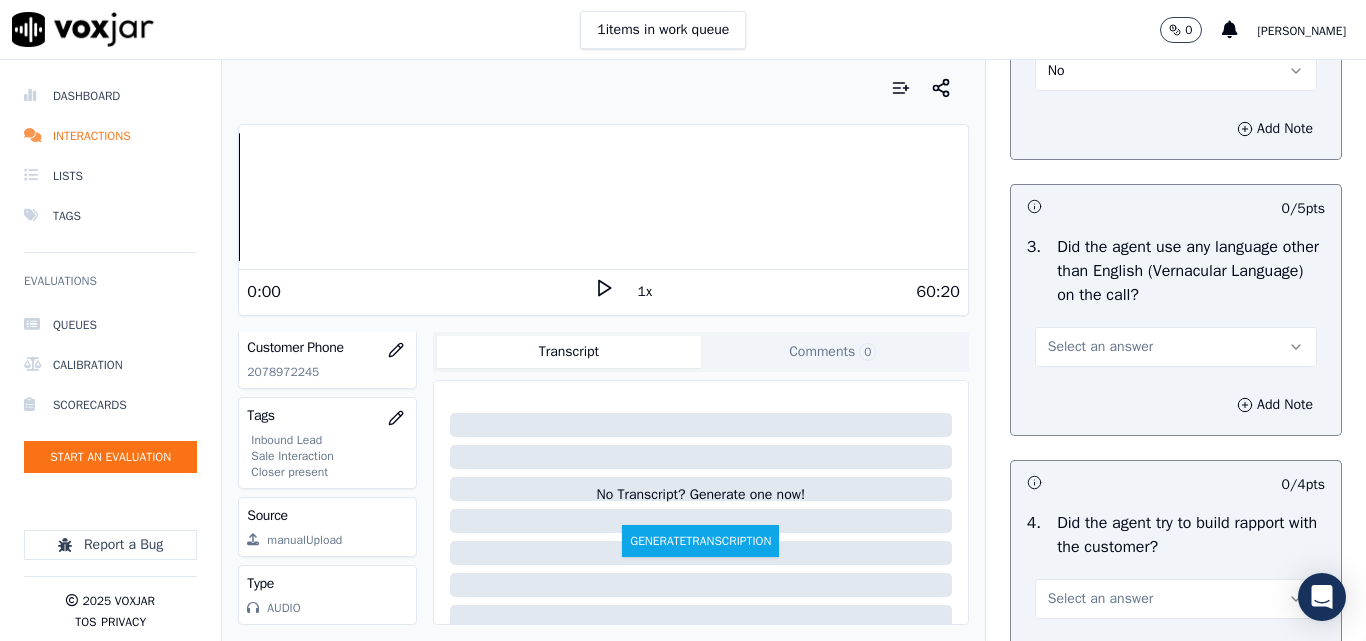 click on "Select an answer" at bounding box center [1100, 347] 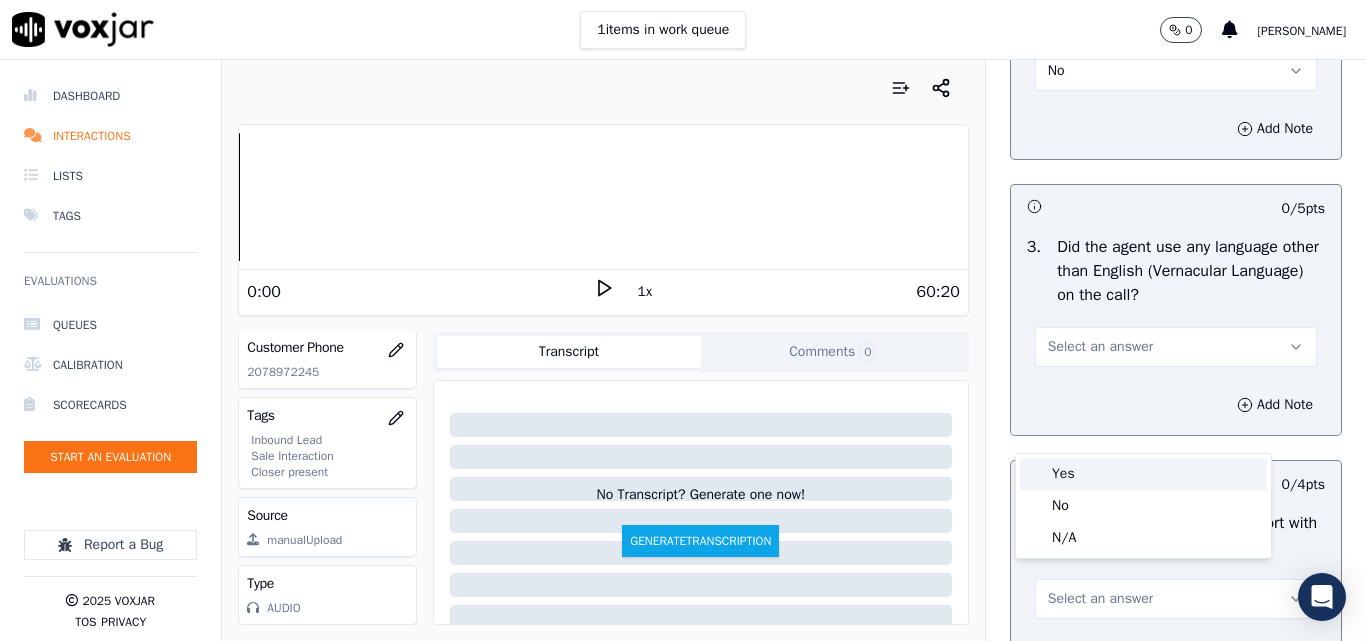 click on "Yes" at bounding box center [1143, 474] 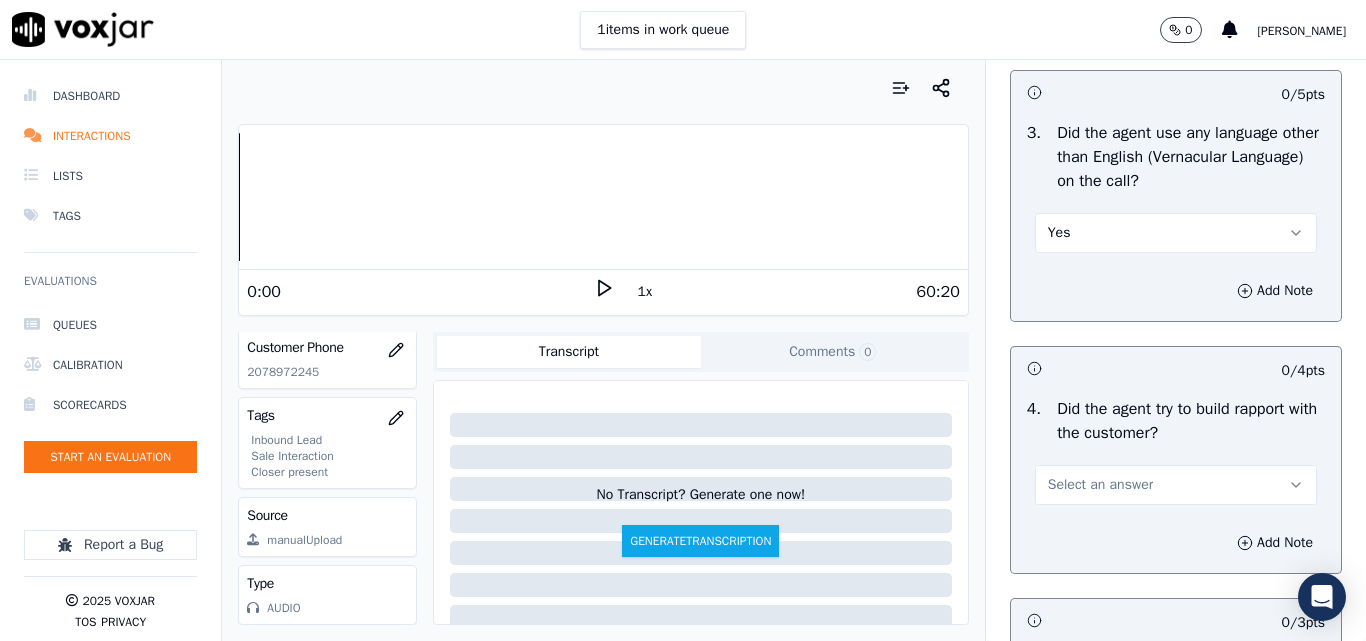 scroll, scrollTop: 3300, scrollLeft: 0, axis: vertical 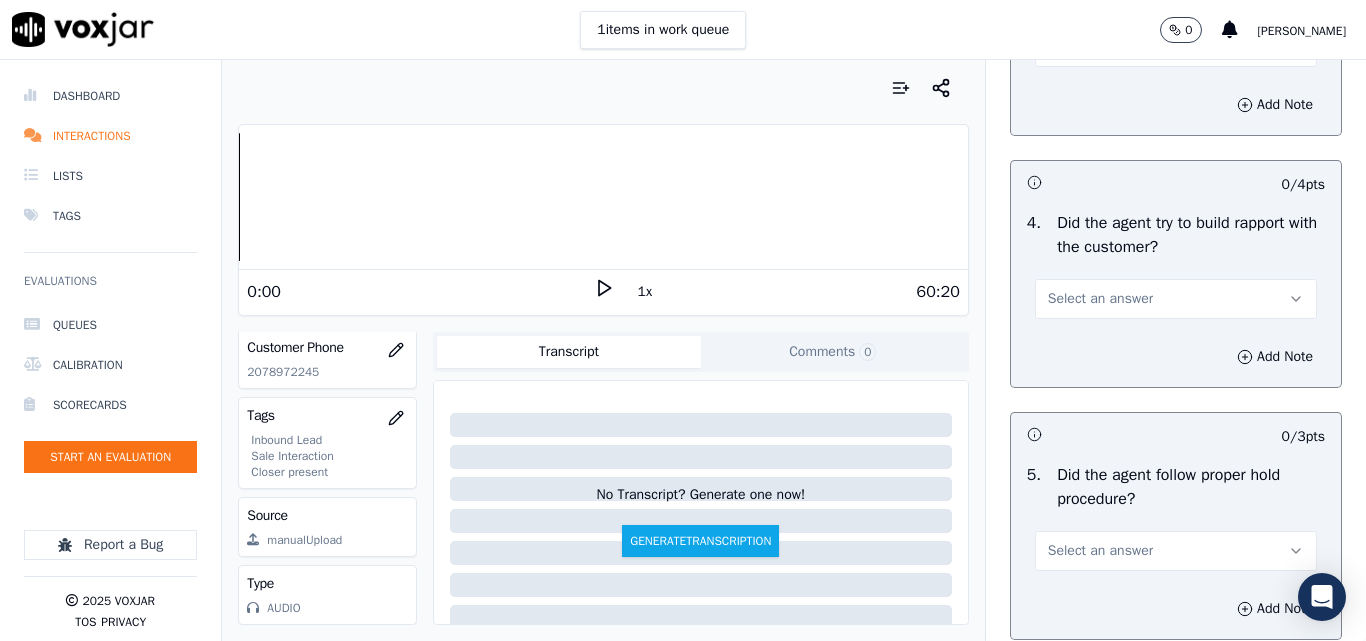 click on "Select an answer" at bounding box center [1100, 299] 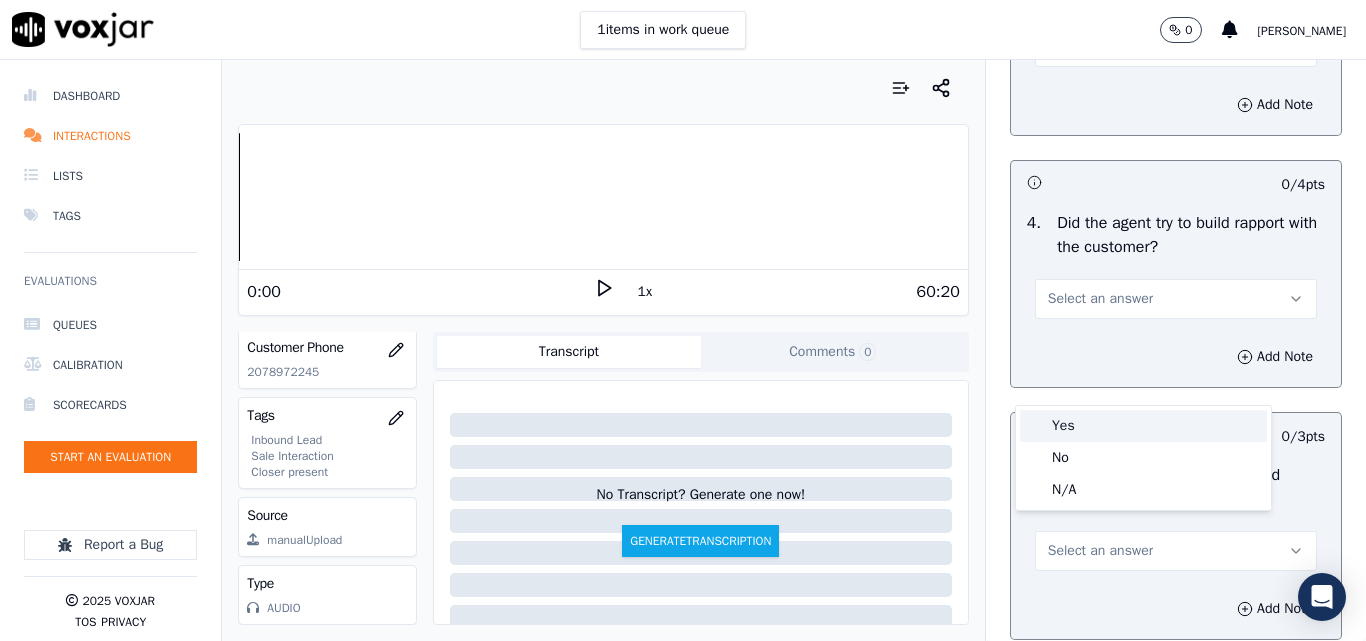 drag, startPoint x: 1078, startPoint y: 421, endPoint x: 1107, endPoint y: 420, distance: 29.017237 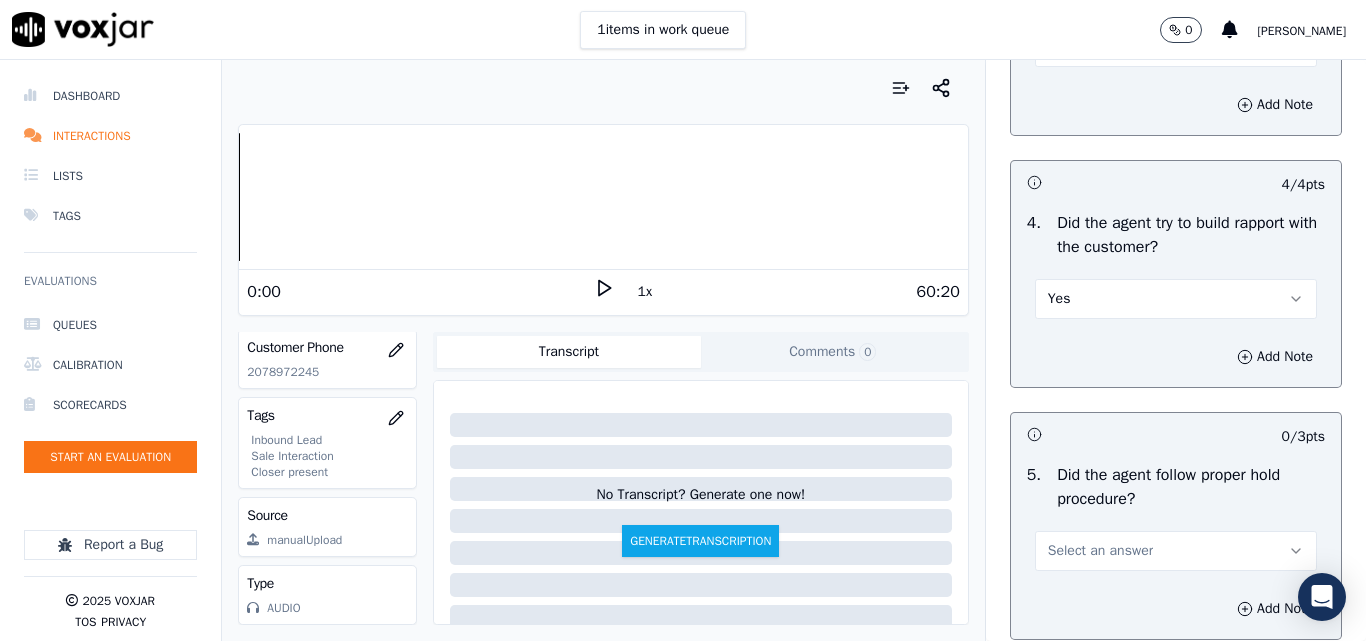 scroll, scrollTop: 3500, scrollLeft: 0, axis: vertical 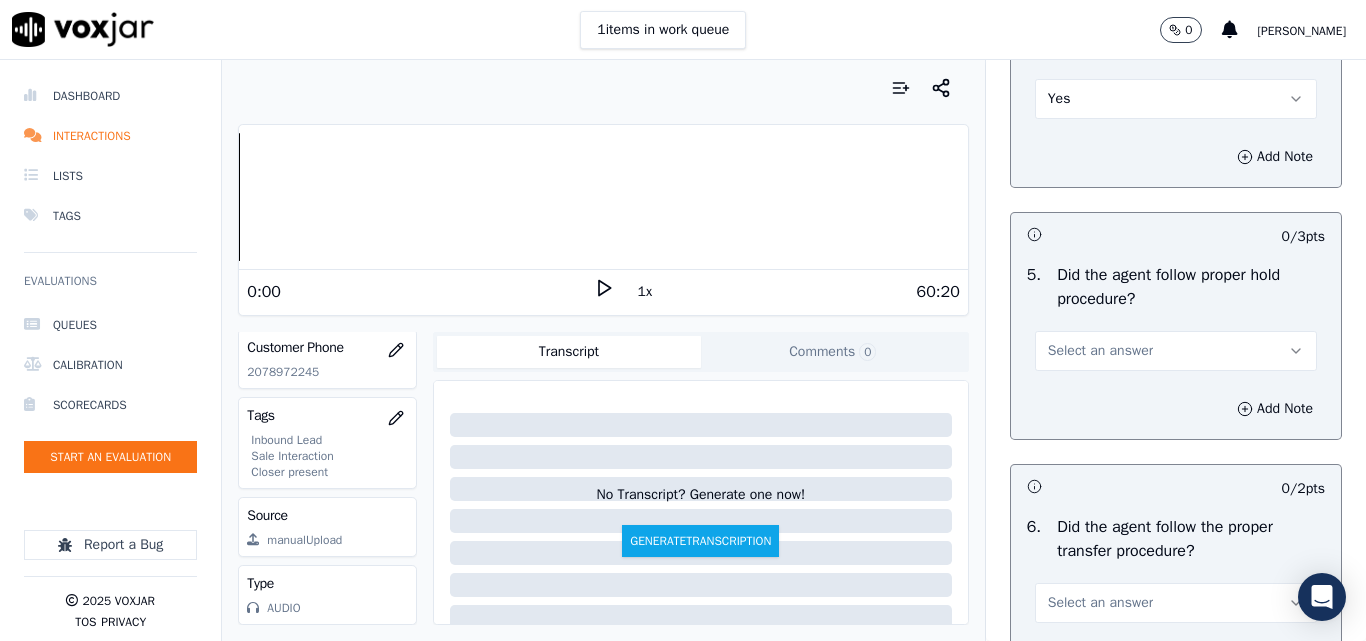 click on "Select an answer" at bounding box center [1100, 351] 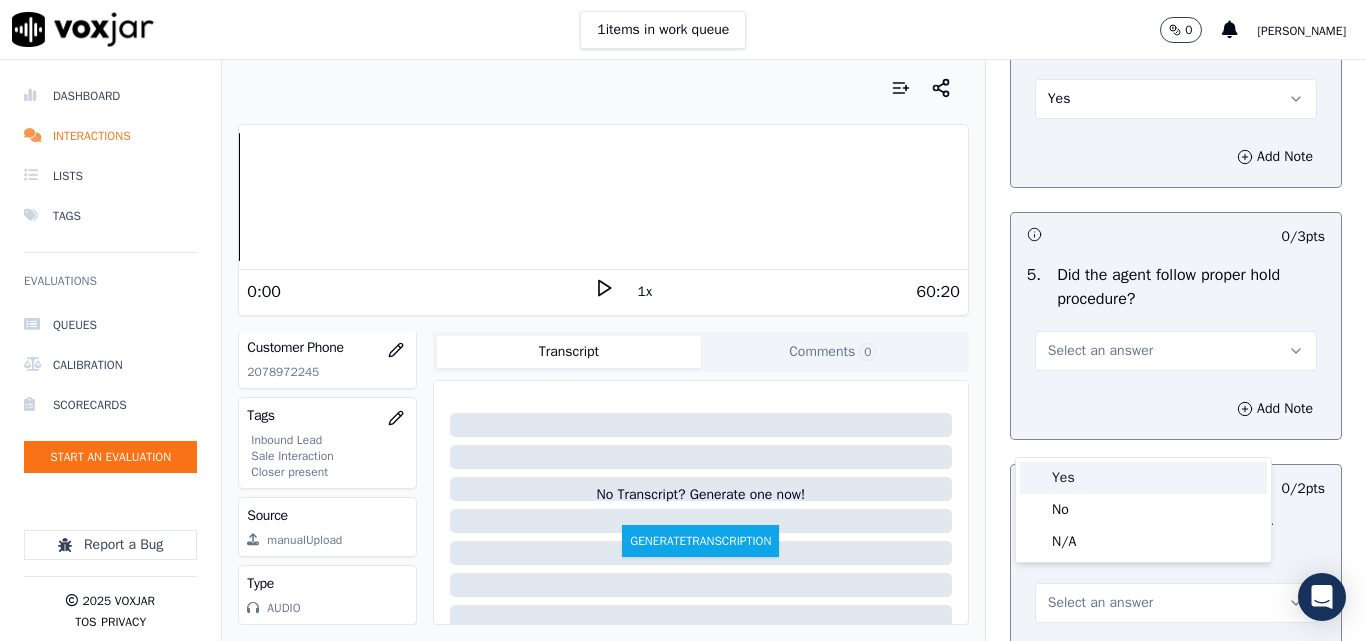 click on "Yes" at bounding box center (1143, 478) 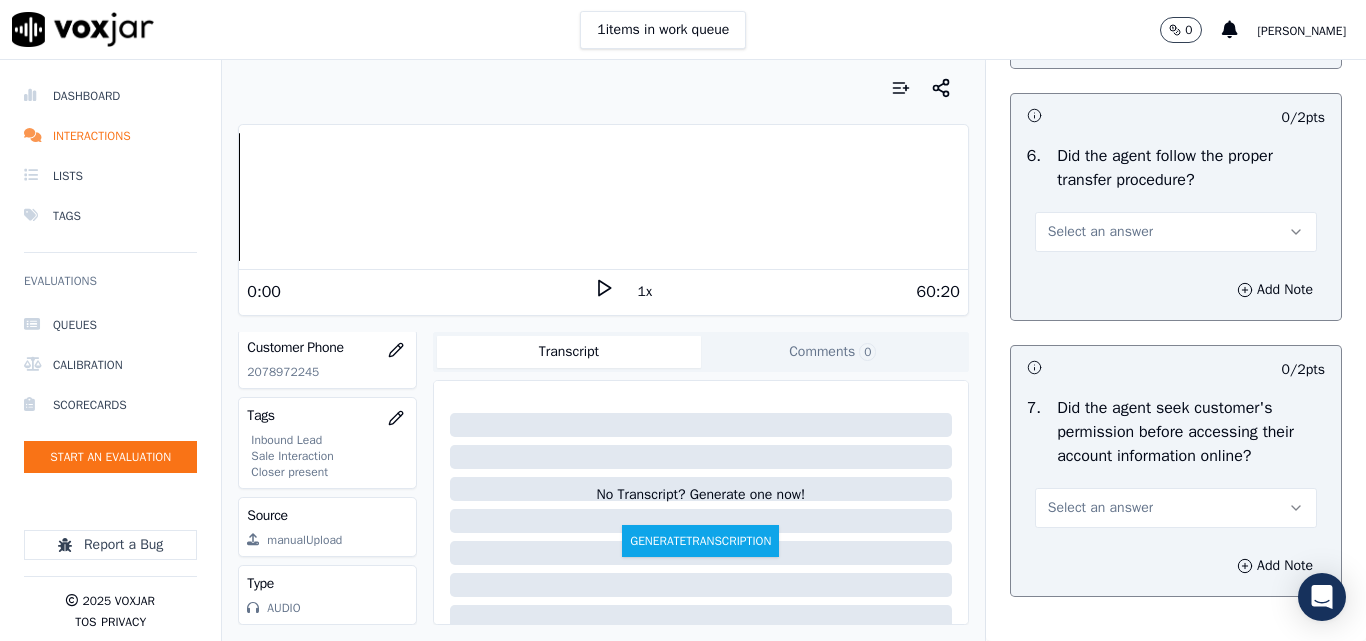 scroll, scrollTop: 3900, scrollLeft: 0, axis: vertical 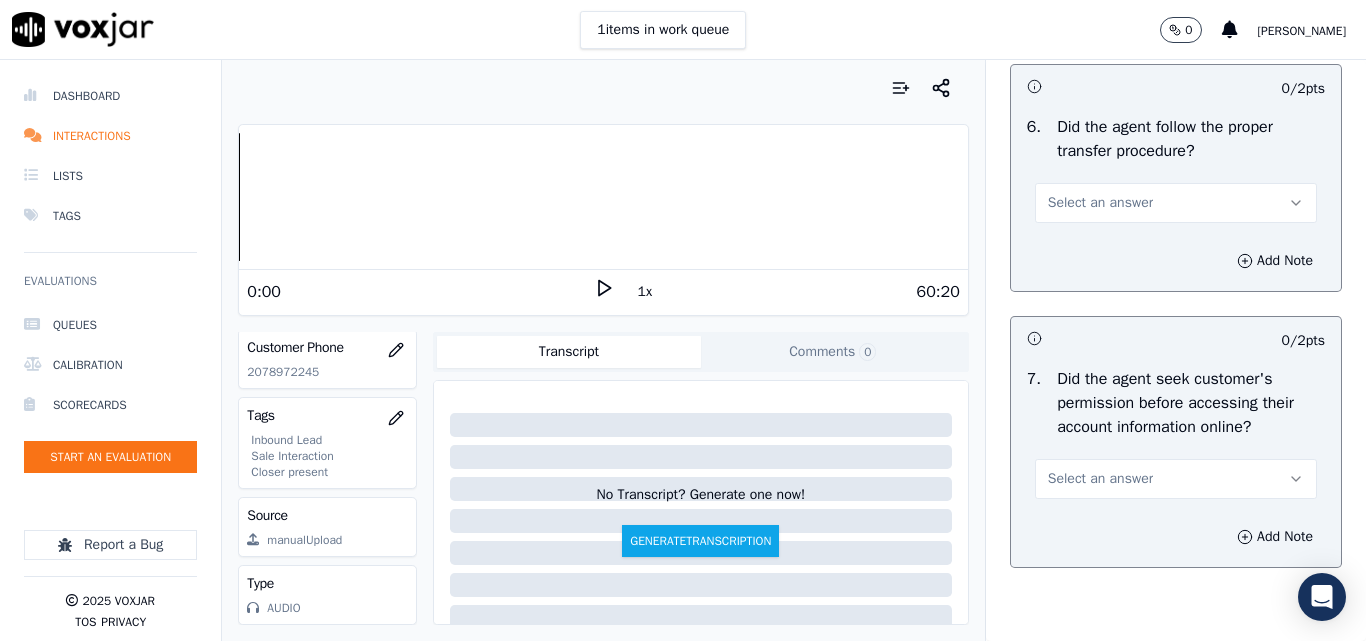 click on "Select an answer" at bounding box center [1100, 203] 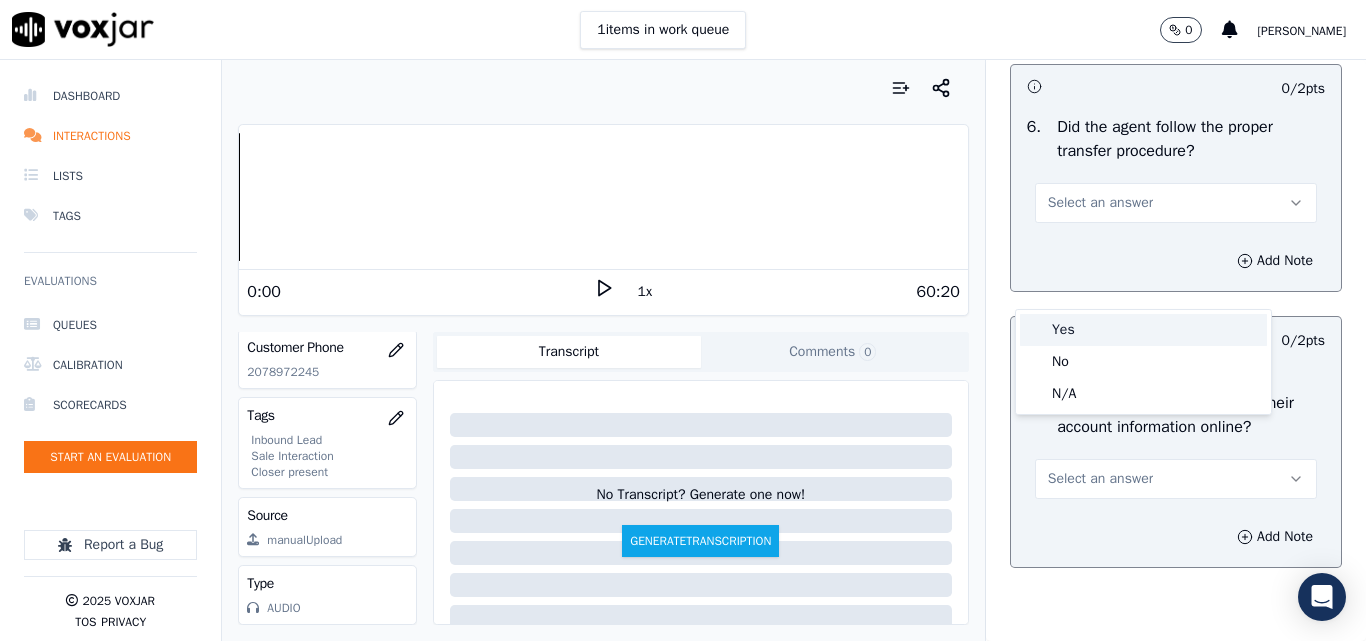 click on "Yes" at bounding box center (1143, 330) 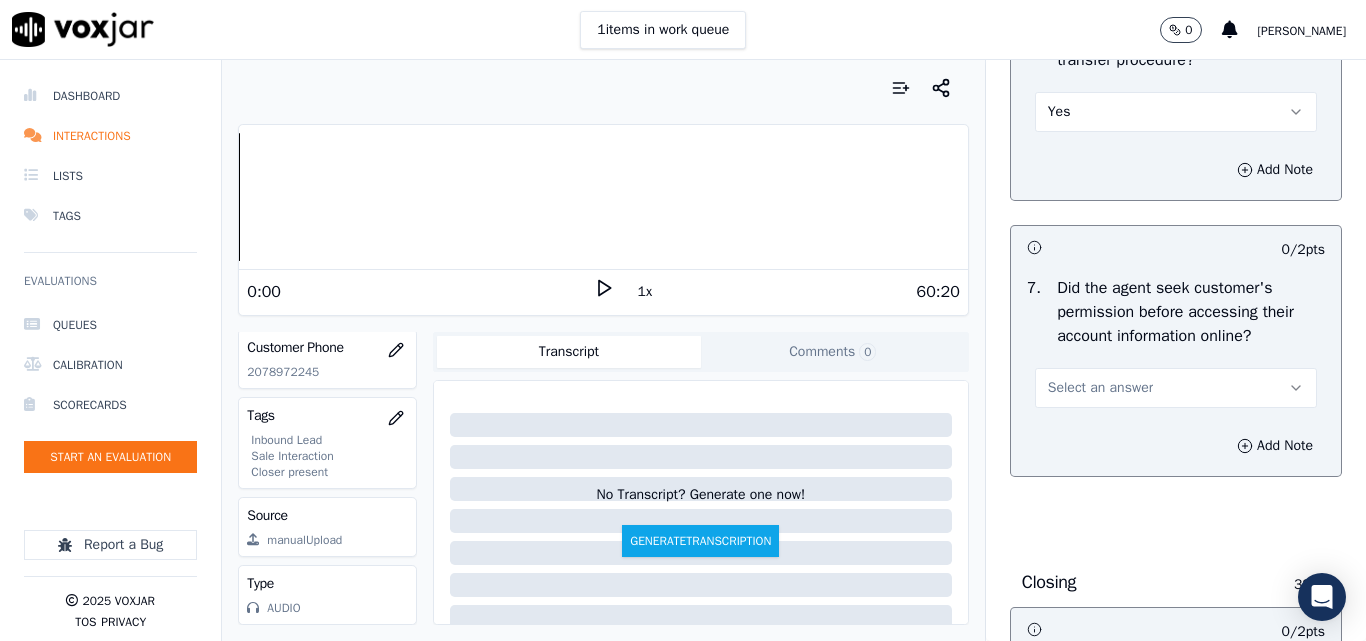 scroll, scrollTop: 4100, scrollLeft: 0, axis: vertical 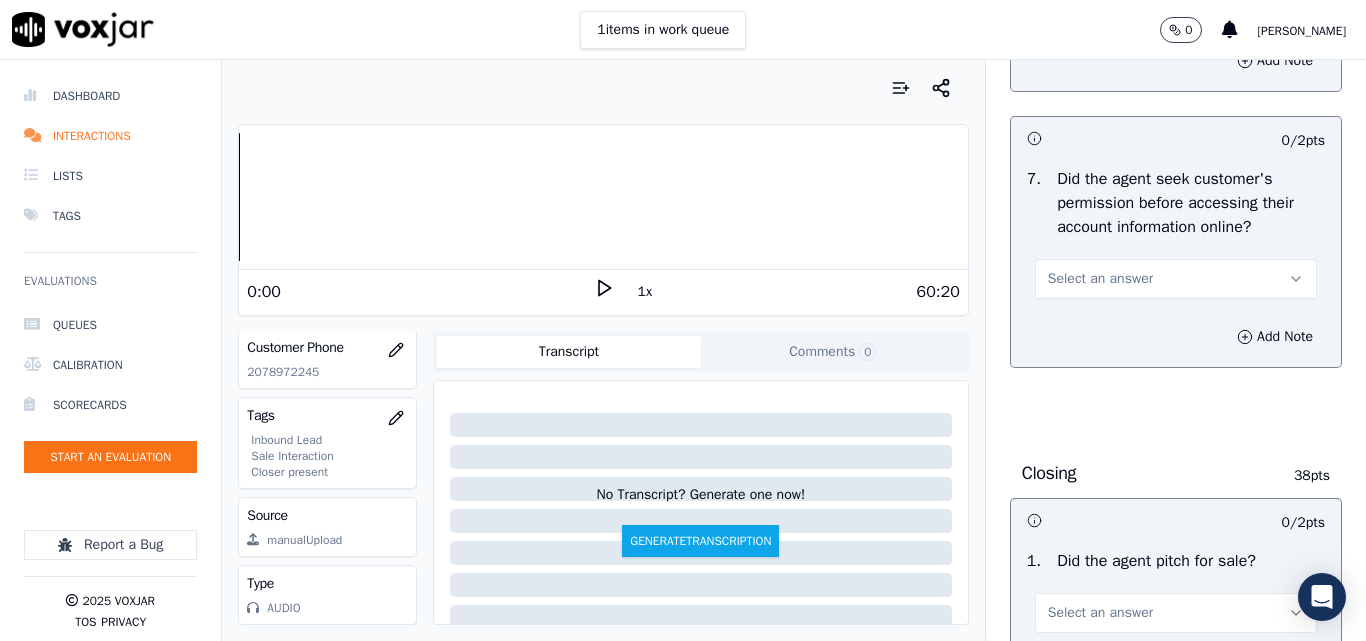 click on "Select an answer" at bounding box center (1100, 279) 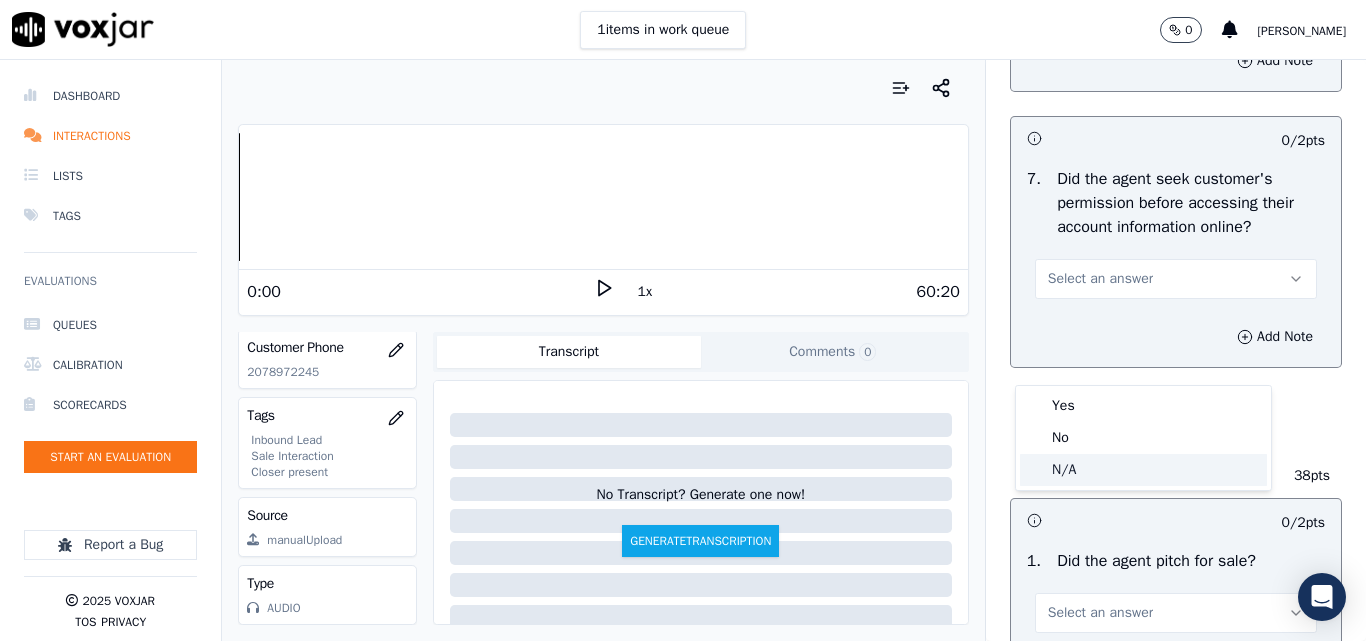 drag, startPoint x: 1077, startPoint y: 479, endPoint x: 1103, endPoint y: 462, distance: 31.06445 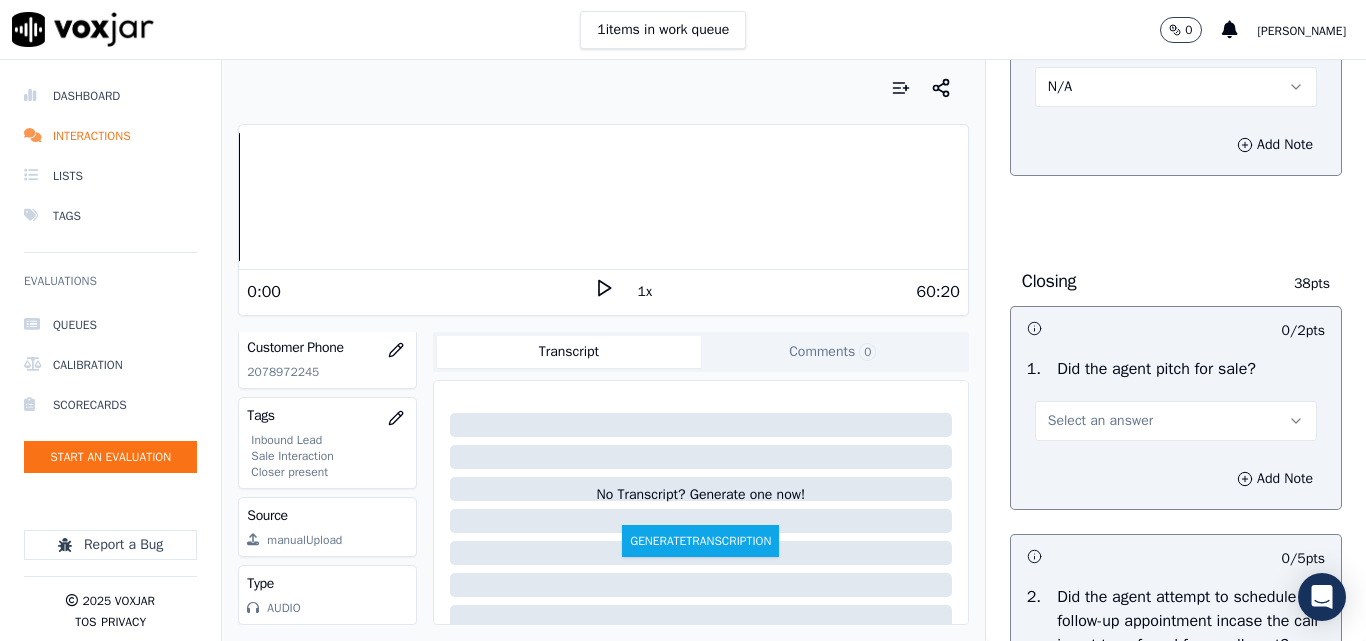 scroll, scrollTop: 4300, scrollLeft: 0, axis: vertical 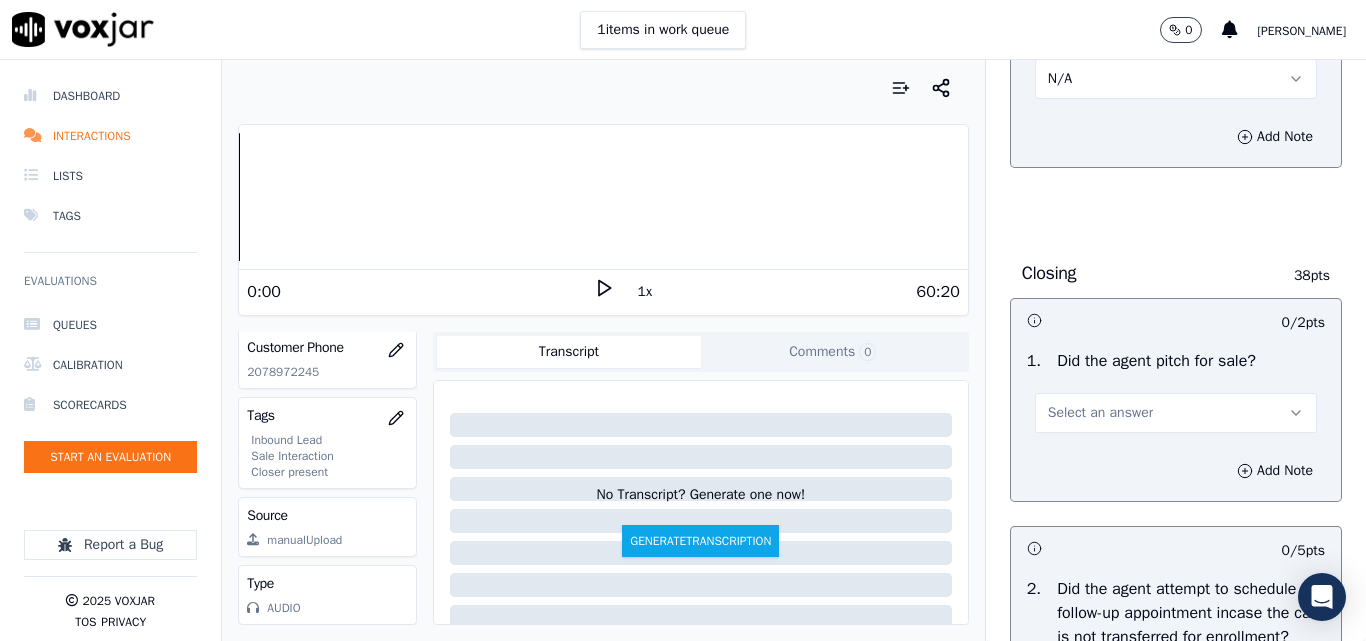 click on "N/A" at bounding box center [1176, 79] 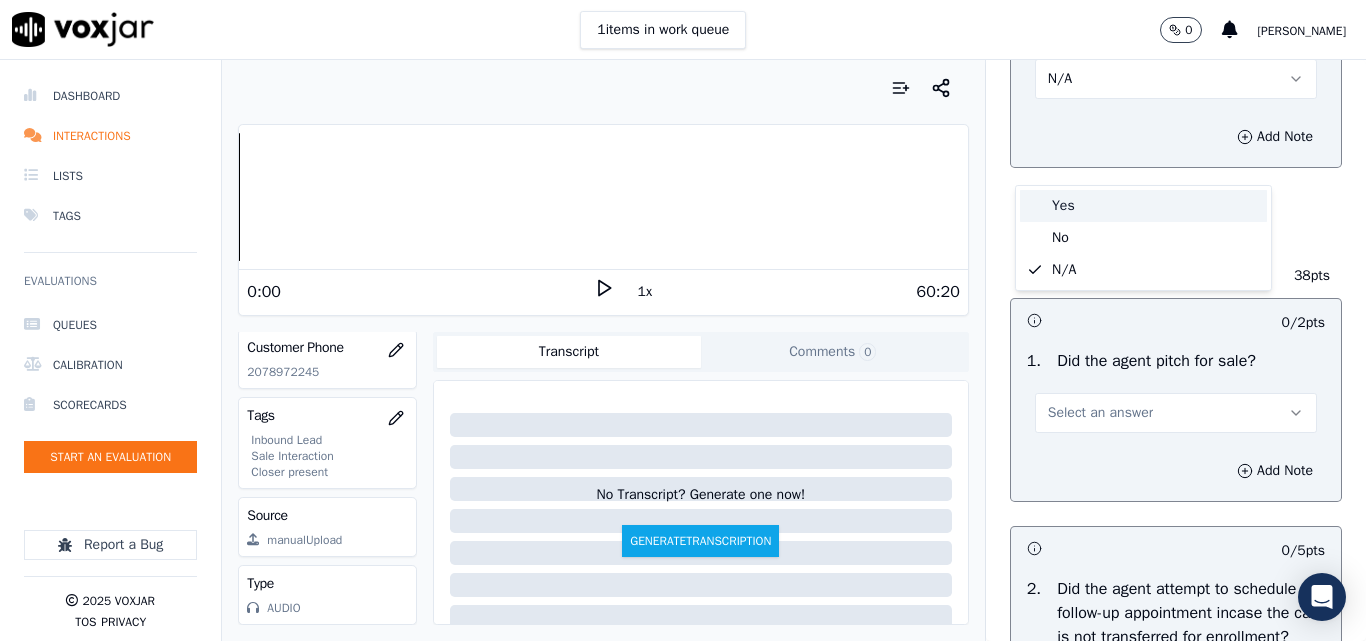 click on "Yes" at bounding box center (1143, 206) 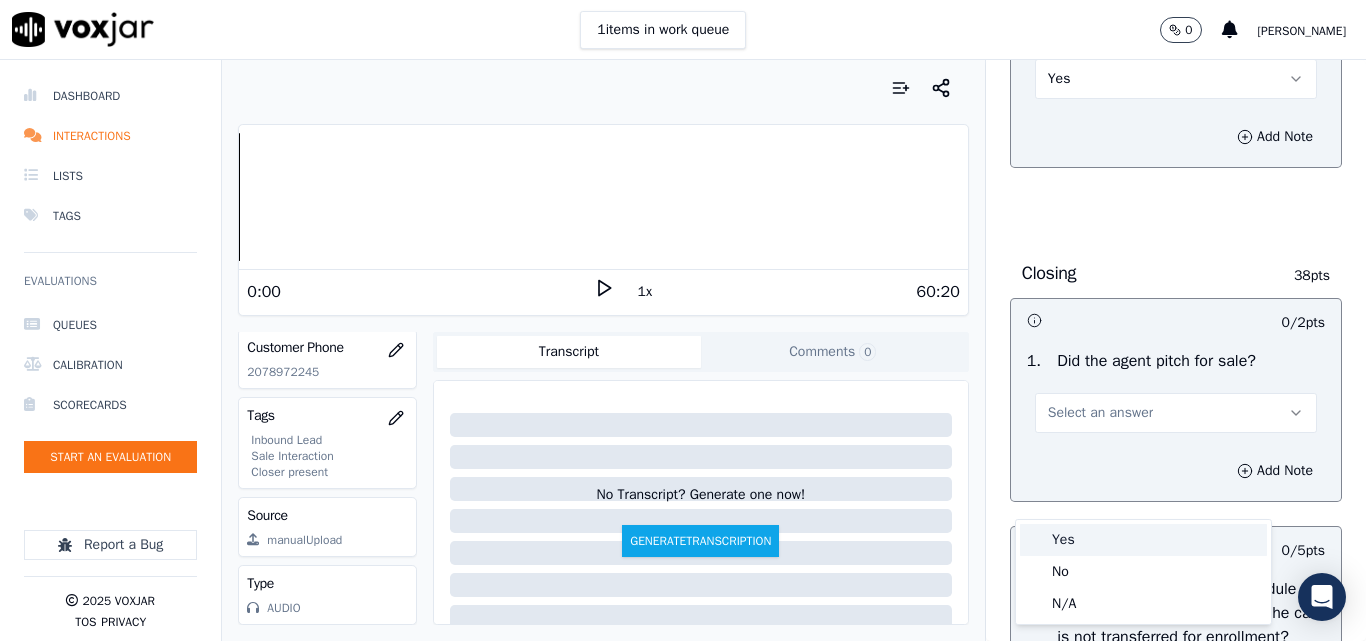 click on "Yes" at bounding box center (1143, 540) 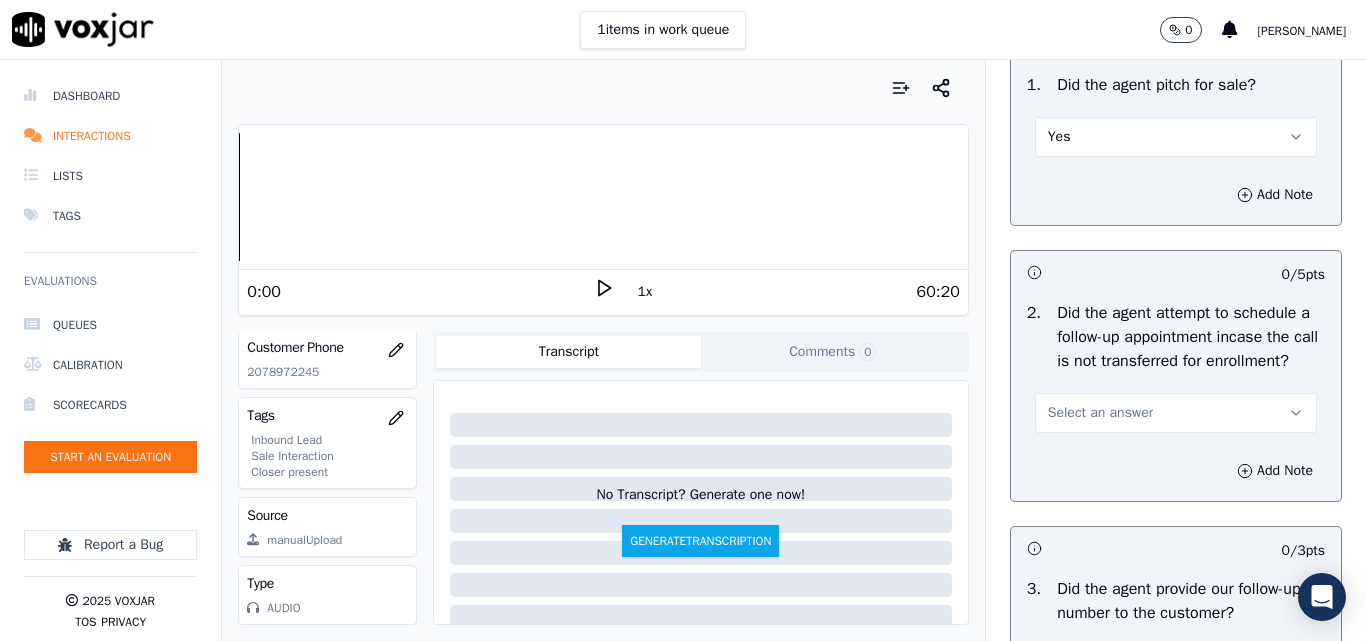 scroll, scrollTop: 4600, scrollLeft: 0, axis: vertical 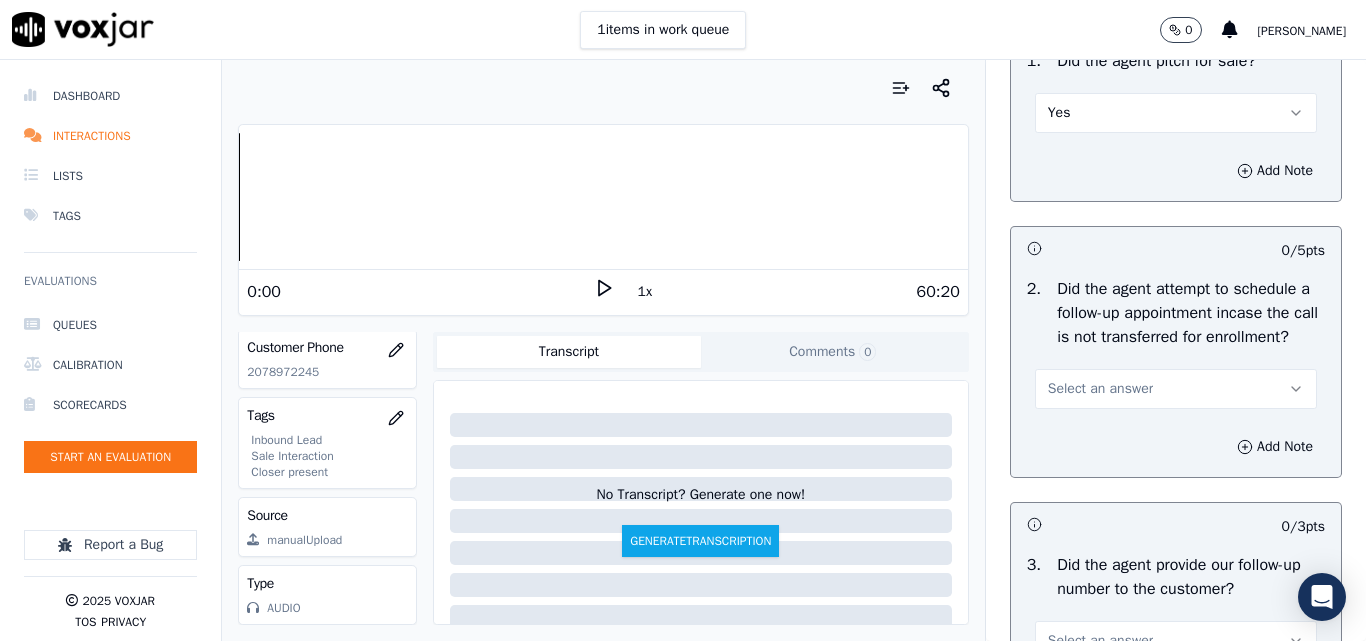 click on "Select an answer" at bounding box center (1100, 389) 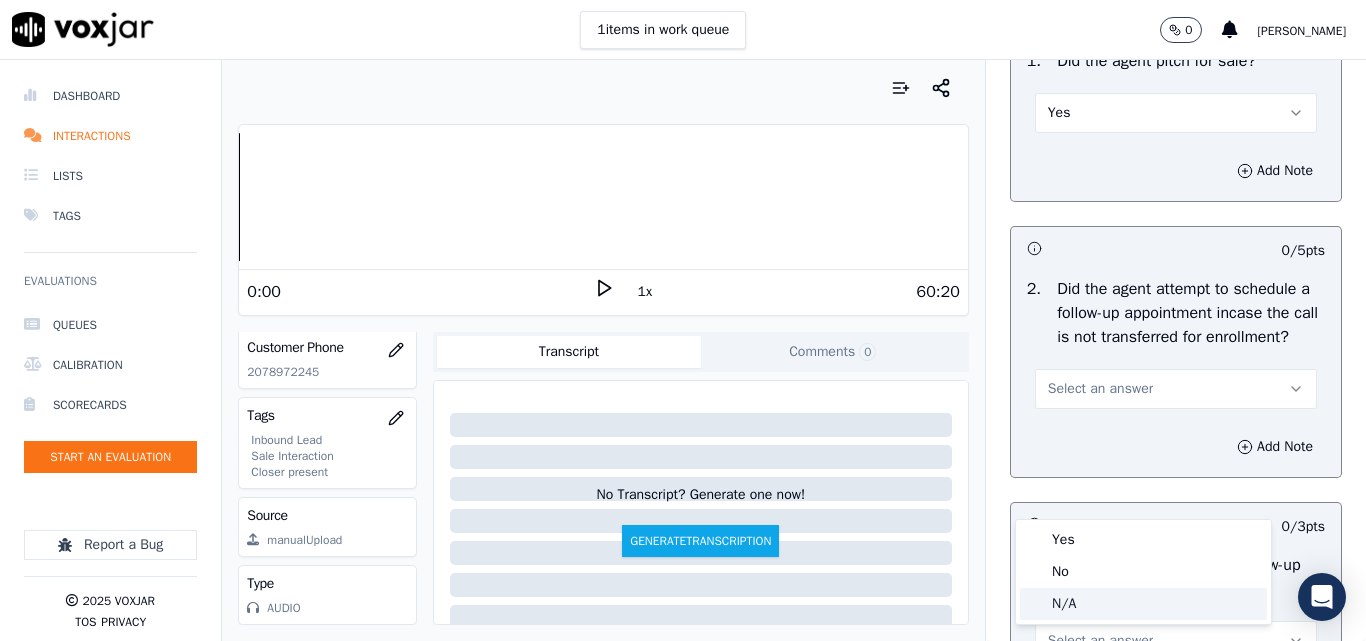 click on "N/A" 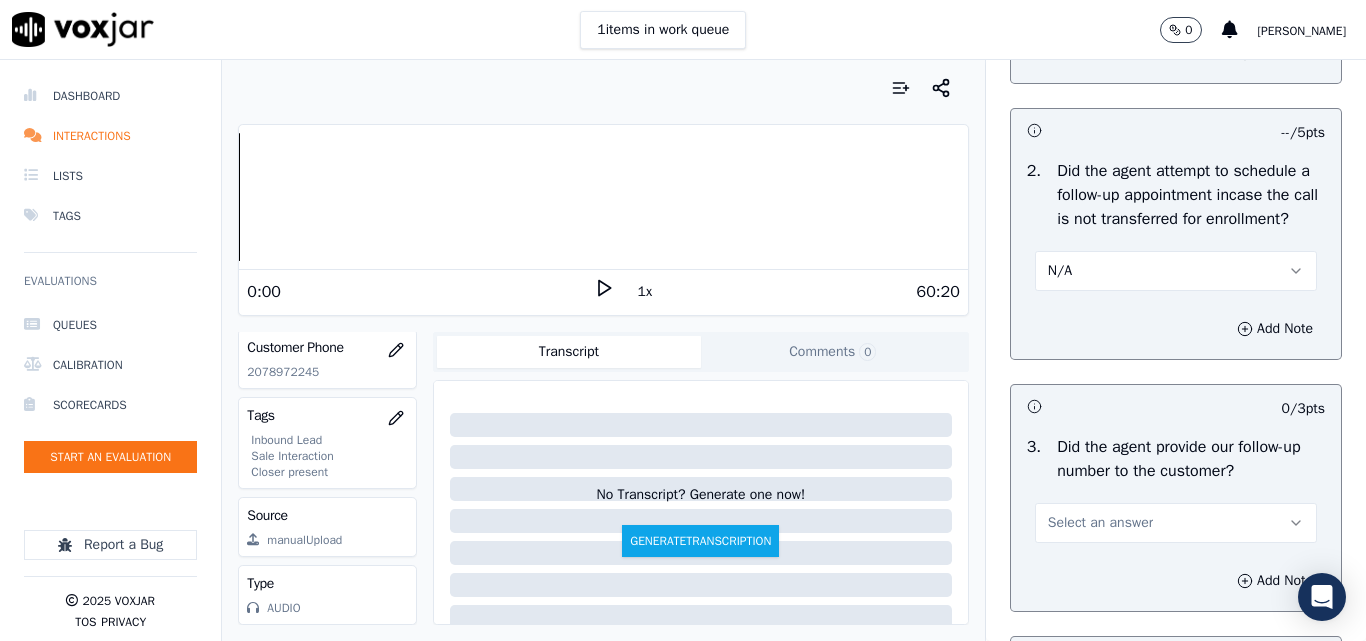 scroll, scrollTop: 4900, scrollLeft: 0, axis: vertical 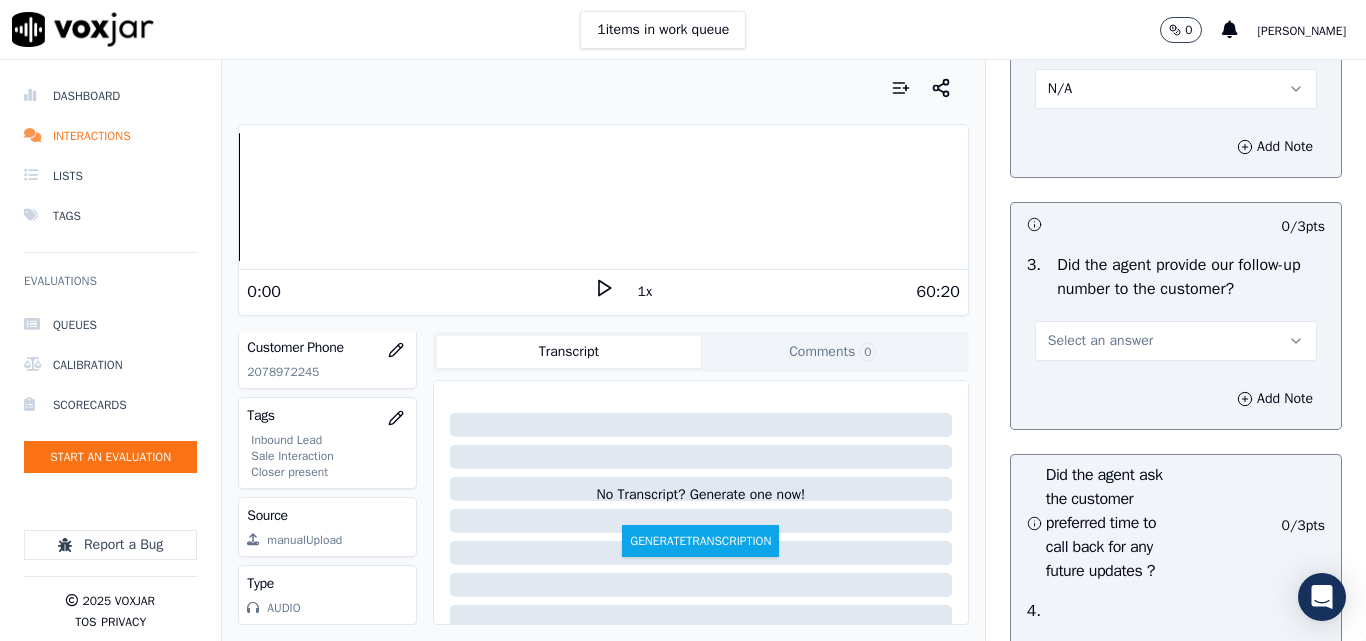 click on "Select an answer" at bounding box center (1176, 341) 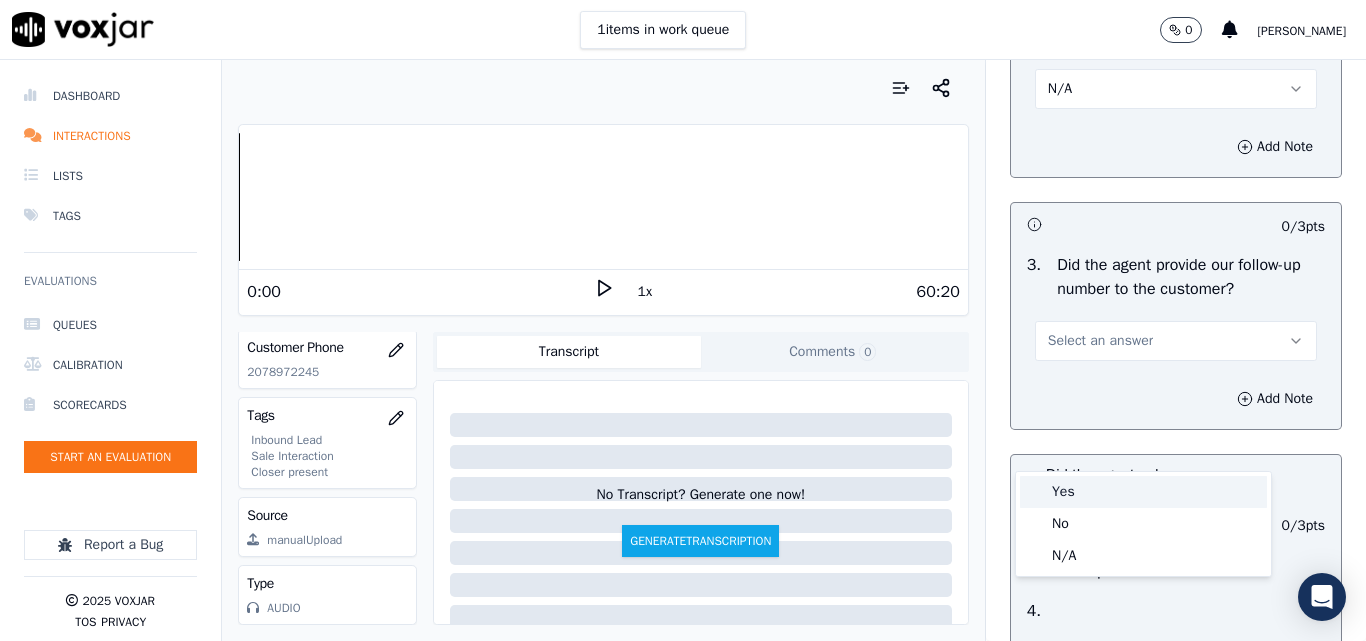 click on "Yes" at bounding box center (1143, 492) 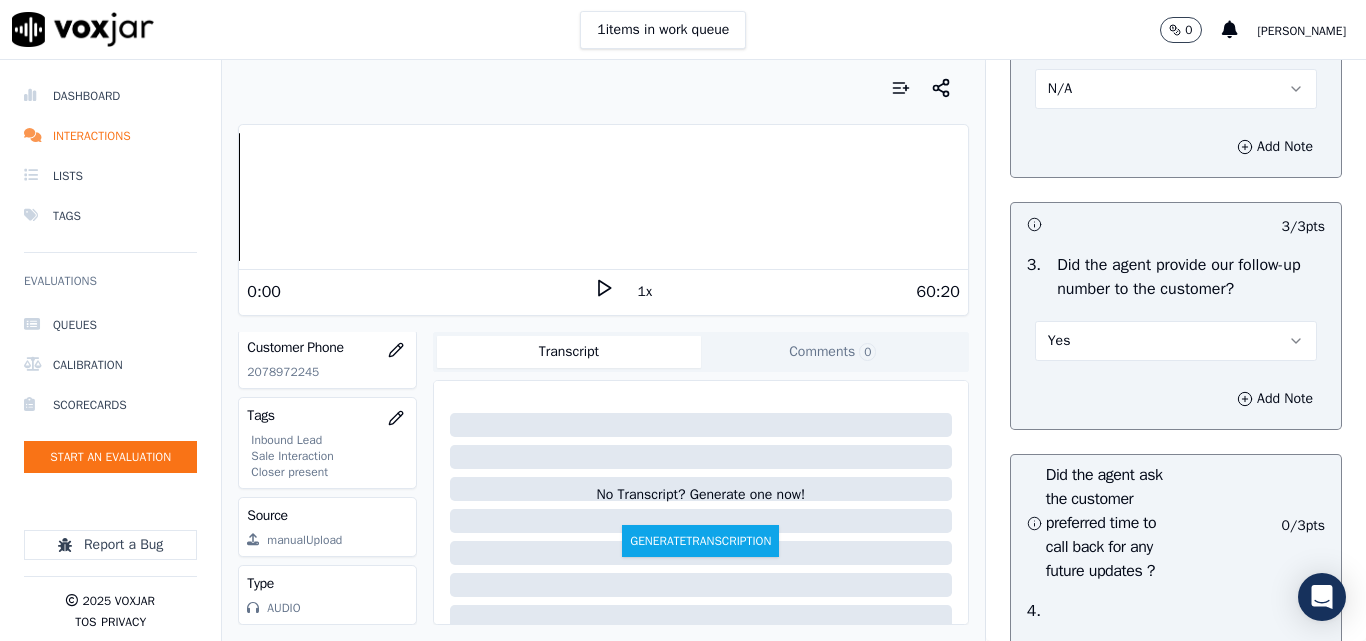 scroll, scrollTop: 5200, scrollLeft: 0, axis: vertical 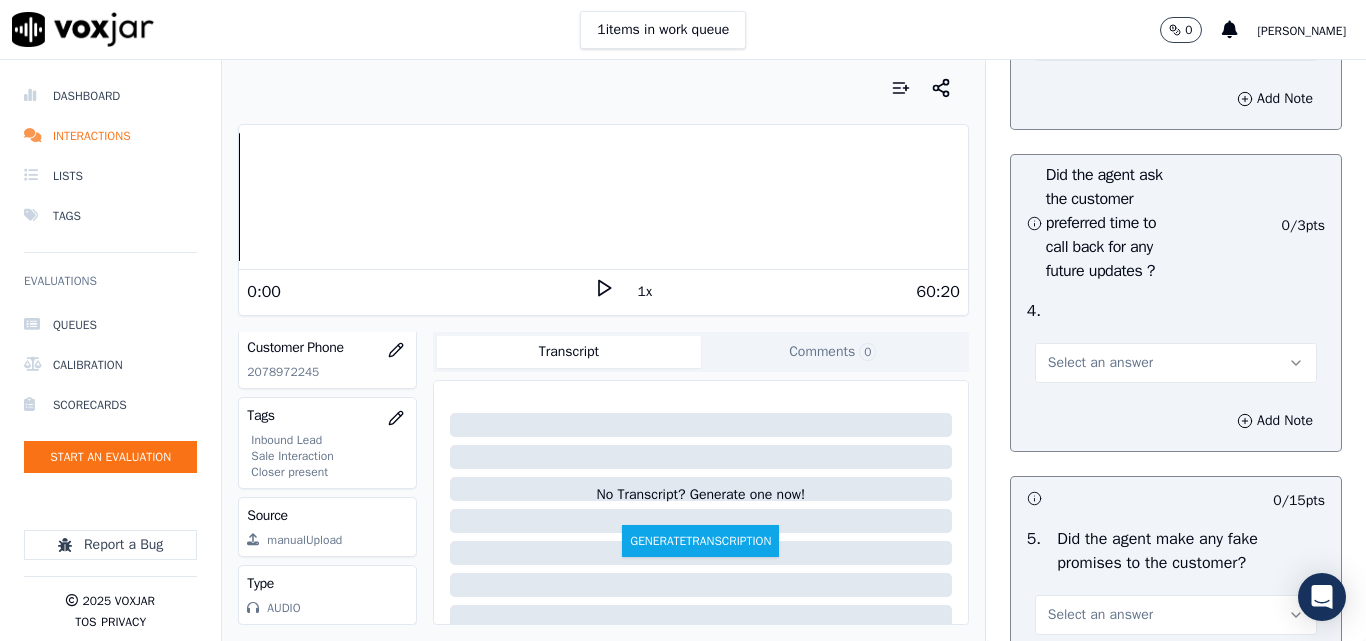 click on "Select an answer" at bounding box center [1100, 363] 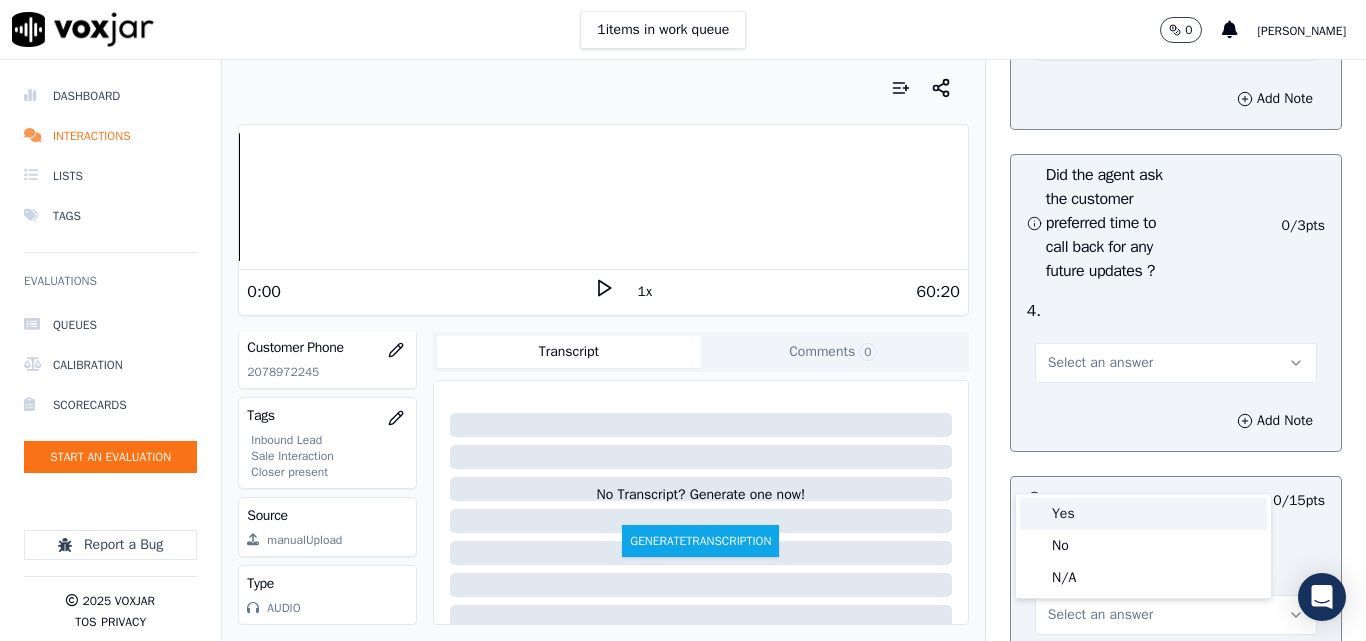 click on "Yes" at bounding box center [1143, 514] 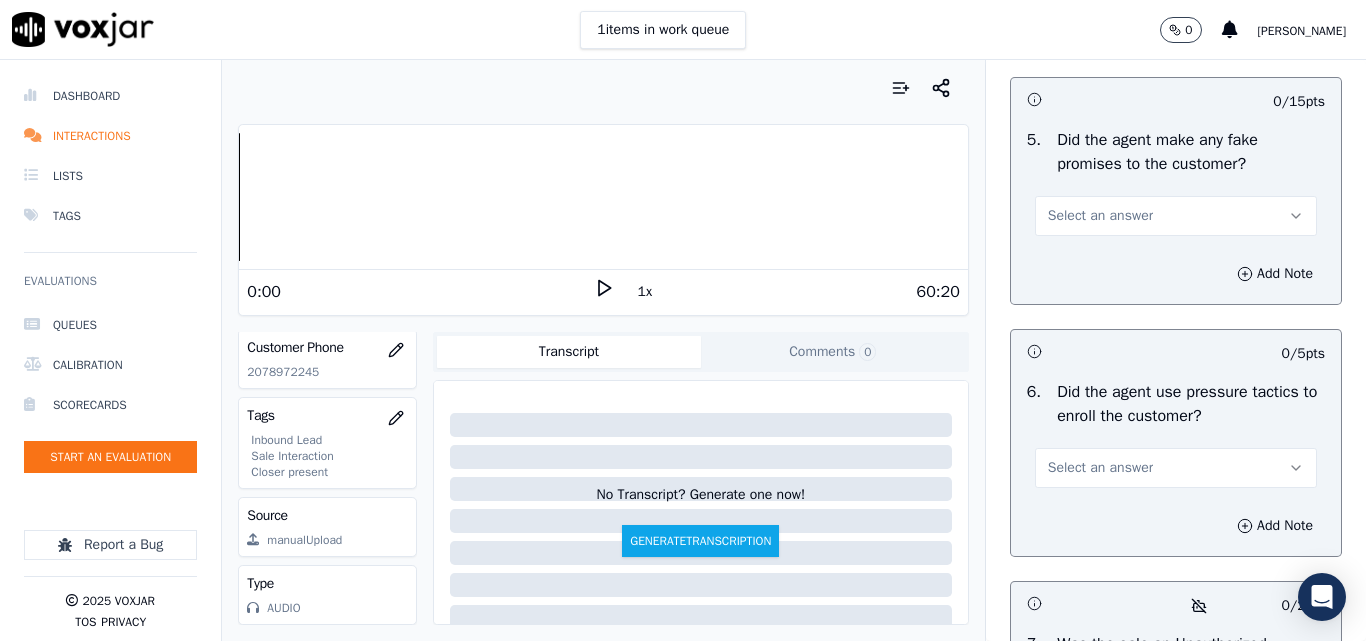 scroll, scrollTop: 5600, scrollLeft: 0, axis: vertical 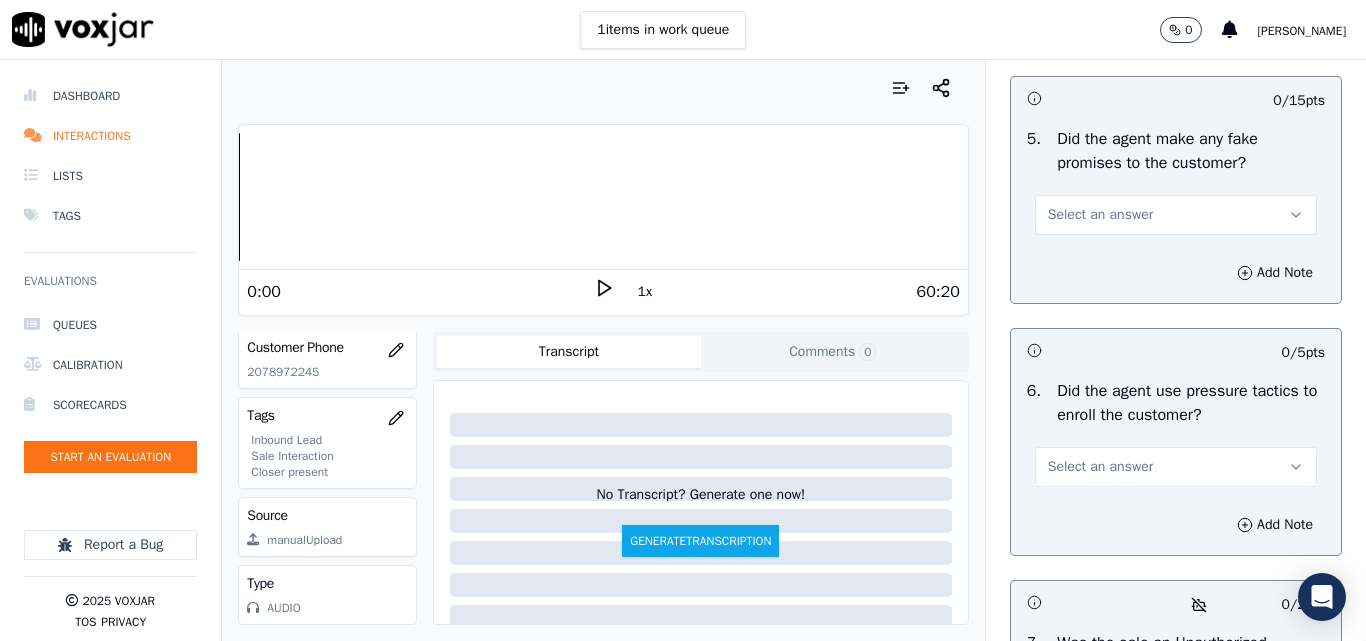 click on "Select an answer" at bounding box center [1100, 215] 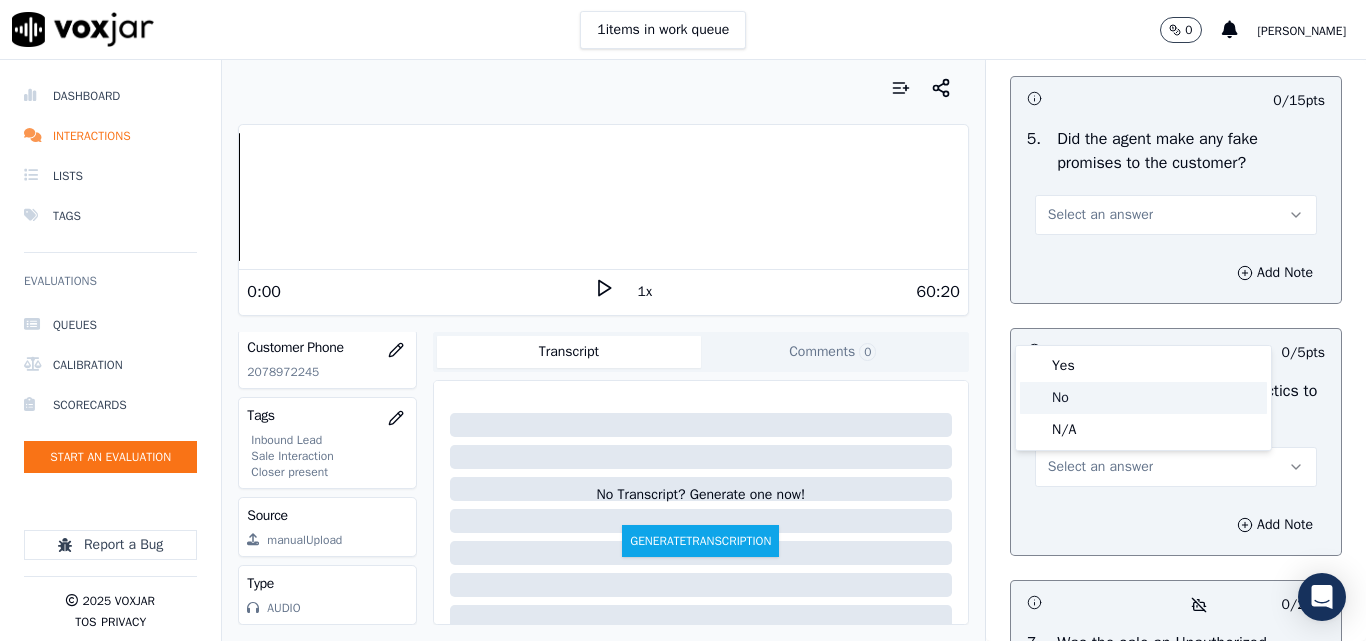click on "No" 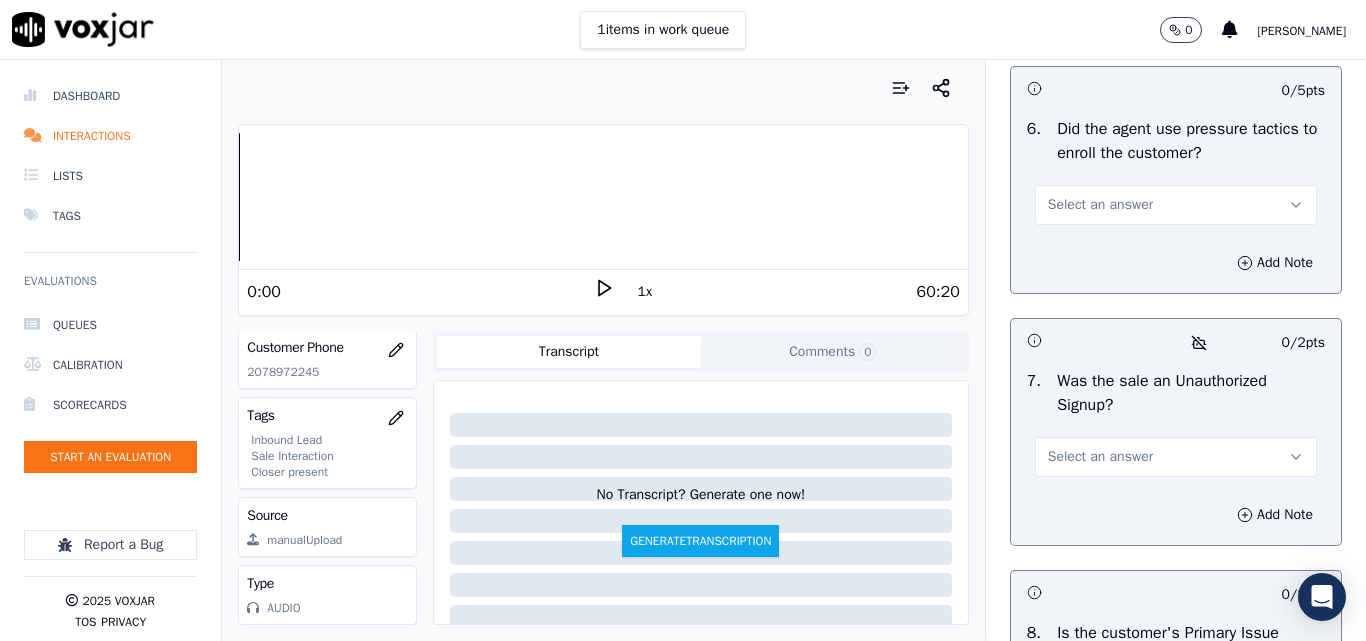 scroll, scrollTop: 5900, scrollLeft: 0, axis: vertical 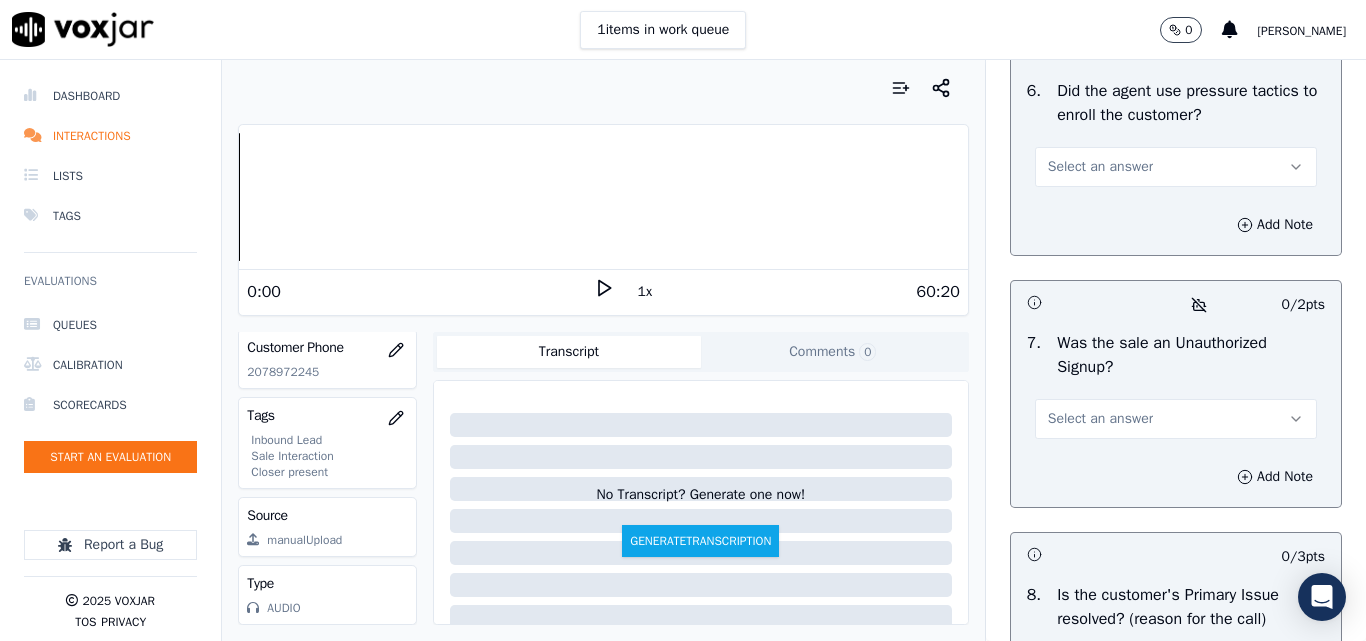click on "Select an answer" at bounding box center [1100, 167] 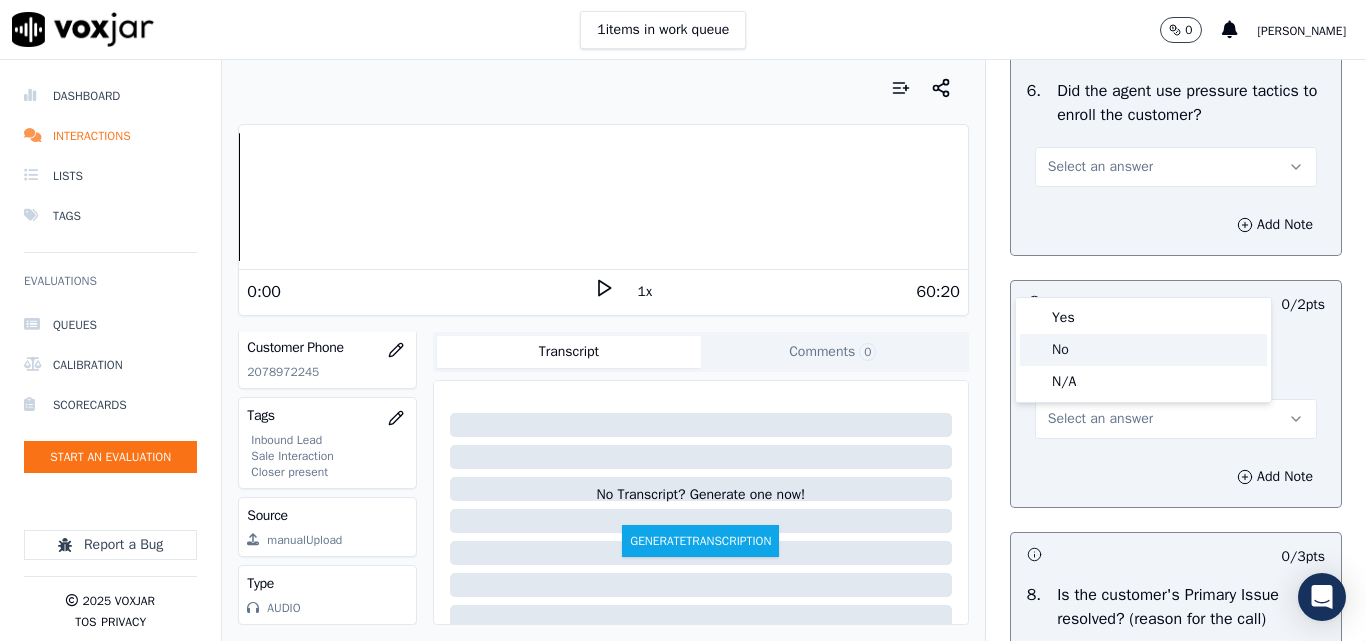 click on "No" 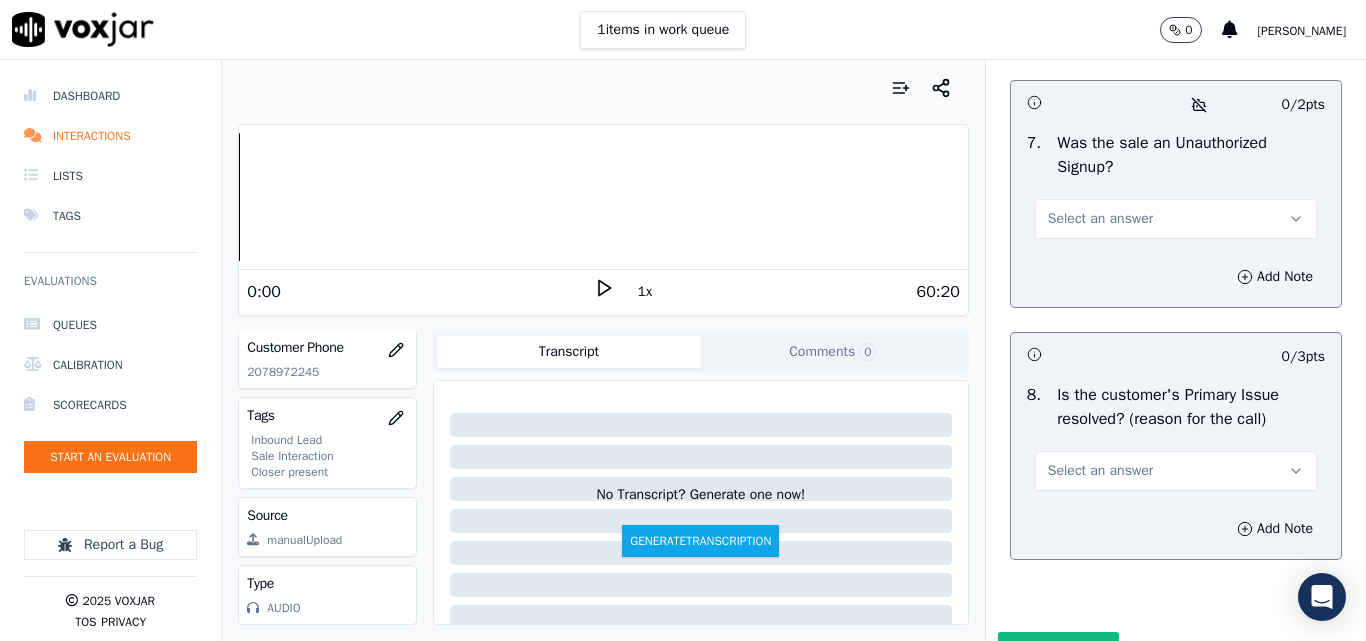 click on "Select an answer" at bounding box center [1100, 219] 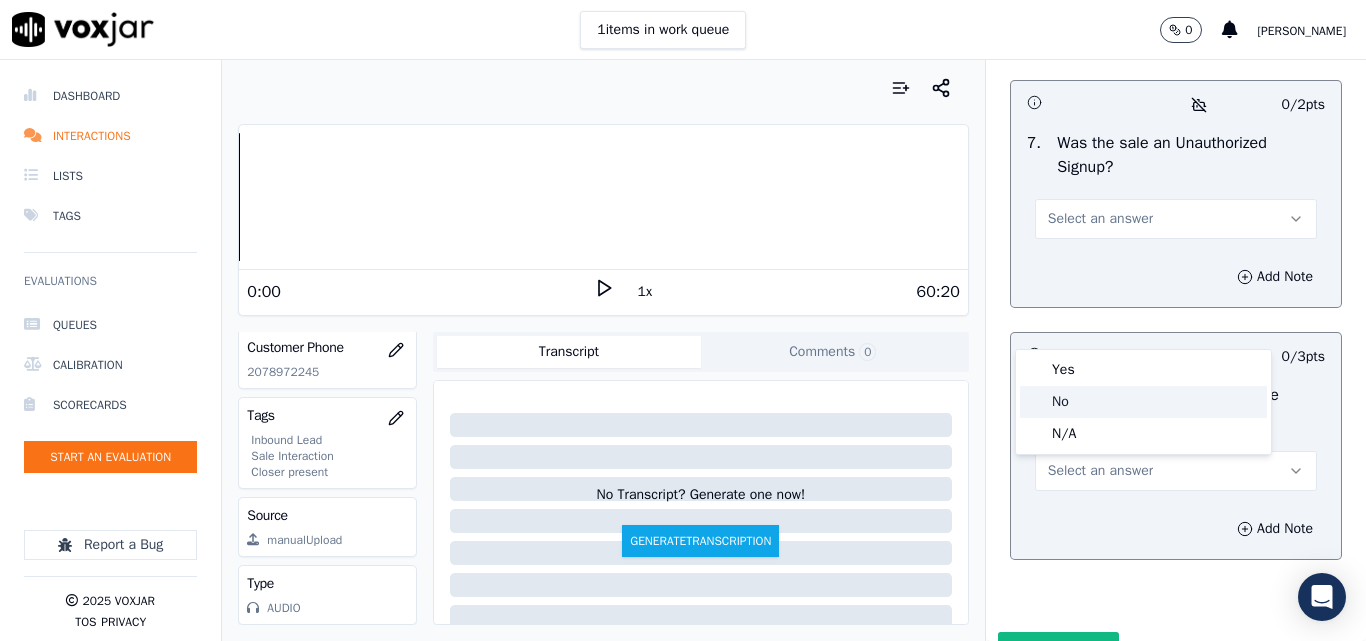 drag, startPoint x: 1073, startPoint y: 395, endPoint x: 1089, endPoint y: 402, distance: 17.464249 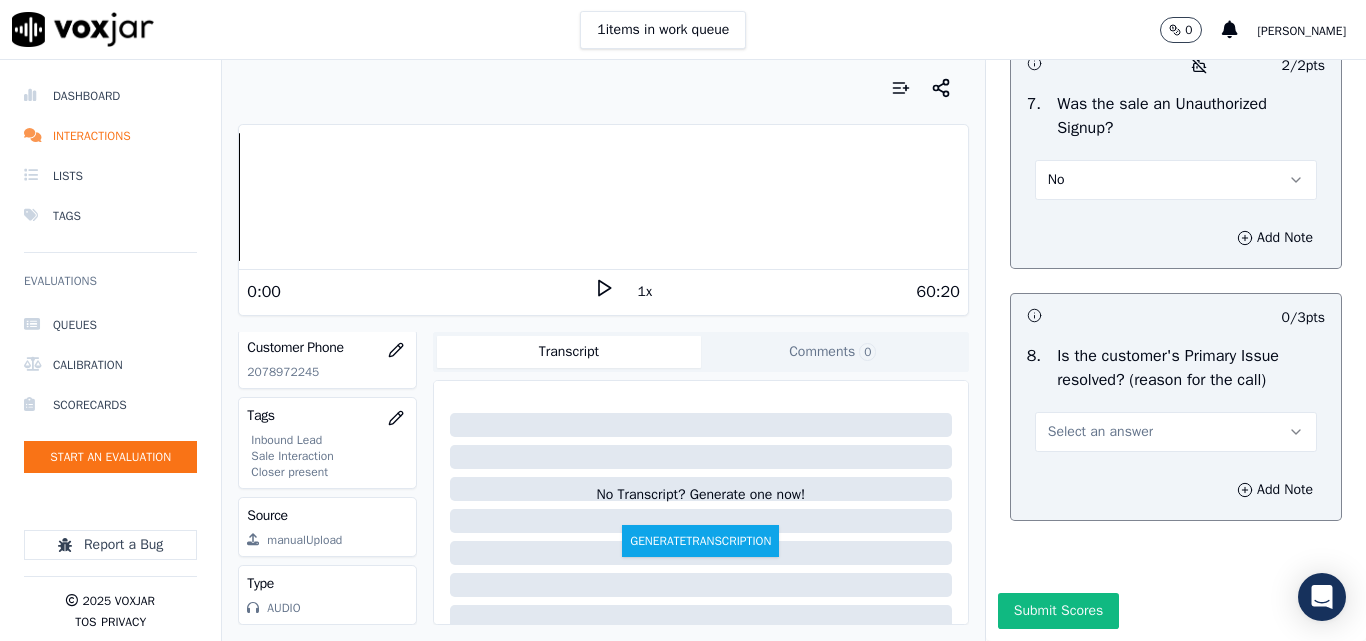 scroll, scrollTop: 6290, scrollLeft: 0, axis: vertical 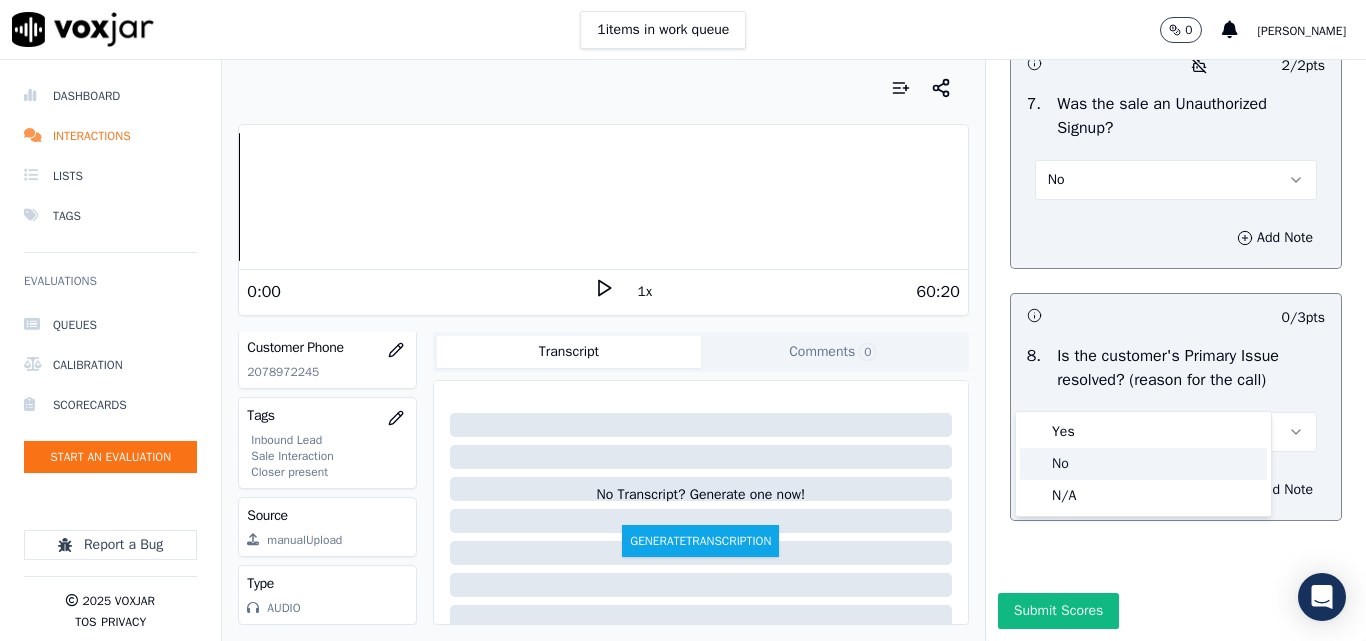 drag, startPoint x: 1080, startPoint y: 465, endPoint x: 1102, endPoint y: 465, distance: 22 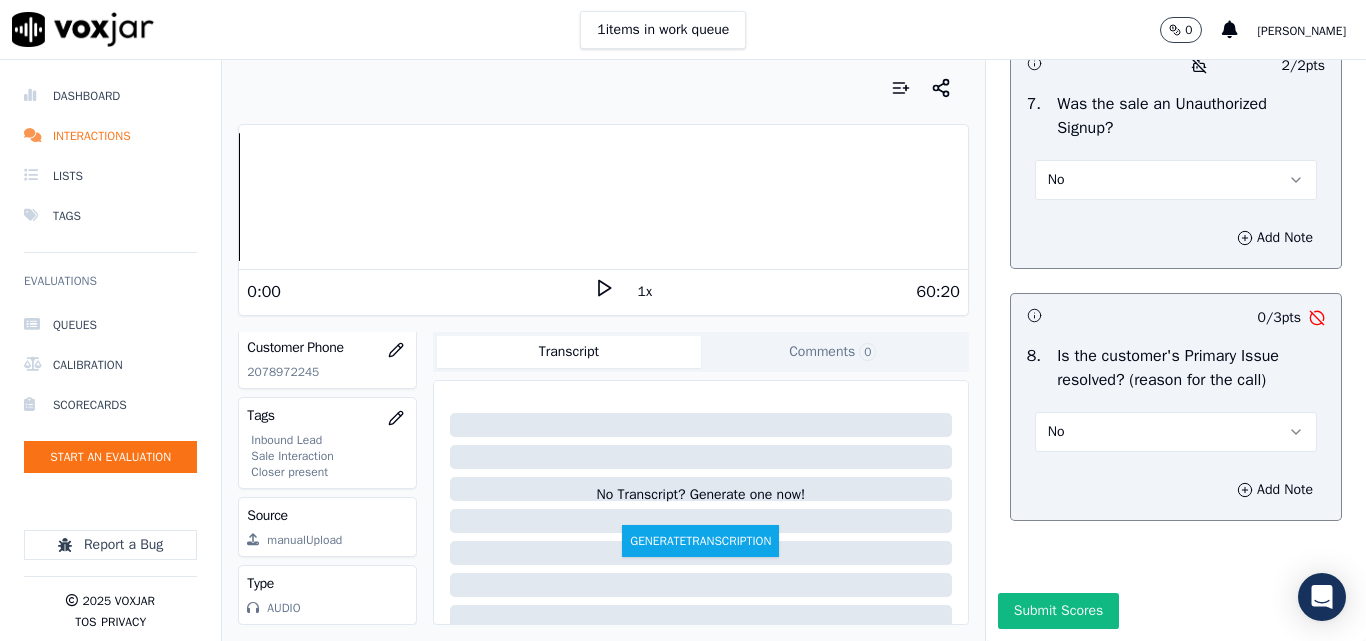 click on "No" at bounding box center [1176, 432] 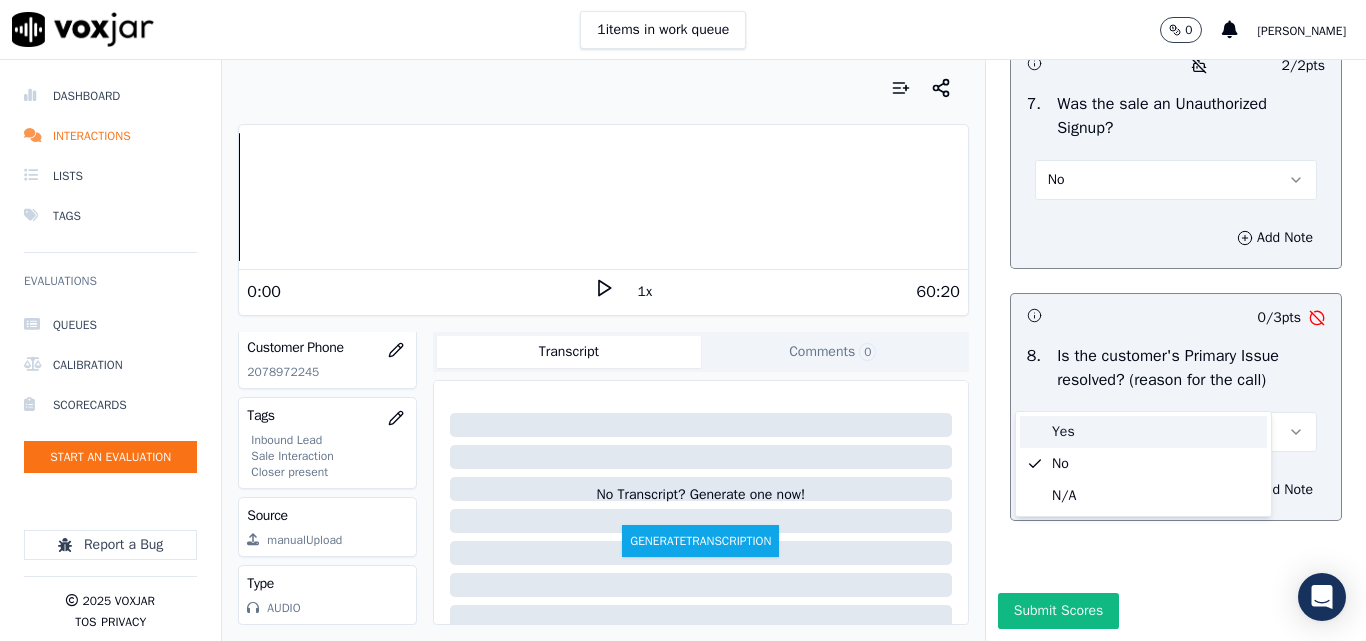click on "Yes" at bounding box center (1143, 432) 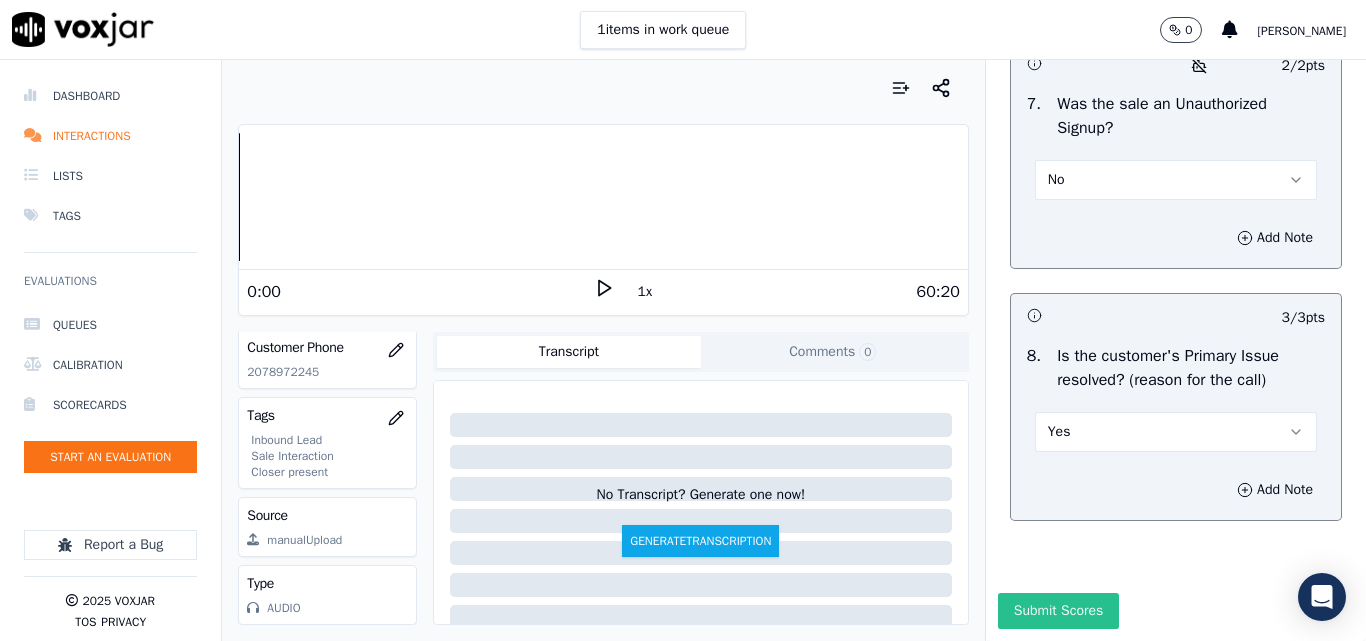 click on "Submit Scores" at bounding box center [1058, 611] 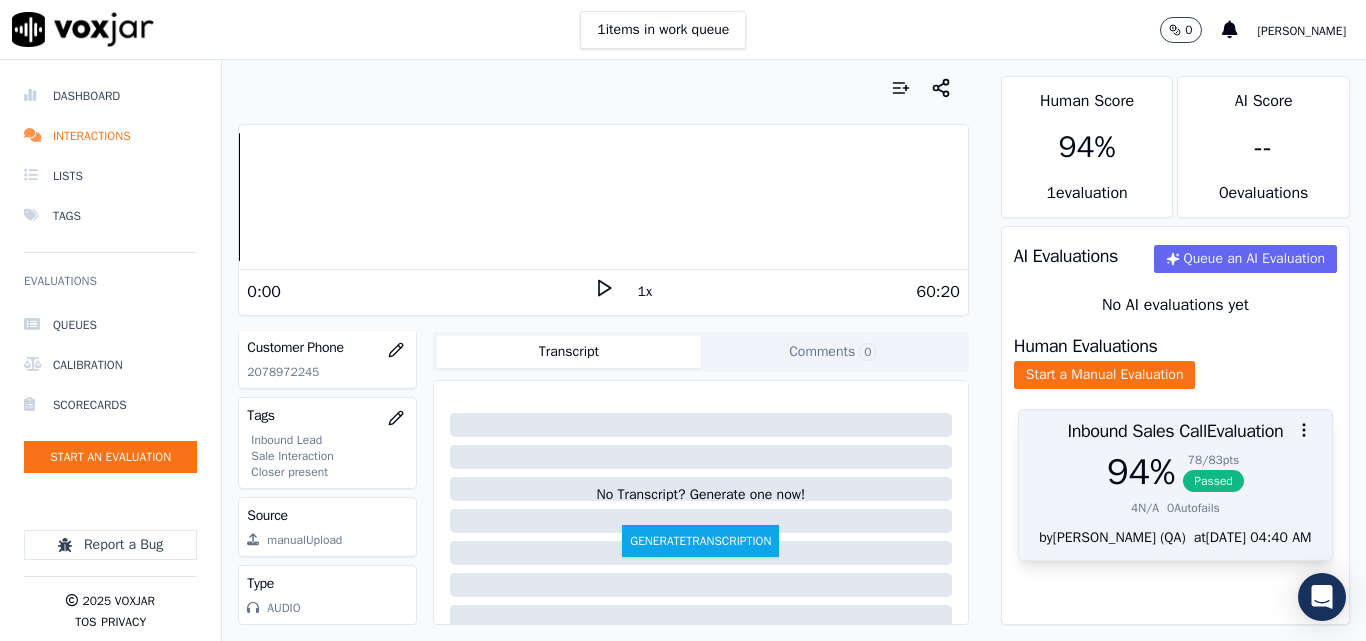 click on "Passed" at bounding box center [1213, 481] 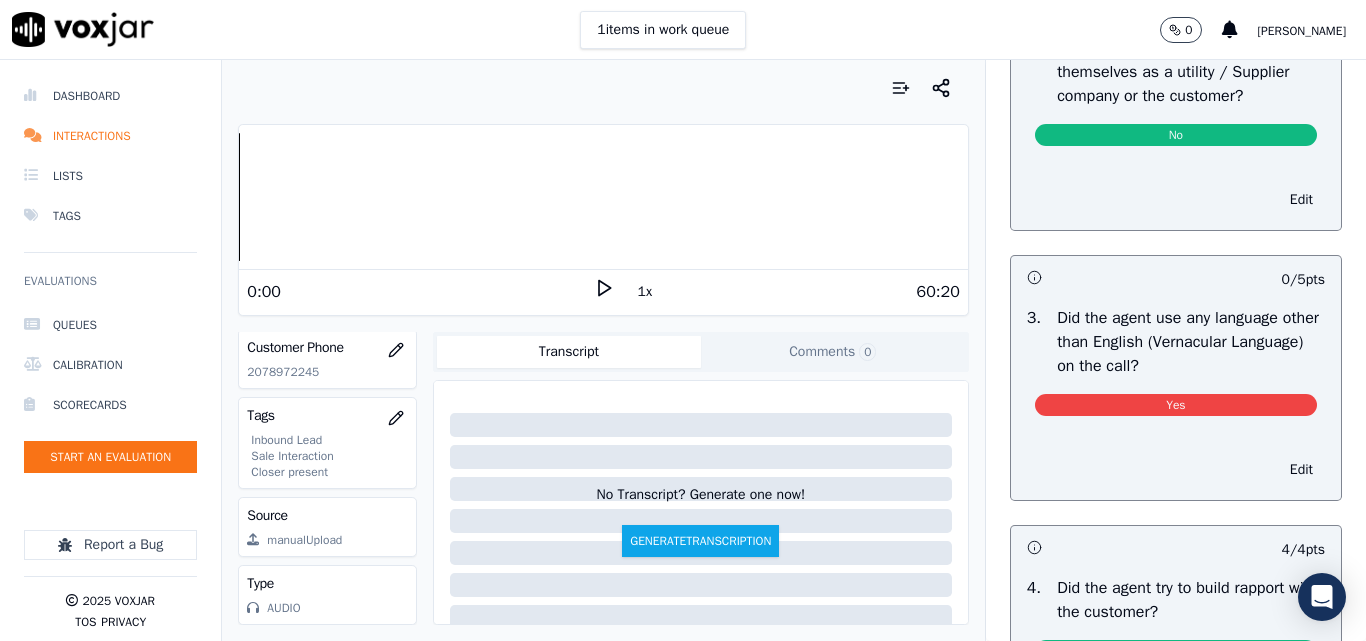 scroll, scrollTop: 2900, scrollLeft: 0, axis: vertical 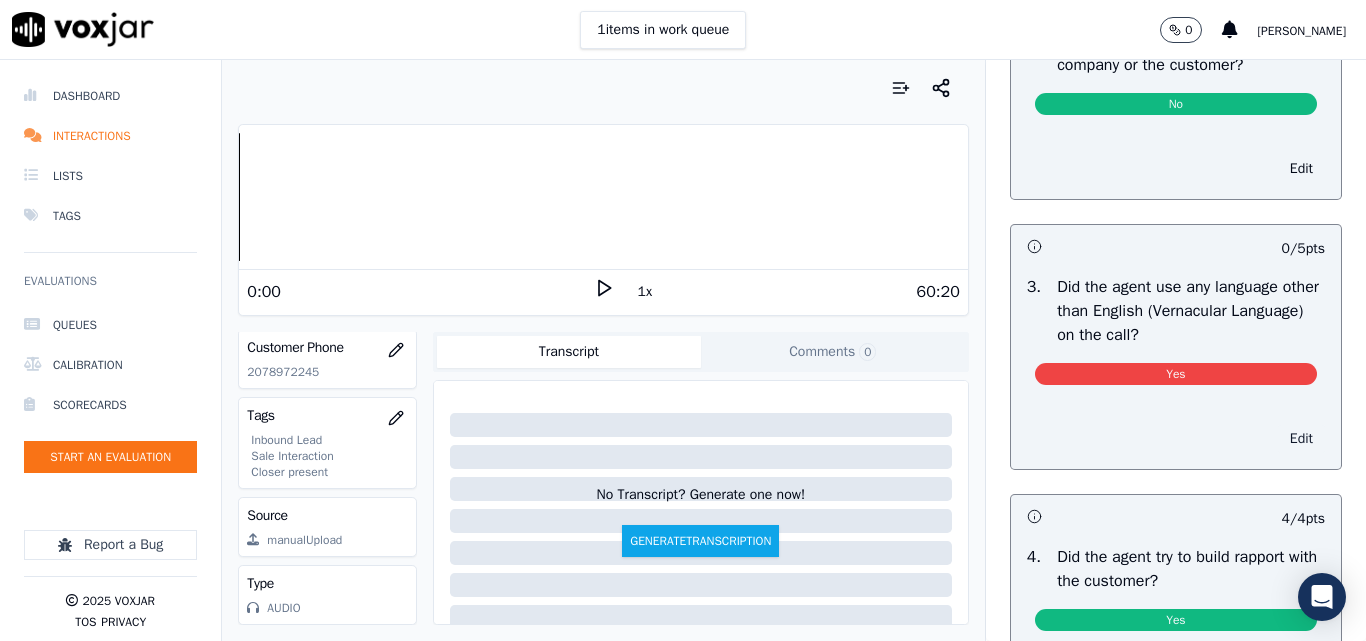 click on "Edit" at bounding box center [1301, 439] 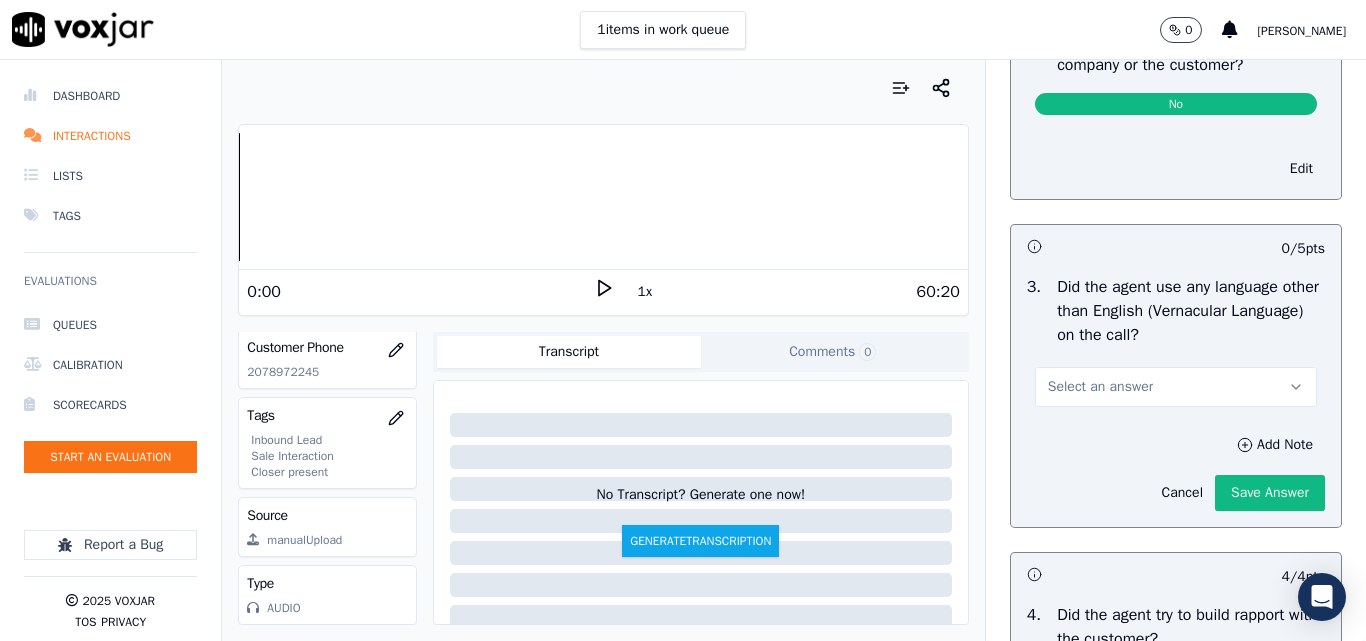 click on "Select an answer" at bounding box center (1100, 387) 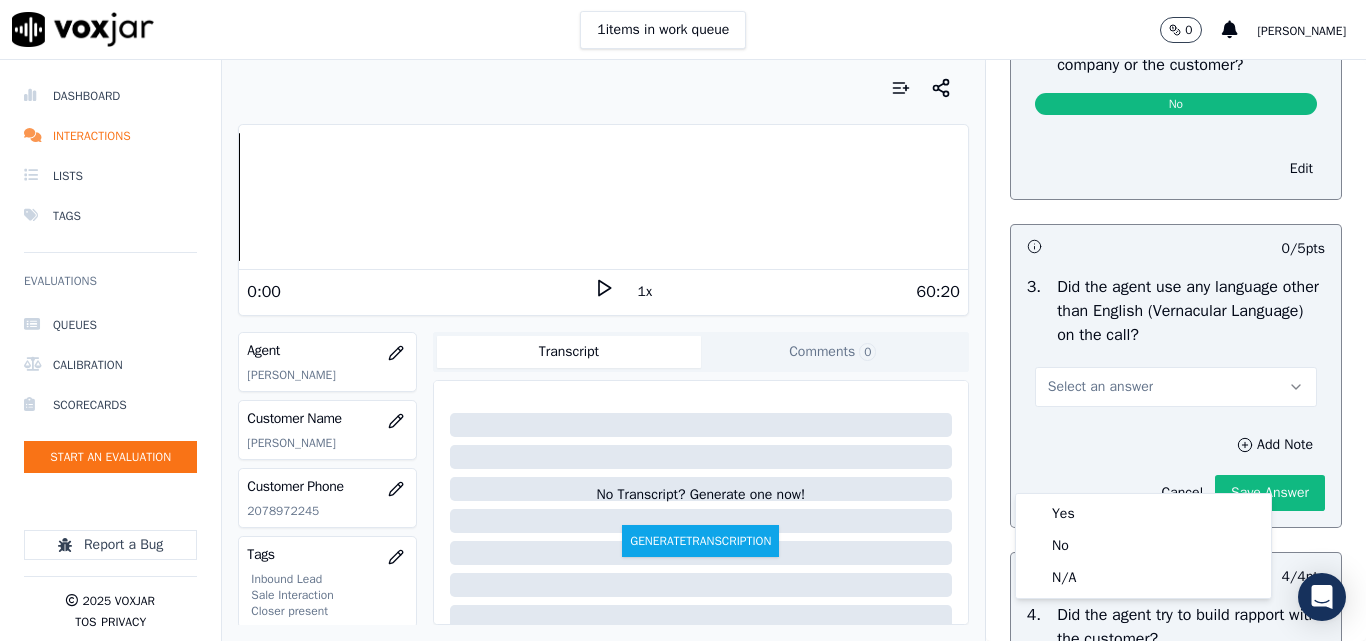 scroll, scrollTop: 204, scrollLeft: 0, axis: vertical 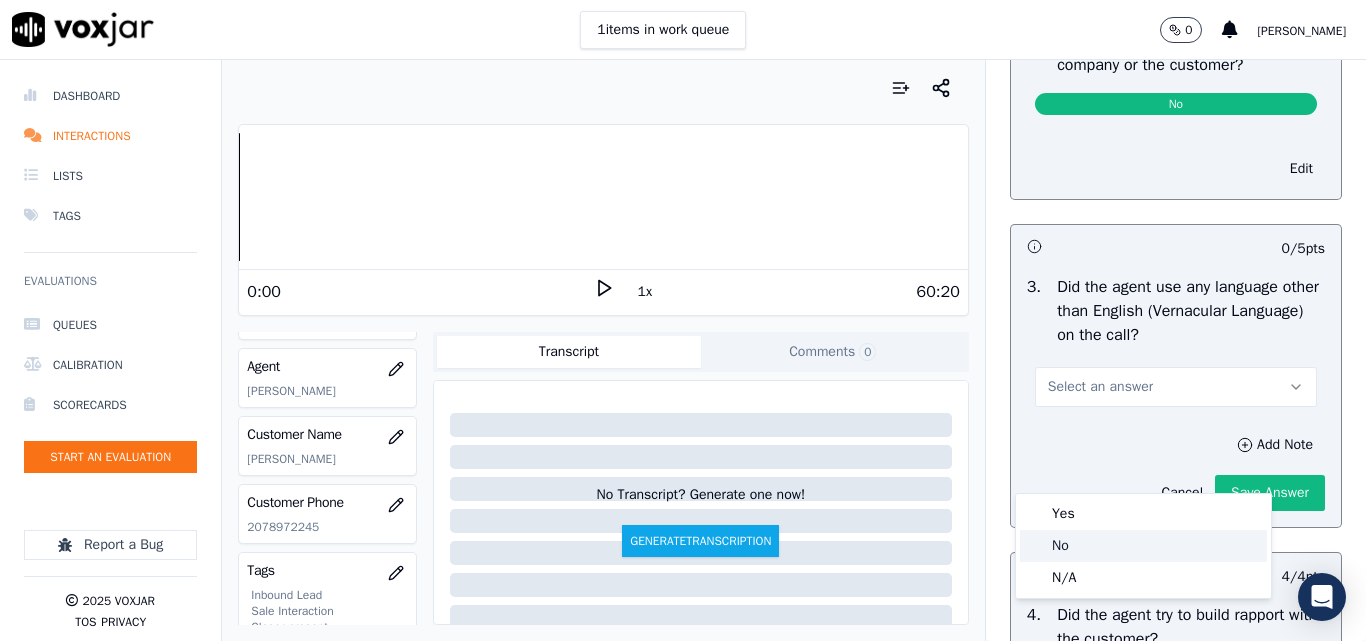 click on "No" 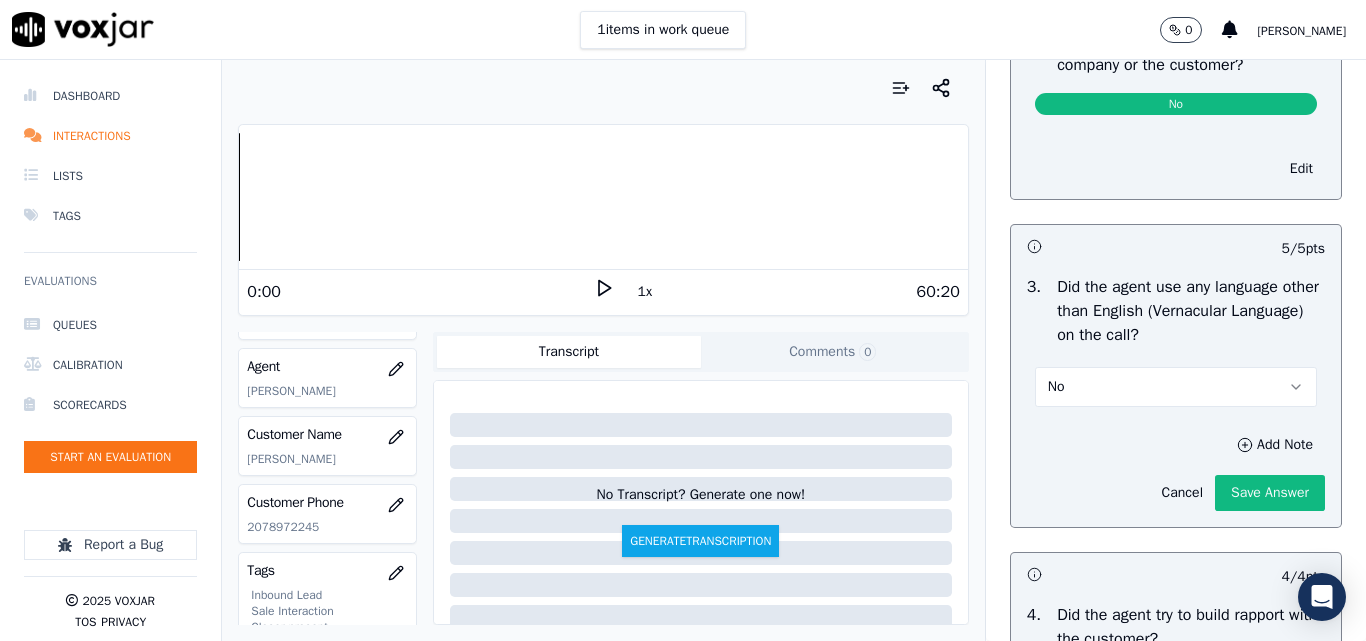 click on "No" at bounding box center (1176, 387) 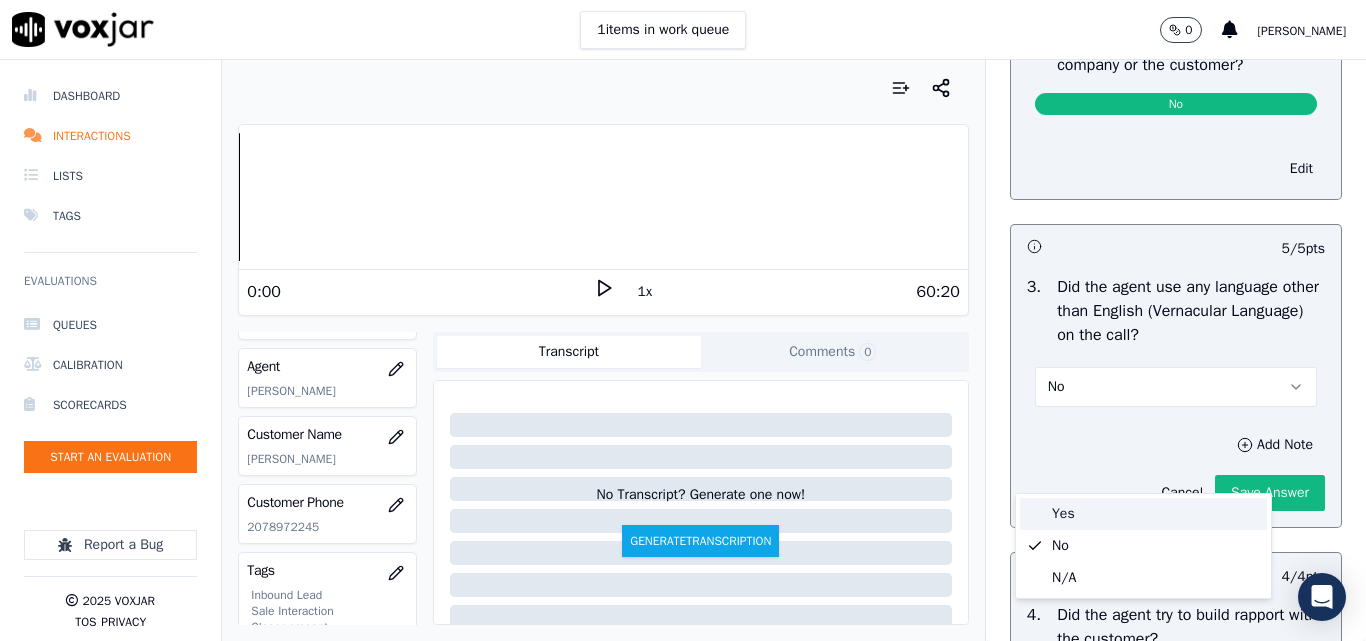 click on "Yes" at bounding box center [1143, 514] 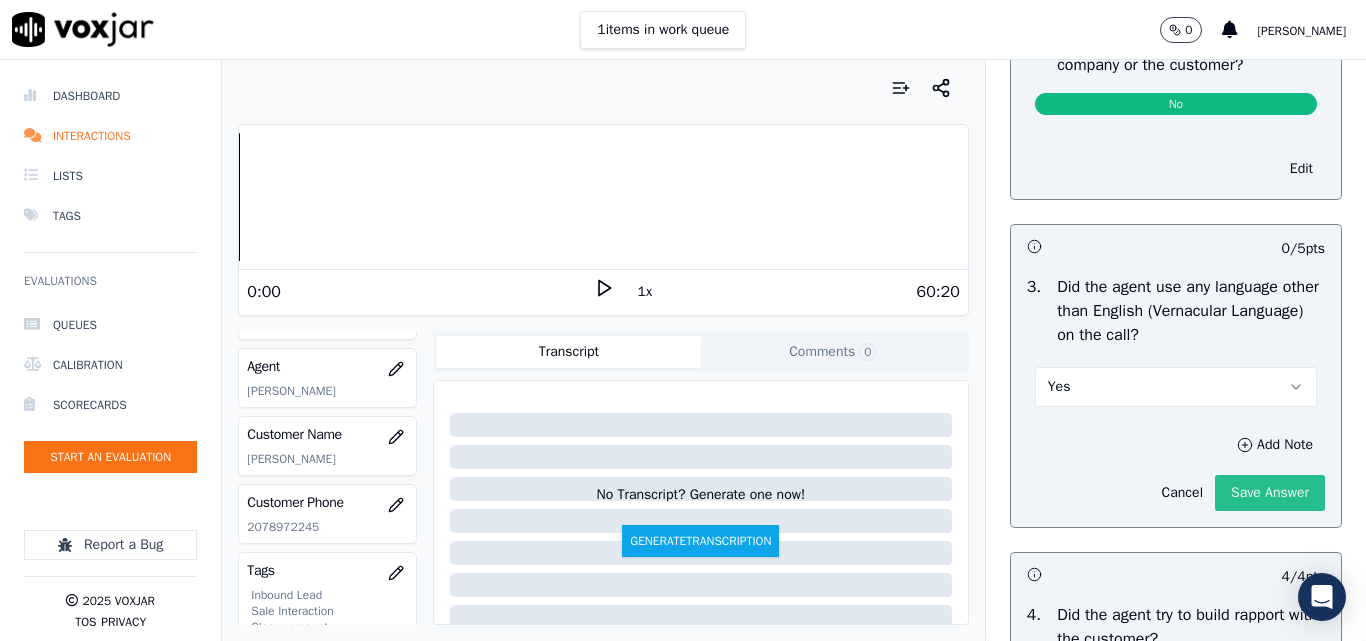 click on "Save Answer" 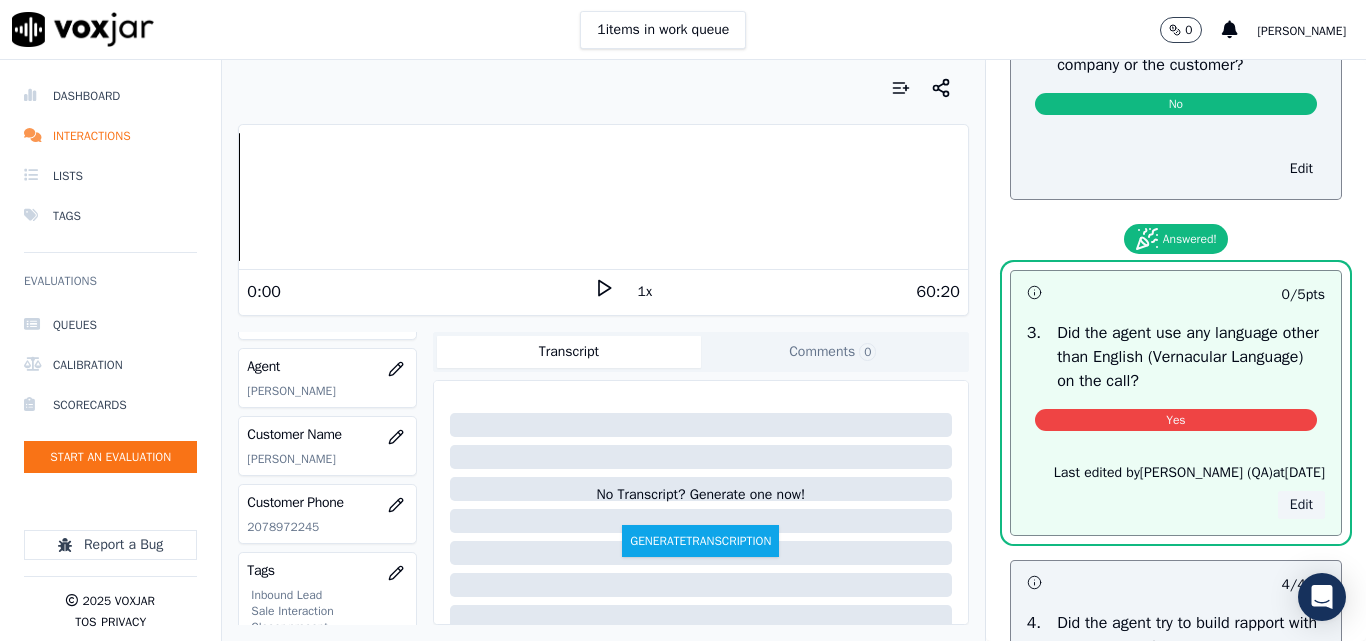 click on "Edit" at bounding box center [1301, 505] 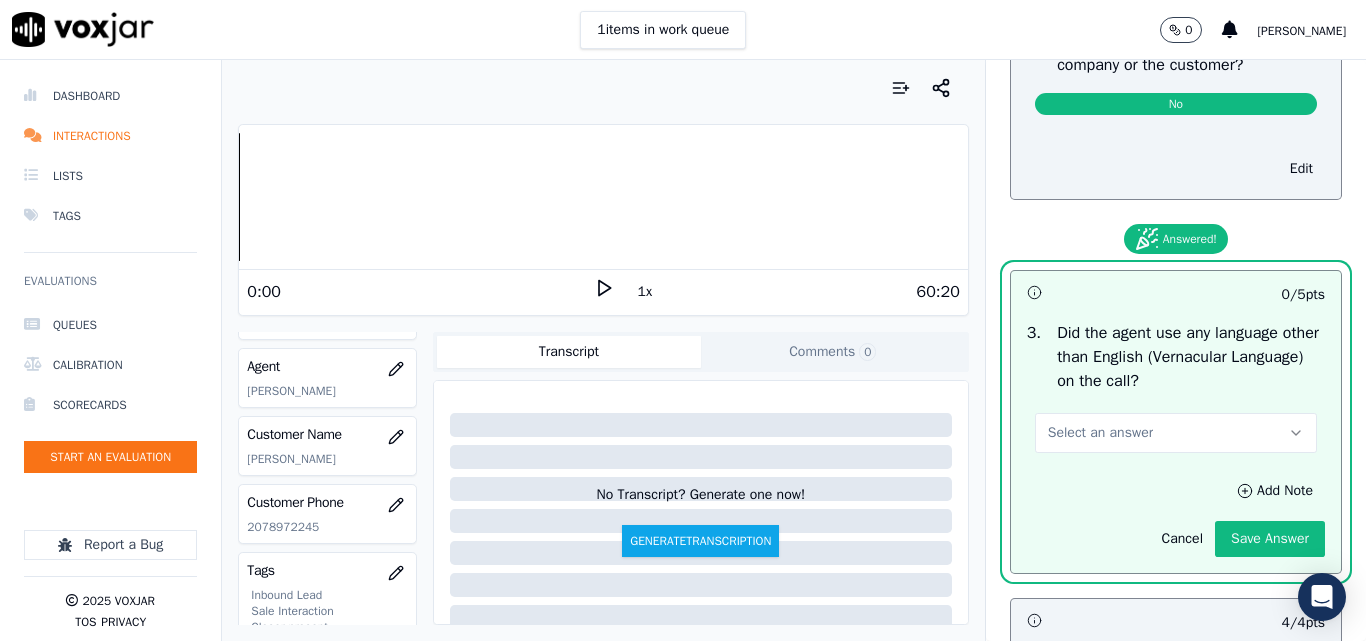 click on "Select an answer" at bounding box center (1100, 433) 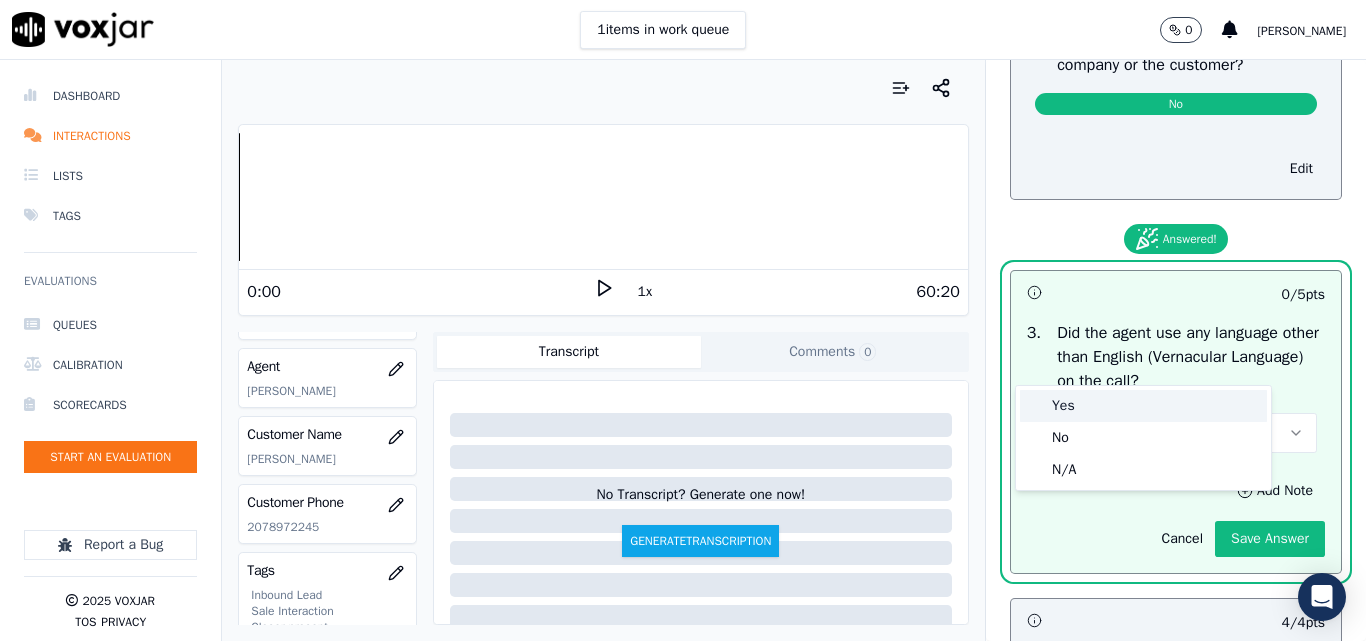 click on "Yes" at bounding box center (1143, 406) 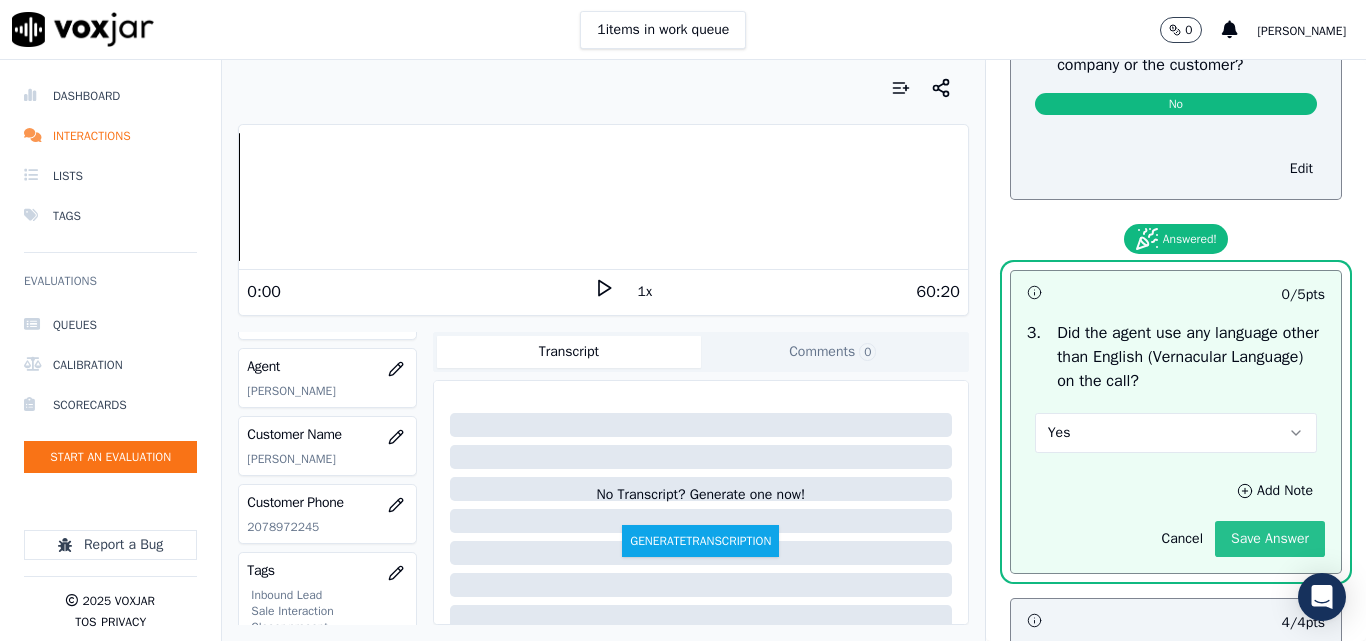 click on "Save Answer" 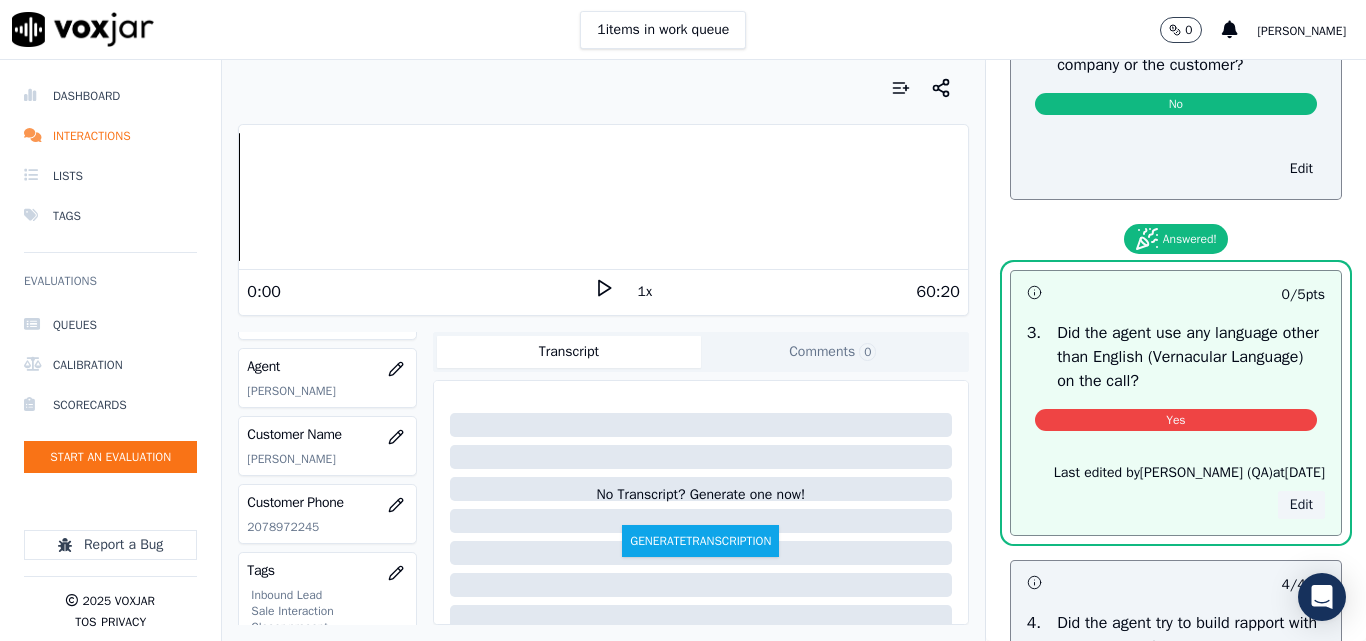 click on "Edit" at bounding box center [1301, 505] 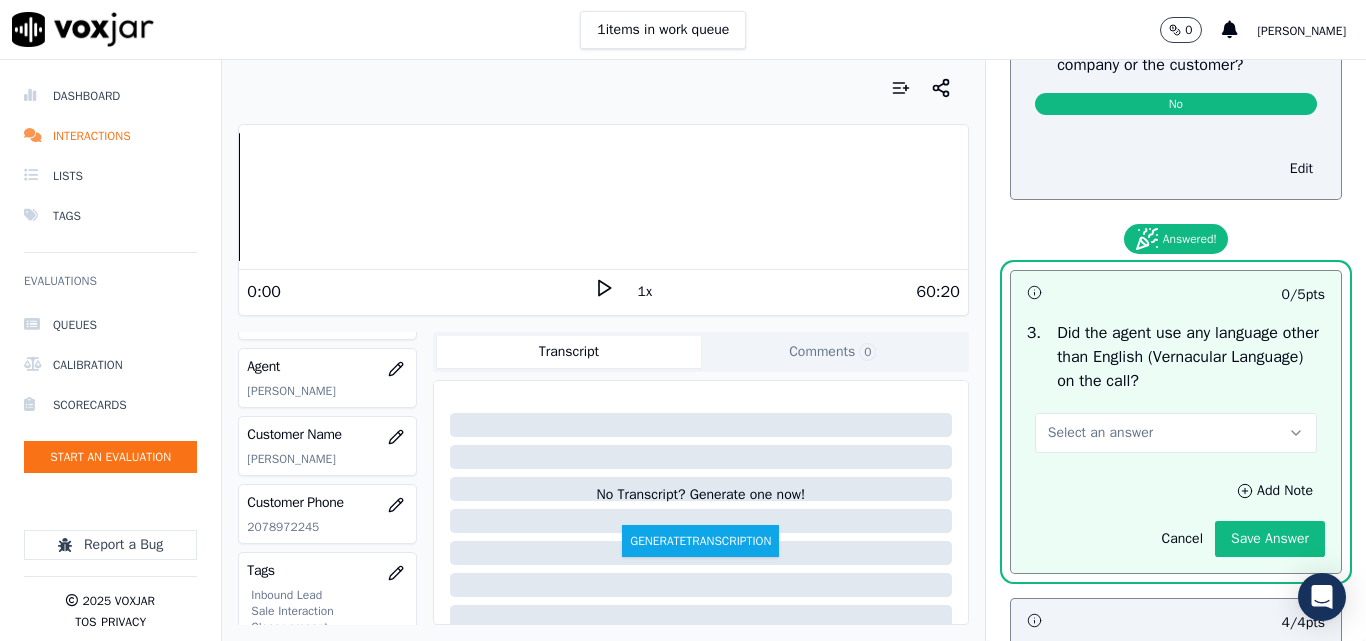 click on "Select an answer" at bounding box center [1100, 433] 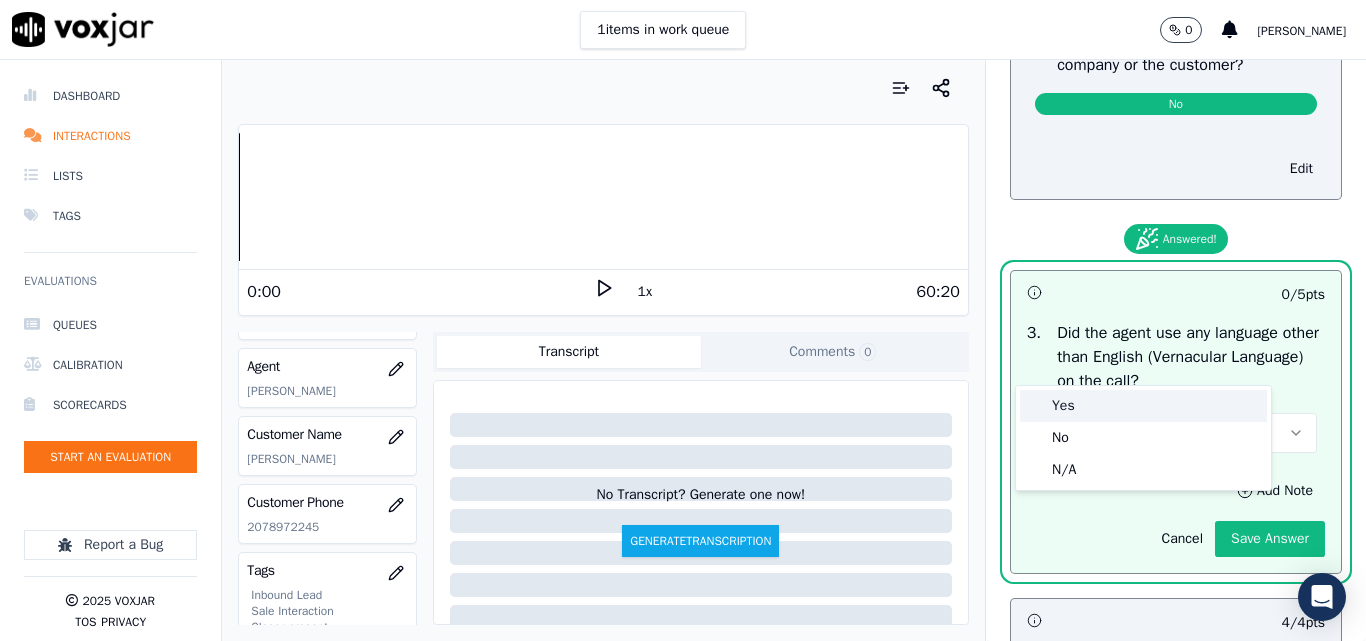 click on "Yes" at bounding box center (1143, 406) 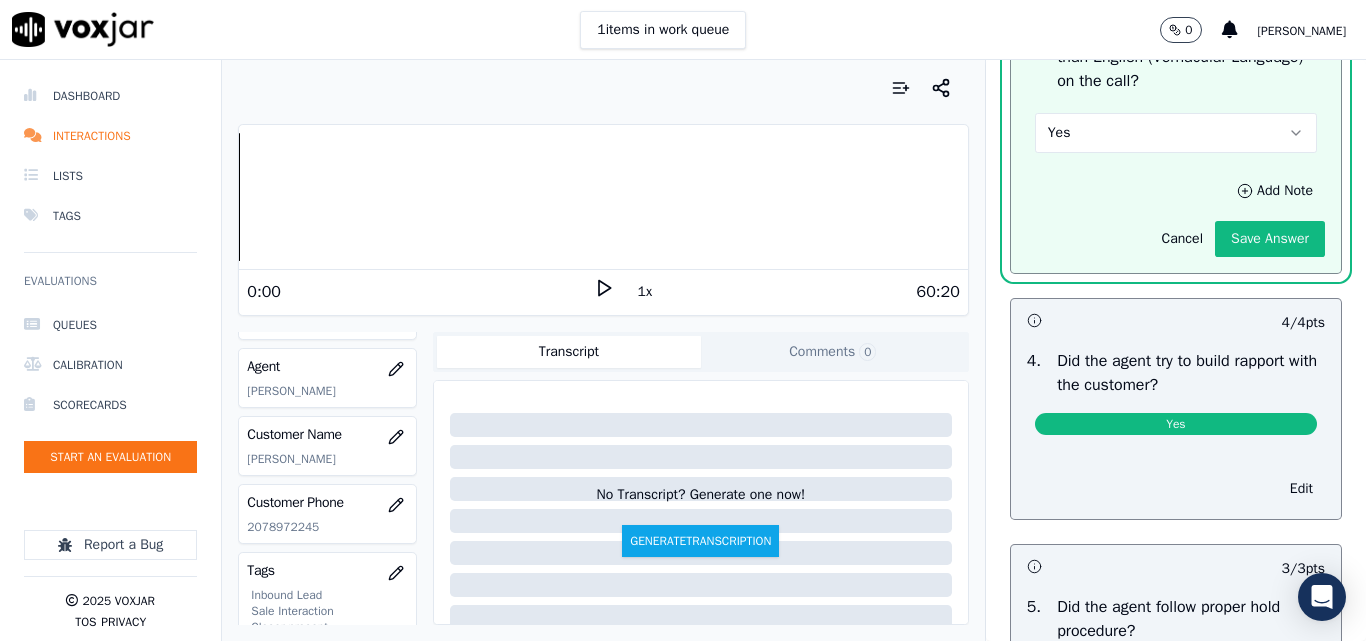 click on "Save Answer" 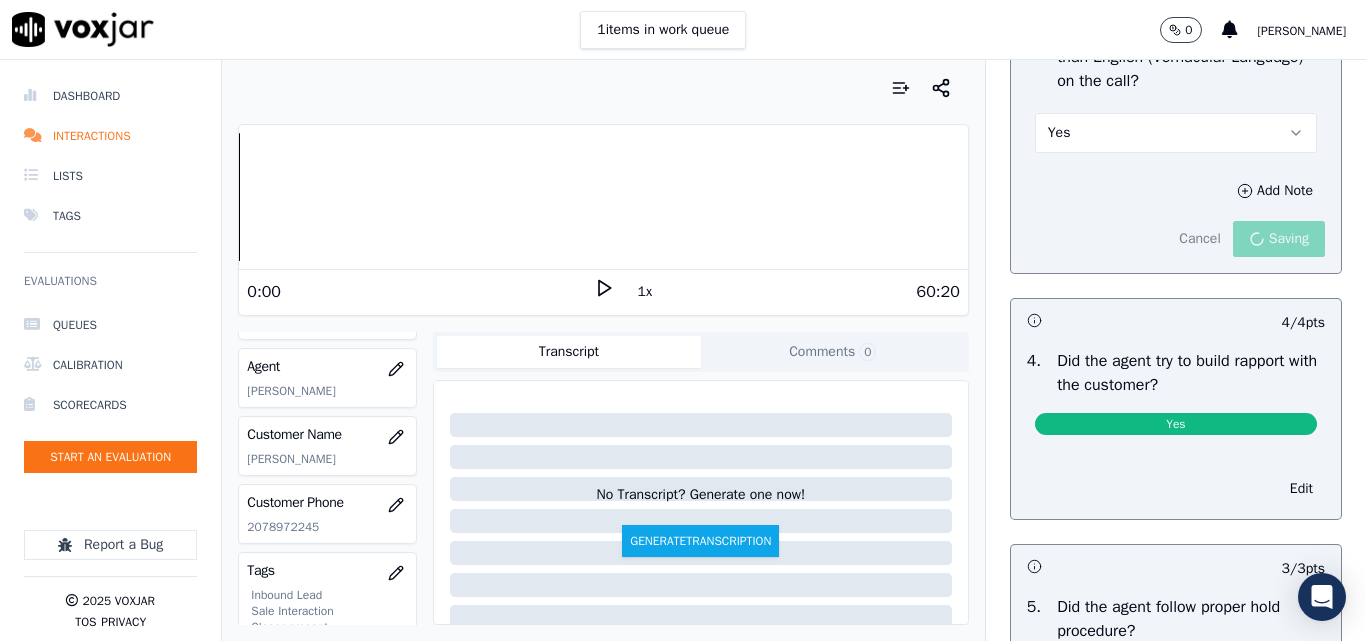 scroll, scrollTop: 3200, scrollLeft: 0, axis: vertical 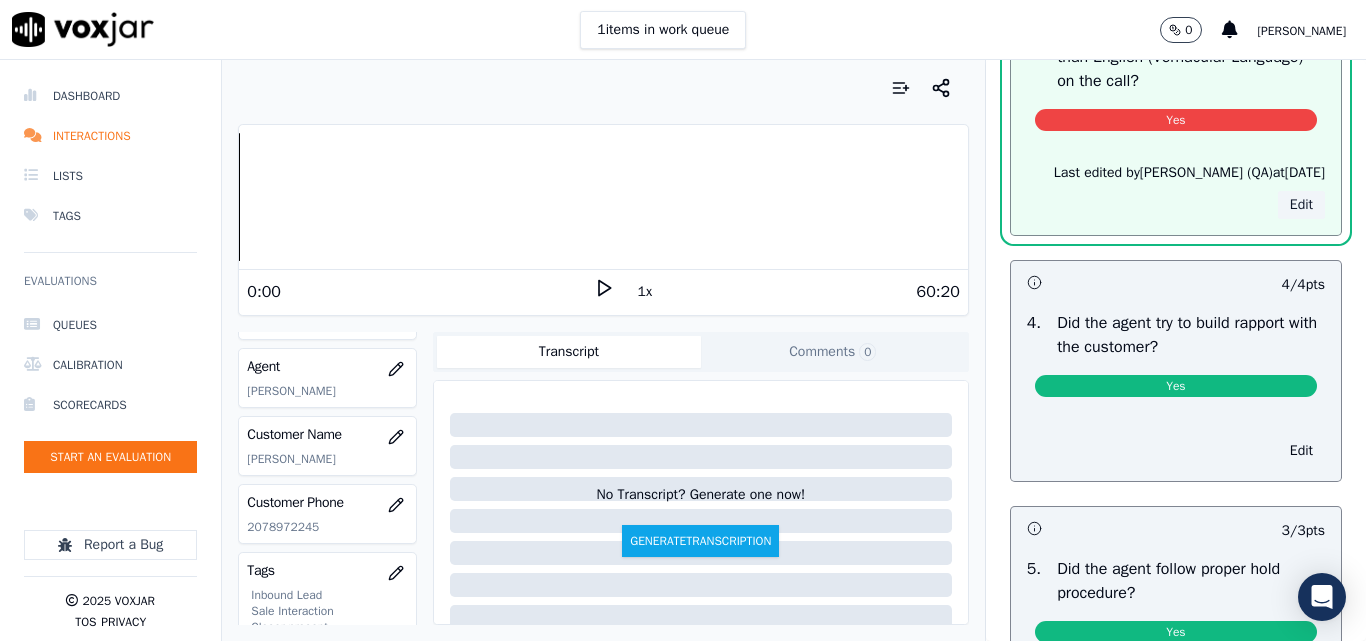 click on "Edit" at bounding box center (1301, 205) 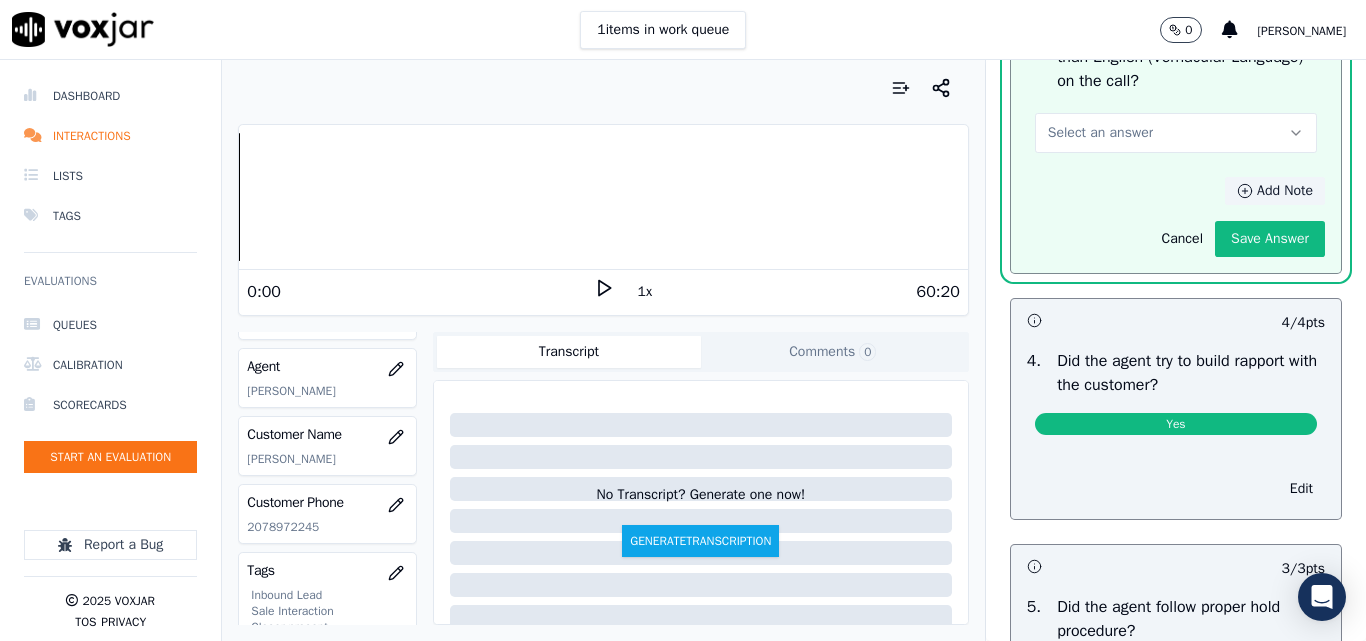 click on "Add Note" at bounding box center [1275, 191] 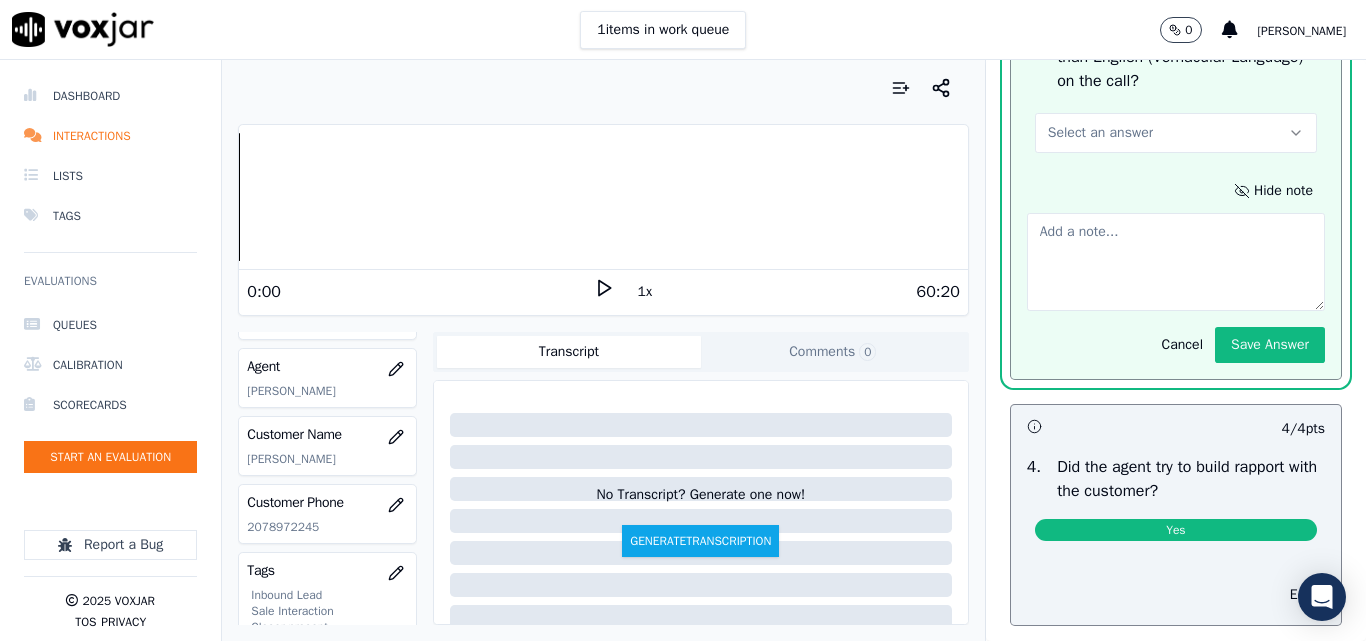 click at bounding box center [1176, 262] 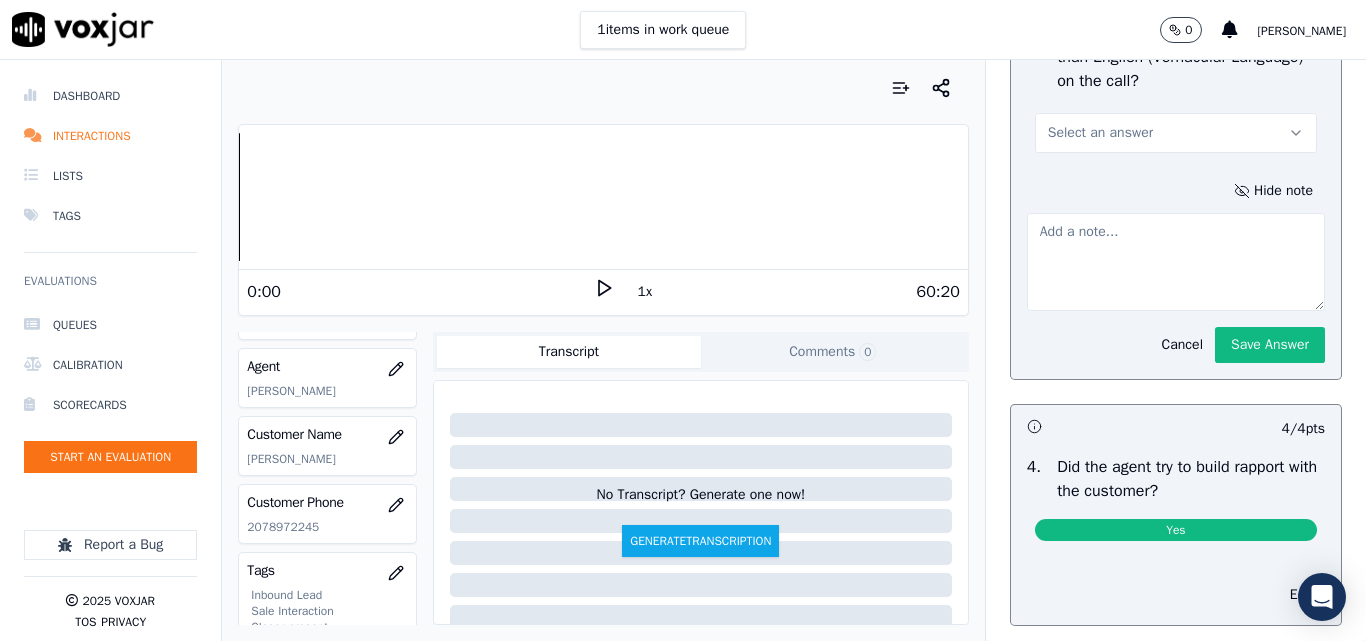 paste on "Sam spoke in vernacular after the cx disc the call." 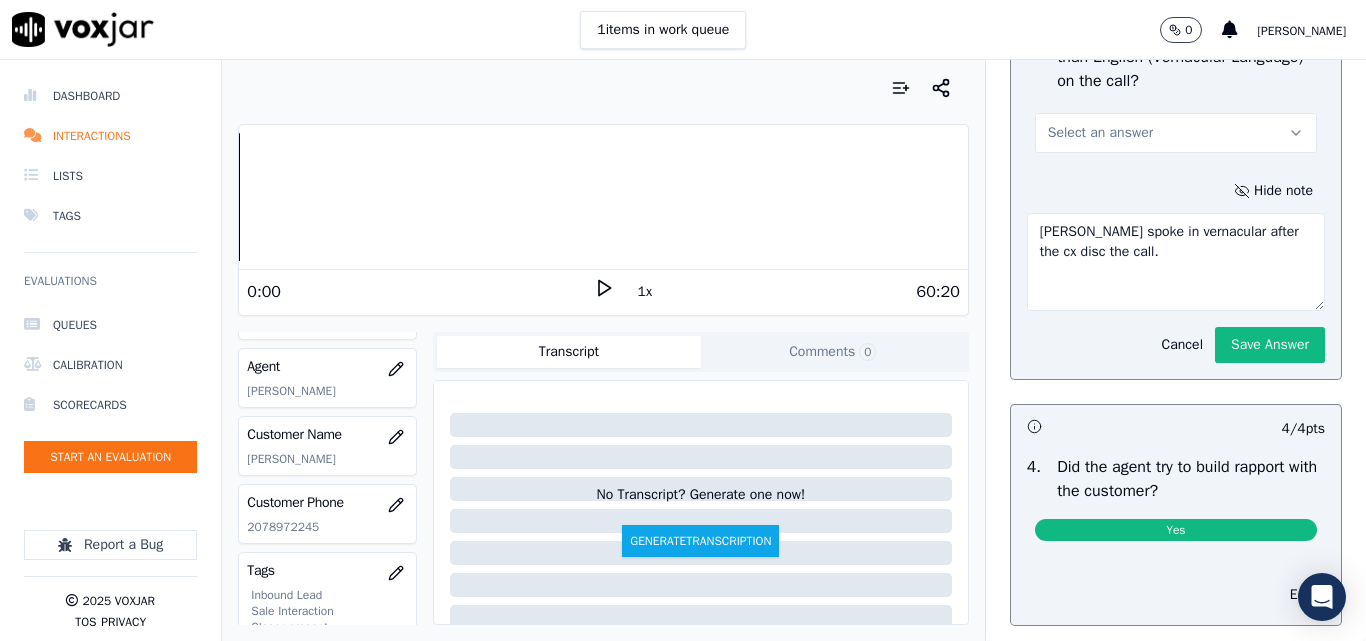type on "Sam spoke in vernacular after the cx disc the call." 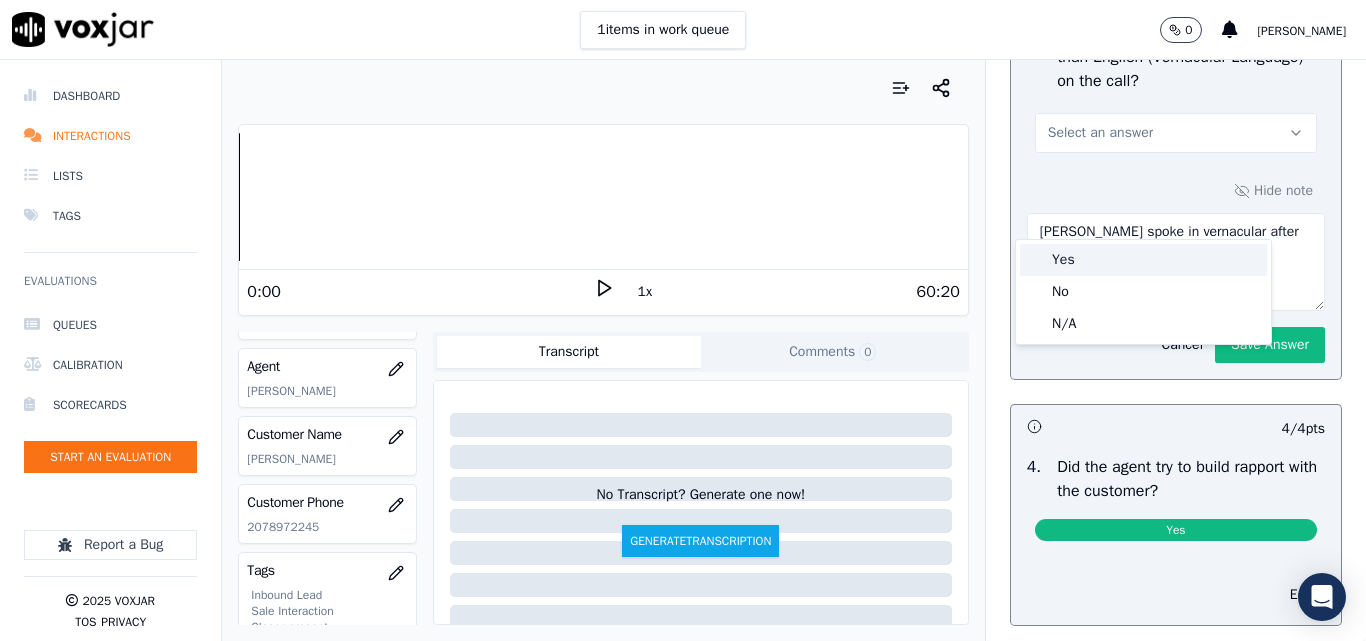 click on "Yes" at bounding box center [1143, 260] 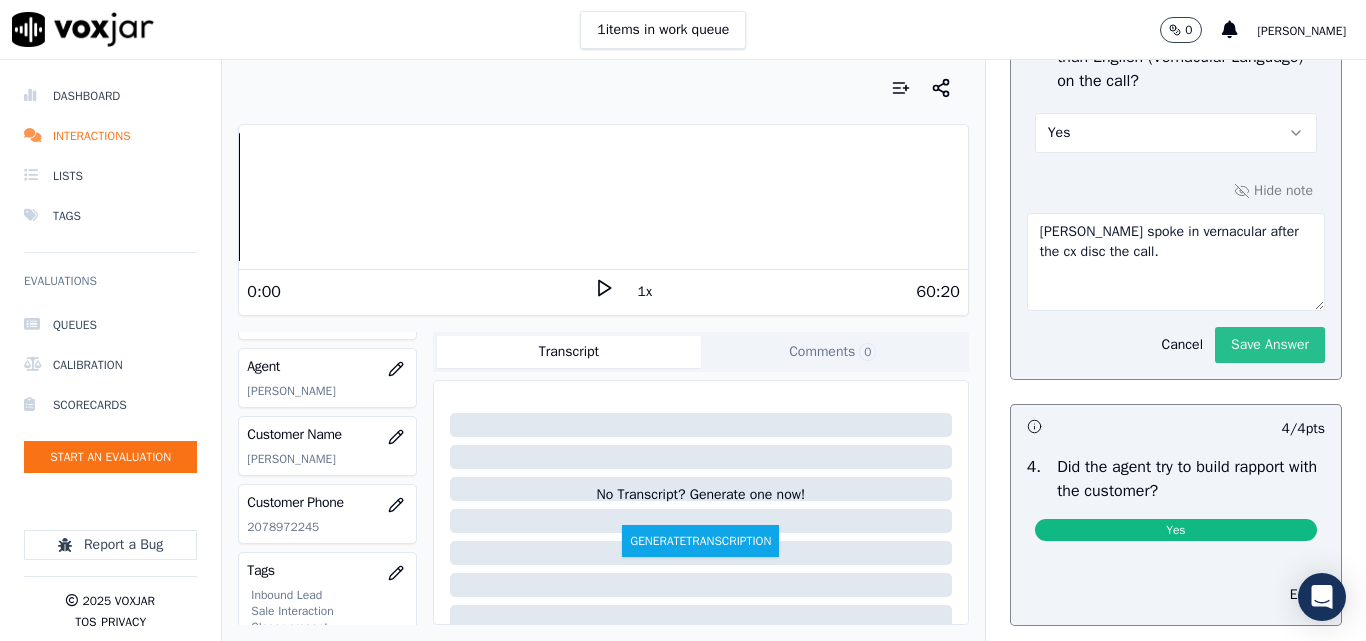 click on "Save Answer" 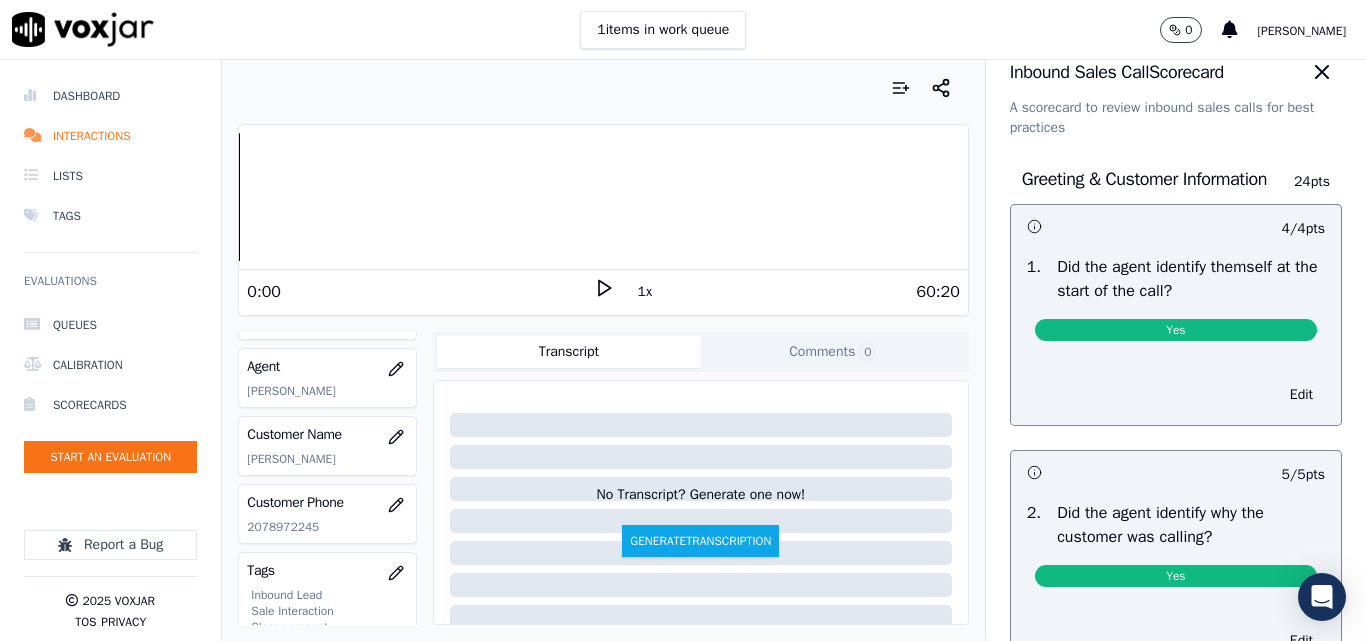 scroll, scrollTop: 0, scrollLeft: 0, axis: both 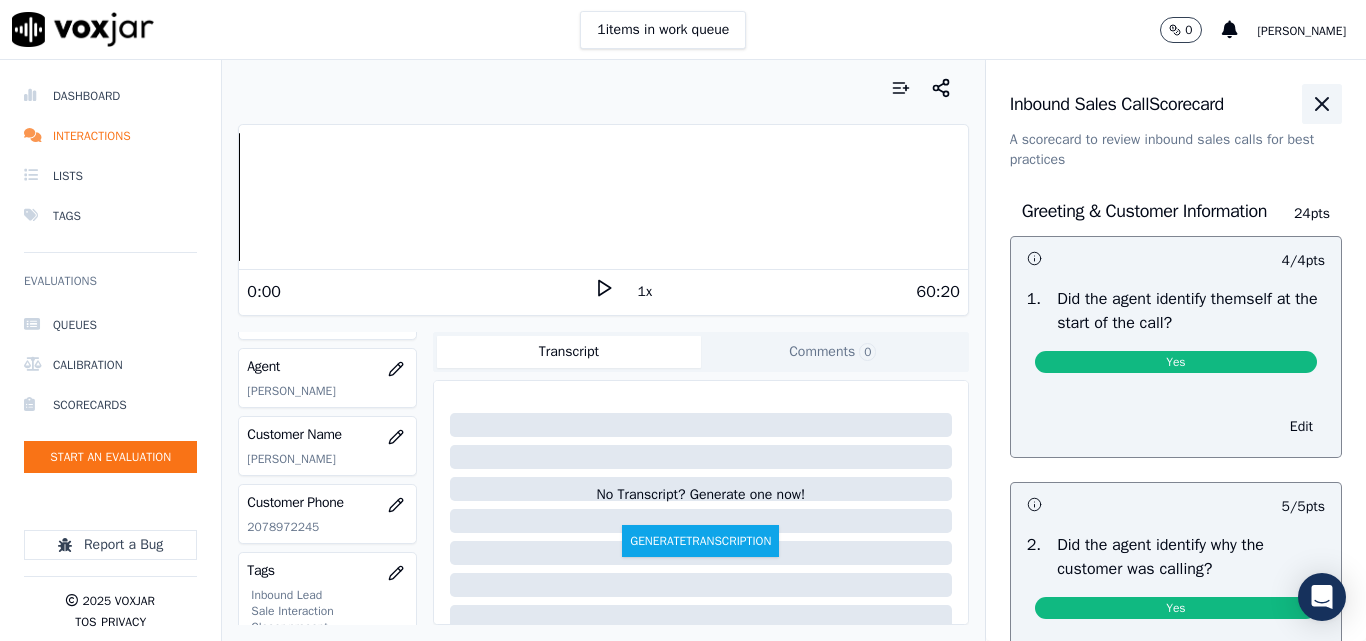 click 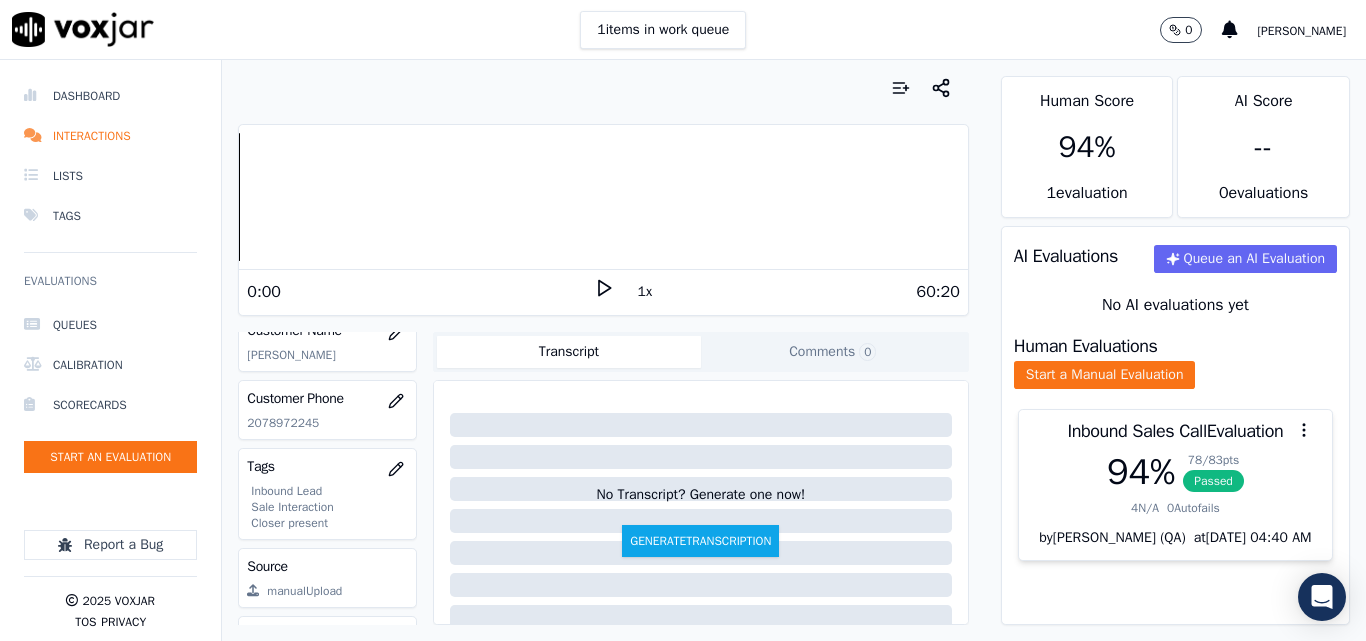 scroll, scrollTop: 404, scrollLeft: 0, axis: vertical 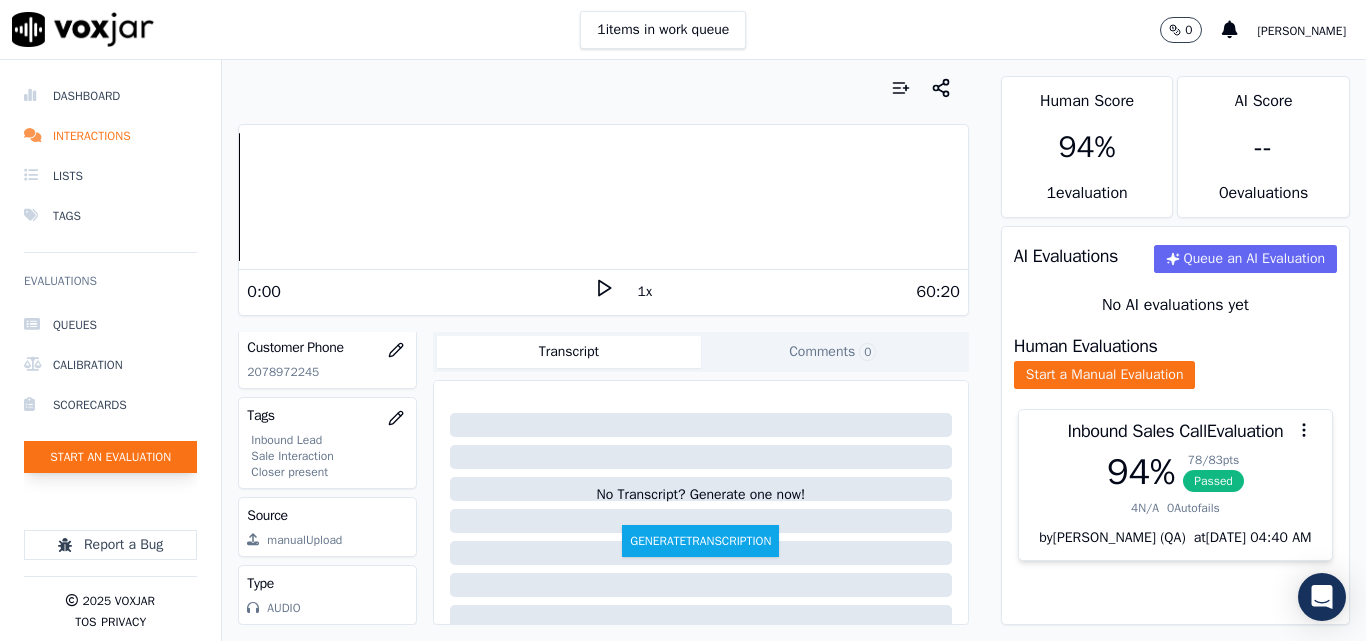 click on "Start an Evaluation" 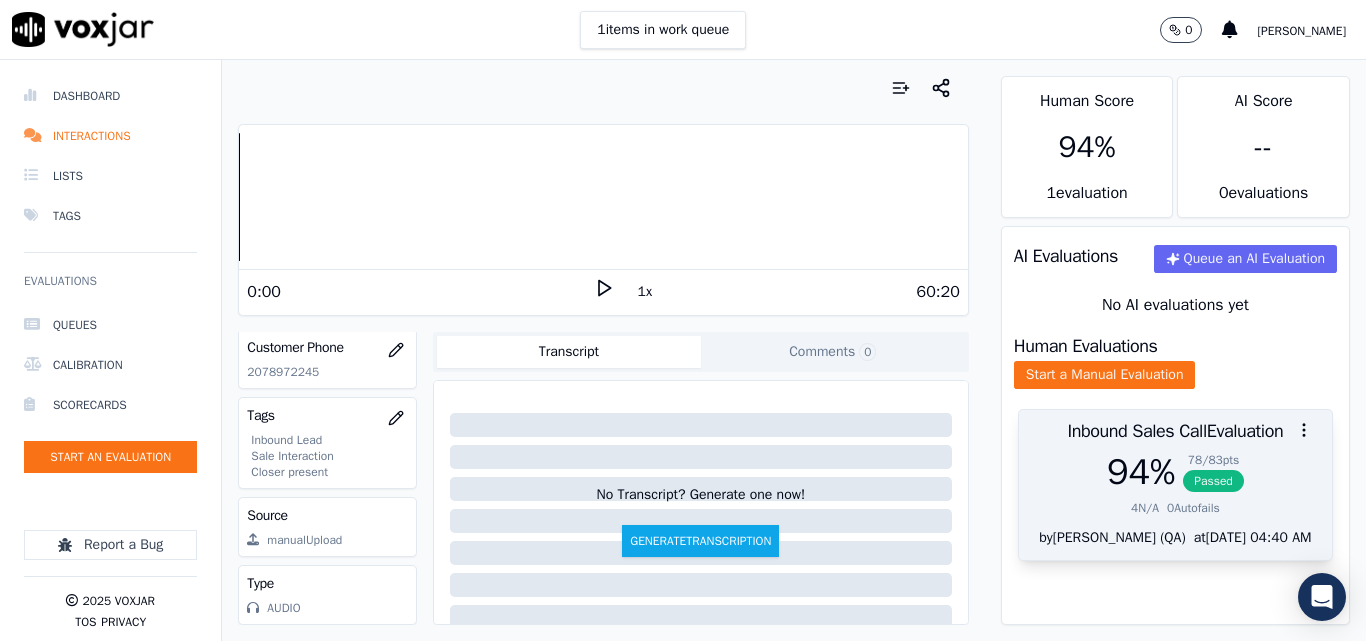 click on "Passed" at bounding box center [1213, 481] 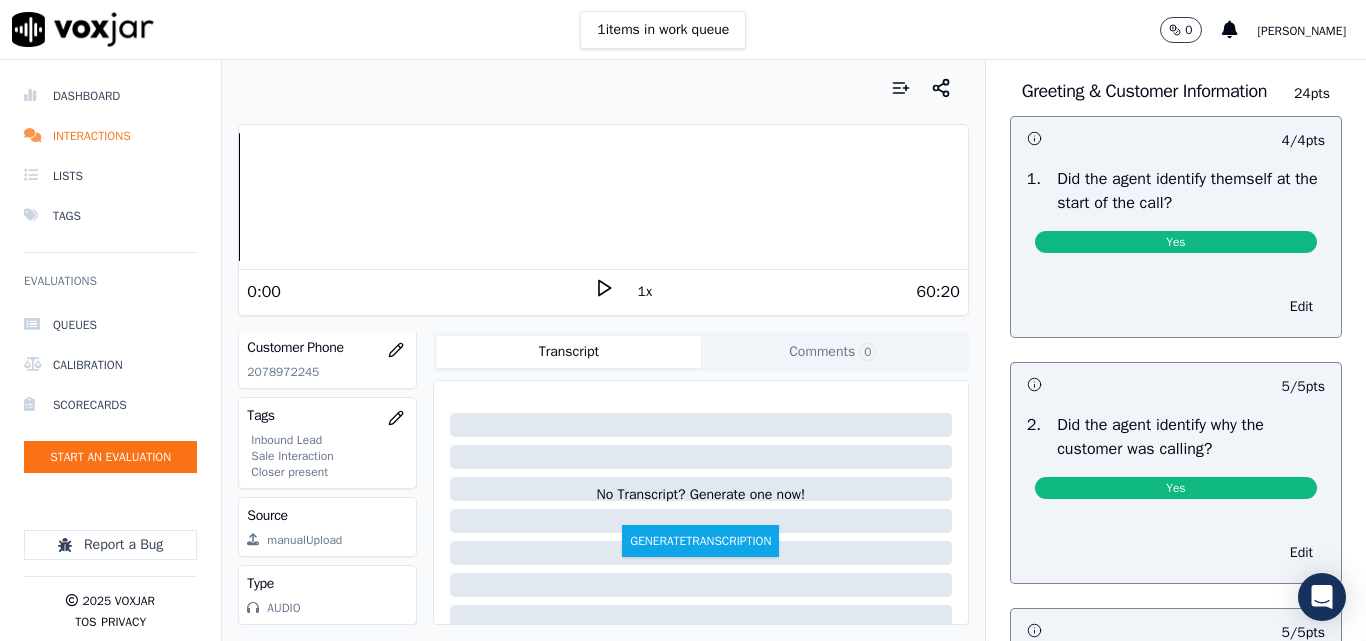 scroll, scrollTop: 0, scrollLeft: 0, axis: both 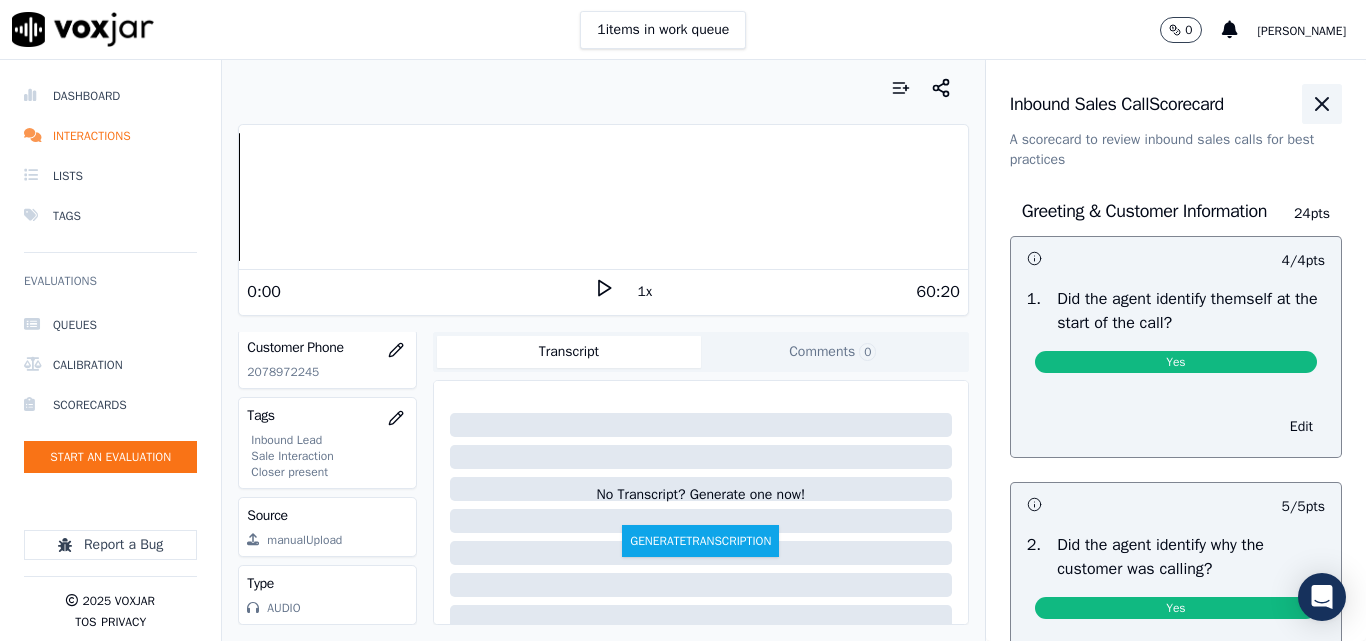 click 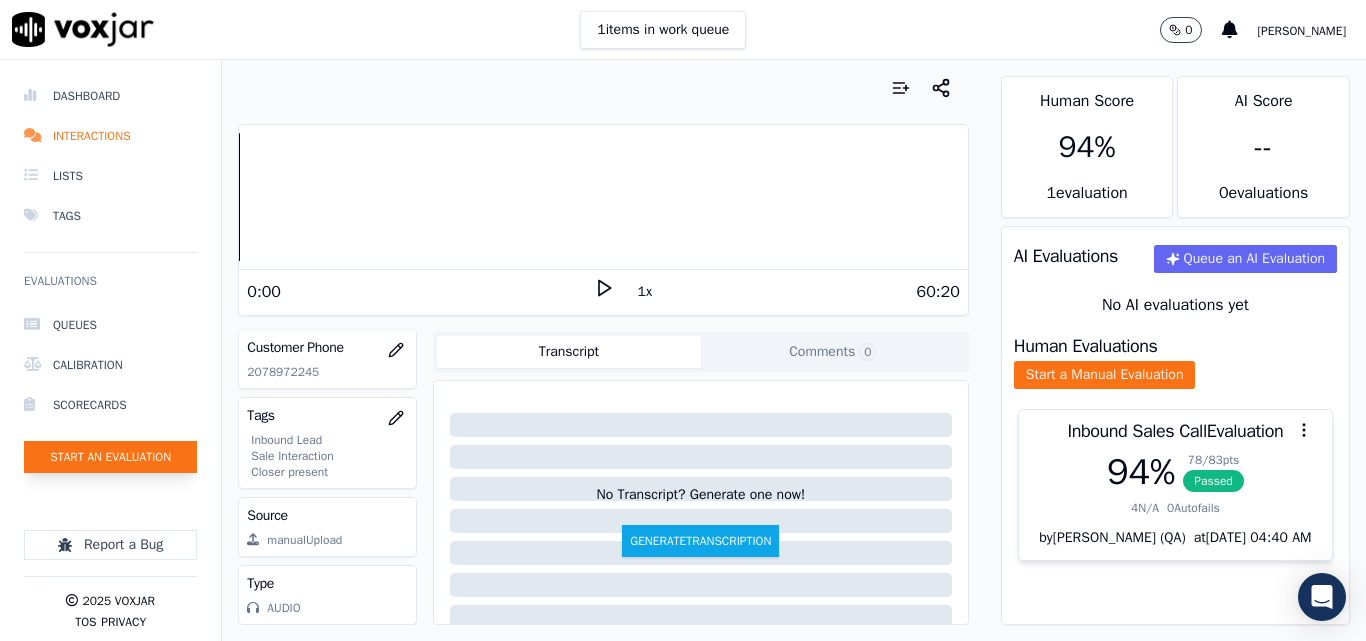 click on "Start an Evaluation" 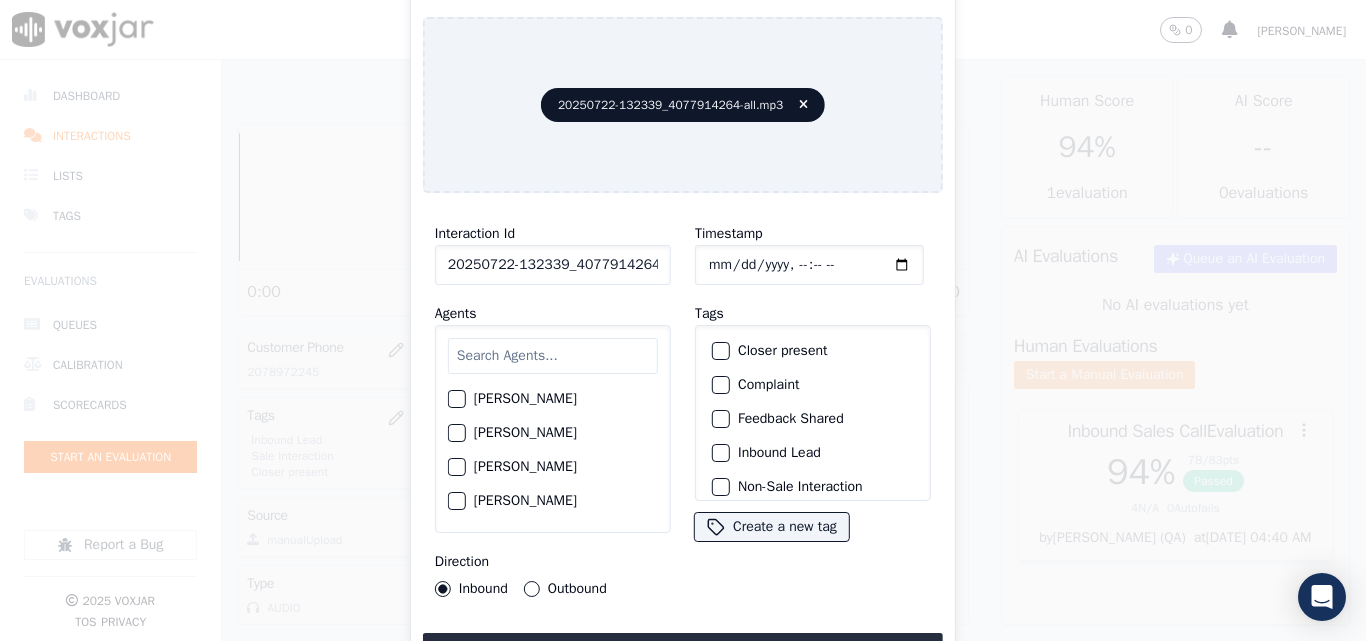 scroll, scrollTop: 0, scrollLeft: 40, axis: horizontal 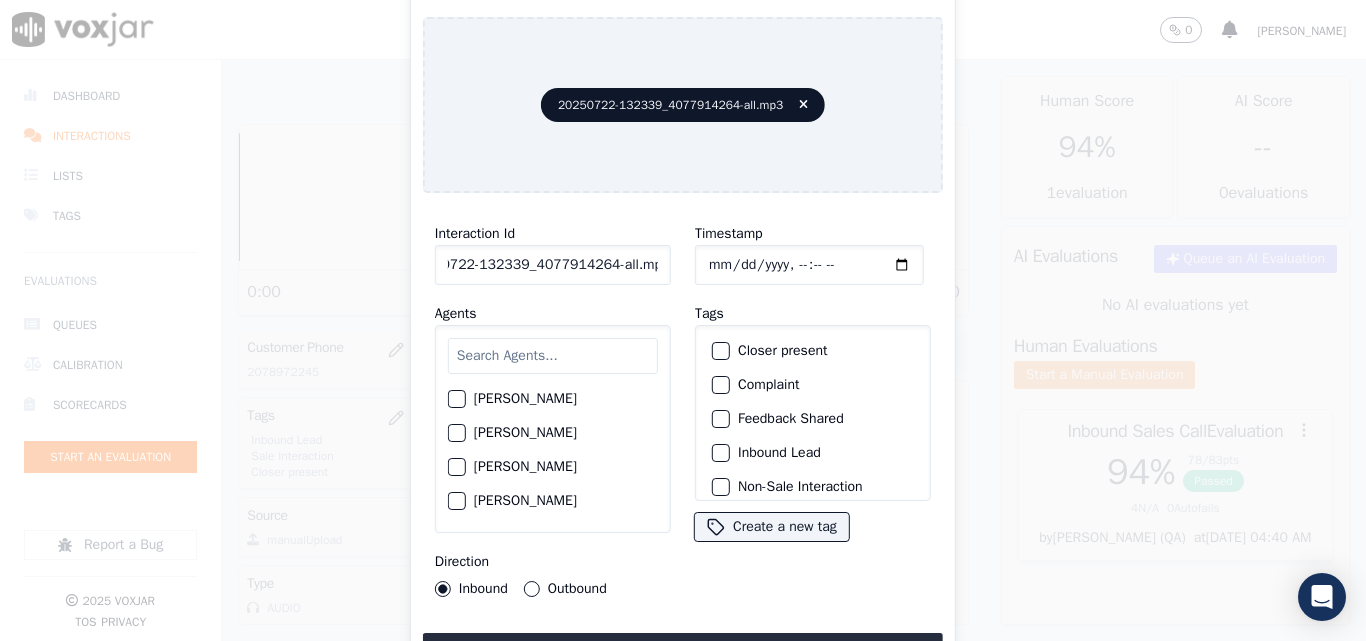 drag, startPoint x: 640, startPoint y: 259, endPoint x: 699, endPoint y: 259, distance: 59 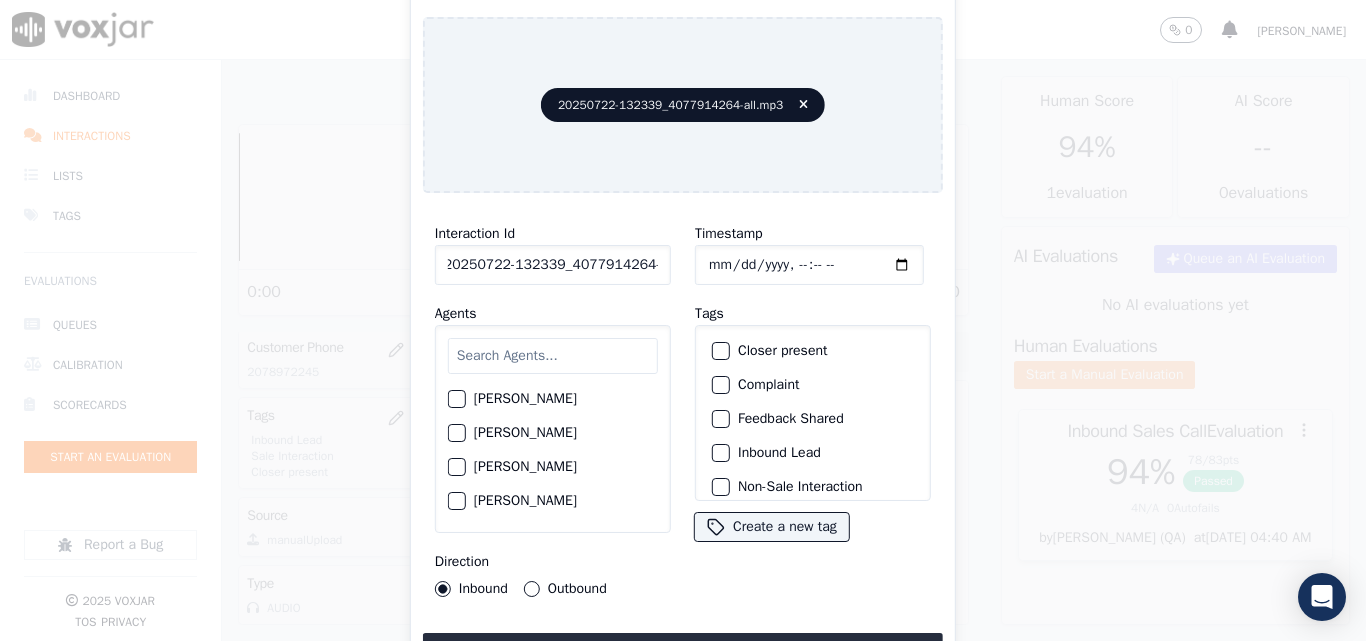 scroll, scrollTop: 0, scrollLeft: 11, axis: horizontal 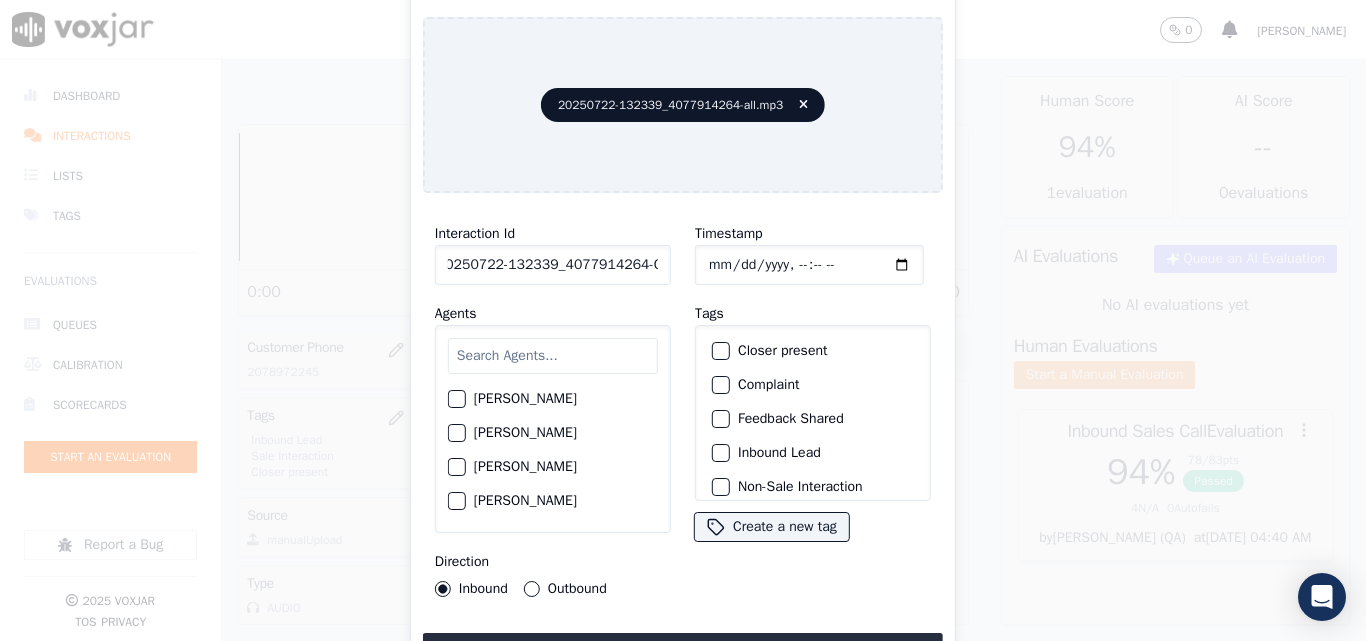 type on "20250722-132339_4077914264-C1" 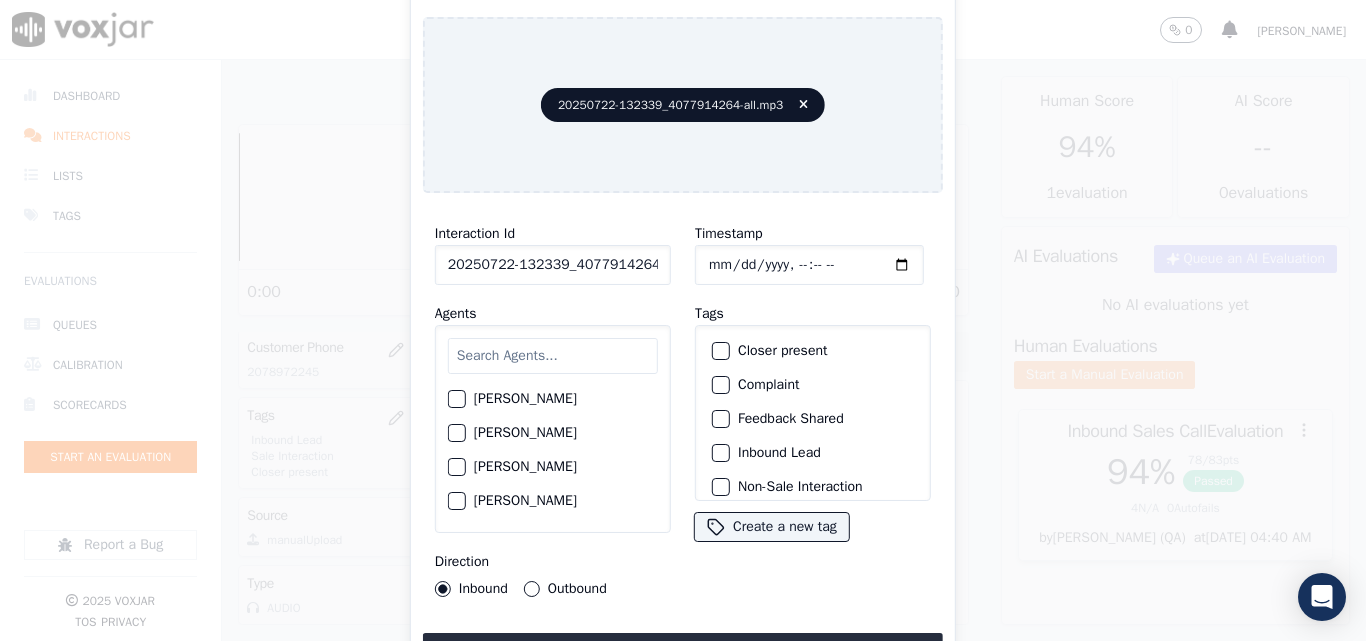 type on "2025-07-22T23:19" 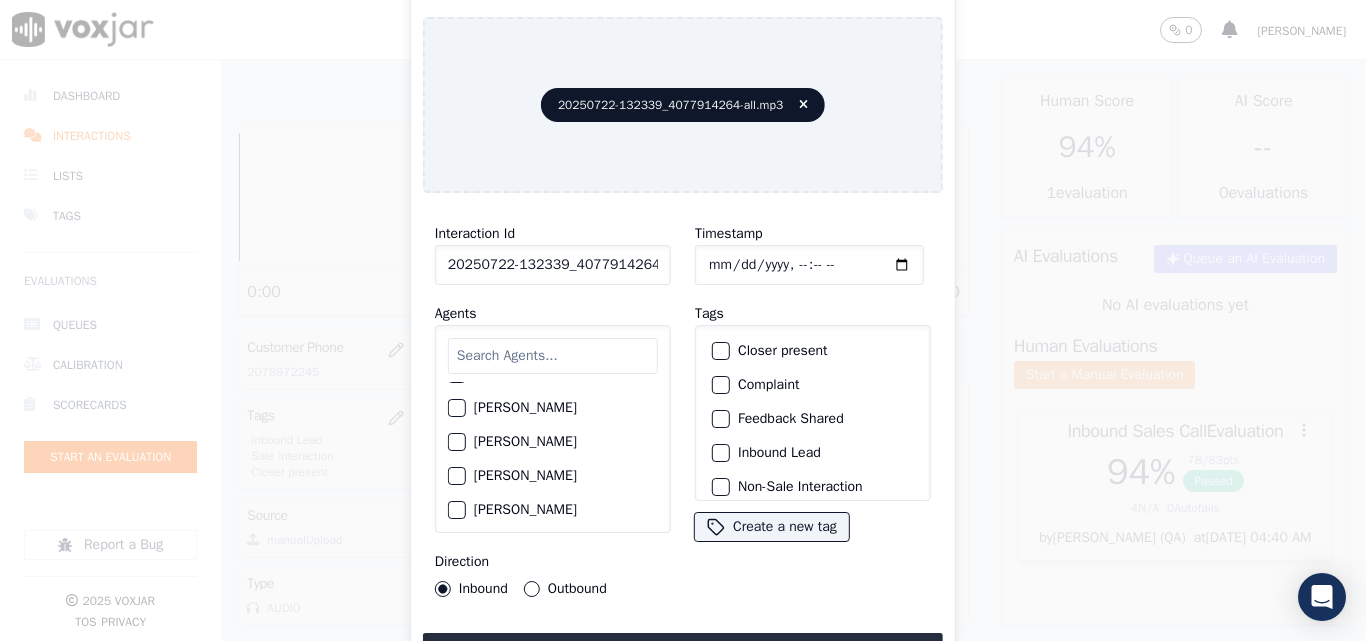 scroll, scrollTop: 500, scrollLeft: 0, axis: vertical 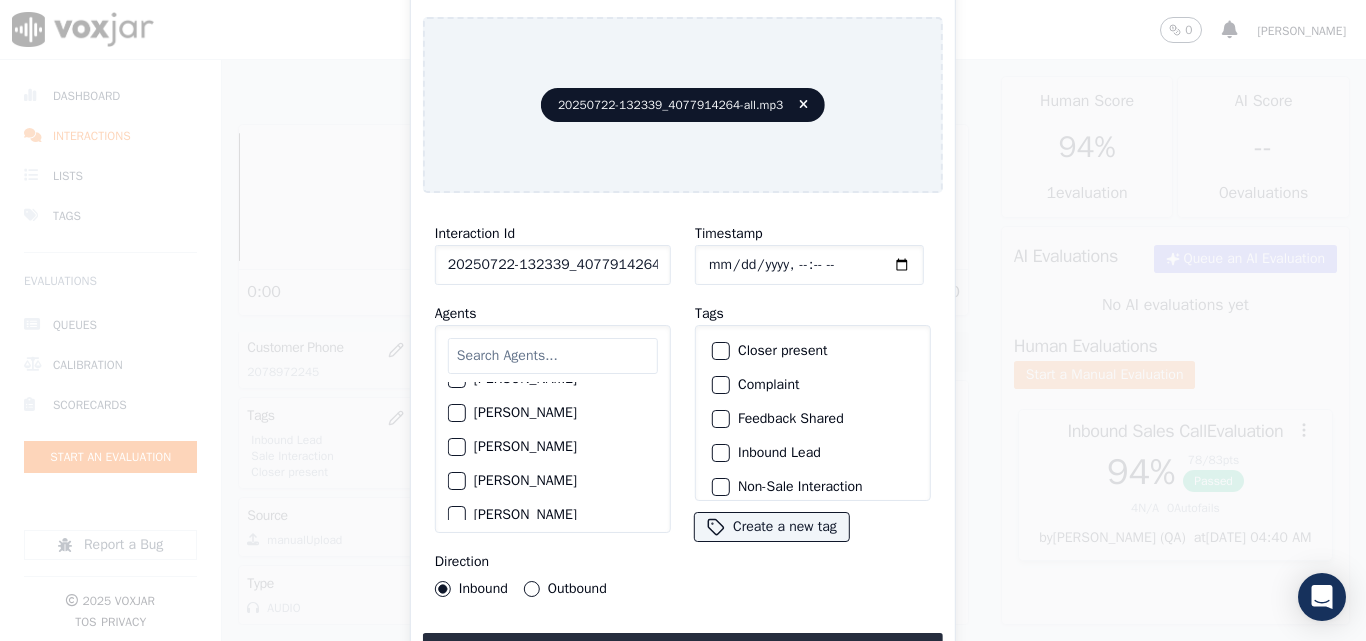 click on "George Aich" 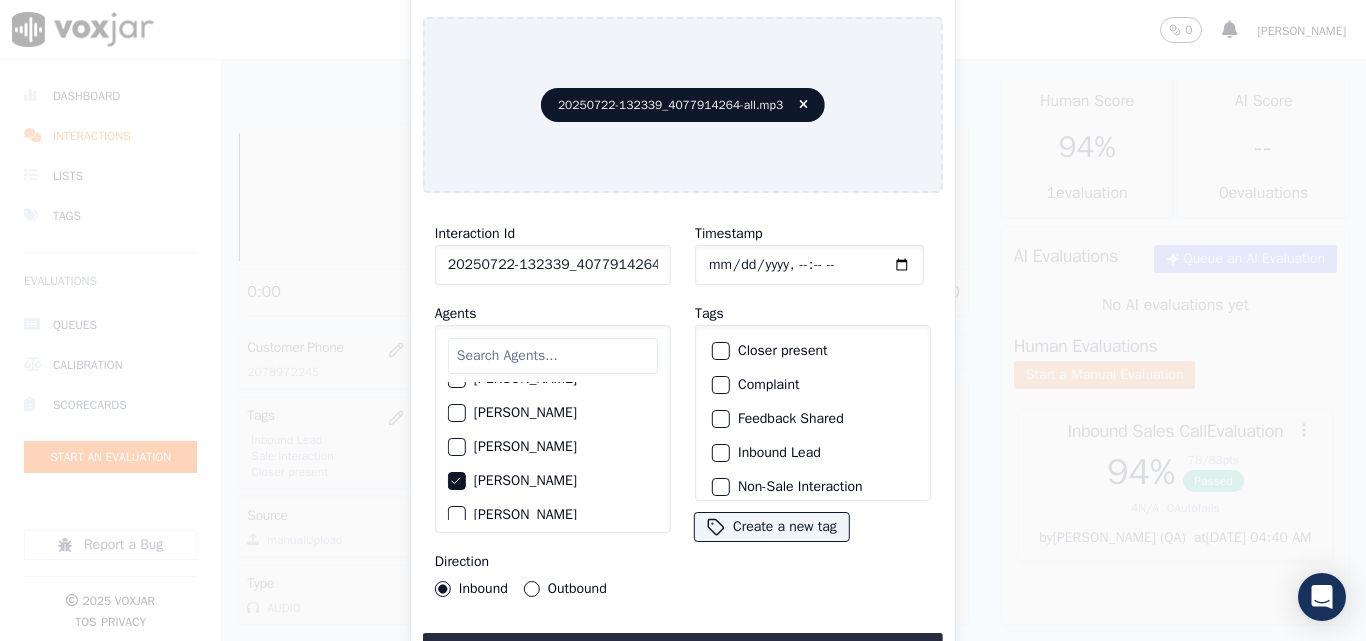 click on "Closer present" 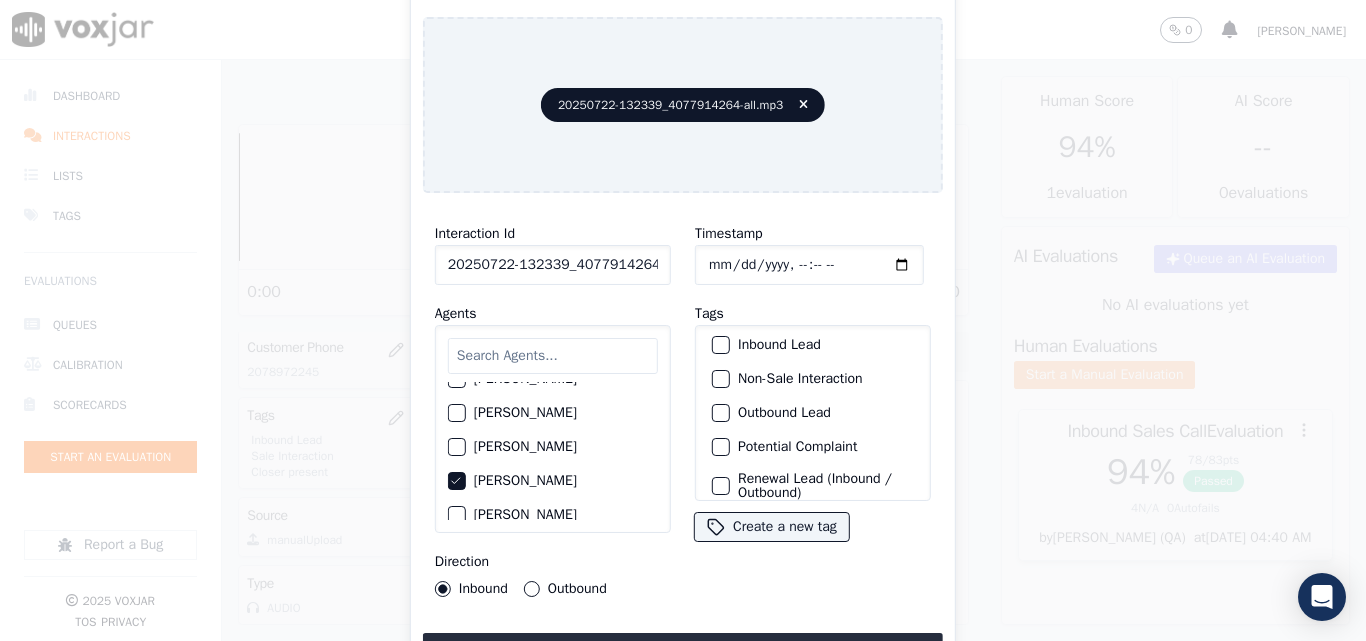 scroll, scrollTop: 73, scrollLeft: 0, axis: vertical 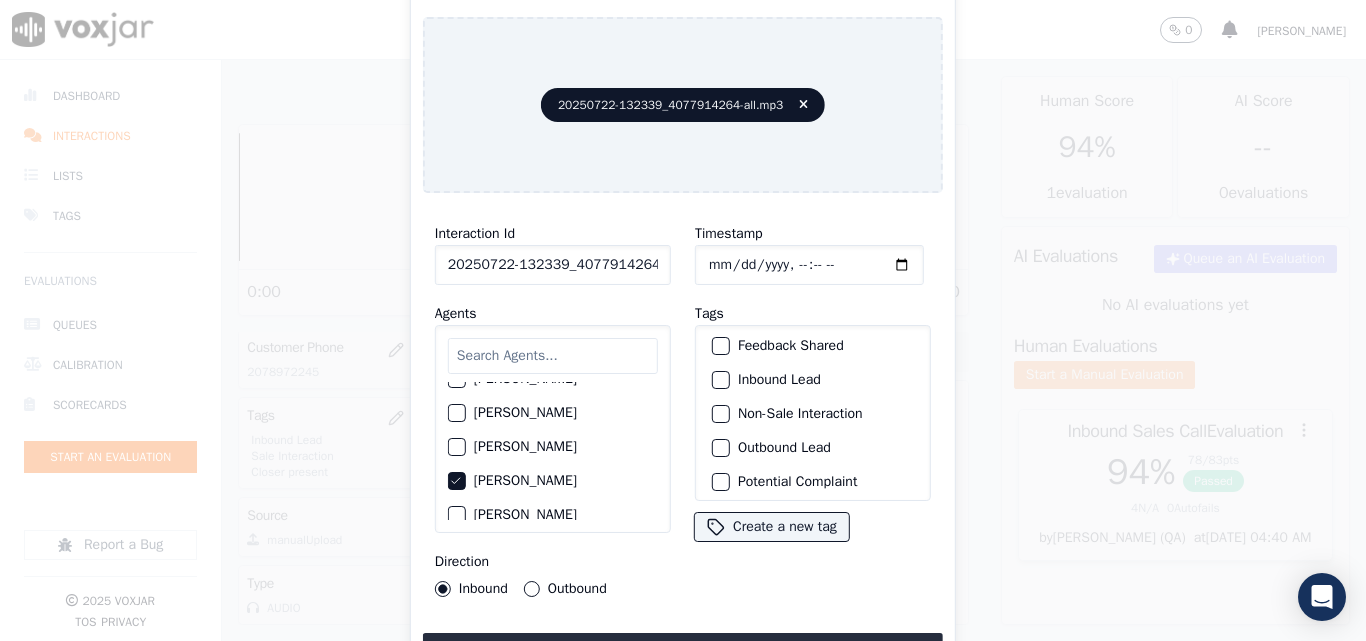 click on "Inbound Lead" 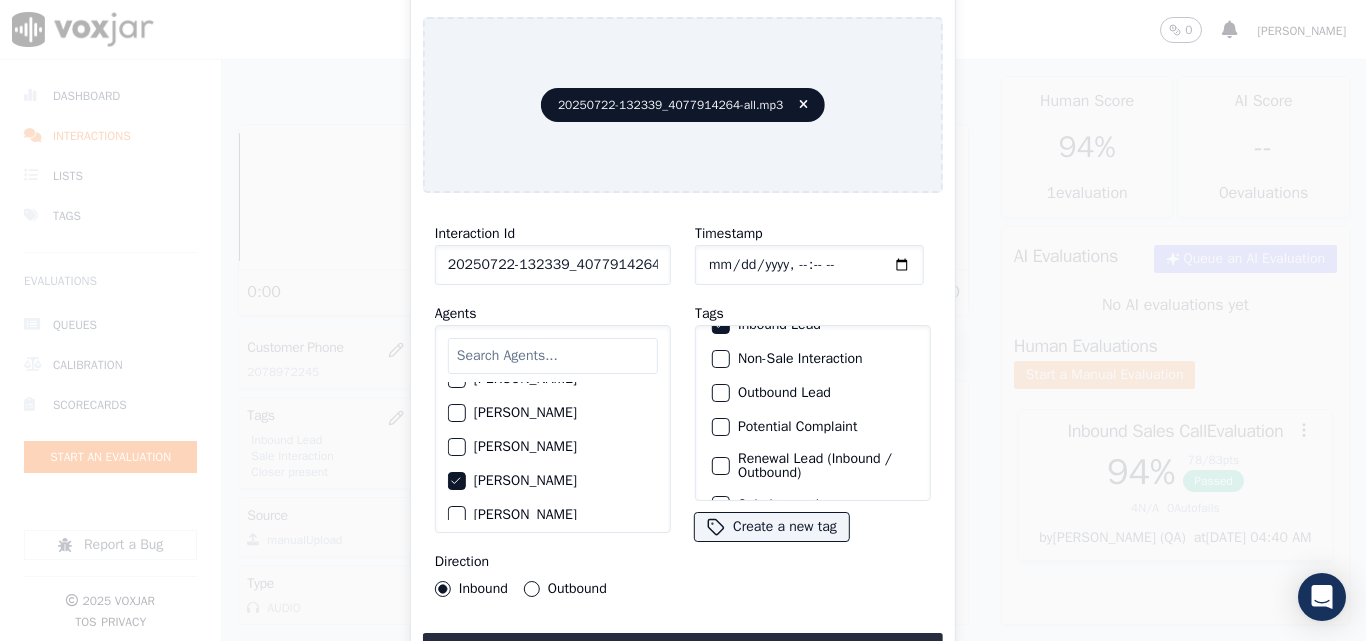 scroll, scrollTop: 173, scrollLeft: 0, axis: vertical 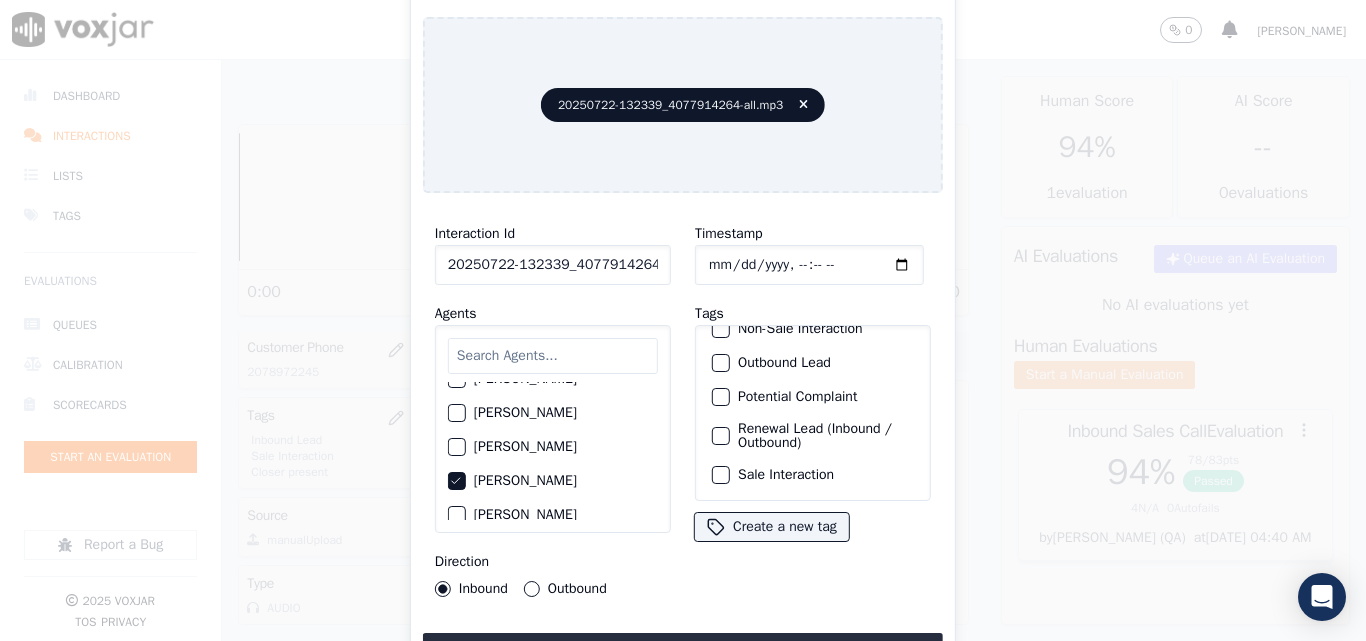 click on "Sale Interaction" at bounding box center (813, 475) 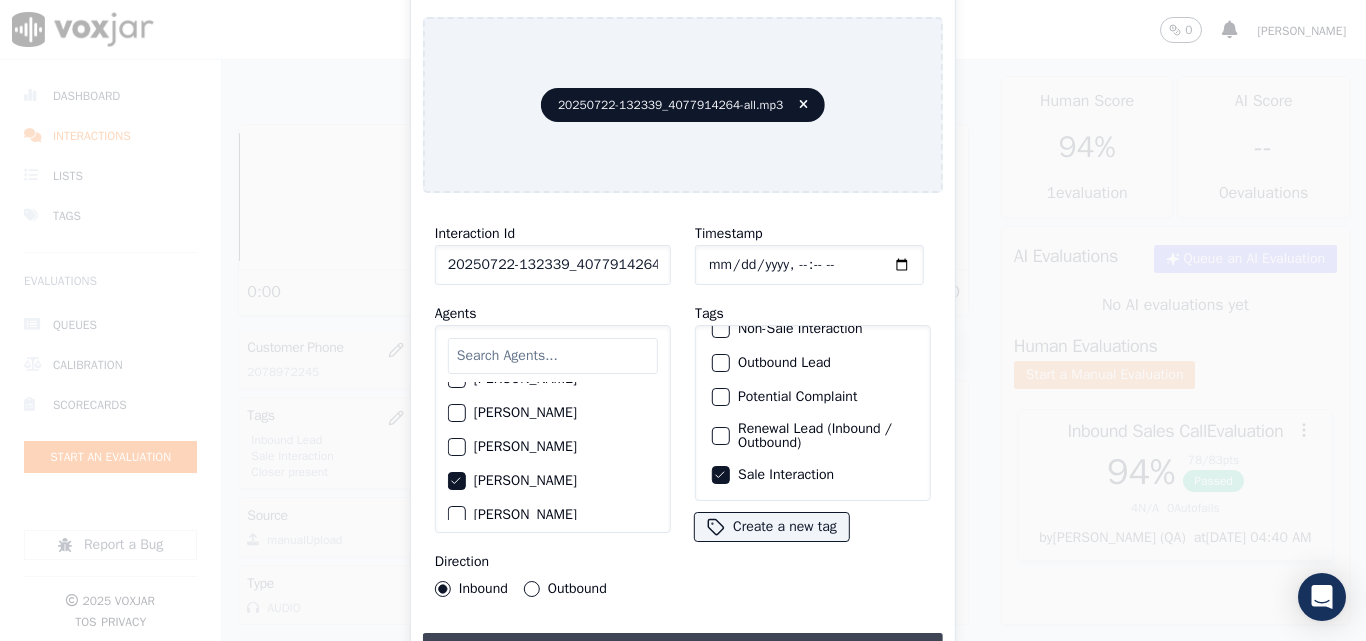 click on "Upload interaction to start evaluation" at bounding box center [683, 651] 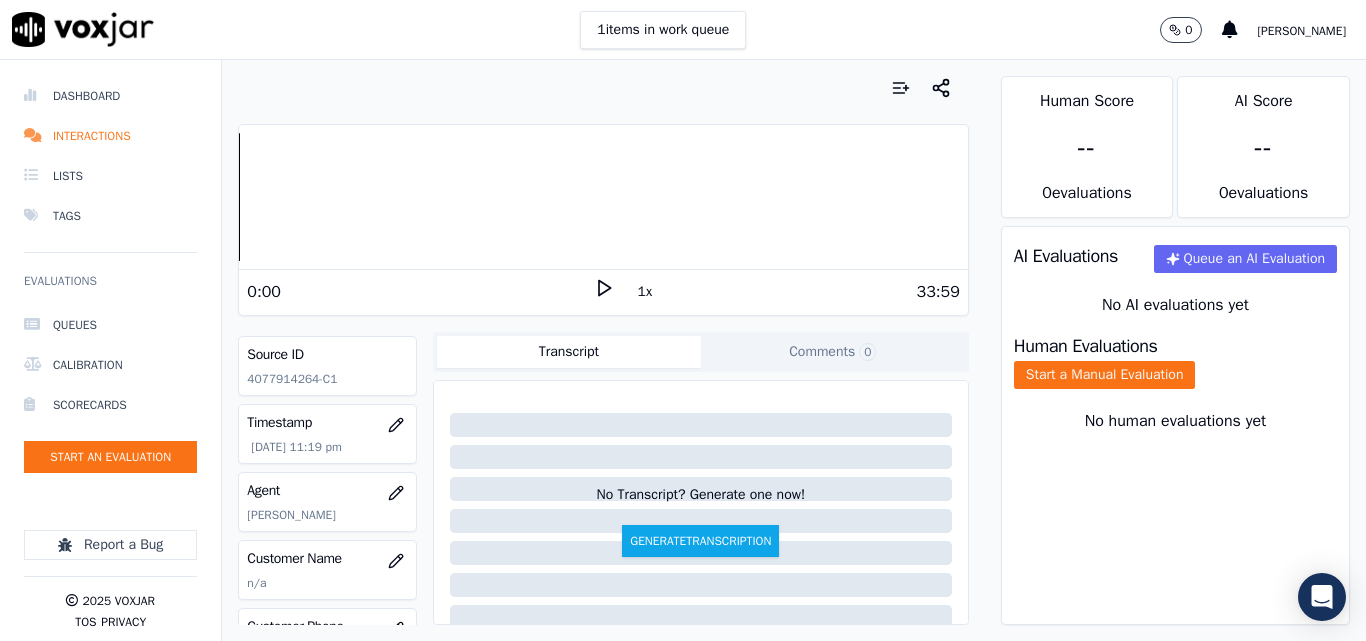 scroll, scrollTop: 200, scrollLeft: 0, axis: vertical 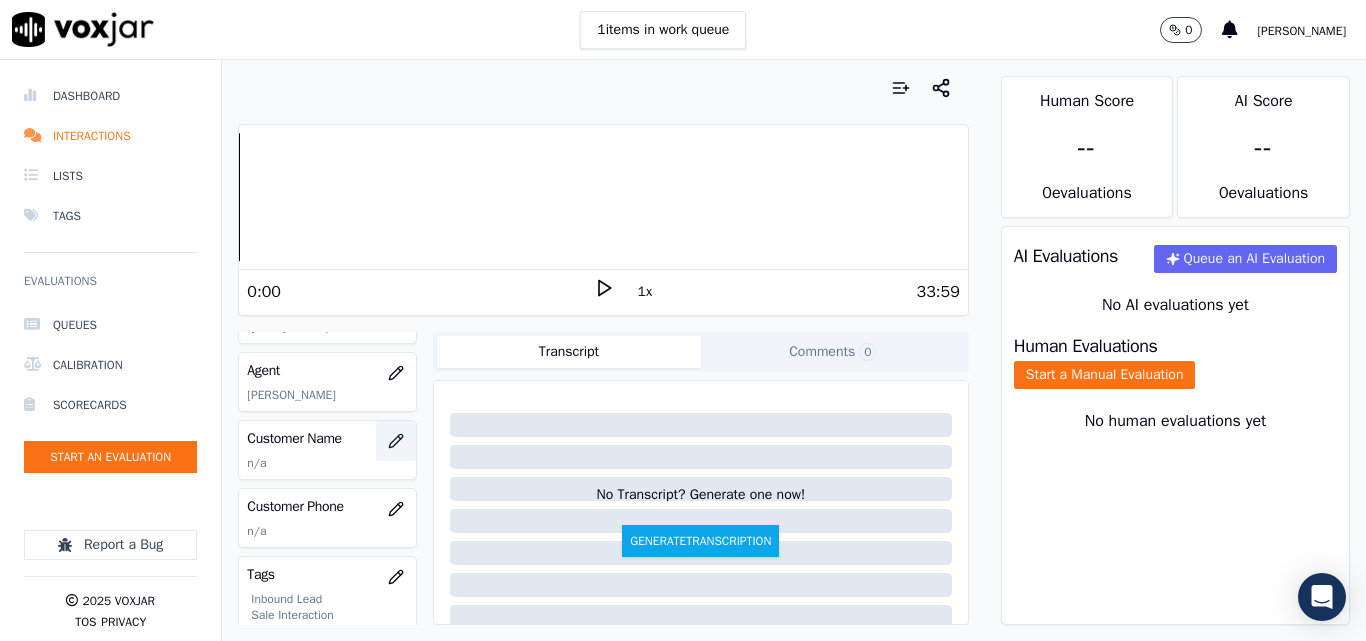 click 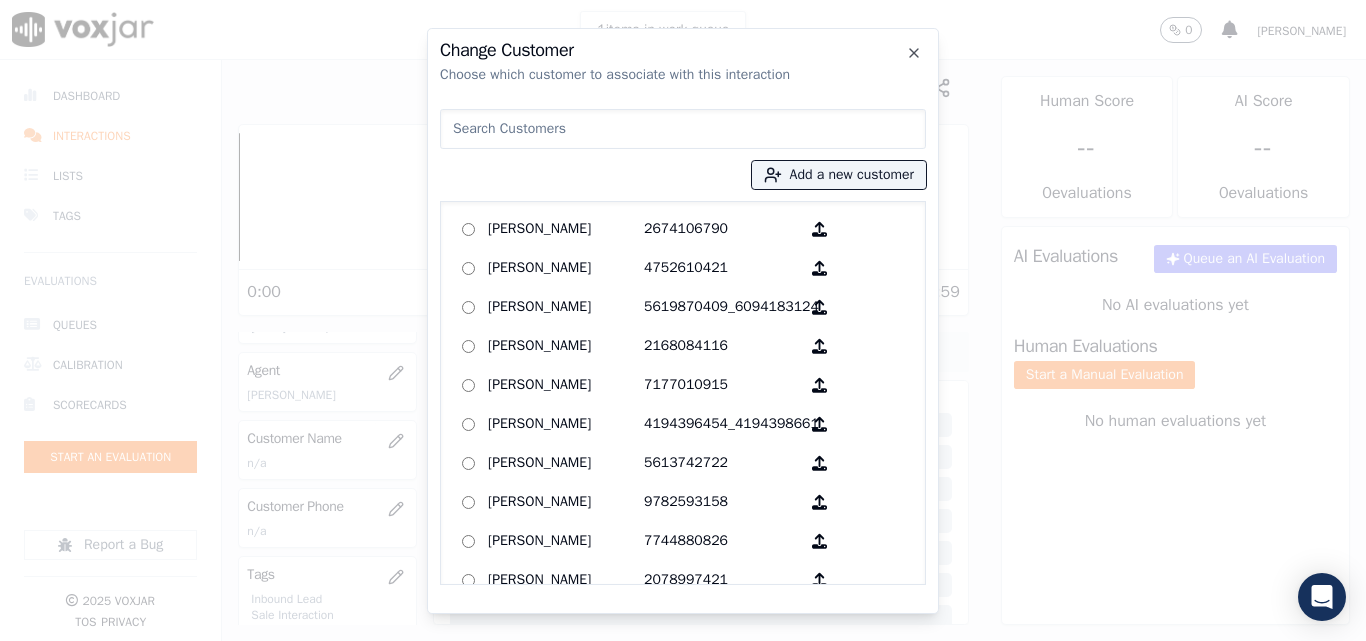 paste on "2078972245" 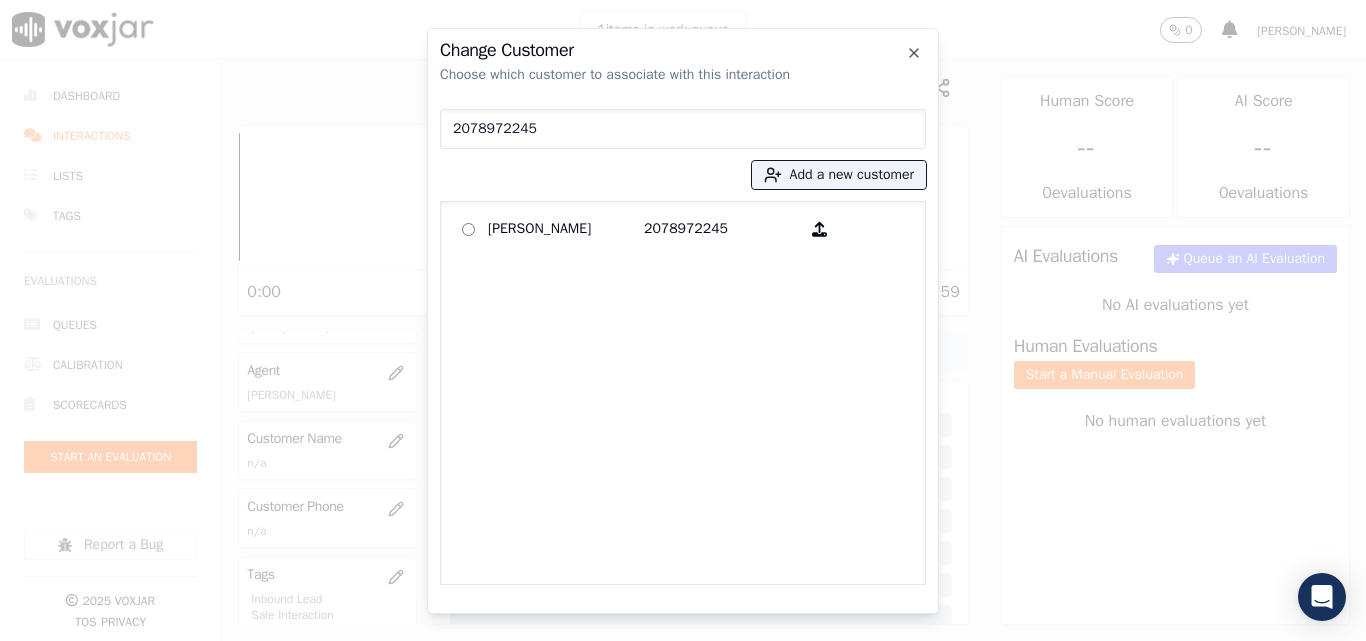 type on "2078972245" 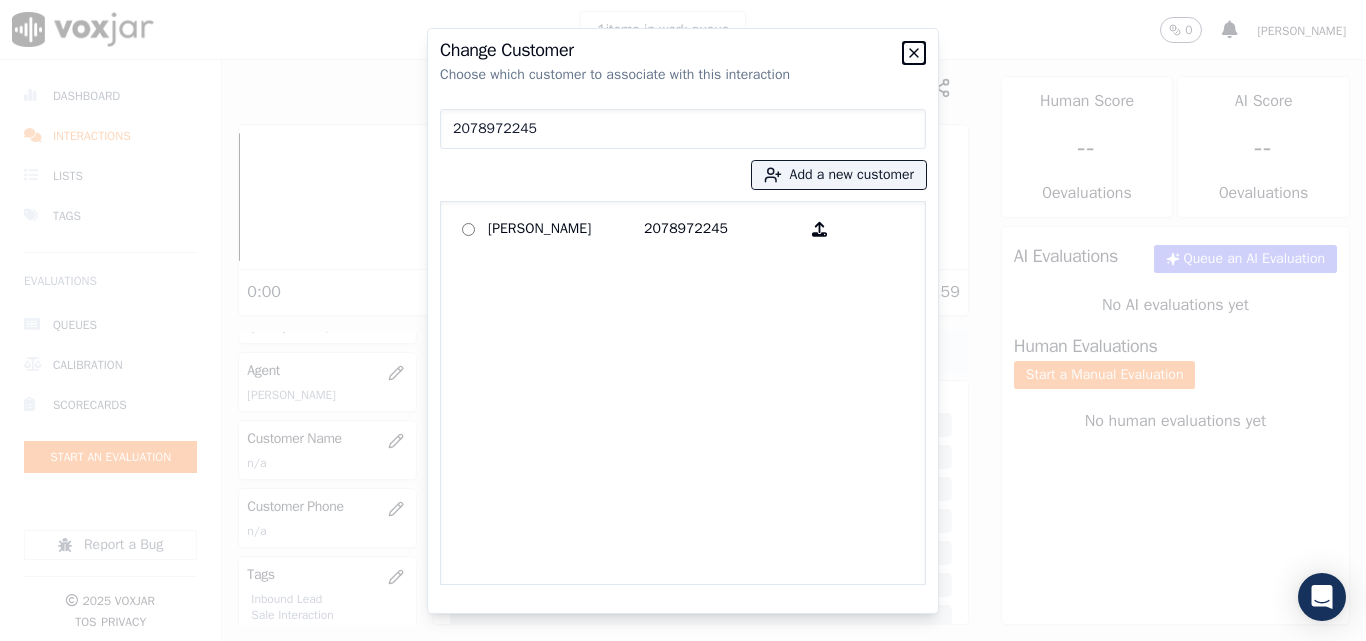 click 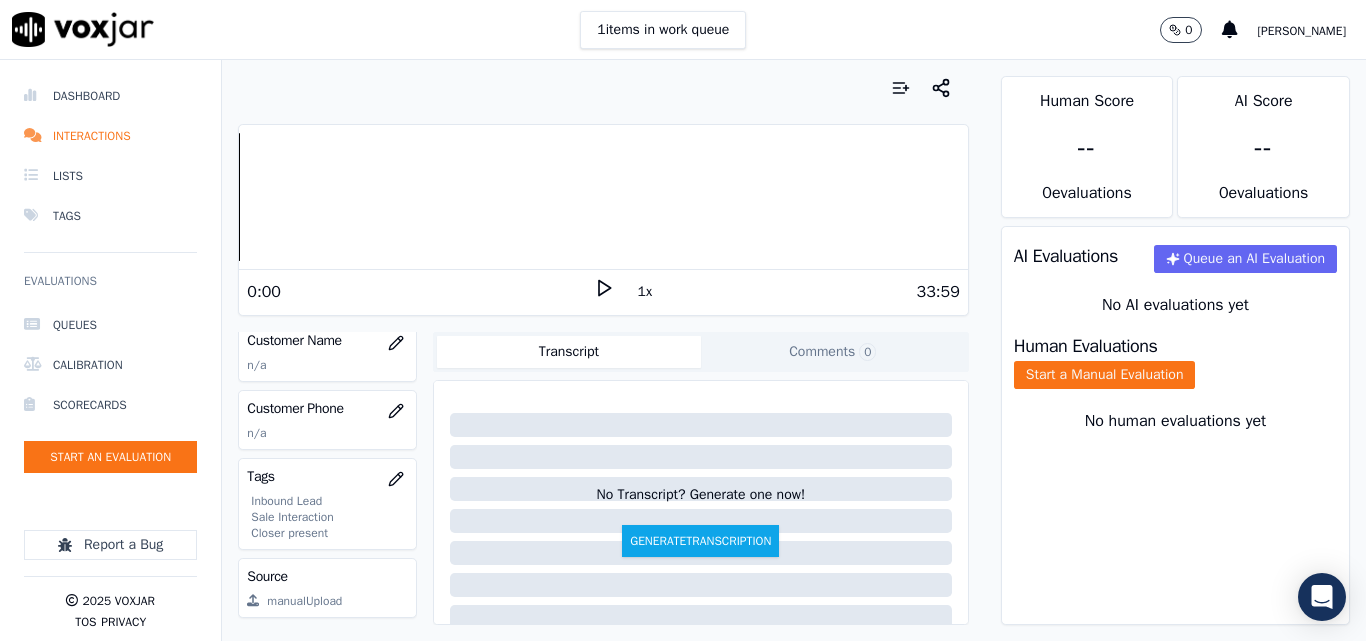 scroll, scrollTop: 300, scrollLeft: 0, axis: vertical 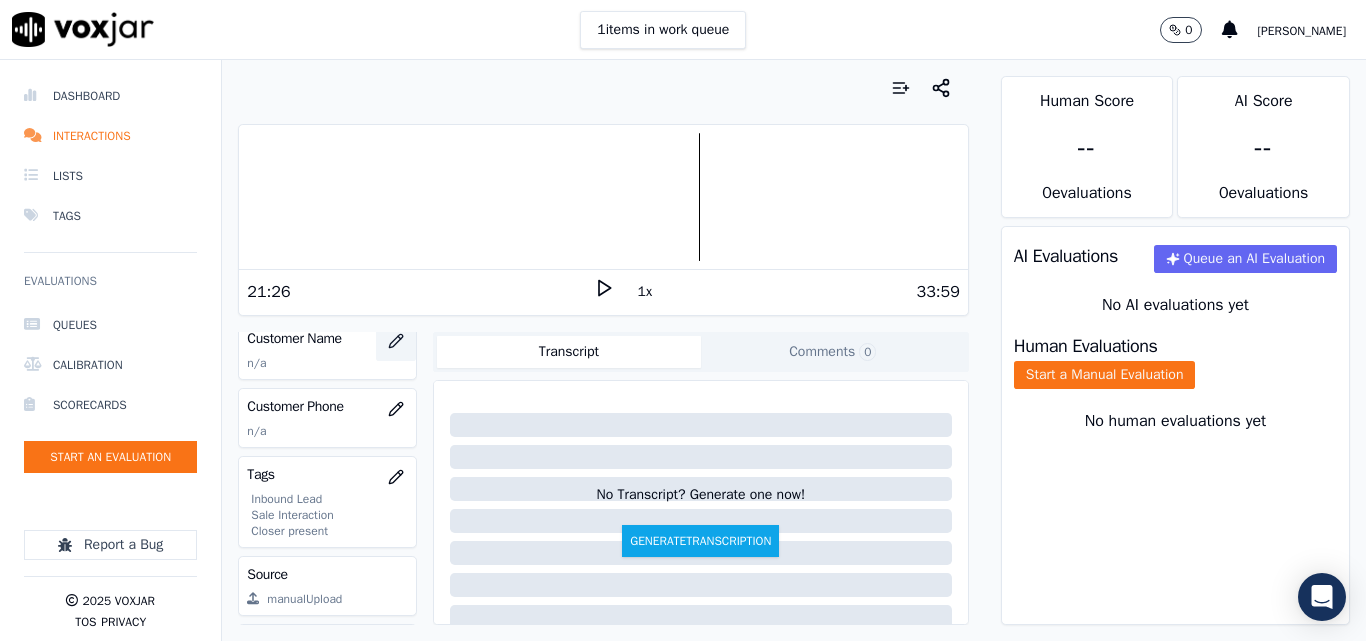 click 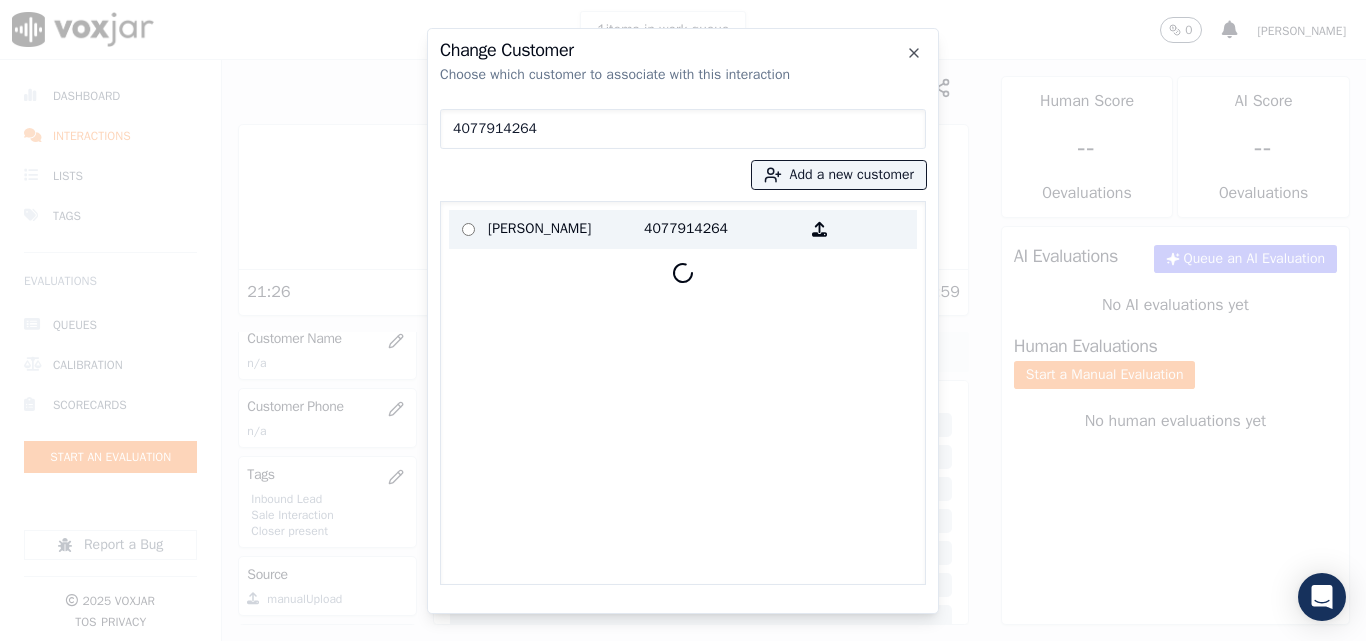 type on "4077914264" 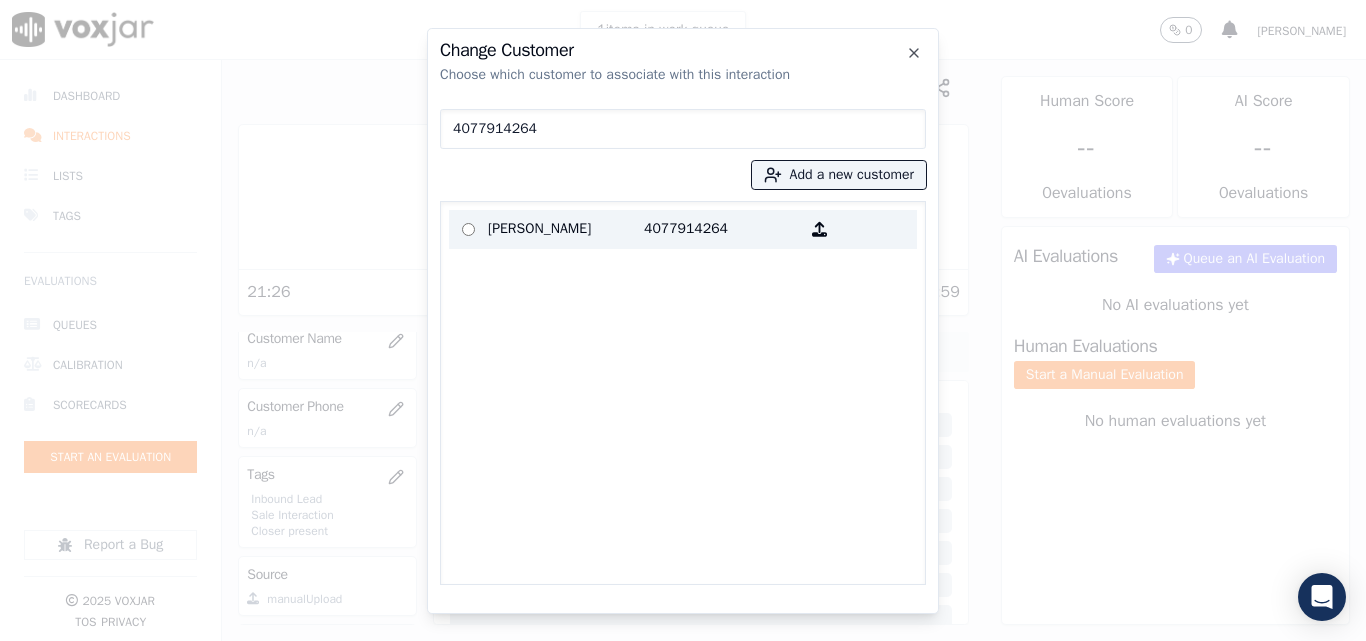 click on "PEDRO P XAVIER" at bounding box center [566, 229] 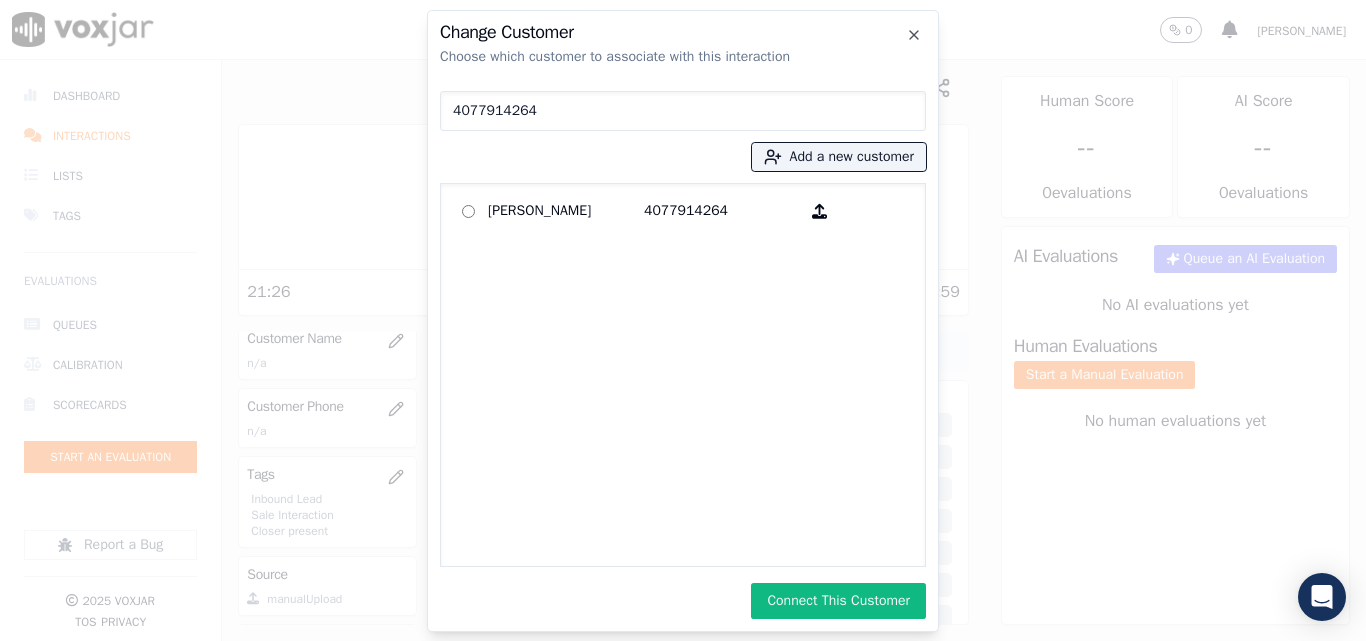 click on "Change Customer   Choose which customer to associate with this interaction   4077914264
Add a new customer           PEDRO P XAVIER   4077914264             Connect This Customer     Close" 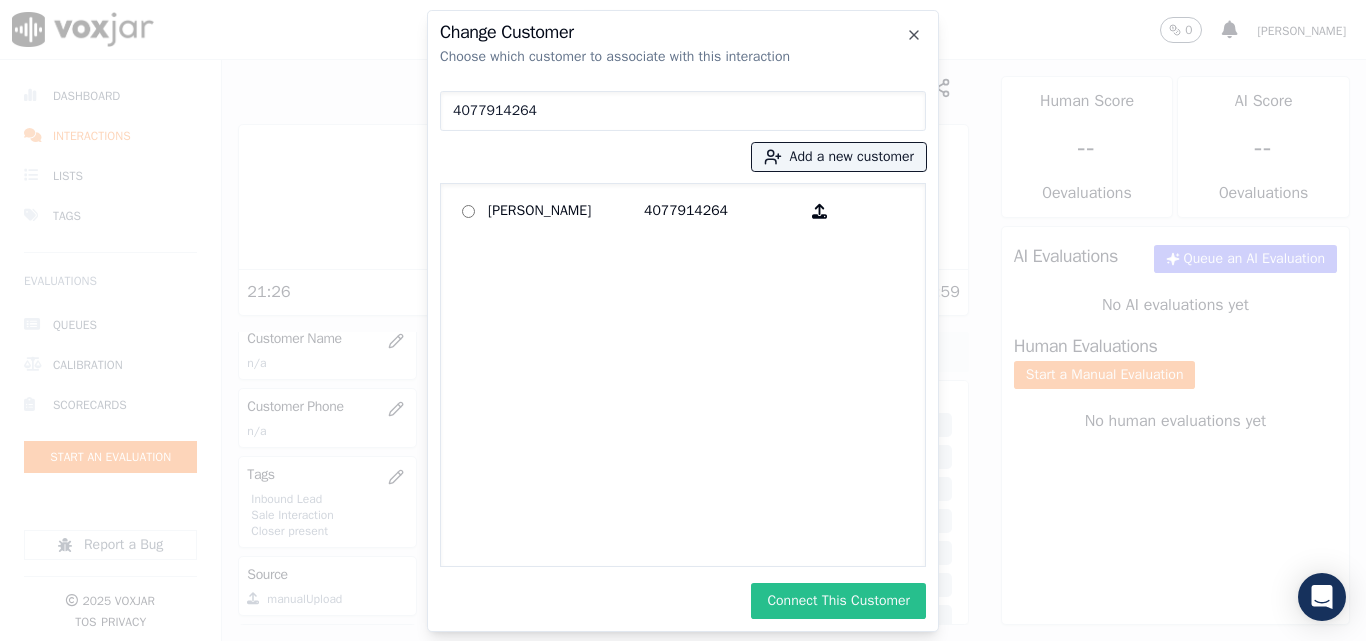 click on "Connect This Customer" at bounding box center (838, 601) 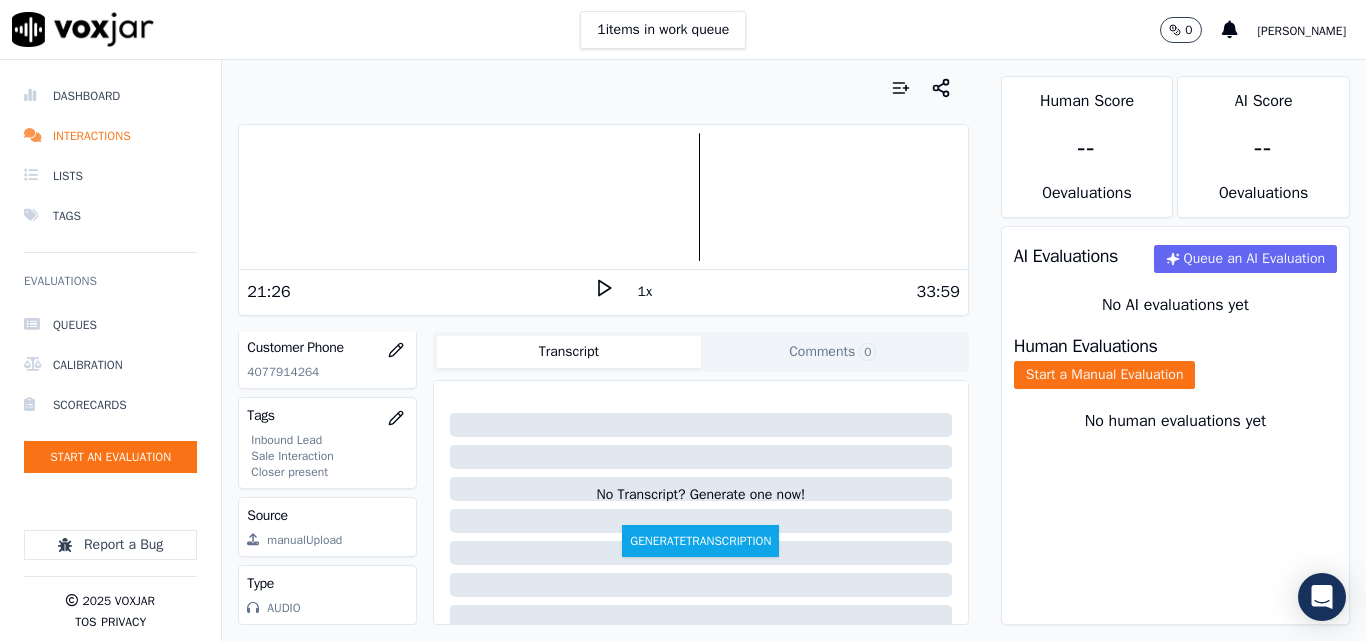 scroll, scrollTop: 404, scrollLeft: 0, axis: vertical 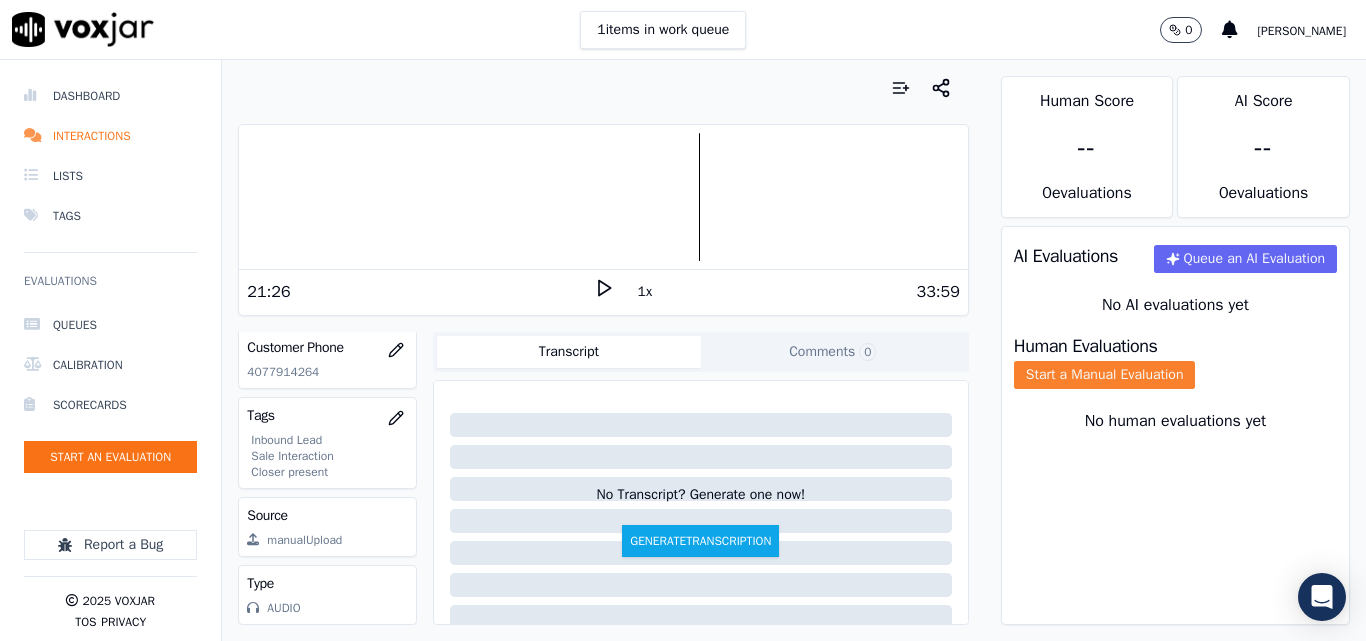 click on "Start a Manual Evaluation" 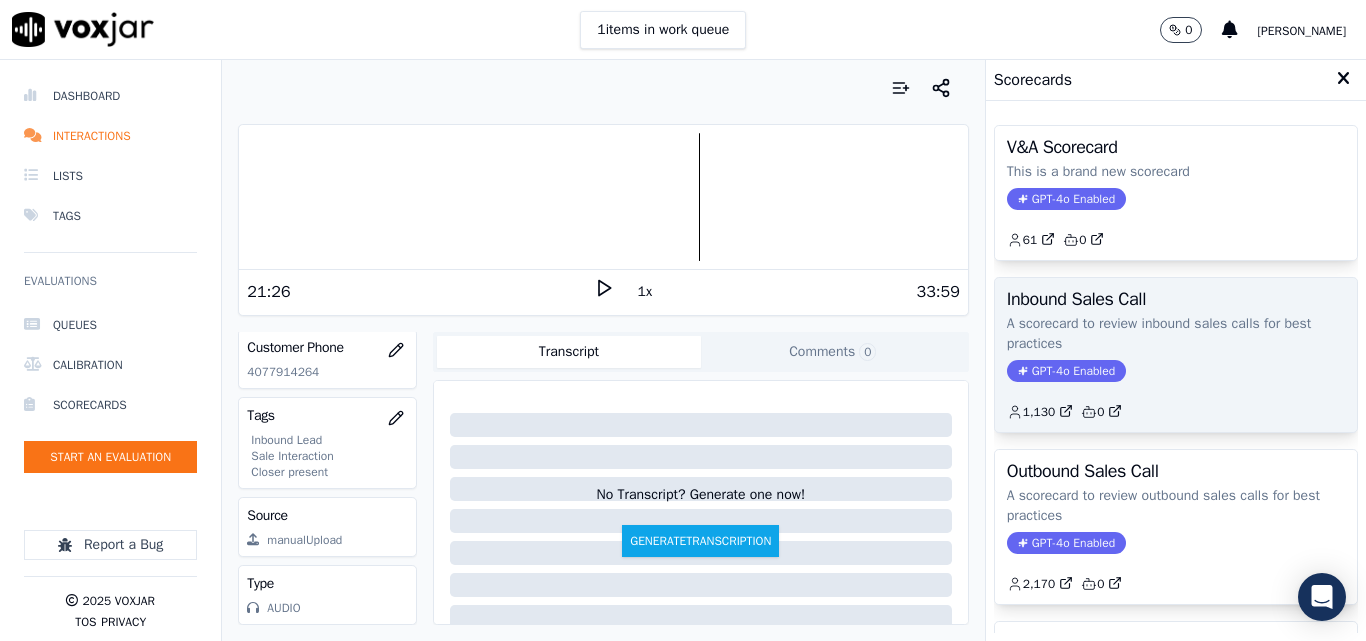 click on "Inbound Sales Call   A scorecard to review inbound sales calls for best practices     GPT-4o Enabled       1,130         0" at bounding box center (1176, 355) 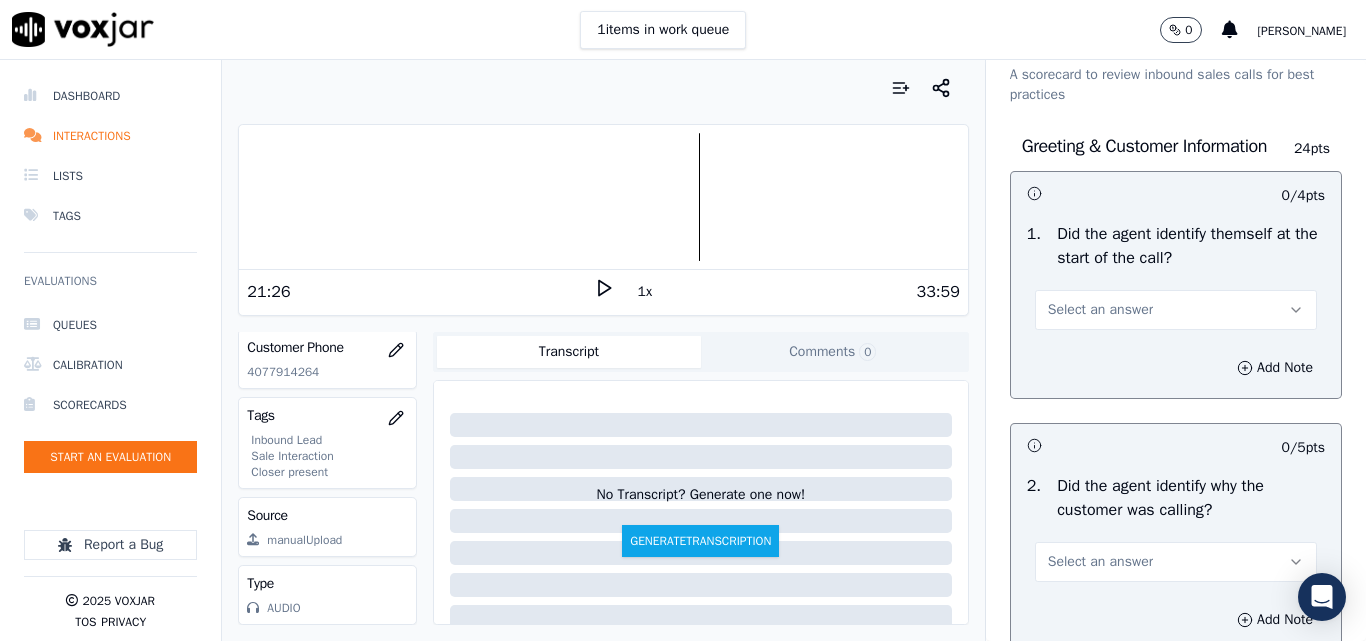 scroll, scrollTop: 100, scrollLeft: 0, axis: vertical 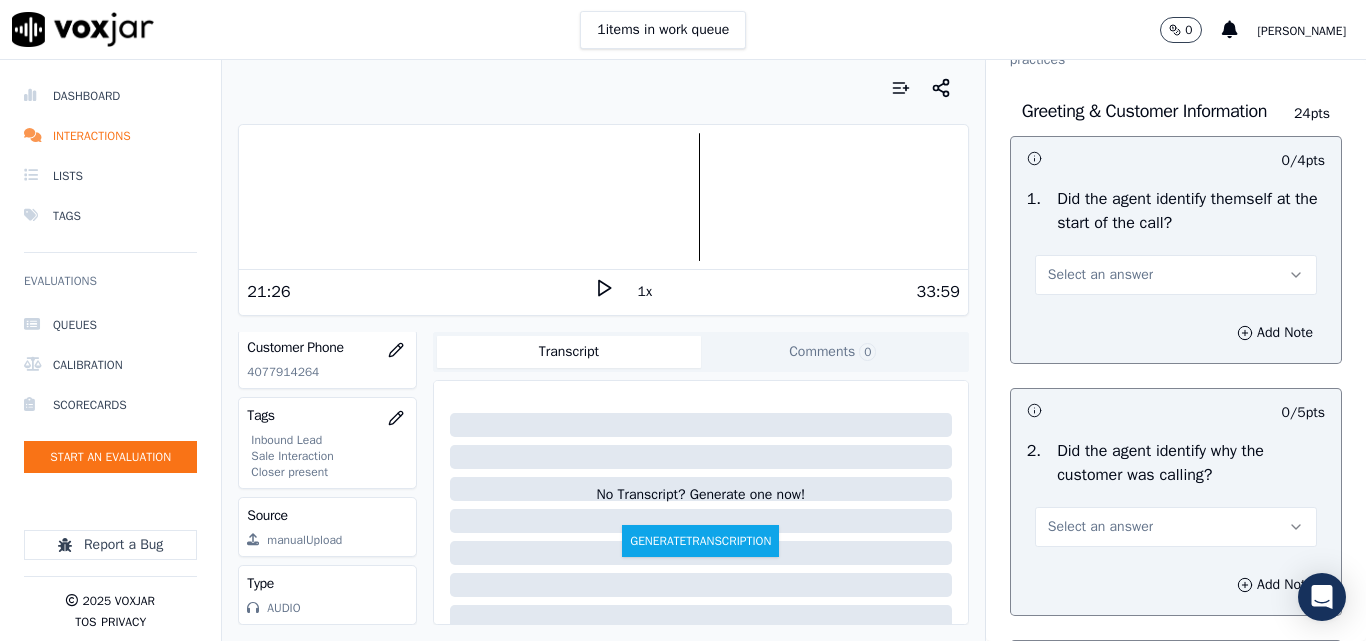 click on "Select an answer" at bounding box center [1100, 275] 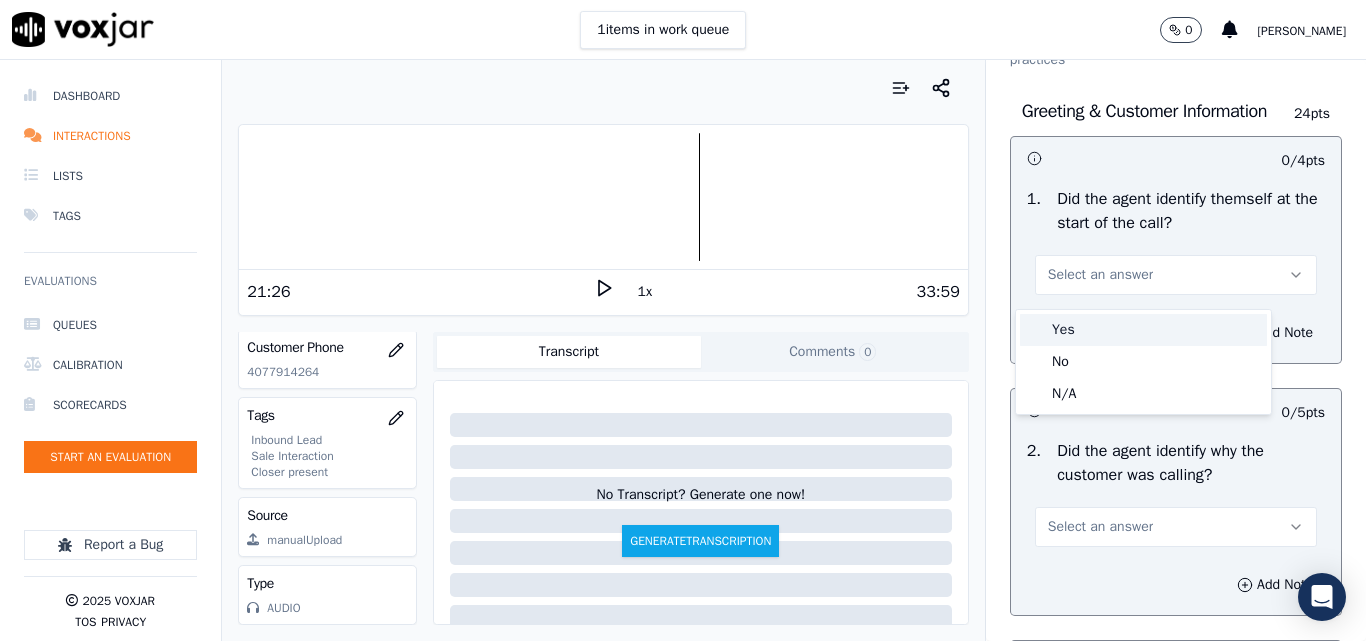 click on "Yes" at bounding box center [1143, 330] 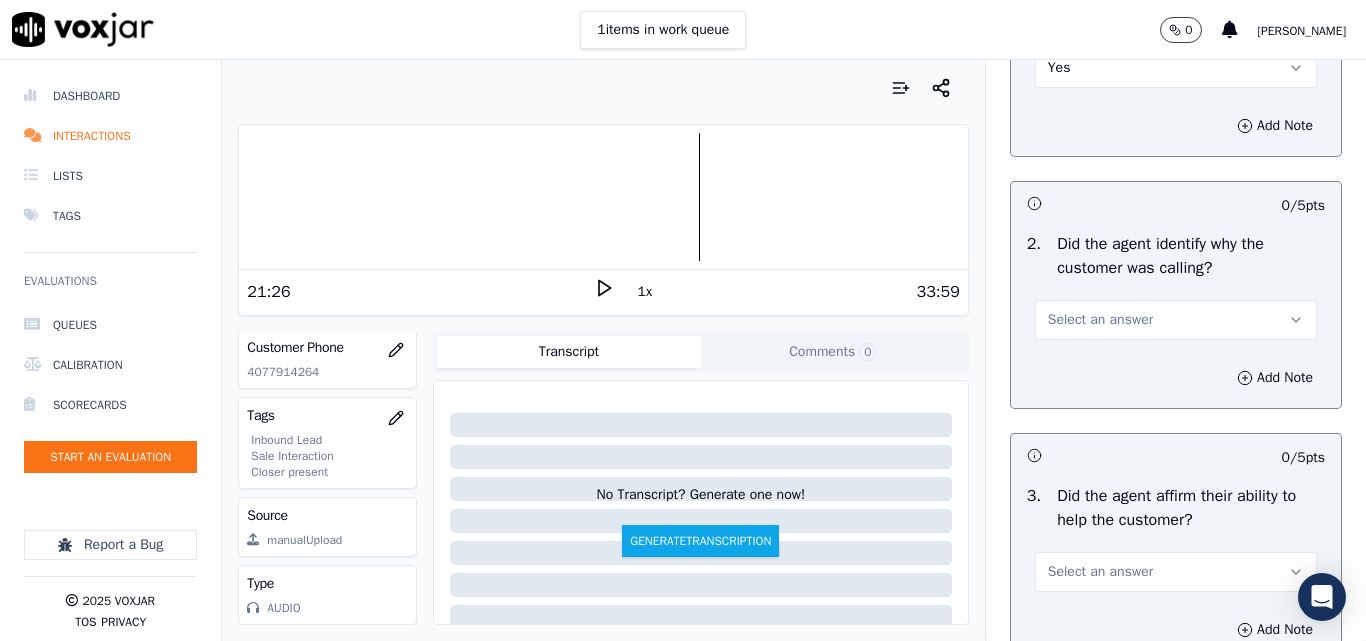 scroll, scrollTop: 500, scrollLeft: 0, axis: vertical 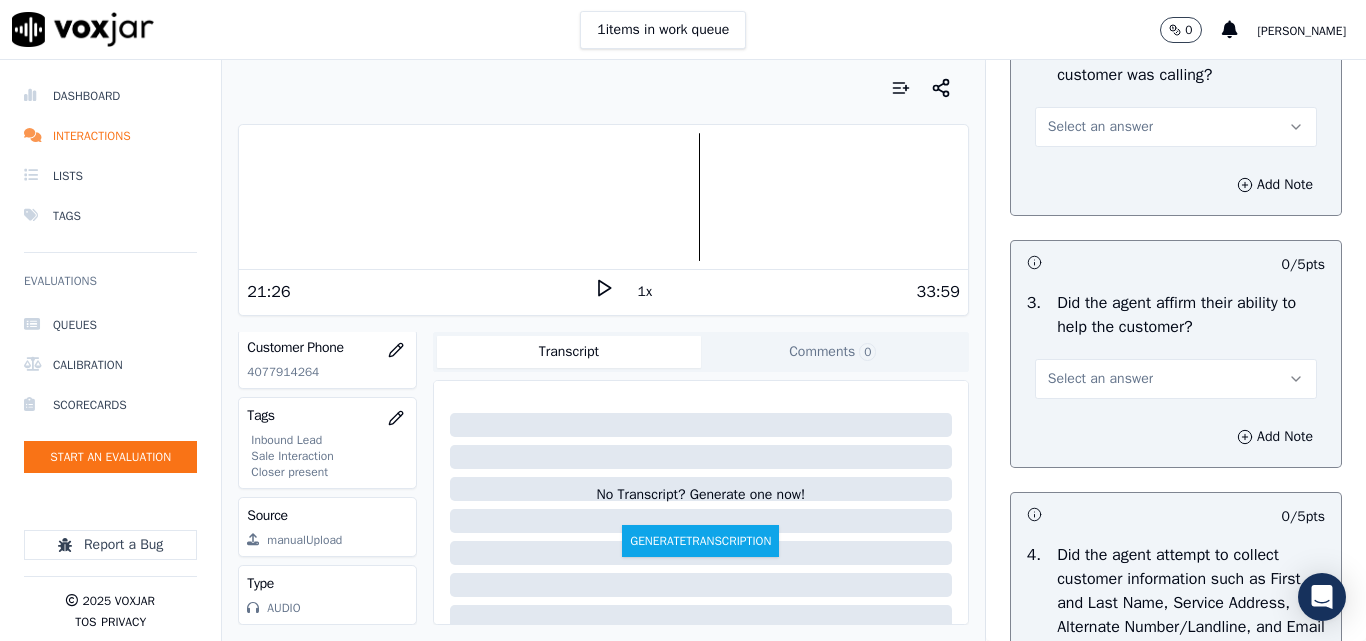 click on "Select an answer" at bounding box center [1100, 127] 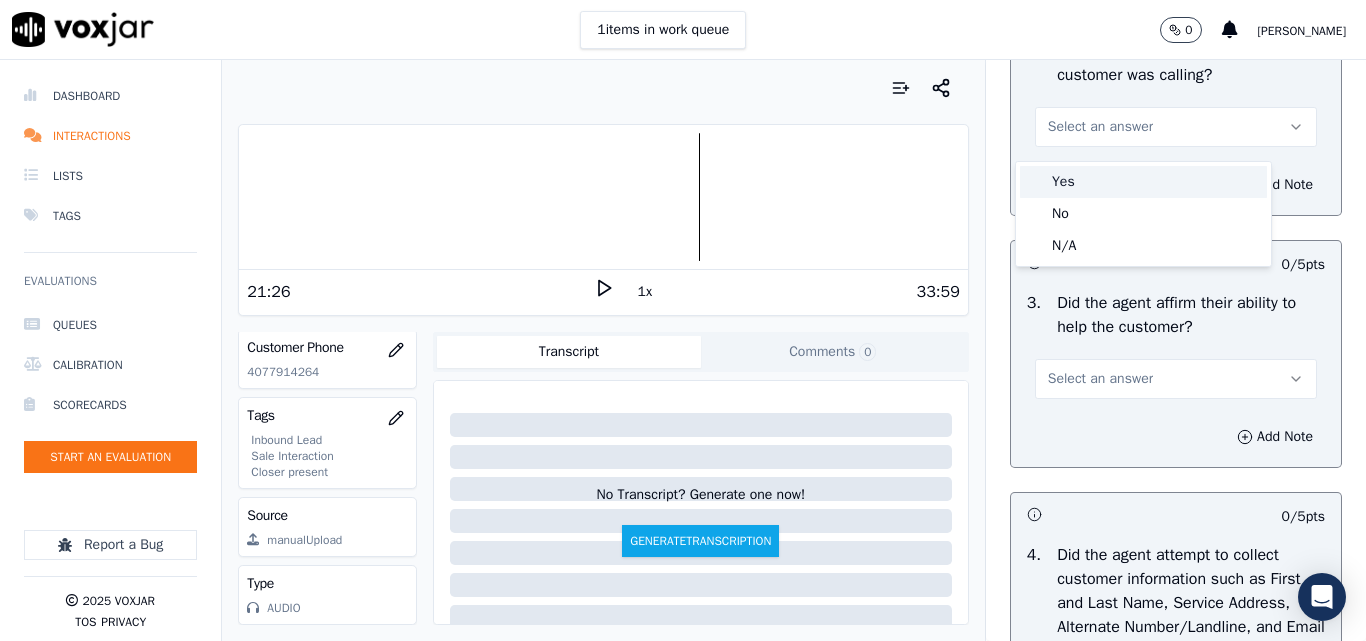 click on "Yes" at bounding box center (1143, 182) 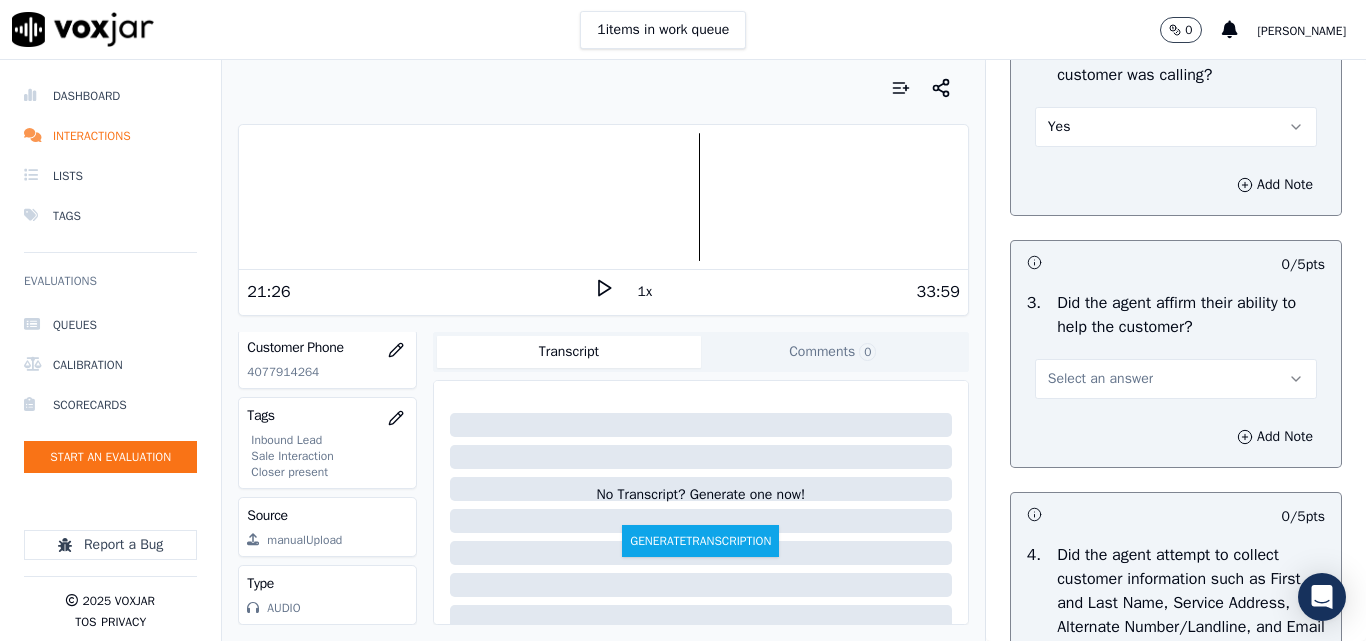 scroll, scrollTop: 700, scrollLeft: 0, axis: vertical 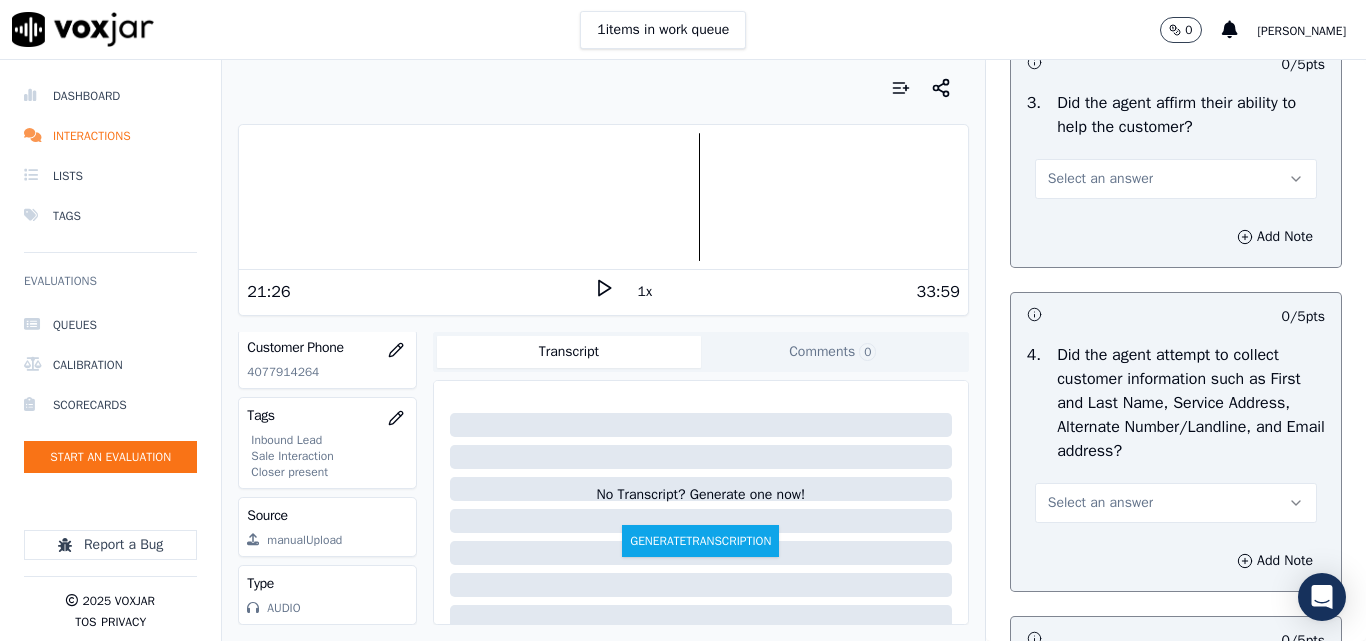 click on "Select an answer" at bounding box center (1100, 179) 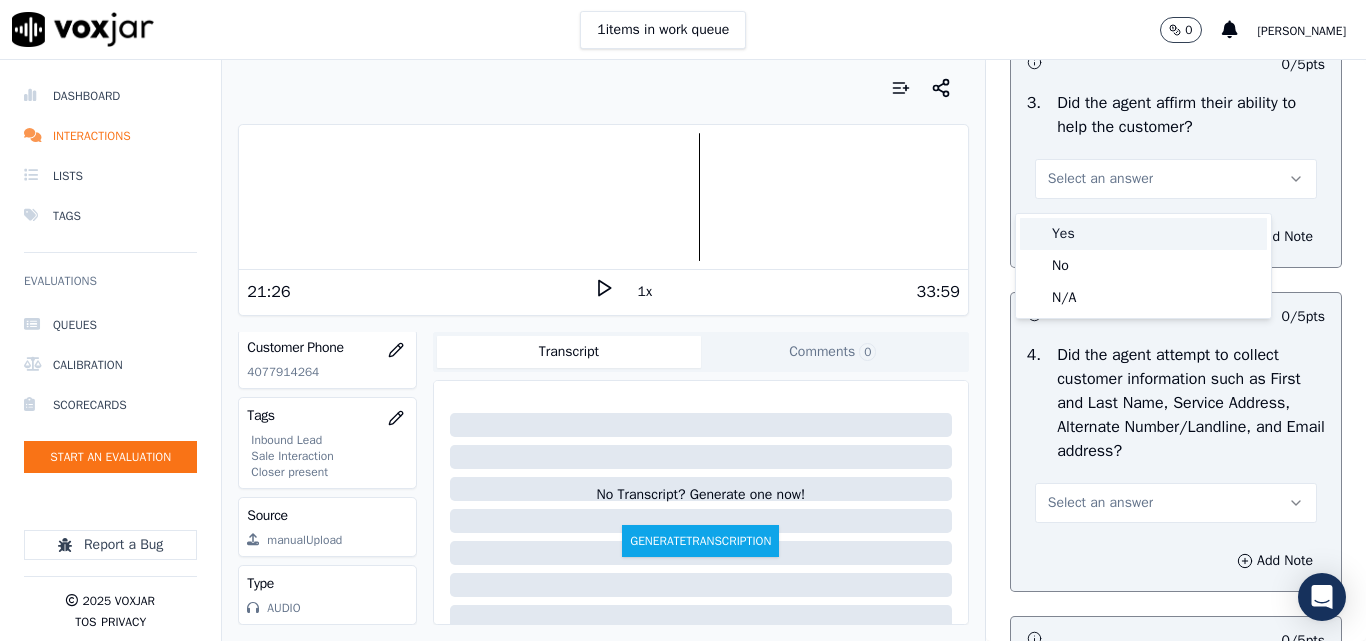 click on "Yes" at bounding box center (1143, 234) 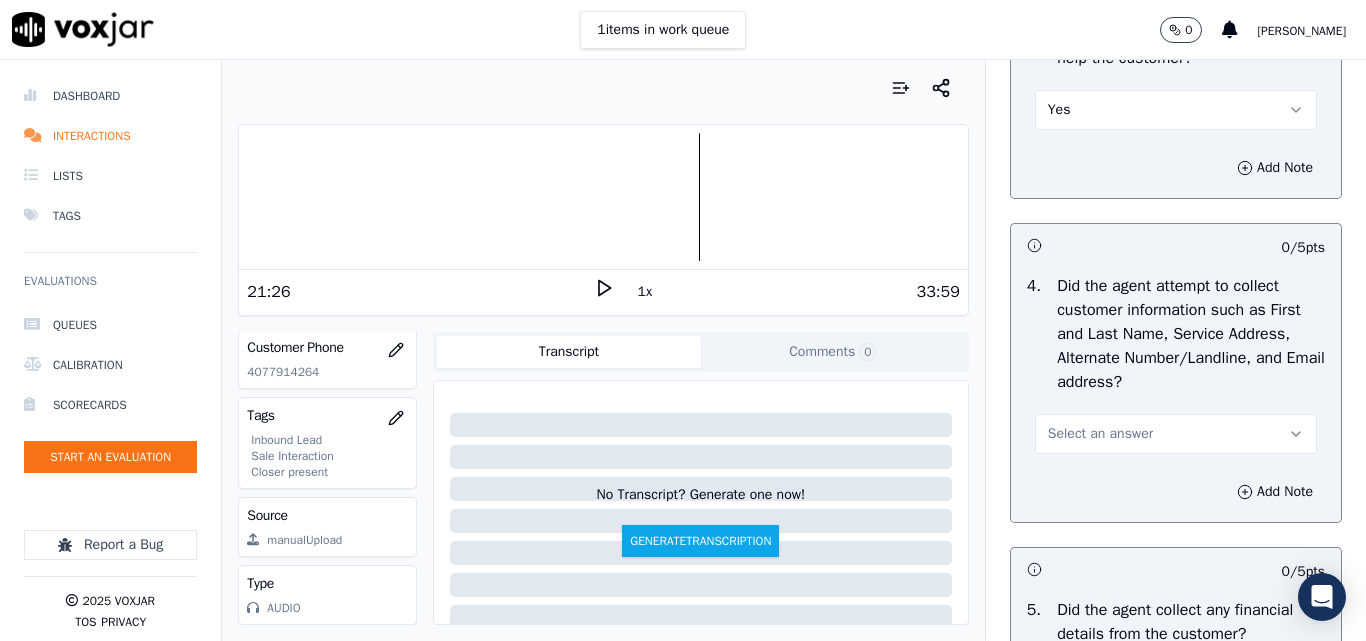 scroll, scrollTop: 800, scrollLeft: 0, axis: vertical 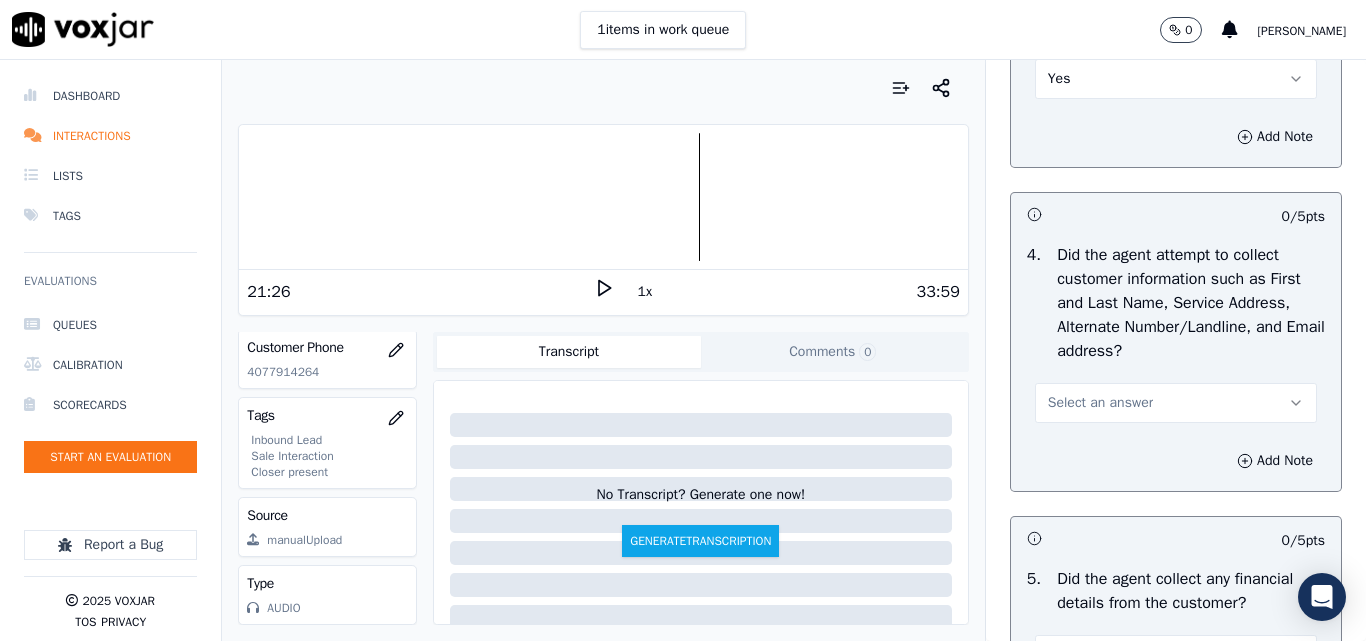 click on "Select an answer" at bounding box center [1100, 403] 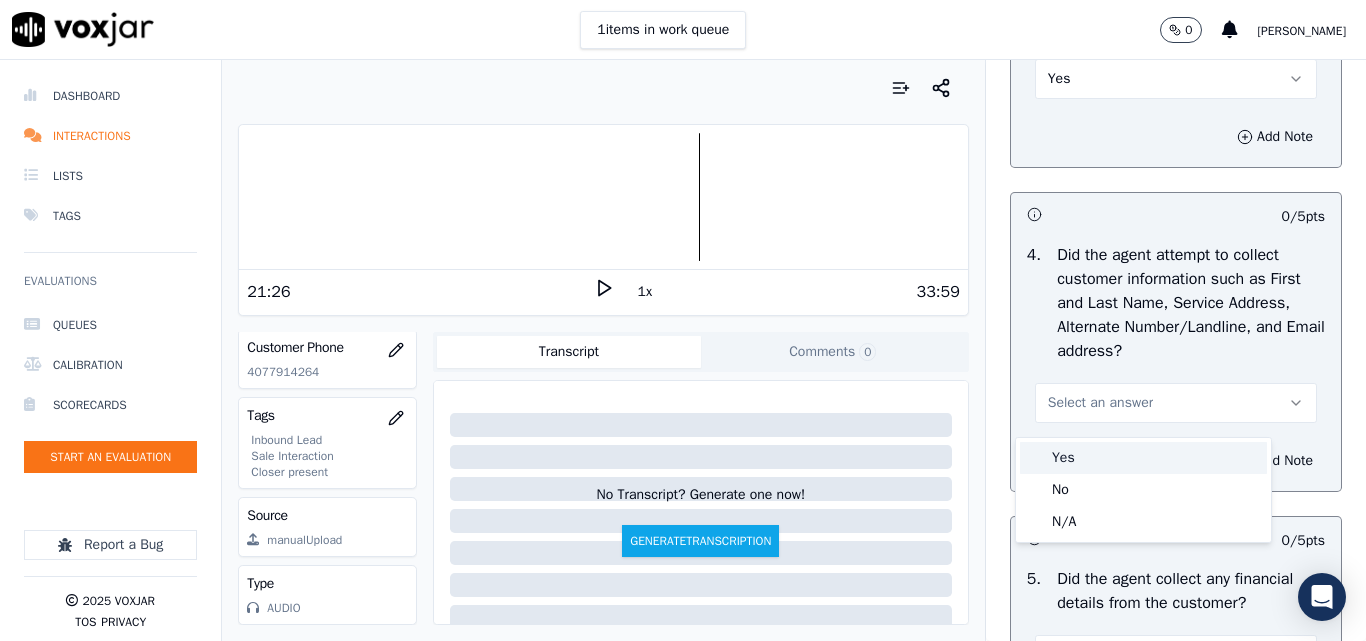 click on "Yes" at bounding box center [1143, 458] 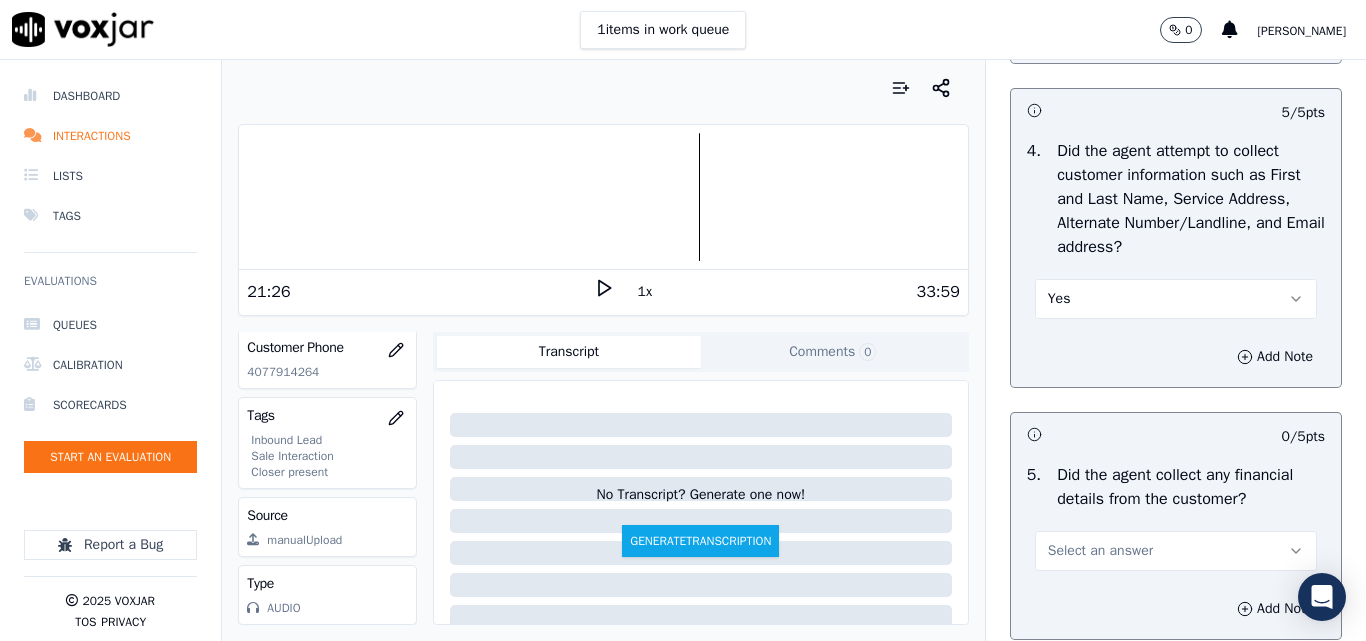 scroll, scrollTop: 1000, scrollLeft: 0, axis: vertical 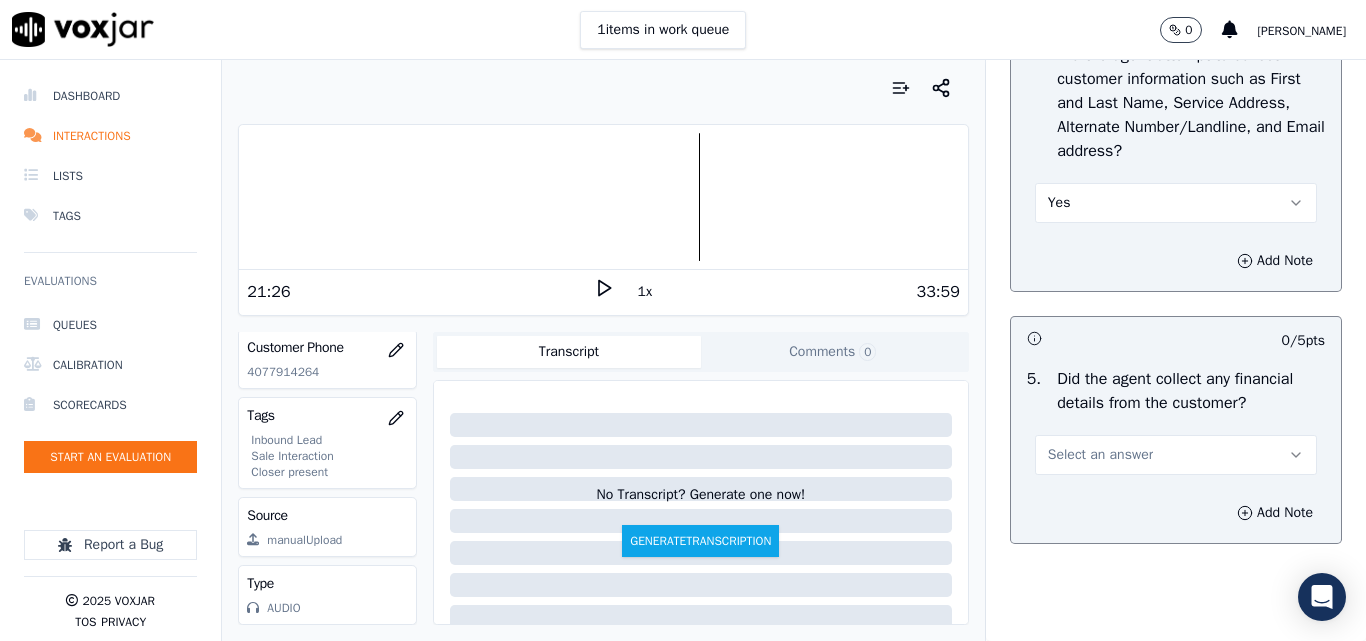 click on "Select an answer" at bounding box center [1100, 455] 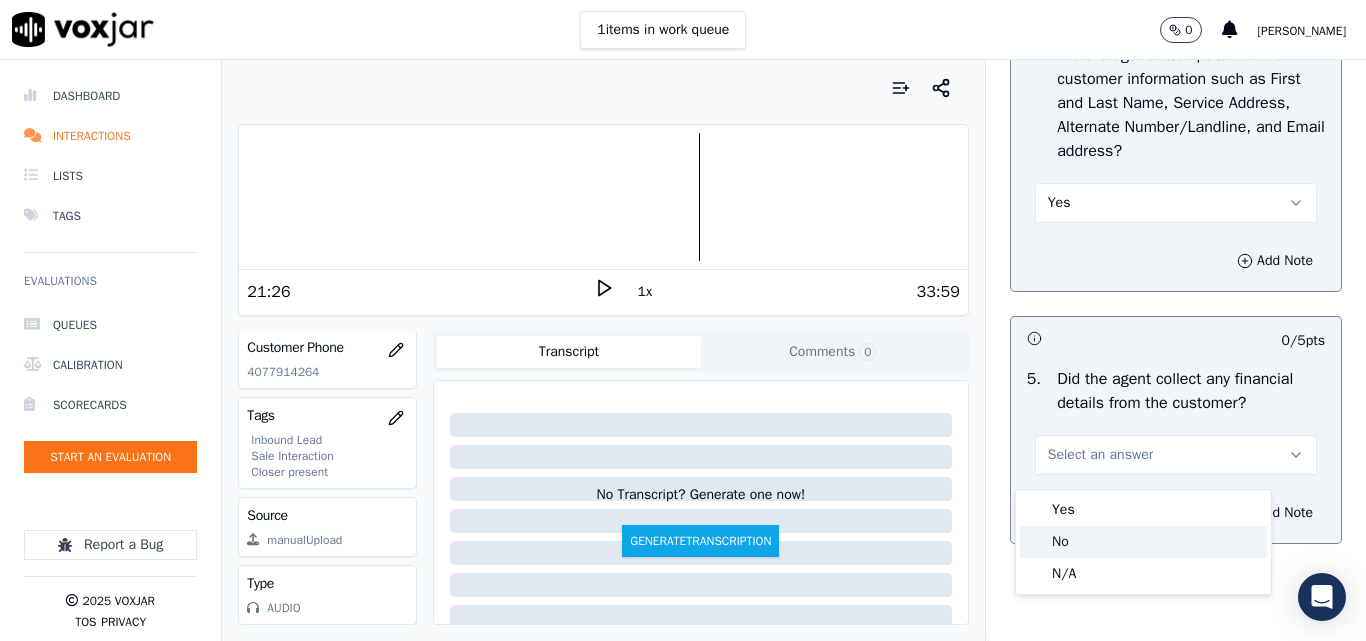 click on "No" 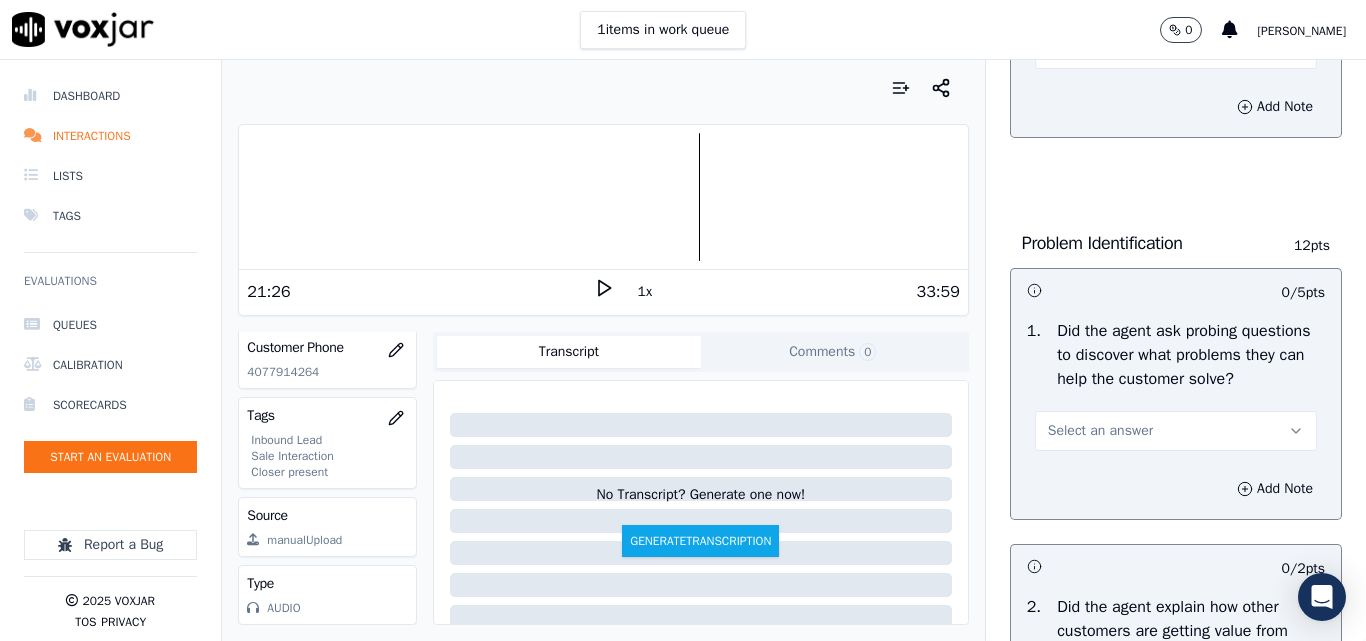 scroll, scrollTop: 1500, scrollLeft: 0, axis: vertical 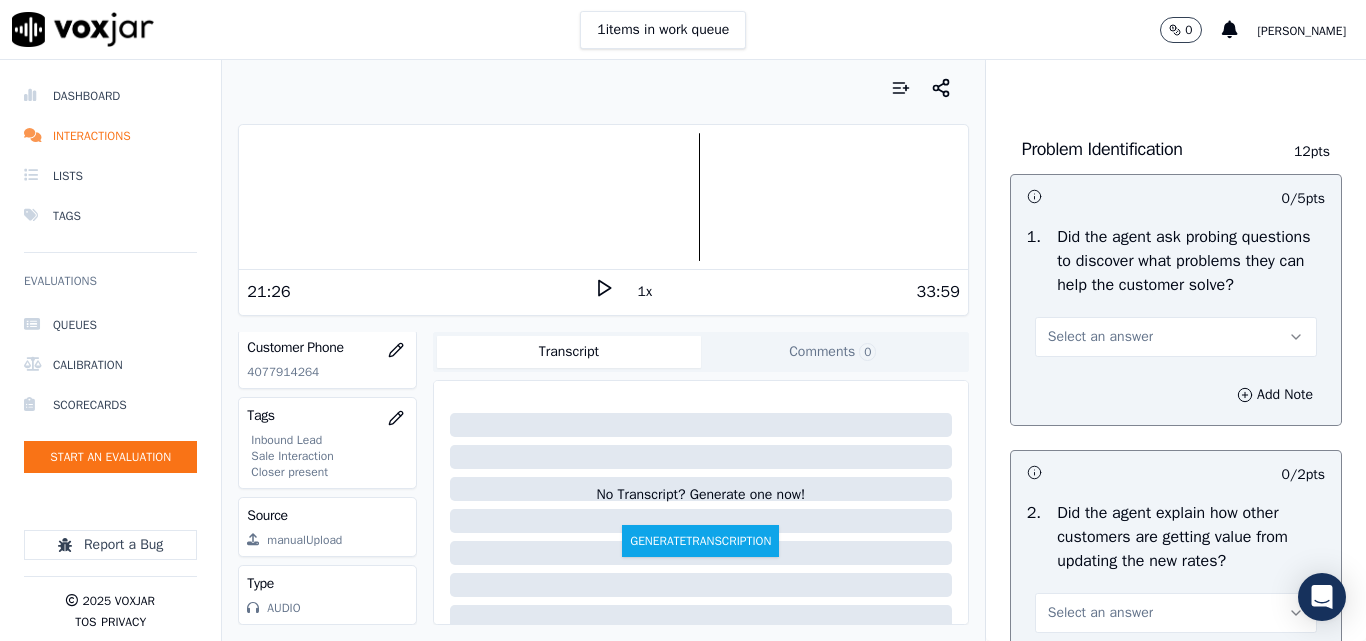 click on "Select an answer" at bounding box center (1100, 337) 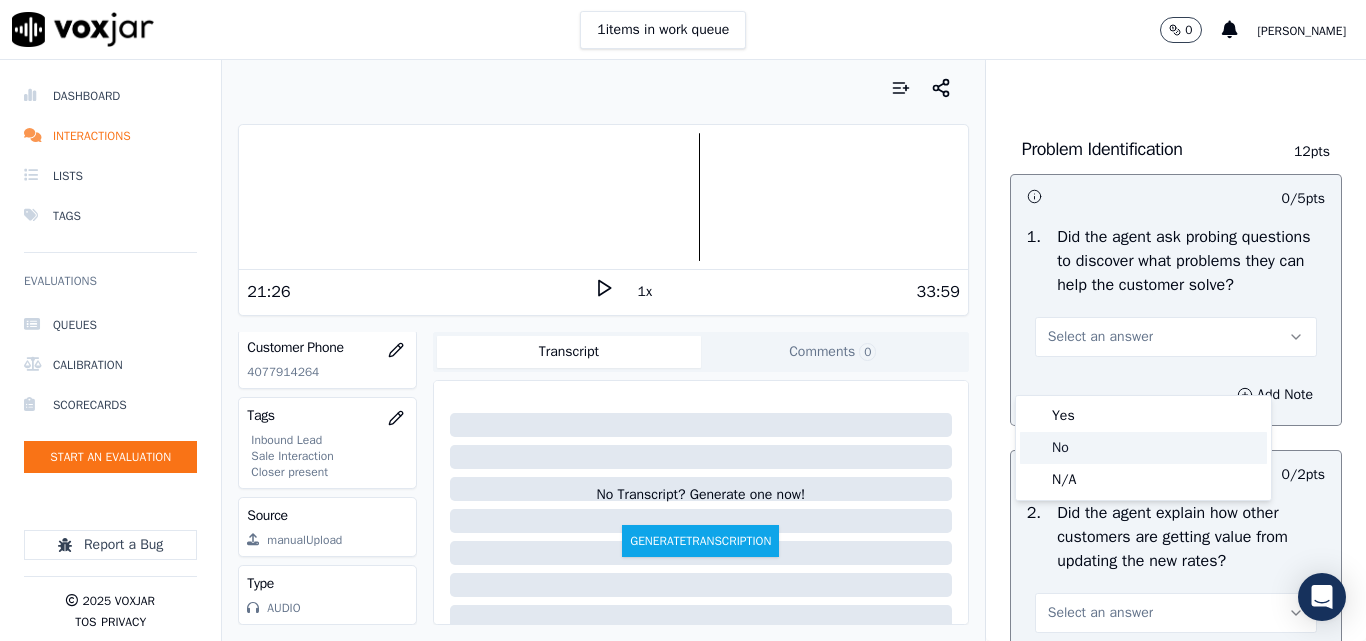 click on "No" 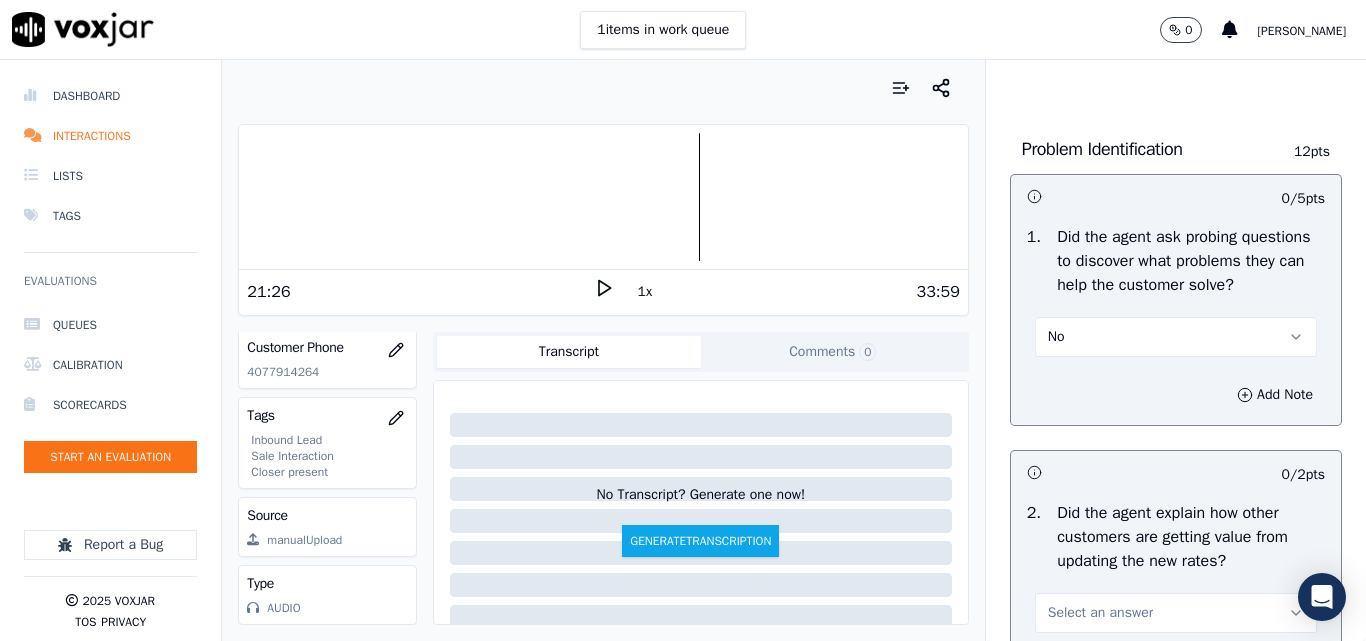 click on "No" at bounding box center [1176, 337] 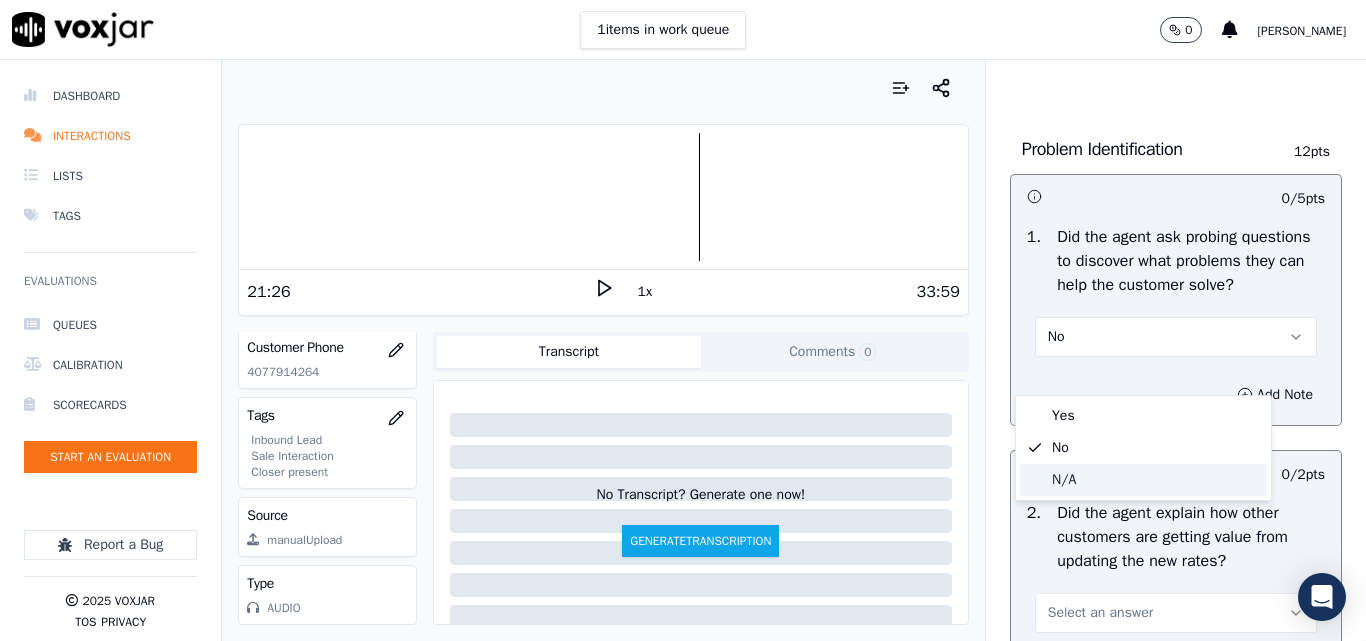 click on "N/A" 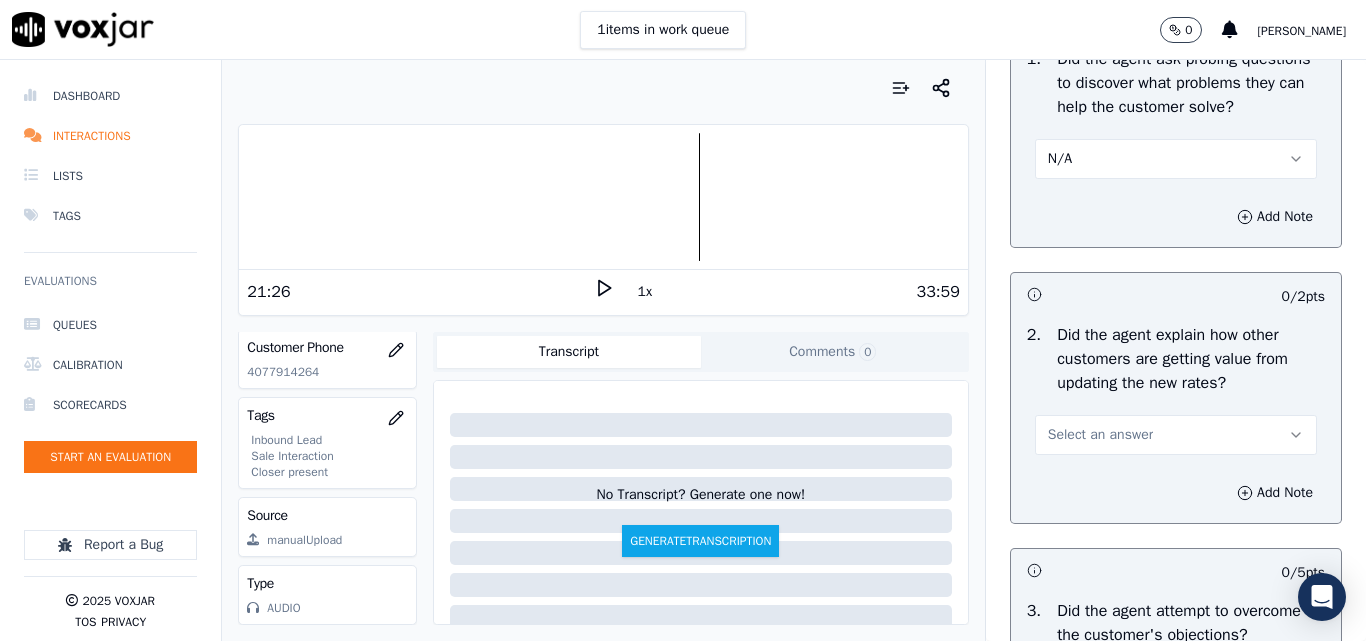 scroll, scrollTop: 1700, scrollLeft: 0, axis: vertical 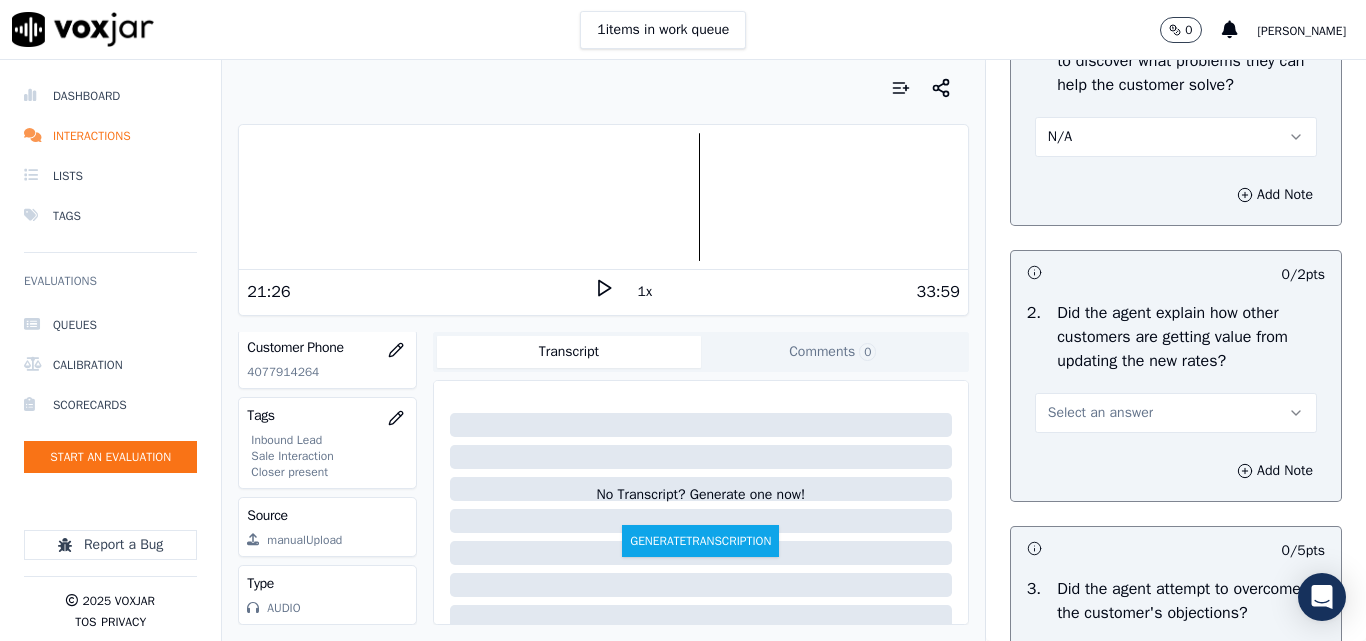 click on "N/A" at bounding box center [1176, 137] 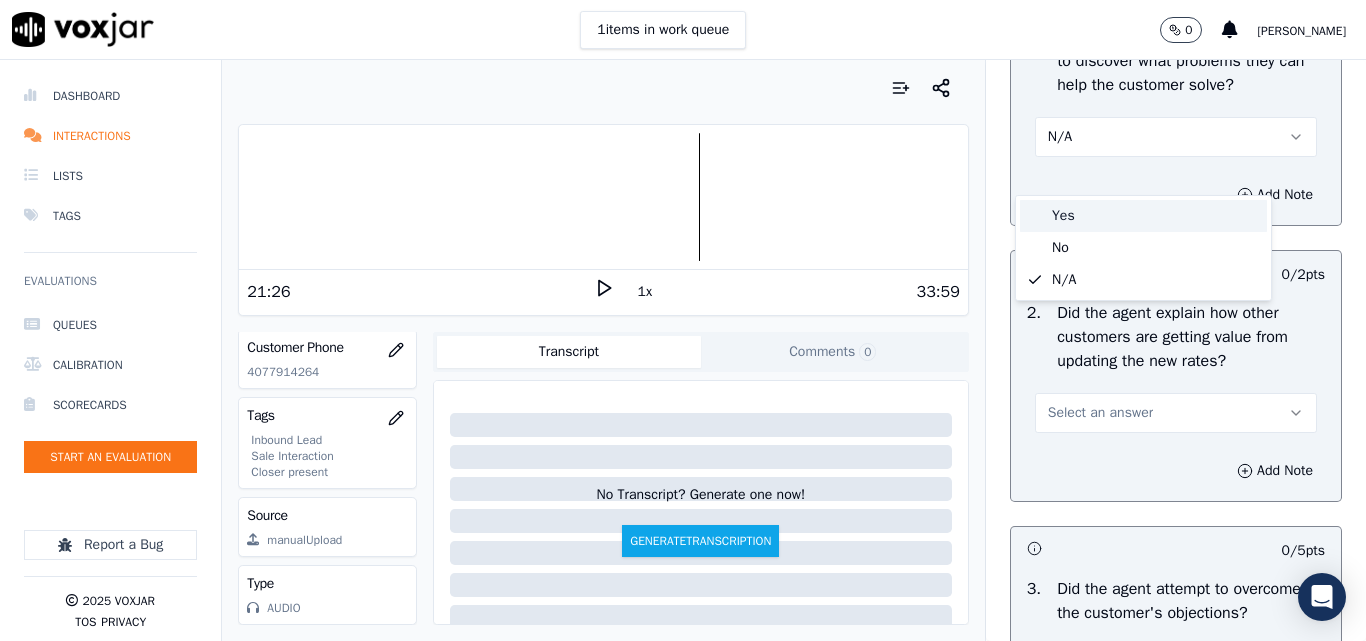 click on "Yes" at bounding box center (1143, 216) 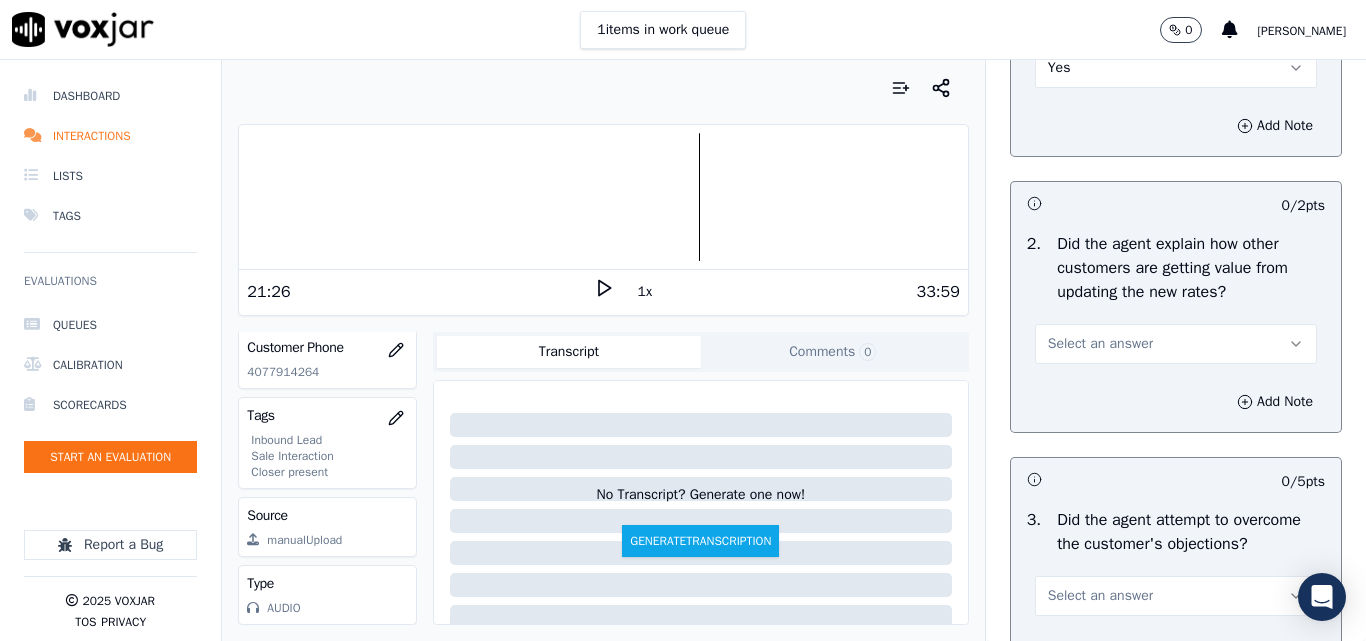 scroll, scrollTop: 1800, scrollLeft: 0, axis: vertical 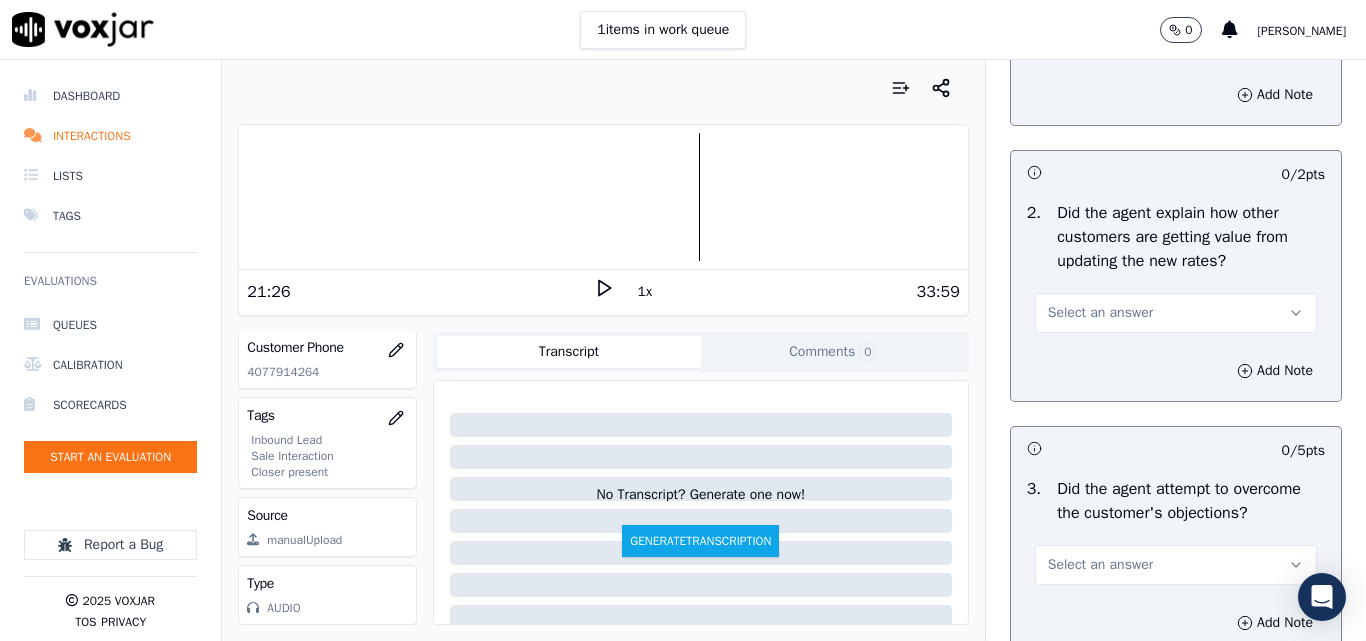 click on "Select an answer" at bounding box center (1100, 313) 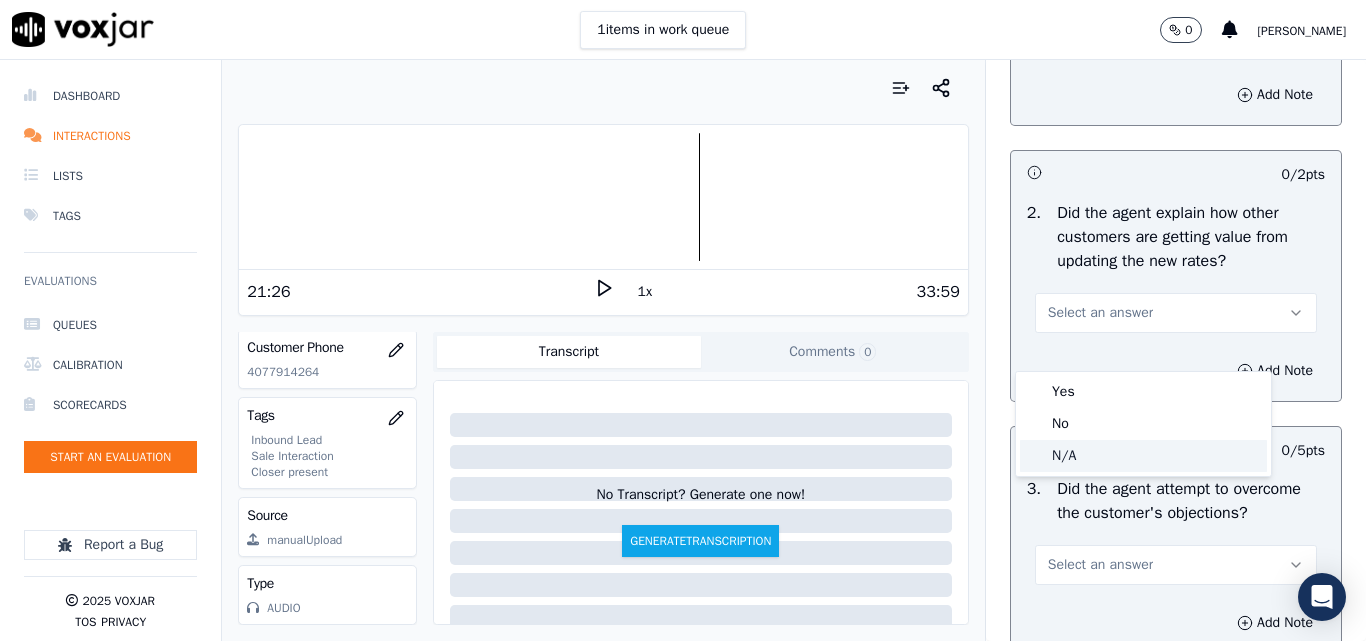 click on "N/A" 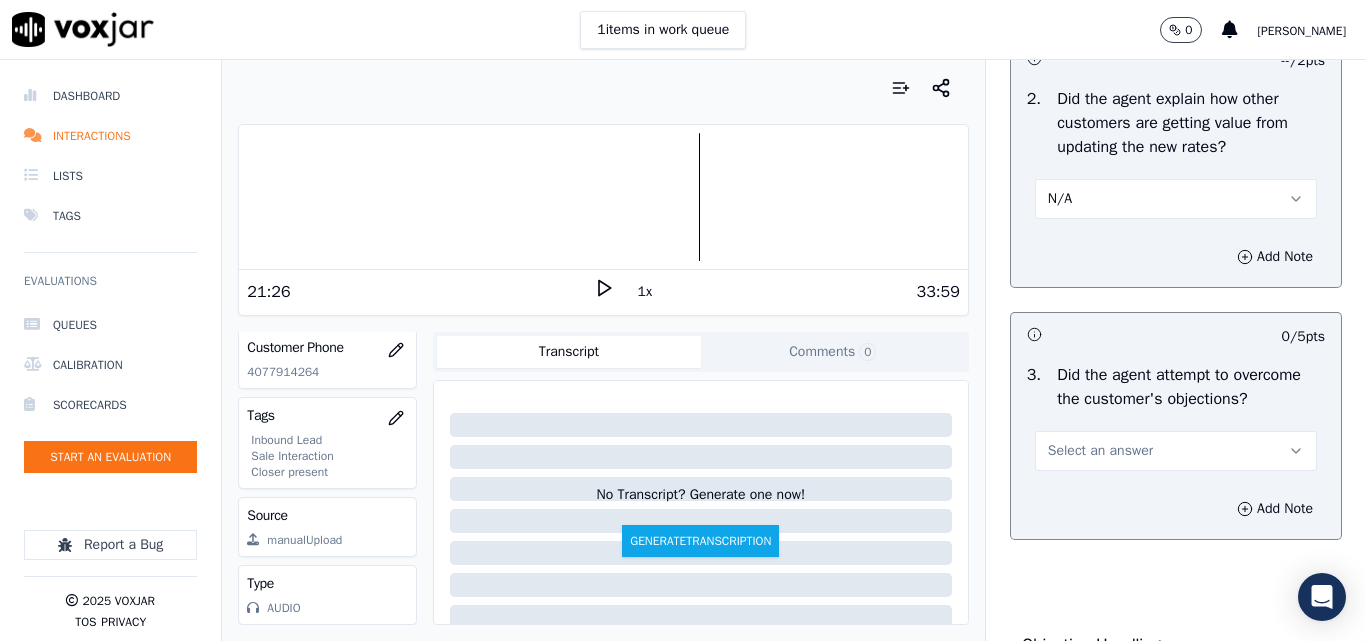 scroll, scrollTop: 2100, scrollLeft: 0, axis: vertical 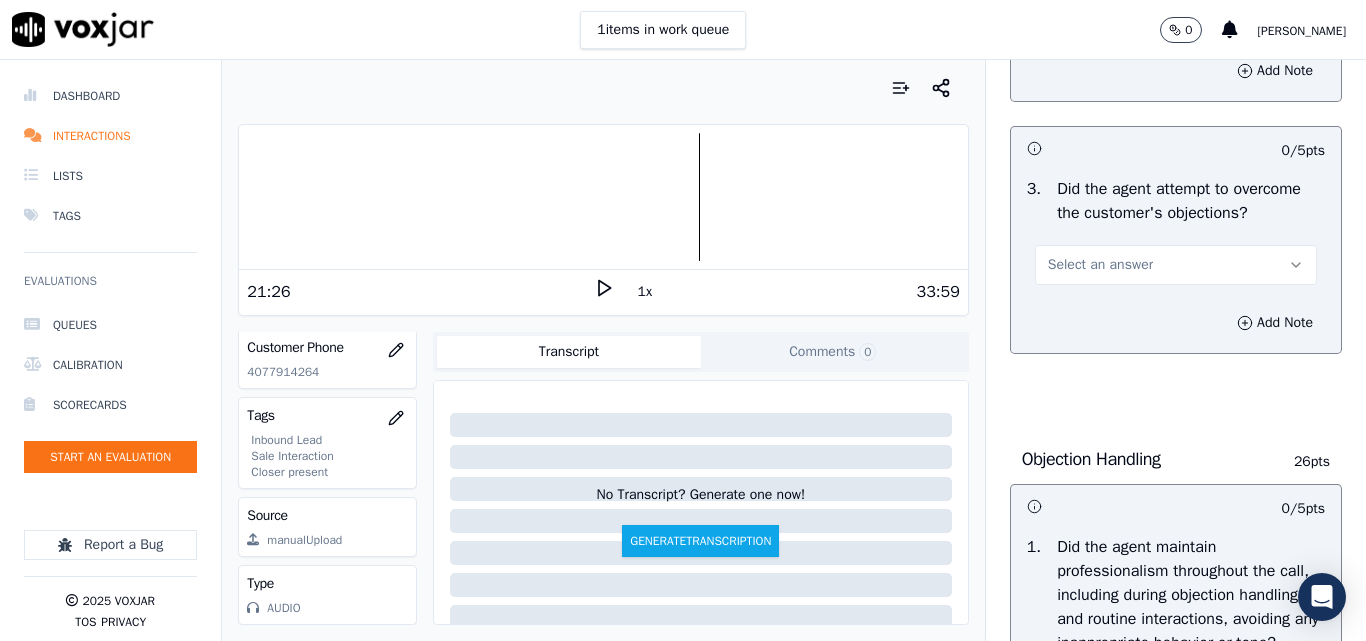 click on "Select an answer" at bounding box center (1100, 265) 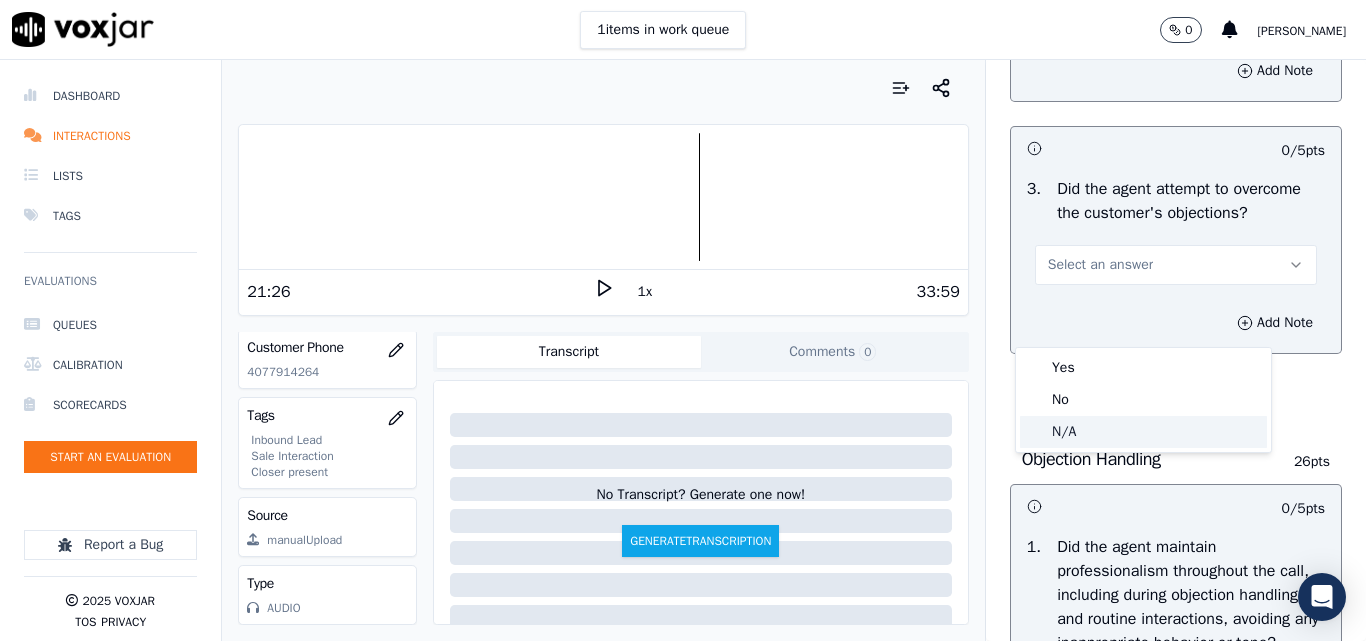 click on "N/A" 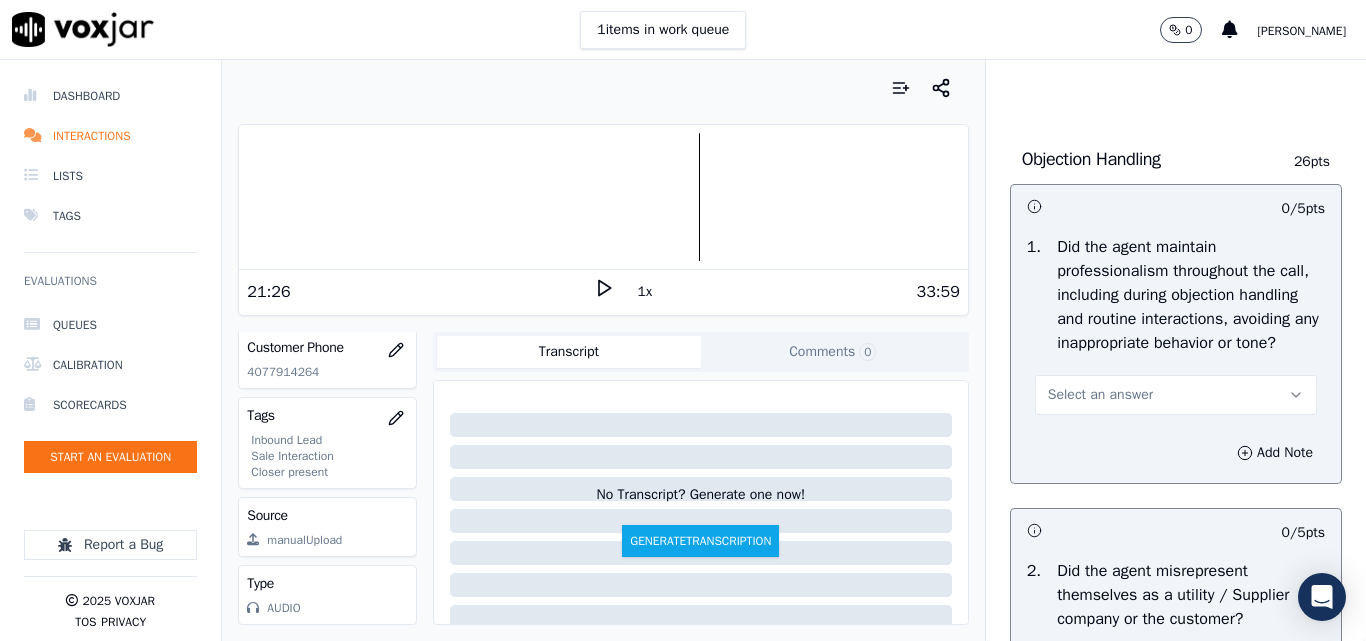 scroll, scrollTop: 2500, scrollLeft: 0, axis: vertical 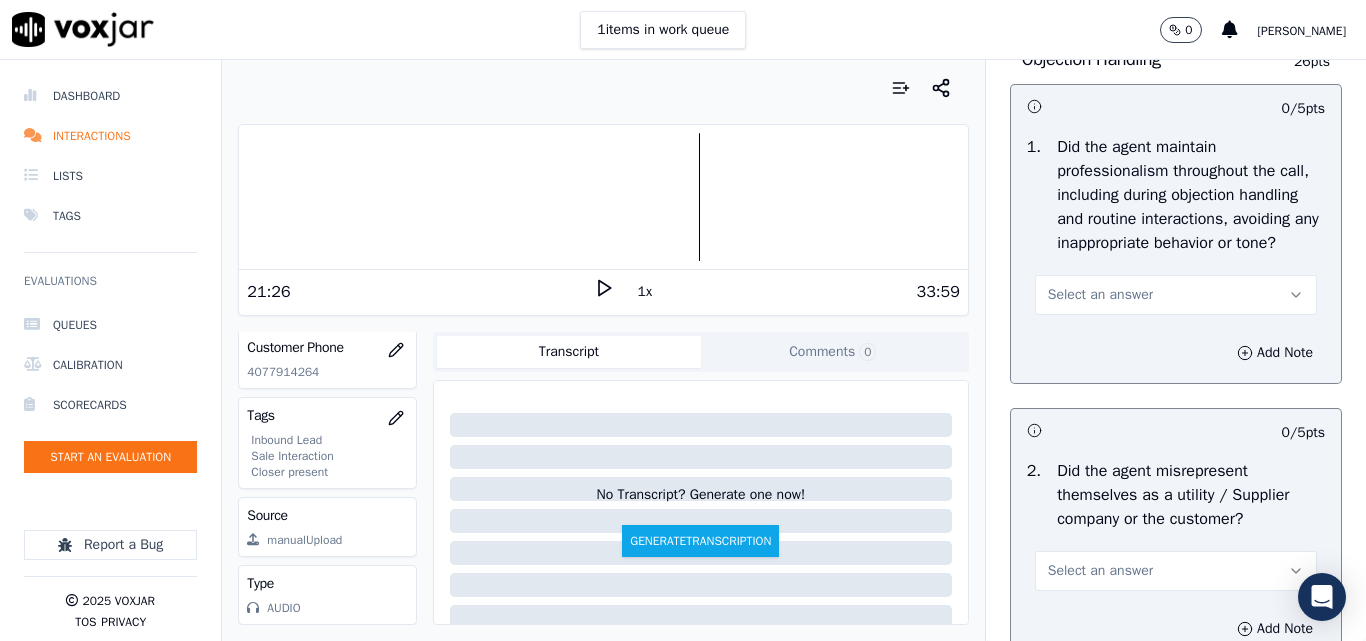 click on "Select an answer" at bounding box center [1100, 295] 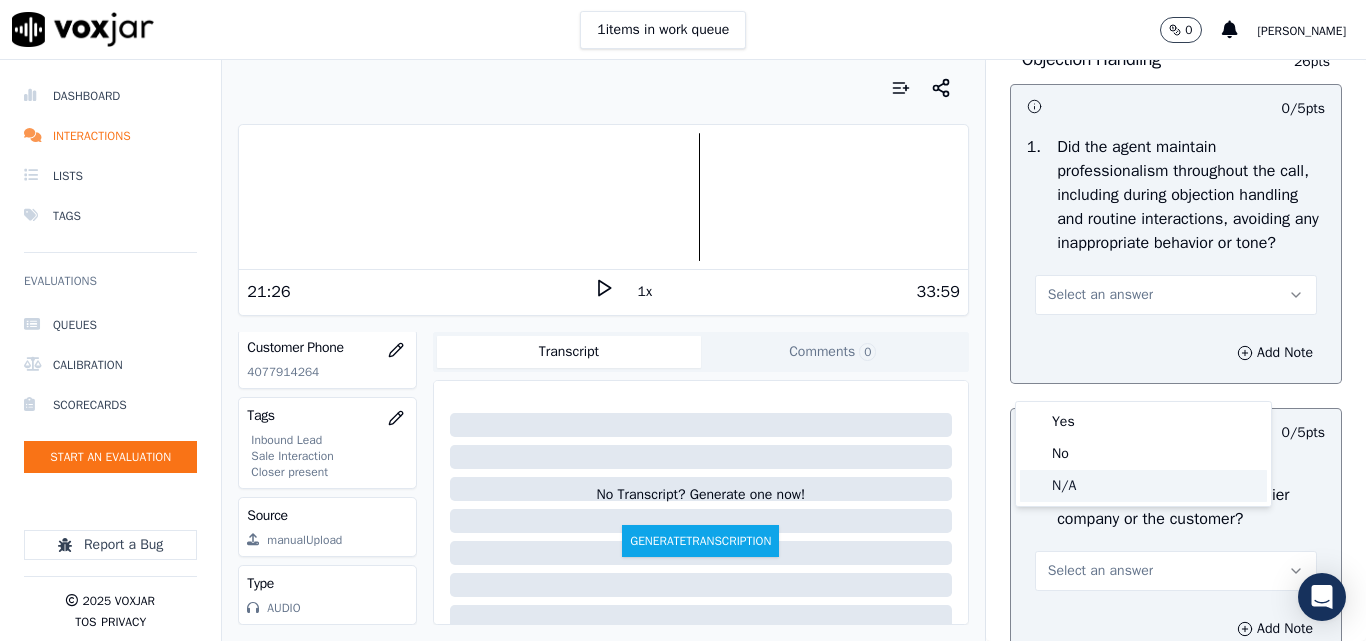 drag, startPoint x: 1076, startPoint y: 478, endPoint x: 1089, endPoint y: 483, distance: 13.928389 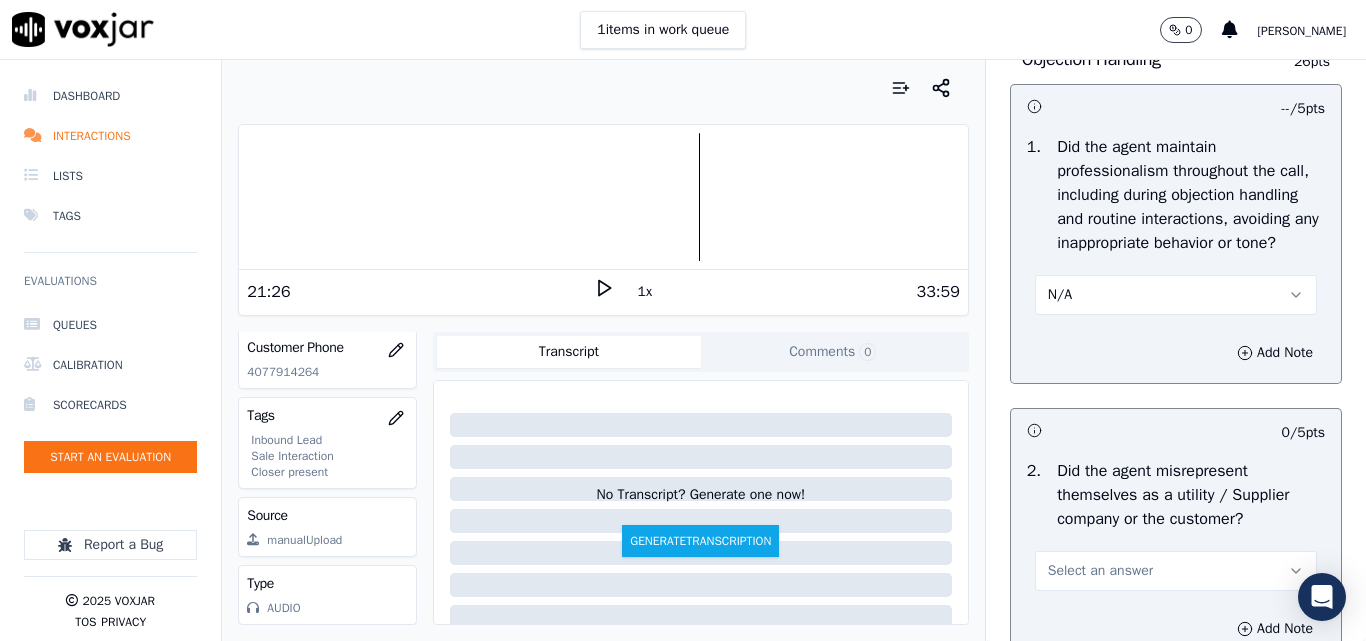 scroll, scrollTop: 2800, scrollLeft: 0, axis: vertical 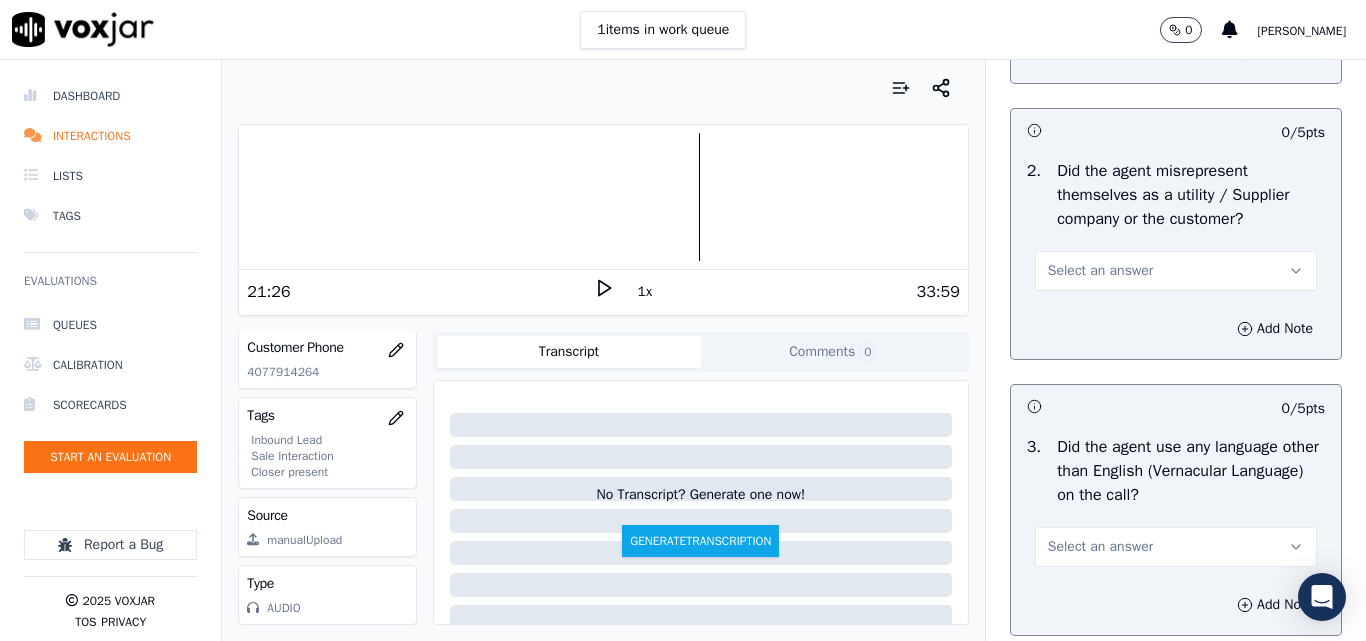click on "Select an answer" at bounding box center (1176, 271) 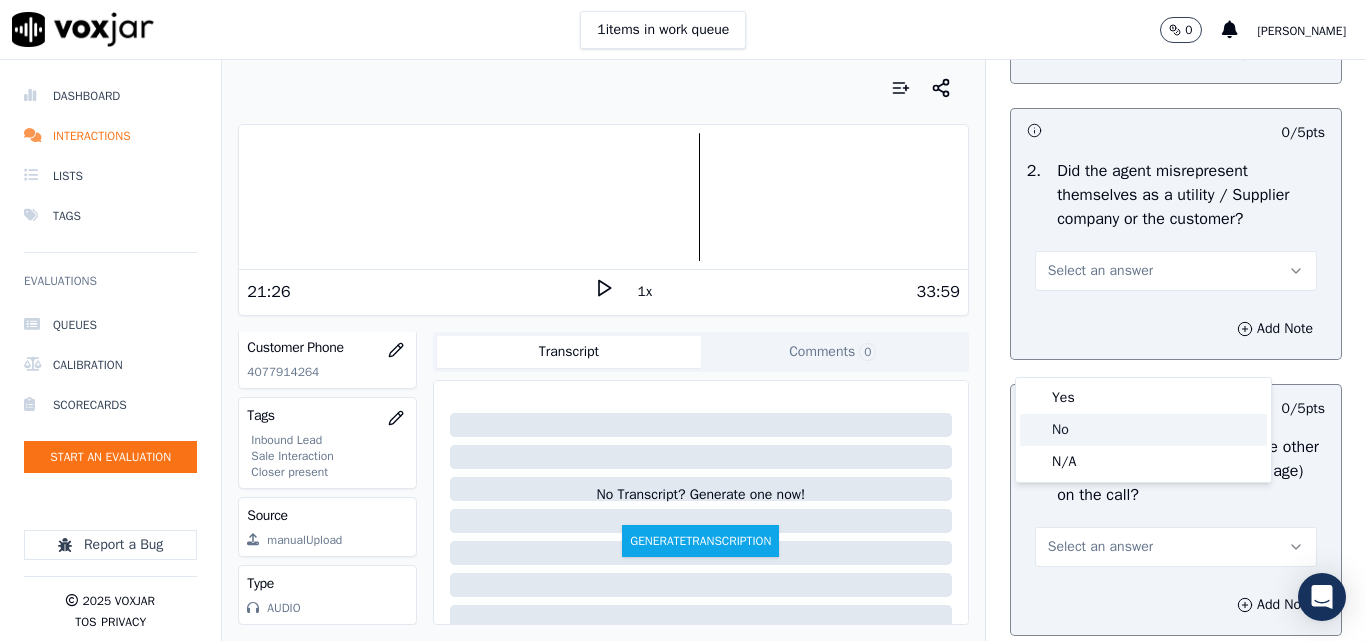 click on "No" 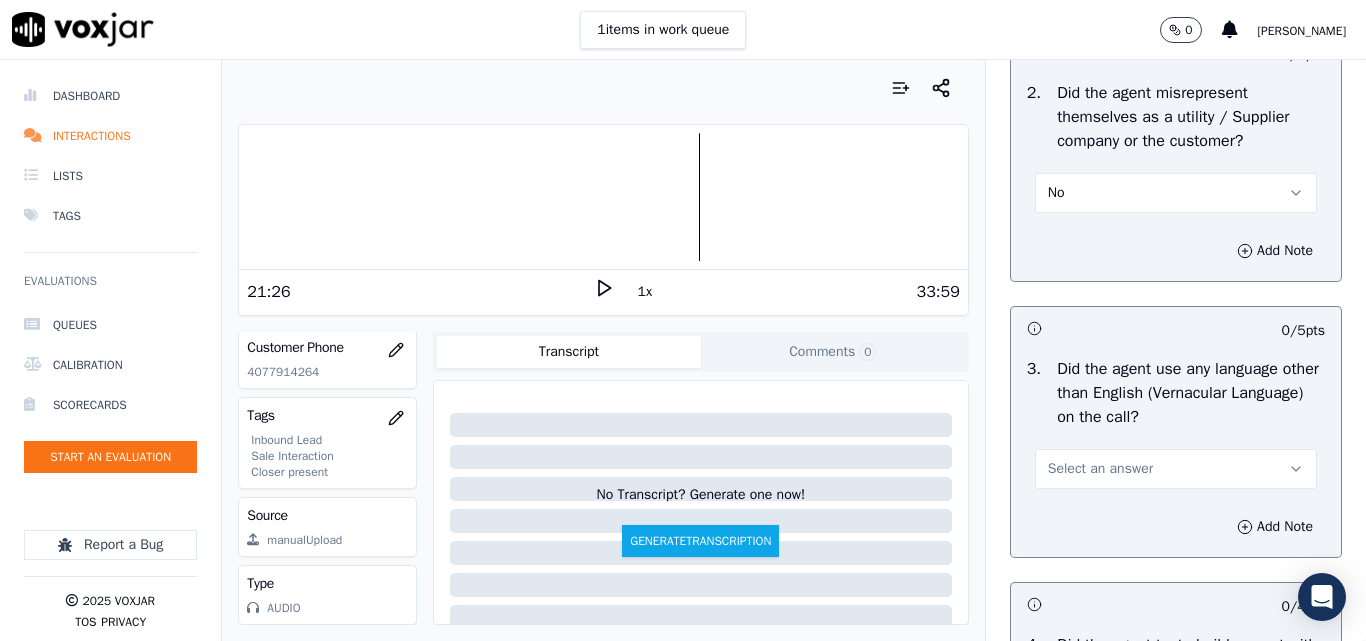 scroll, scrollTop: 3000, scrollLeft: 0, axis: vertical 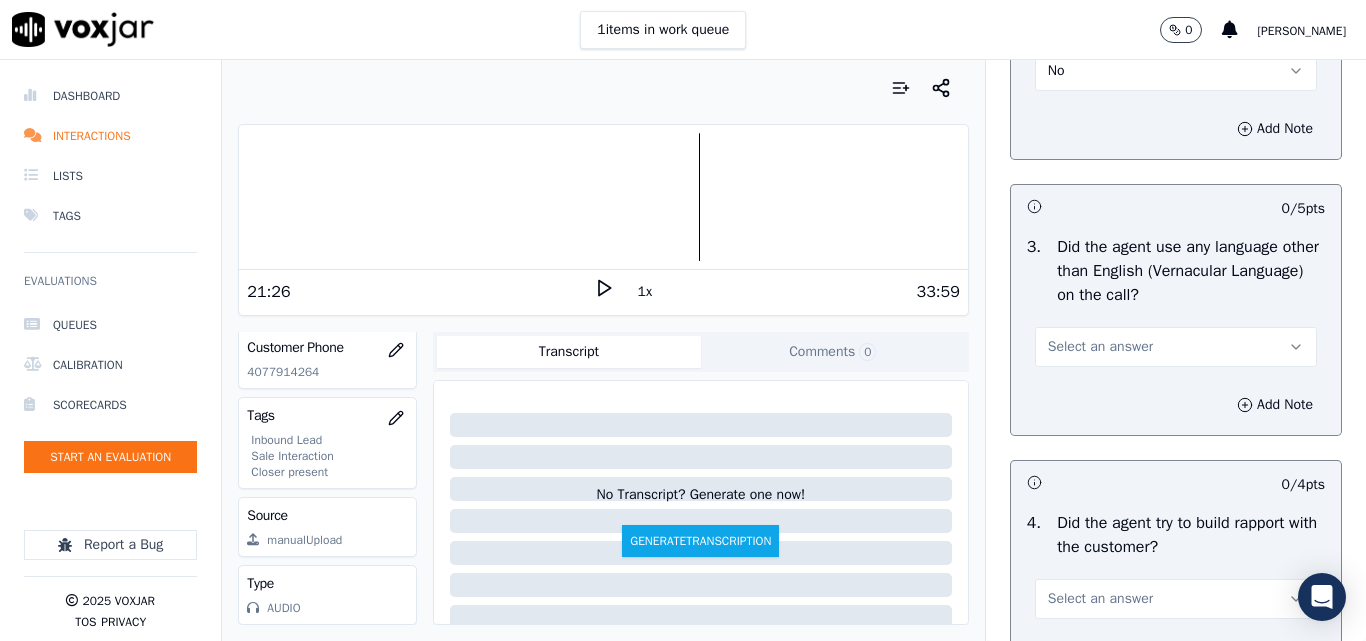 click on "Select an answer" at bounding box center [1100, 347] 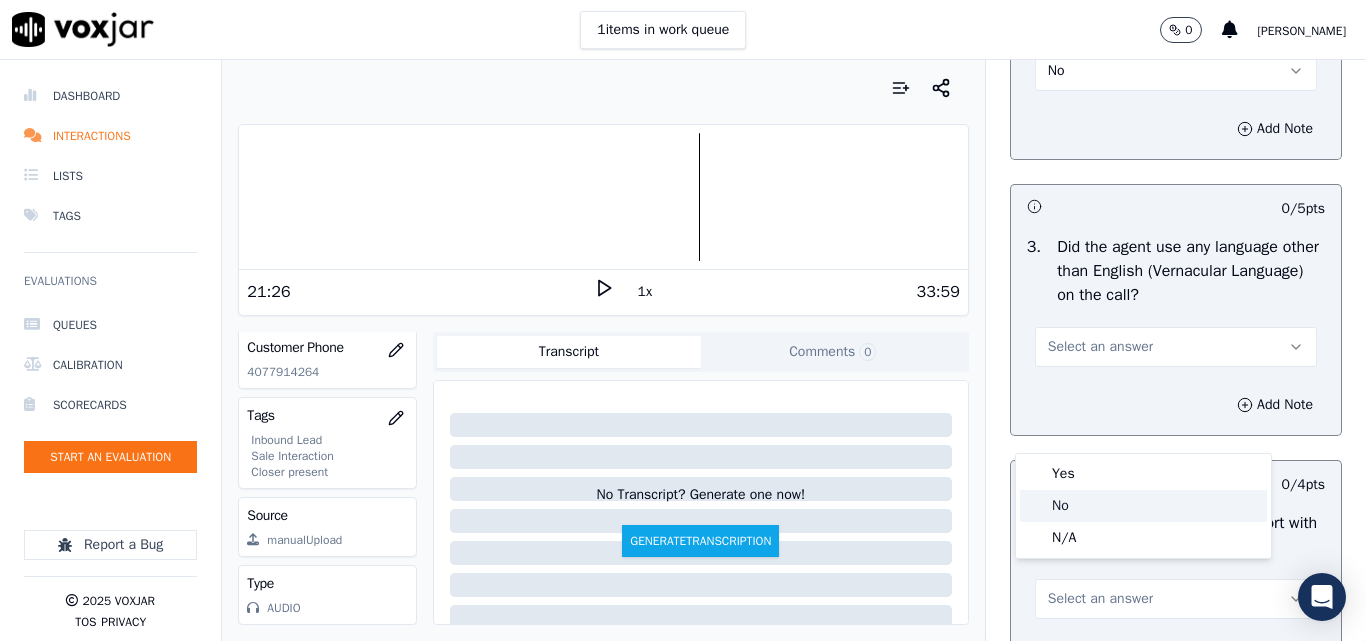 click on "No" 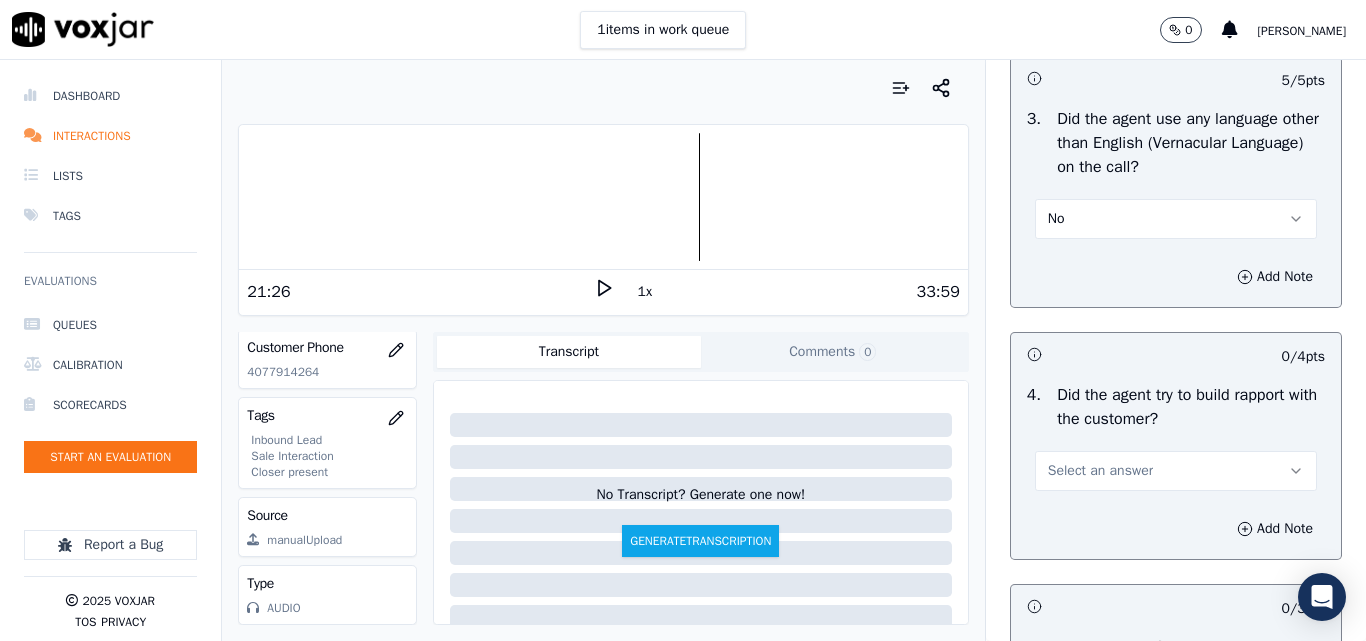 scroll, scrollTop: 3200, scrollLeft: 0, axis: vertical 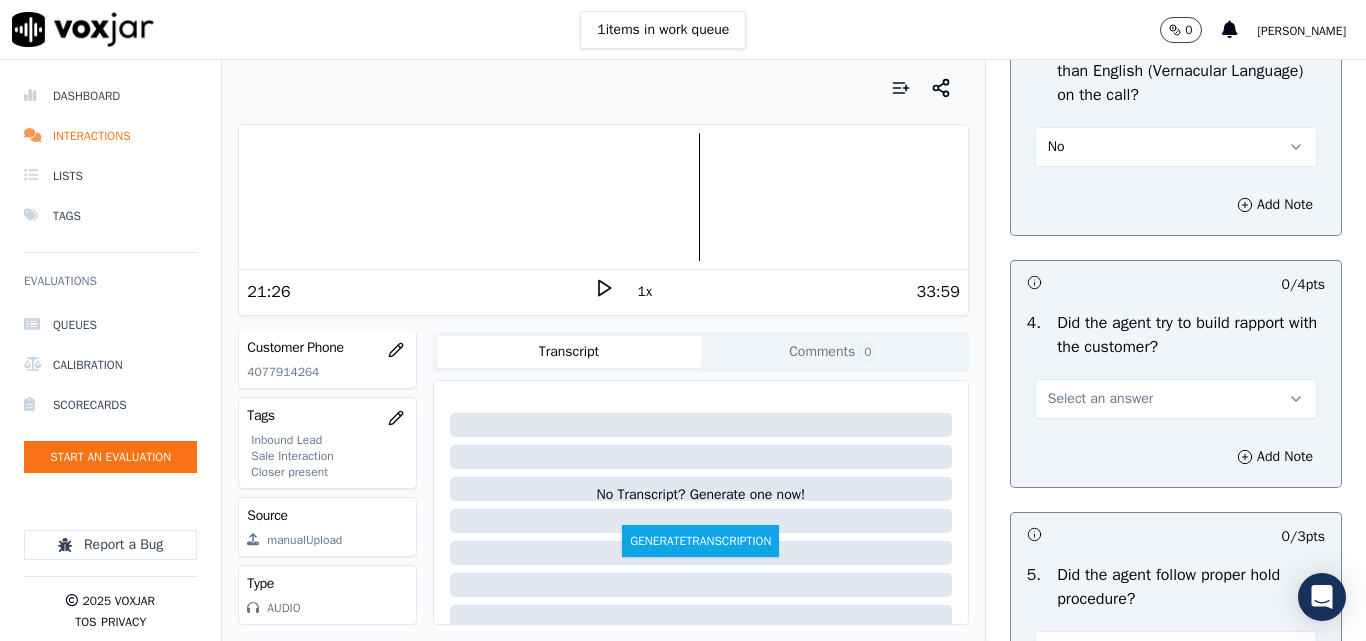 click on "Select an answer" at bounding box center [1100, 399] 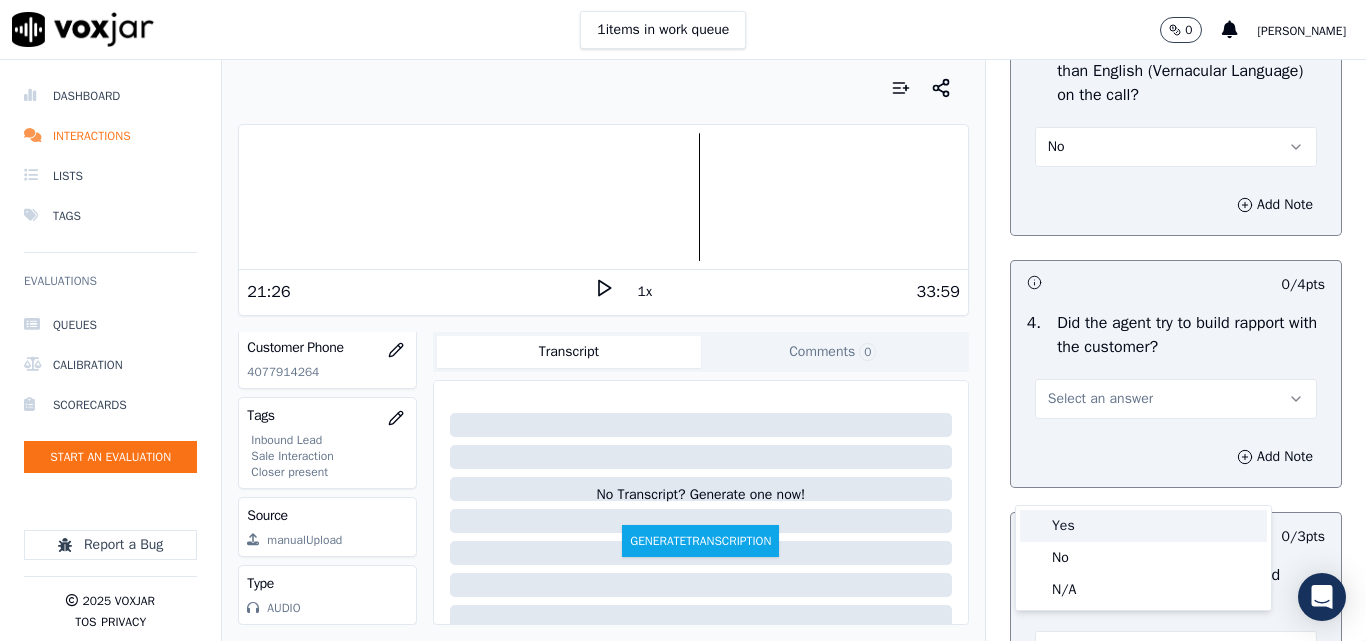 click on "Yes" at bounding box center (1143, 526) 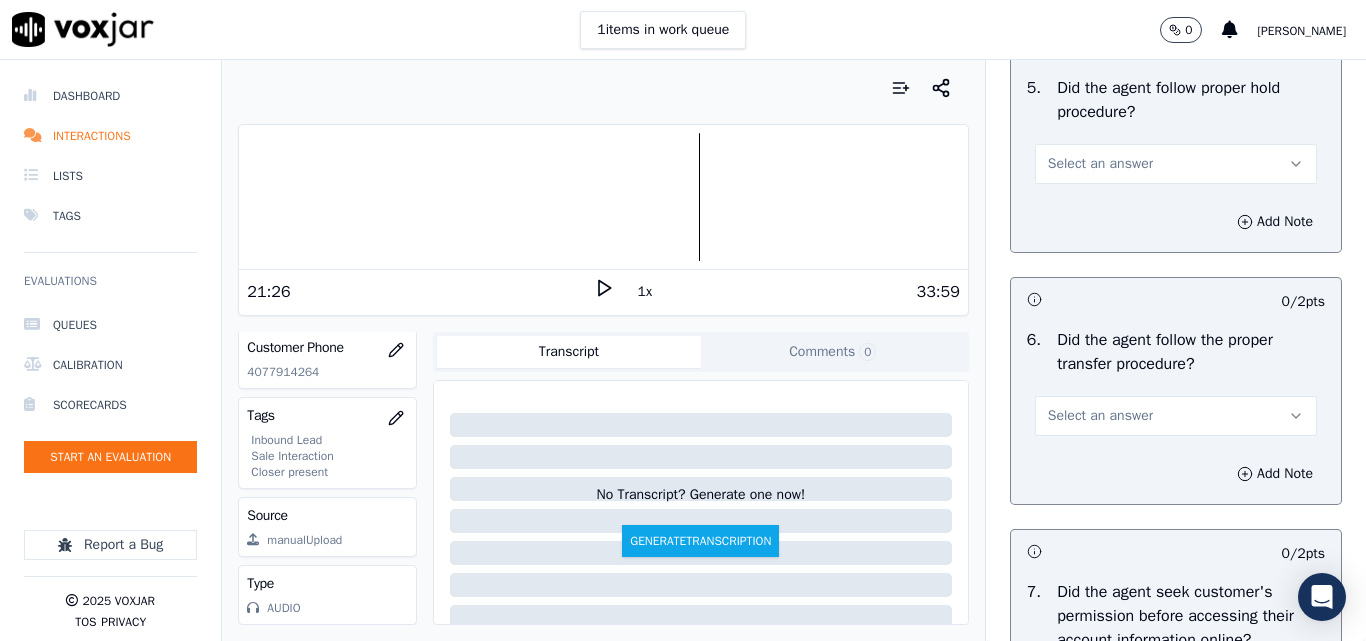 scroll, scrollTop: 3700, scrollLeft: 0, axis: vertical 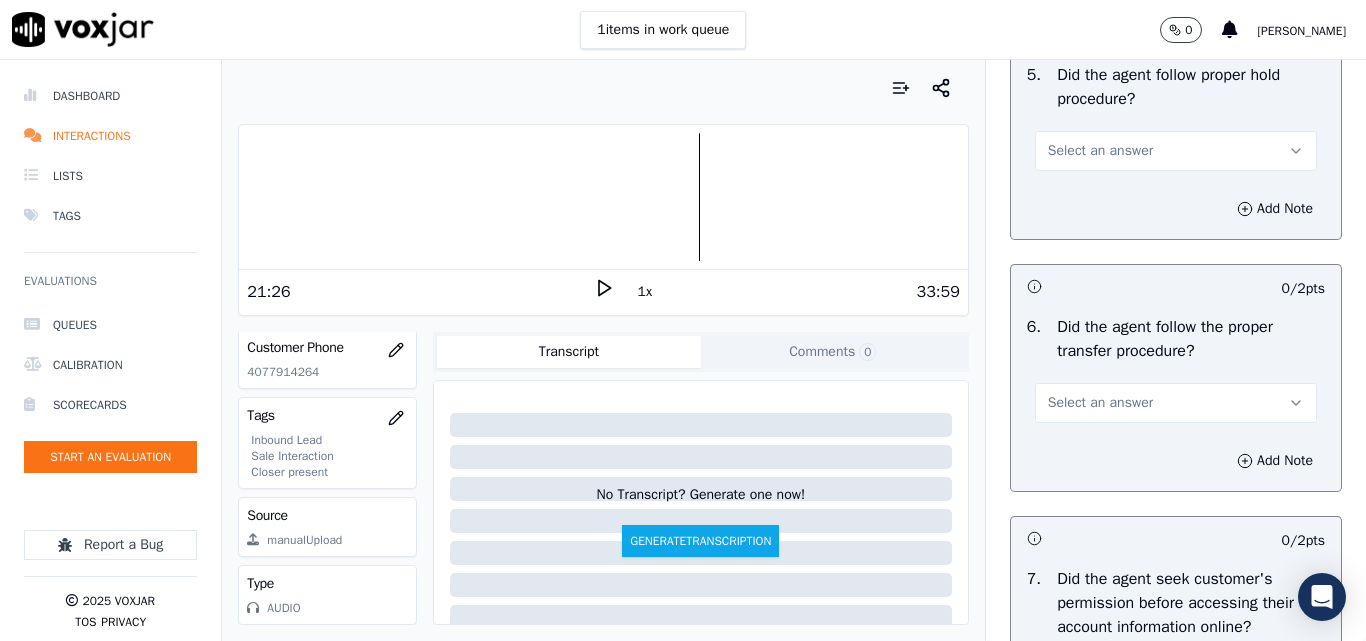 click on "Select an answer" at bounding box center (1100, 151) 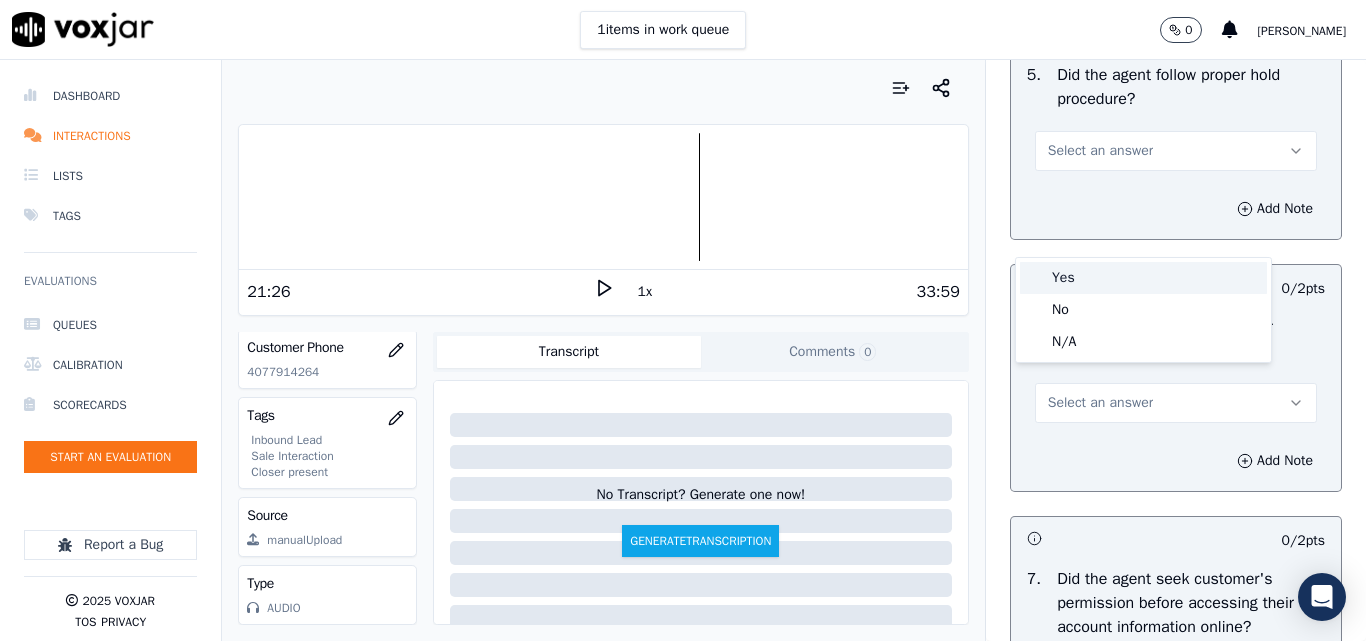 click on "Yes" at bounding box center (1143, 278) 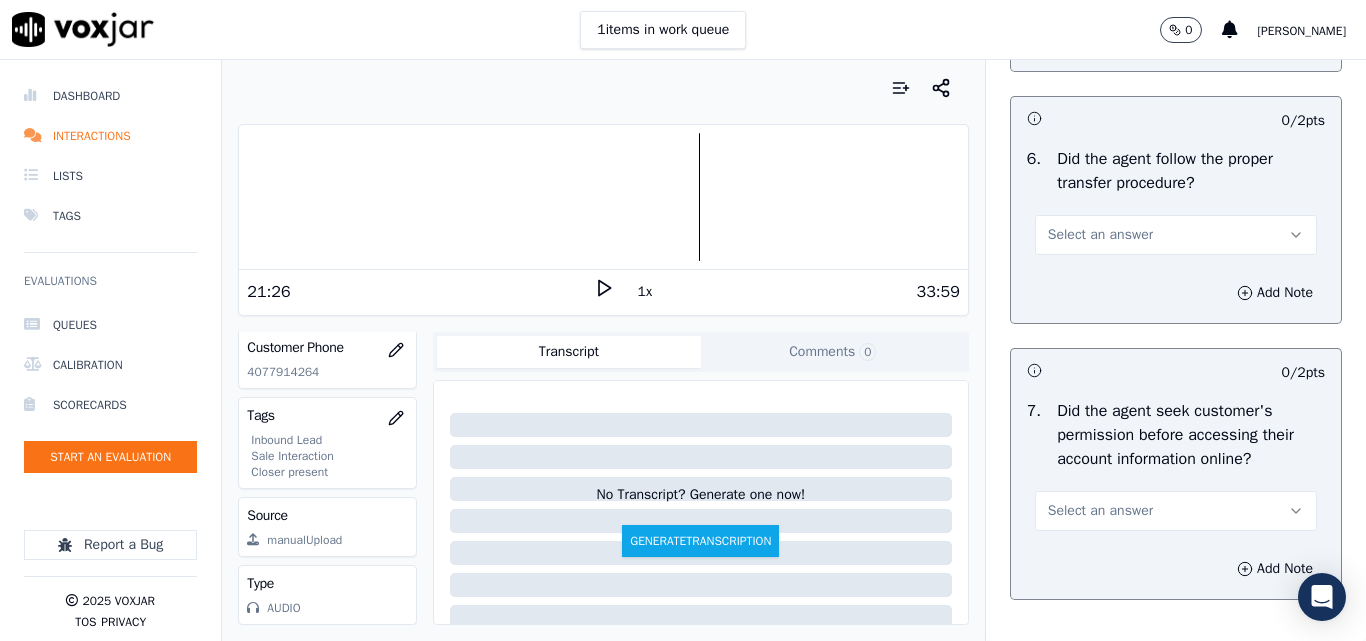 scroll, scrollTop: 3900, scrollLeft: 0, axis: vertical 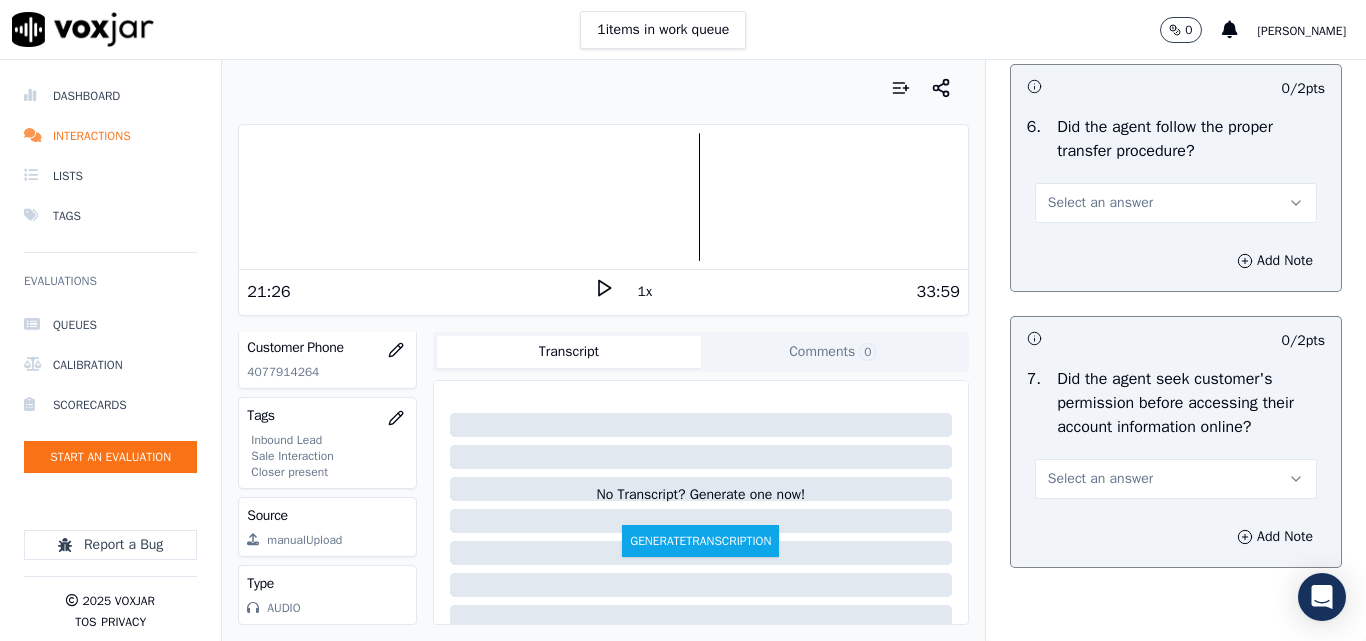 click on "Select an answer" at bounding box center [1100, 203] 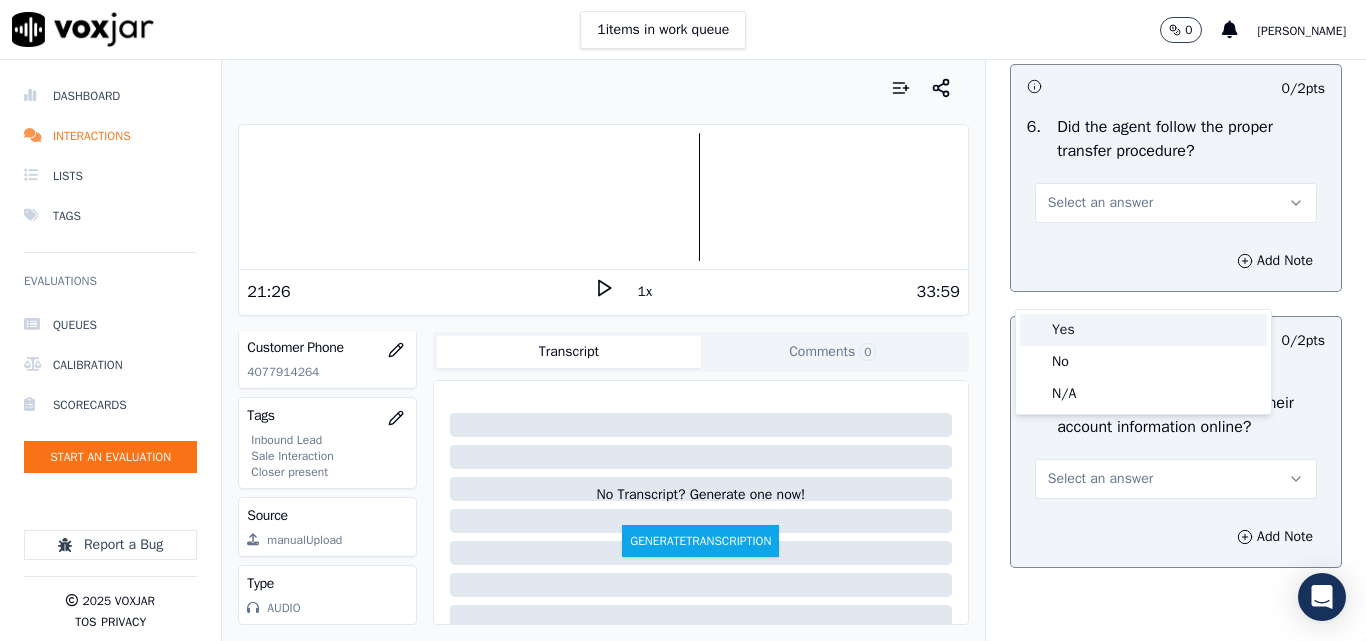 click on "Yes" at bounding box center (1143, 330) 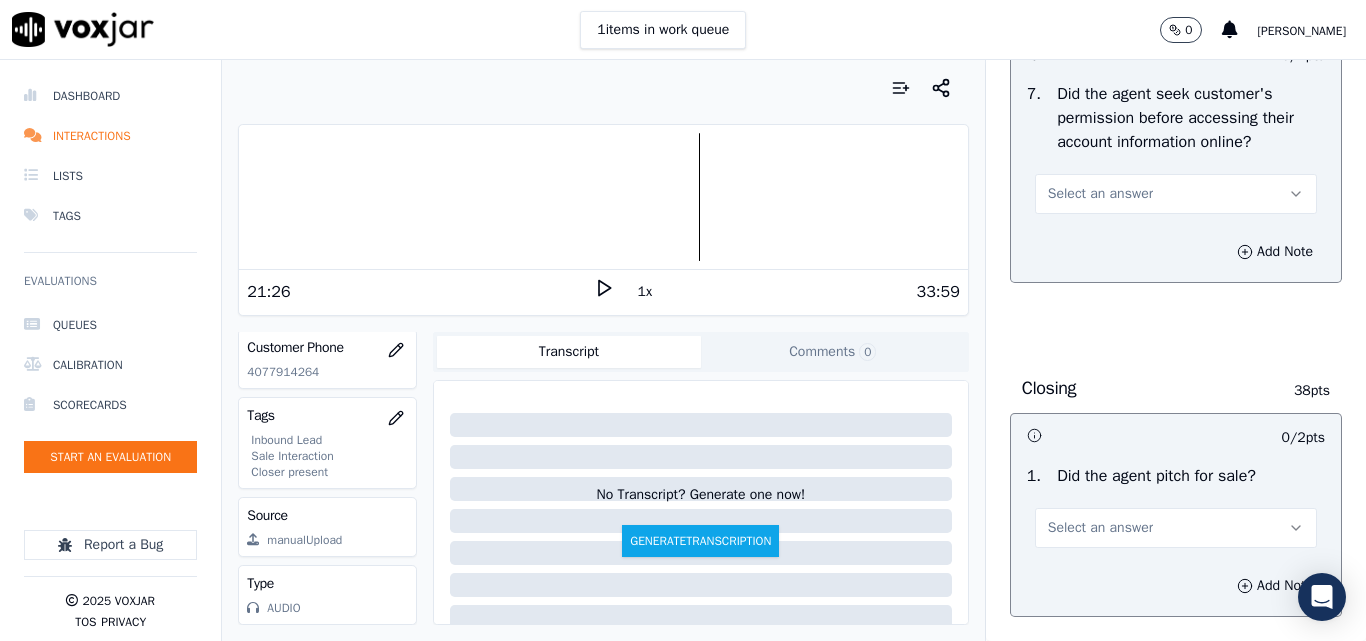 scroll, scrollTop: 4200, scrollLeft: 0, axis: vertical 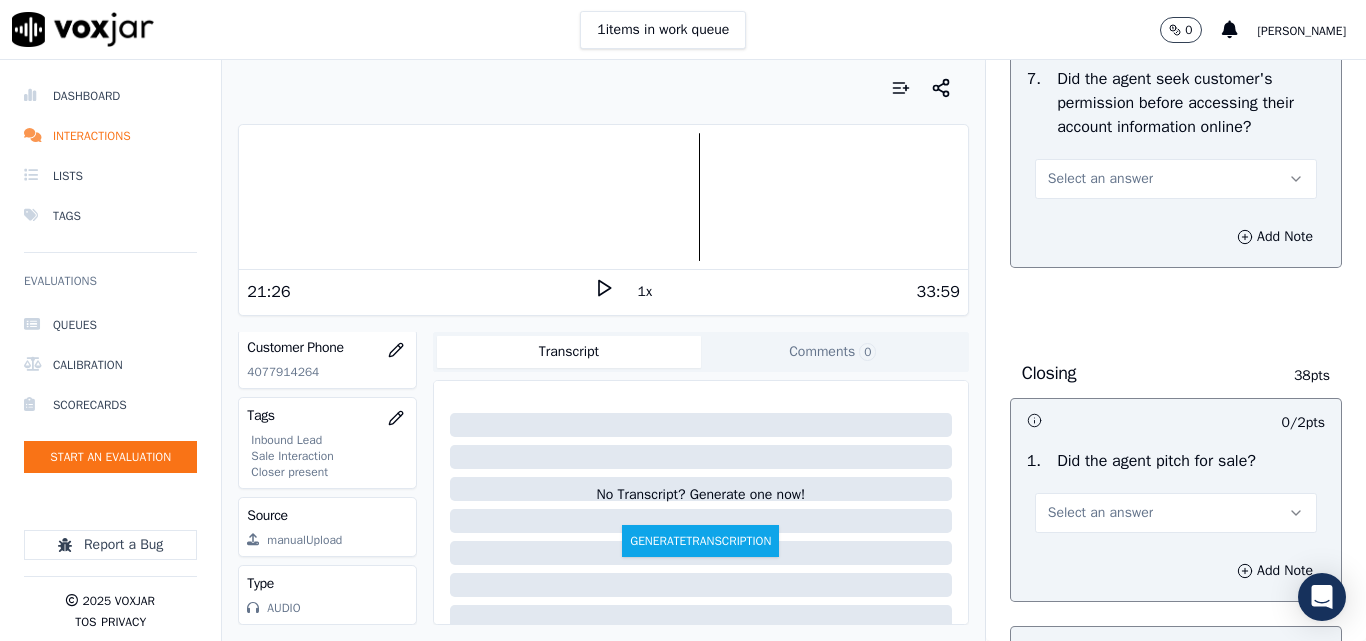 click on "Select an answer" at bounding box center [1176, 179] 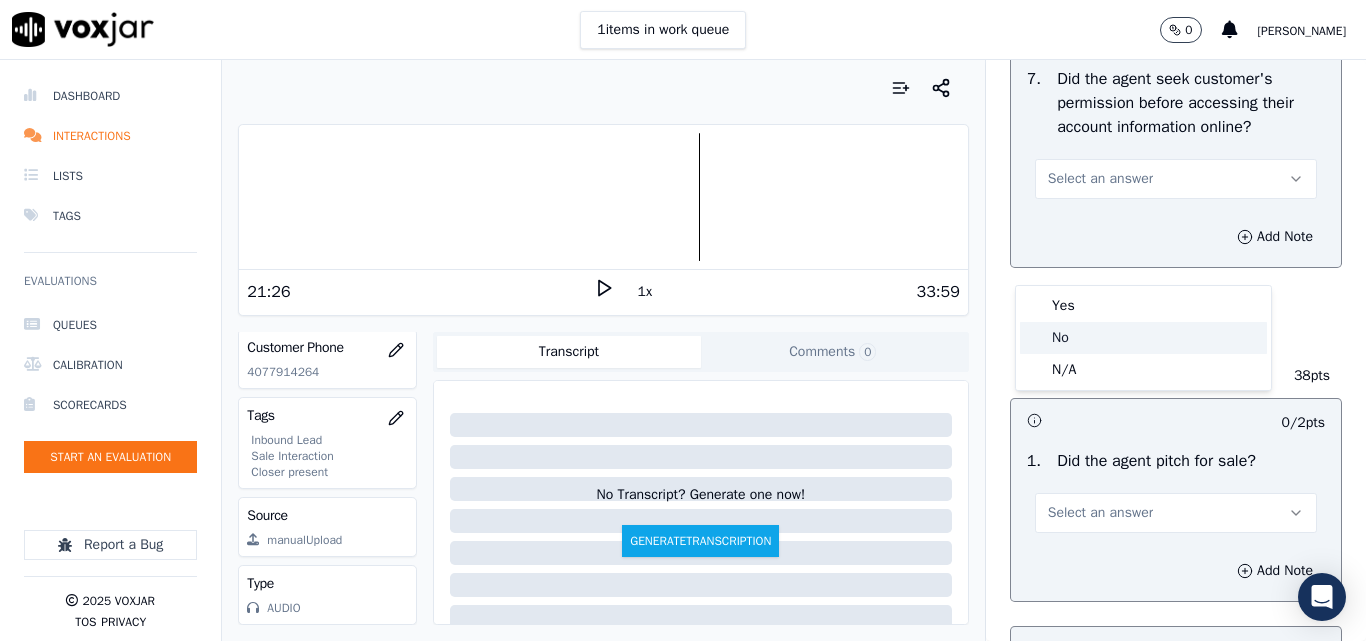 click on "No" 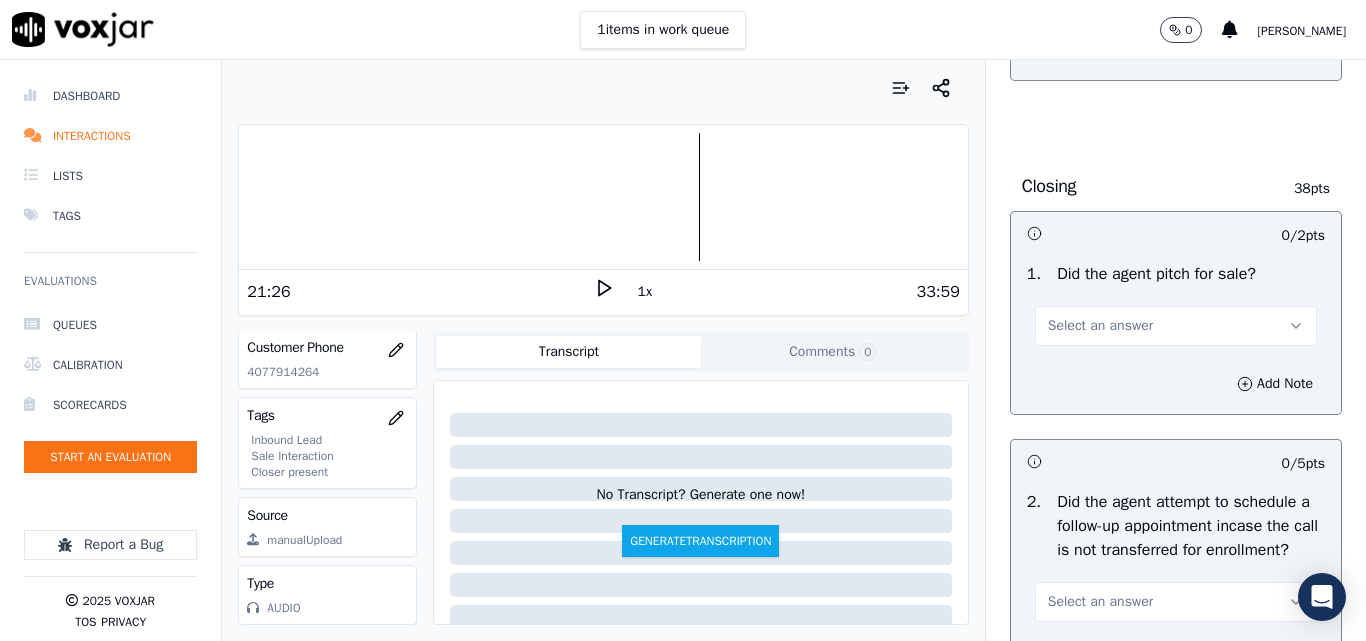 scroll, scrollTop: 4400, scrollLeft: 0, axis: vertical 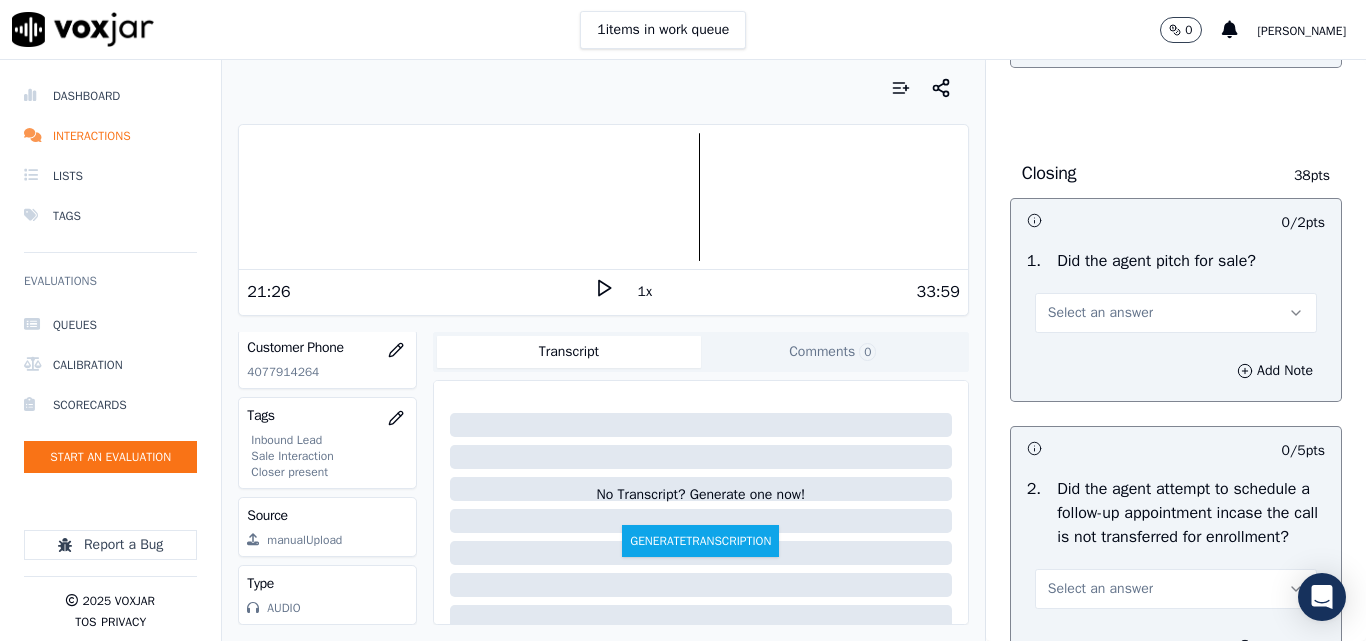 click on "Select an answer" at bounding box center (1100, 313) 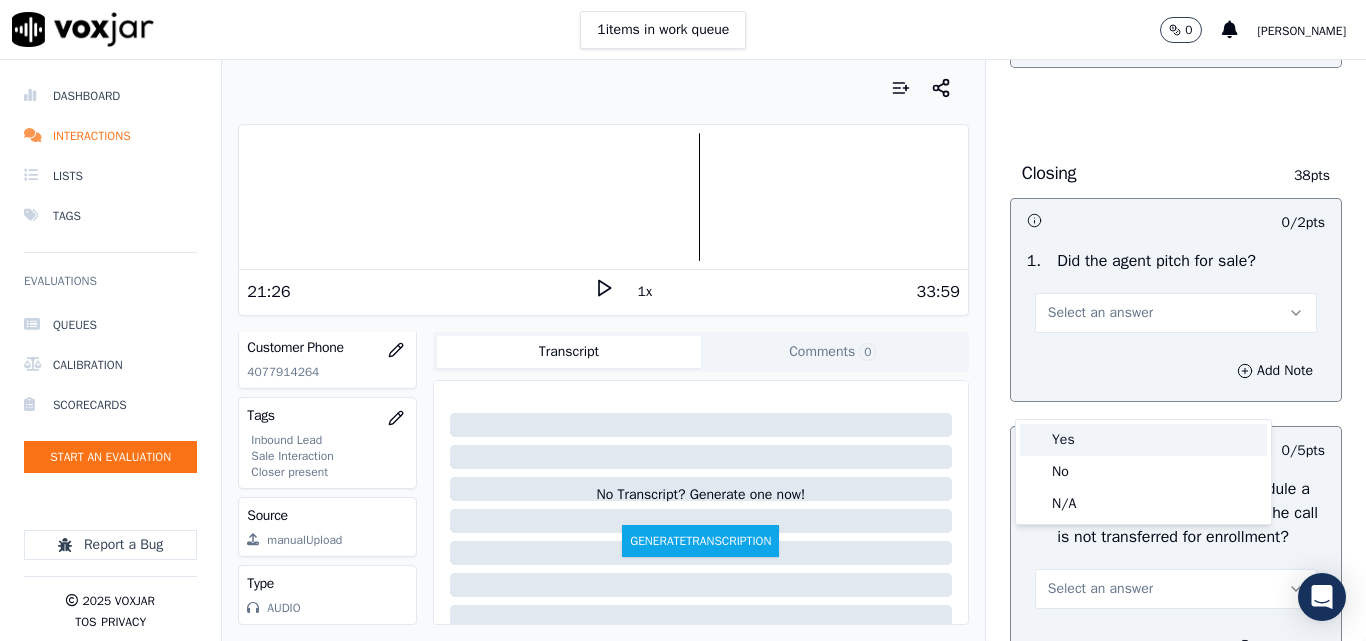 click on "Yes" at bounding box center [1143, 440] 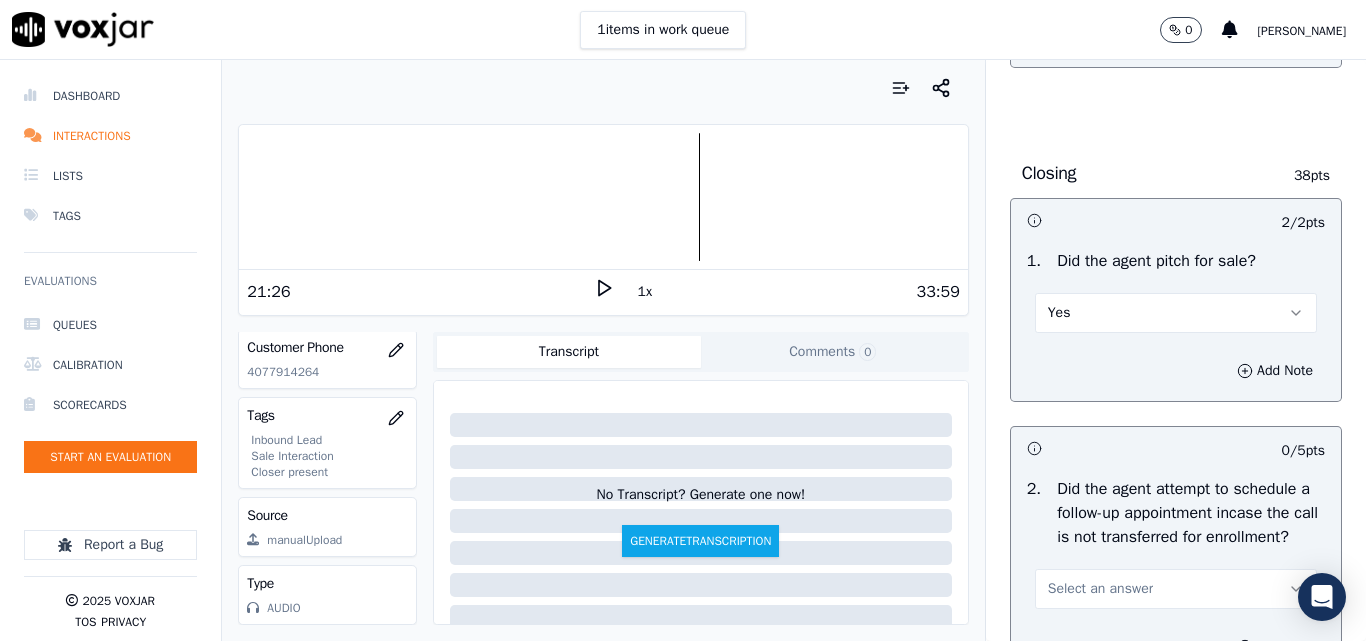 scroll, scrollTop: 4900, scrollLeft: 0, axis: vertical 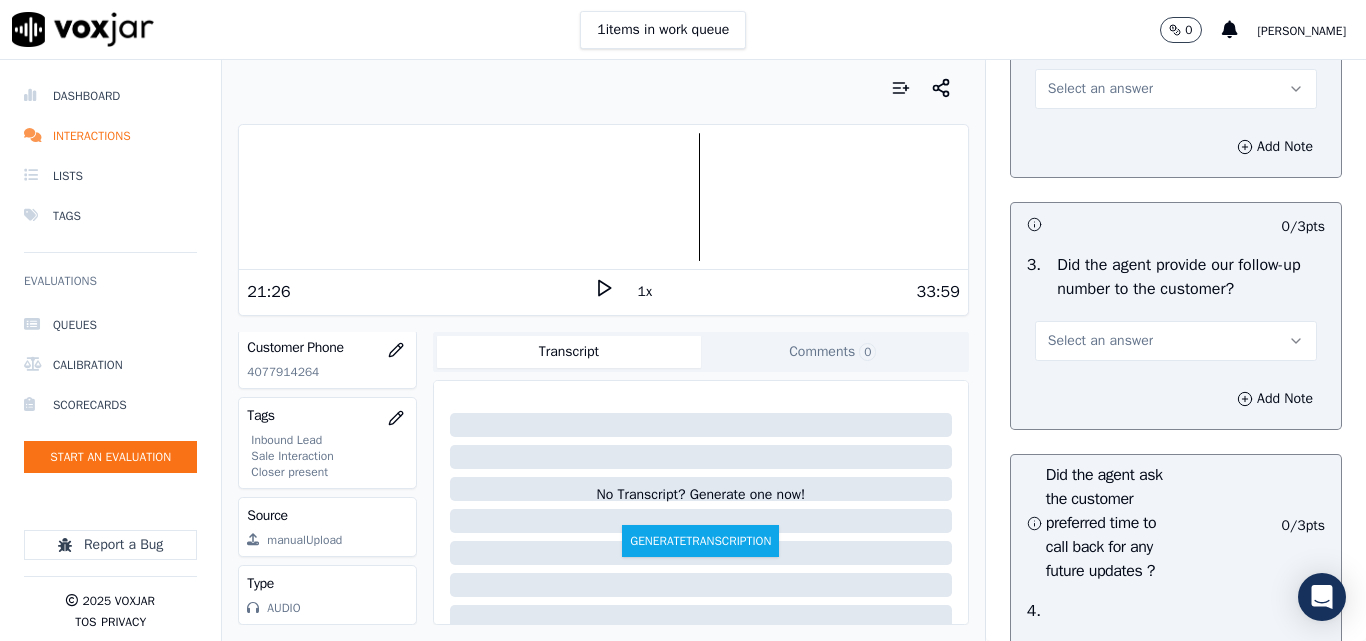 click on "Select an answer" at bounding box center [1100, 89] 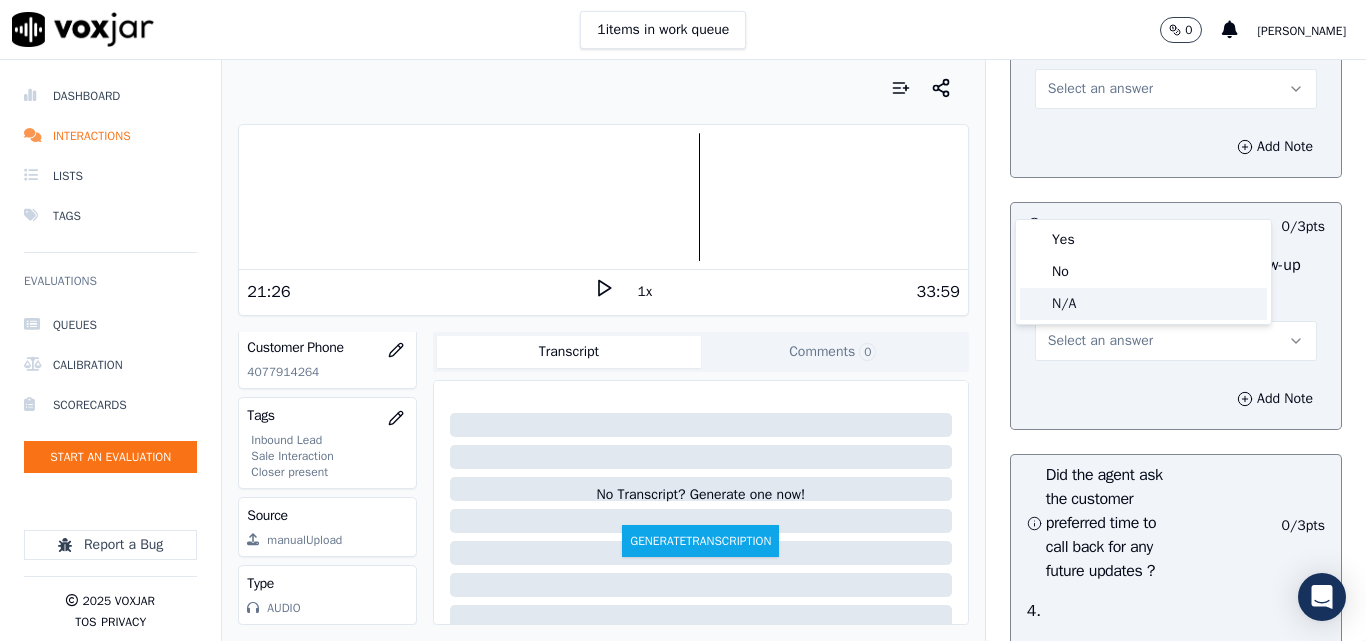 click on "N/A" 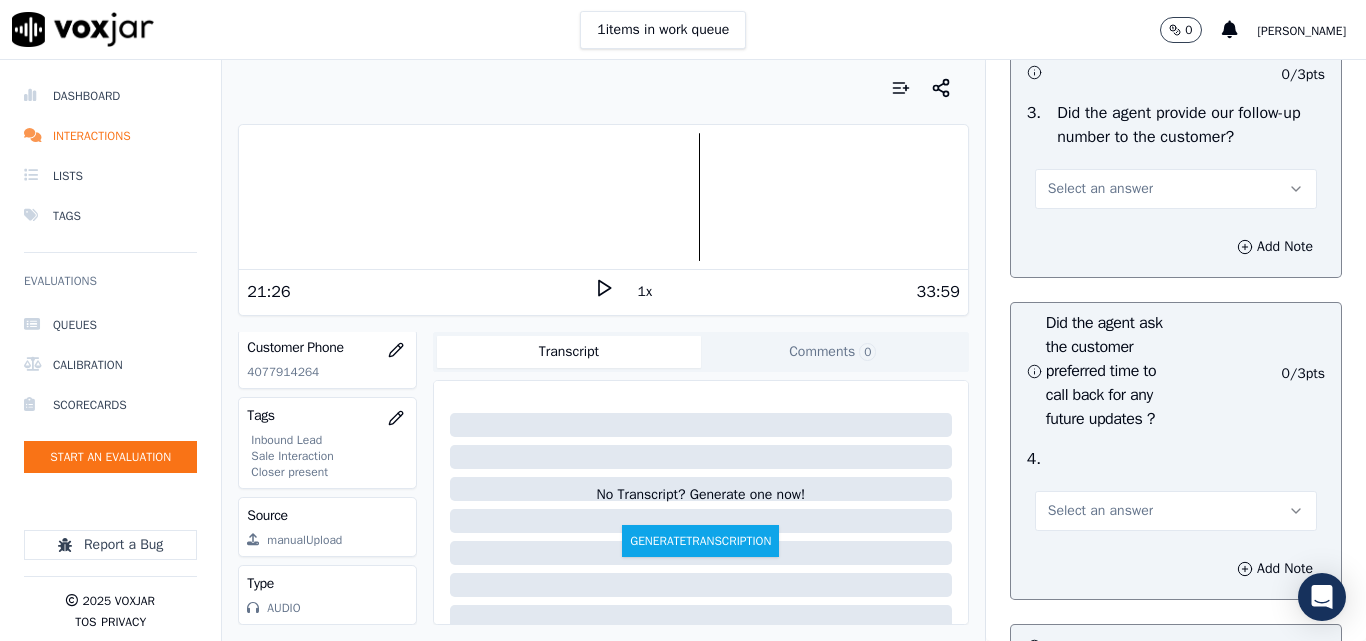 scroll, scrollTop: 5100, scrollLeft: 0, axis: vertical 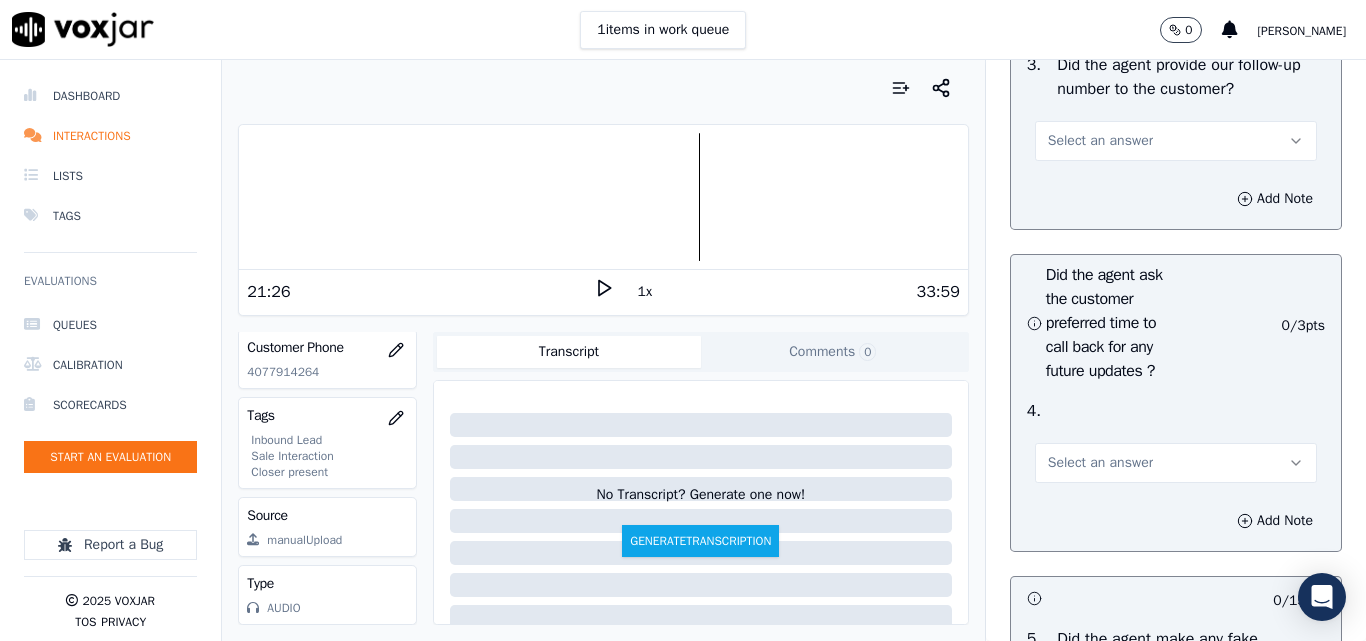 click on "Select an answer" at bounding box center [1100, 141] 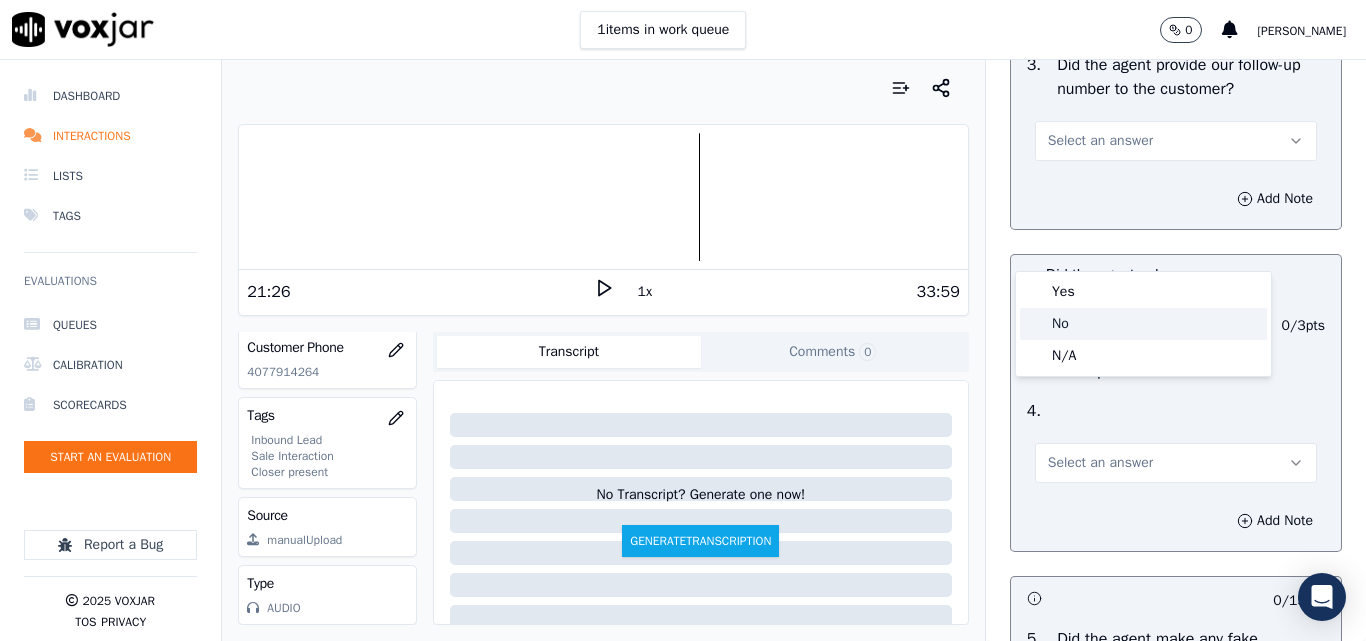 click on "No" 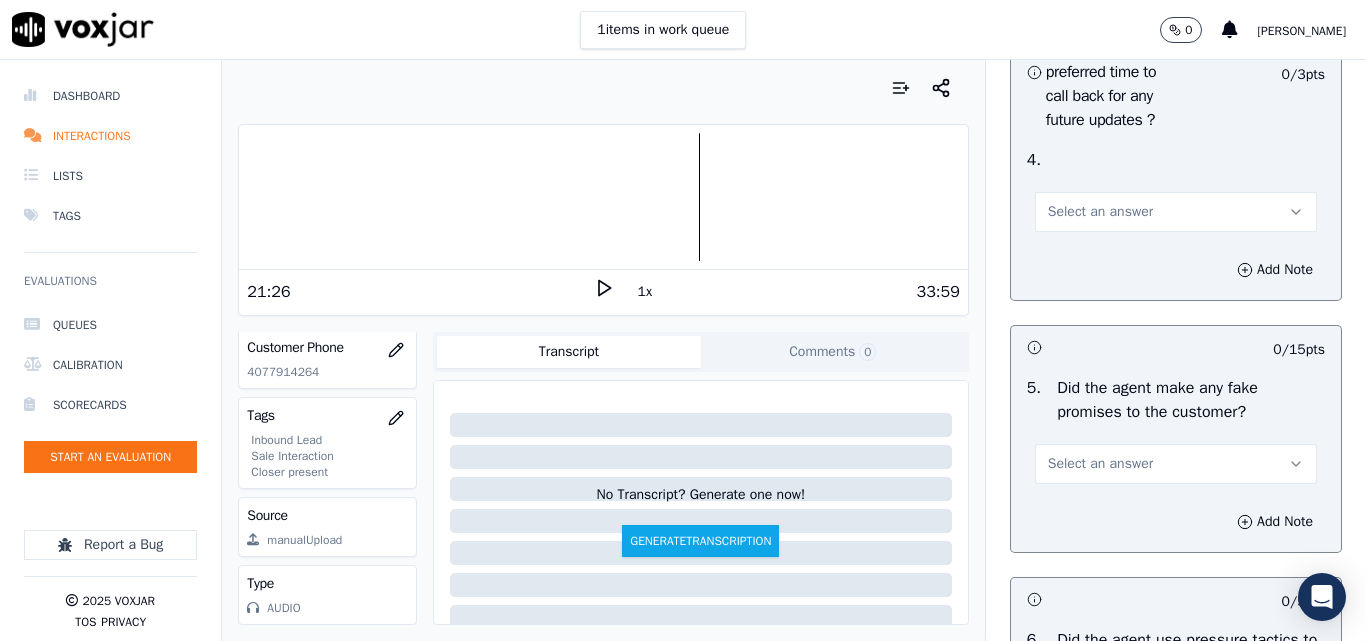 scroll, scrollTop: 5400, scrollLeft: 0, axis: vertical 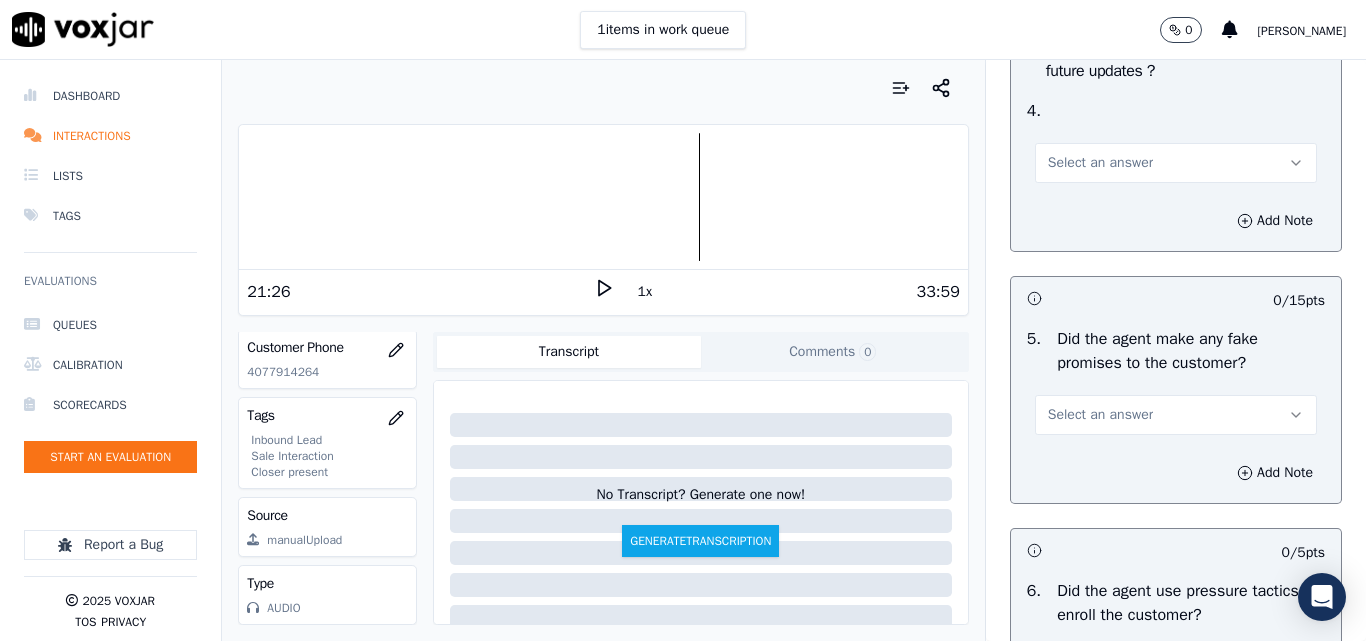 click on "Select an answer" at bounding box center [1100, 163] 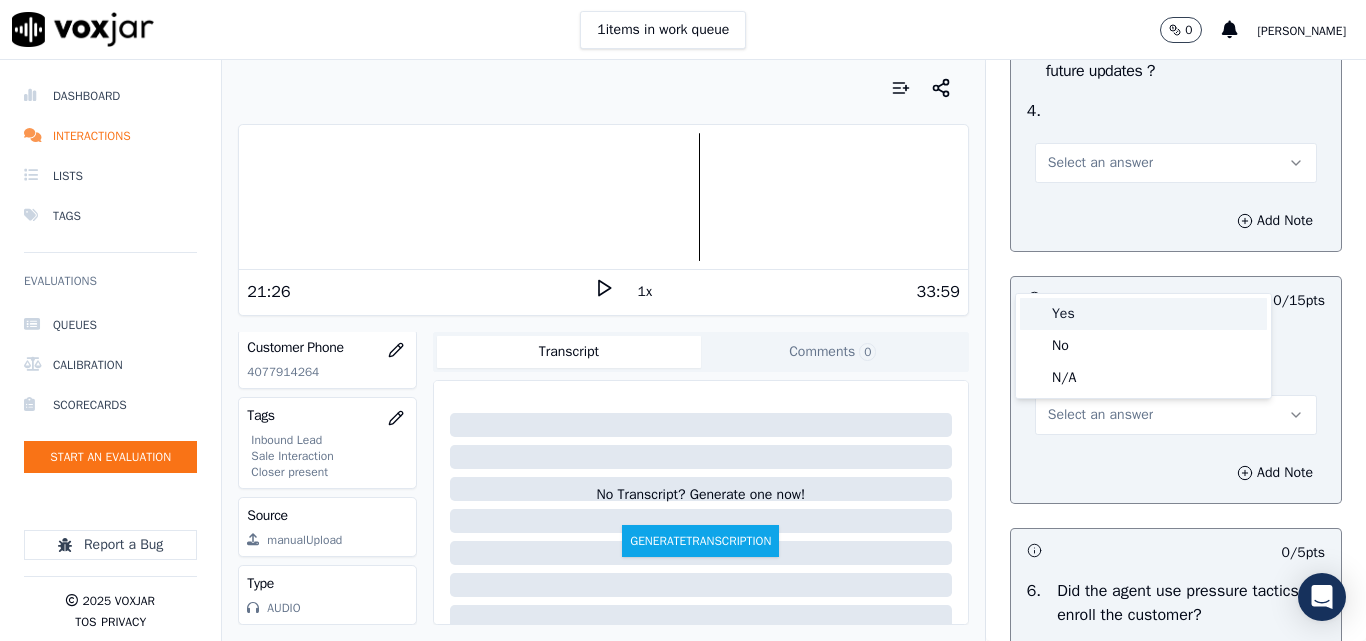 click on "Yes" at bounding box center (1143, 314) 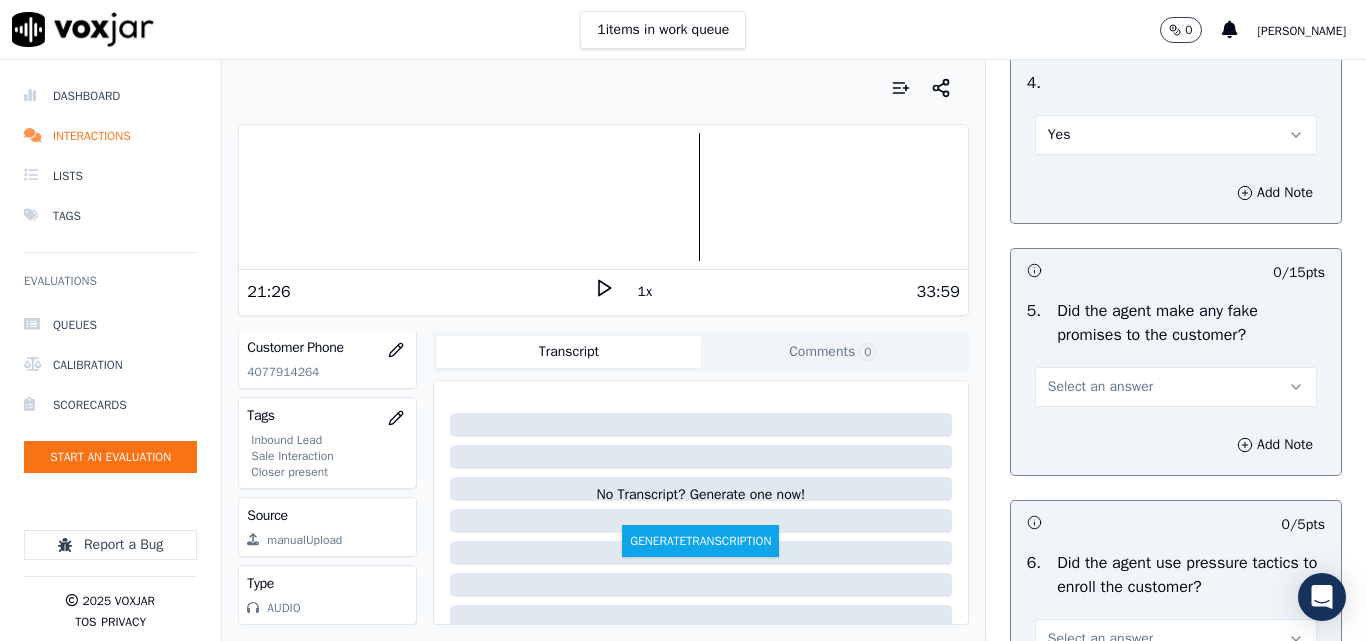 scroll, scrollTop: 5500, scrollLeft: 0, axis: vertical 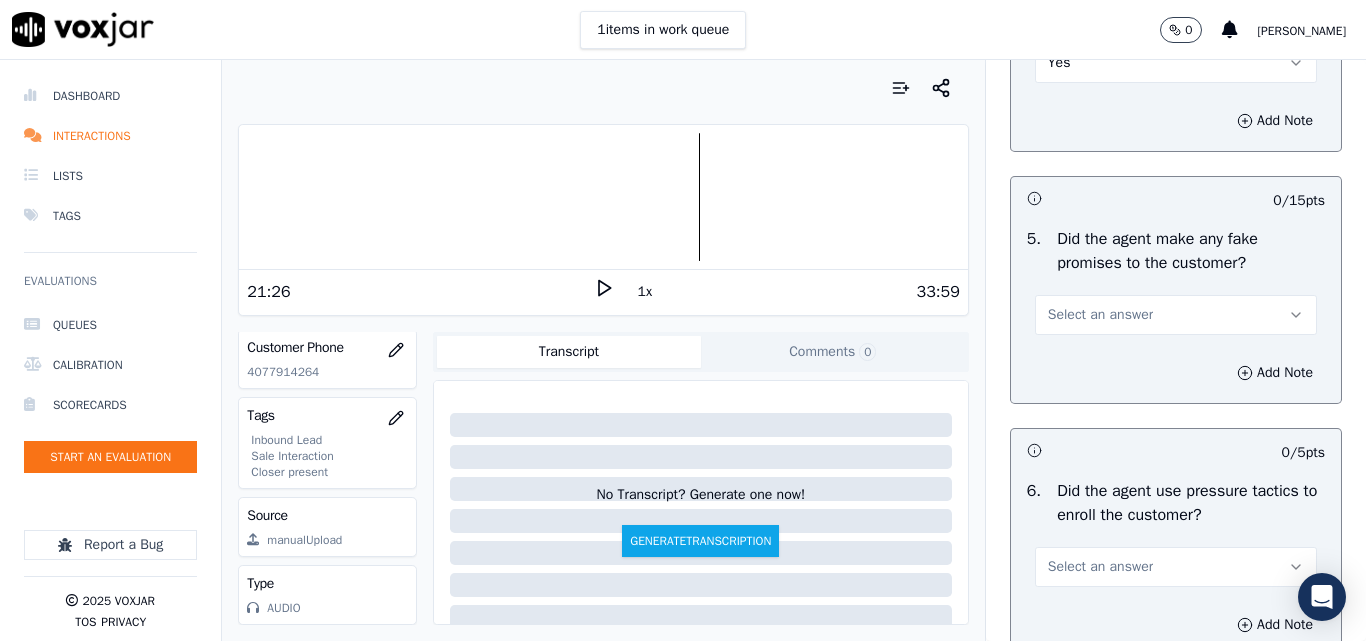 click on "Yes" at bounding box center [1176, 63] 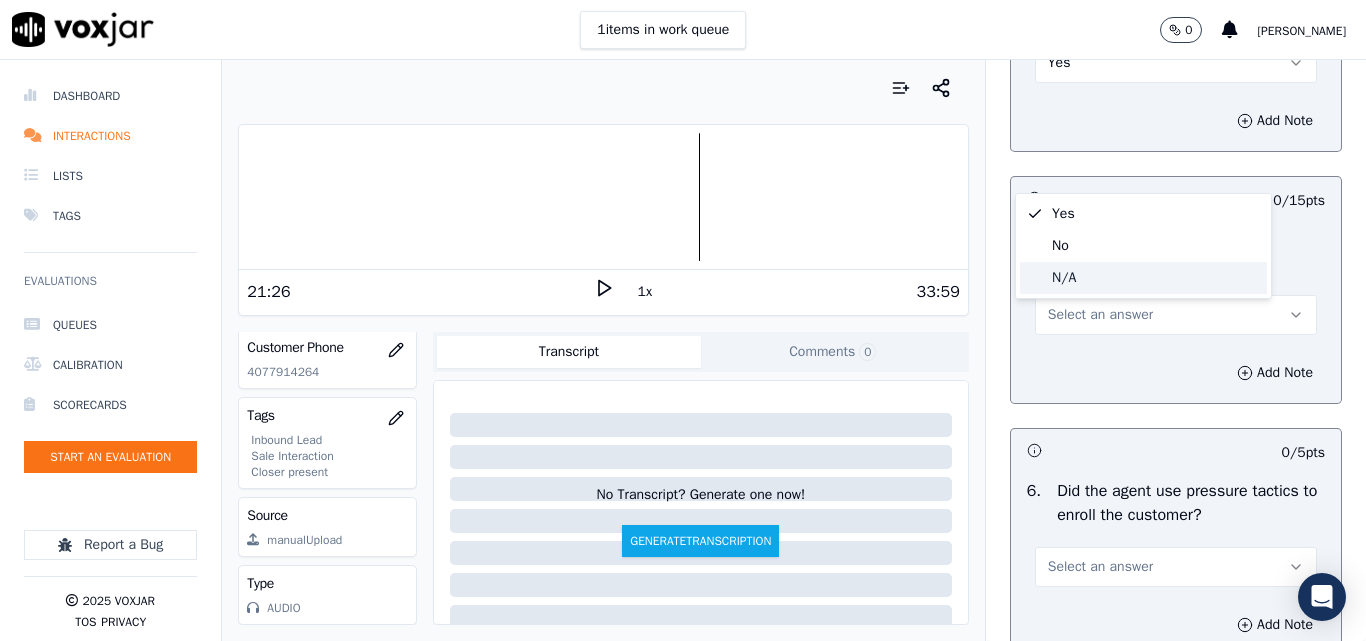 click on "N/A" 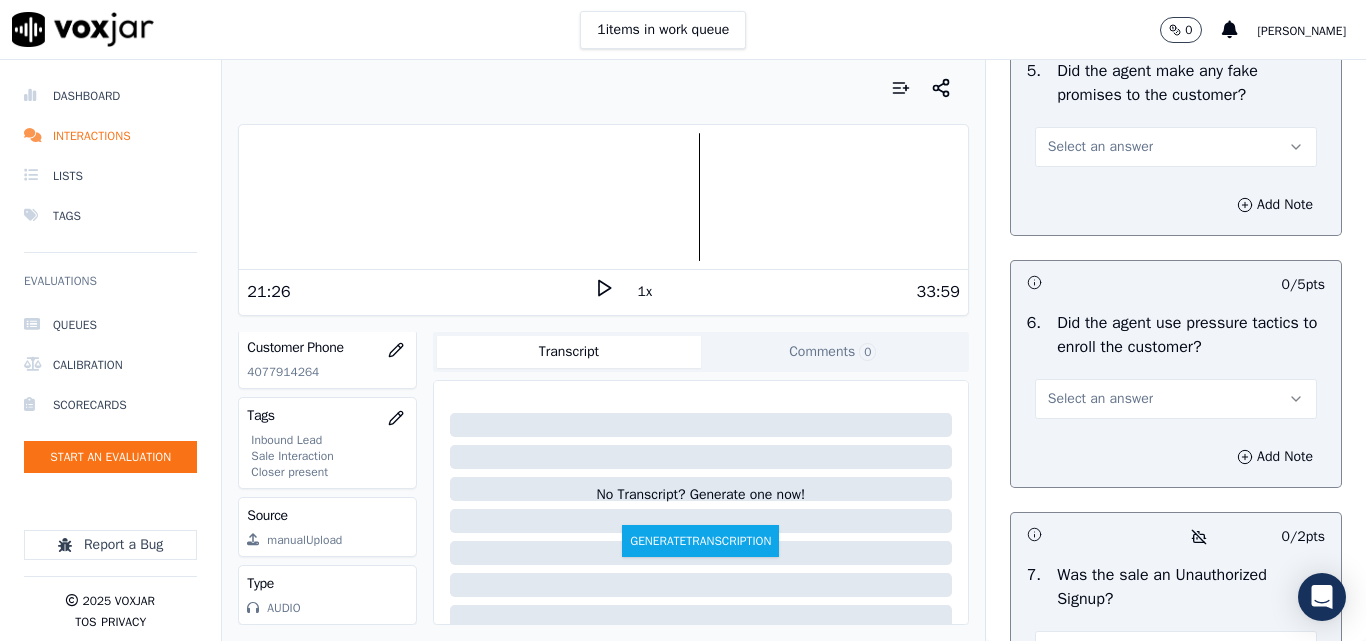 scroll, scrollTop: 5700, scrollLeft: 0, axis: vertical 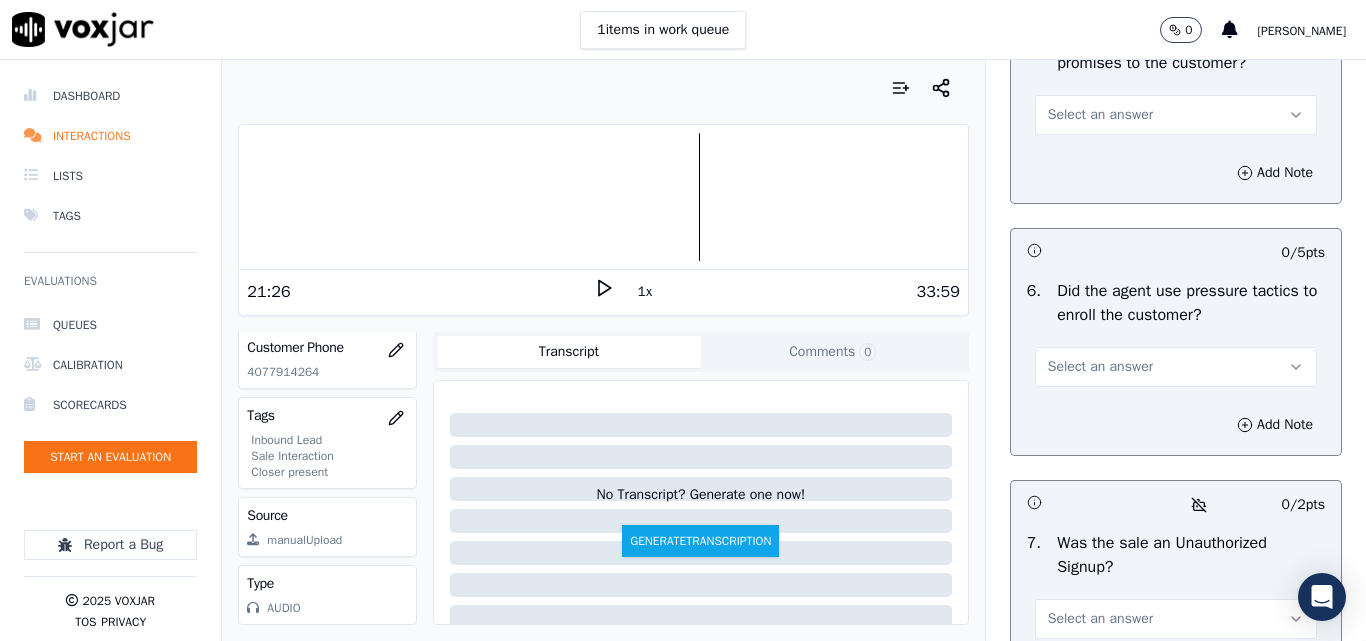 click on "Select an answer" at bounding box center (1100, 115) 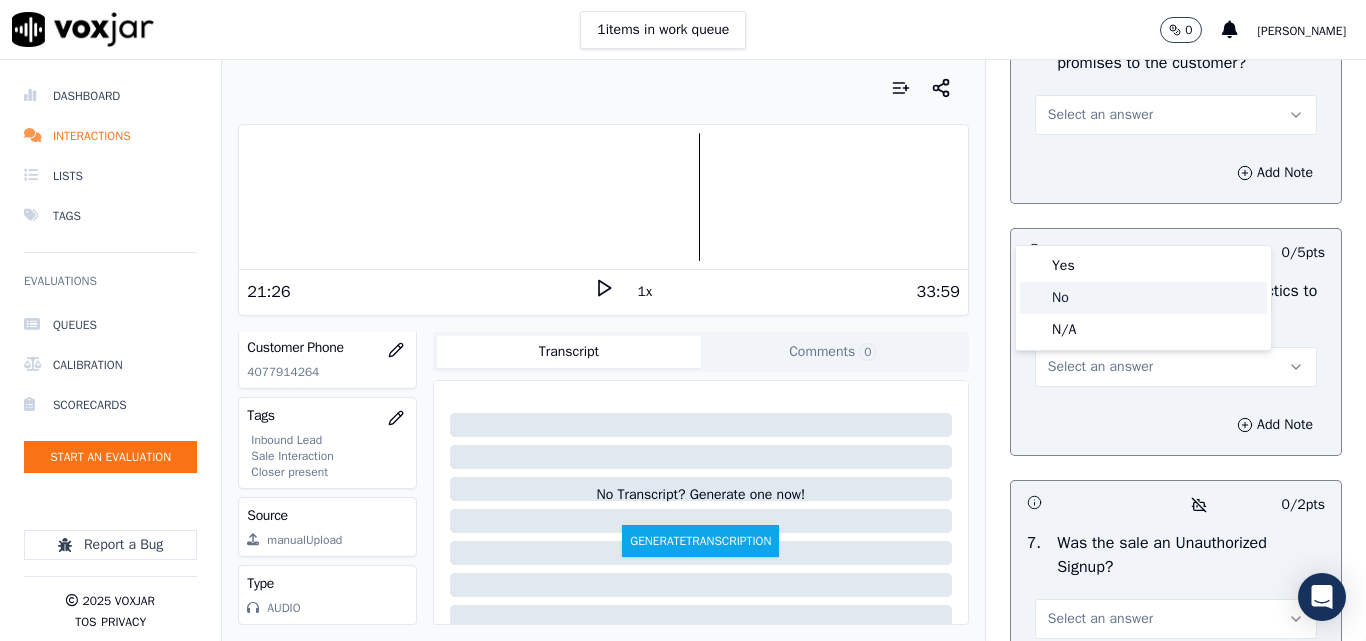 click on "No" 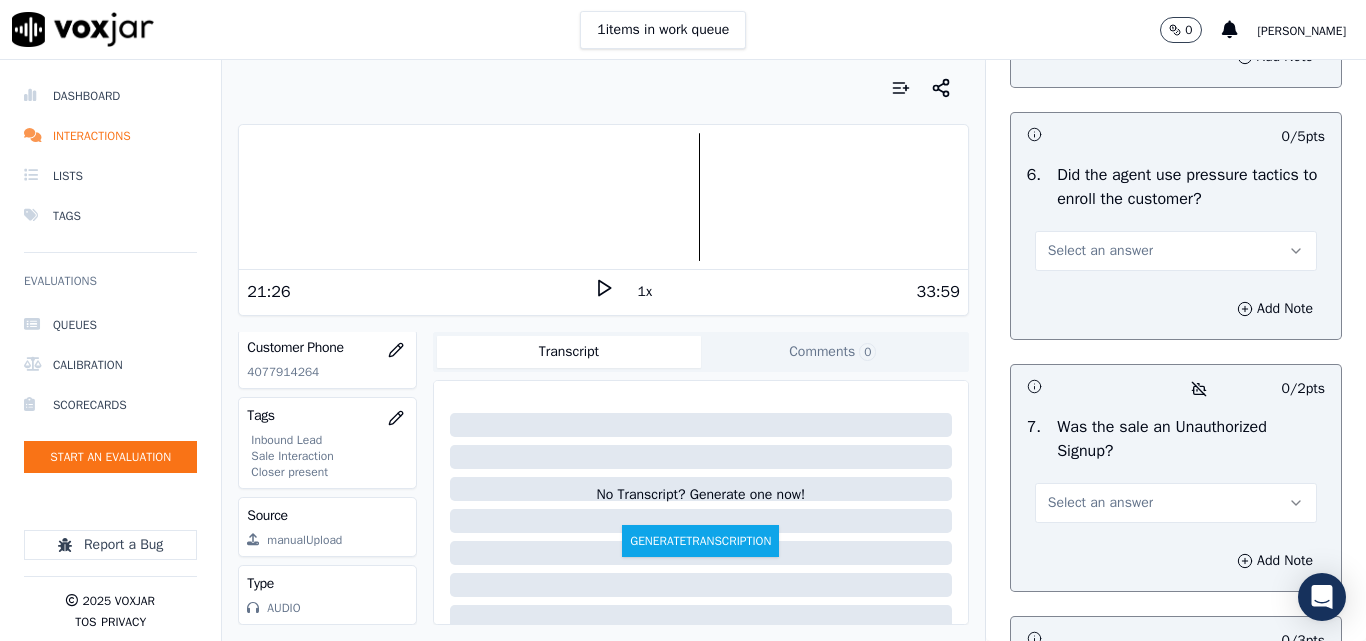 scroll, scrollTop: 5900, scrollLeft: 0, axis: vertical 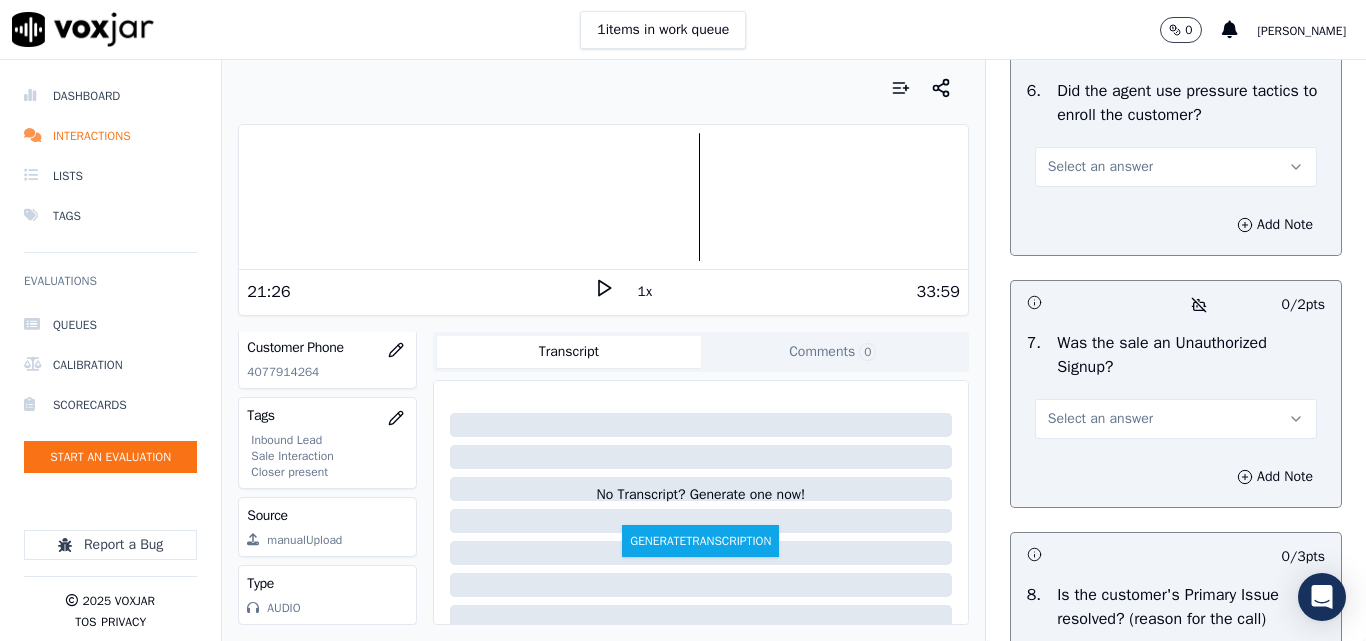 click on "Select an answer" at bounding box center (1100, 167) 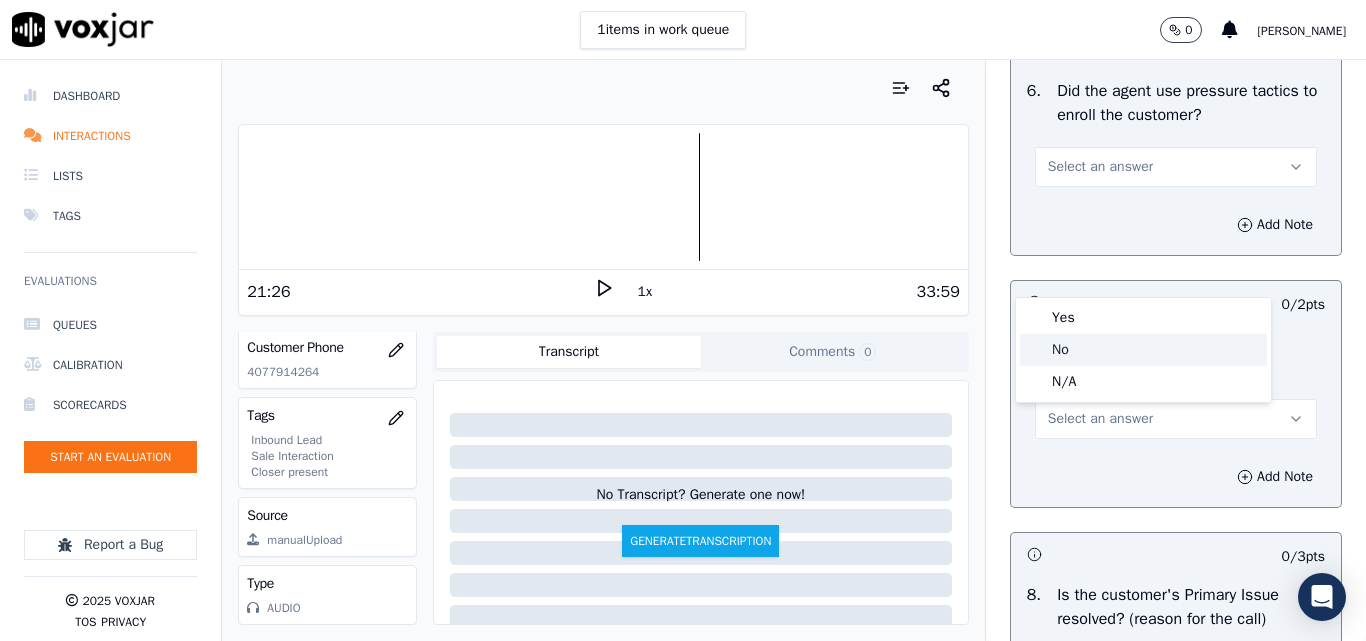 click on "No" 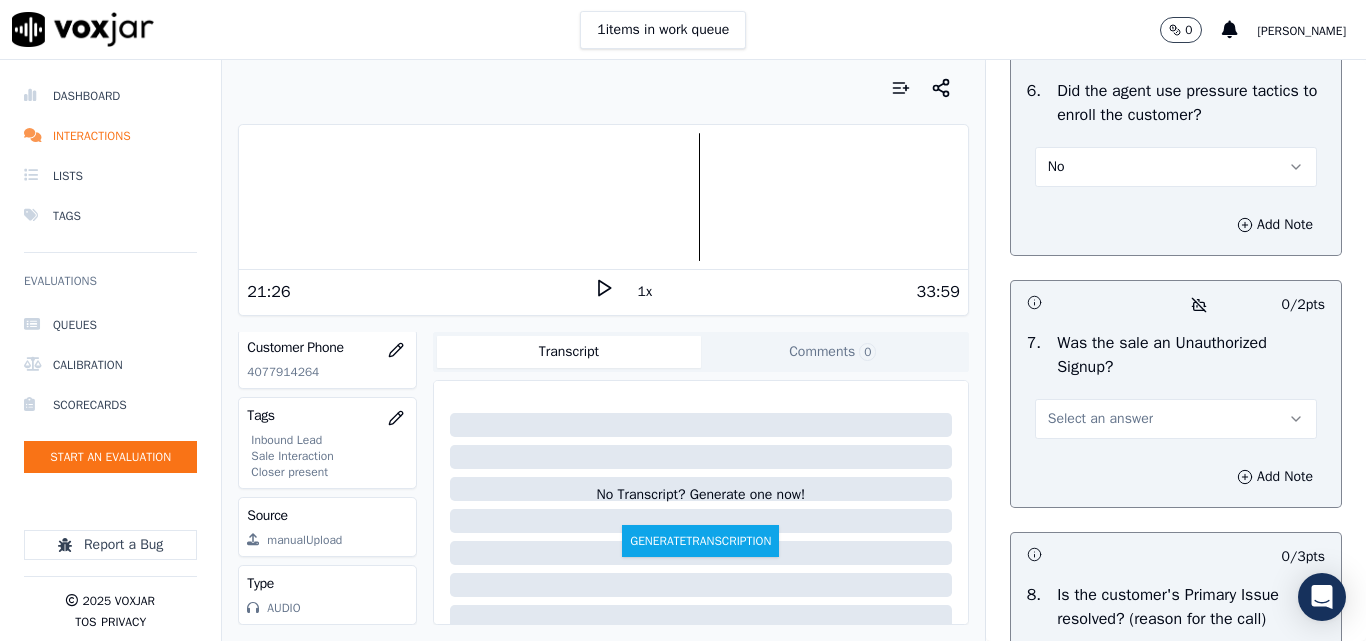 scroll, scrollTop: 6200, scrollLeft: 0, axis: vertical 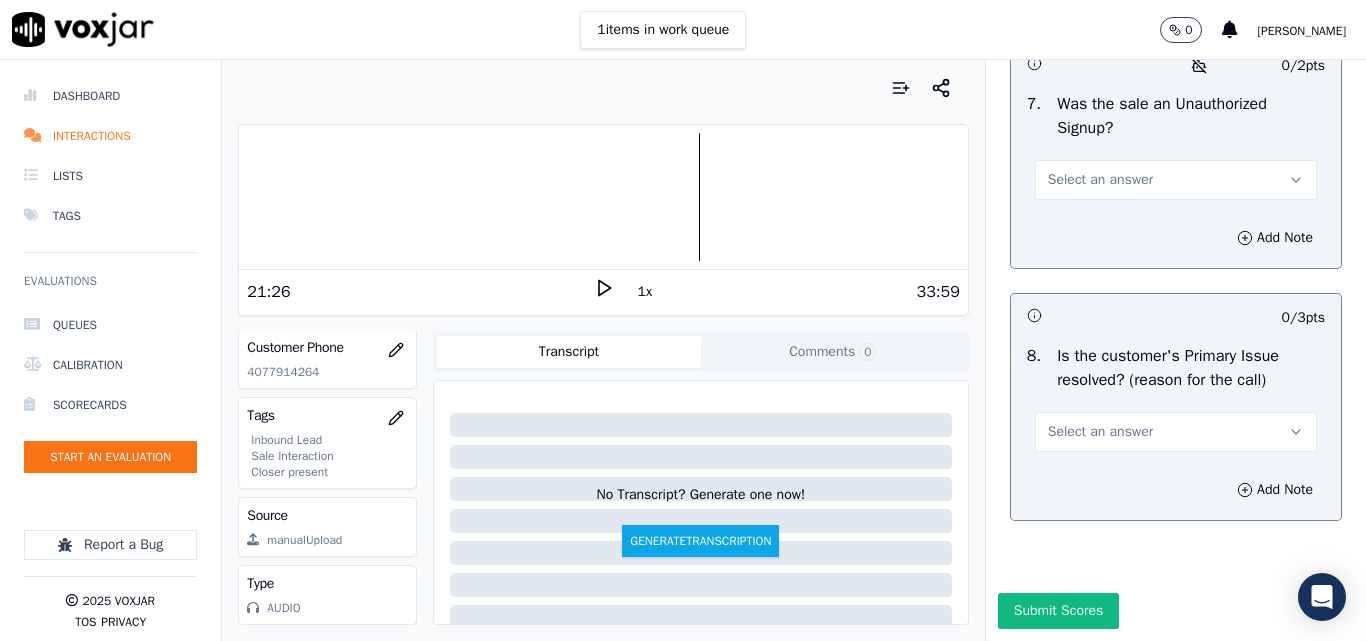 click on "Select an answer" at bounding box center [1100, 180] 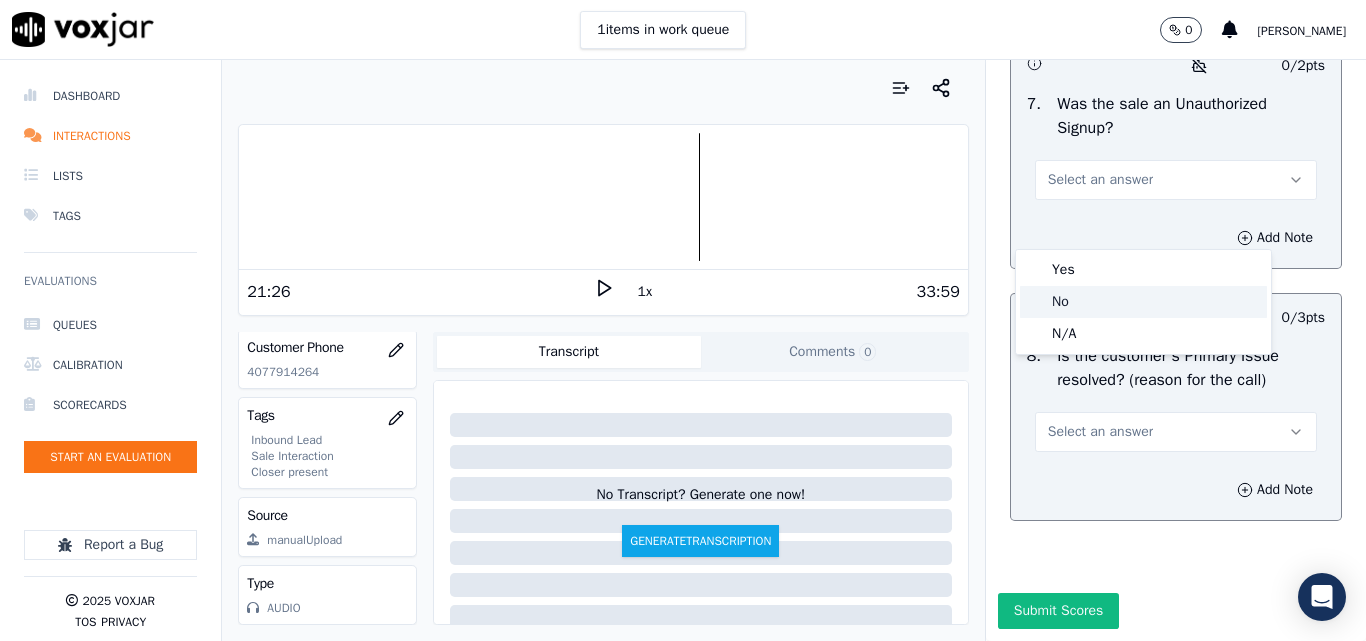 click on "No" 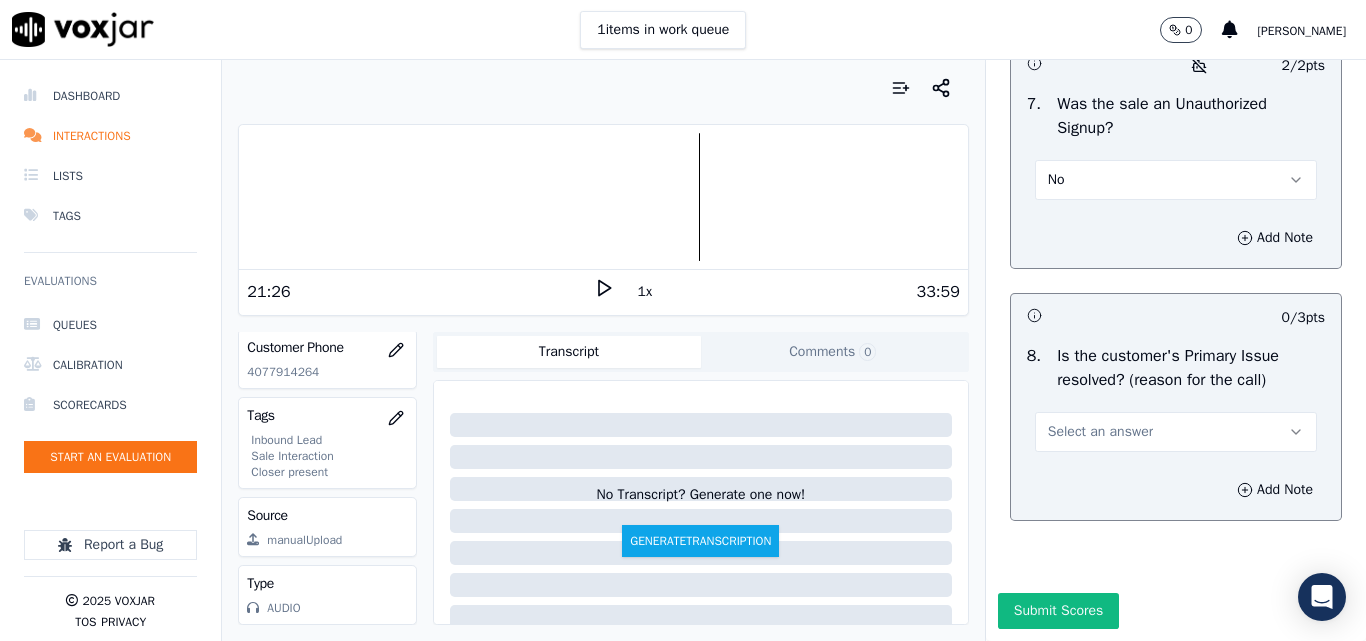 scroll, scrollTop: 6290, scrollLeft: 0, axis: vertical 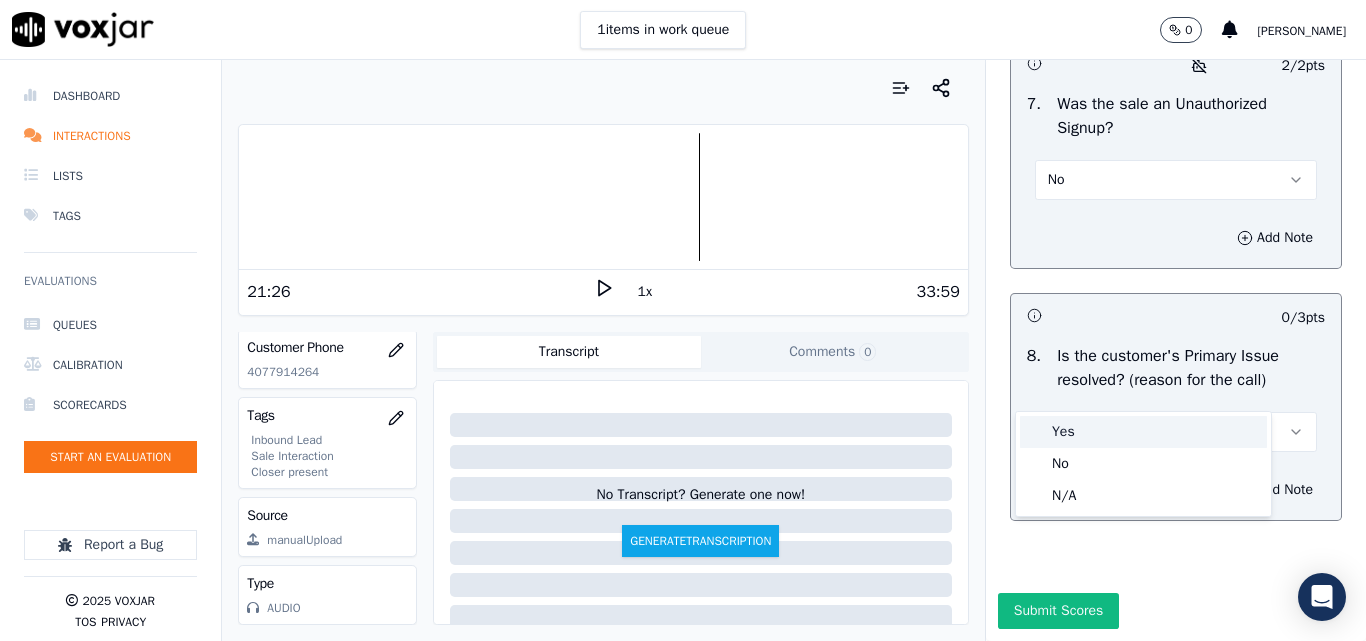 drag, startPoint x: 1074, startPoint y: 431, endPoint x: 1039, endPoint y: 468, distance: 50.931328 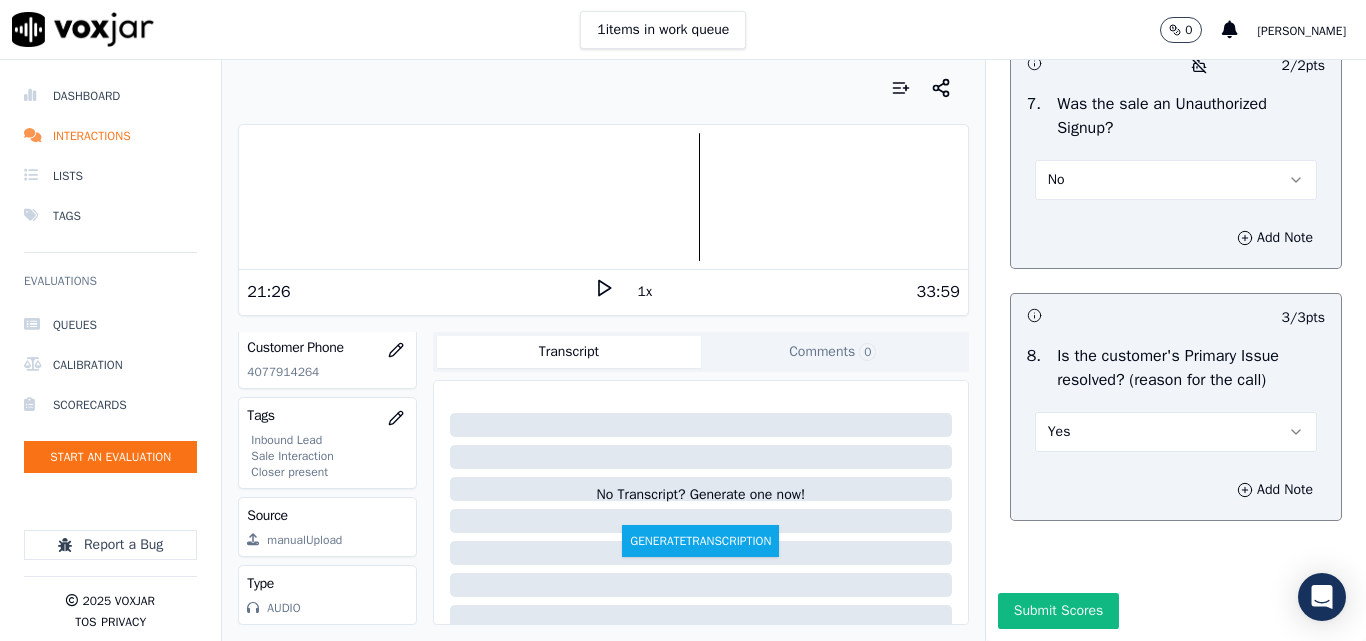 click on "Submit Scores" at bounding box center (1058, 611) 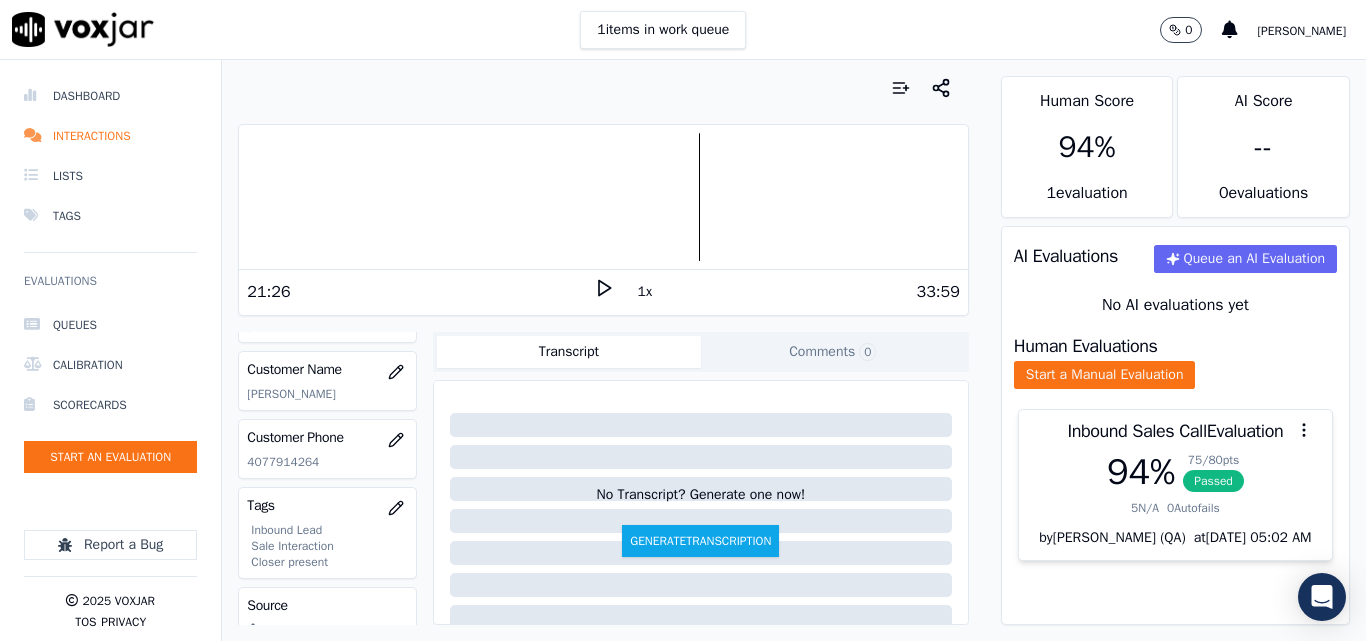 scroll, scrollTop: 404, scrollLeft: 0, axis: vertical 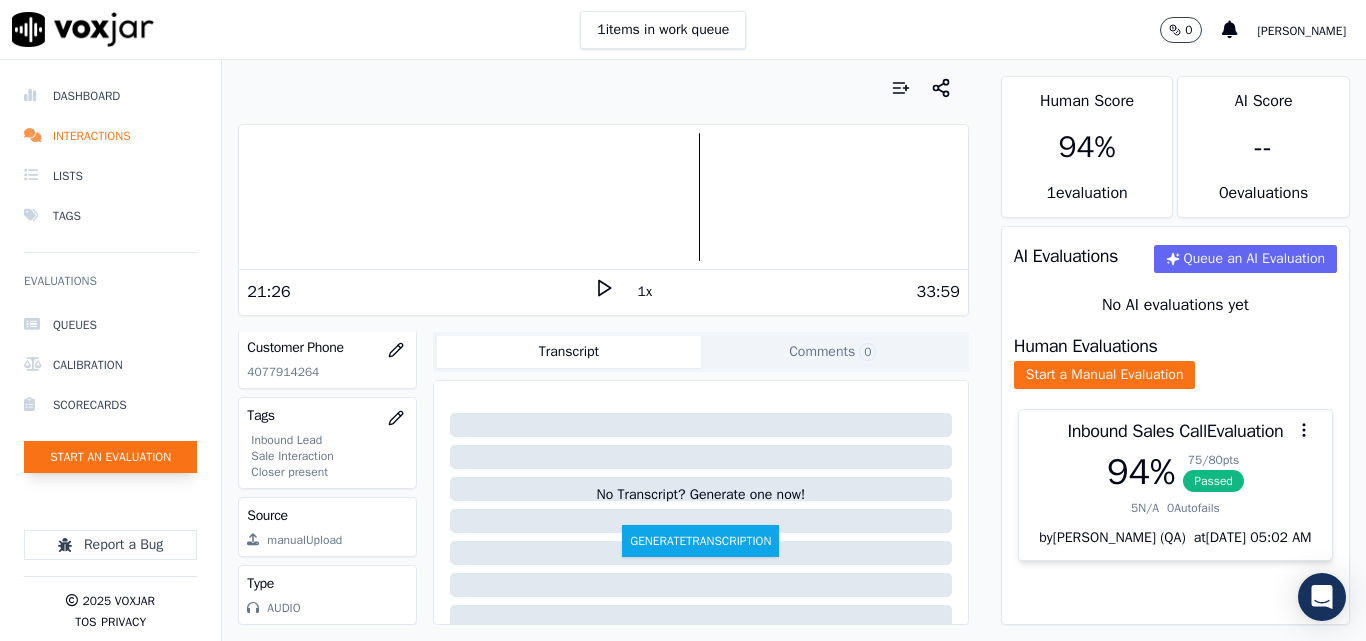 click on "Start an Evaluation" 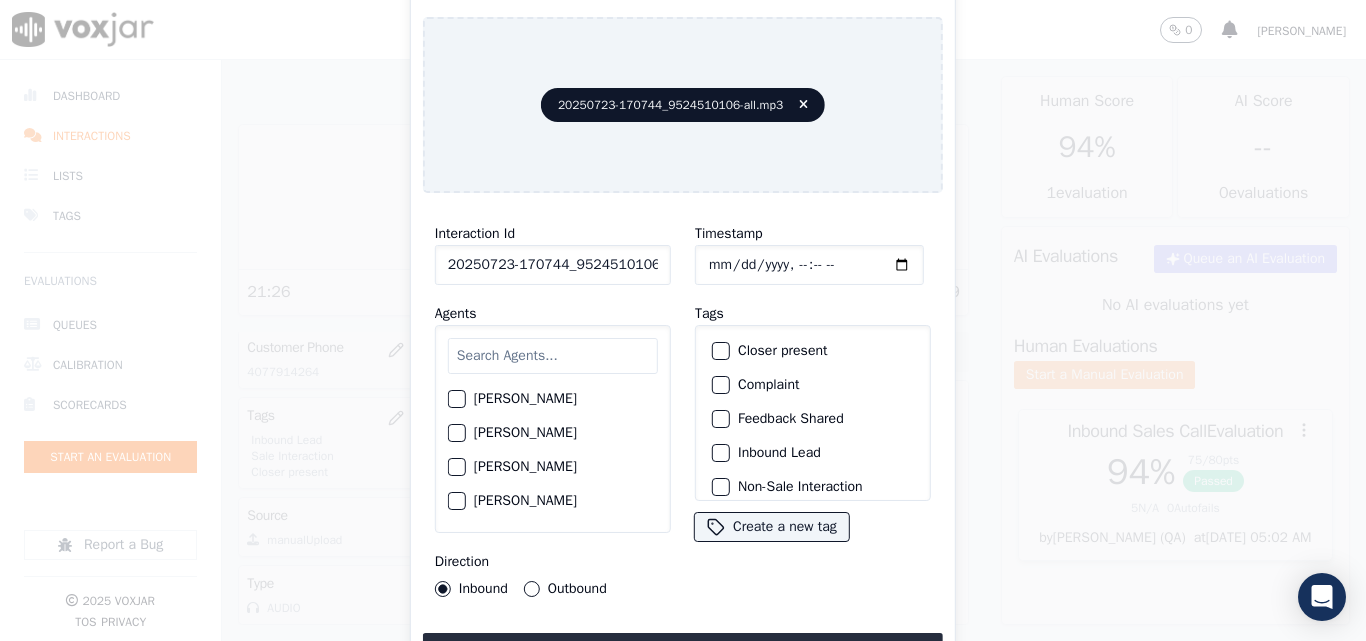 scroll, scrollTop: 0, scrollLeft: 40, axis: horizontal 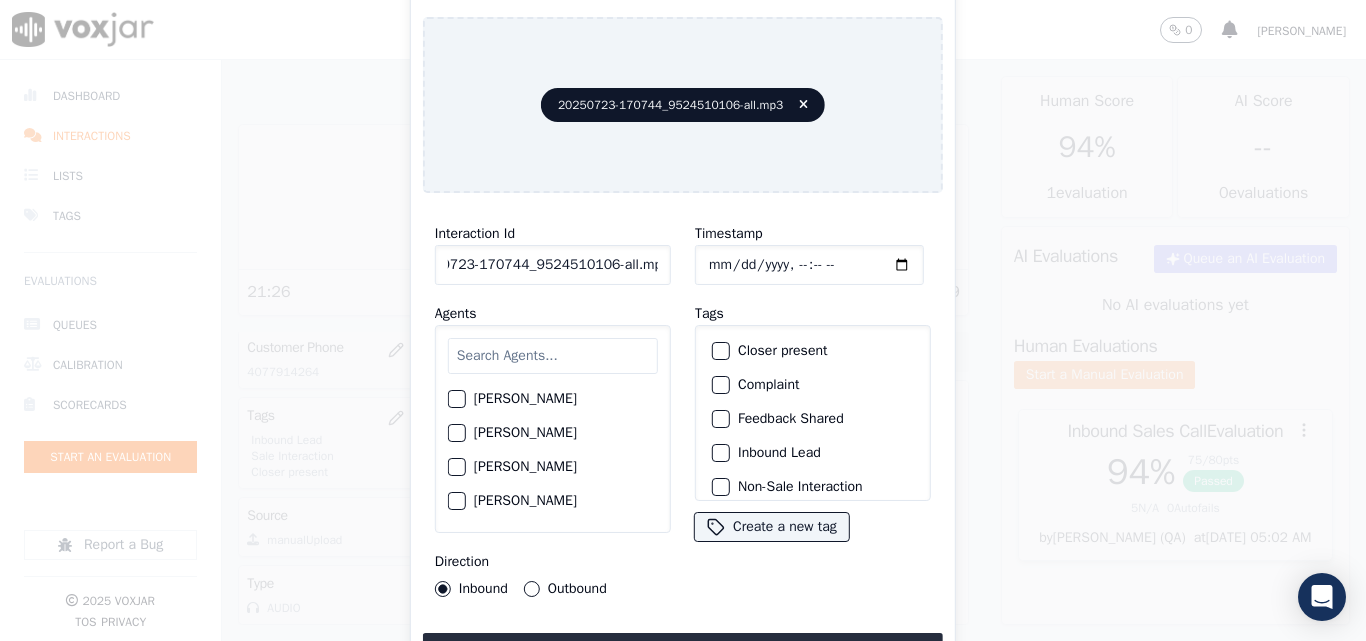 drag, startPoint x: 643, startPoint y: 256, endPoint x: 750, endPoint y: 275, distance: 108.67382 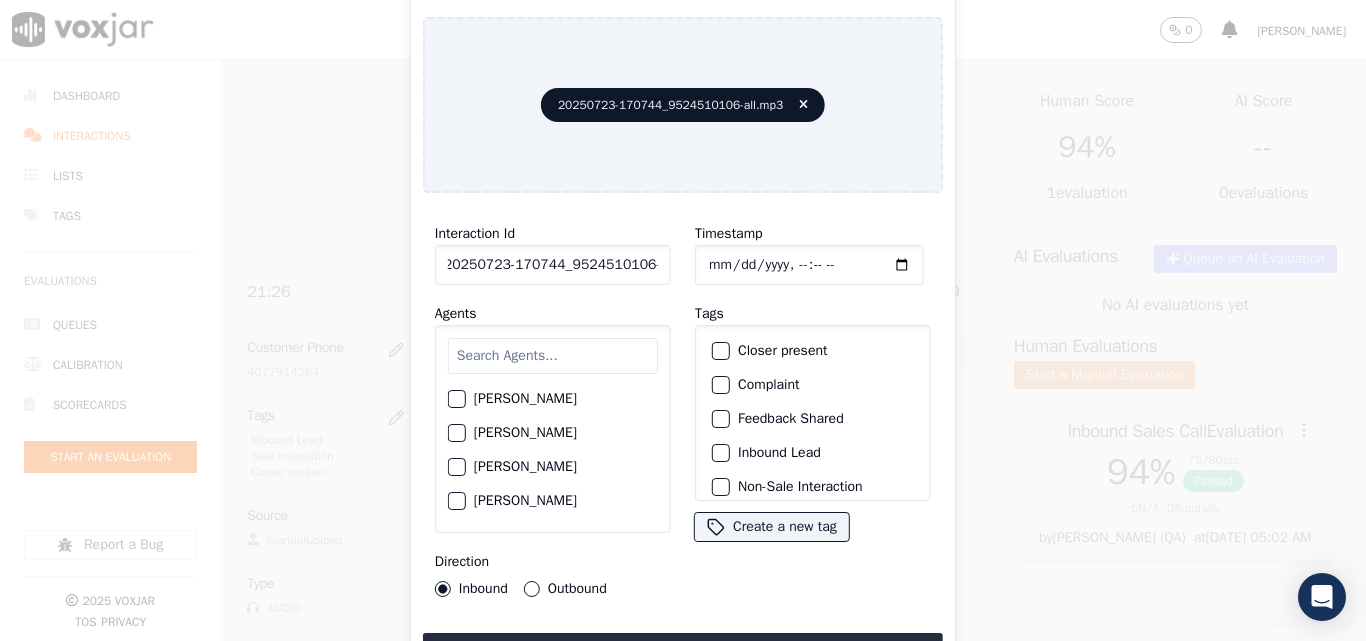 scroll, scrollTop: 0, scrollLeft: 11, axis: horizontal 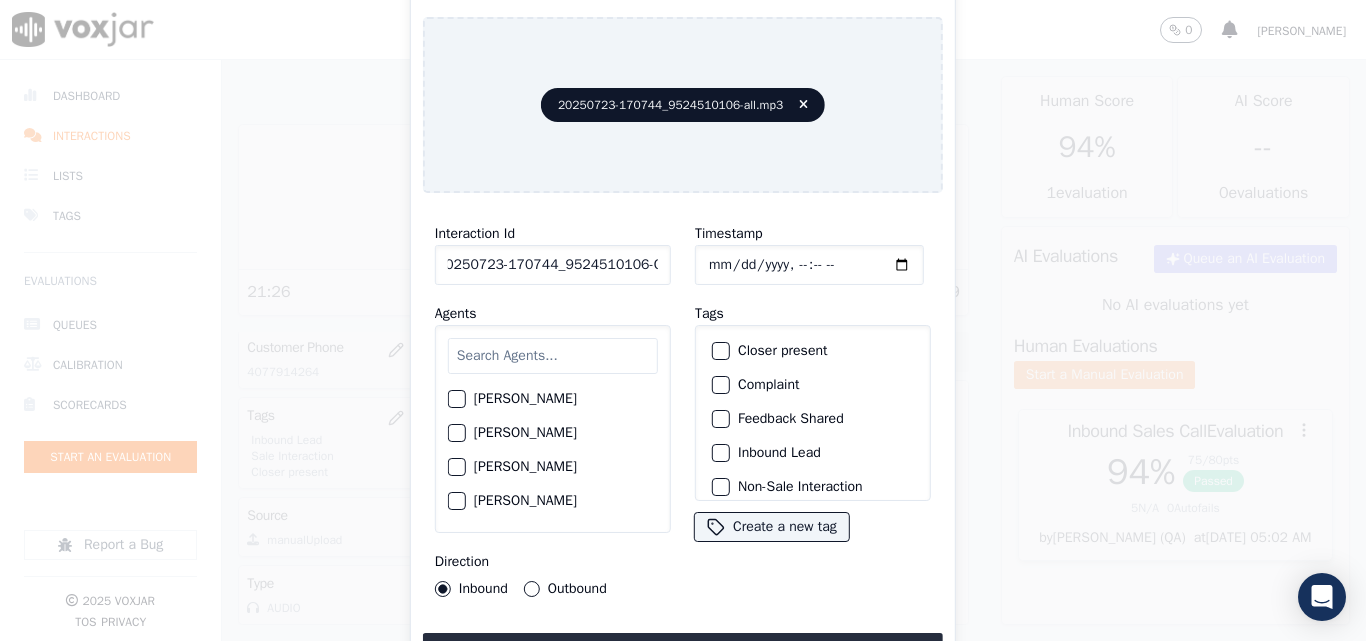 type on "20250723-170744_9524510106-C1" 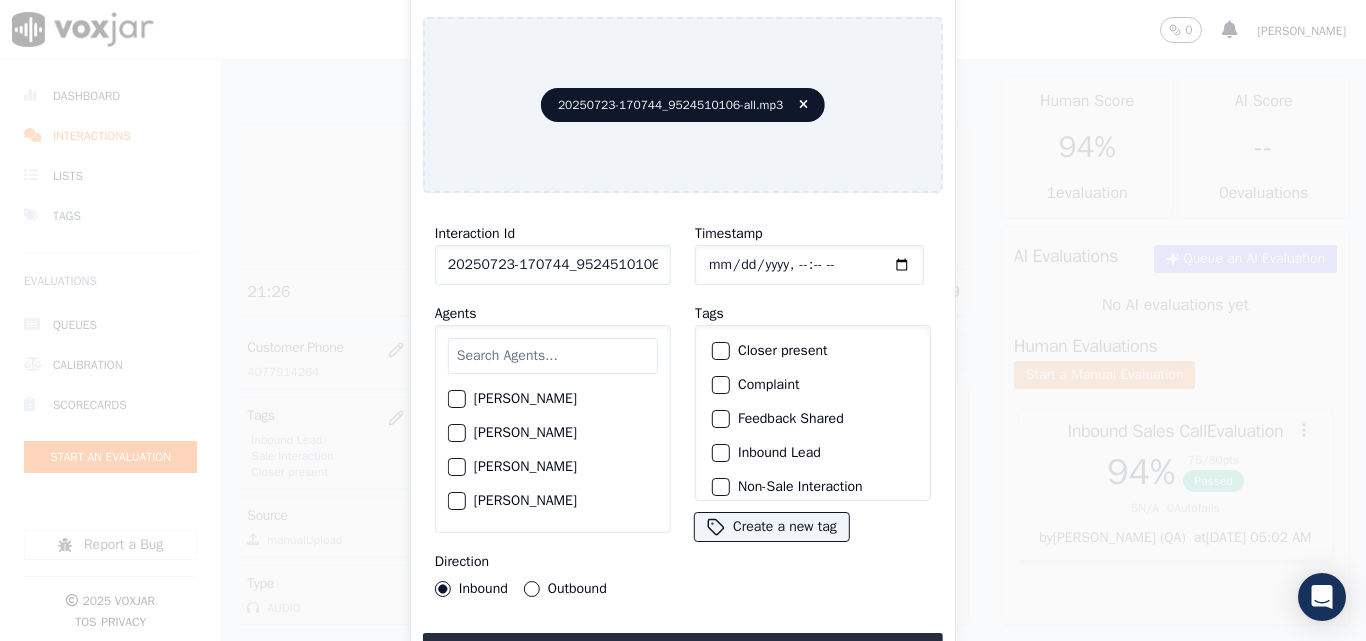 type on "2025-07-22T23:41" 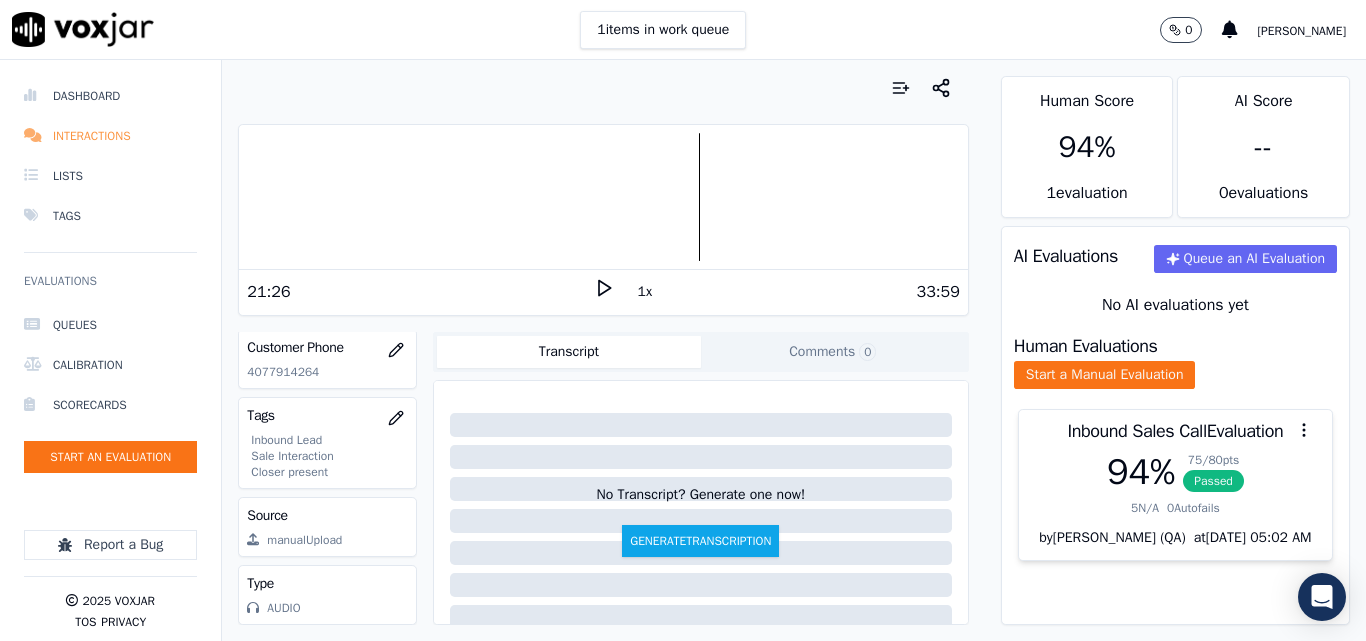 click on "Interactions" at bounding box center [110, 136] 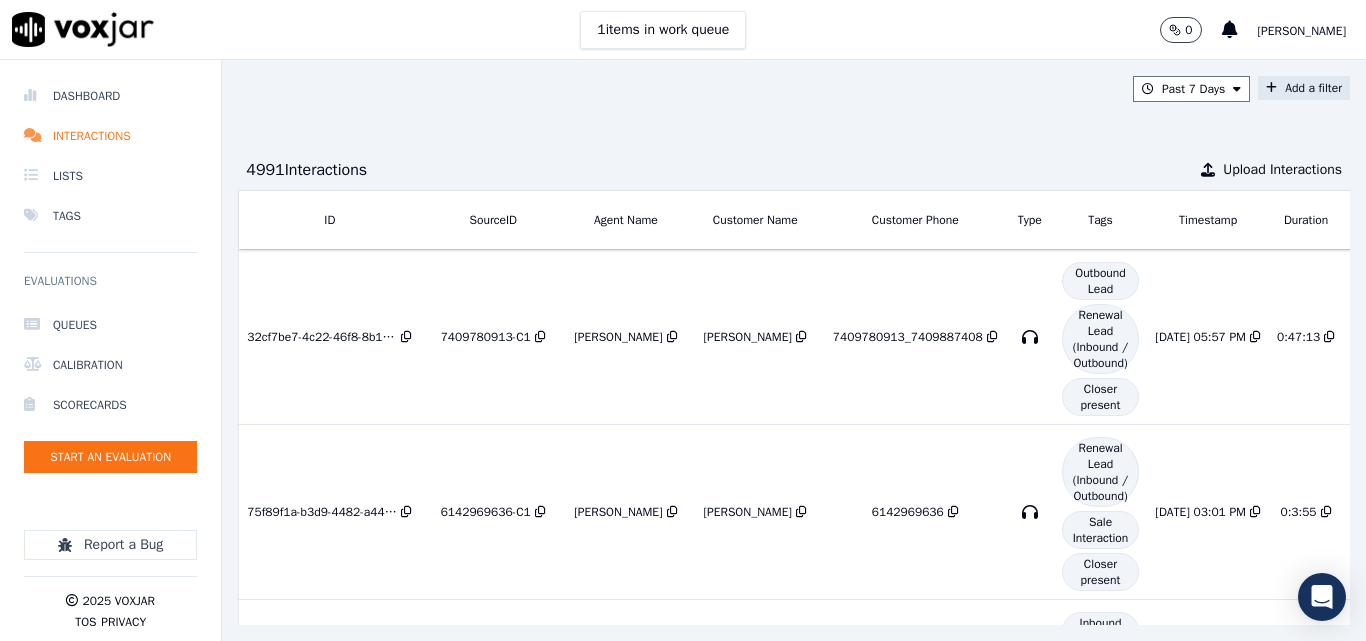 click at bounding box center (1271, 88) 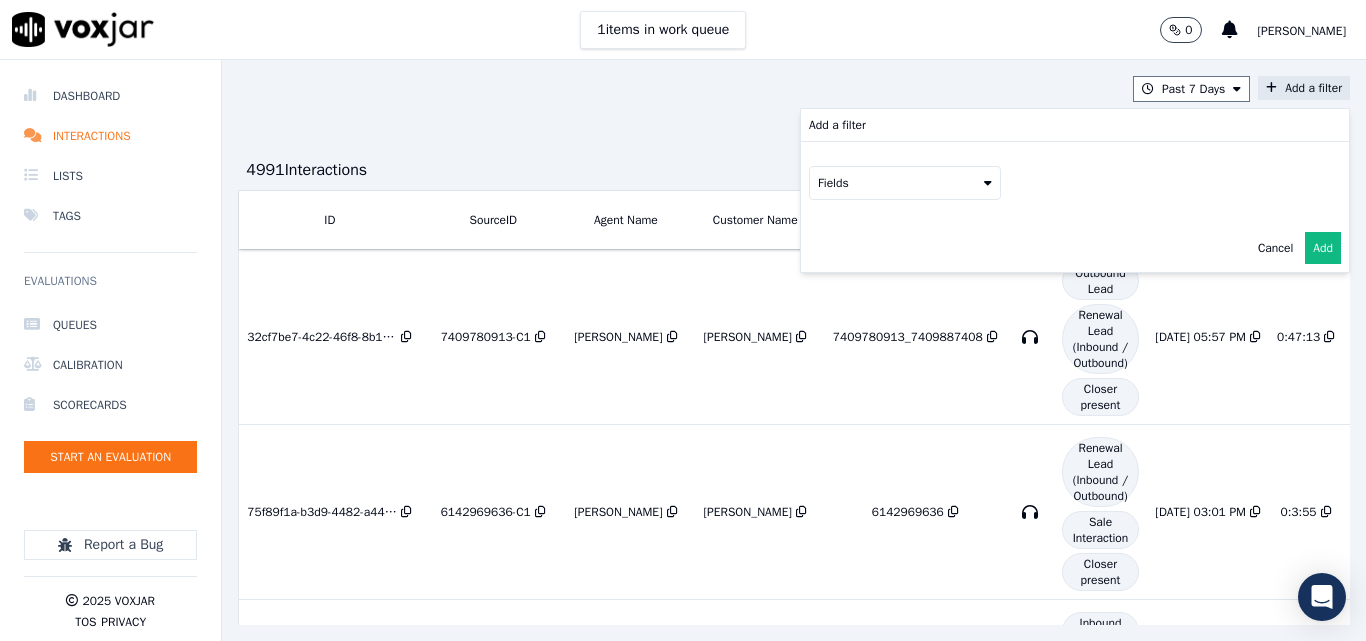 click on "Fields" at bounding box center (905, 183) 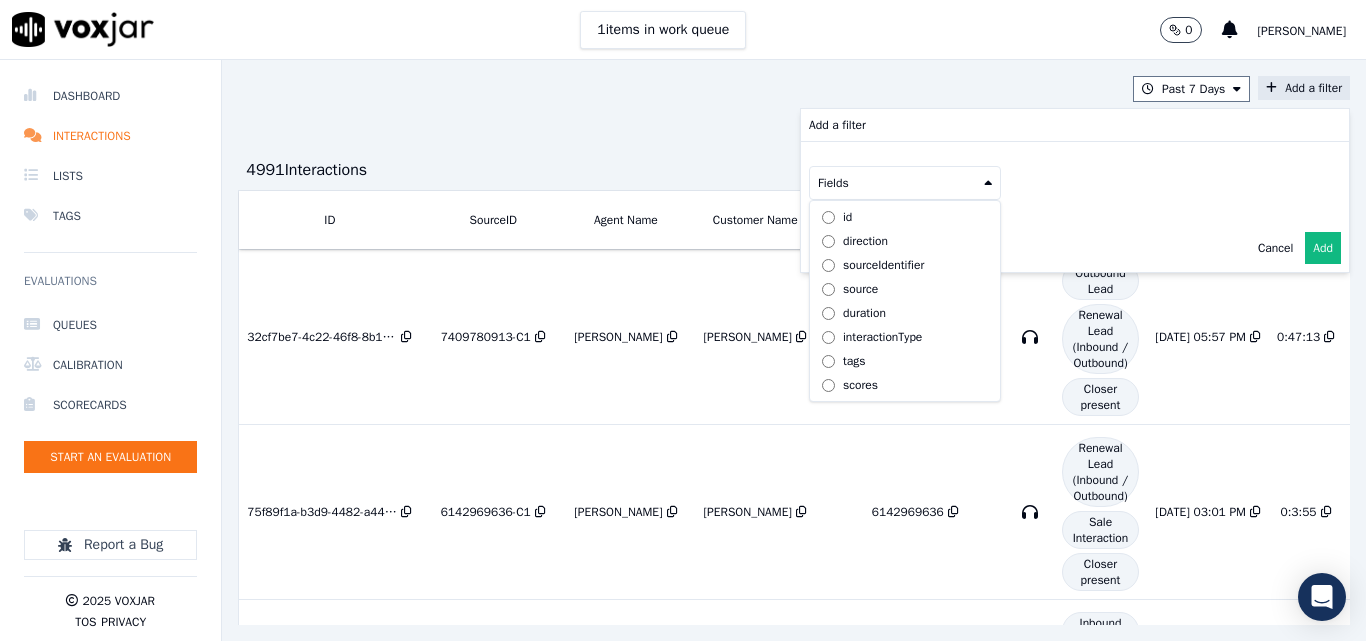 scroll, scrollTop: 63, scrollLeft: 0, axis: vertical 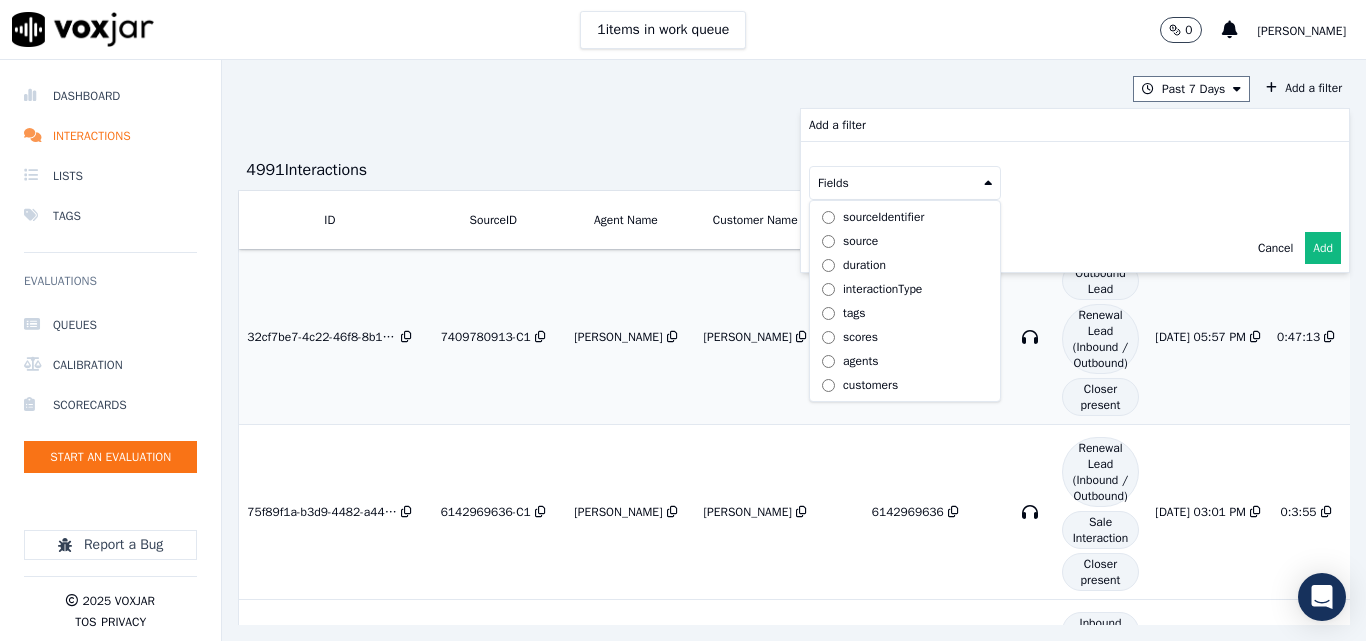 drag, startPoint x: 822, startPoint y: 368, endPoint x: 864, endPoint y: 371, distance: 42.107006 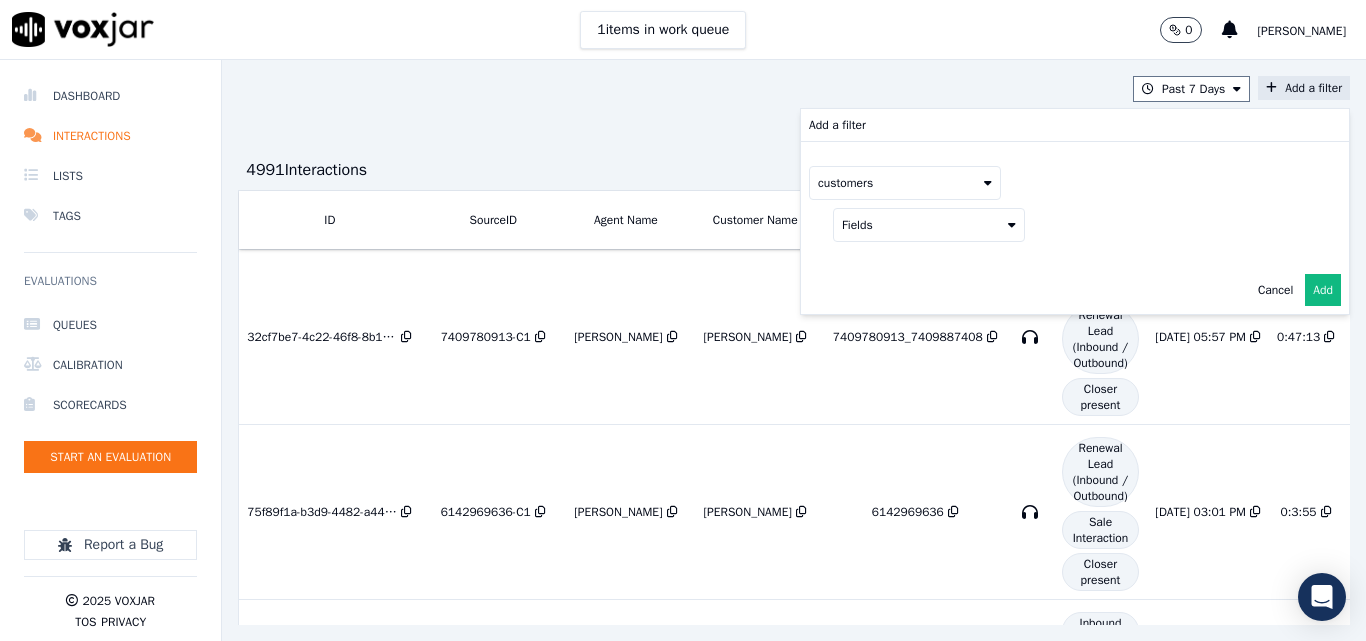 click on "Fields" at bounding box center [929, 225] 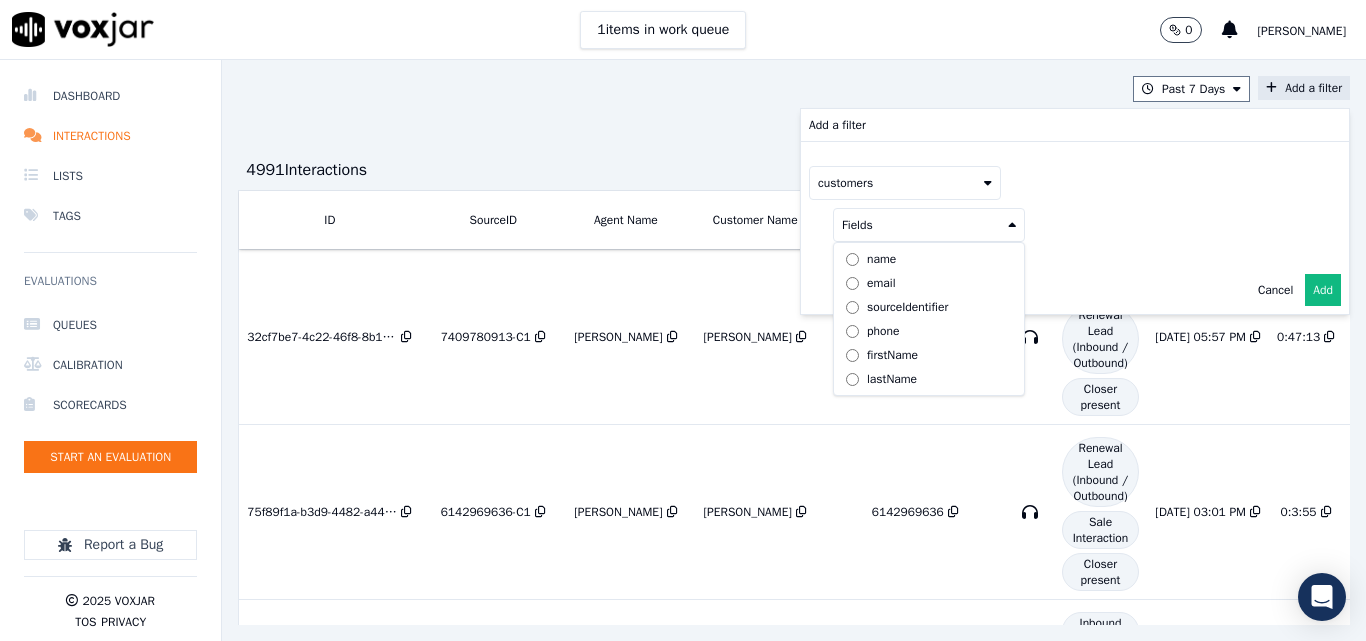 click on "phone" at bounding box center (883, 331) 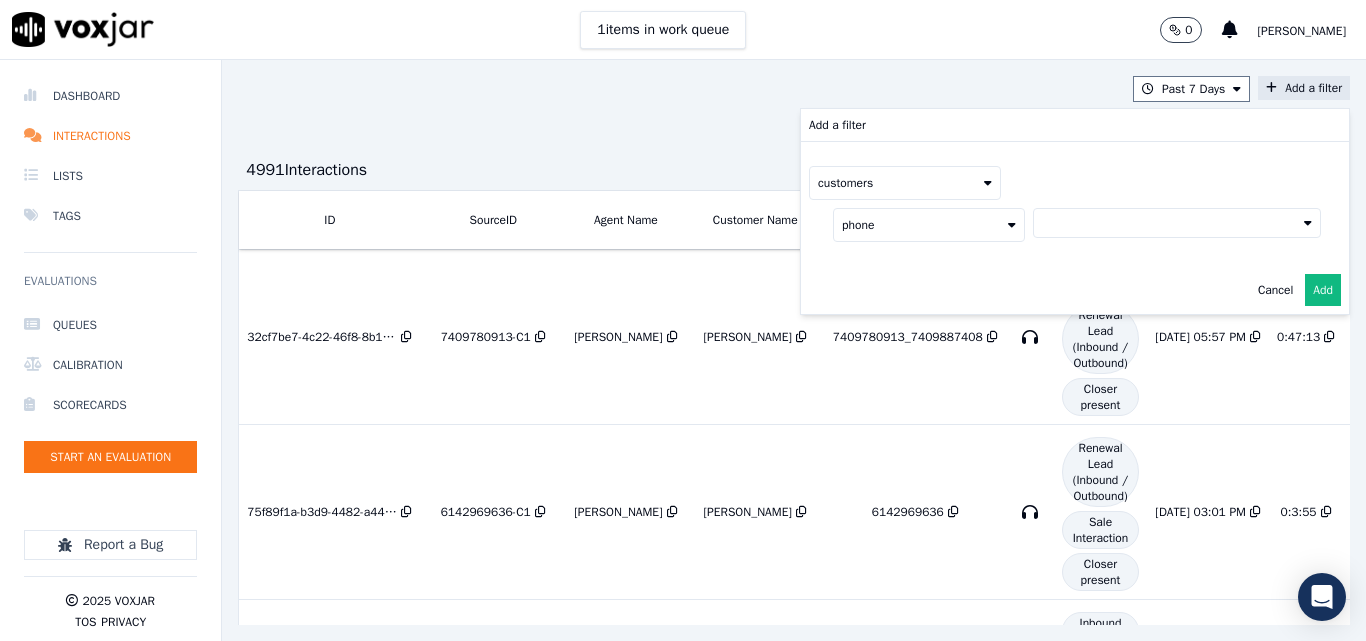 click at bounding box center (1177, 223) 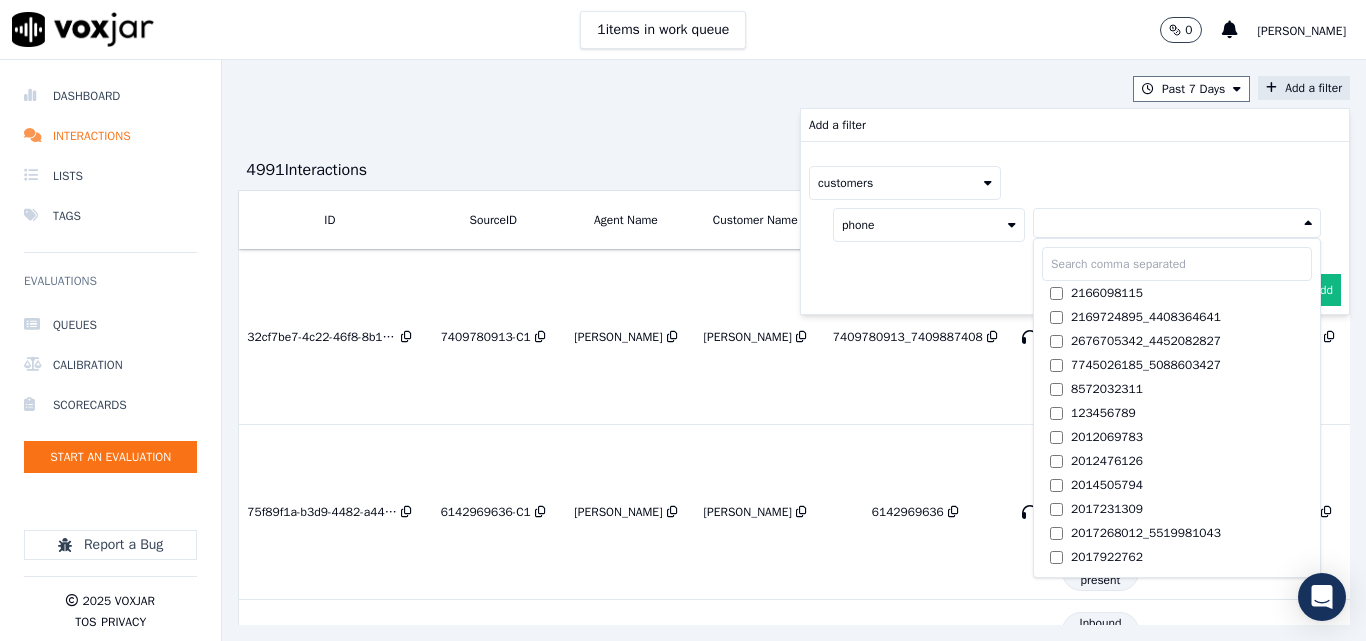 click at bounding box center (1177, 264) 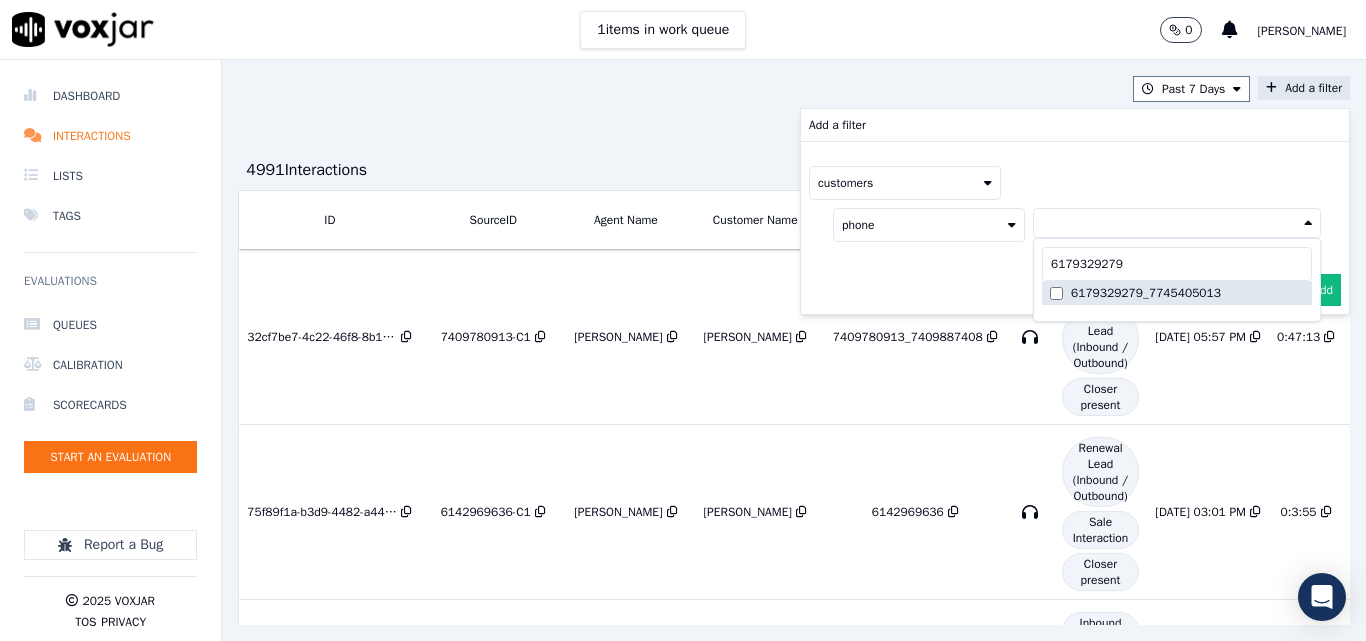 type on "6179329279" 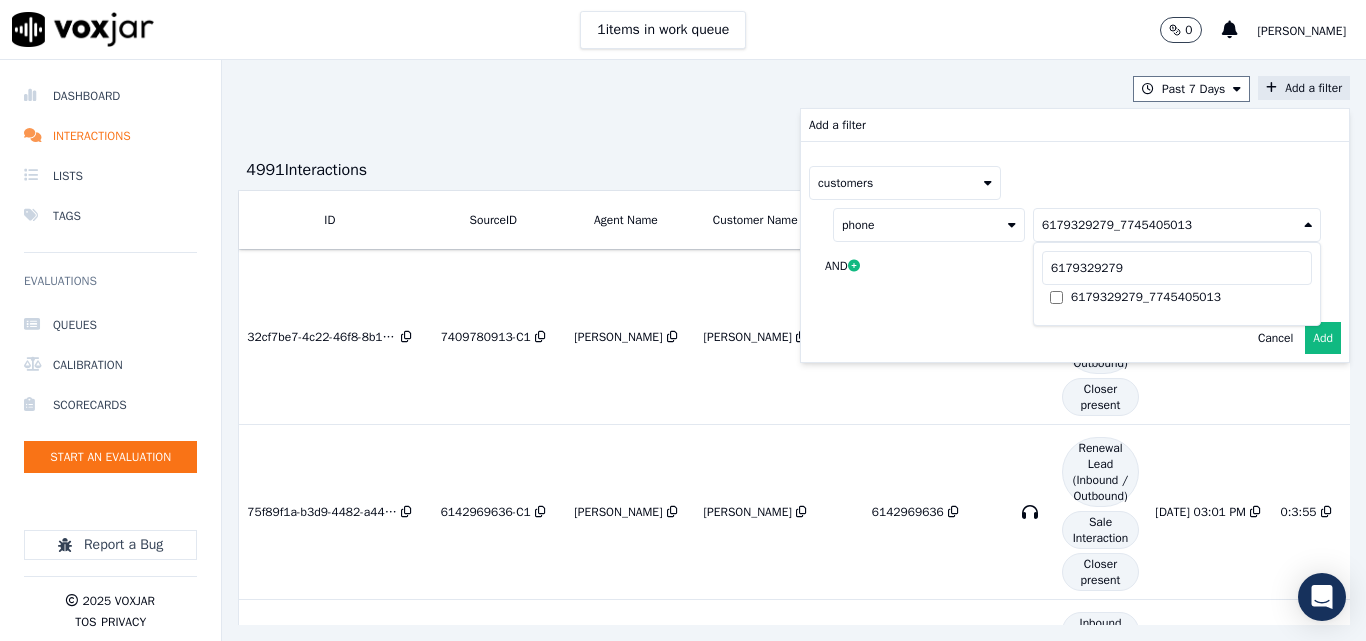 click on "Add" at bounding box center (1323, 338) 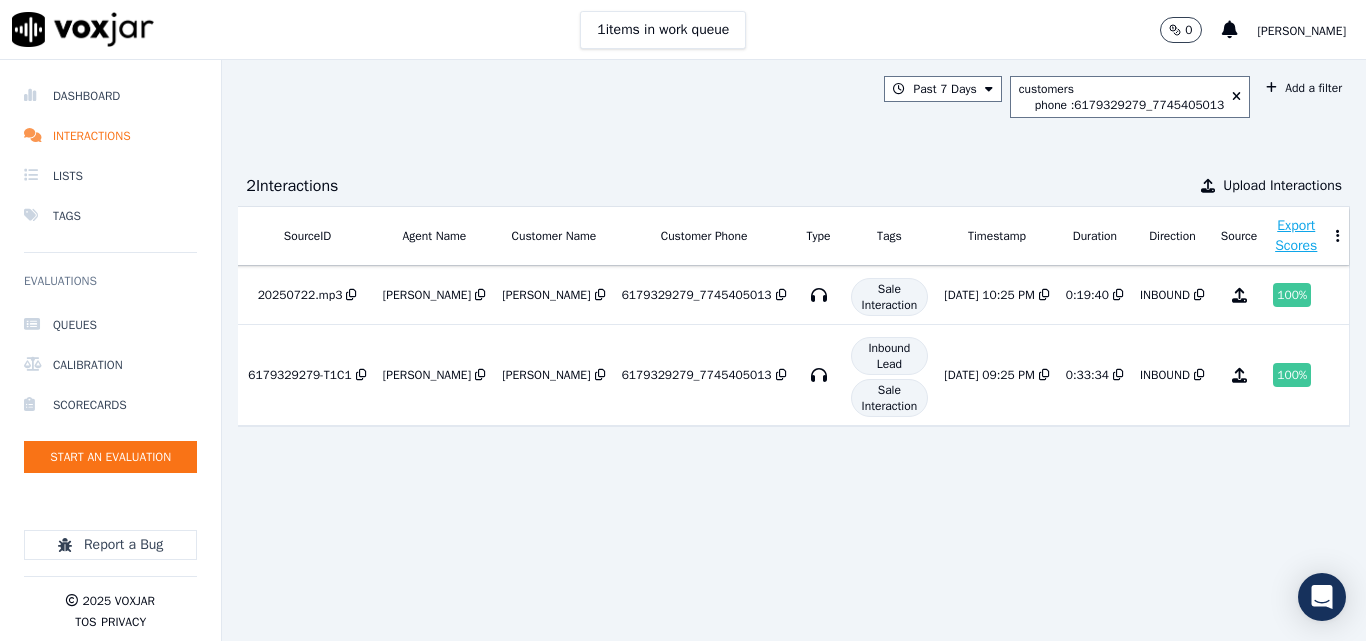scroll, scrollTop: 0, scrollLeft: 232, axis: horizontal 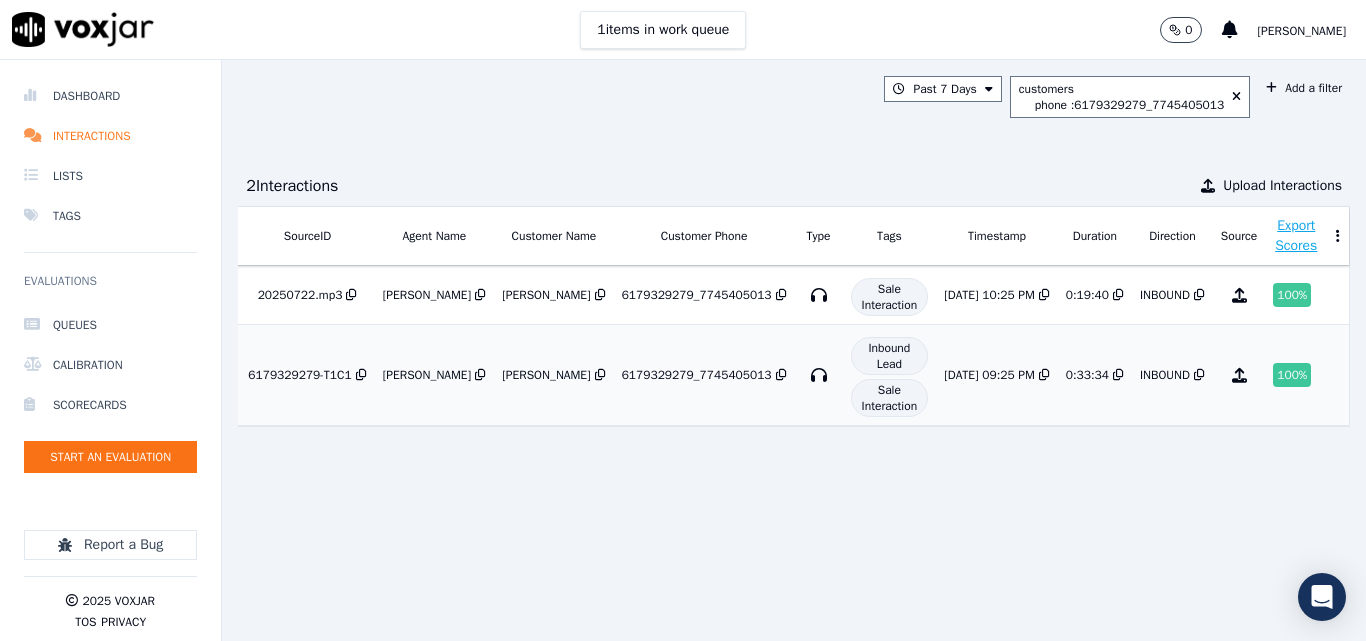 click on "100 %" at bounding box center (1292, 375) 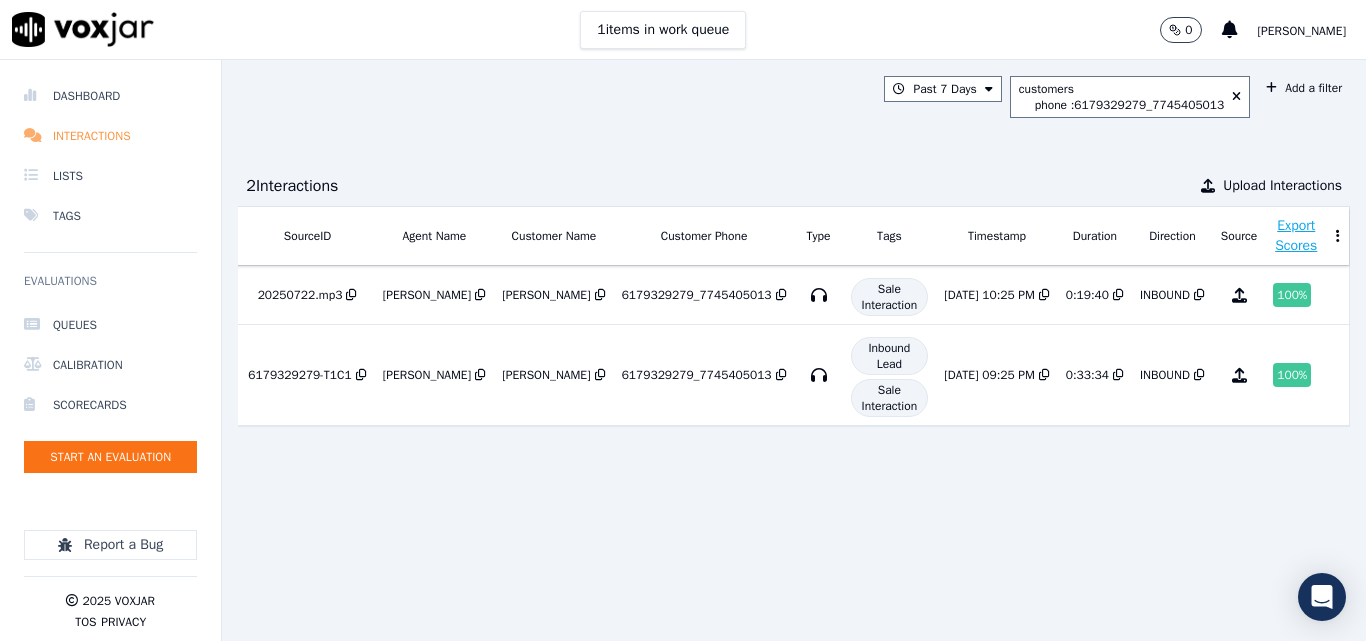 click on "Interactions" at bounding box center (110, 136) 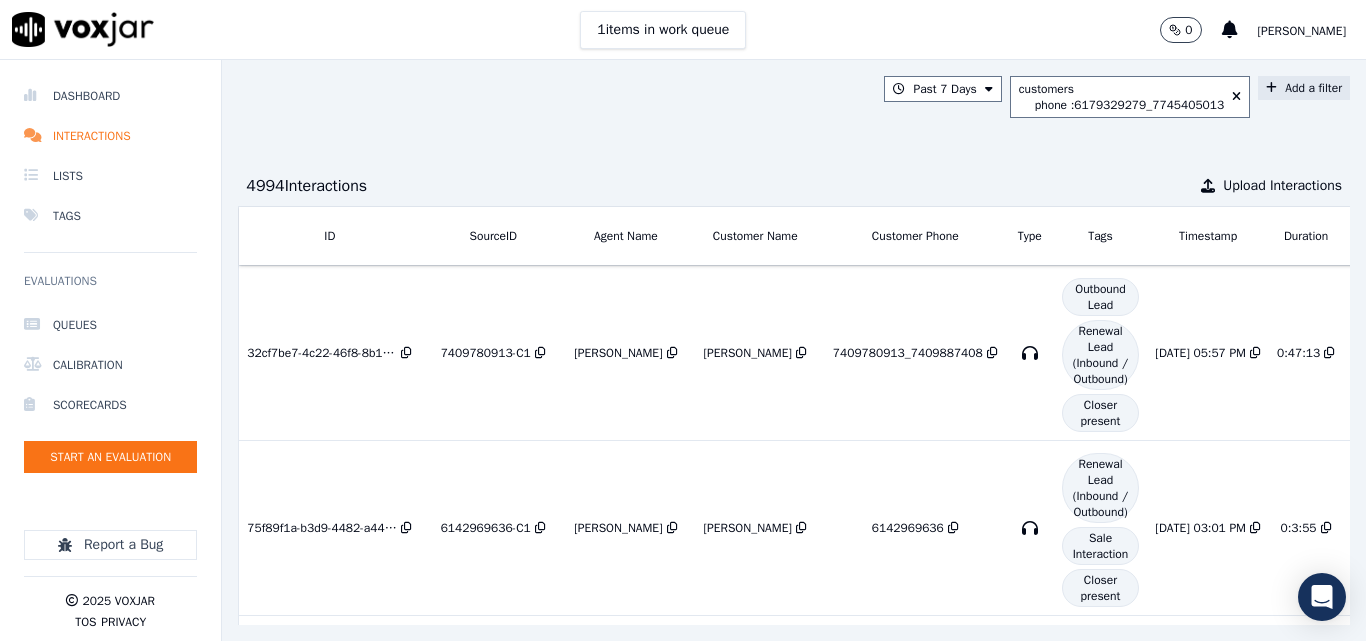 click at bounding box center (1271, 88) 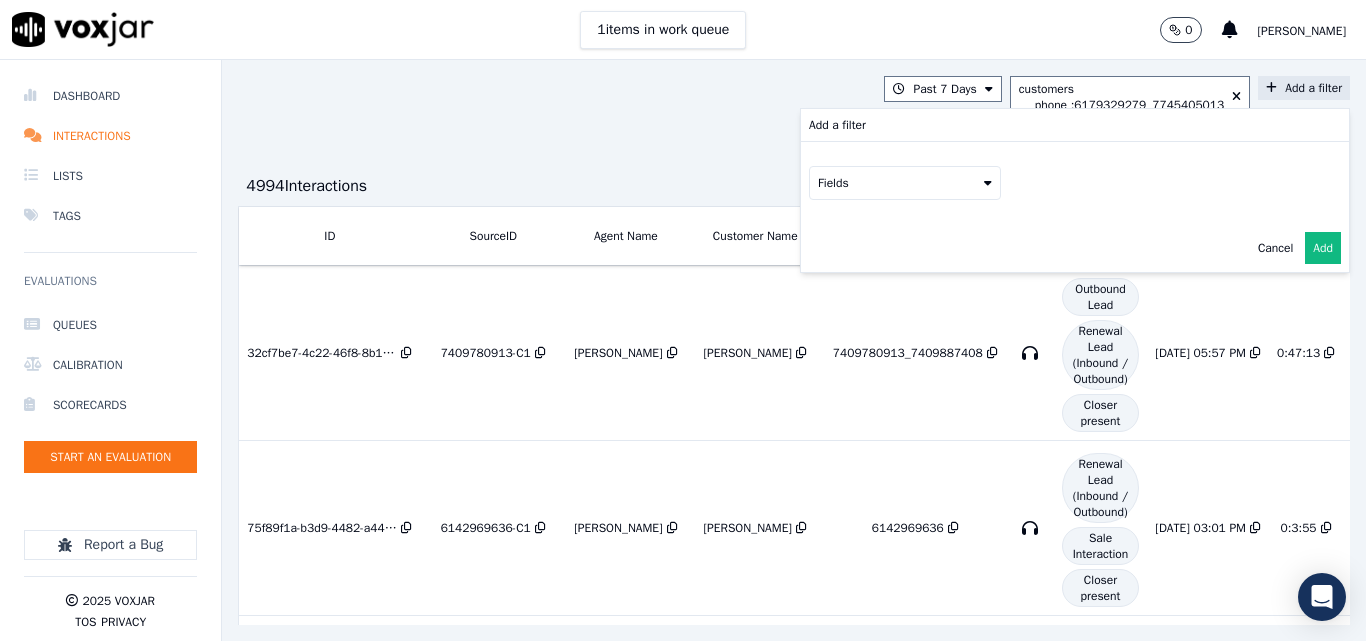 click on "Fields" at bounding box center (905, 183) 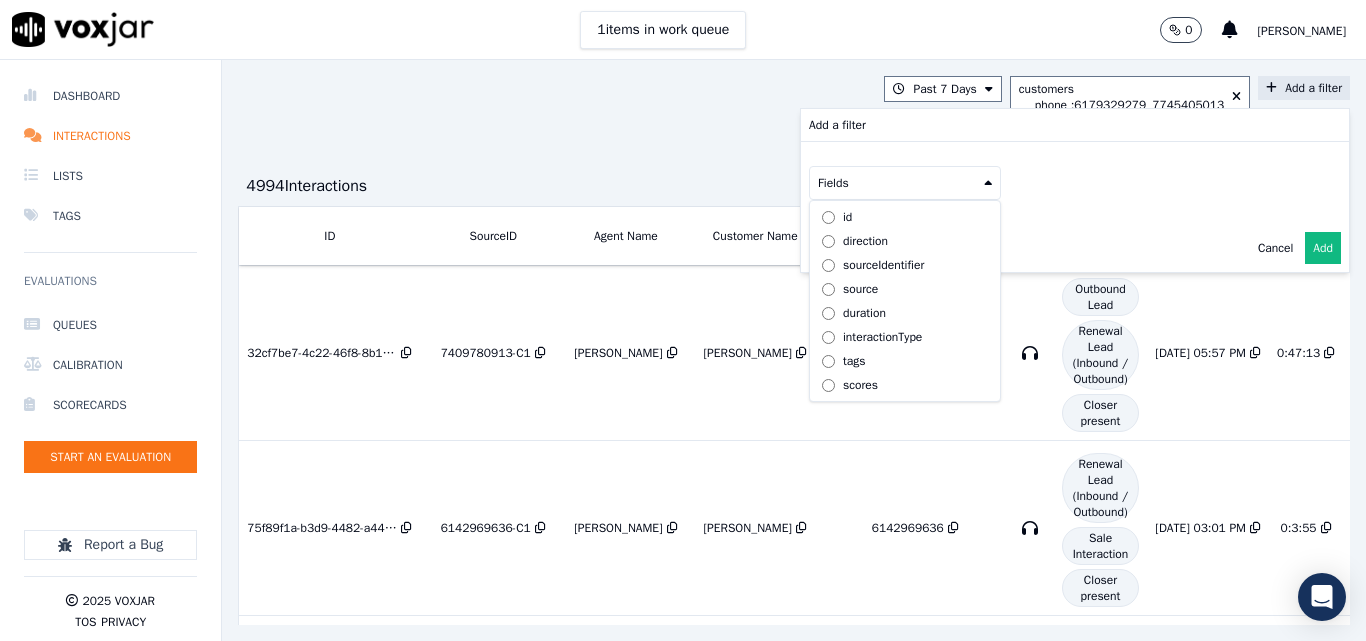 scroll, scrollTop: 63, scrollLeft: 0, axis: vertical 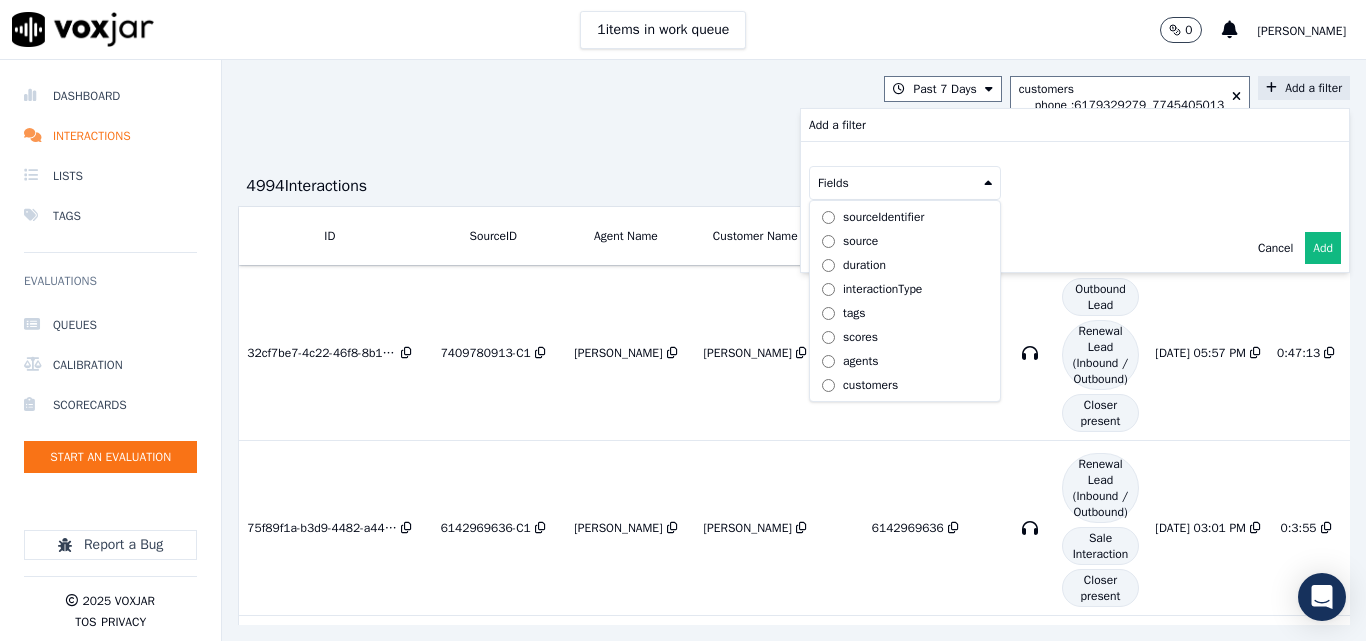 click on "agents" at bounding box center (860, 361) 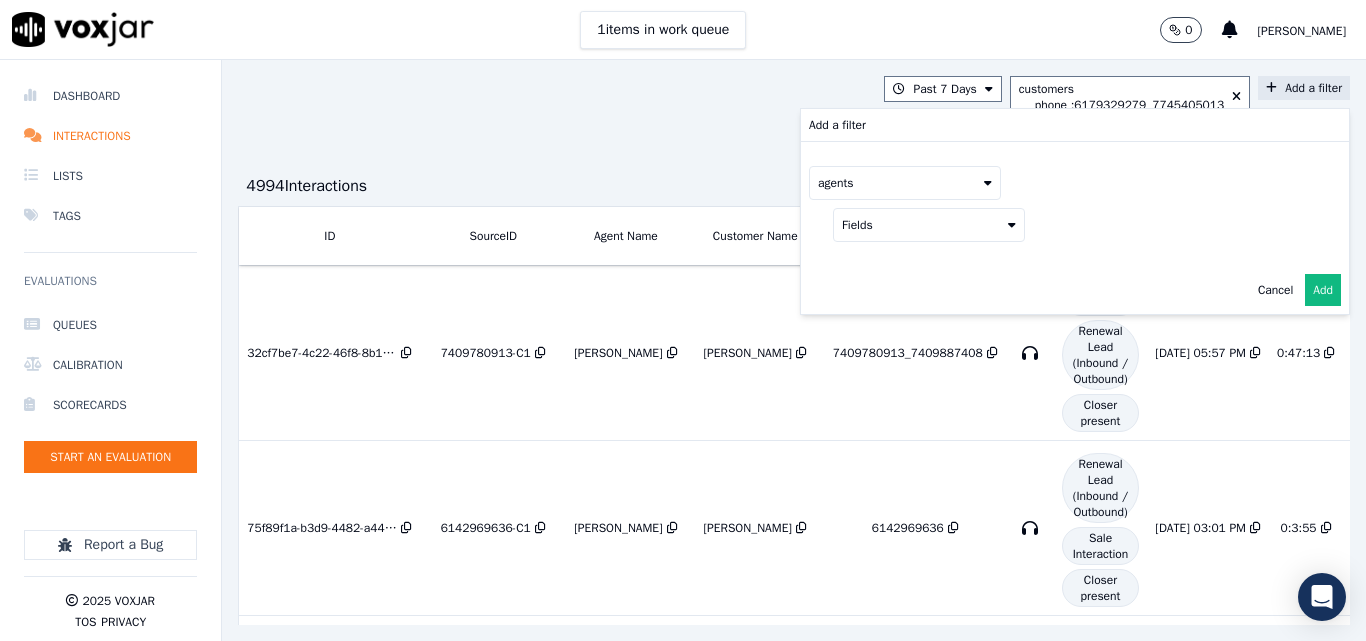 click on "Fields" at bounding box center (929, 225) 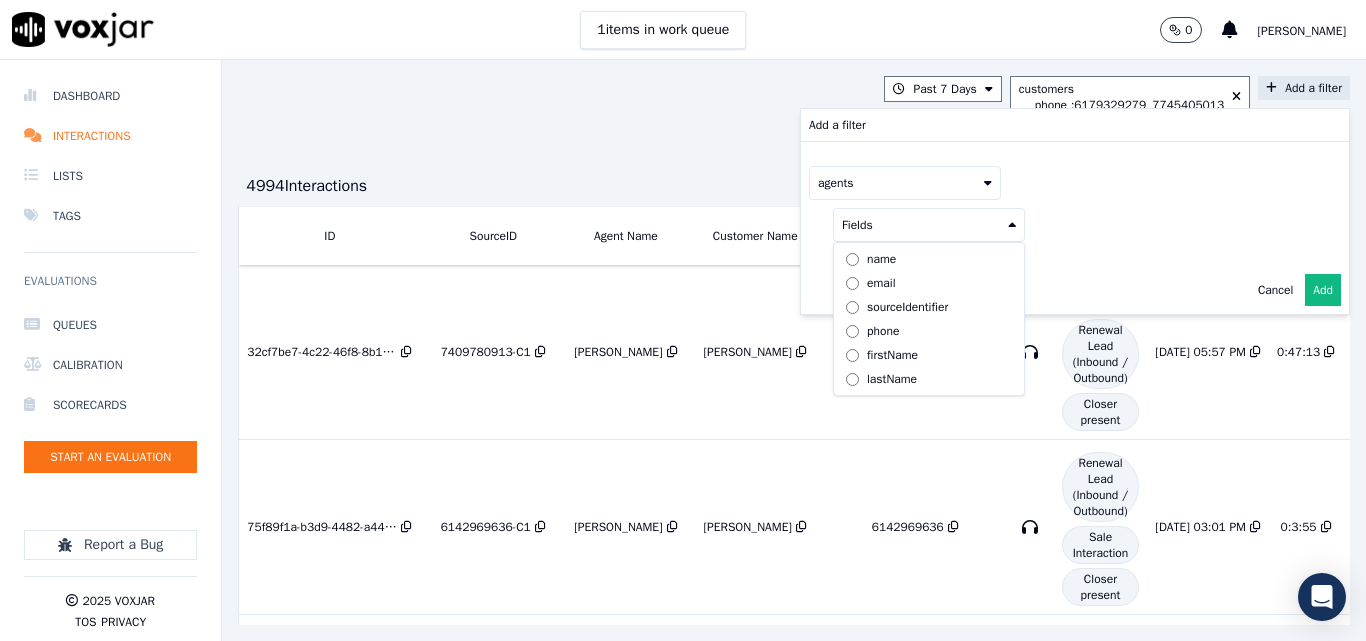 scroll, scrollTop: 0, scrollLeft: 0, axis: both 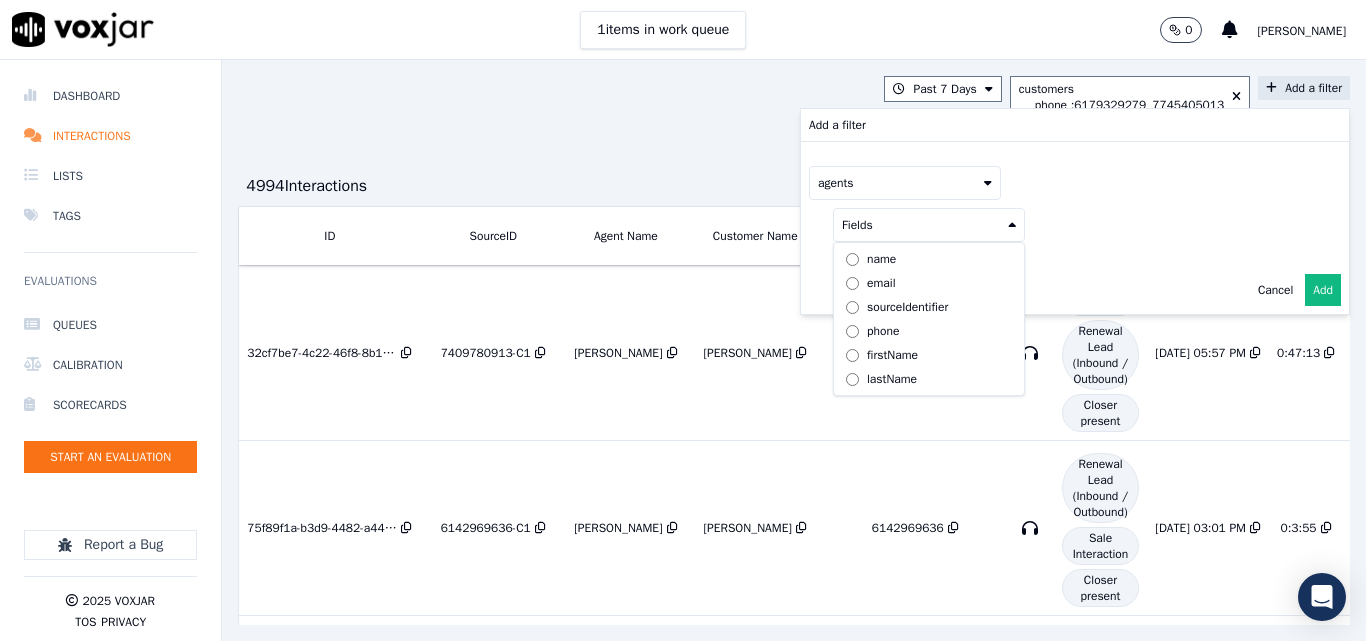 click on "phone" at bounding box center (883, 331) 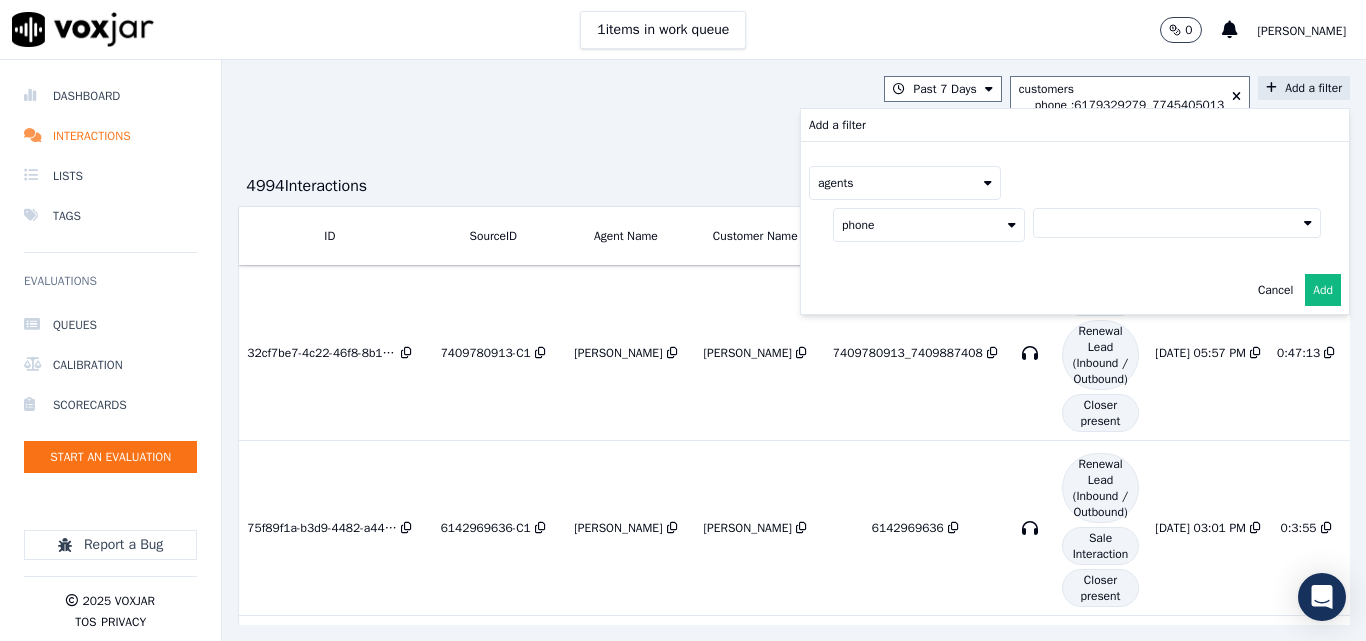 click at bounding box center [1177, 223] 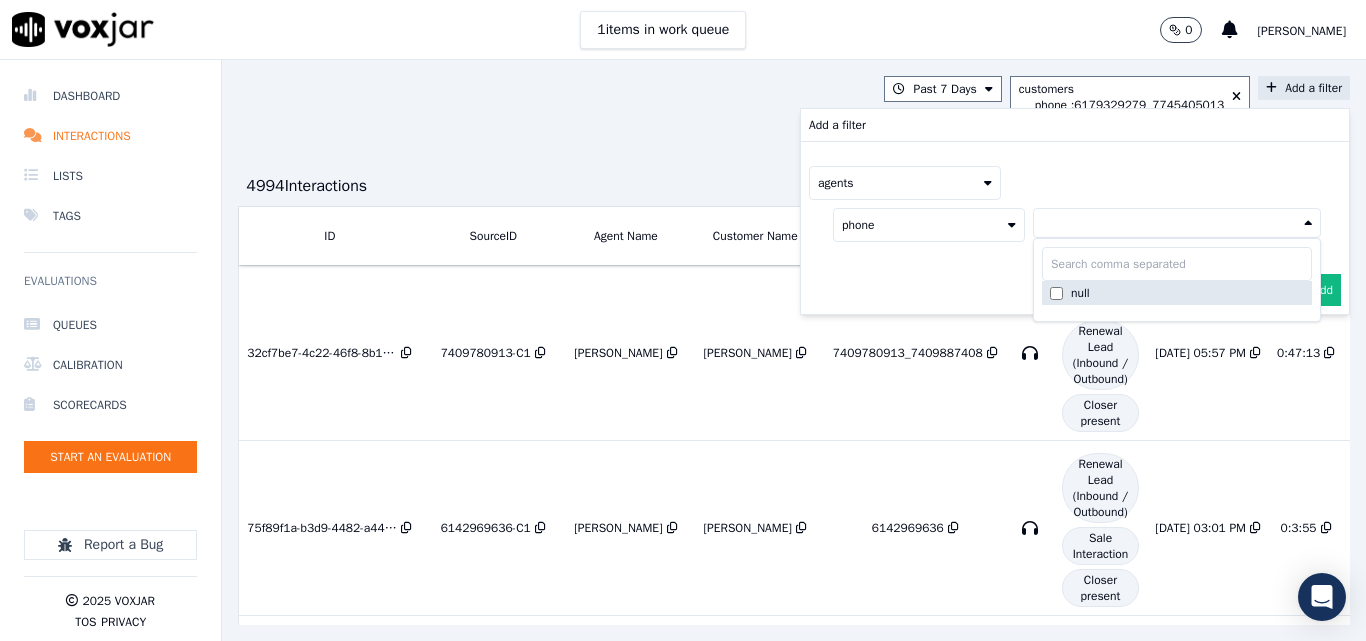 click on "null" at bounding box center (1080, 293) 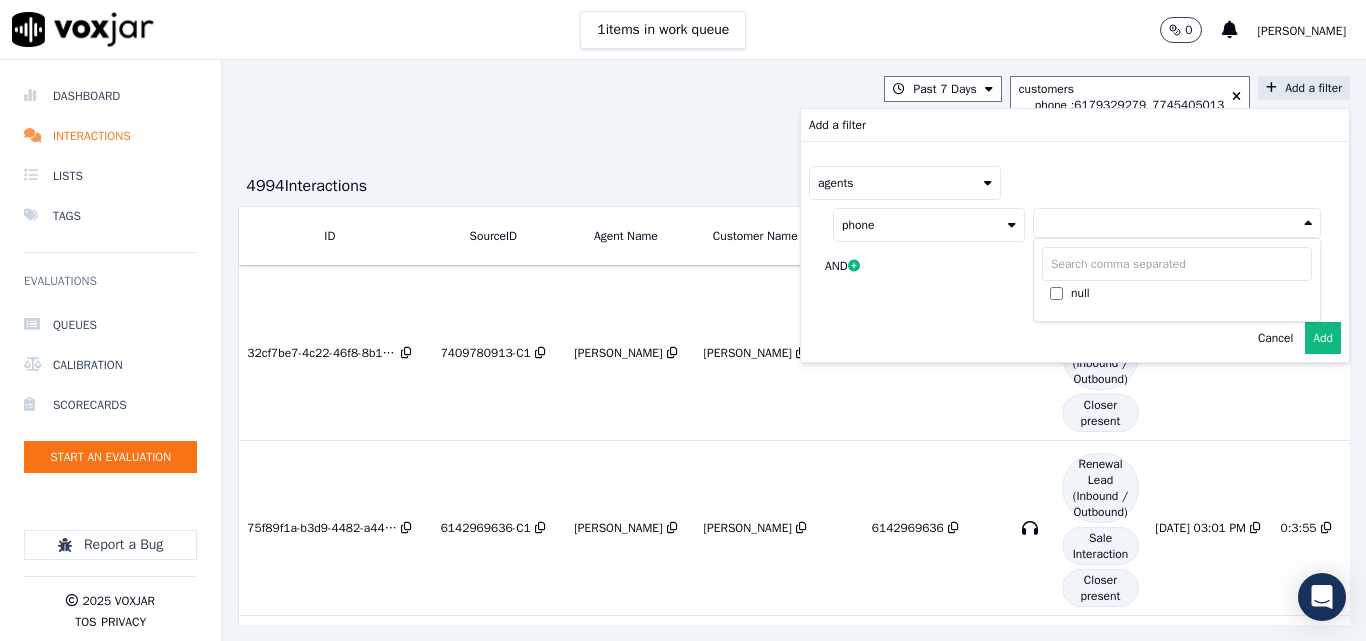 click at bounding box center (1177, 264) 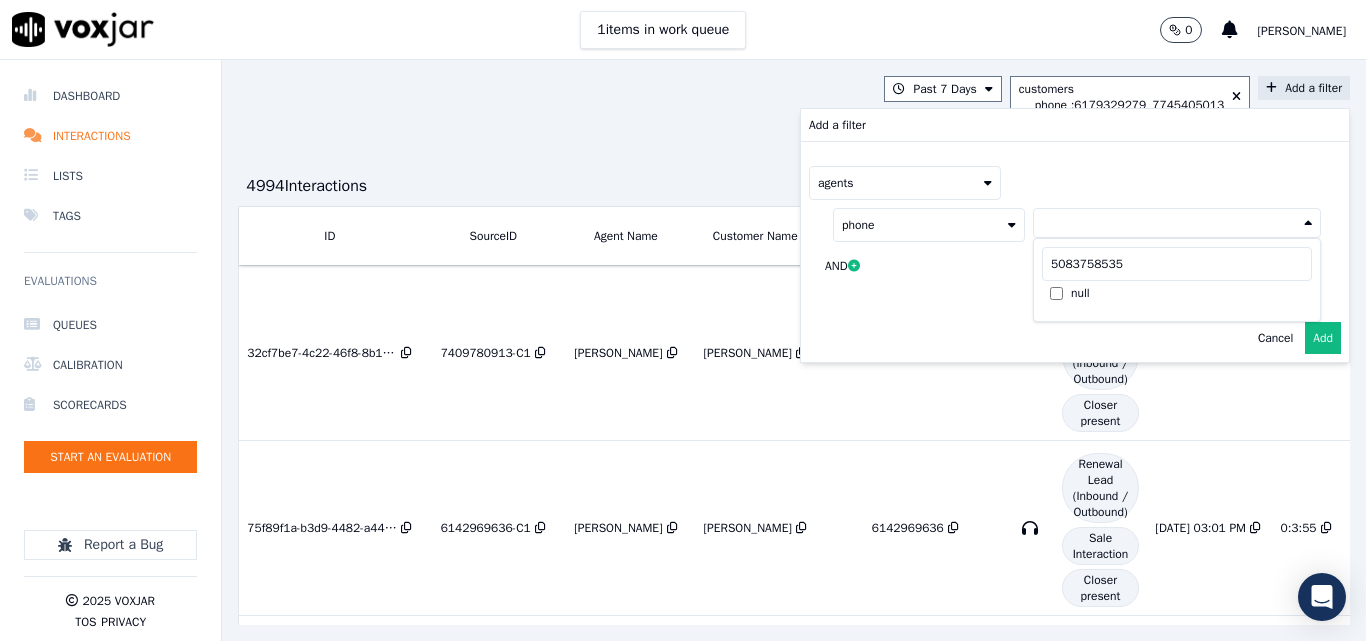 type on "5083758535" 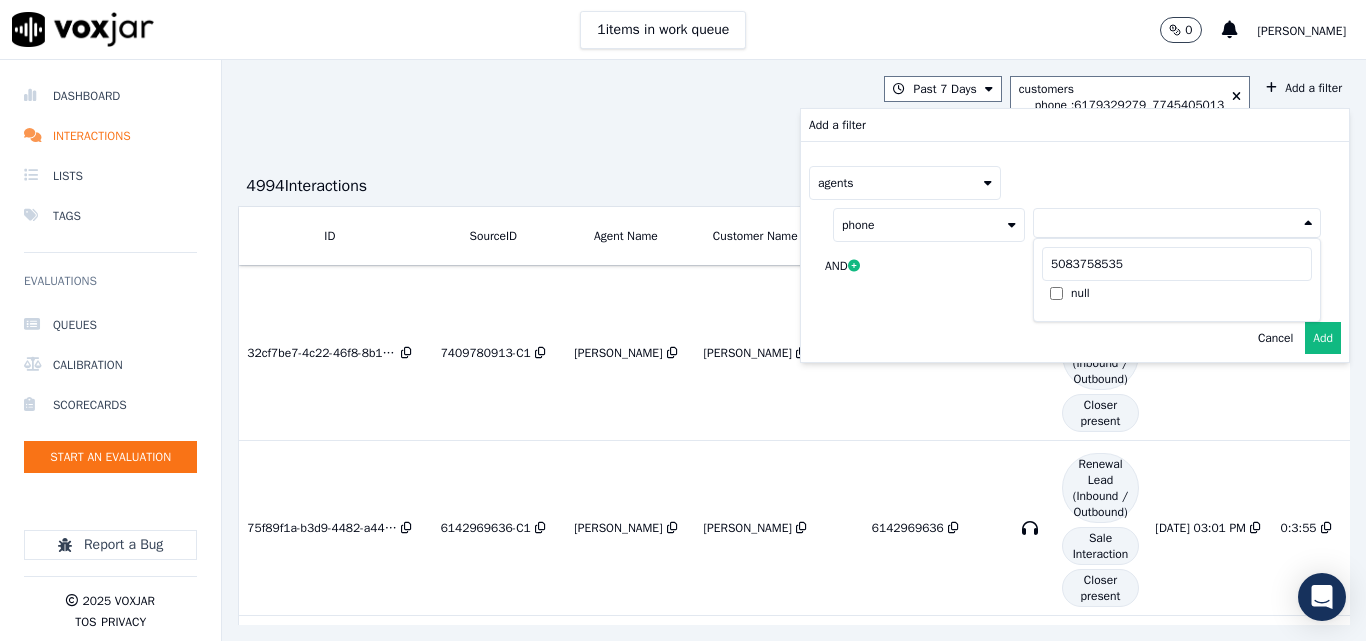 click on "phone" at bounding box center [929, 225] 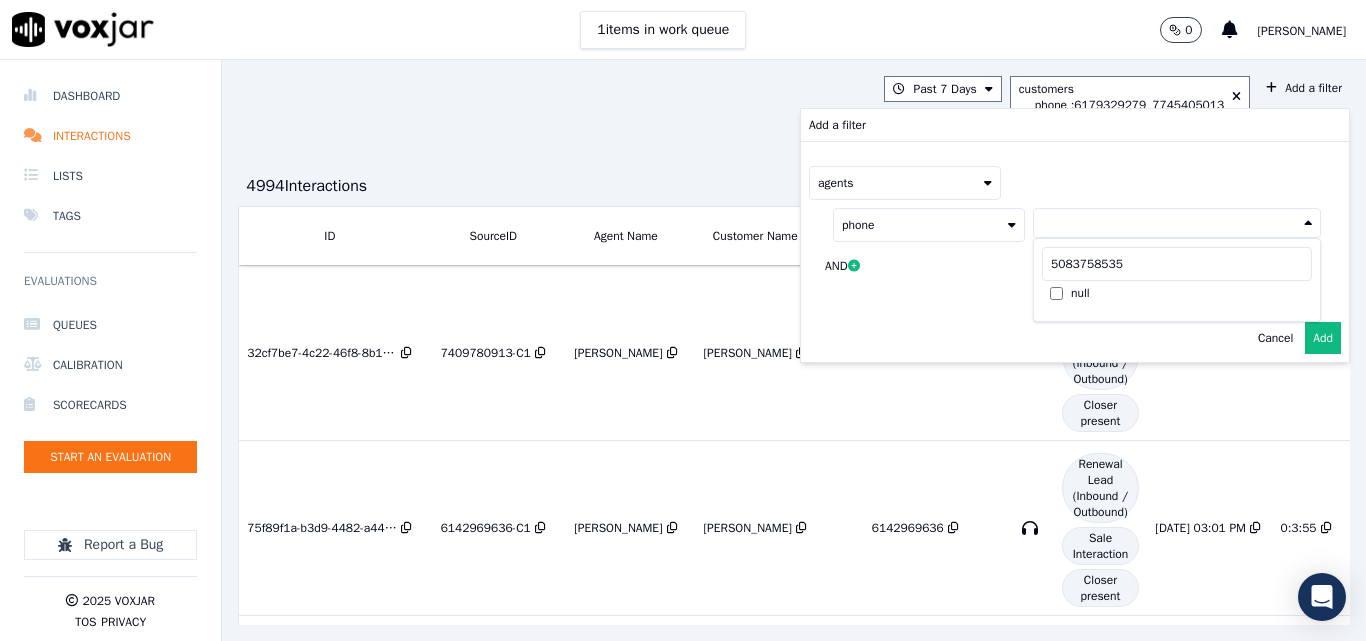 click on "Past 7 Days       customers     phone   :  6179329279_7745405013
Add a filter
Add a filter       agents           phone           5083758535     null         AND
Cancel   Add   4994  Interaction s       Upload Interactions     ID   SourceID   Agent Name   Customer Name   Customer Phone   Type   Tags   Timestamp   Duration   Direction   Source     Export Scores         32cf7be7-4c22-46f8-8b18-1b564a22157a     7409780913-C1     Sam Lakra      MILDRED MCPHETERS     7409780913_7409887408       Outbound Lead Renewal Lead (Inbound / Outbound) Closer present 7/6/27 05:57 PM     0:47:13     OUTBOUND           94.12 %
75f89f1a-b3d9-4482-a44f-b6f29530a027     6142969636-C1     Nolan Mahanta     Kathy Hacker     6142969636       Renewal Lead (Inbound / Outbound) Sale Interaction Closer present 10/10/25 03:01 PM     0:3:55     OUTBOUND           100 %
12d87a04-1766-4cc6-870c-e3c4c1c544e4     7743864322-C1     Christia Ghosh" at bounding box center [794, 350] 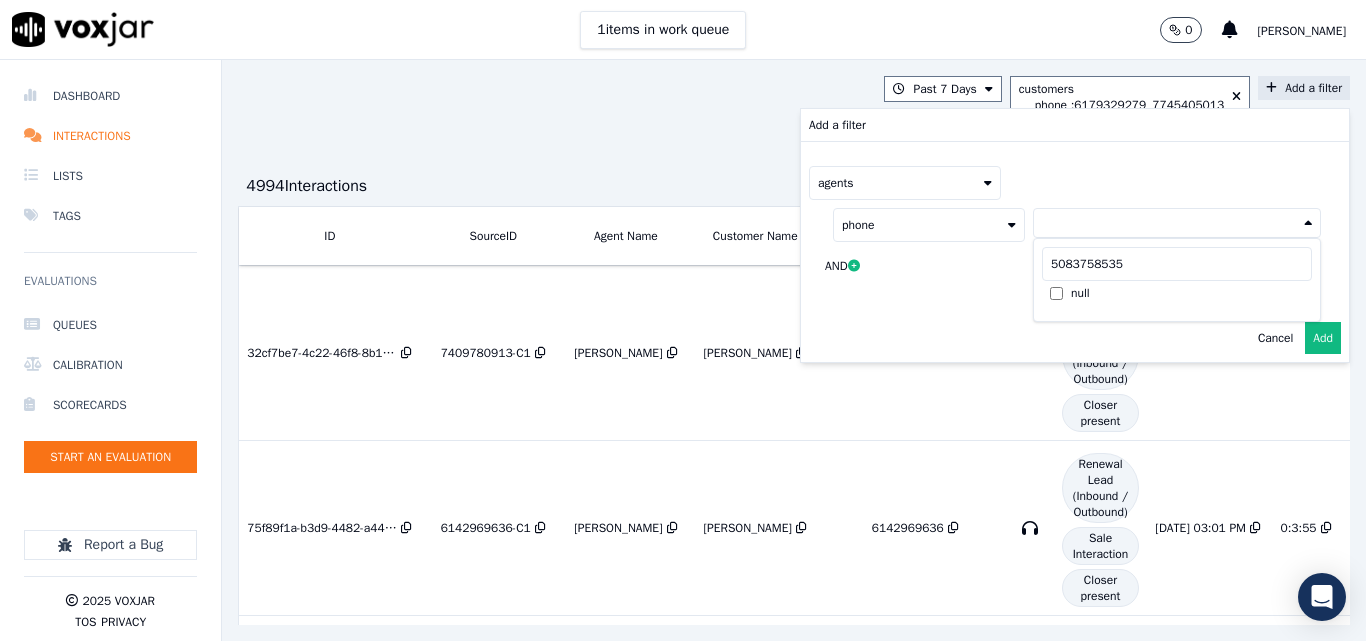 click on "Add a filter
Add a filter       agents           phone           5083758535     null         AND
Cancel   Add" at bounding box center [1304, 88] 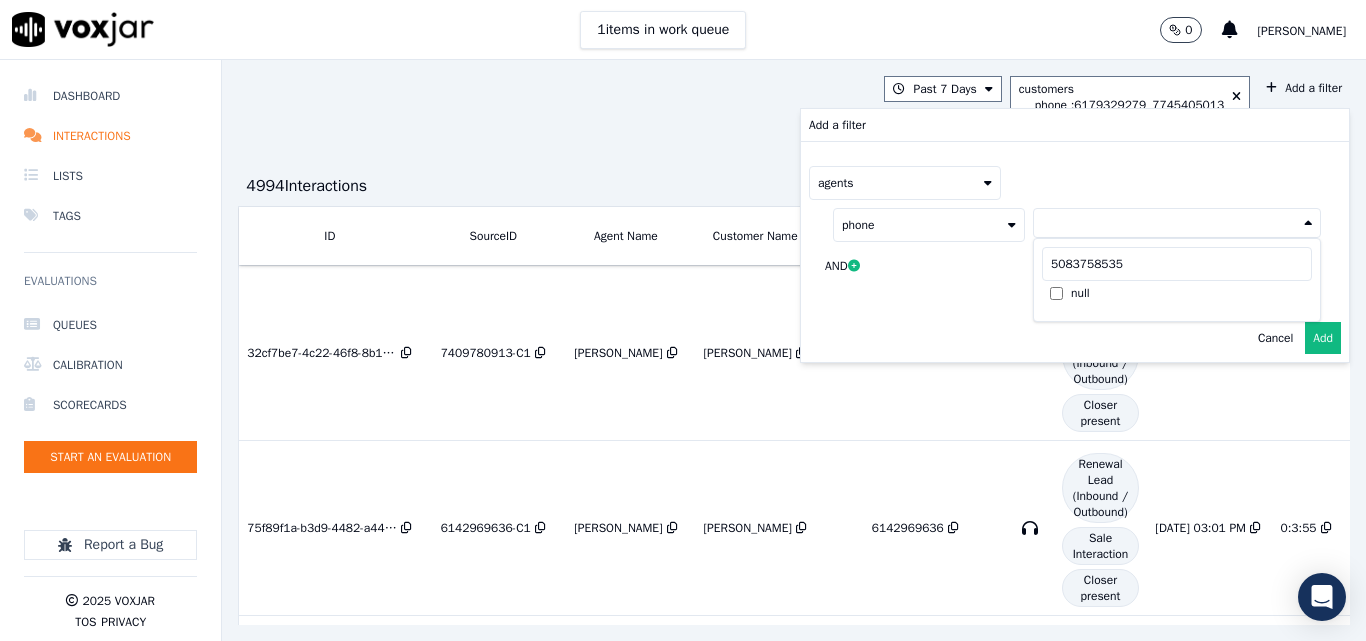 click on "Past 7 Days       customers     phone   :  6179329279_7745405013
Add a filter
Add a filter       agents           phone           5083758535     null         AND
Cancel   Add   4994  Interaction s       Upload Interactions     ID   SourceID   Agent Name   Customer Name   Customer Phone   Type   Tags   Timestamp   Duration   Direction   Source     Export Scores         32cf7be7-4c22-46f8-8b18-1b564a22157a     7409780913-C1     Sam Lakra      MILDRED MCPHETERS     7409780913_7409887408       Outbound Lead Renewal Lead (Inbound / Outbound) Closer present 7/6/27 05:57 PM     0:47:13     OUTBOUND           94.12 %
75f89f1a-b3d9-4482-a44f-b6f29530a027     6142969636-C1     Nolan Mahanta     Kathy Hacker     6142969636       Renewal Lead (Inbound / Outbound) Sale Interaction Closer present 10/10/25 03:01 PM     0:3:55     OUTBOUND           100 %
12d87a04-1766-4cc6-870c-e3c4c1c544e4     7743864322-C1     Christia Ghosh" at bounding box center (794, 350) 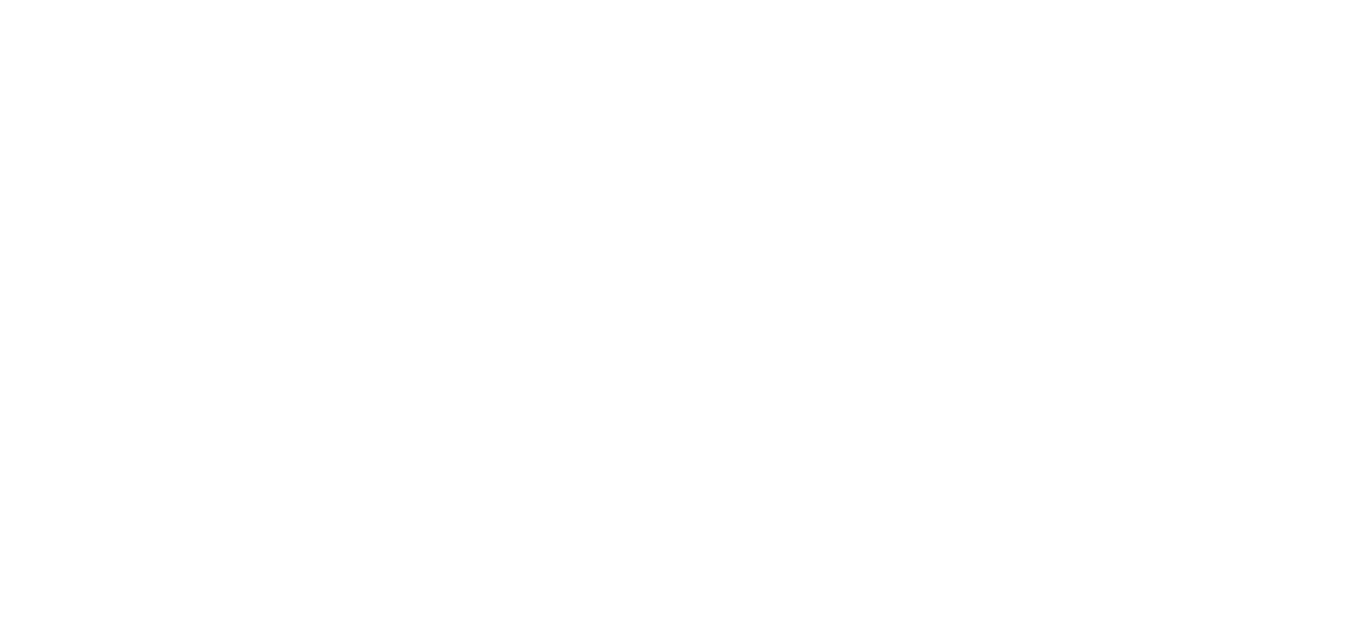 scroll, scrollTop: 0, scrollLeft: 0, axis: both 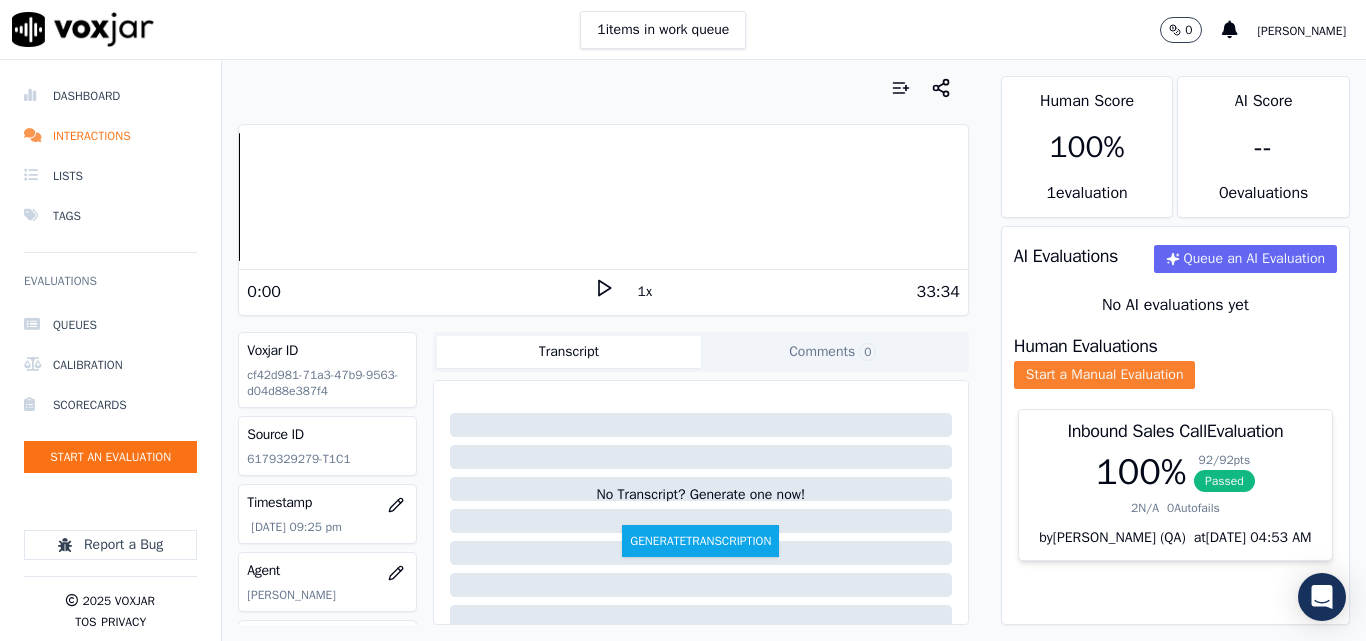 click on "Start a Manual Evaluation" 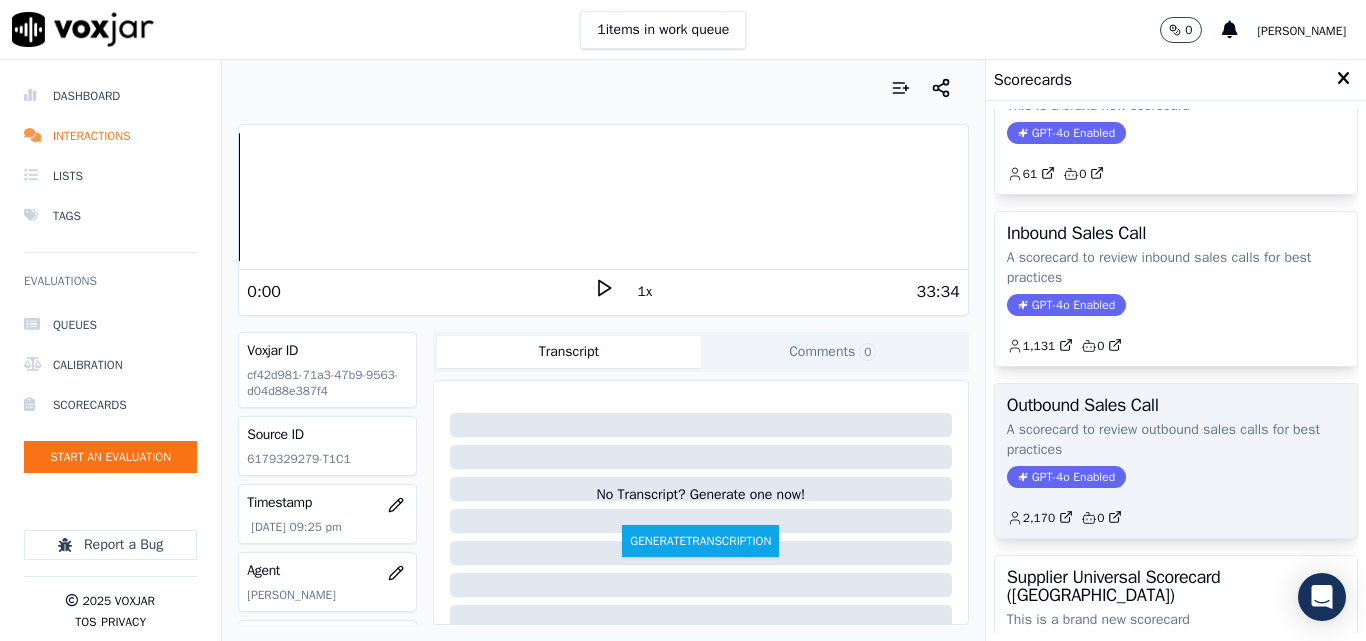 scroll, scrollTop: 100, scrollLeft: 0, axis: vertical 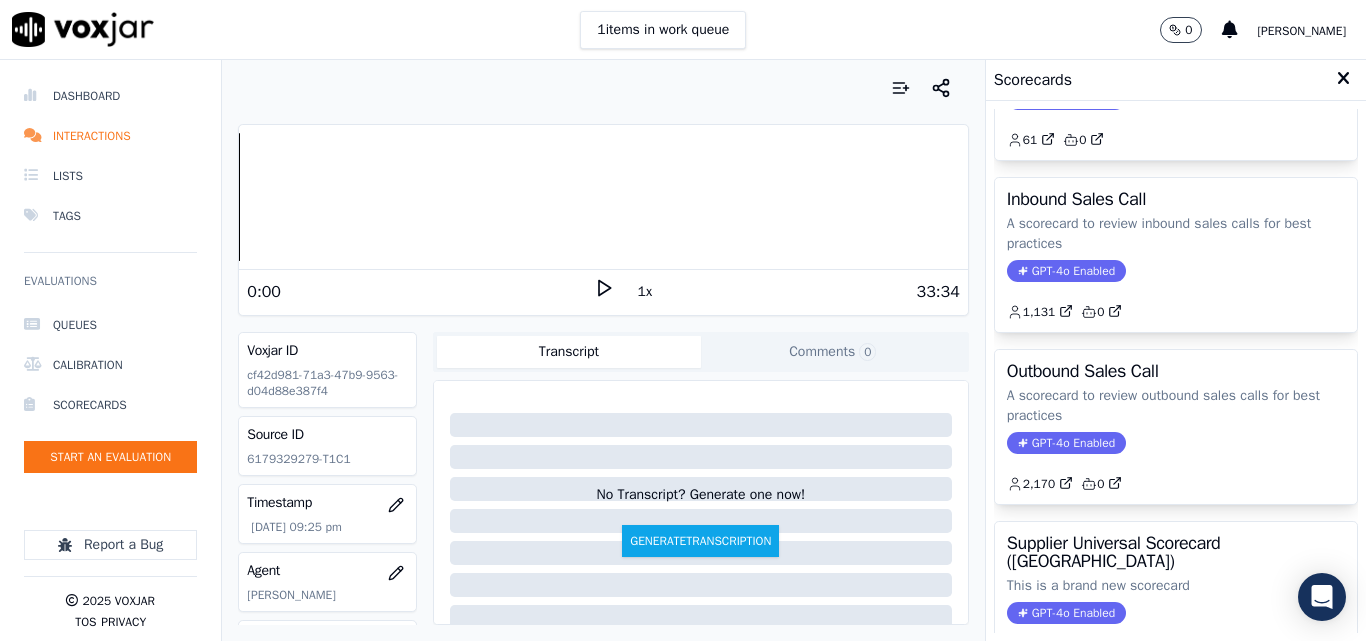 drag, startPoint x: 1157, startPoint y: 436, endPoint x: 1170, endPoint y: 442, distance: 14.3178215 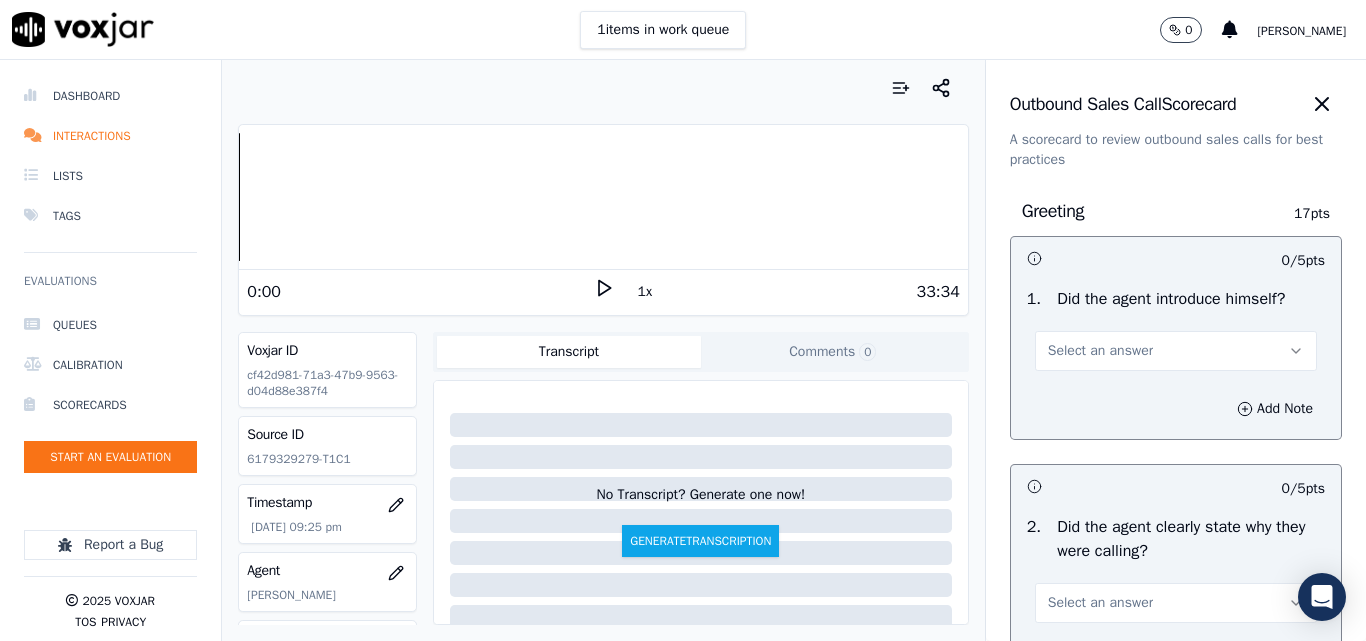click on "Select an answer" at bounding box center [1100, 351] 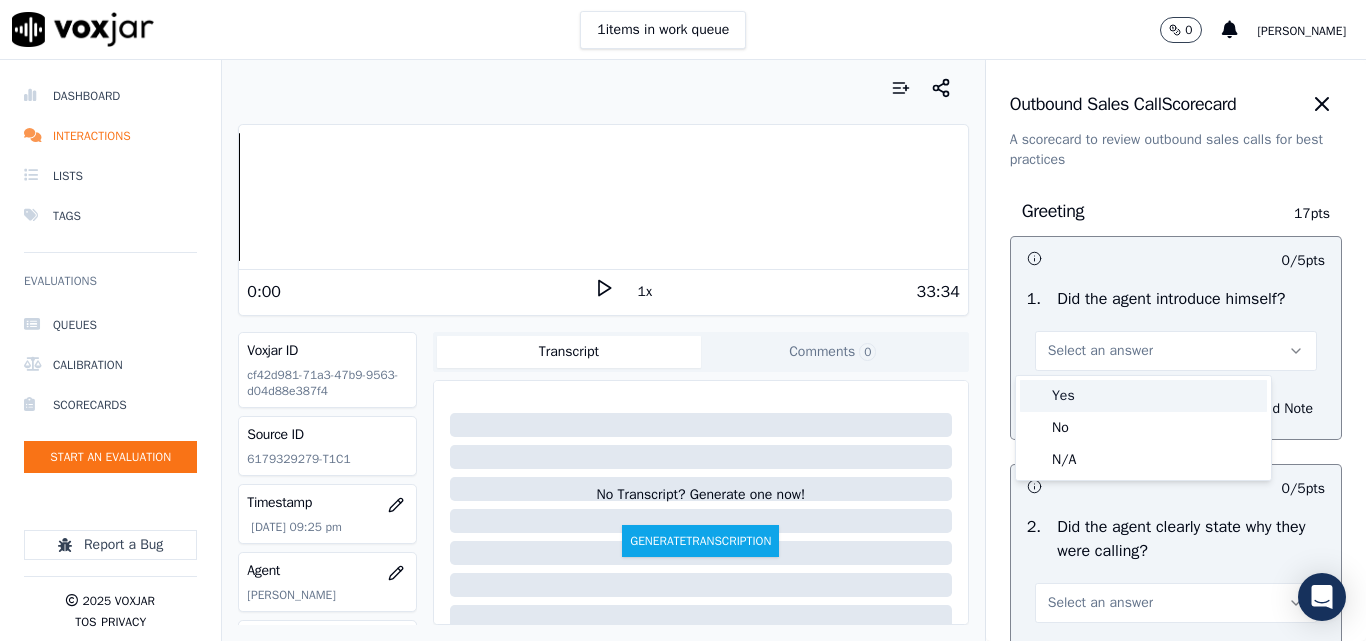 click on "Yes" at bounding box center [1143, 396] 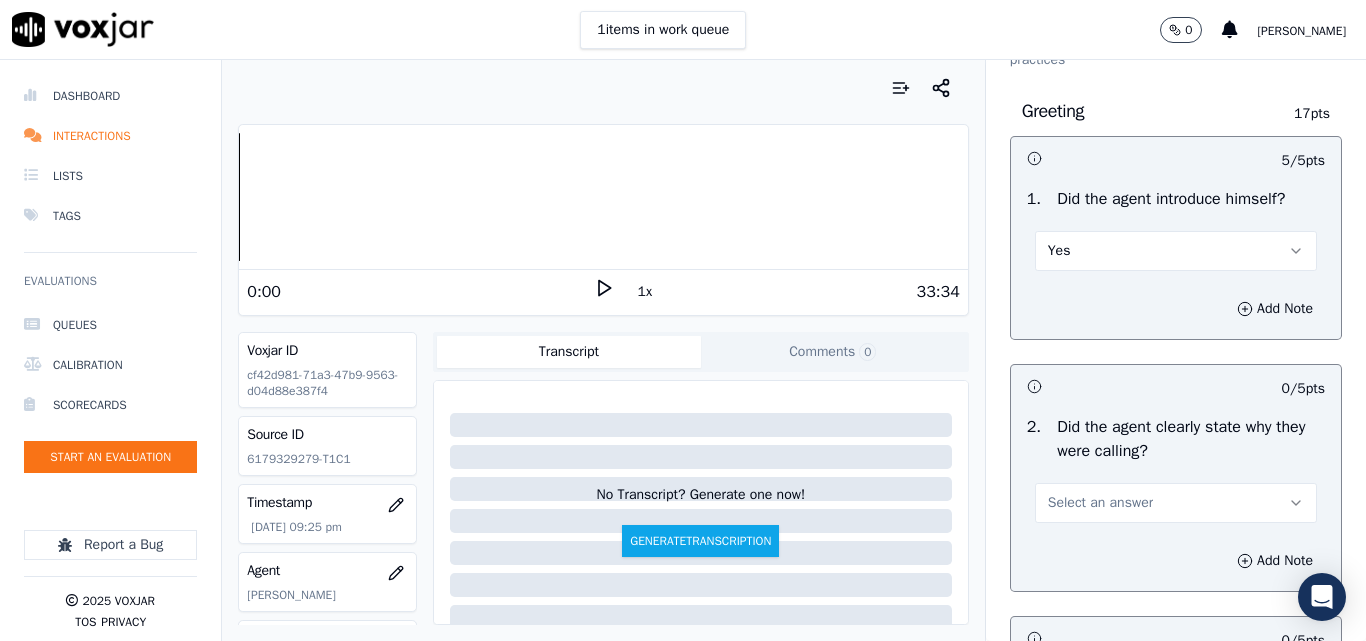 scroll, scrollTop: 200, scrollLeft: 0, axis: vertical 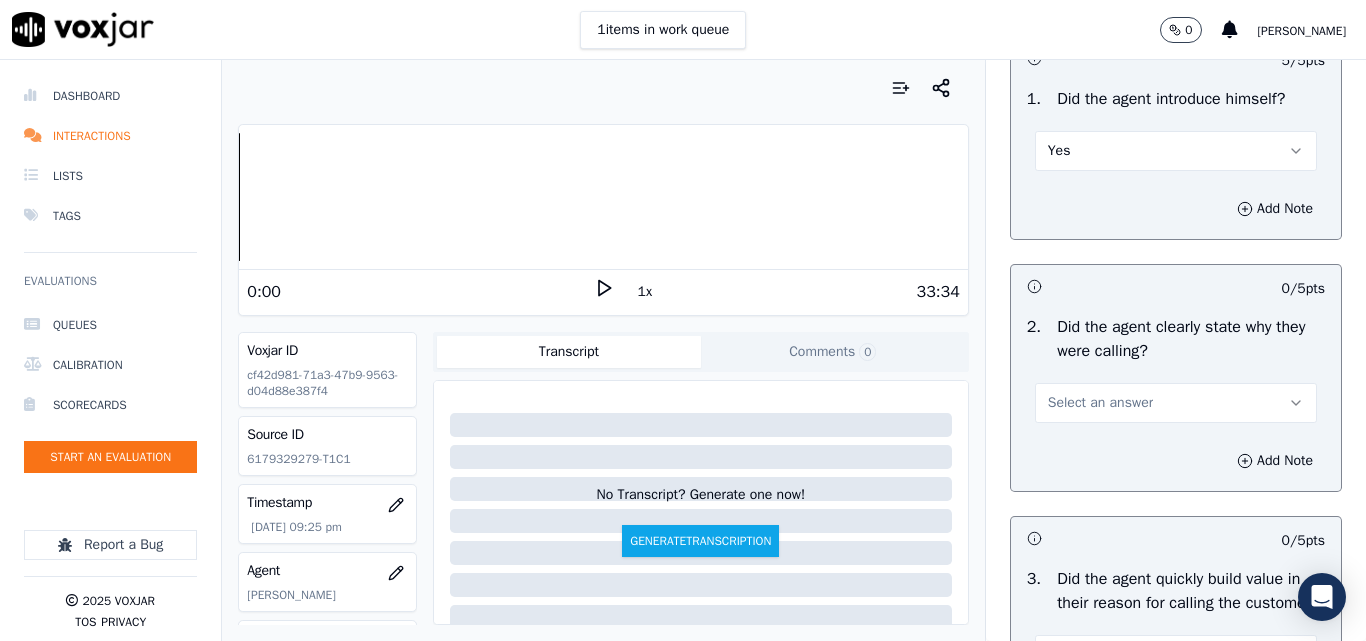 click on "Select an answer" at bounding box center (1100, 403) 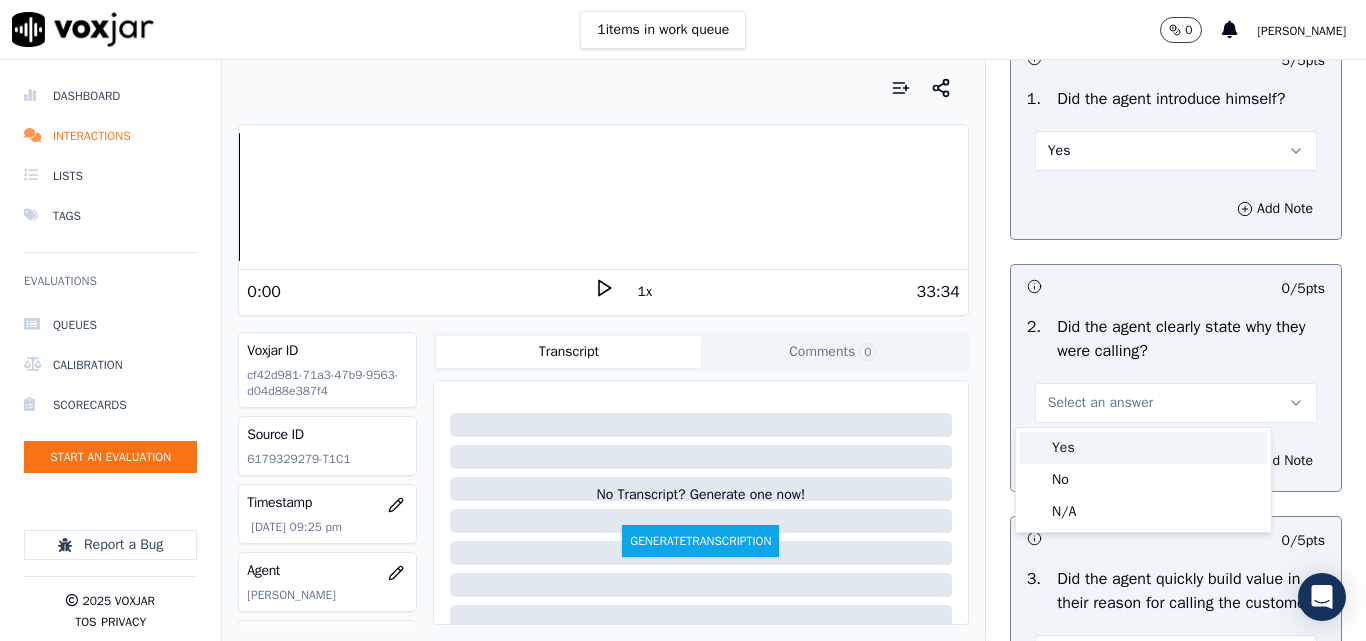 click on "Yes" at bounding box center (1143, 448) 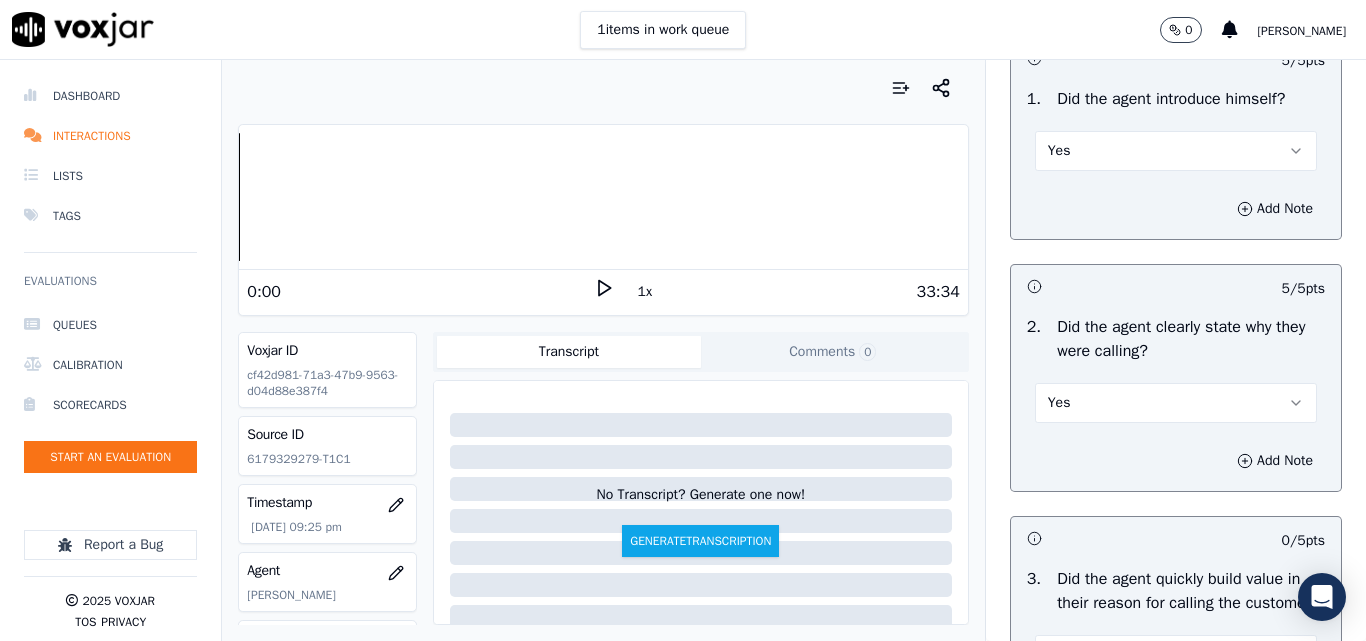 scroll, scrollTop: 500, scrollLeft: 0, axis: vertical 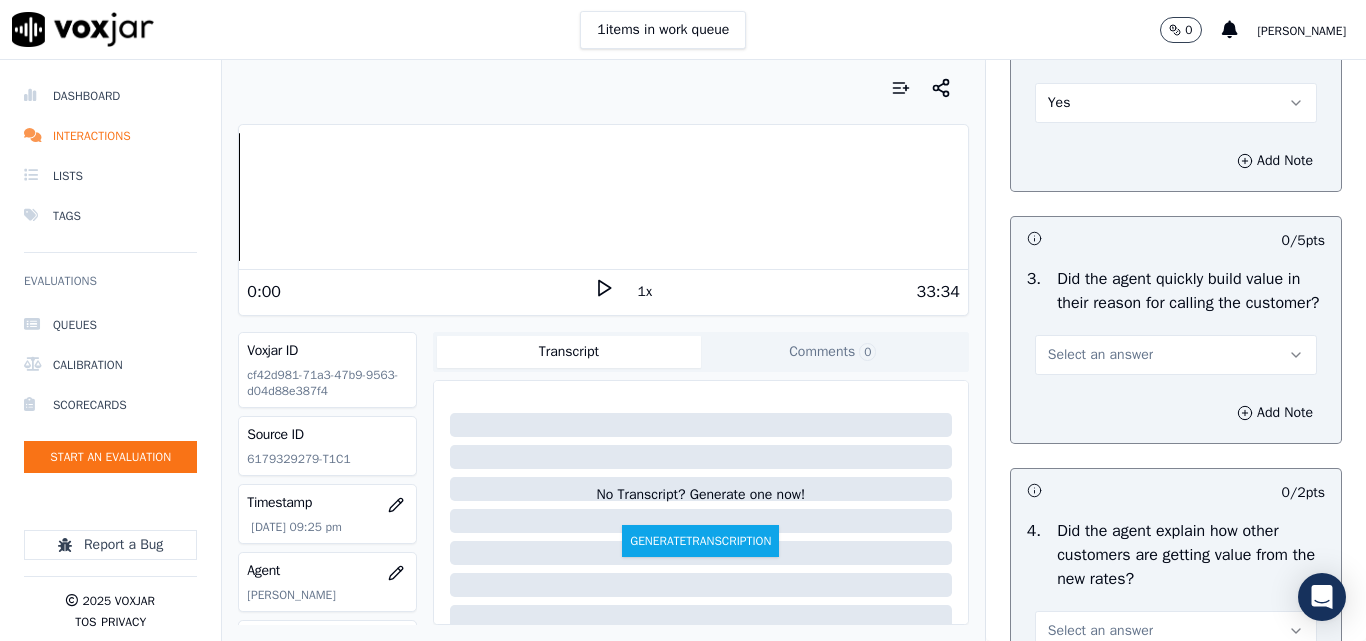 click on "Select an answer" at bounding box center (1100, 355) 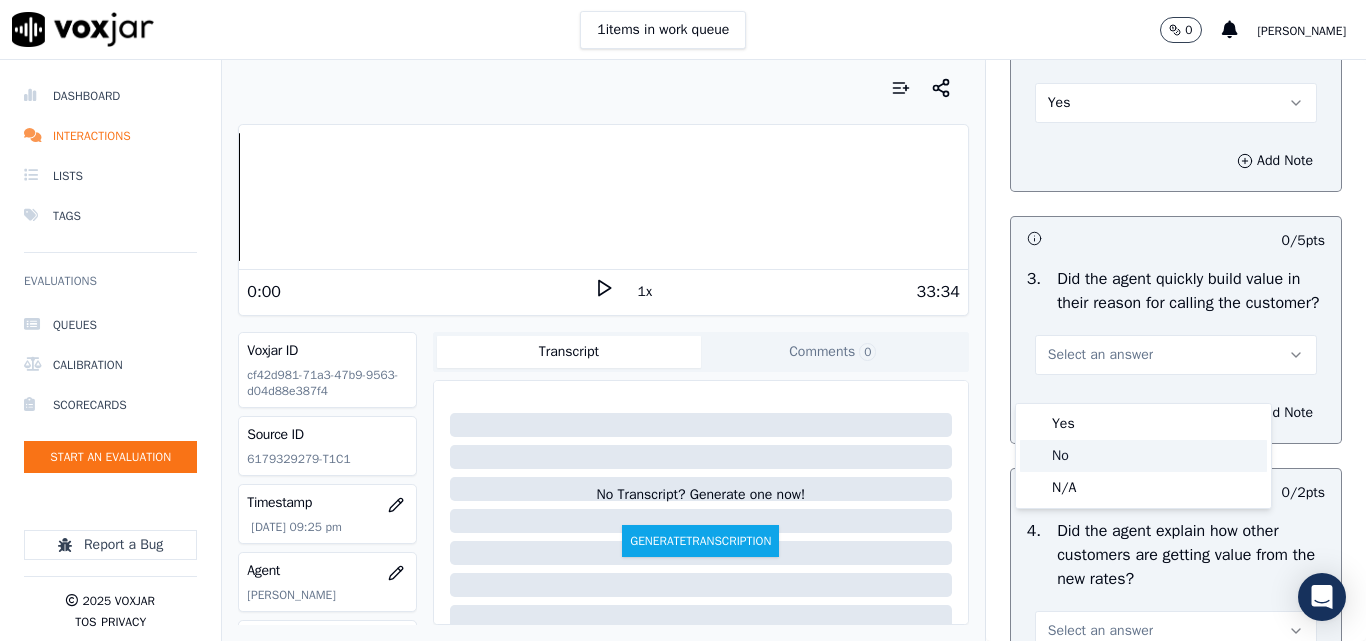 click on "No" 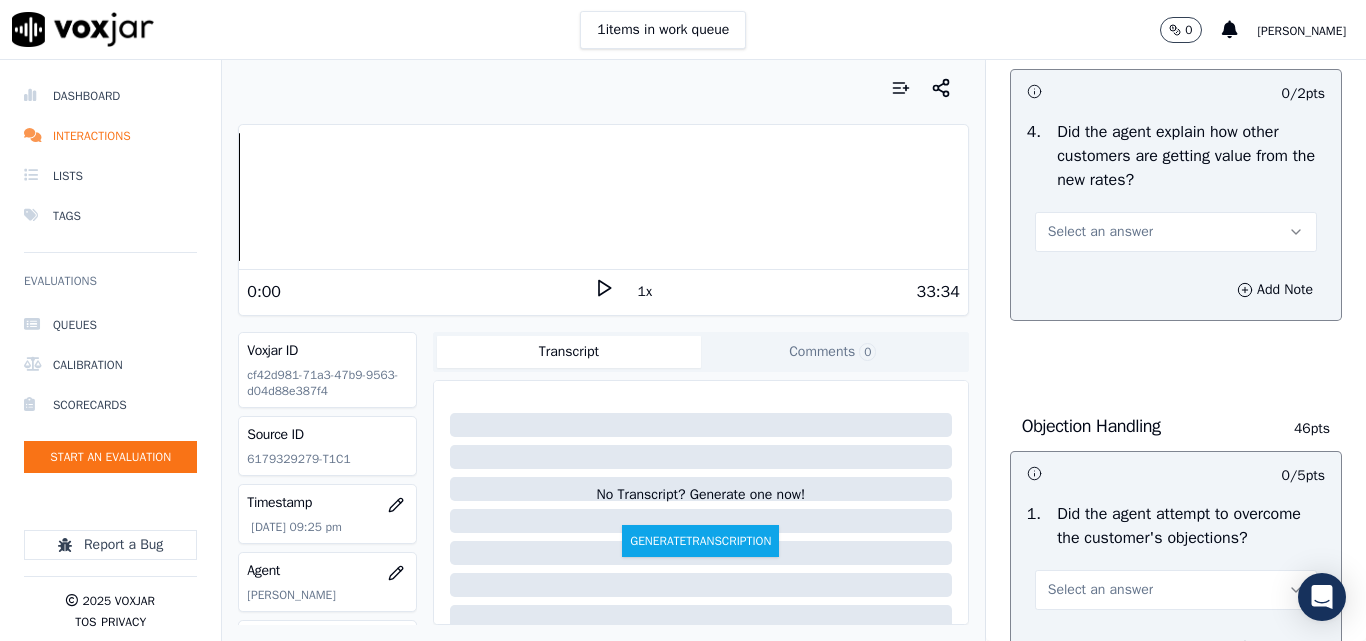 scroll, scrollTop: 900, scrollLeft: 0, axis: vertical 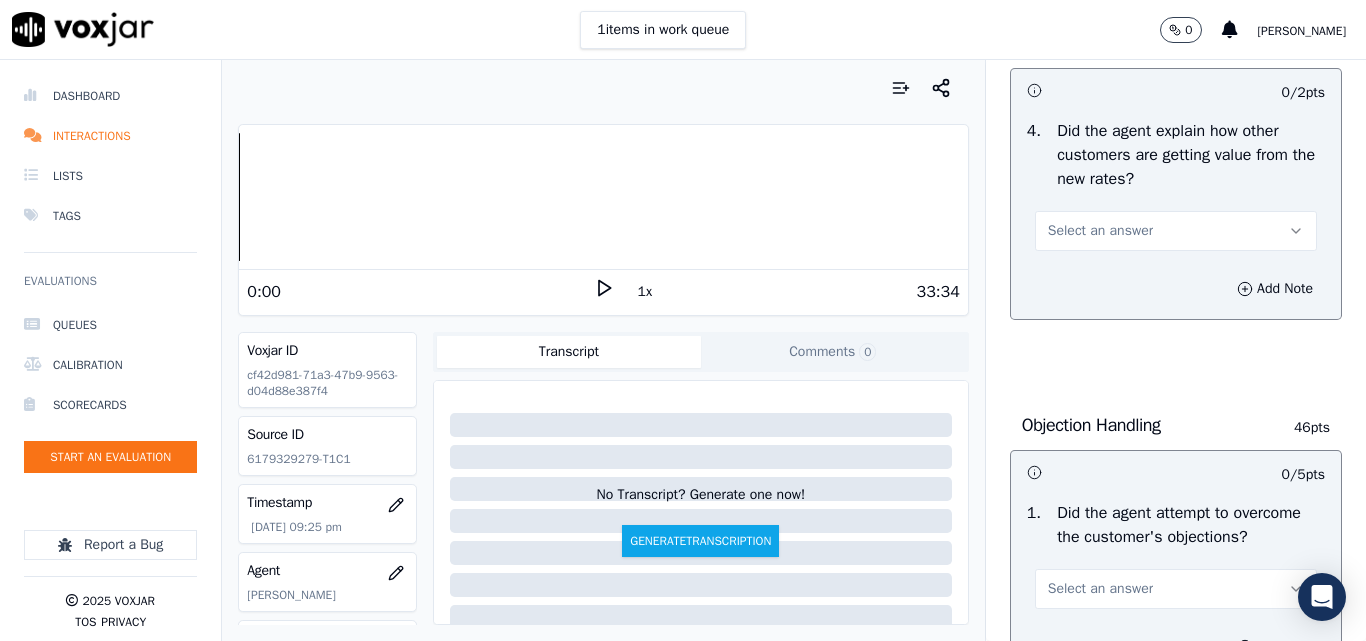 click on "Select an answer" at bounding box center (1100, 231) 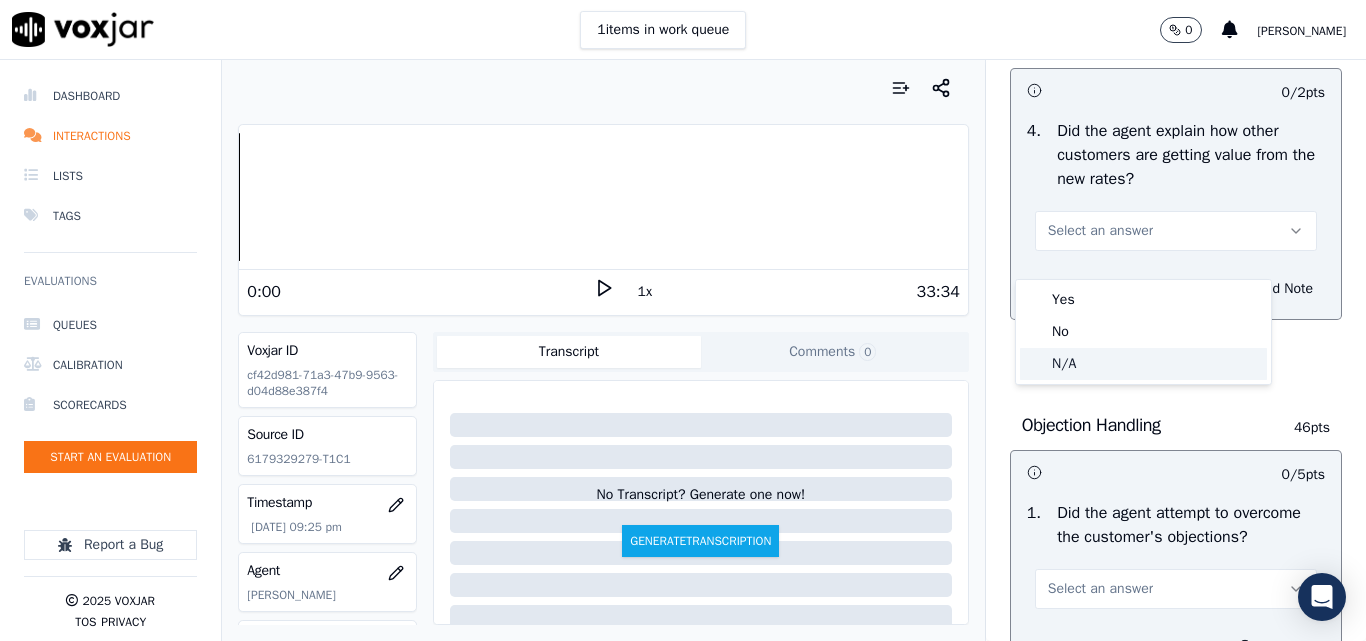 drag, startPoint x: 1071, startPoint y: 365, endPoint x: 1119, endPoint y: 341, distance: 53.66563 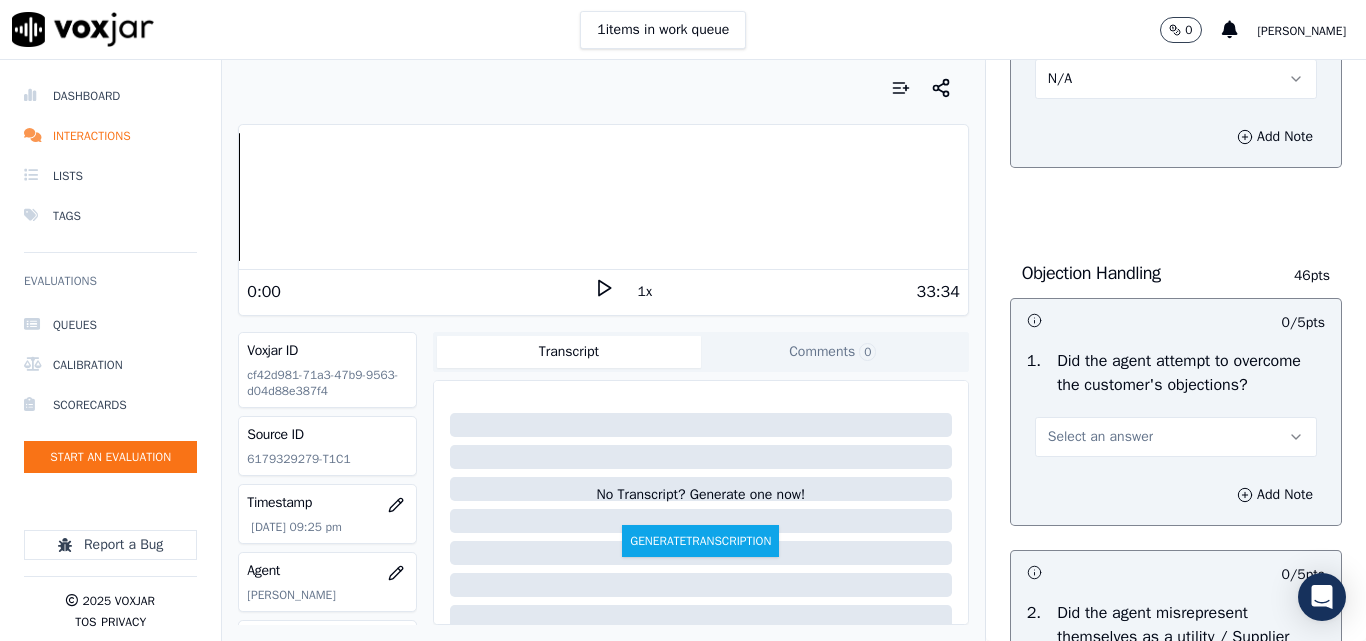 scroll, scrollTop: 1200, scrollLeft: 0, axis: vertical 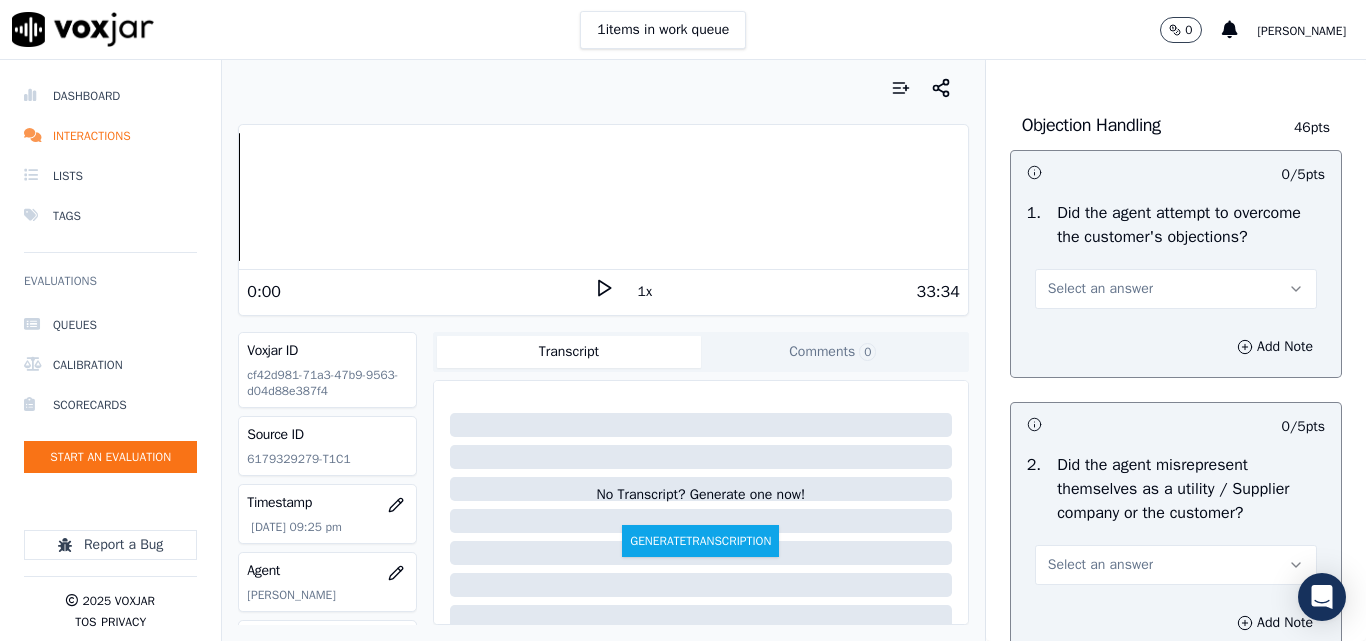 click on "Select an answer" at bounding box center (1100, 289) 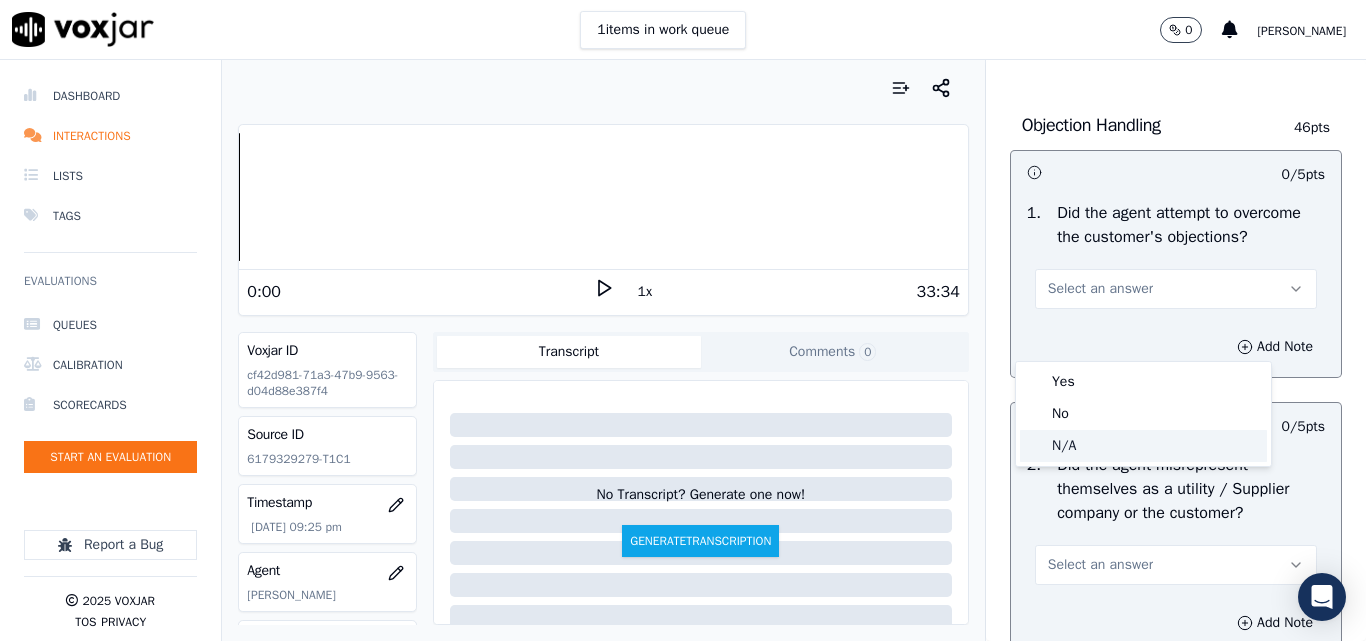 click on "N/A" 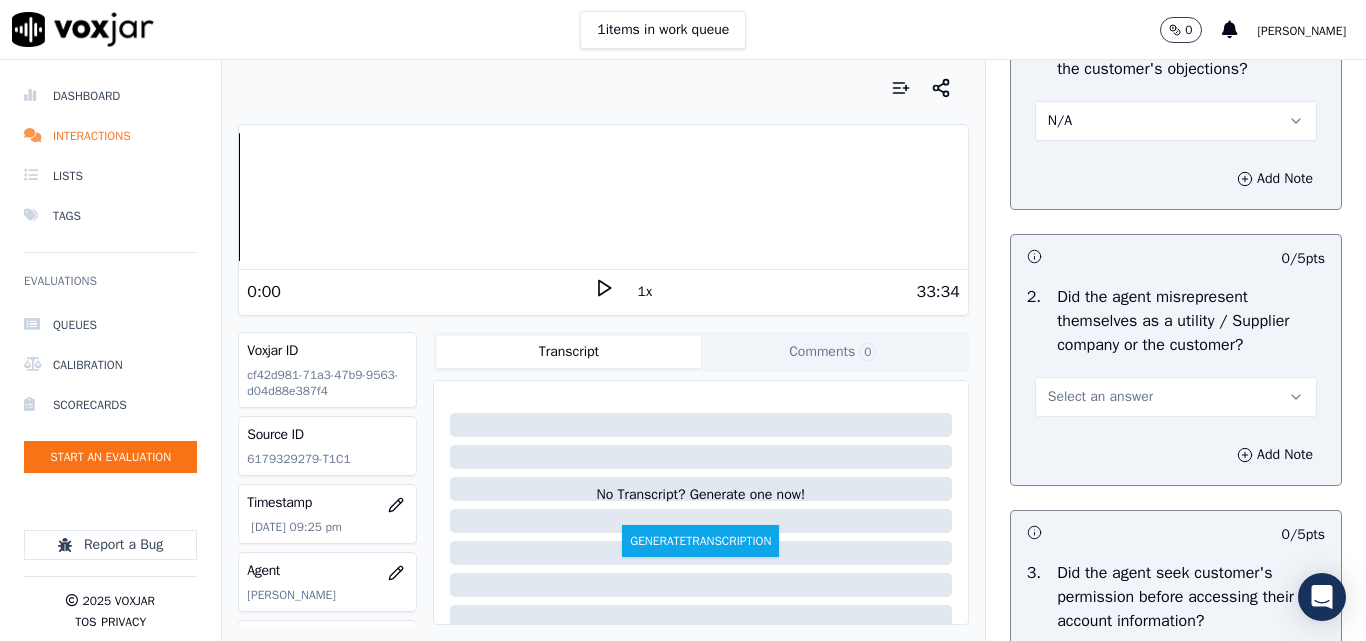 scroll, scrollTop: 1500, scrollLeft: 0, axis: vertical 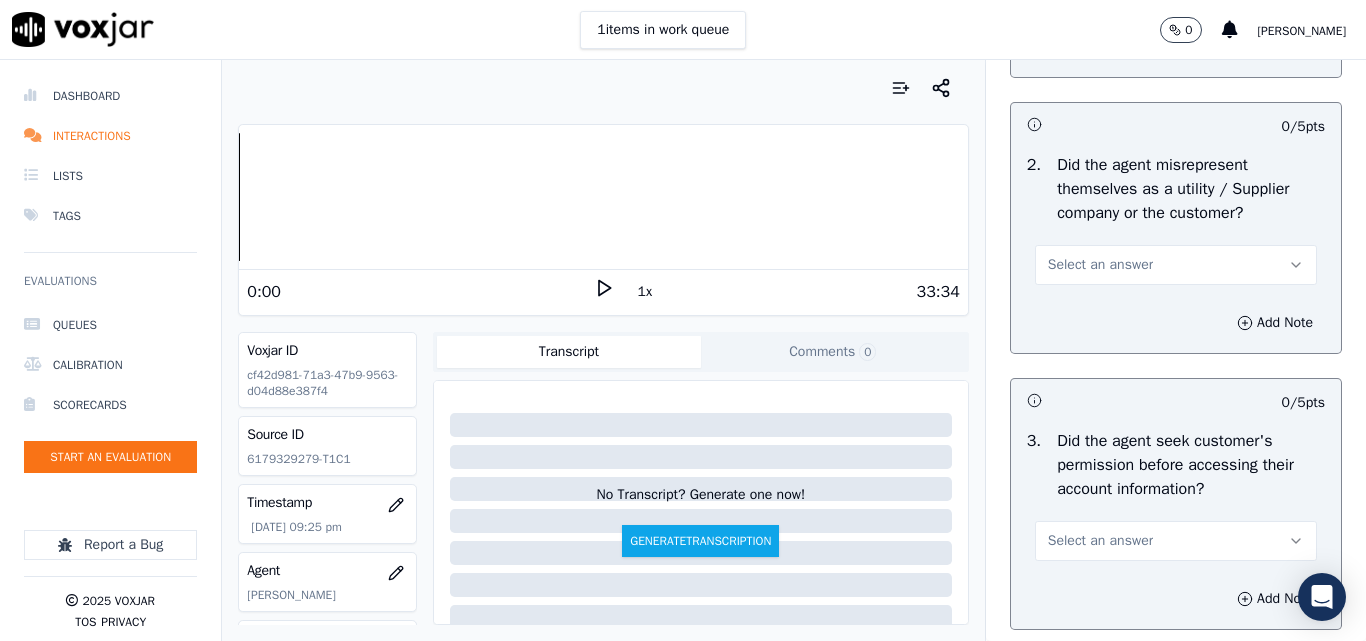 click on "Select an answer" at bounding box center [1100, 265] 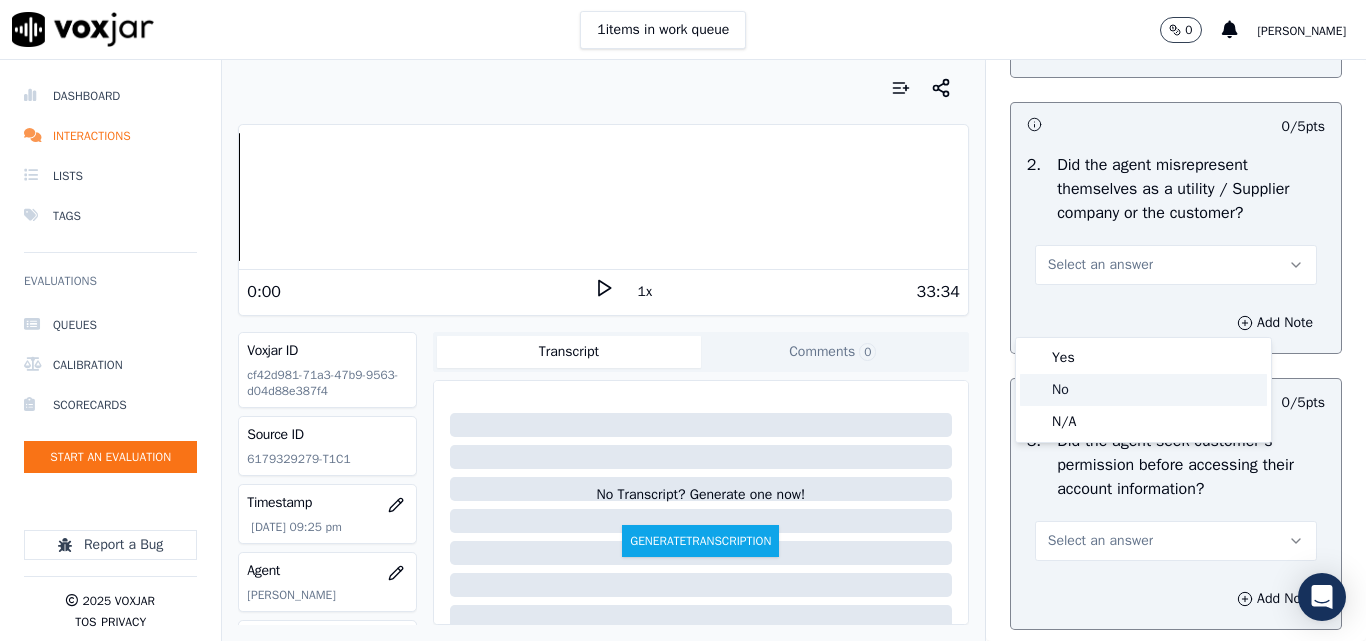 click on "No" 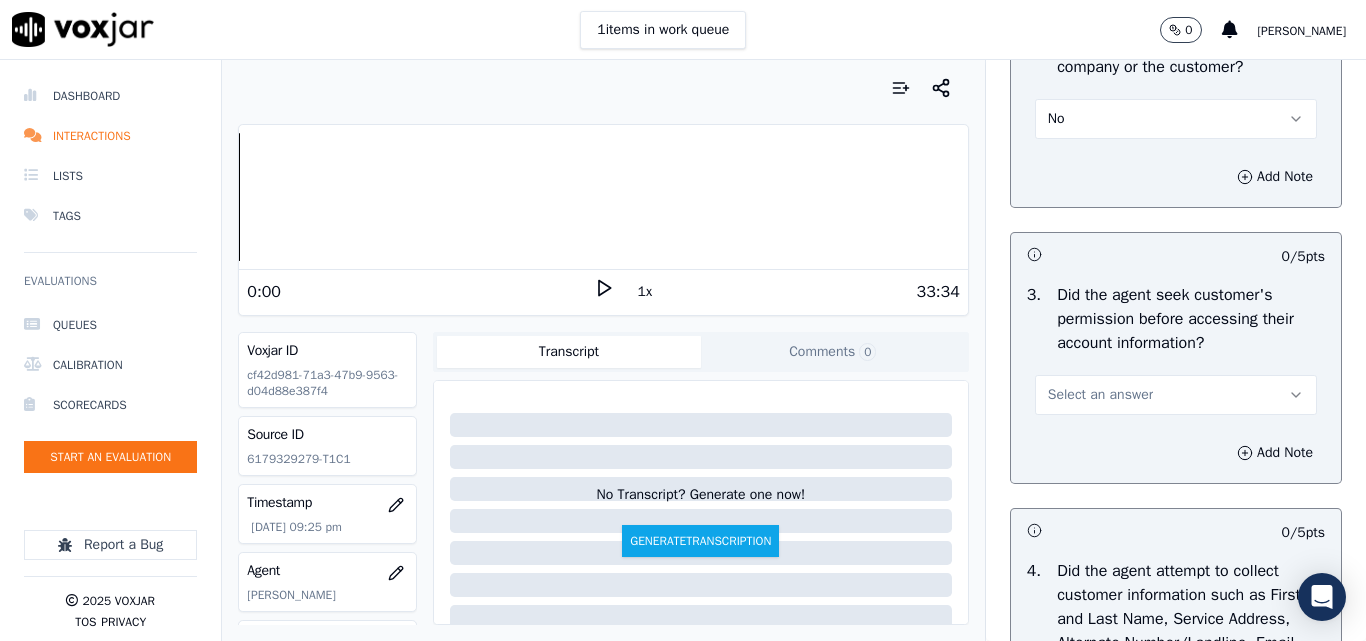 scroll, scrollTop: 1800, scrollLeft: 0, axis: vertical 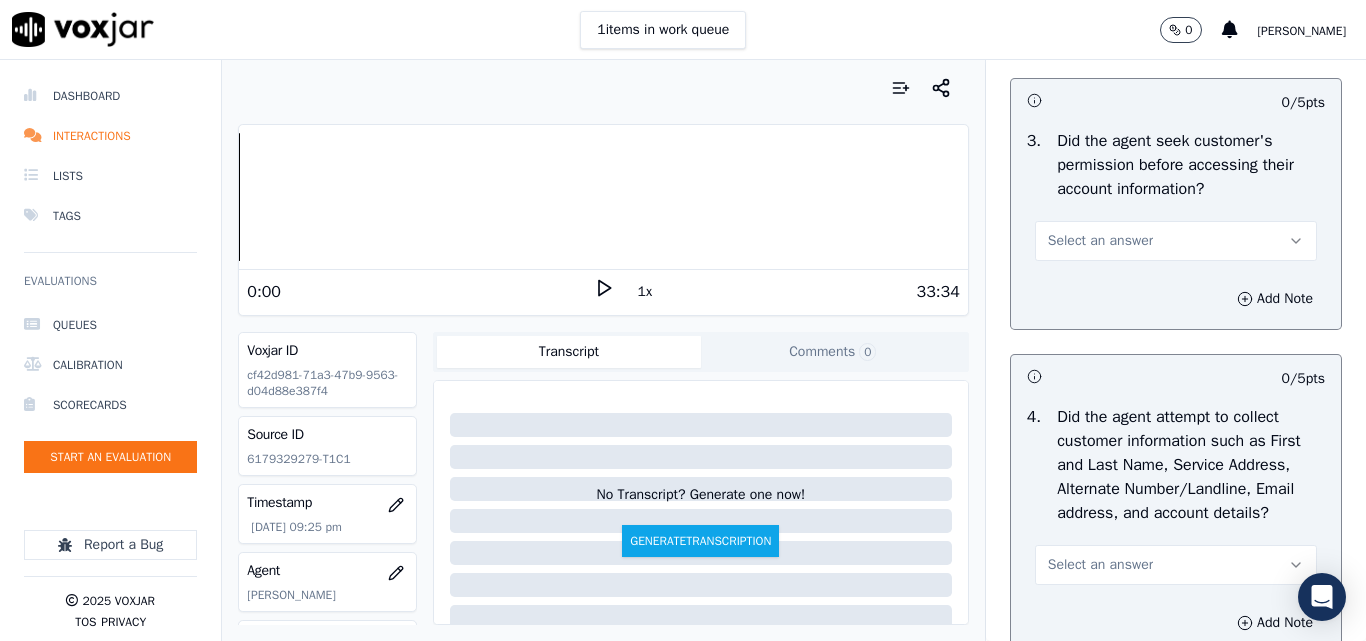 click on "Select an answer" at bounding box center [1100, 241] 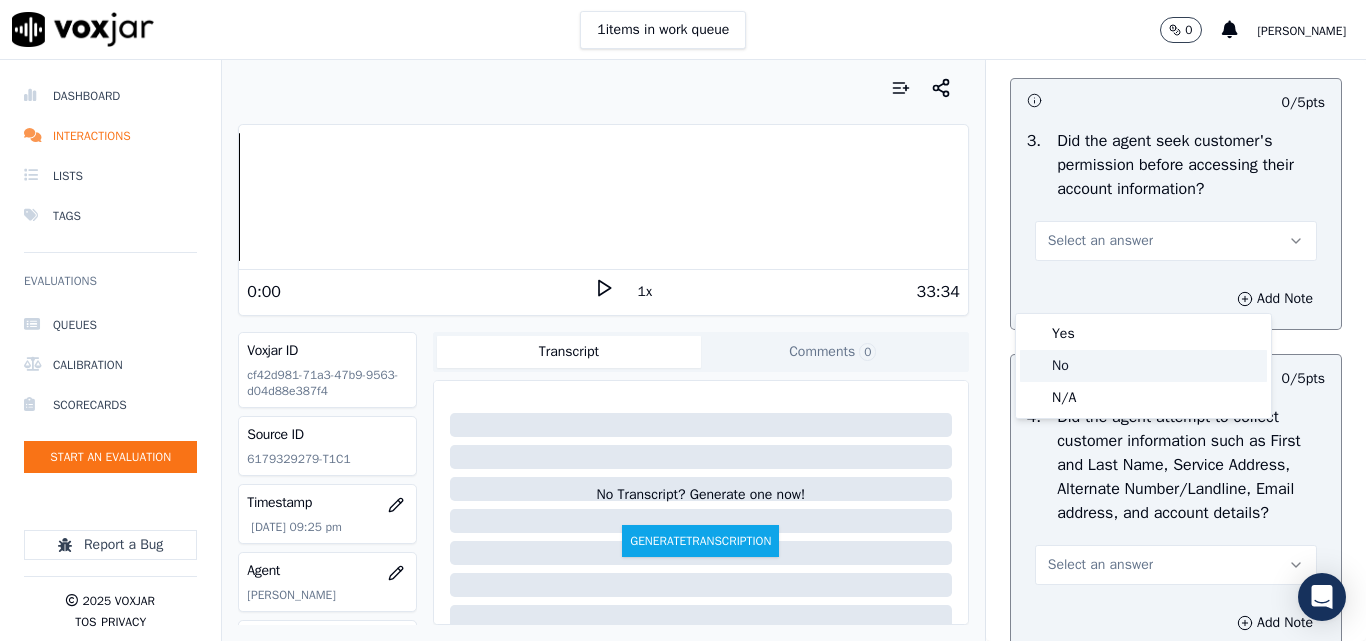click on "No" 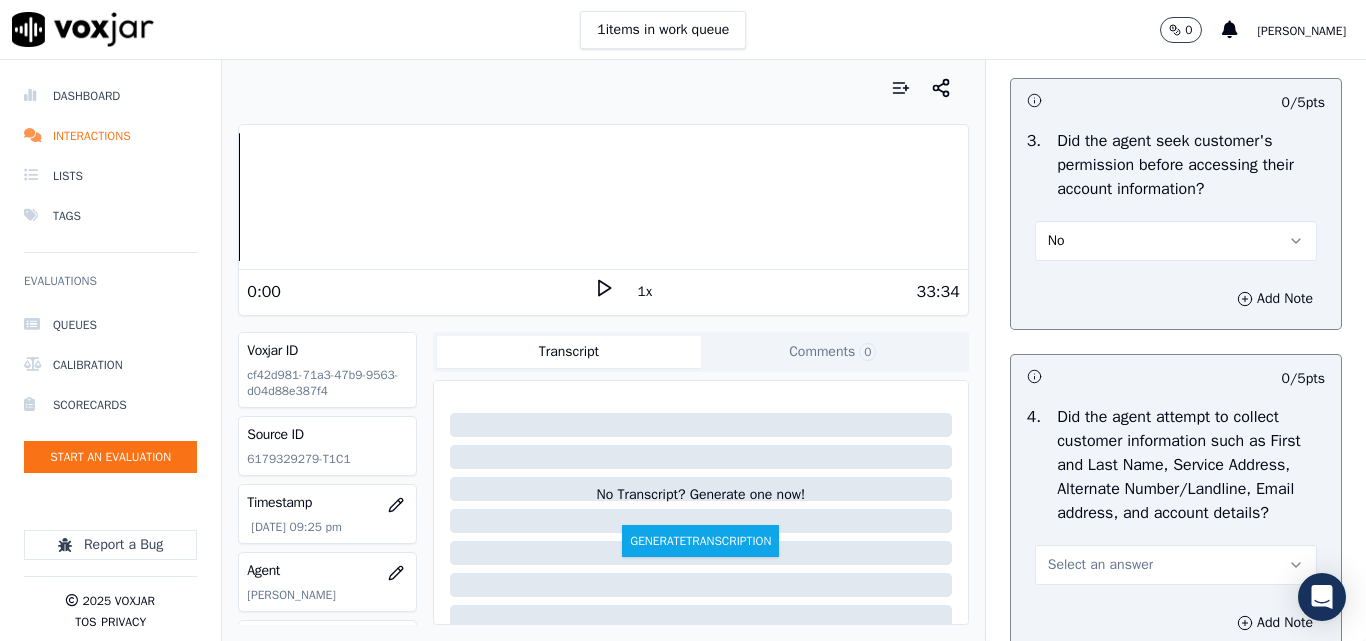 click on "No" at bounding box center [1176, 241] 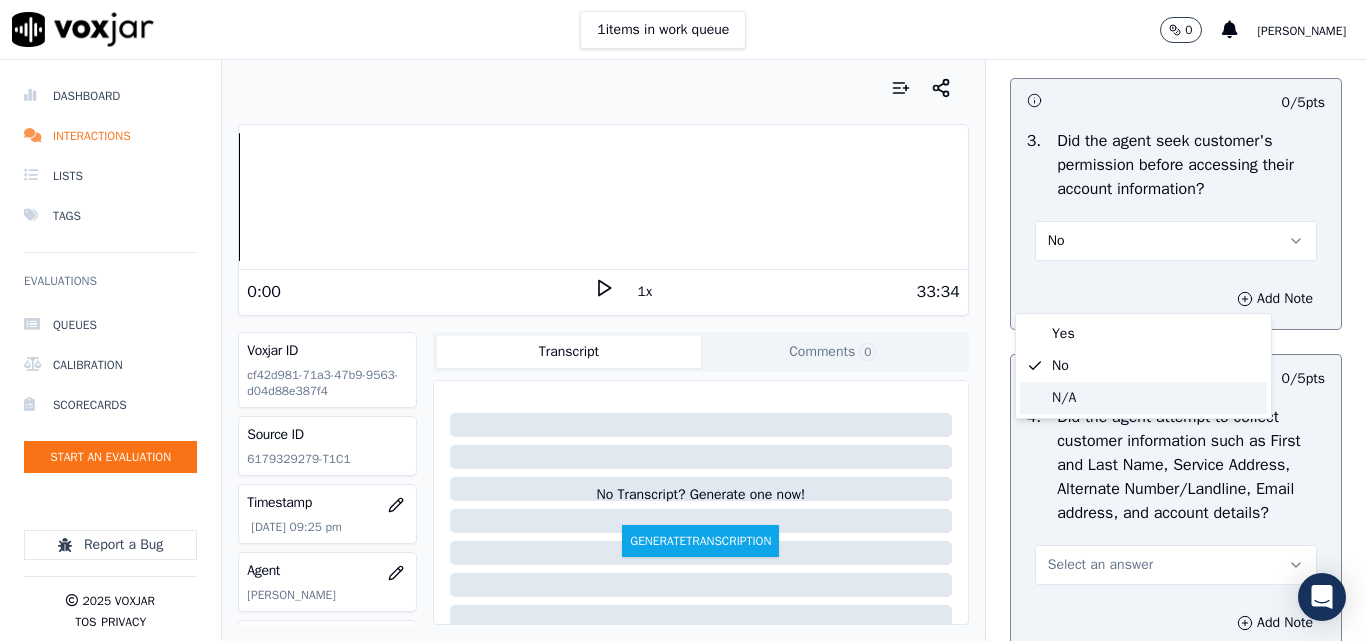 click on "N/A" 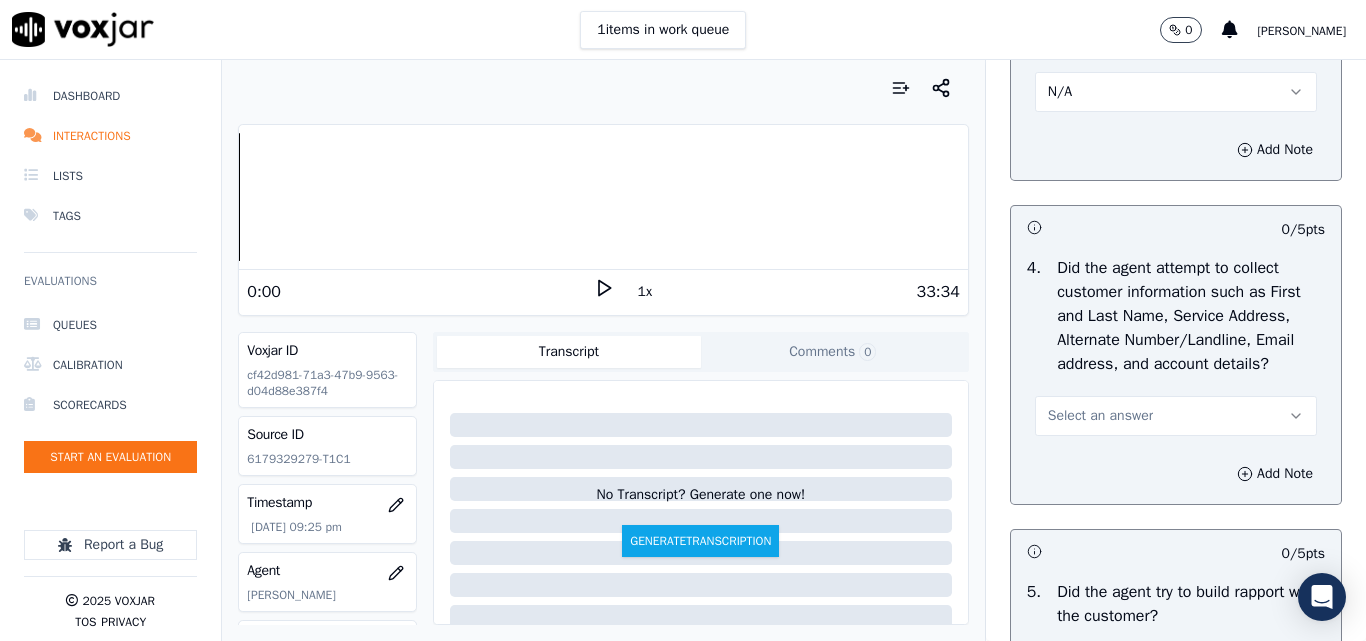 scroll, scrollTop: 2100, scrollLeft: 0, axis: vertical 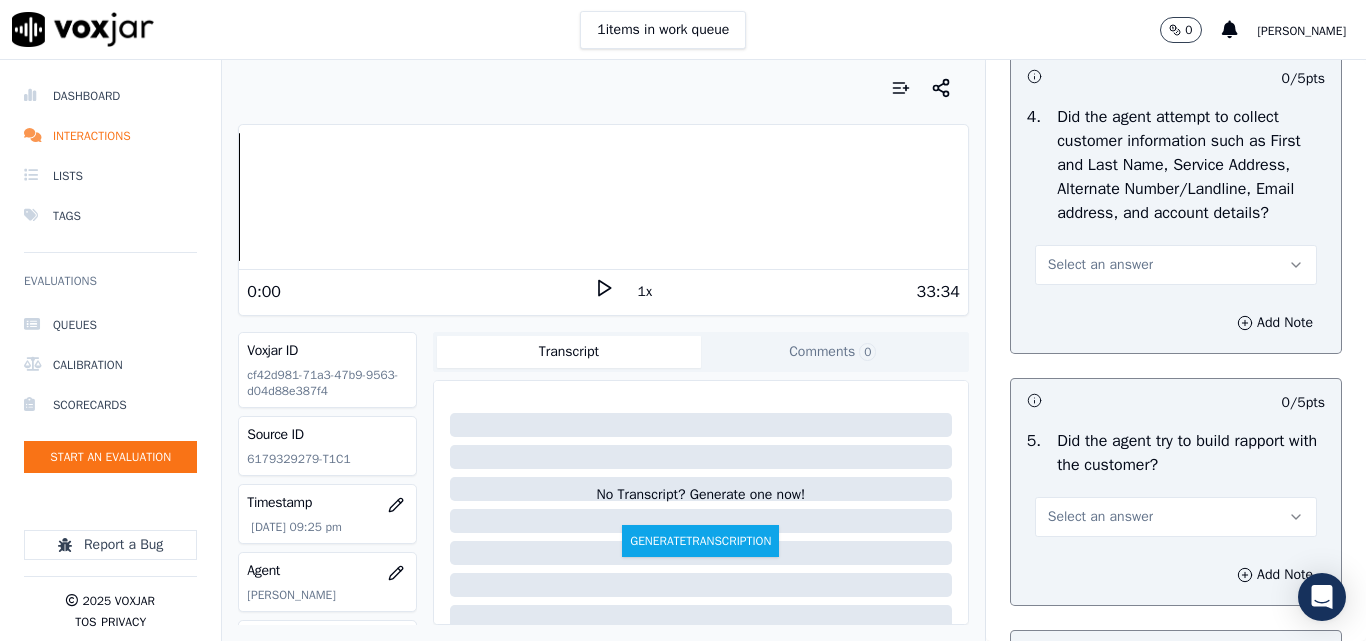 click on "Select an answer" at bounding box center [1100, 265] 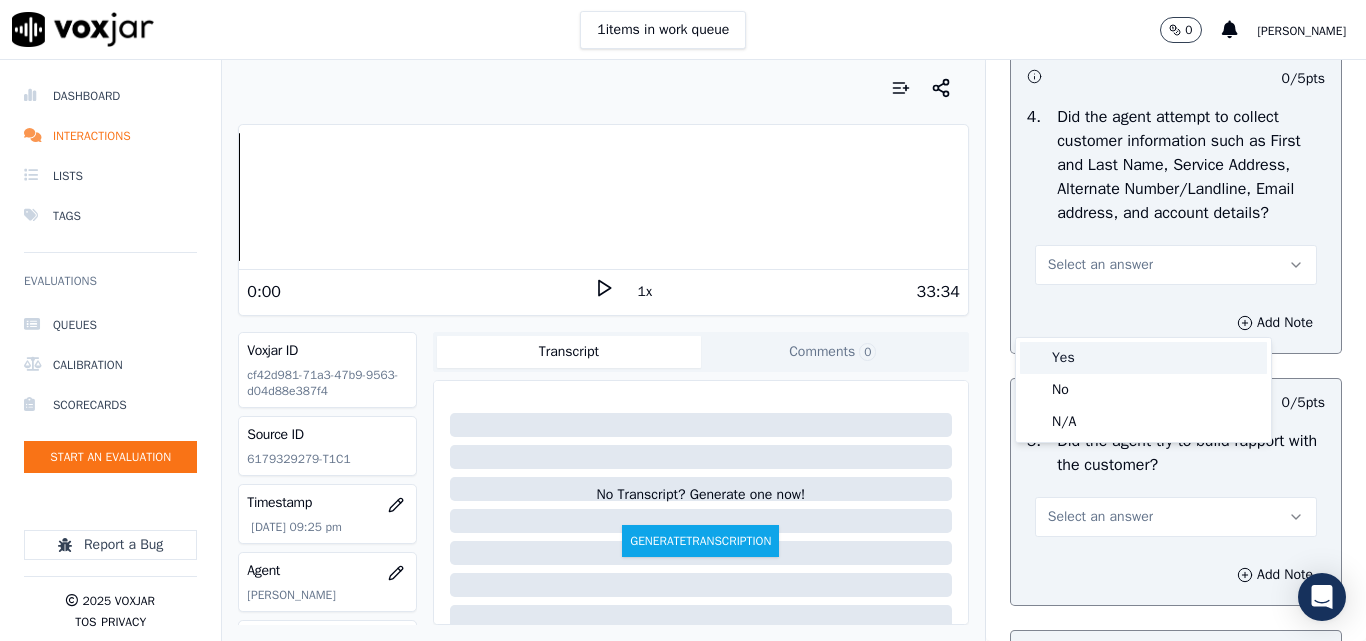 click on "Yes" at bounding box center (1143, 358) 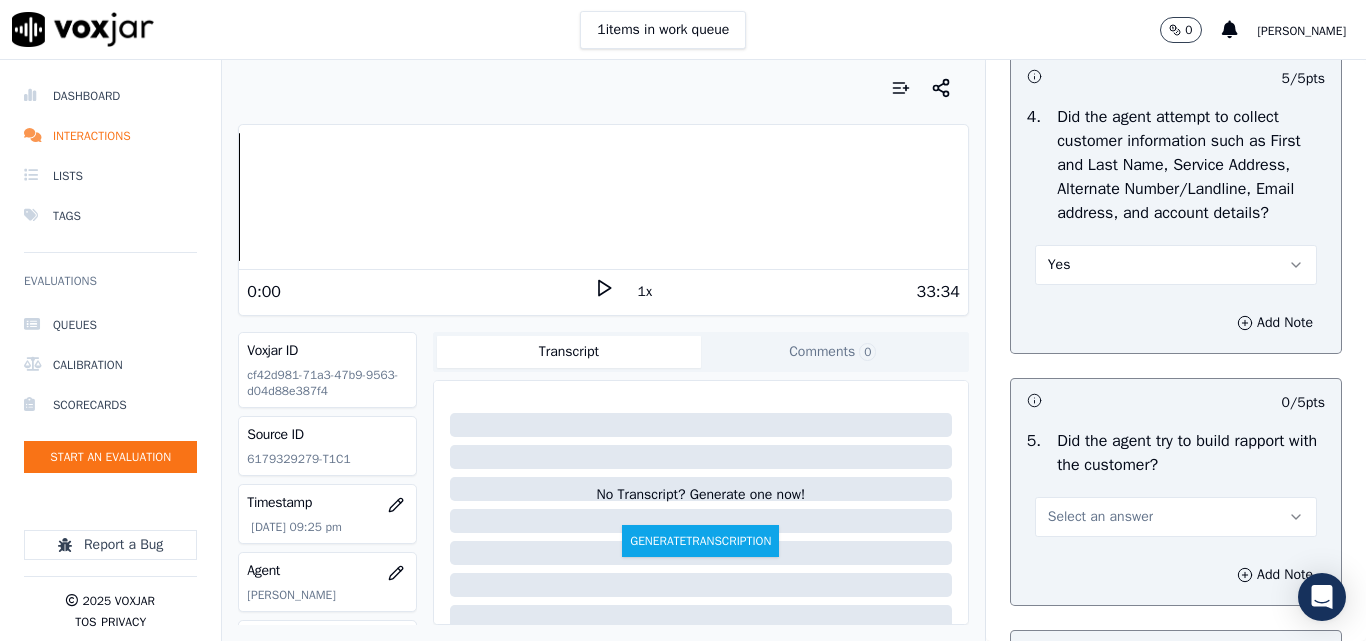 scroll, scrollTop: 2400, scrollLeft: 0, axis: vertical 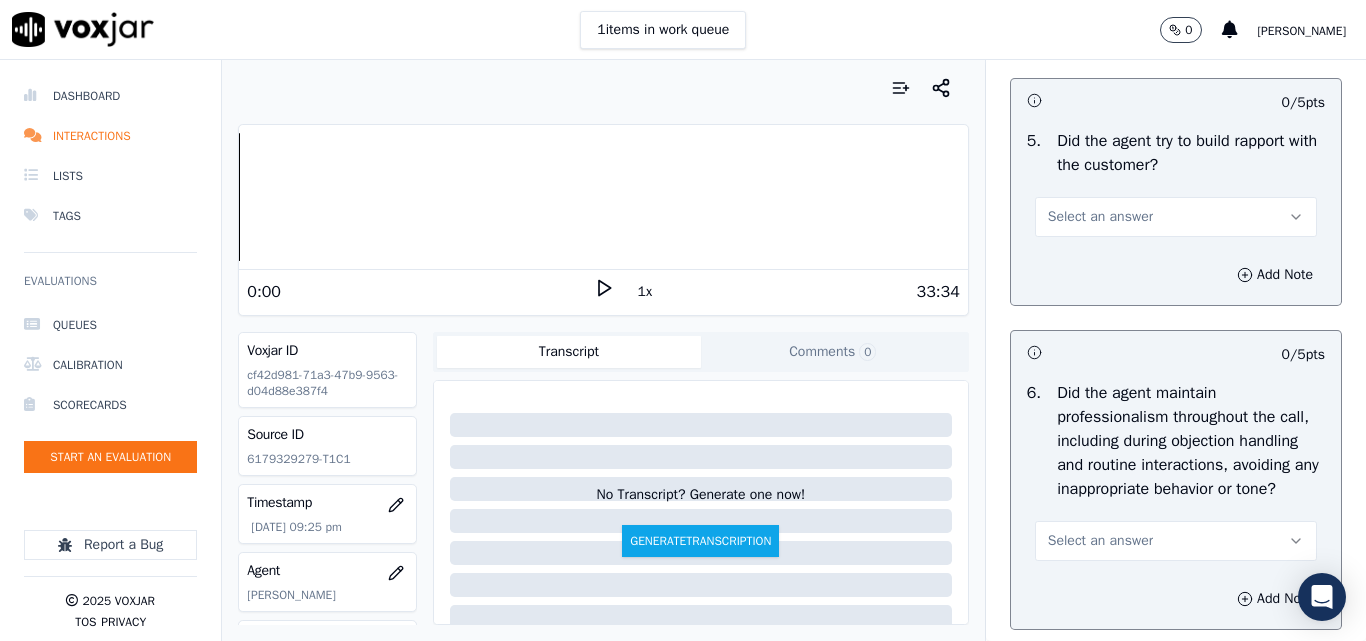 click on "Select an answer" at bounding box center [1176, 217] 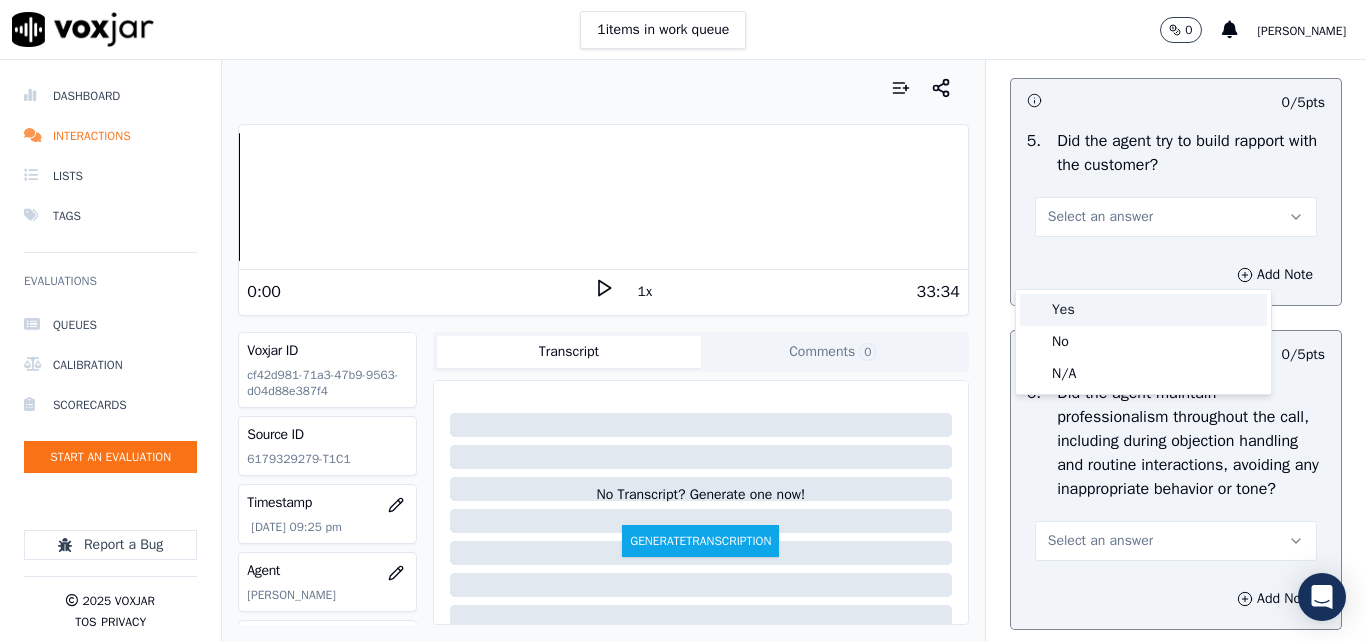drag, startPoint x: 1080, startPoint y: 313, endPoint x: 981, endPoint y: 380, distance: 119.54079 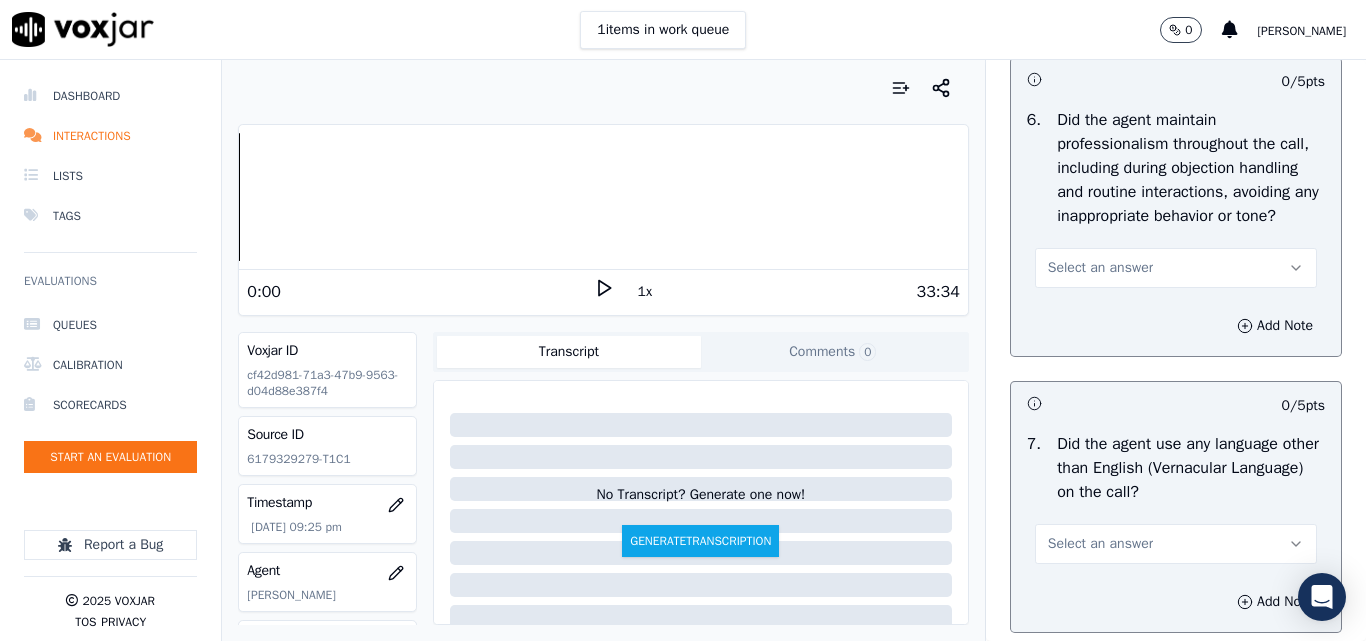 scroll, scrollTop: 2700, scrollLeft: 0, axis: vertical 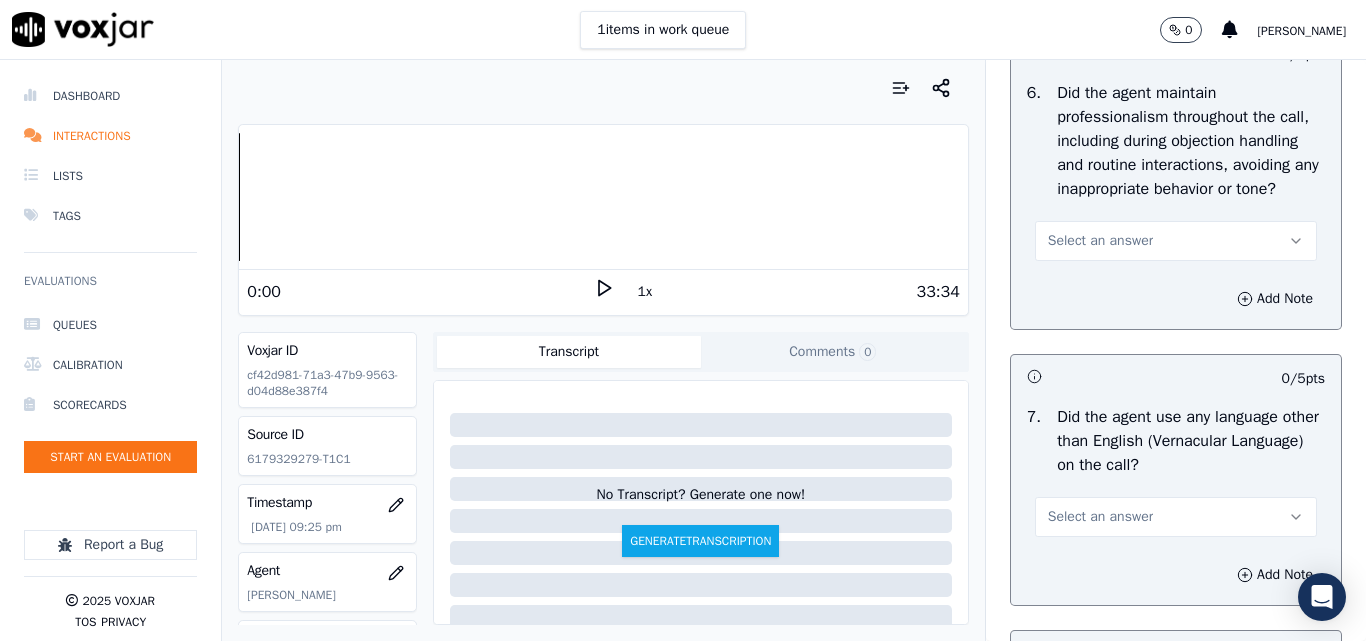 click on "Select an answer" at bounding box center [1100, 241] 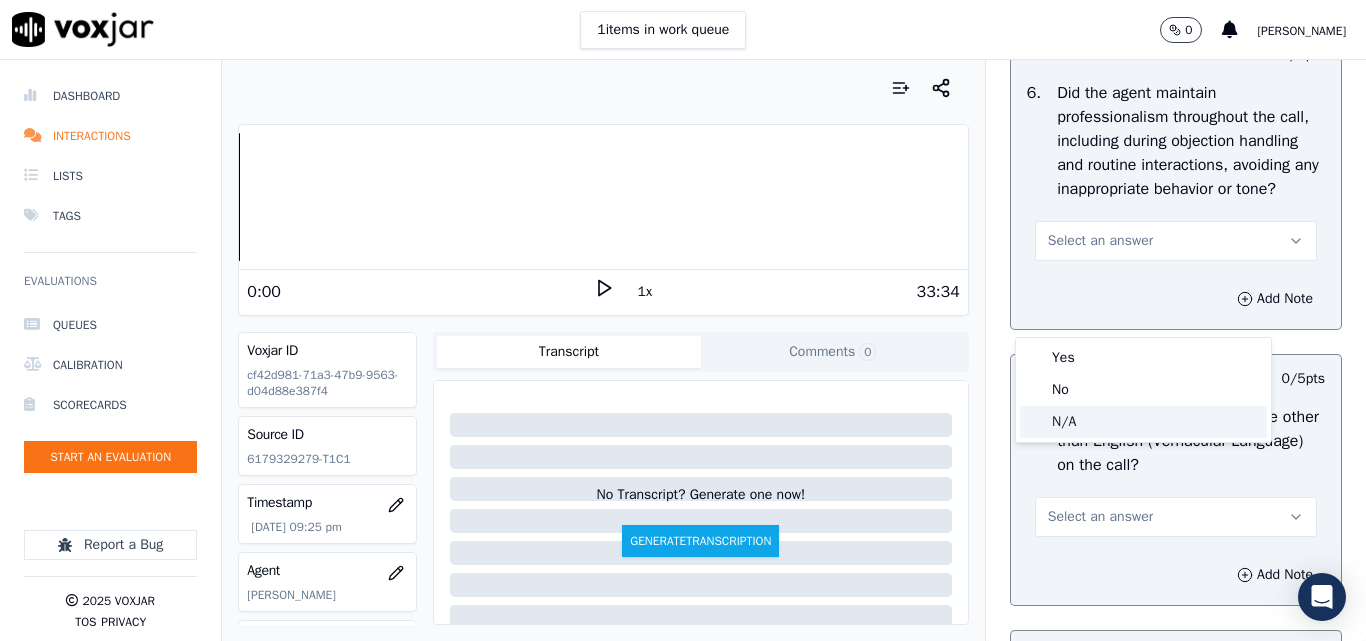 click on "N/A" 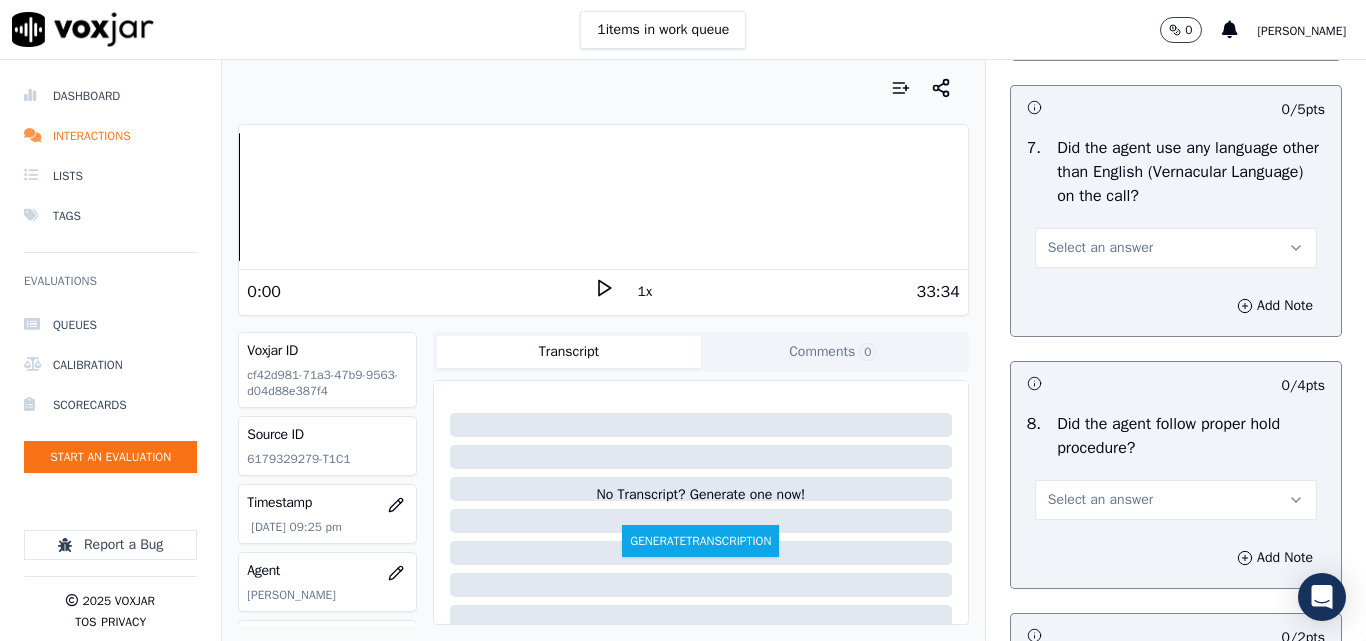 scroll, scrollTop: 3000, scrollLeft: 0, axis: vertical 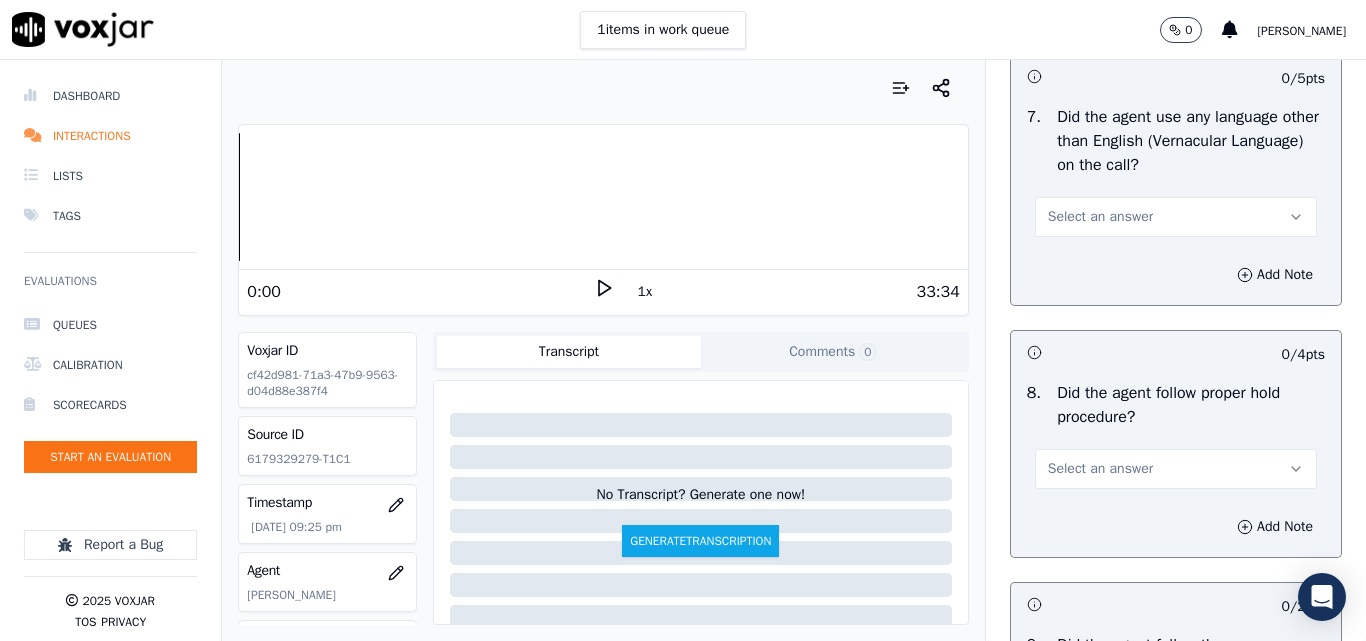 click on "Select an answer" at bounding box center [1100, 217] 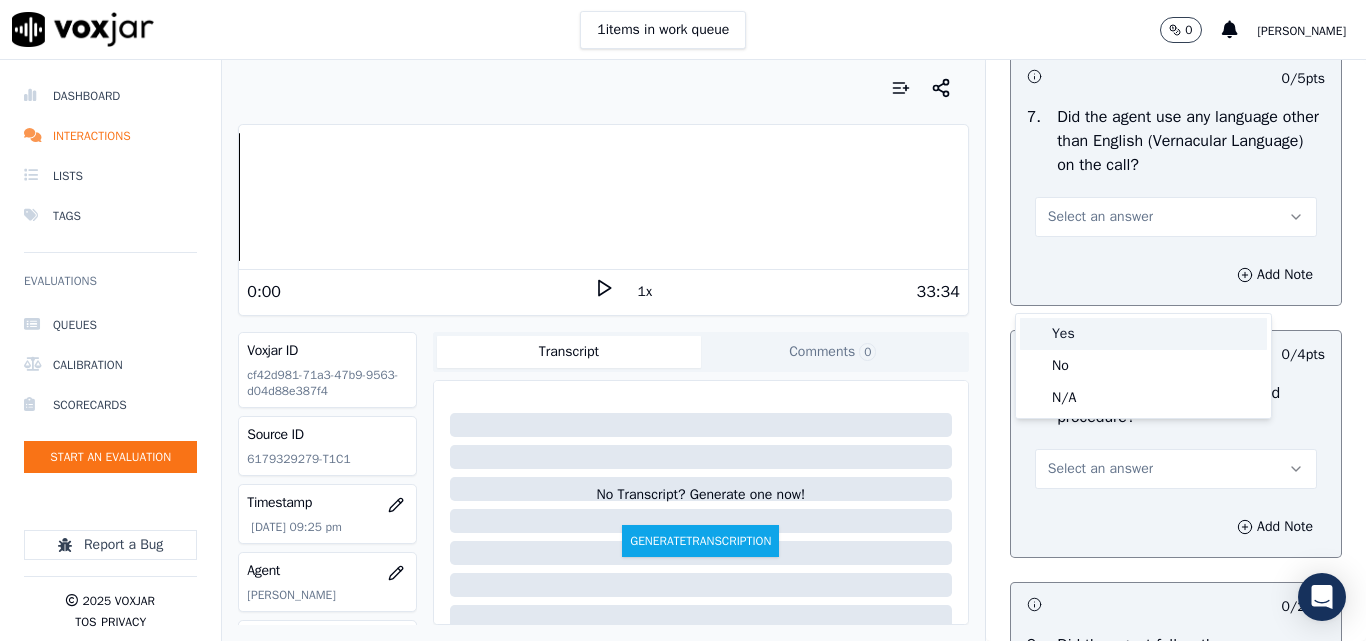 click on "Yes" at bounding box center [1143, 334] 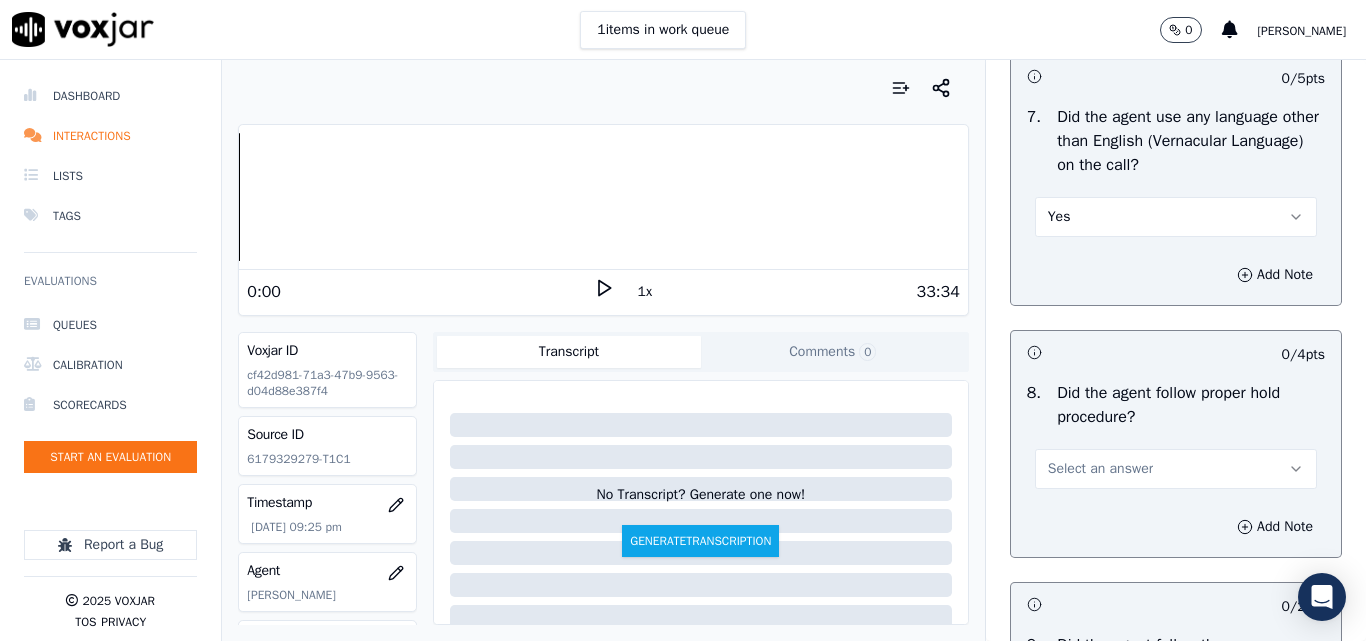 click on "Yes" at bounding box center [1176, 217] 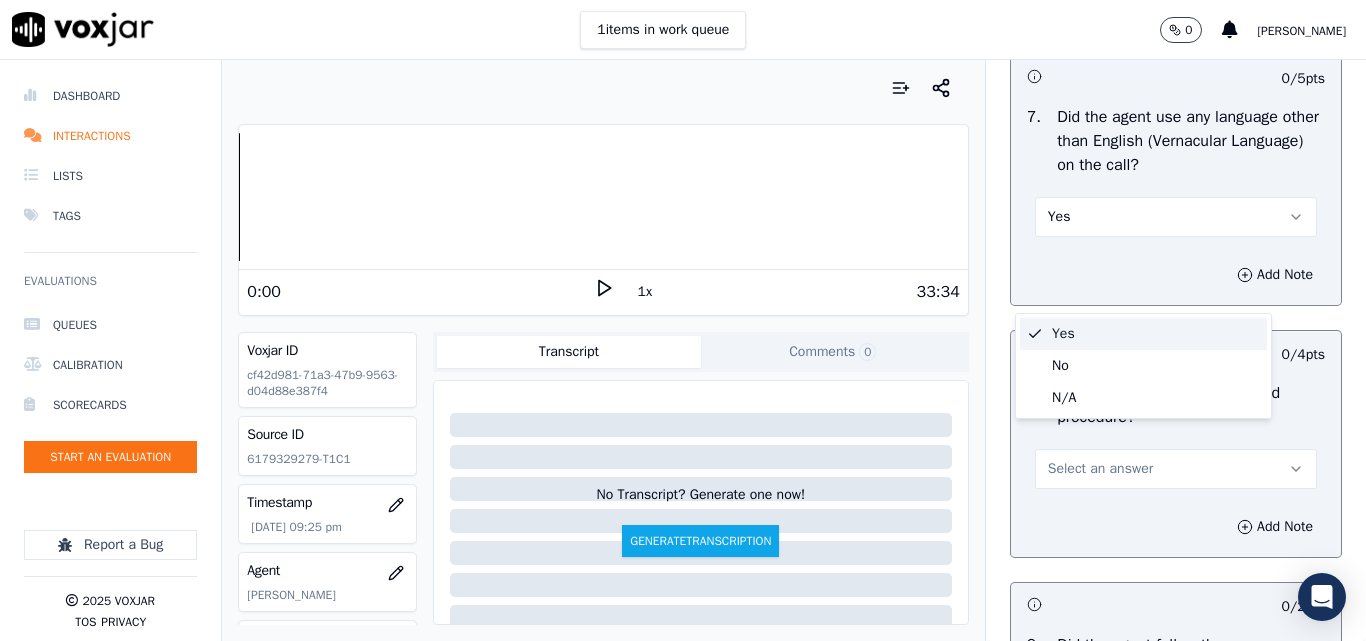 click on "Yes" at bounding box center [1176, 217] 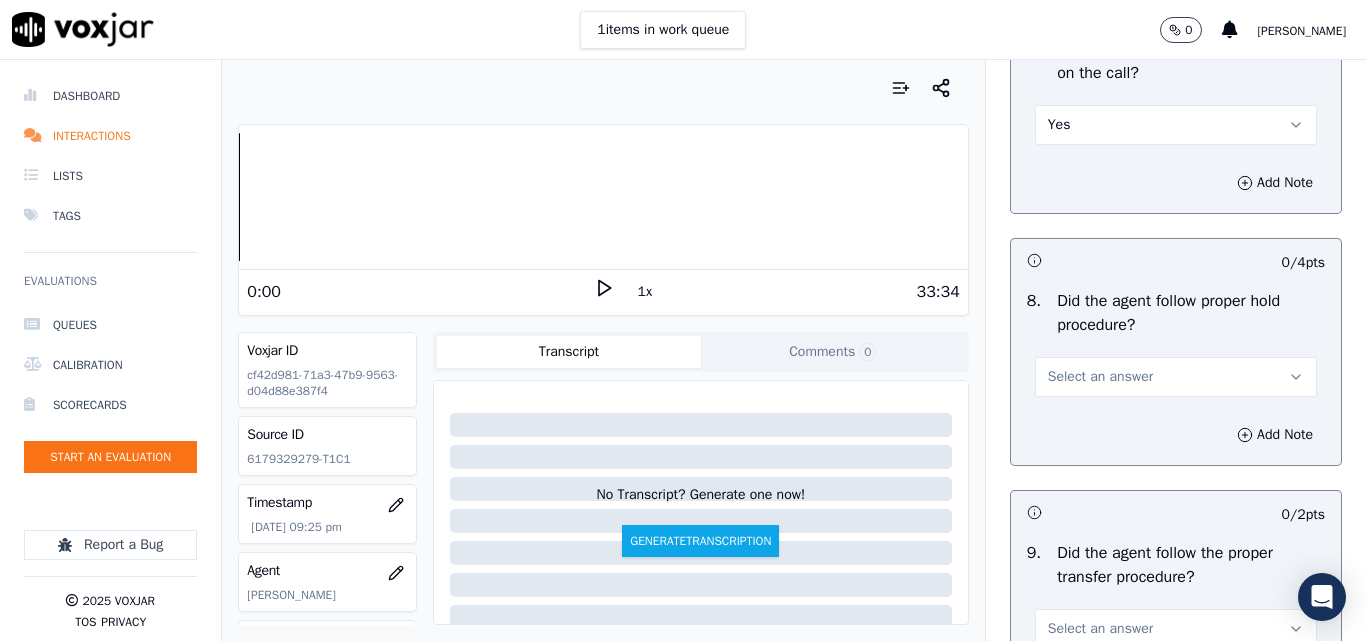 scroll, scrollTop: 3200, scrollLeft: 0, axis: vertical 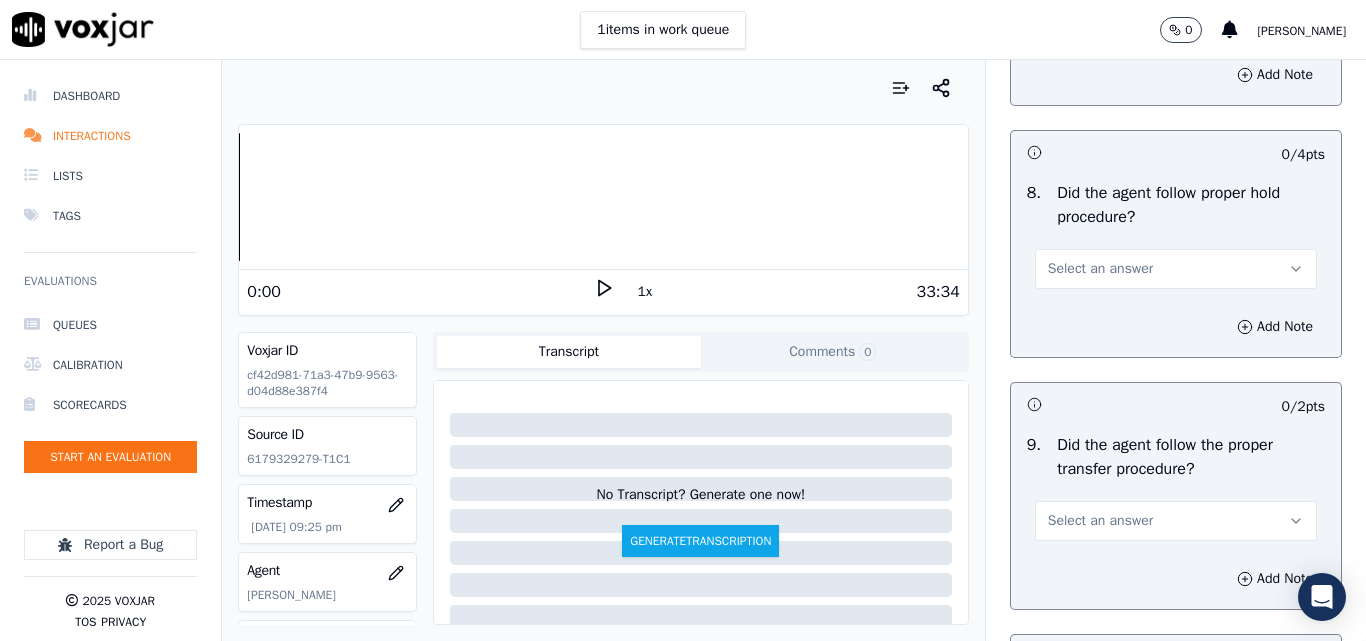 click on "Select an answer" at bounding box center (1100, 269) 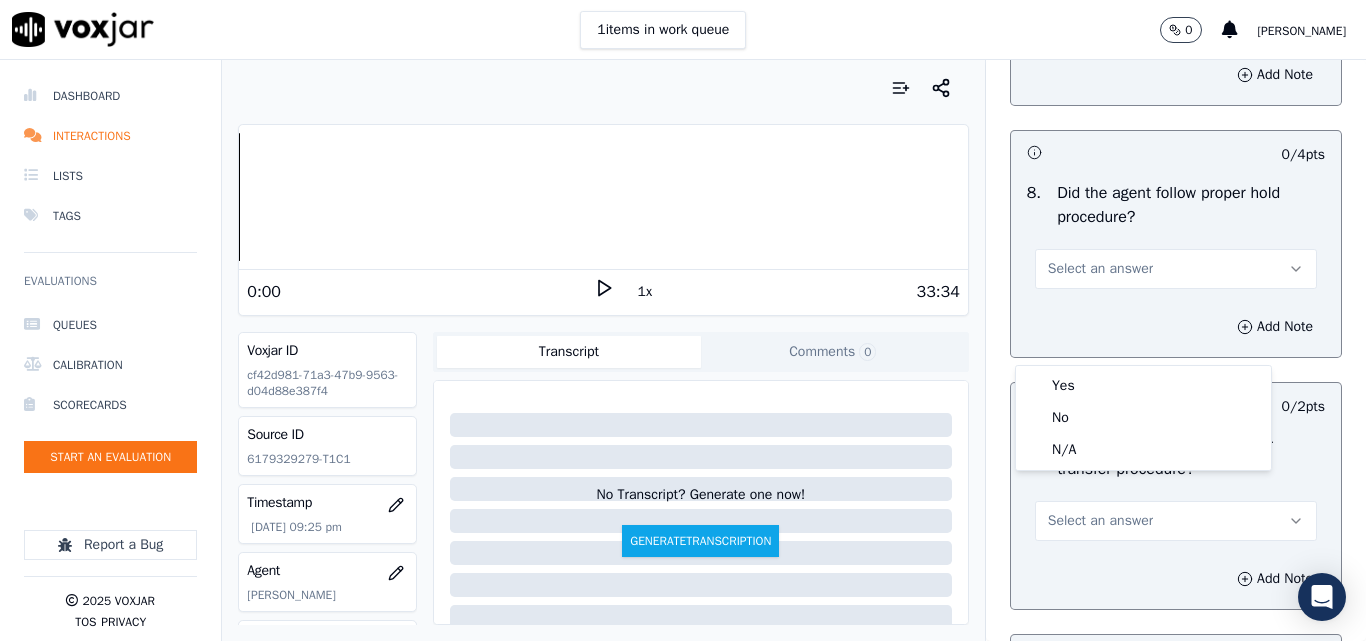 click on "Yes   No     N/A" at bounding box center [1143, 418] 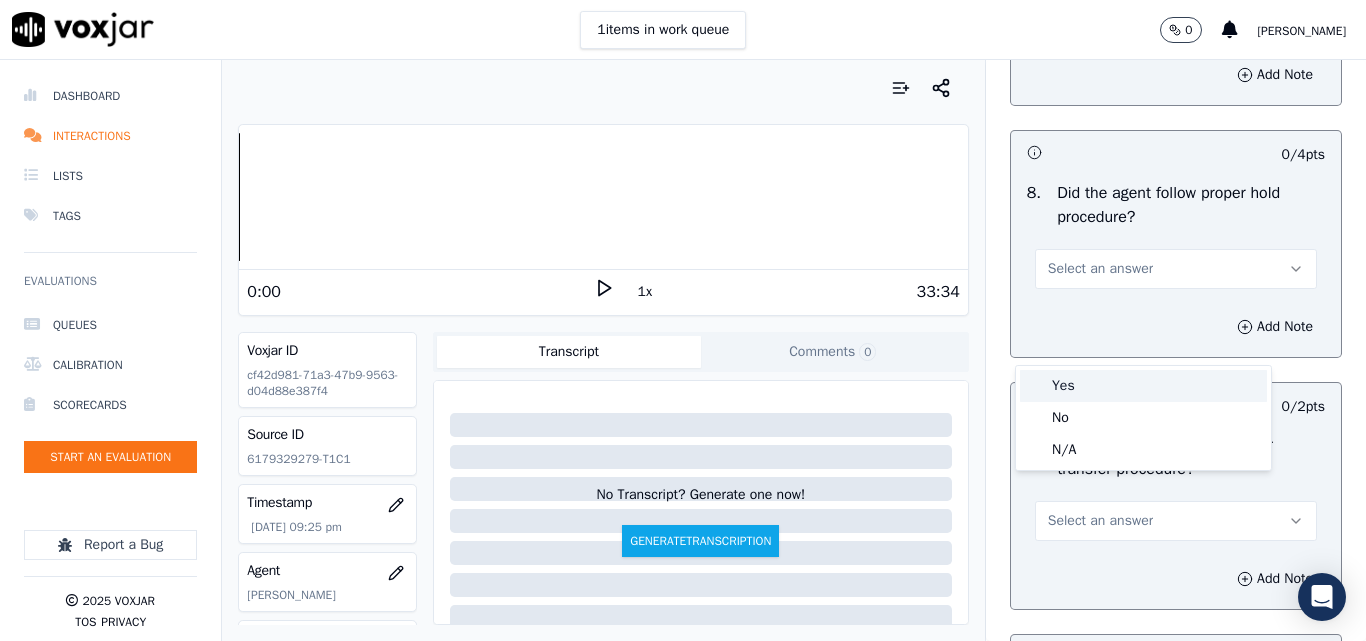 click on "Yes" at bounding box center (1143, 386) 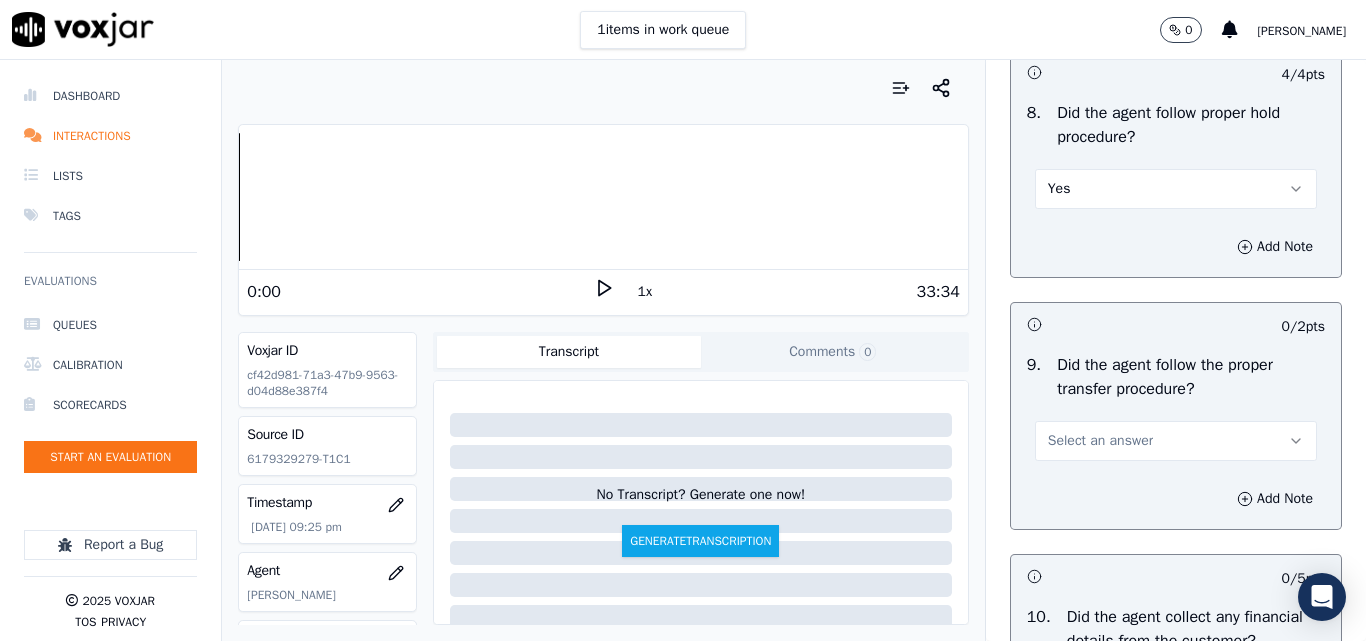 scroll, scrollTop: 3400, scrollLeft: 0, axis: vertical 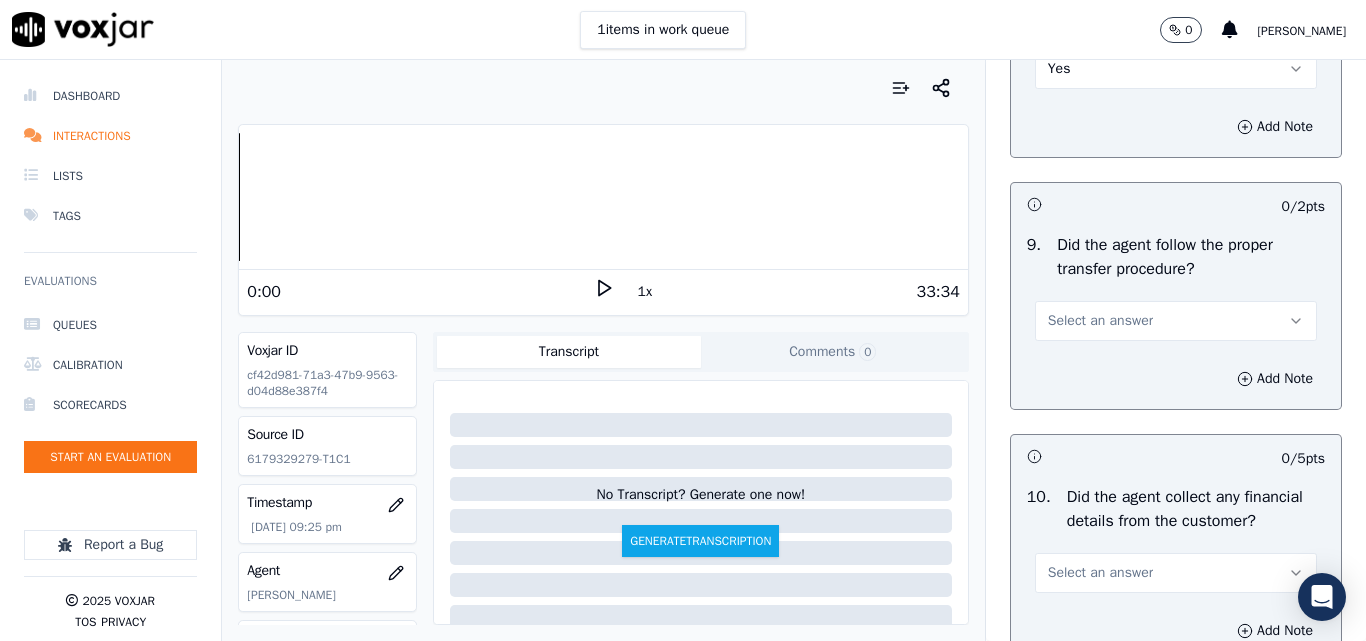 click on "Select an answer" at bounding box center (1100, 321) 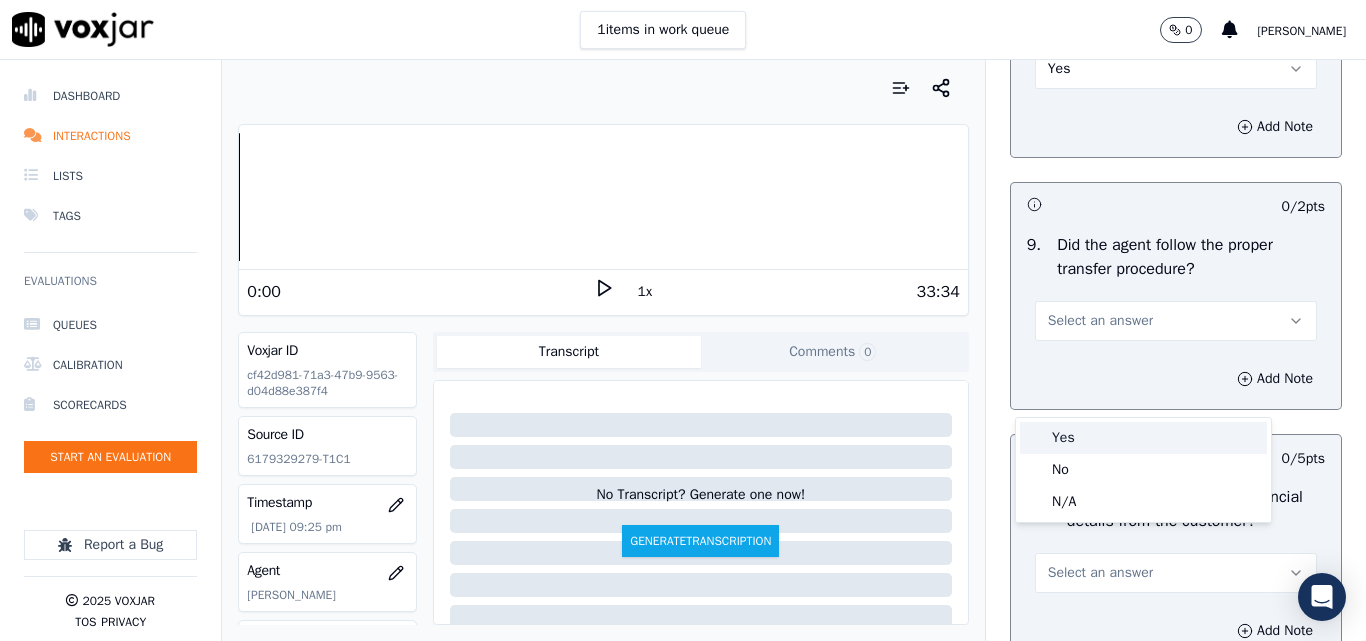 click on "Yes" at bounding box center [1143, 438] 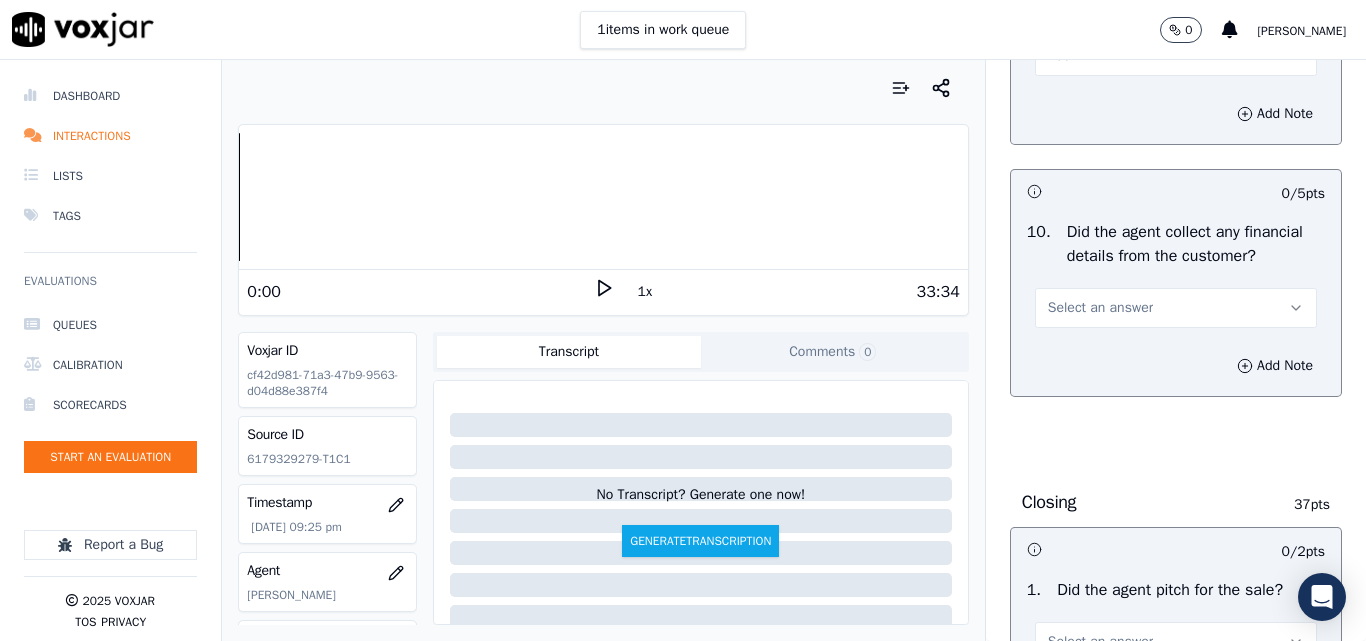 scroll, scrollTop: 3700, scrollLeft: 0, axis: vertical 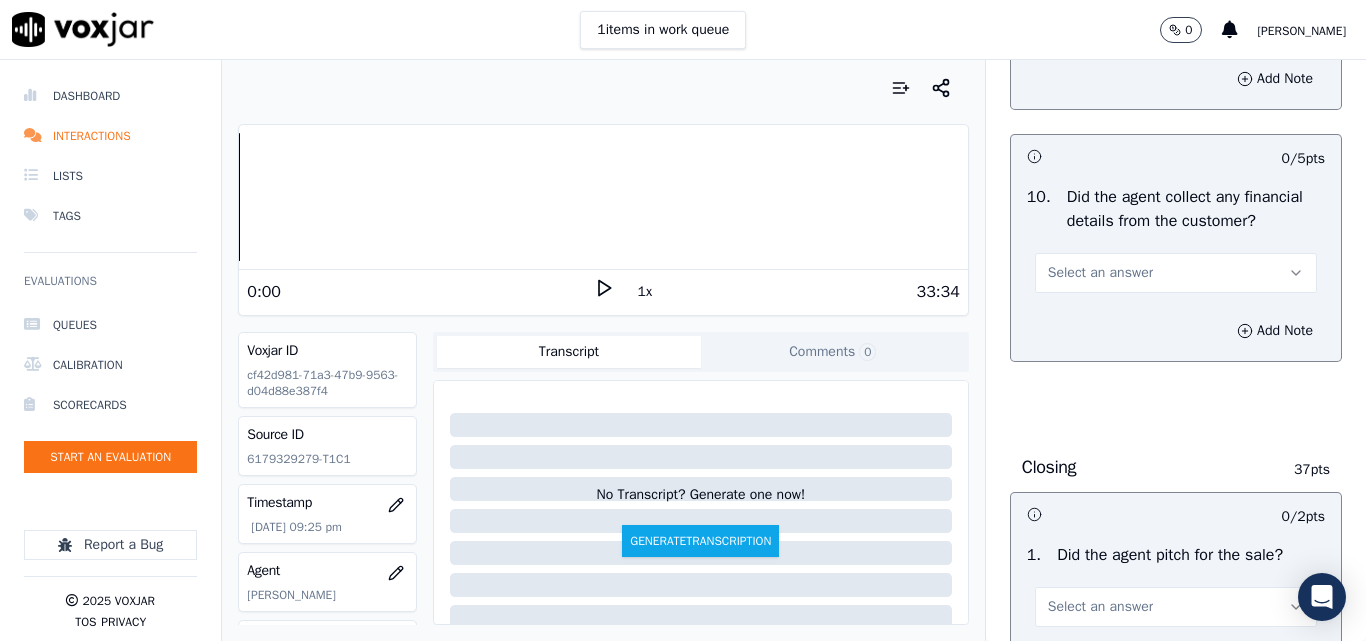 click on "Select an answer" at bounding box center (1100, 273) 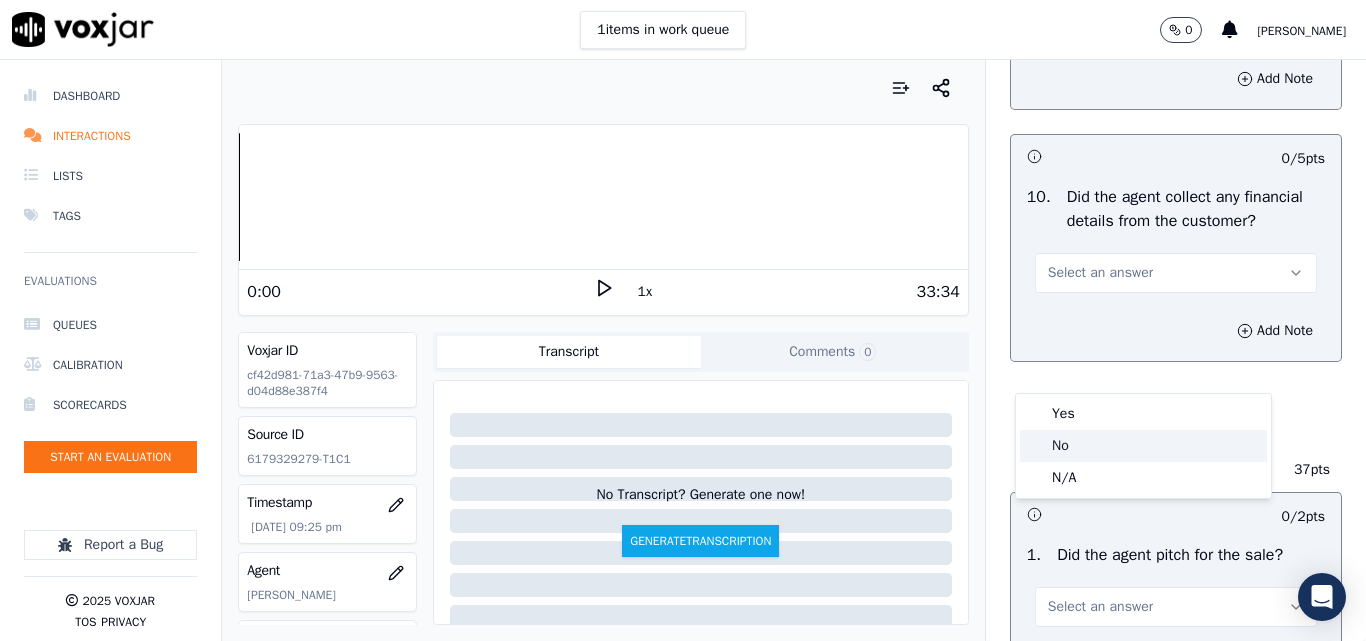 click on "No" 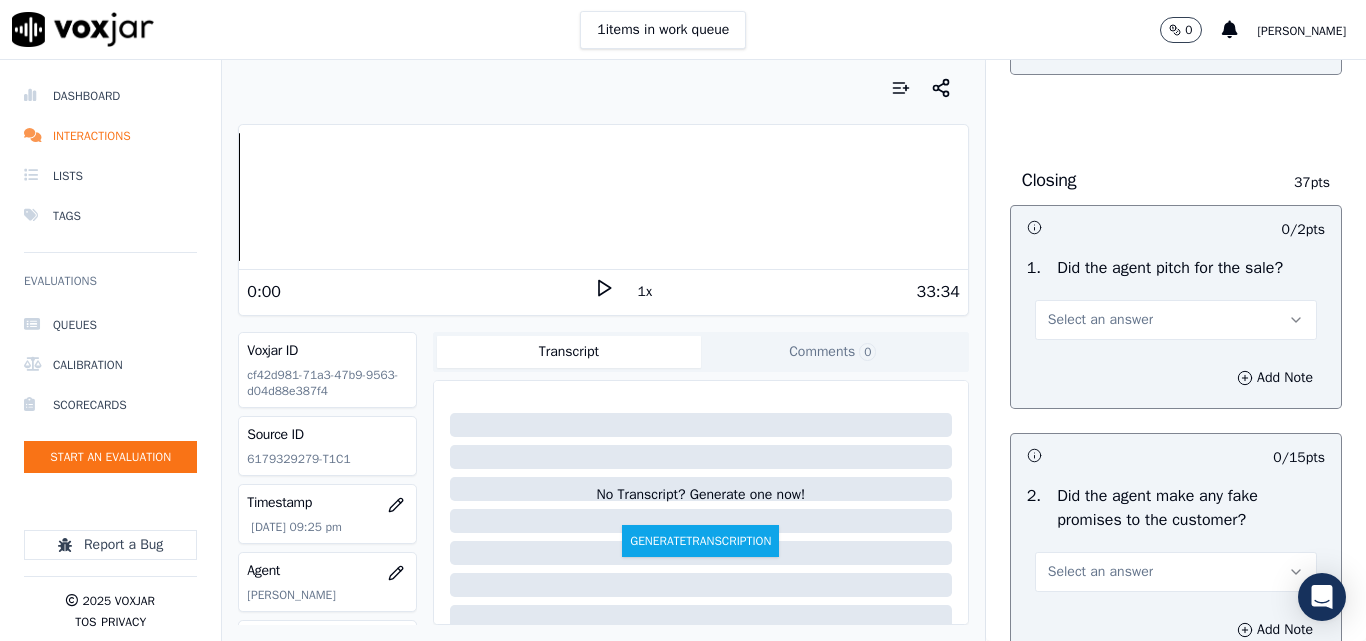 scroll, scrollTop: 4100, scrollLeft: 0, axis: vertical 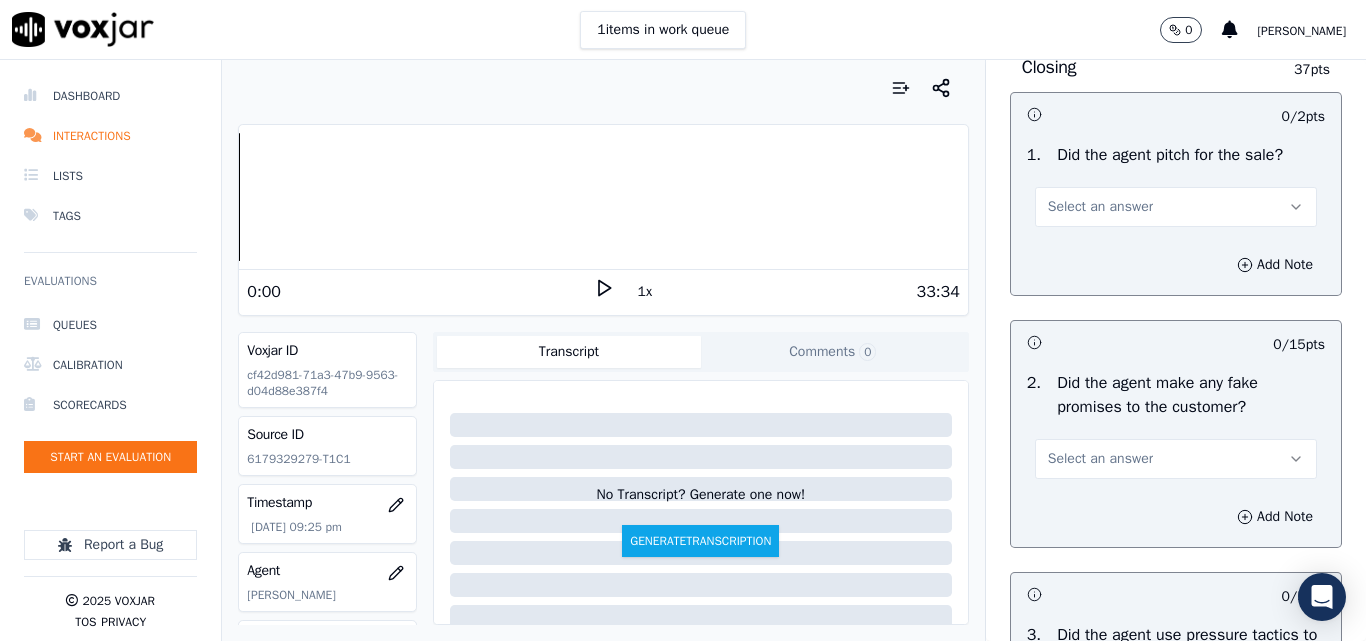 click on "Select an answer" at bounding box center [1100, 207] 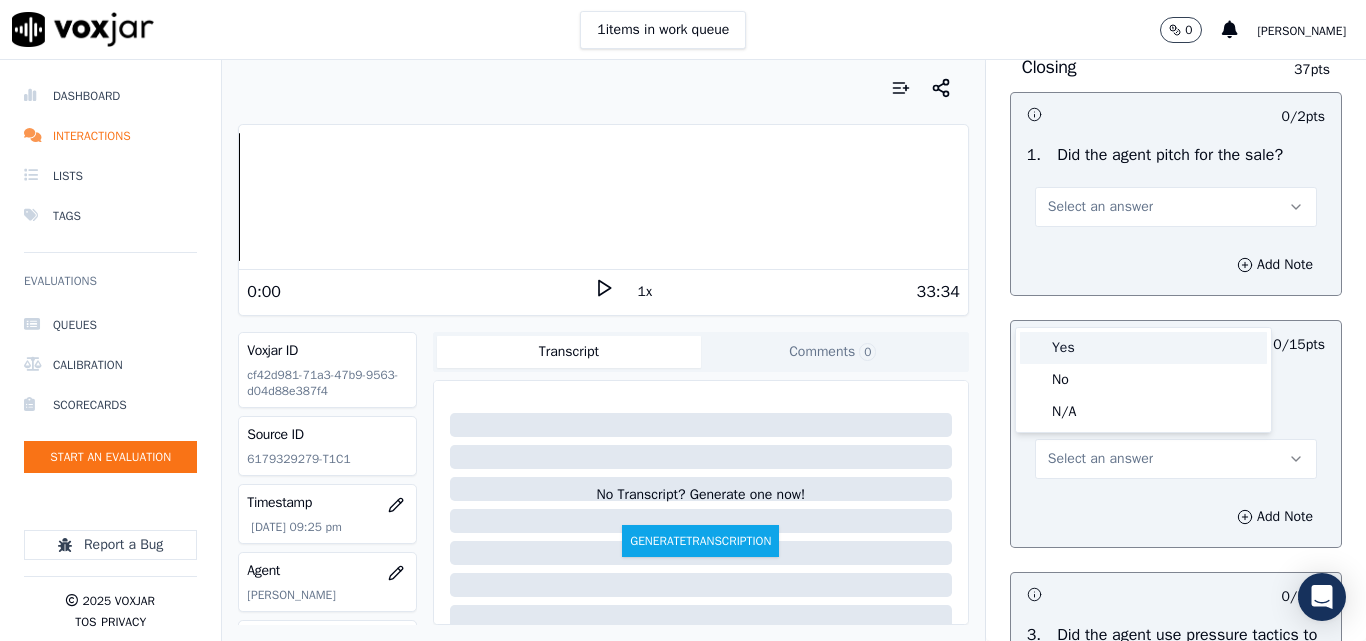 click on "Yes" at bounding box center (1143, 348) 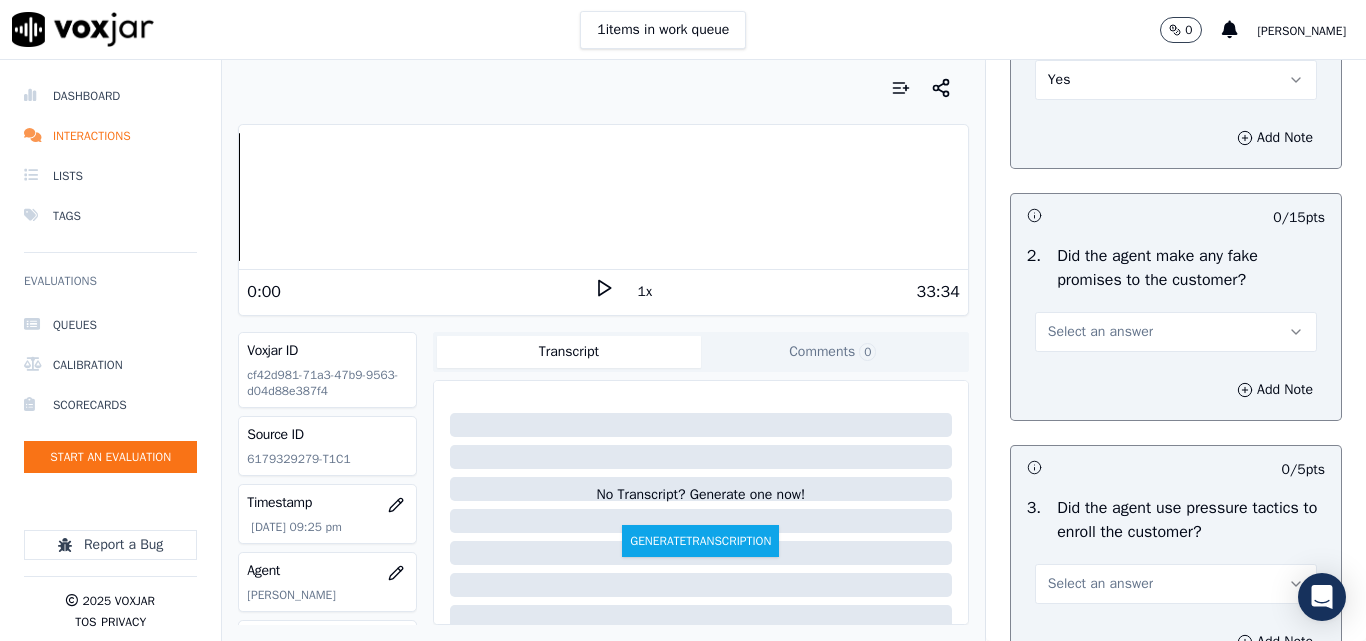 scroll, scrollTop: 4400, scrollLeft: 0, axis: vertical 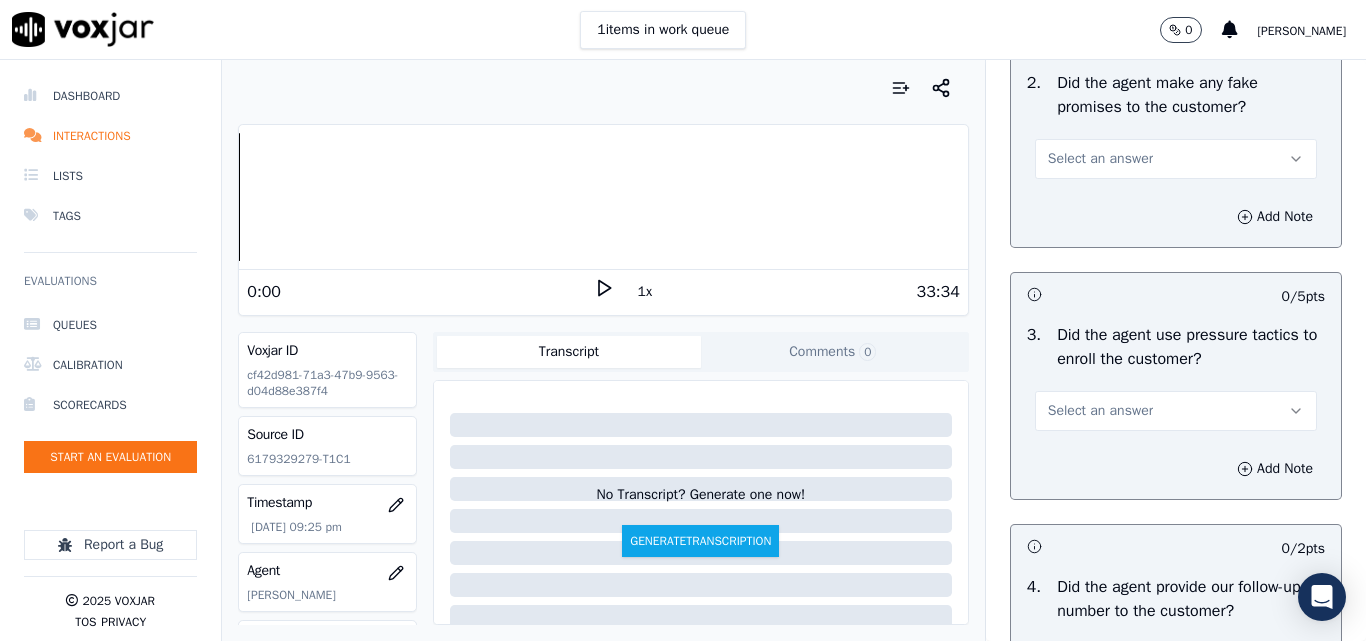 click on "Select an answer" at bounding box center [1100, 159] 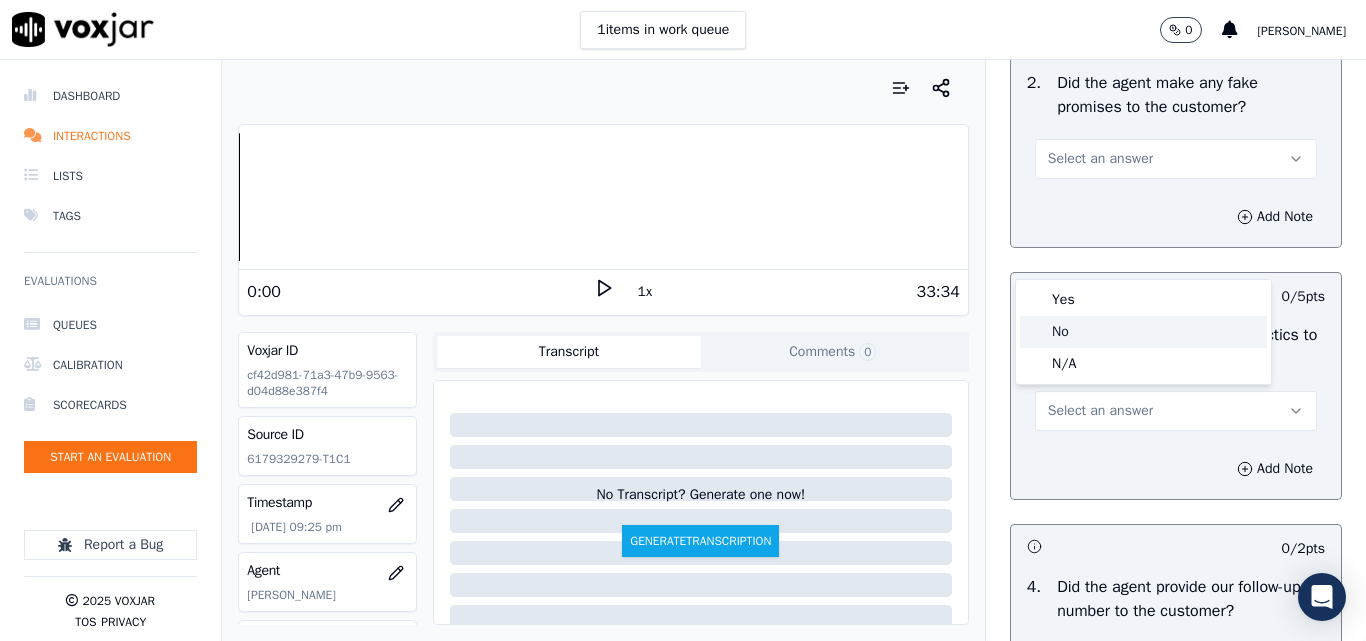 drag, startPoint x: 1082, startPoint y: 330, endPoint x: 1094, endPoint y: 297, distance: 35.1141 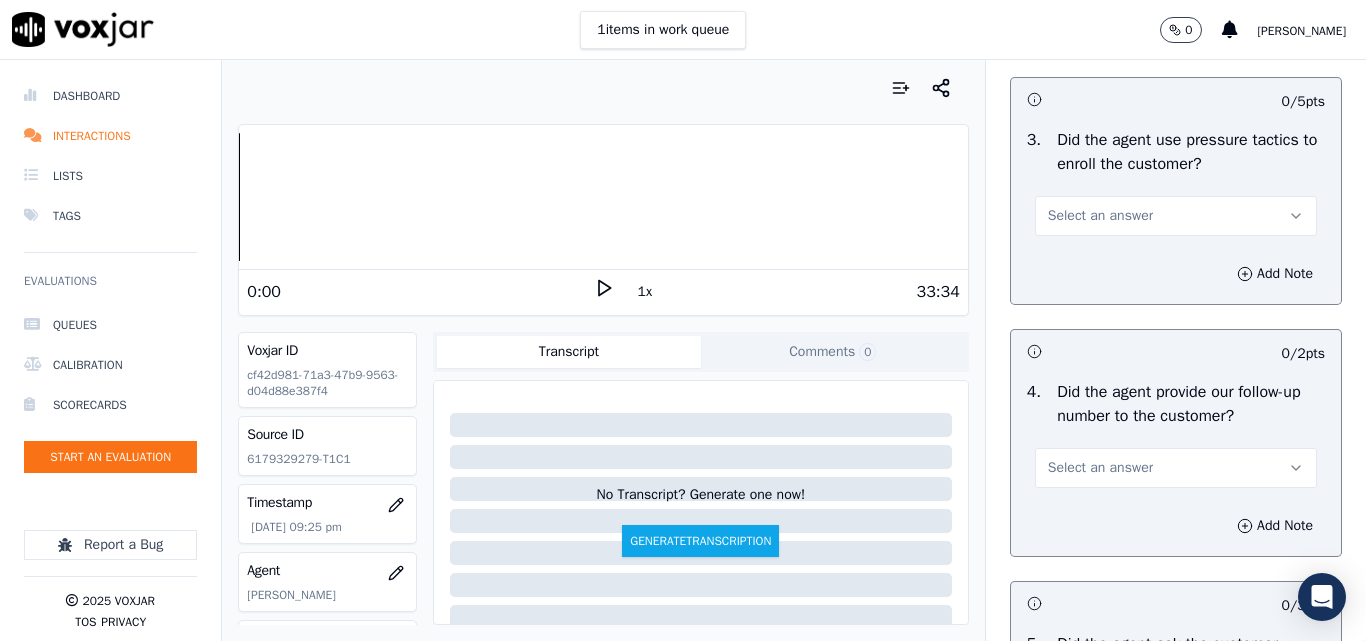 scroll, scrollTop: 4600, scrollLeft: 0, axis: vertical 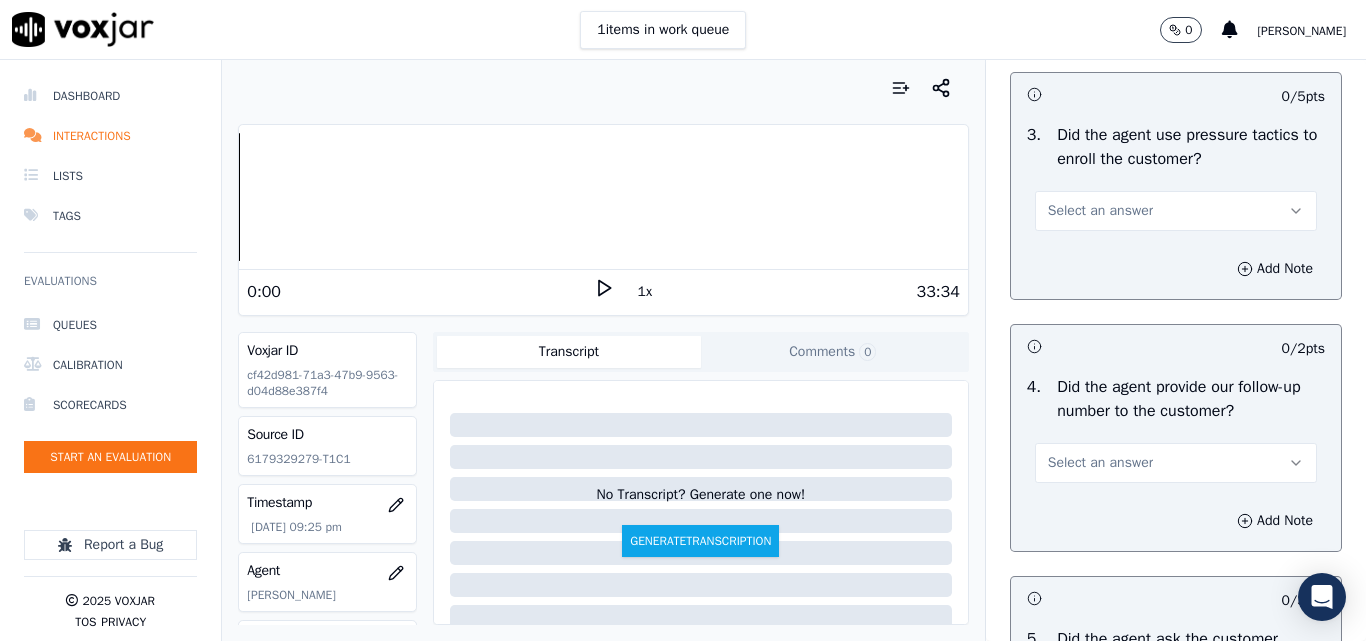 click on "Select an answer" at bounding box center [1176, 211] 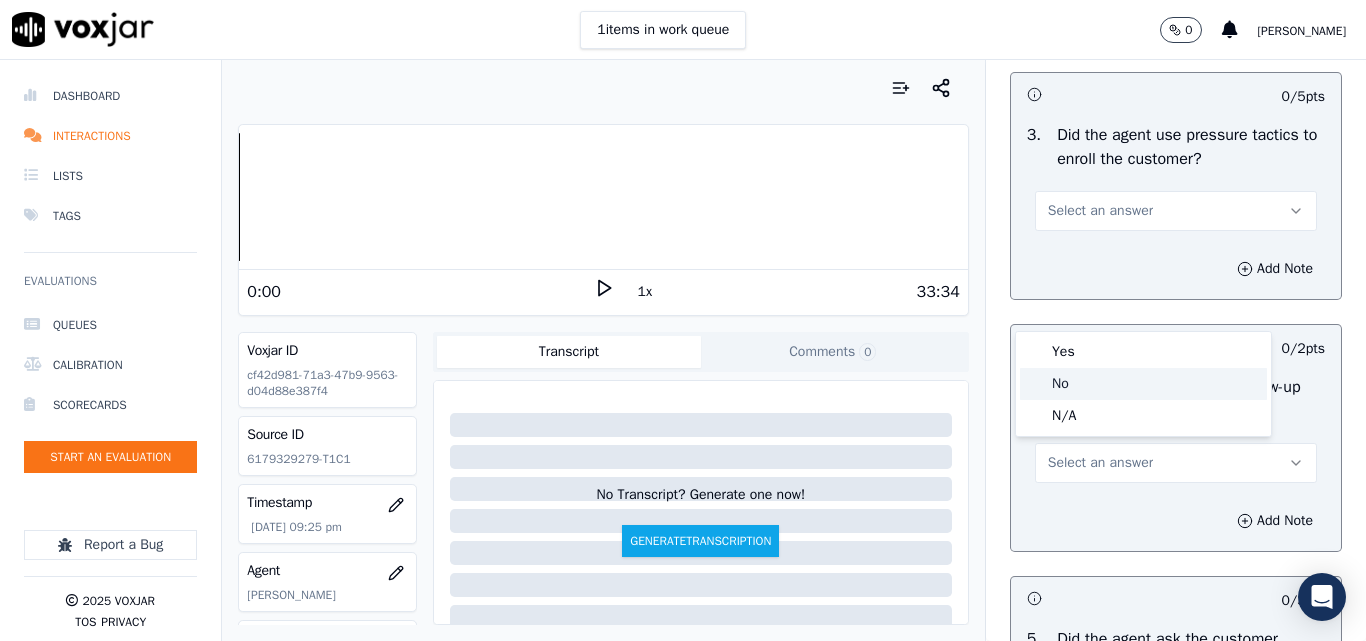 click on "No" 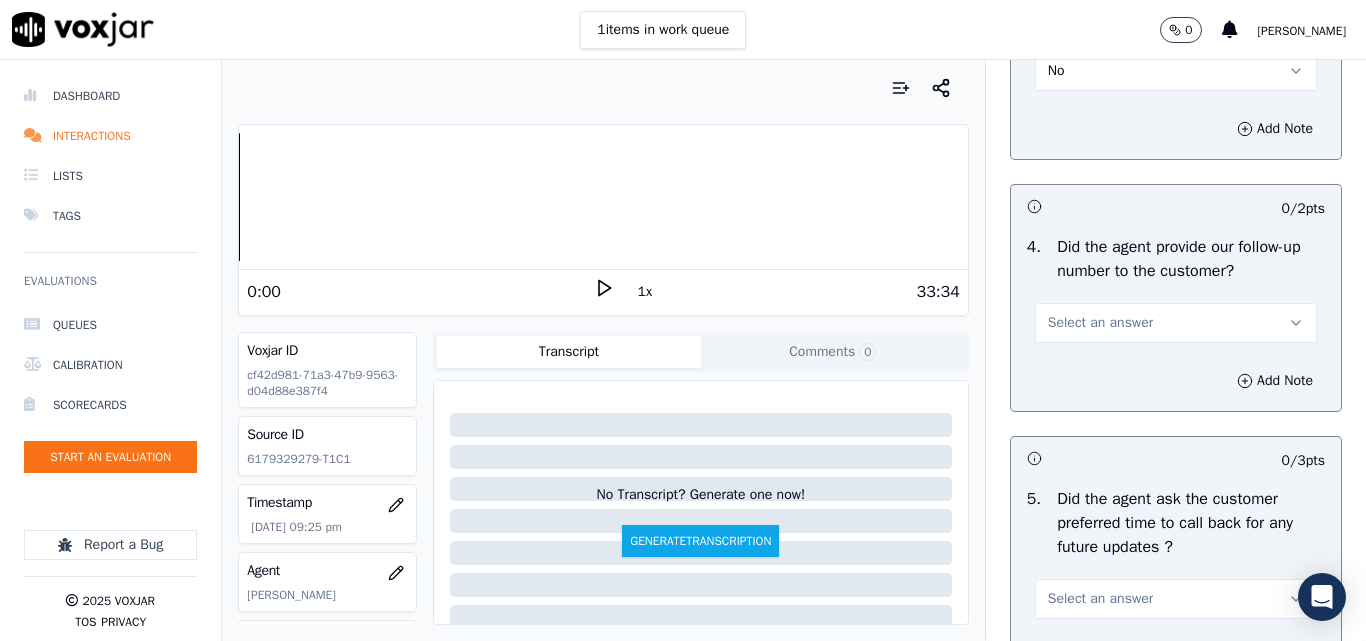 scroll, scrollTop: 4900, scrollLeft: 0, axis: vertical 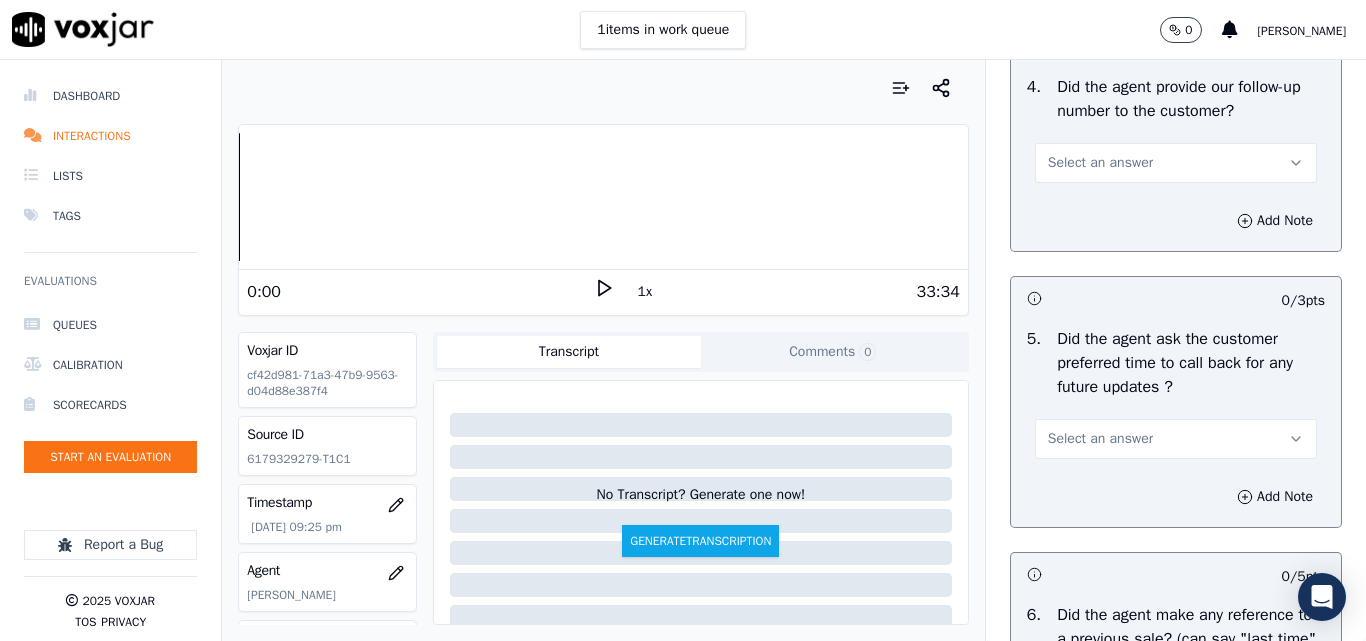 click on "Select an answer" at bounding box center (1100, 163) 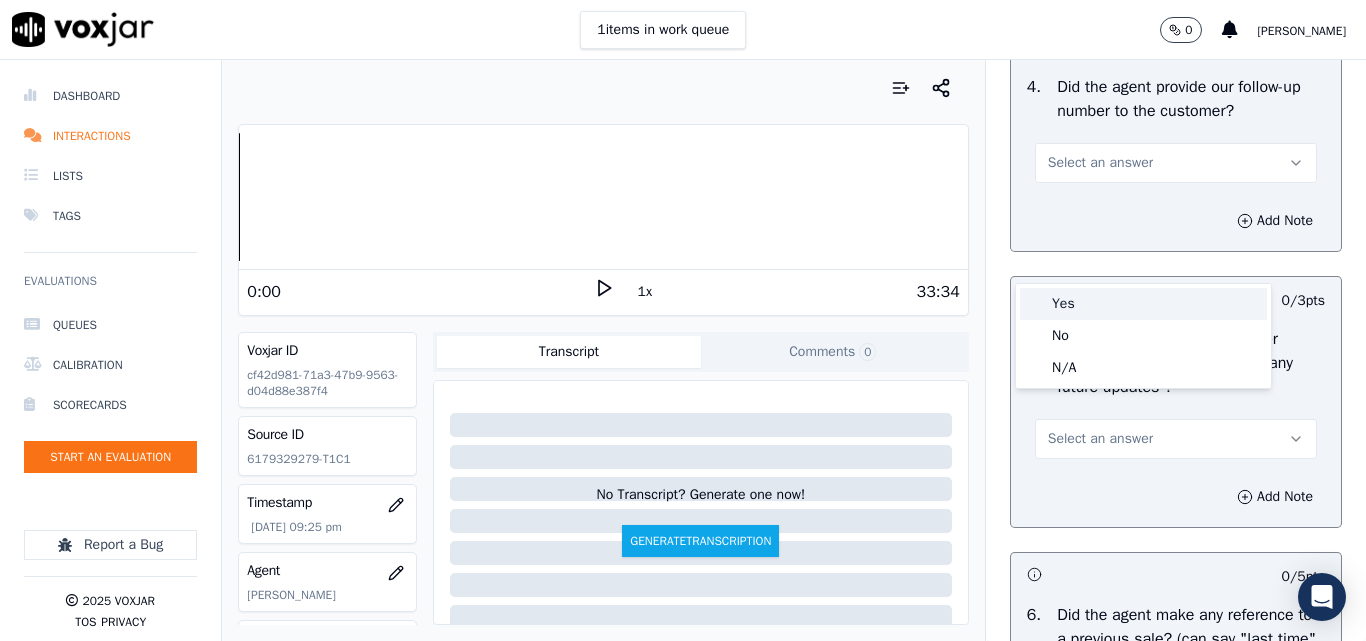click on "Yes" at bounding box center [1143, 304] 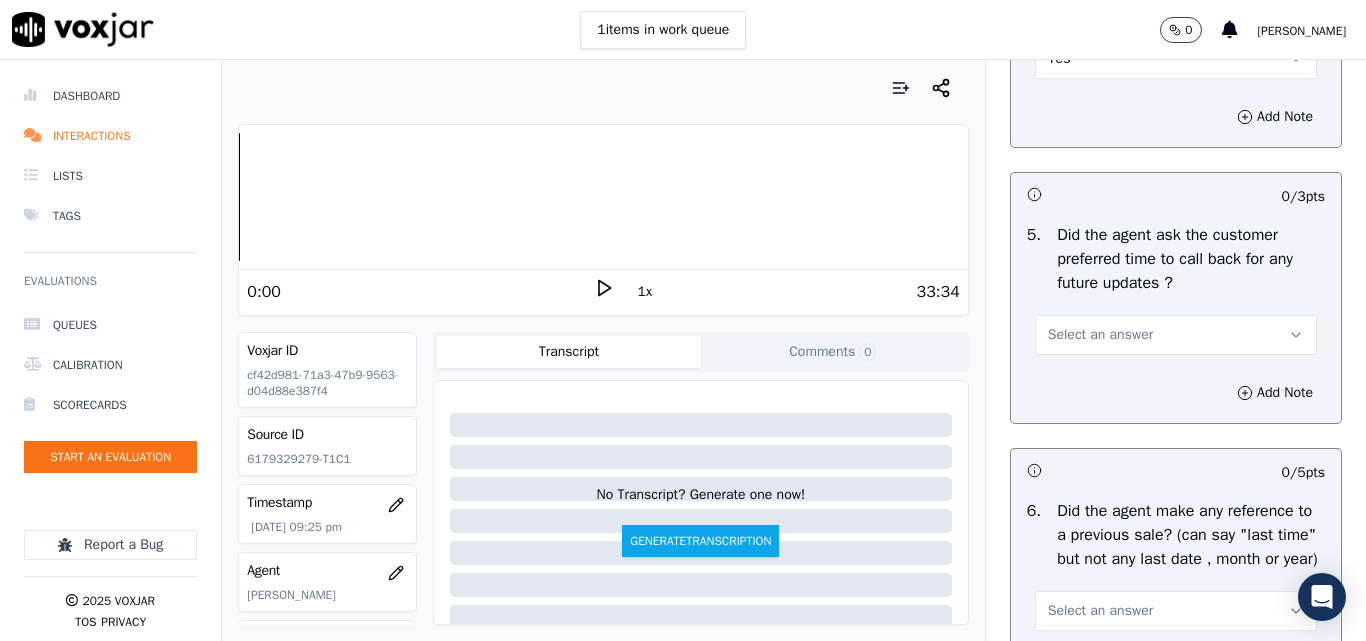 scroll, scrollTop: 5100, scrollLeft: 0, axis: vertical 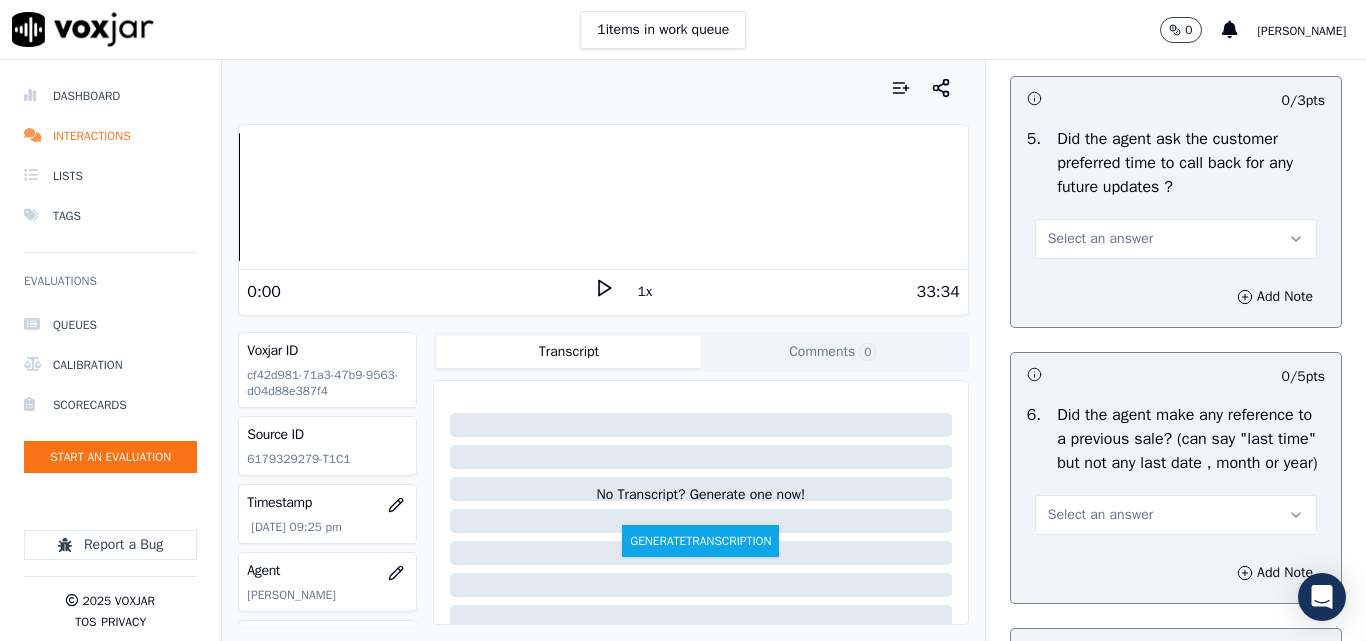 click on "Select an answer" at bounding box center (1176, 239) 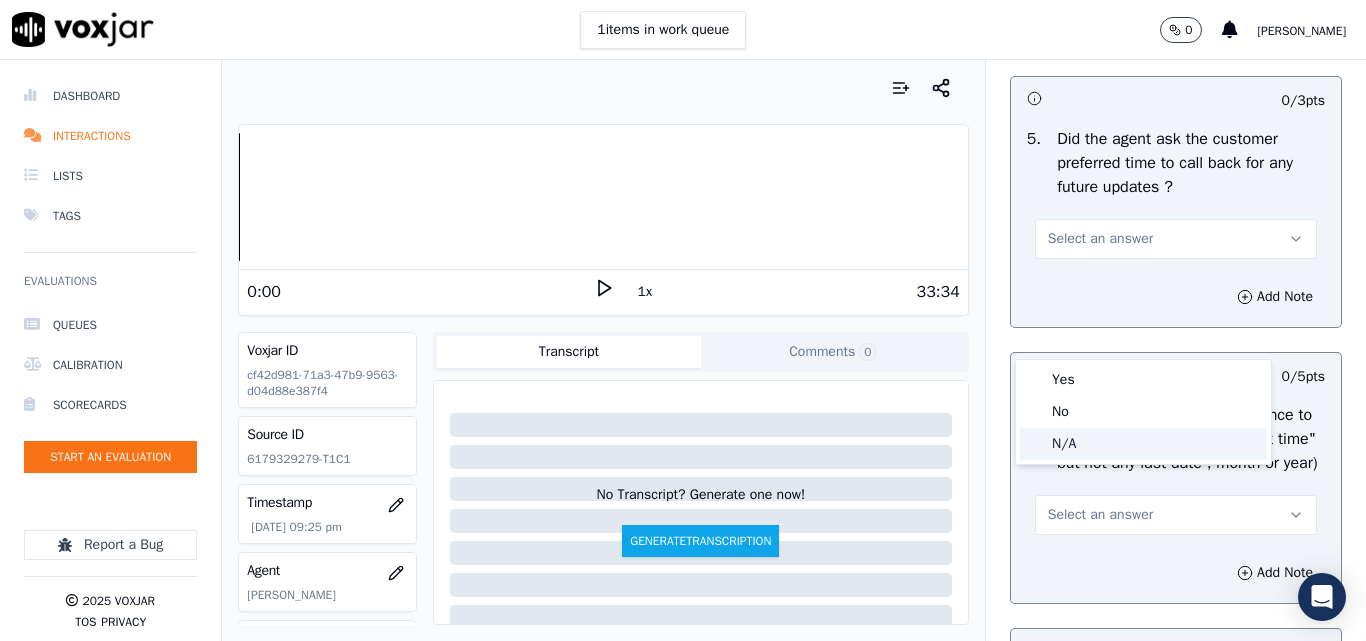 click on "N/A" 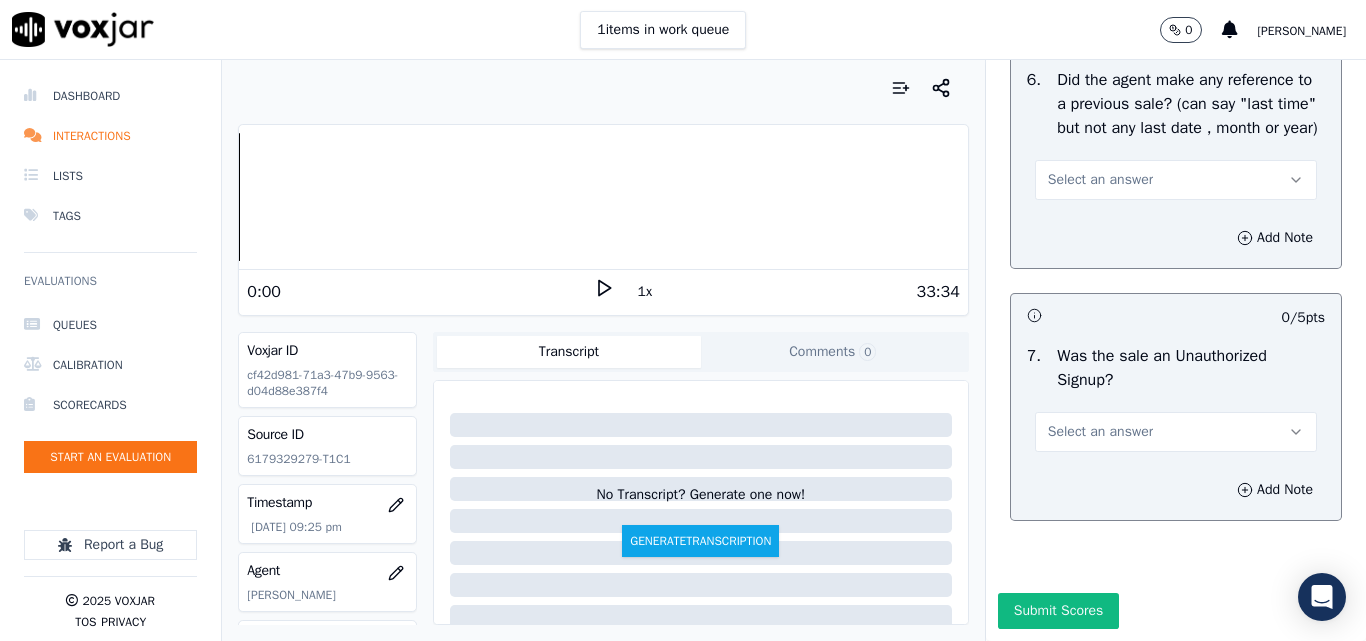scroll, scrollTop: 5500, scrollLeft: 0, axis: vertical 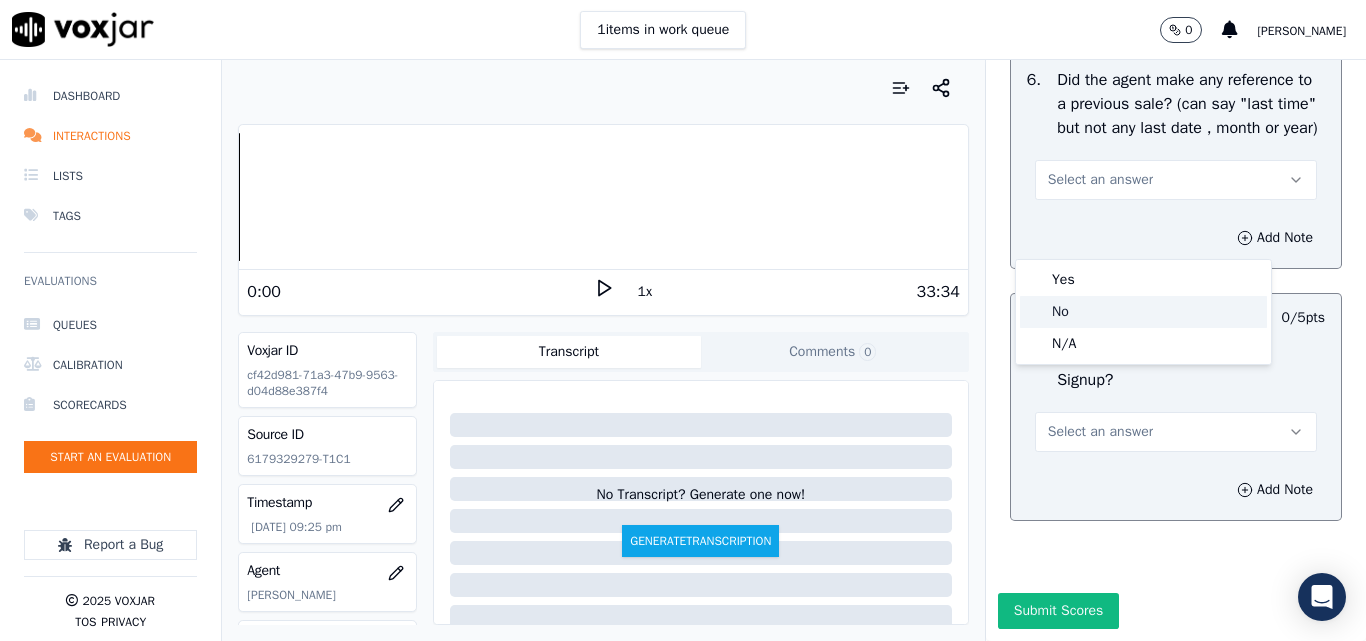 click on "No" 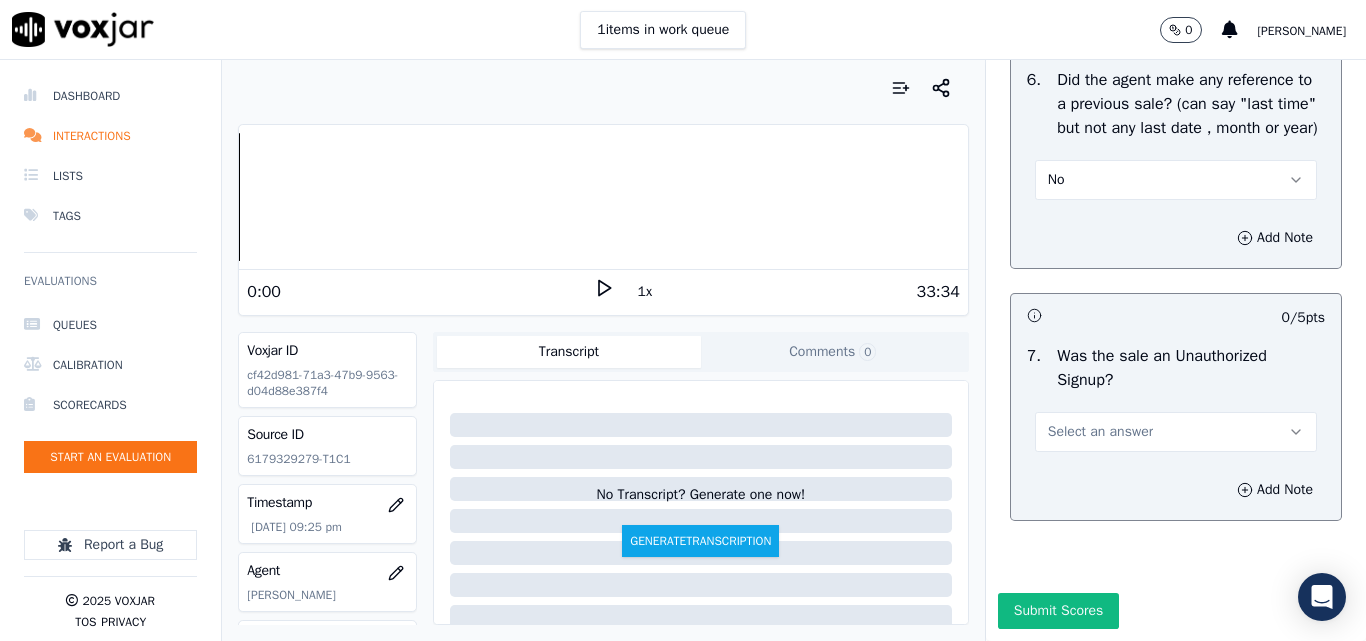 scroll, scrollTop: 5600, scrollLeft: 0, axis: vertical 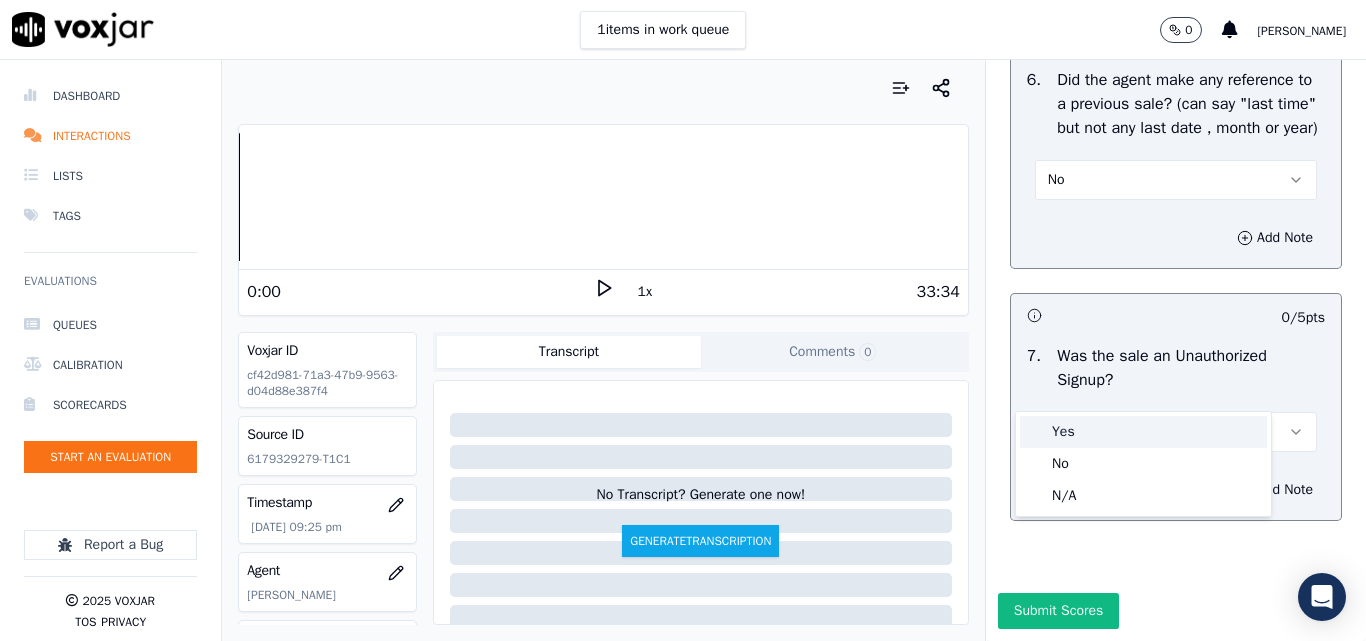 click on "Yes" at bounding box center [1143, 432] 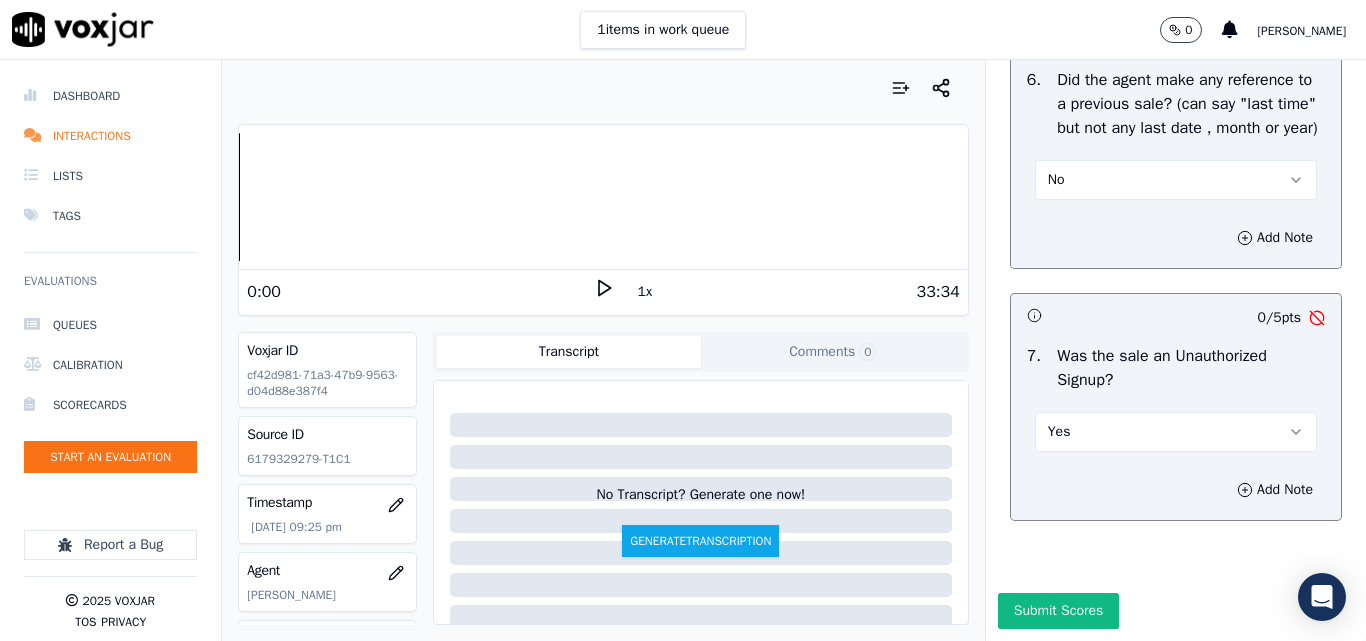 click on "Yes" at bounding box center [1176, 432] 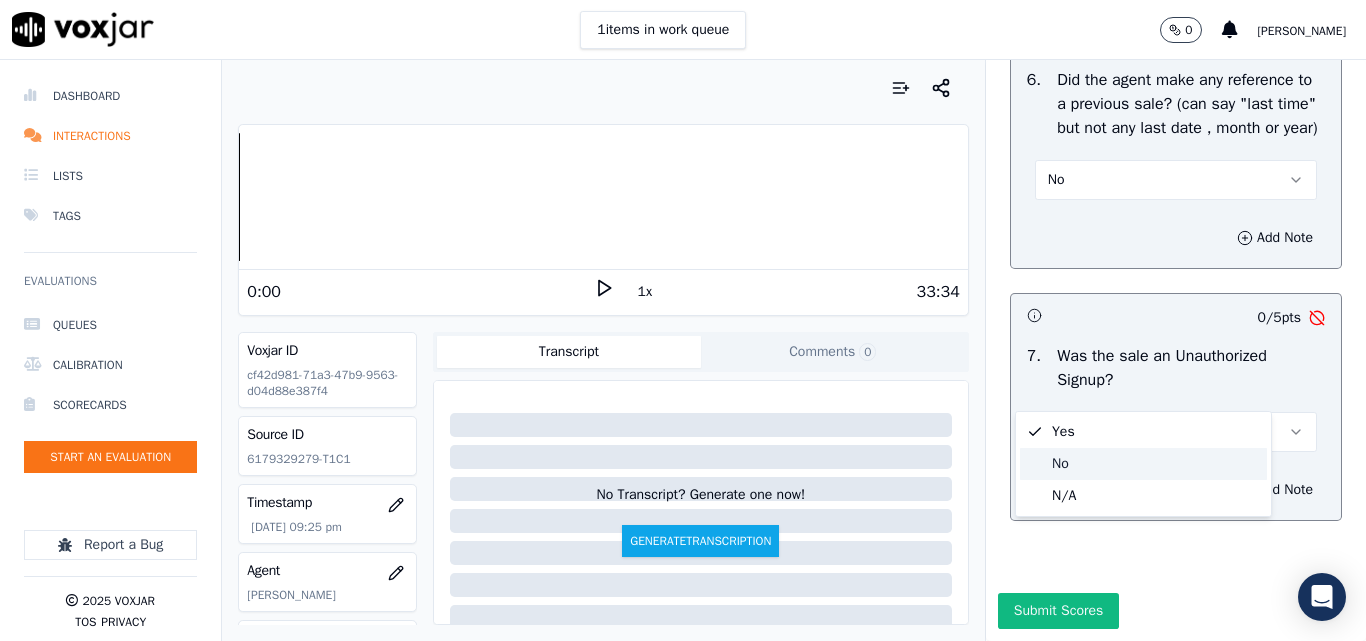 click on "No" 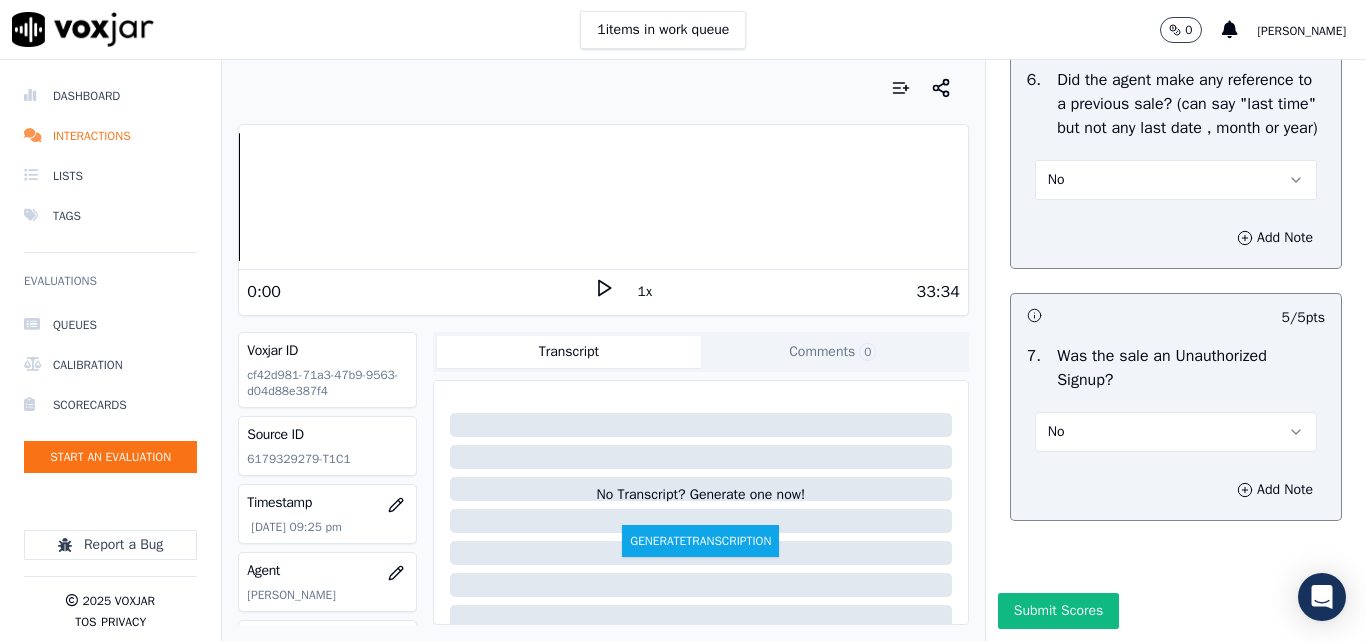 scroll, scrollTop: 5500, scrollLeft: 0, axis: vertical 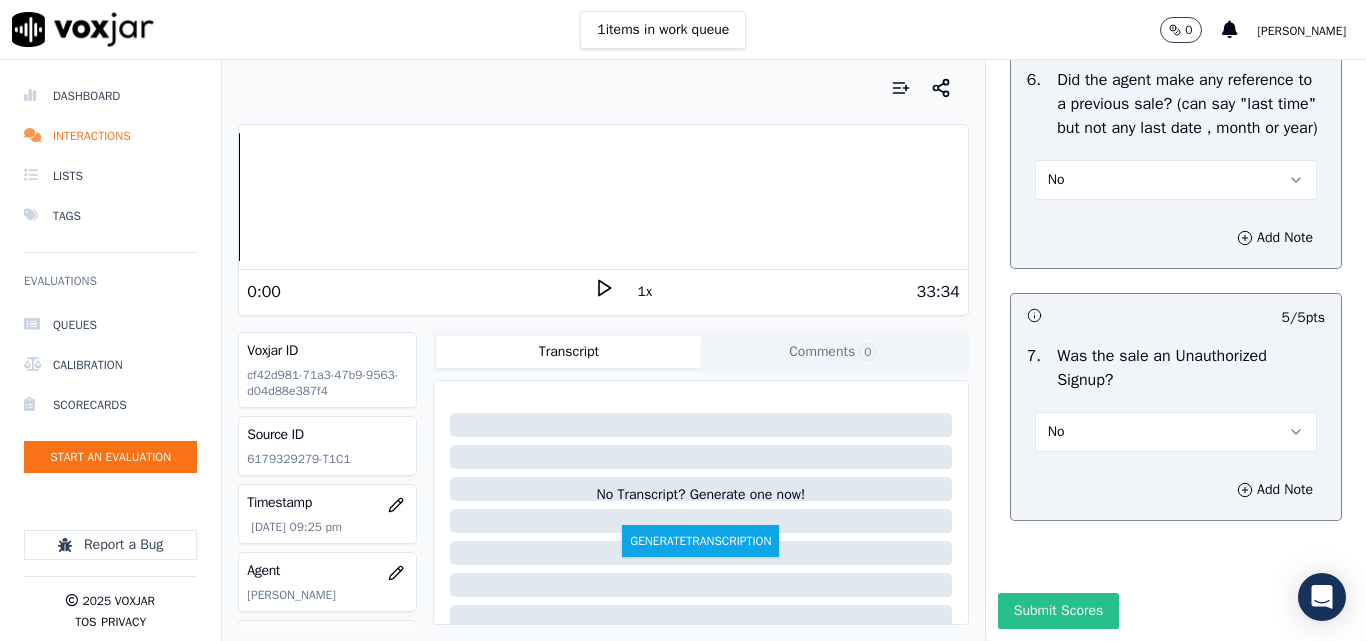 click on "Submit Scores" at bounding box center (1058, 611) 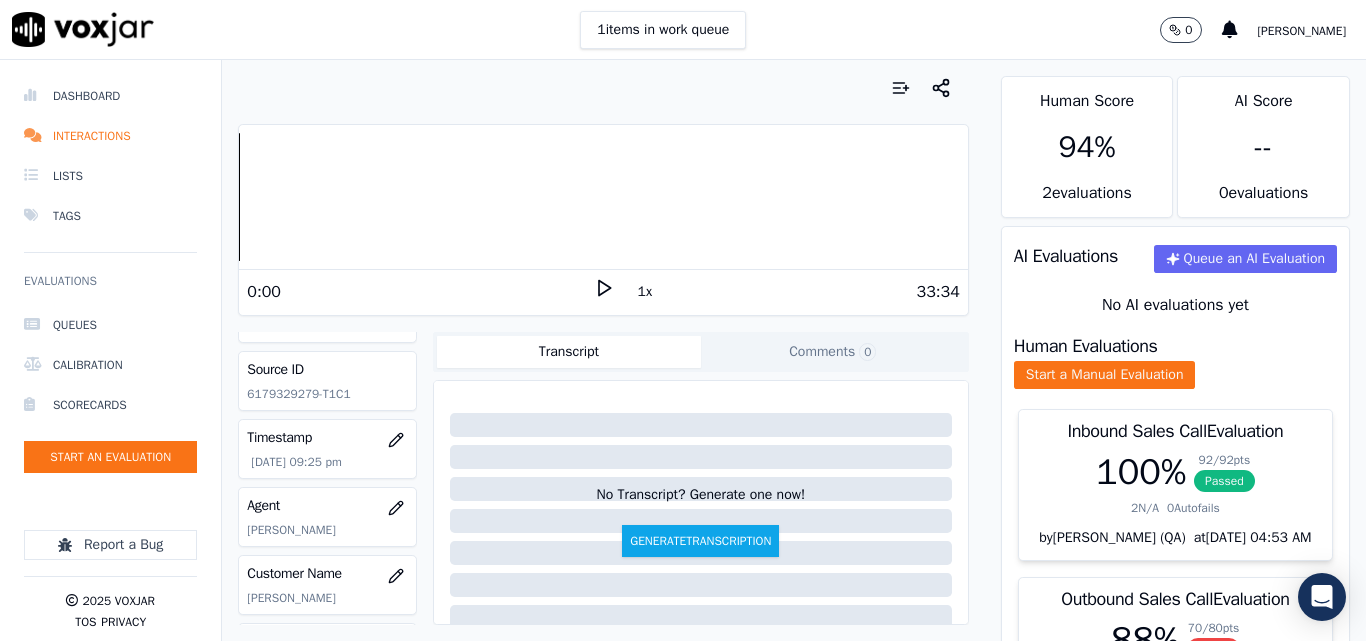 scroll, scrollTop: 200, scrollLeft: 0, axis: vertical 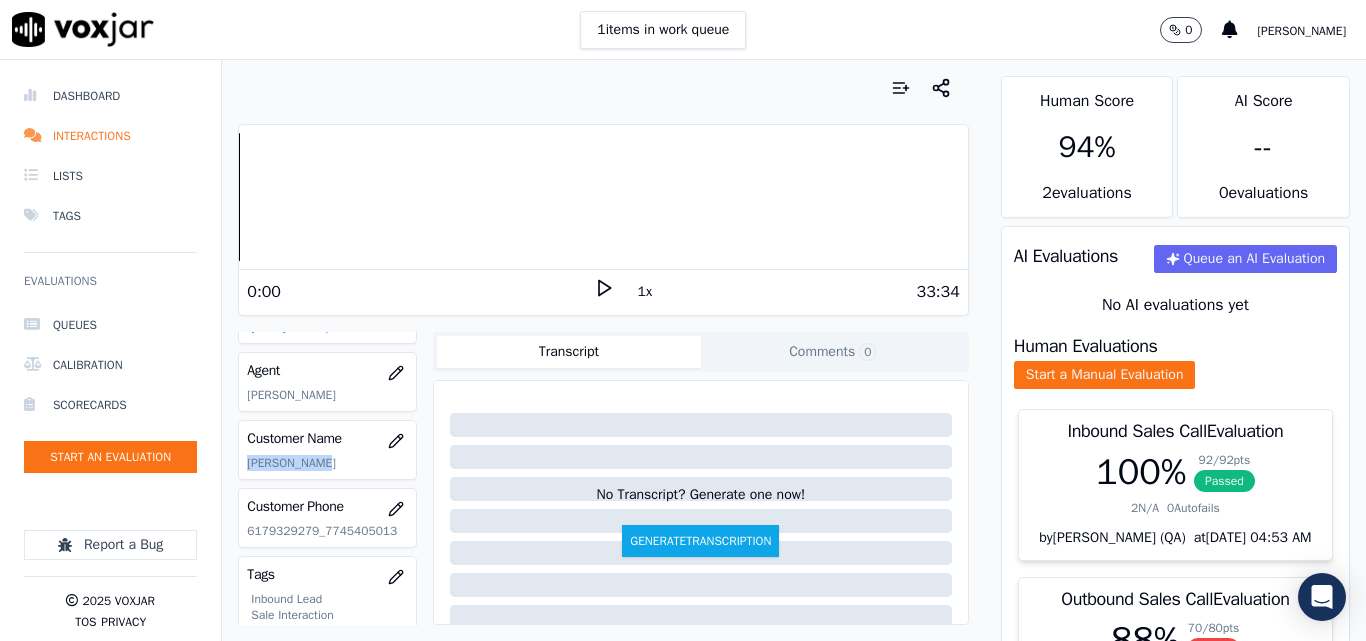 drag, startPoint x: 329, startPoint y: 461, endPoint x: 241, endPoint y: 461, distance: 88 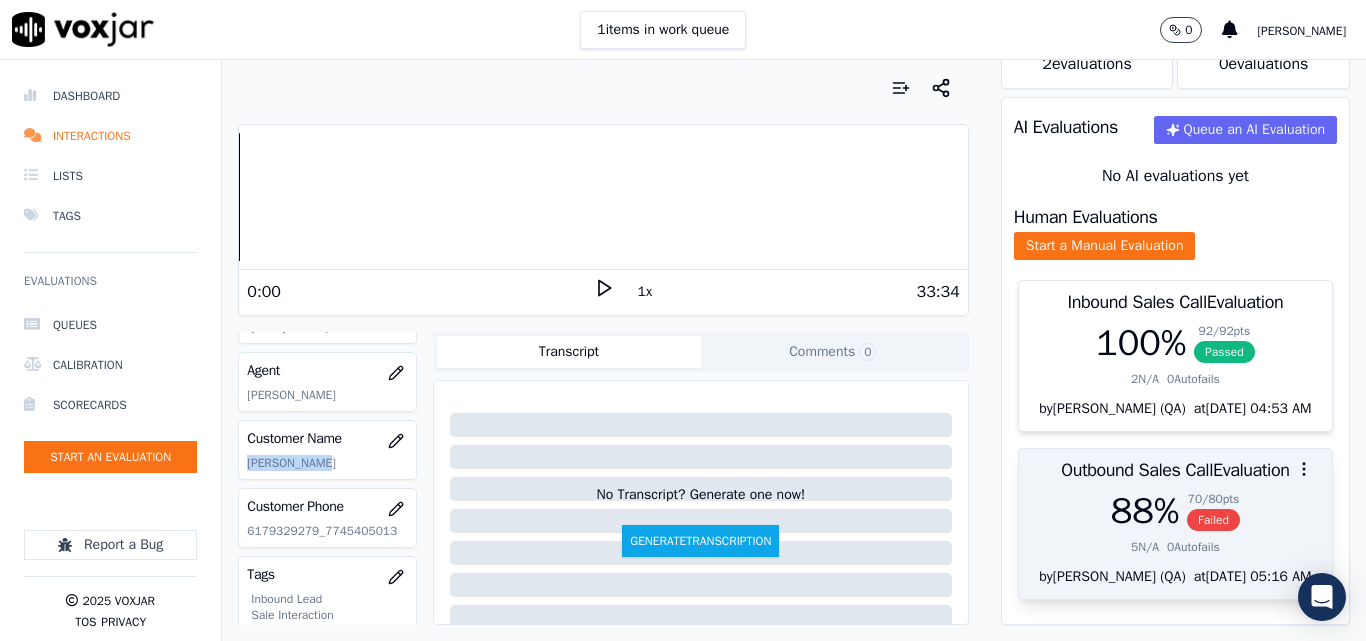 scroll, scrollTop: 192, scrollLeft: 0, axis: vertical 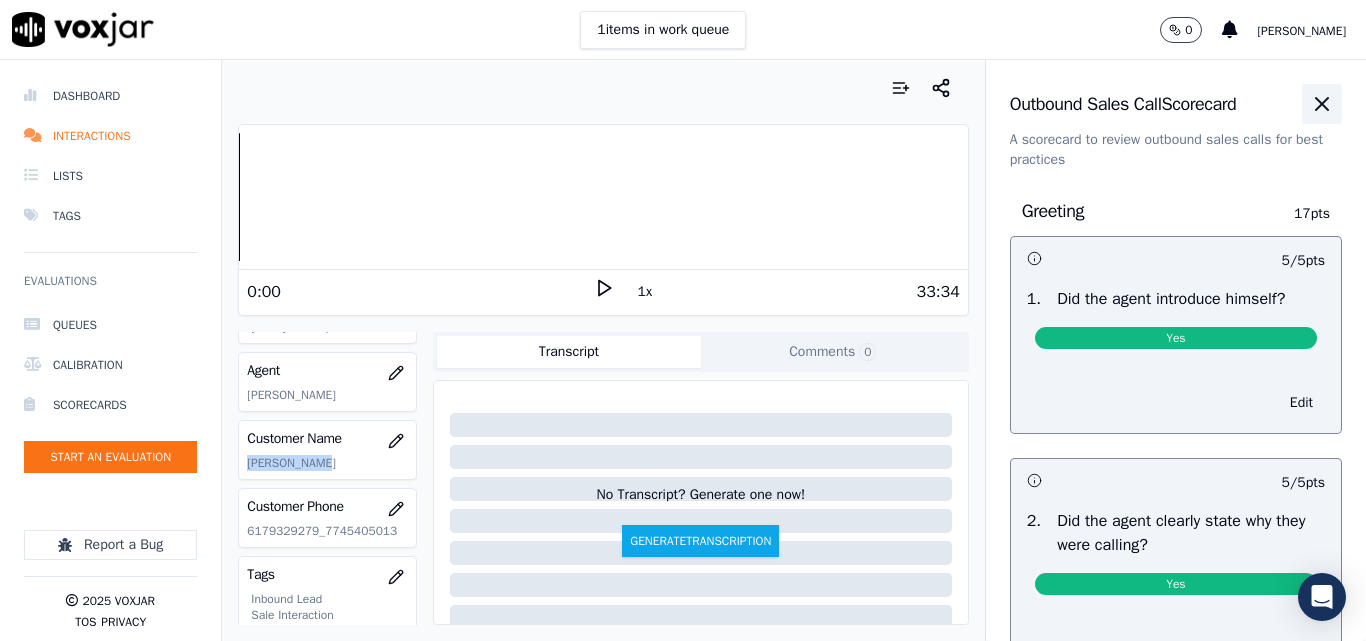 click 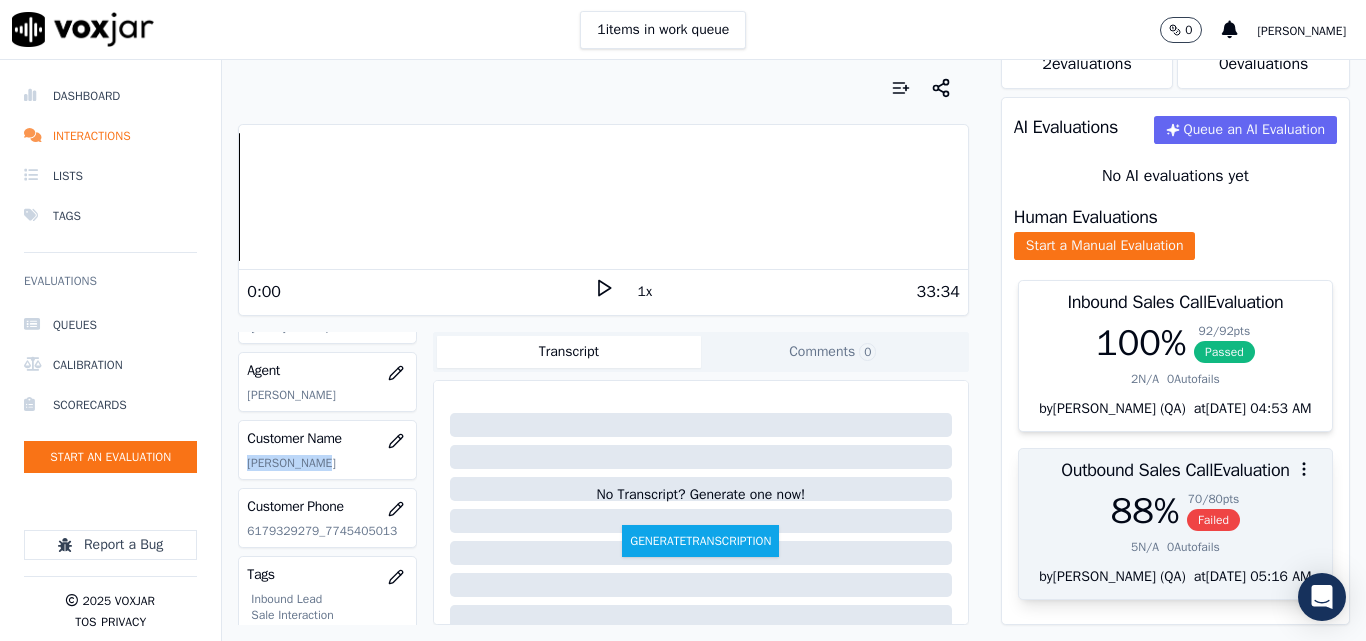 click on "Failed" at bounding box center (1213, 520) 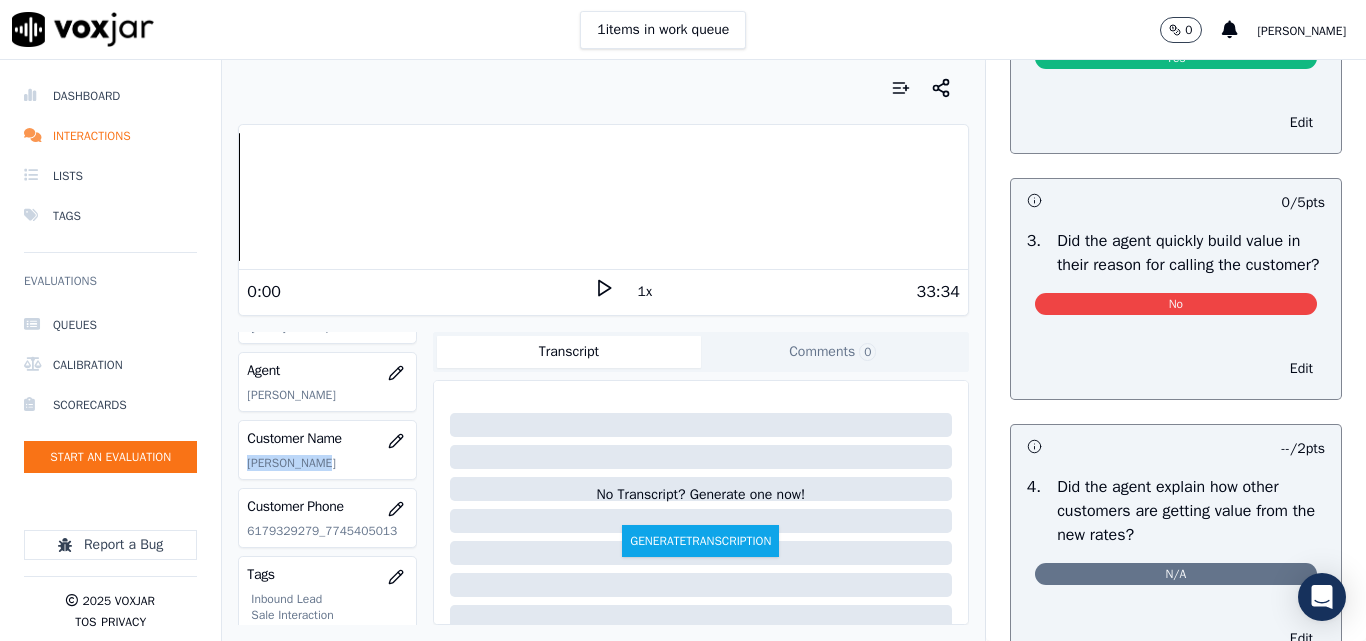 scroll, scrollTop: 600, scrollLeft: 0, axis: vertical 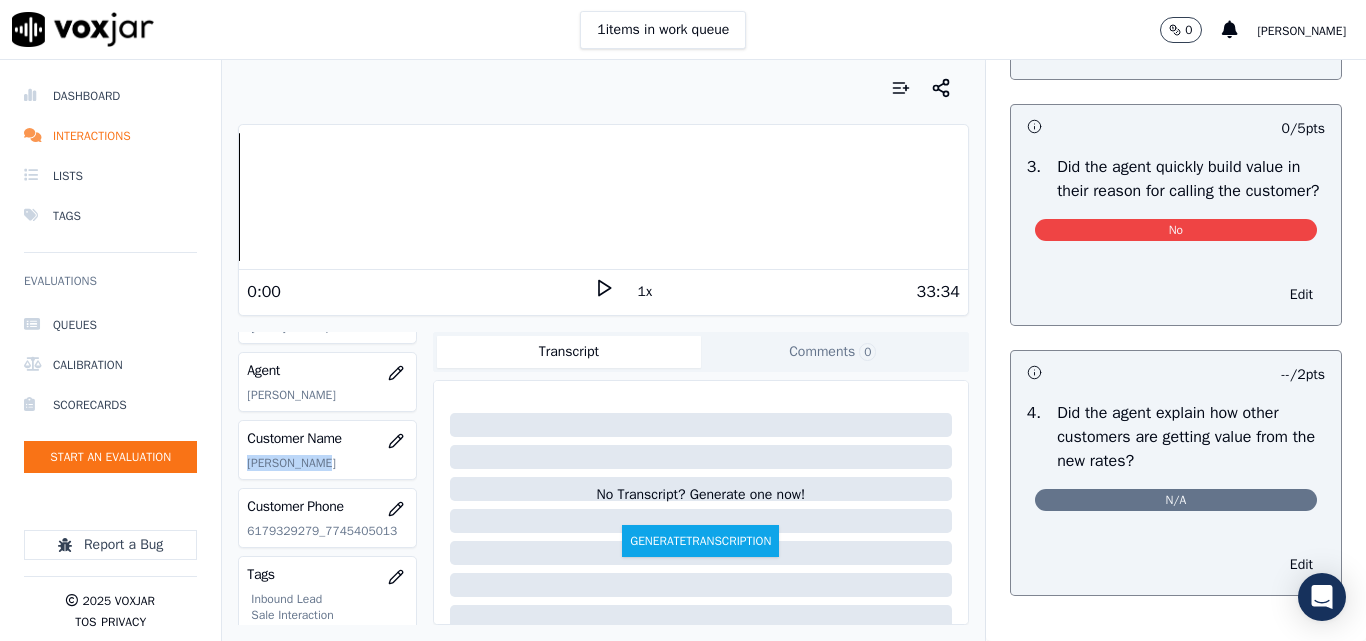 drag, startPoint x: 1254, startPoint y: 324, endPoint x: 1221, endPoint y: 304, distance: 38.587563 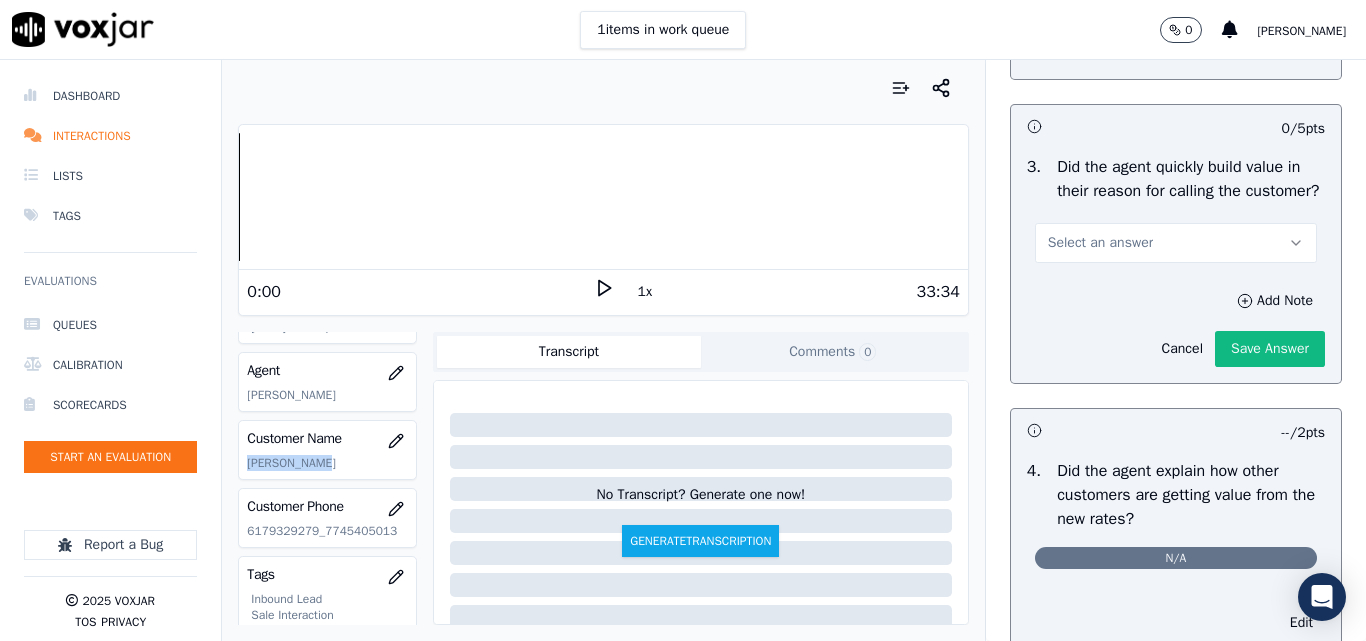 click on "Select an answer" at bounding box center (1100, 243) 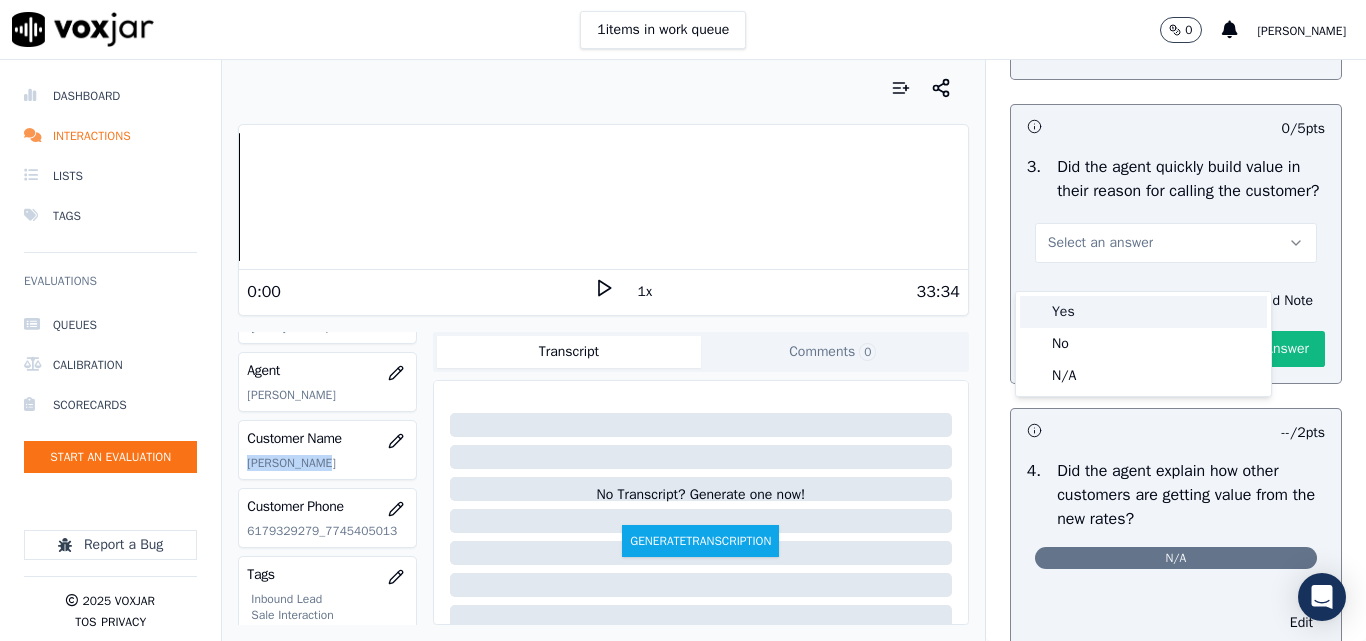 click on "Yes" at bounding box center [1143, 312] 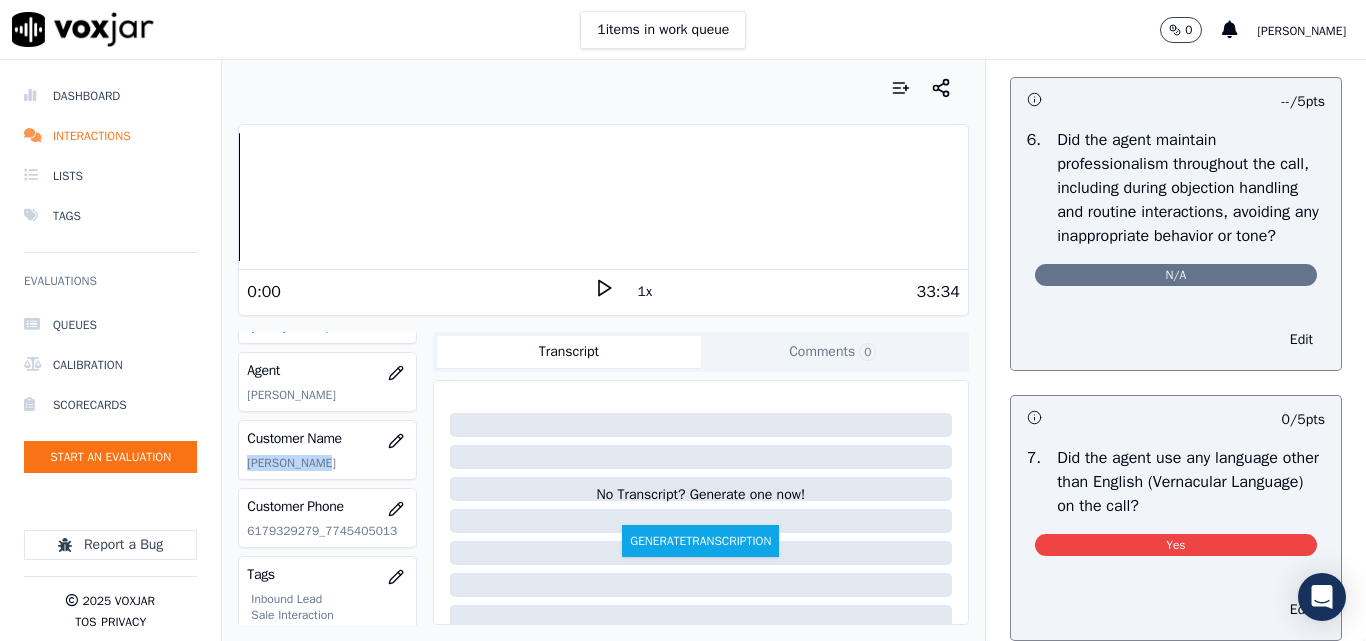 scroll, scrollTop: 2654, scrollLeft: 0, axis: vertical 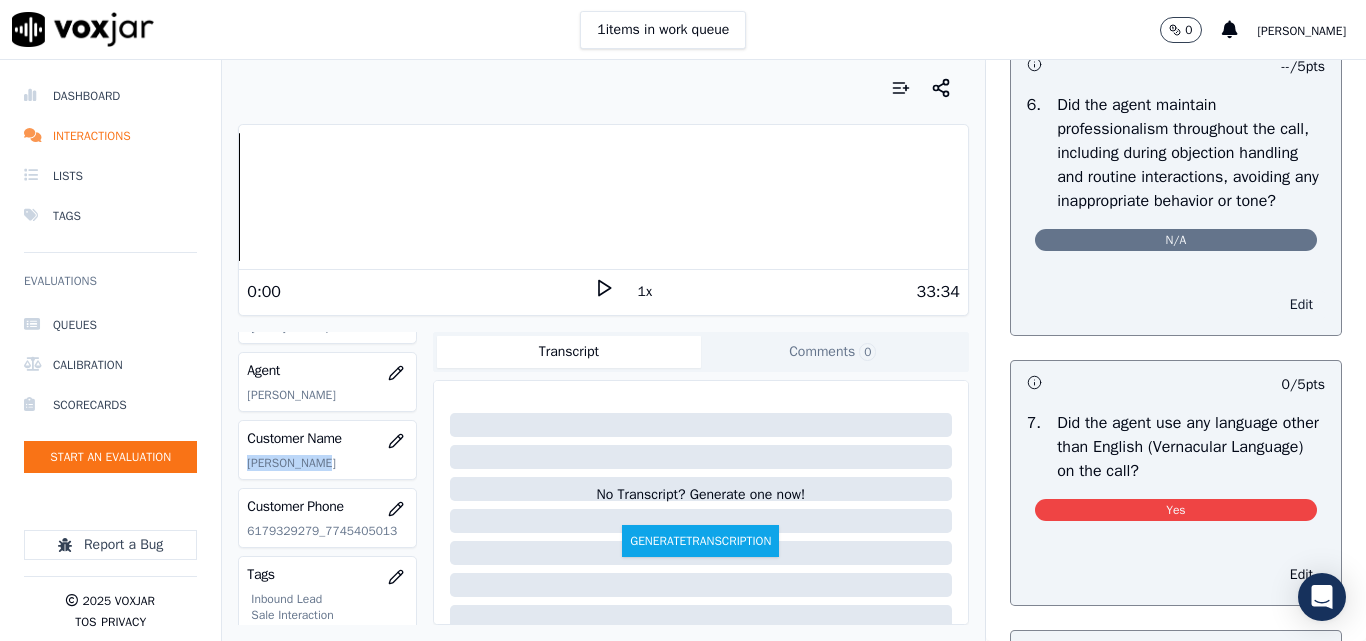 click on "Edit" at bounding box center [1301, 305] 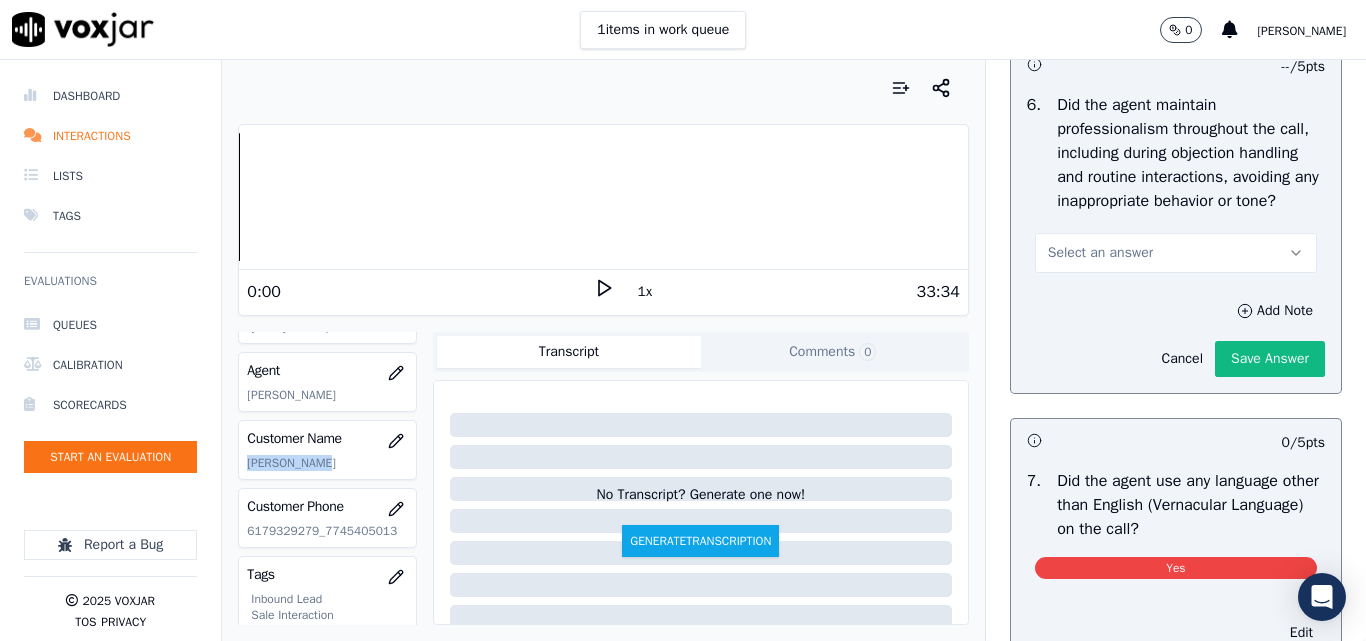 click on "Select an answer" at bounding box center (1100, 253) 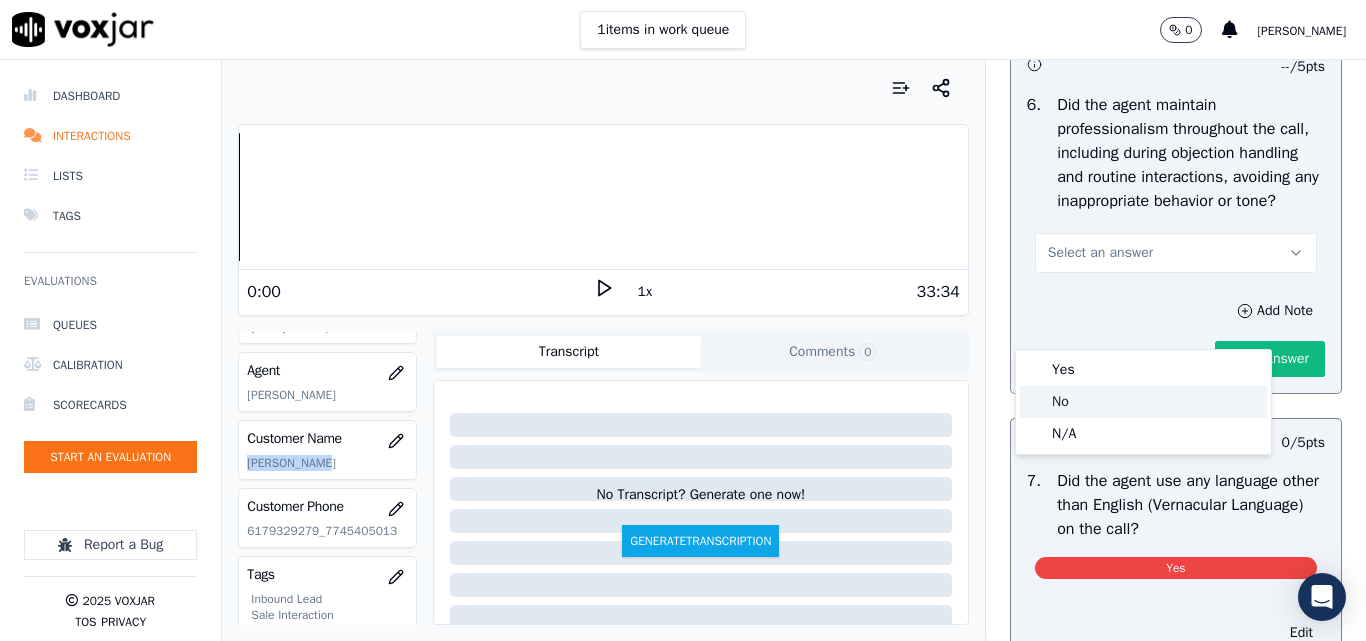 click on "No" 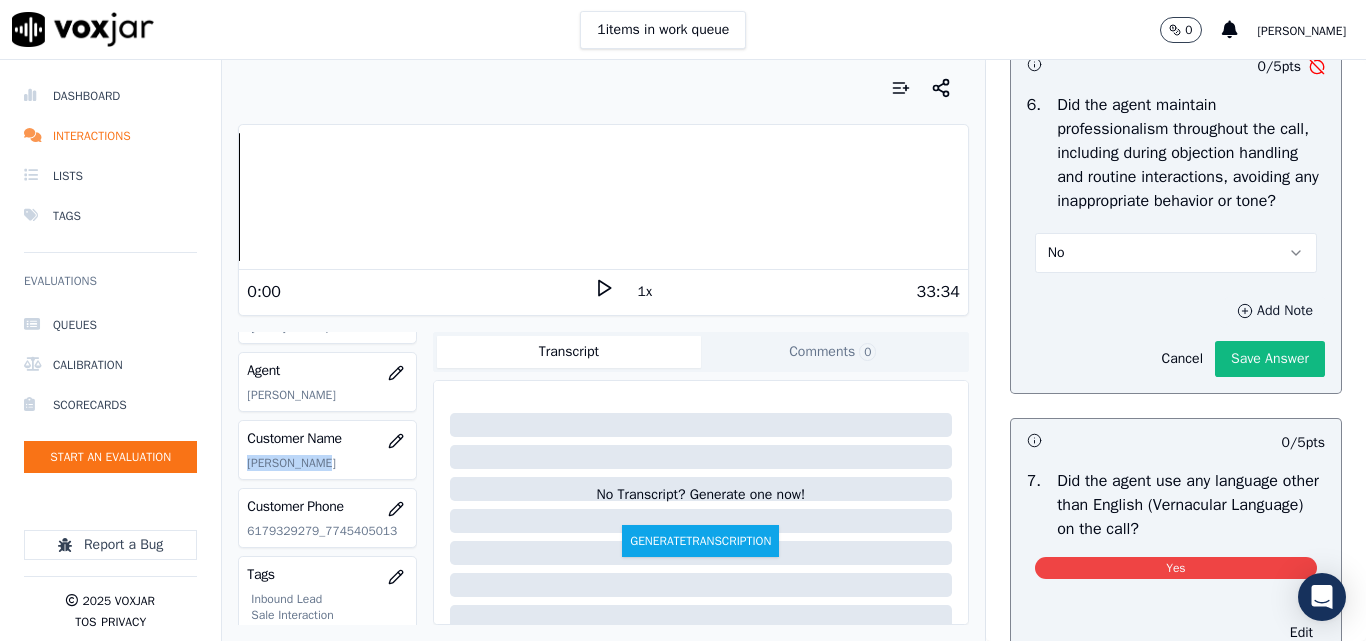 click 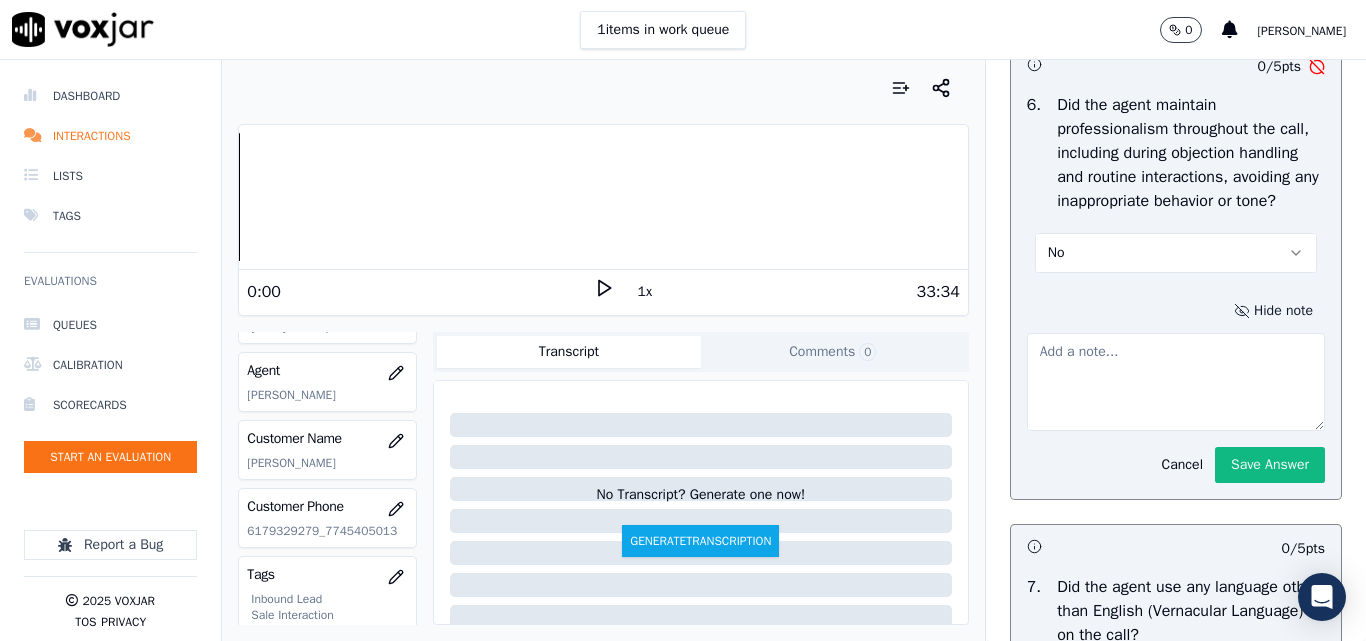 click at bounding box center [1176, 382] 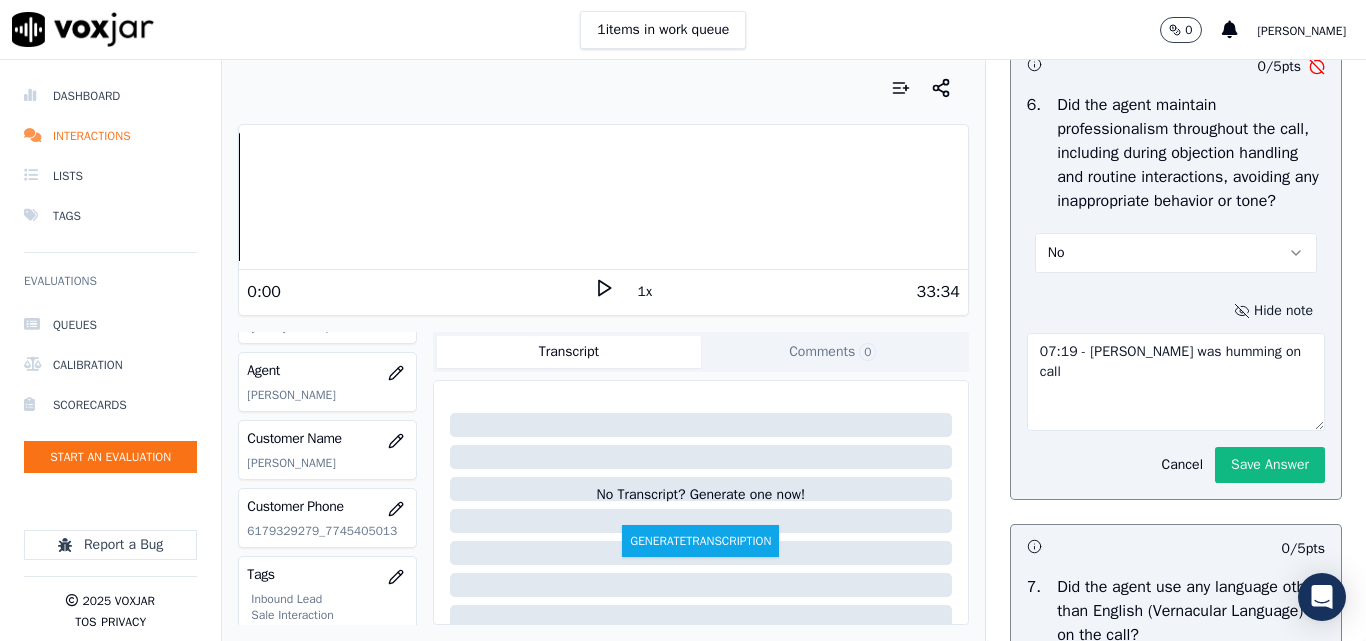 type on "07:19 - [PERSON_NAME] was humming on call" 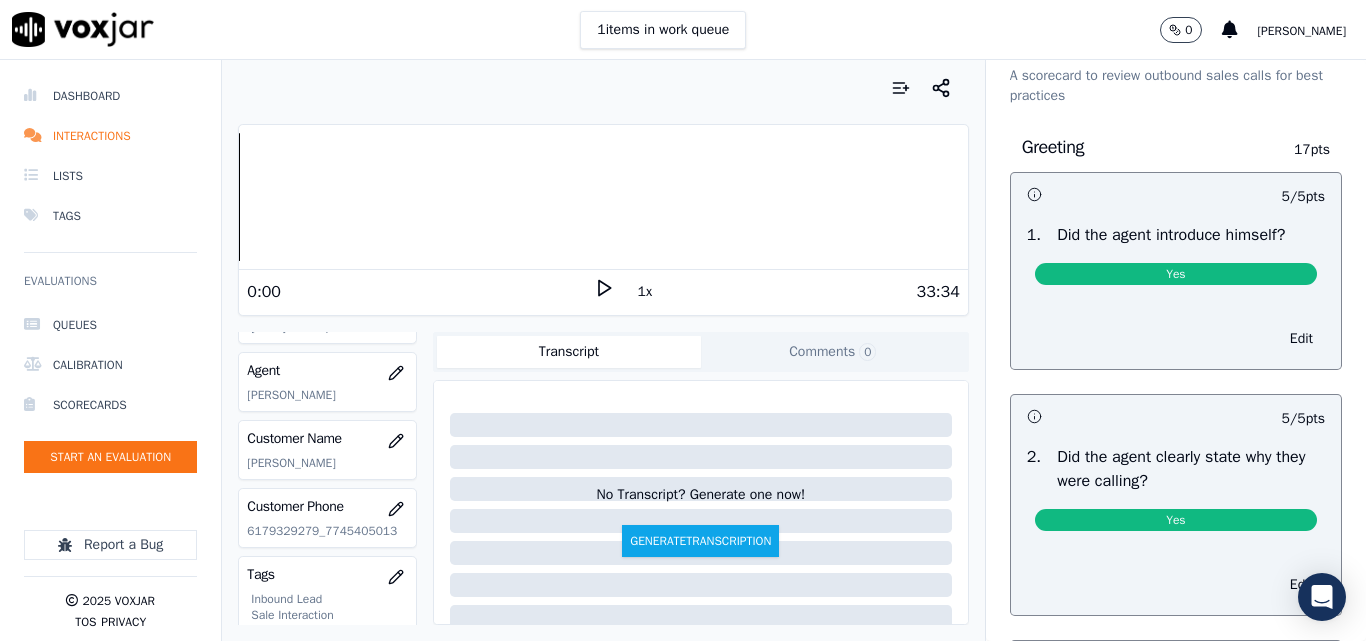 scroll, scrollTop: 0, scrollLeft: 0, axis: both 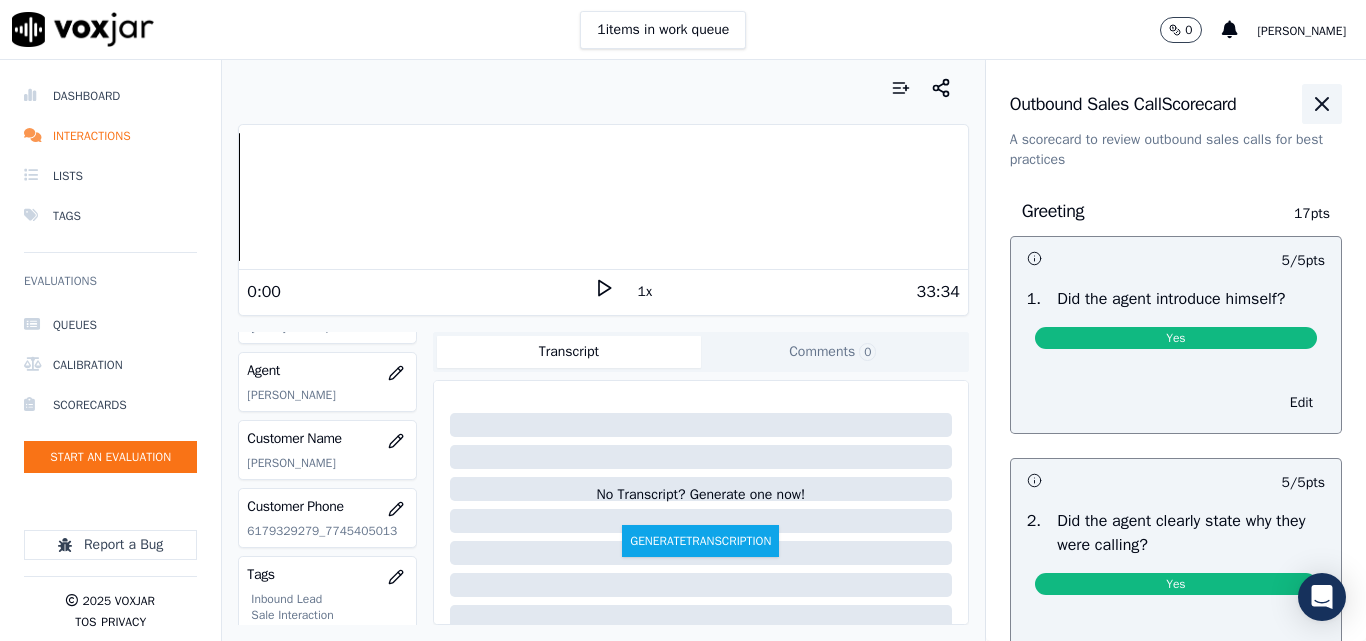 click 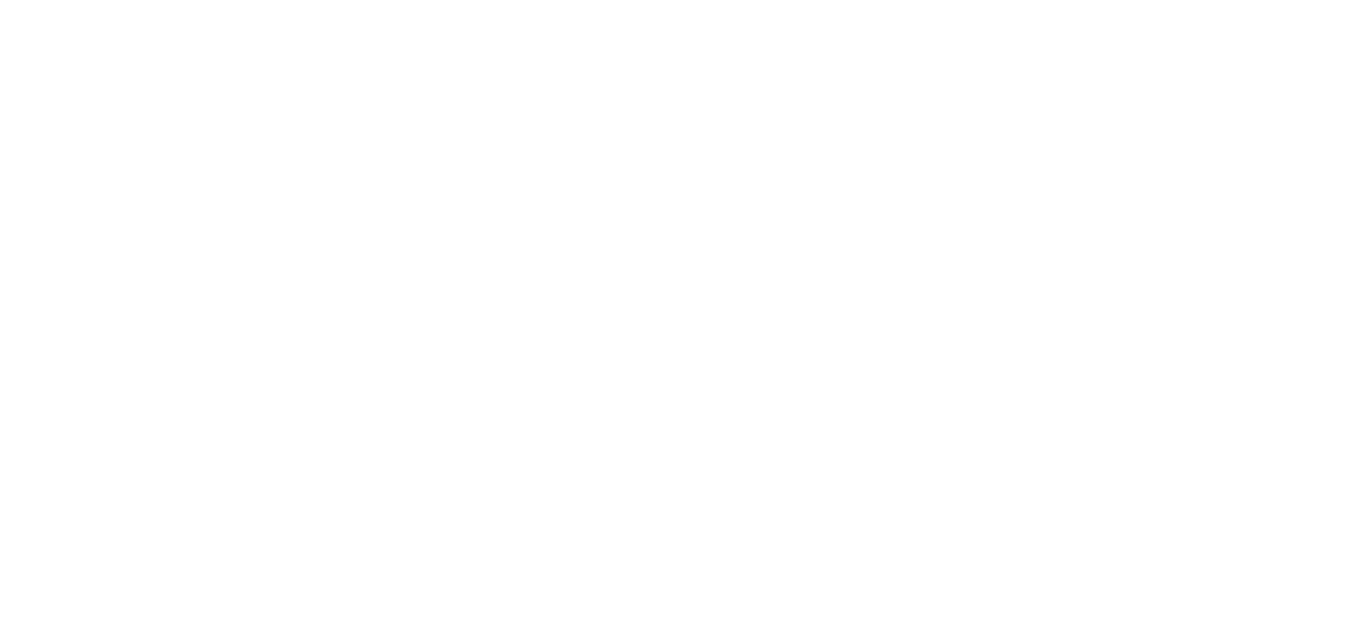 scroll, scrollTop: 0, scrollLeft: 0, axis: both 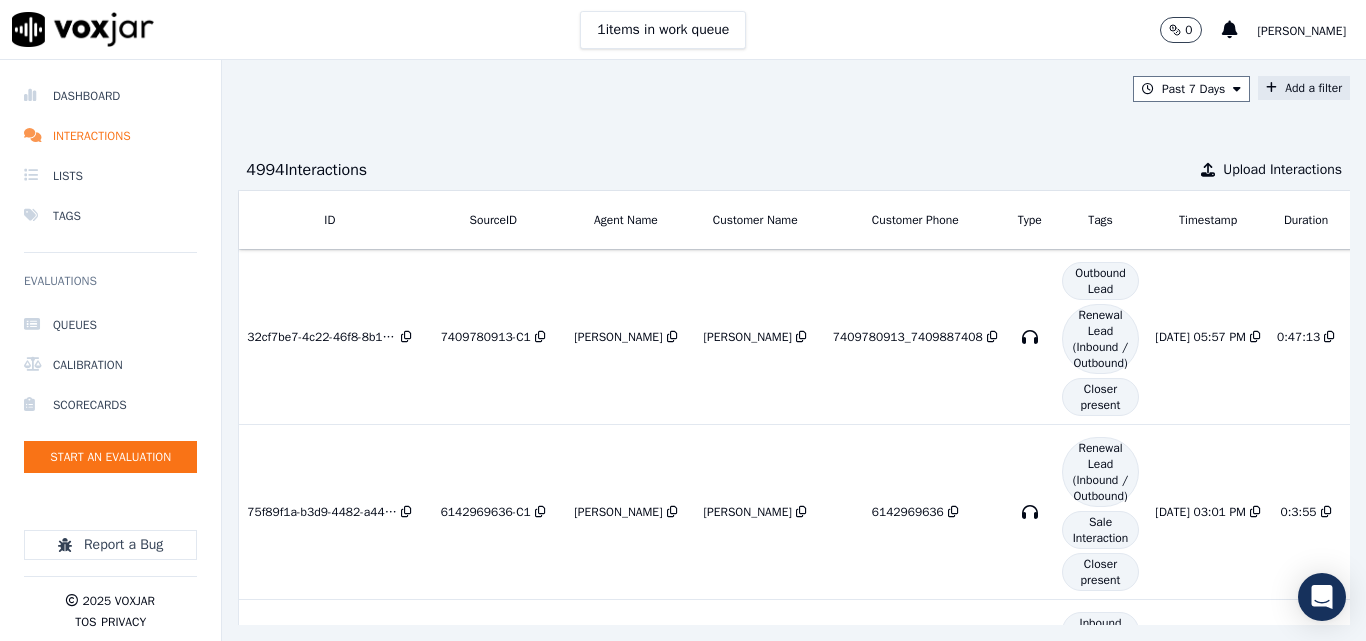 click at bounding box center [1271, 88] 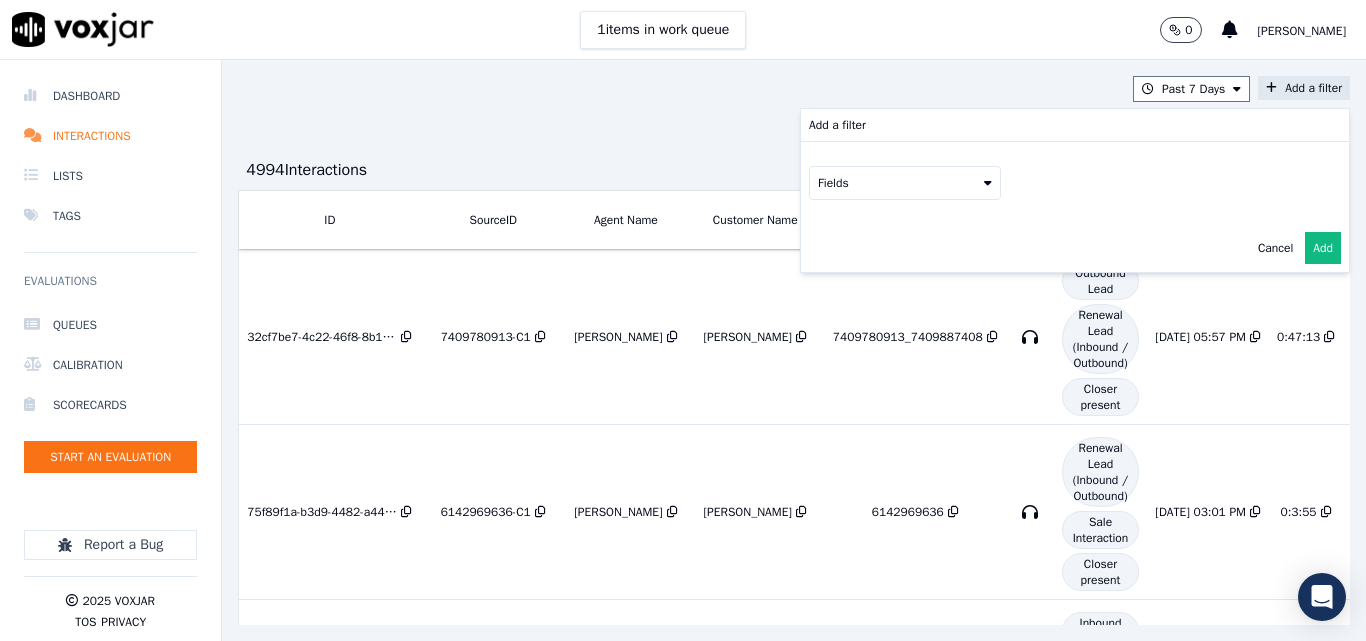 click on "Fields" at bounding box center (905, 183) 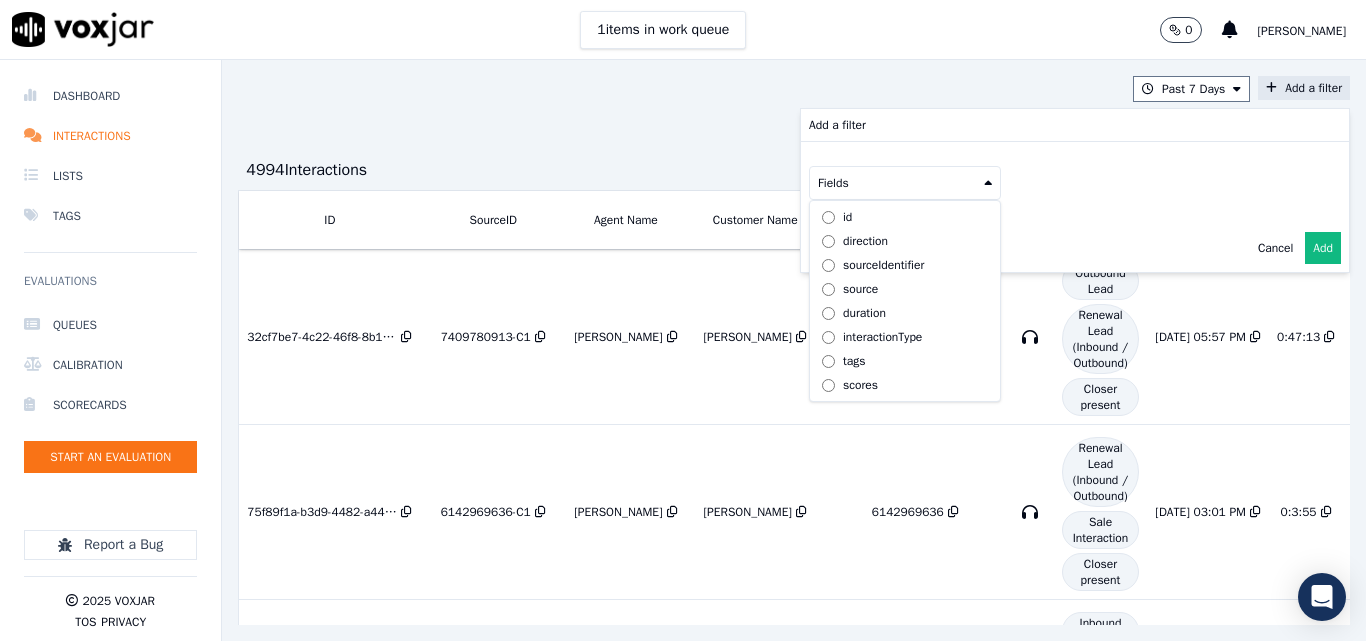 scroll, scrollTop: 63, scrollLeft: 0, axis: vertical 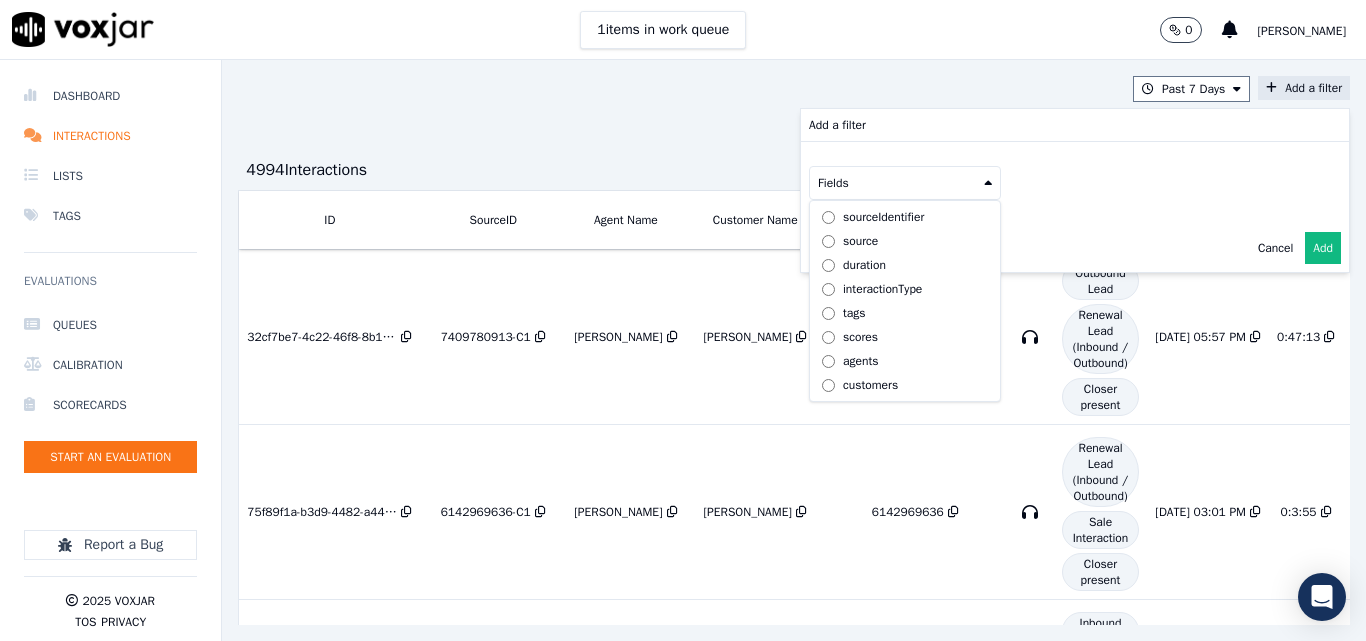 click on "agents" at bounding box center (860, 361) 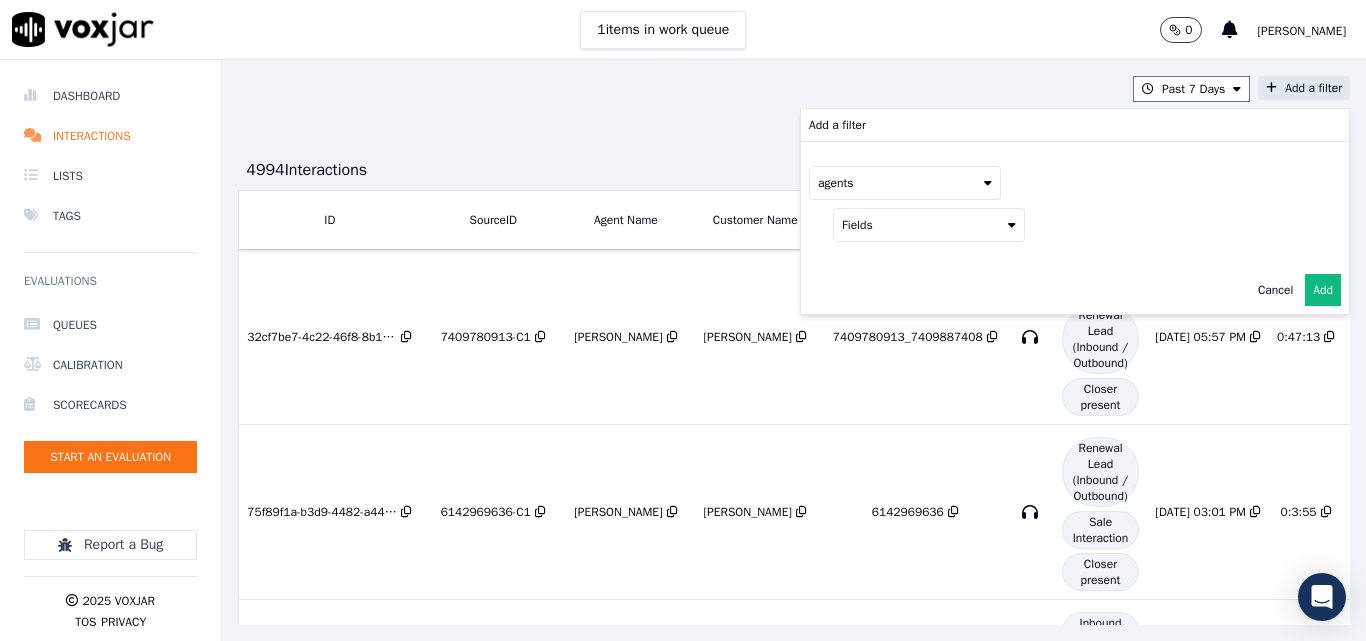 click on "Fields" at bounding box center [929, 225] 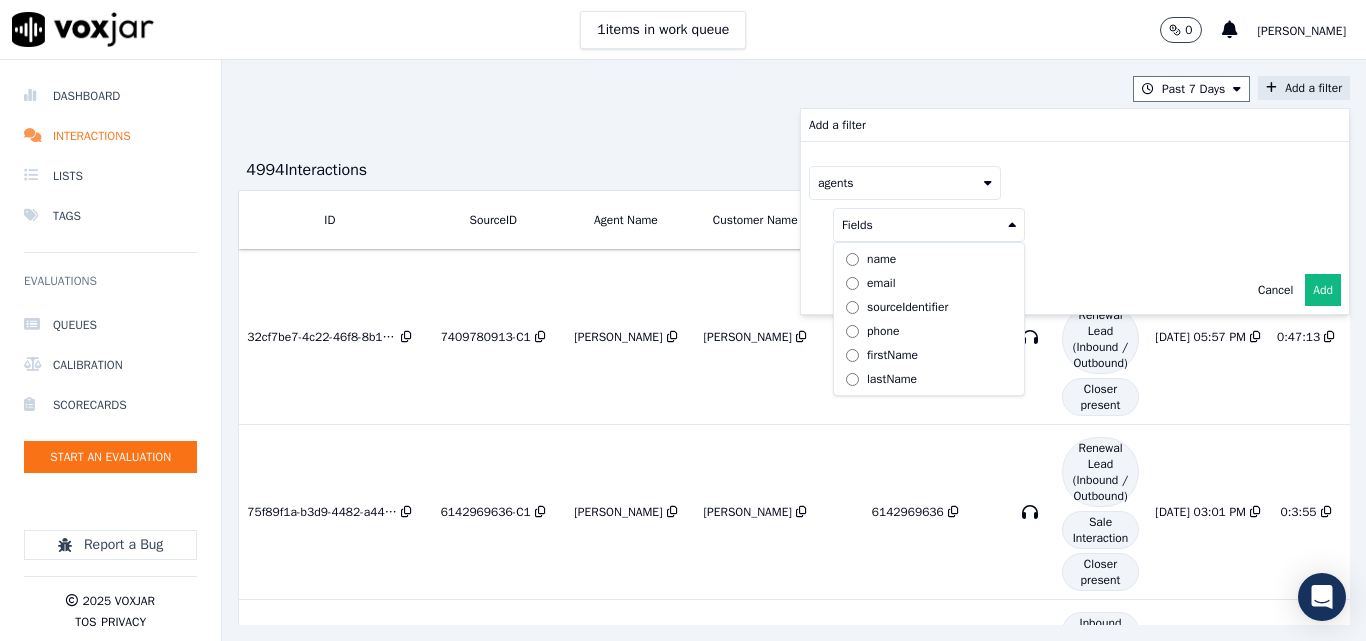 click on "phone" at bounding box center [883, 331] 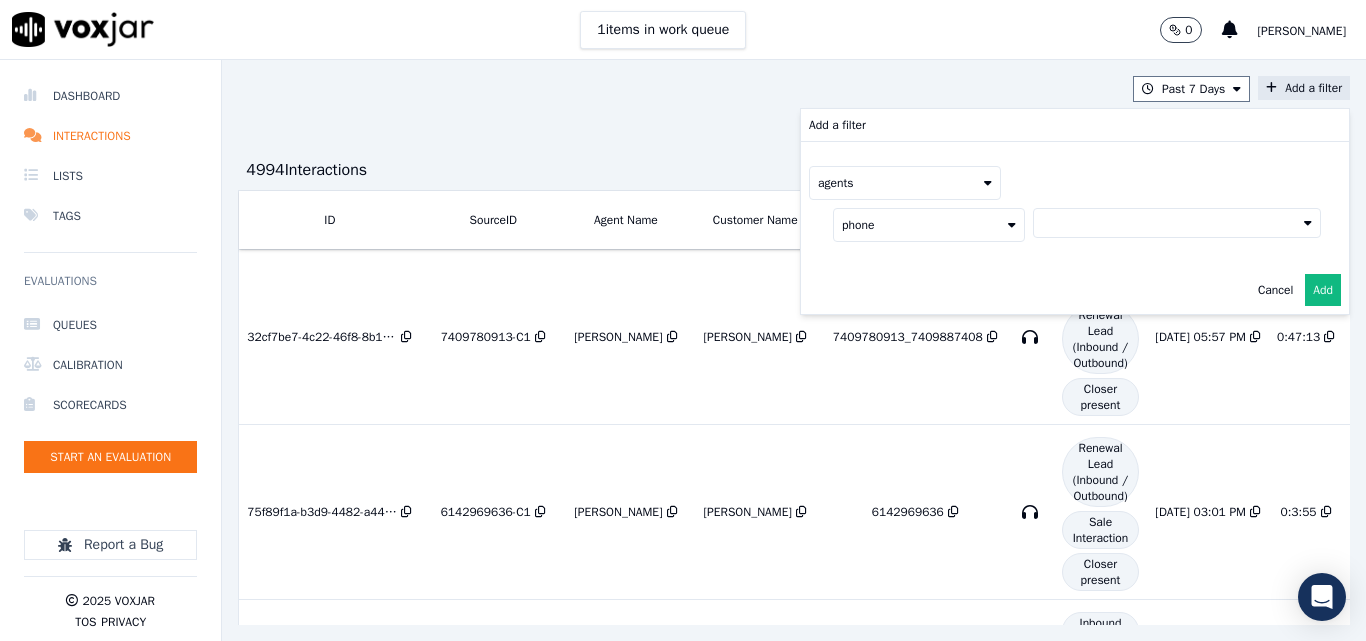 click at bounding box center [1177, 223] 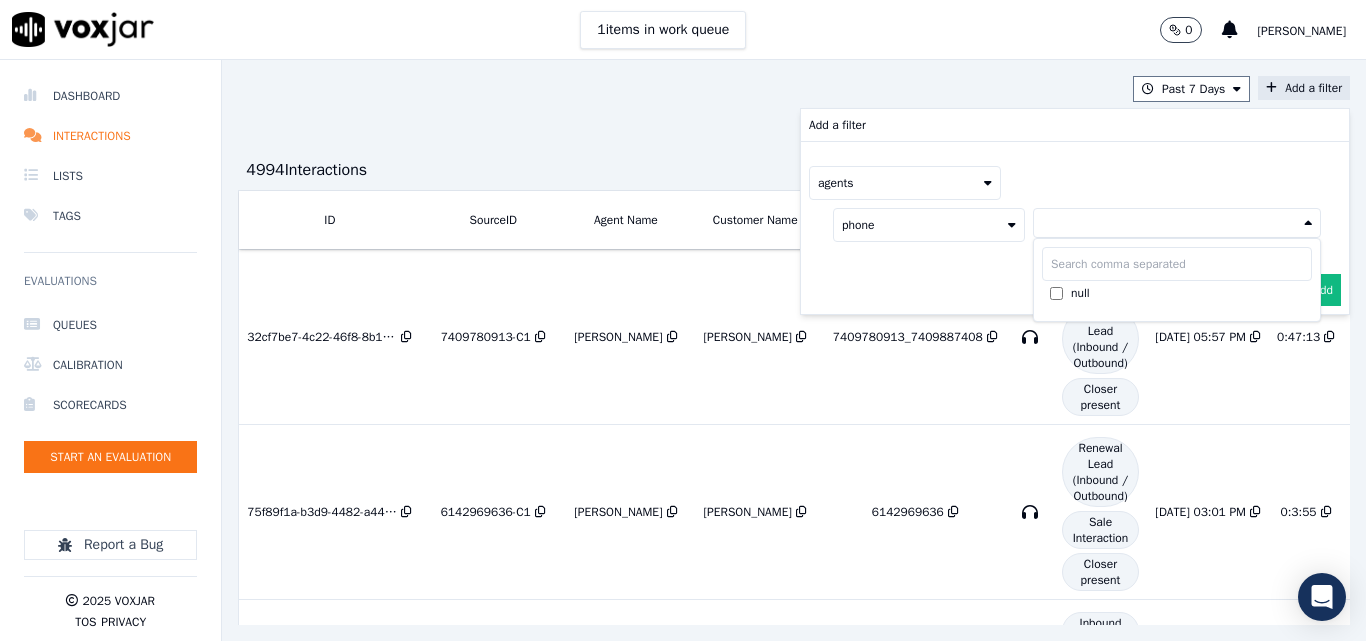click at bounding box center (1177, 264) 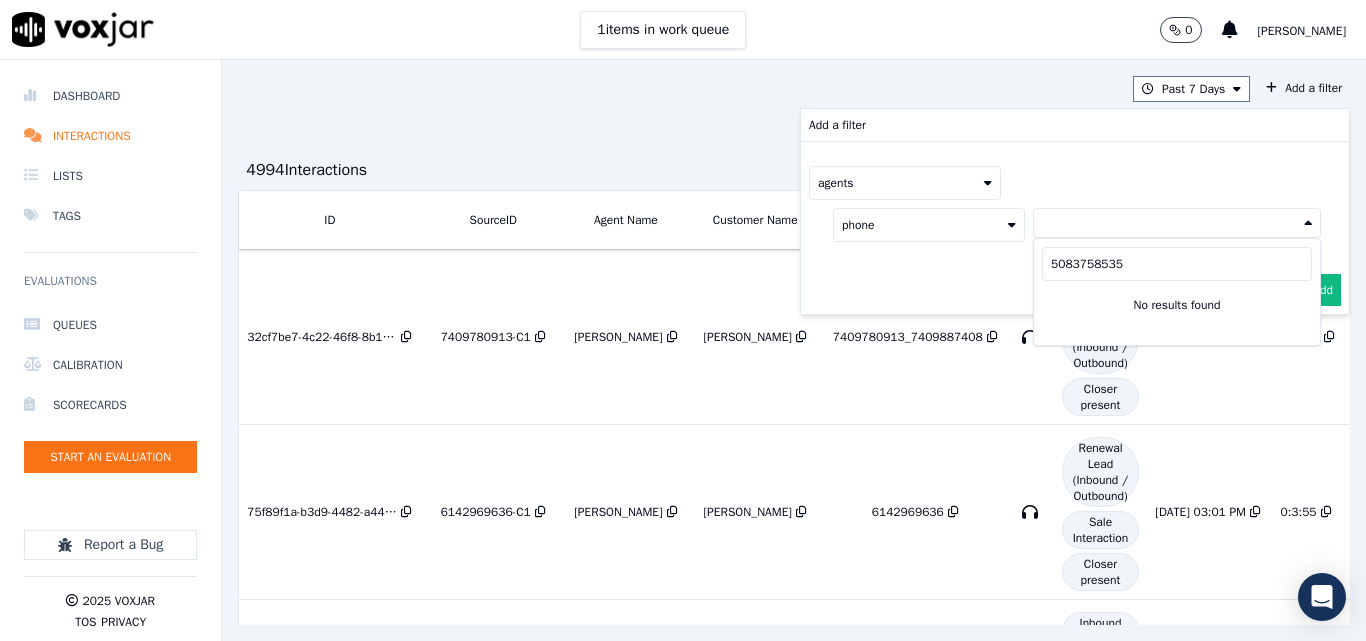 type on "5083758535" 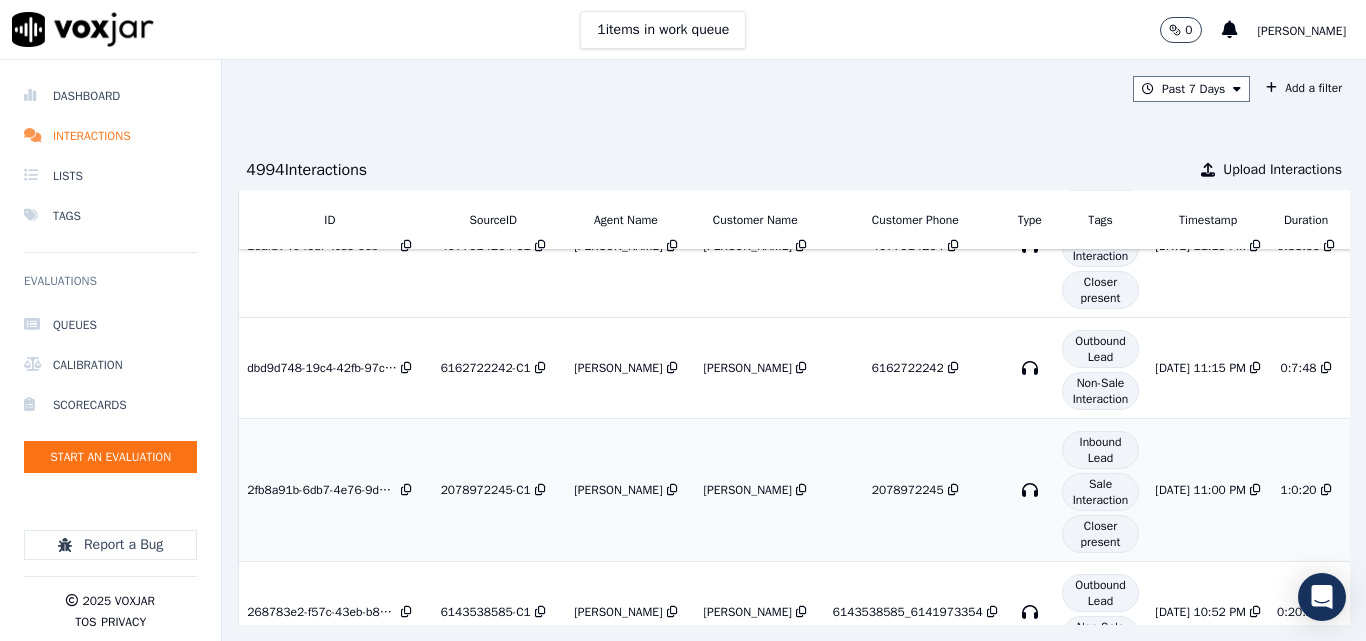 scroll, scrollTop: 800, scrollLeft: 0, axis: vertical 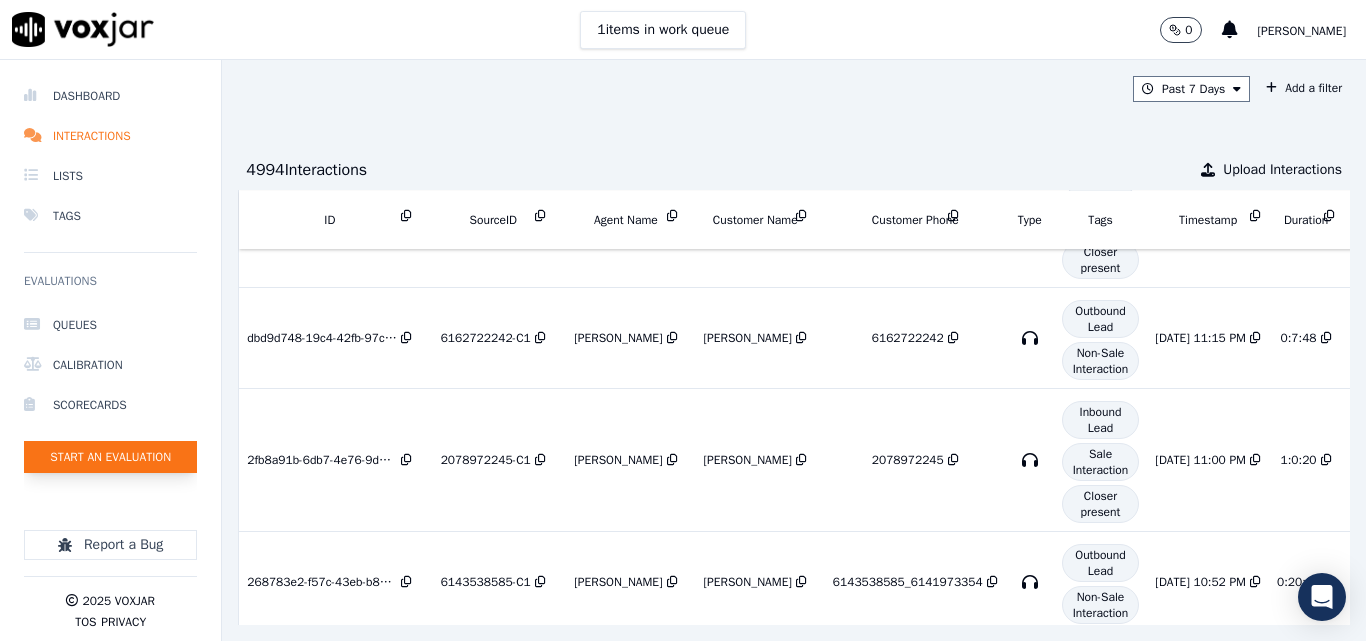 click on "Start an Evaluation" 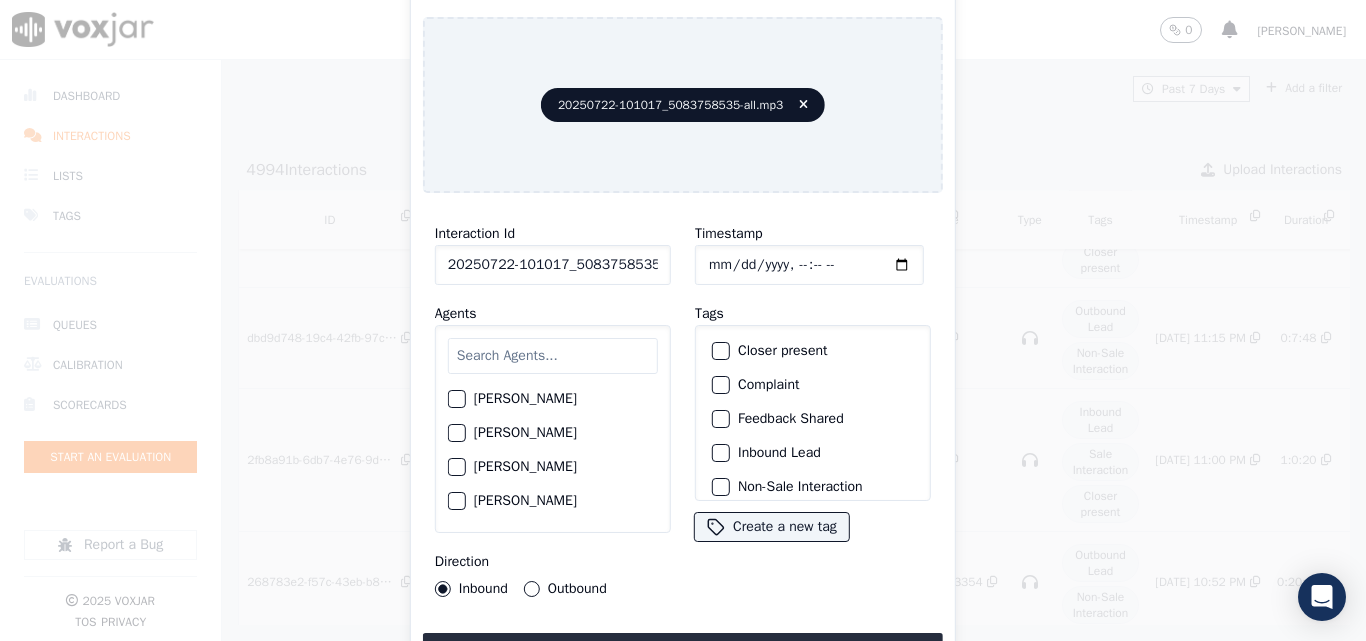 scroll, scrollTop: 0, scrollLeft: 40, axis: horizontal 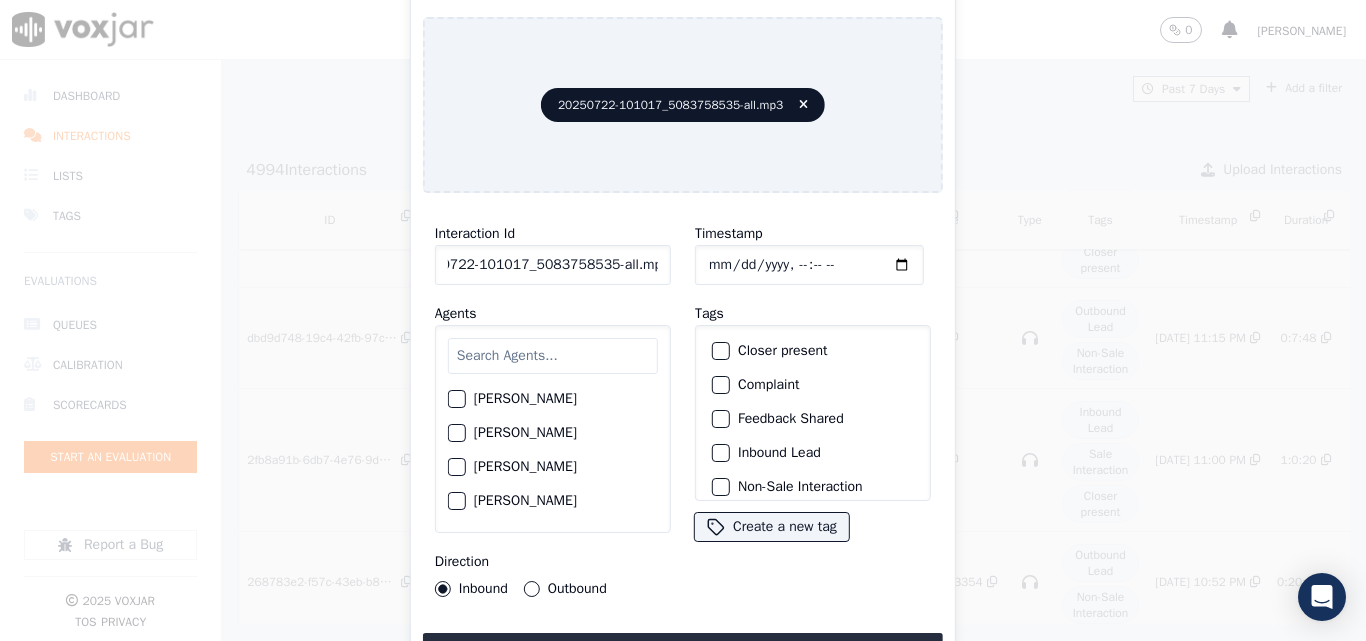 drag, startPoint x: 640, startPoint y: 258, endPoint x: 789, endPoint y: 262, distance: 149.05368 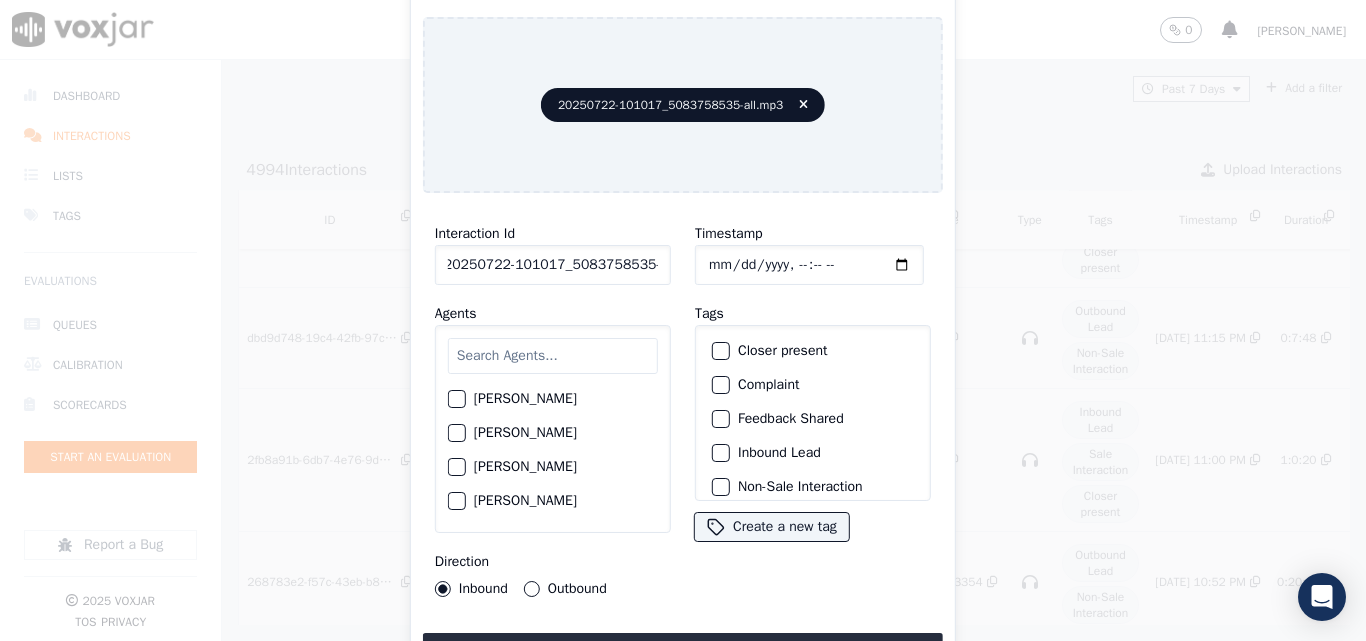 scroll, scrollTop: 0, scrollLeft: 11, axis: horizontal 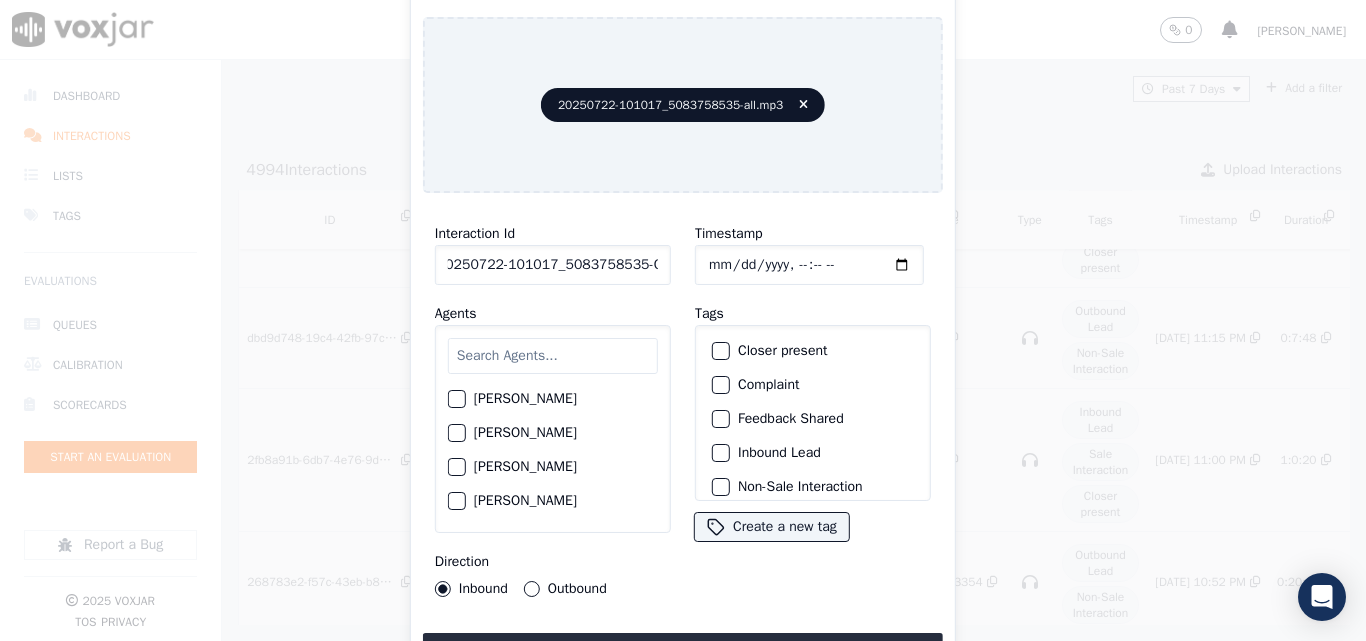 type on "20250722-101017_5083758535-C1" 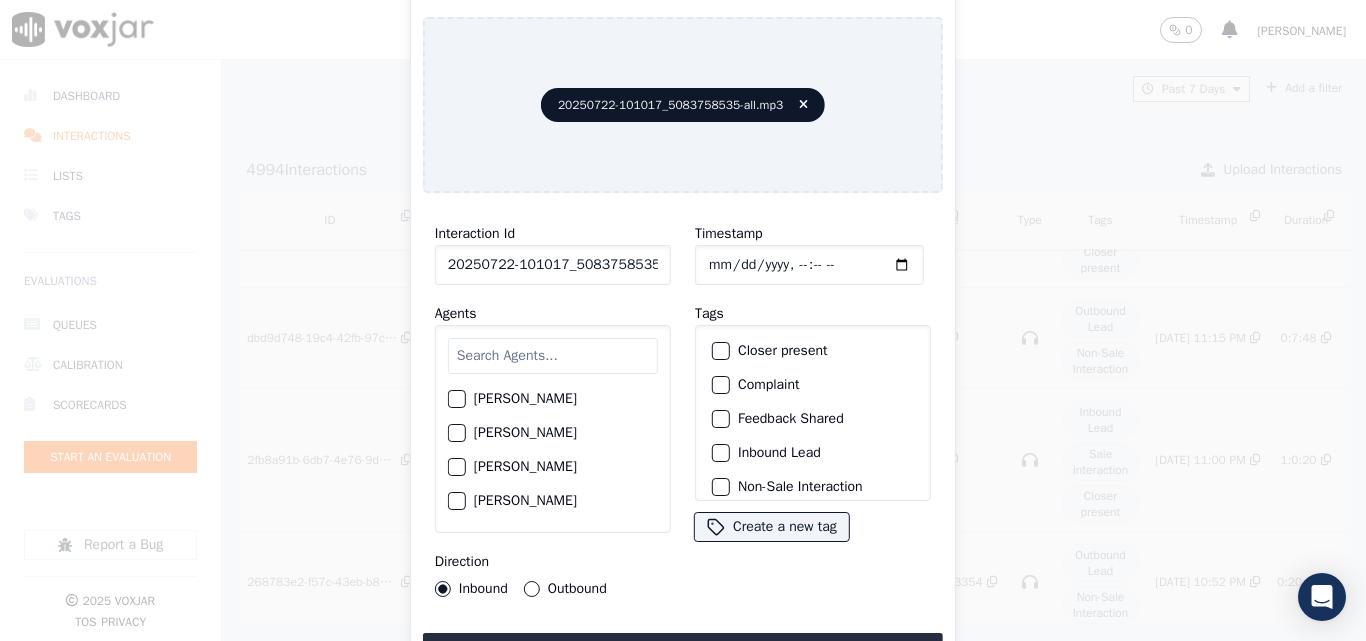 type on "2025-07-22T23:53" 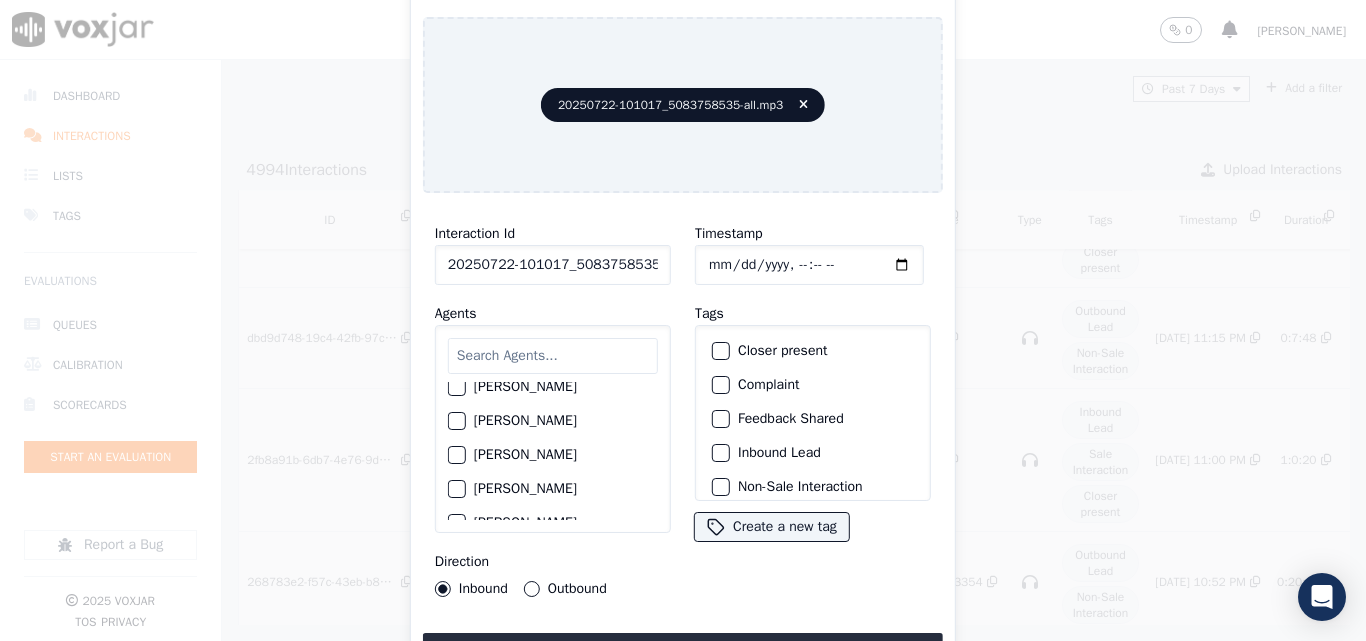 scroll, scrollTop: 2107, scrollLeft: 0, axis: vertical 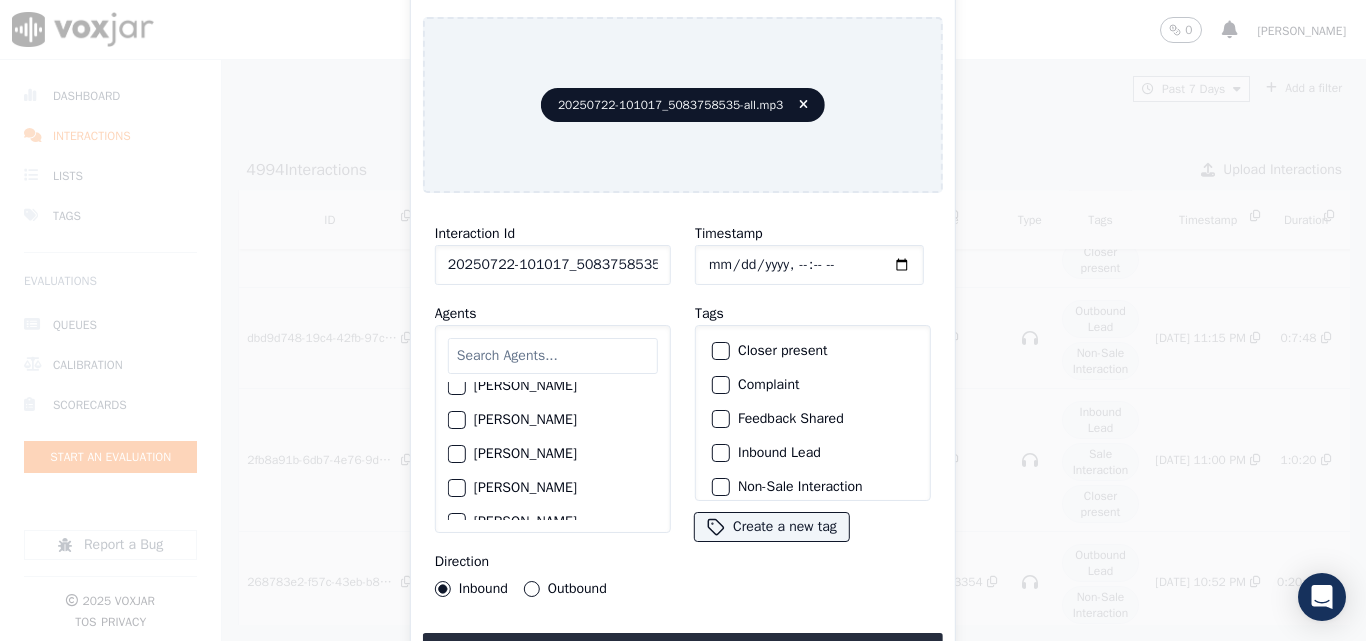 click on "Walter Sarkar" 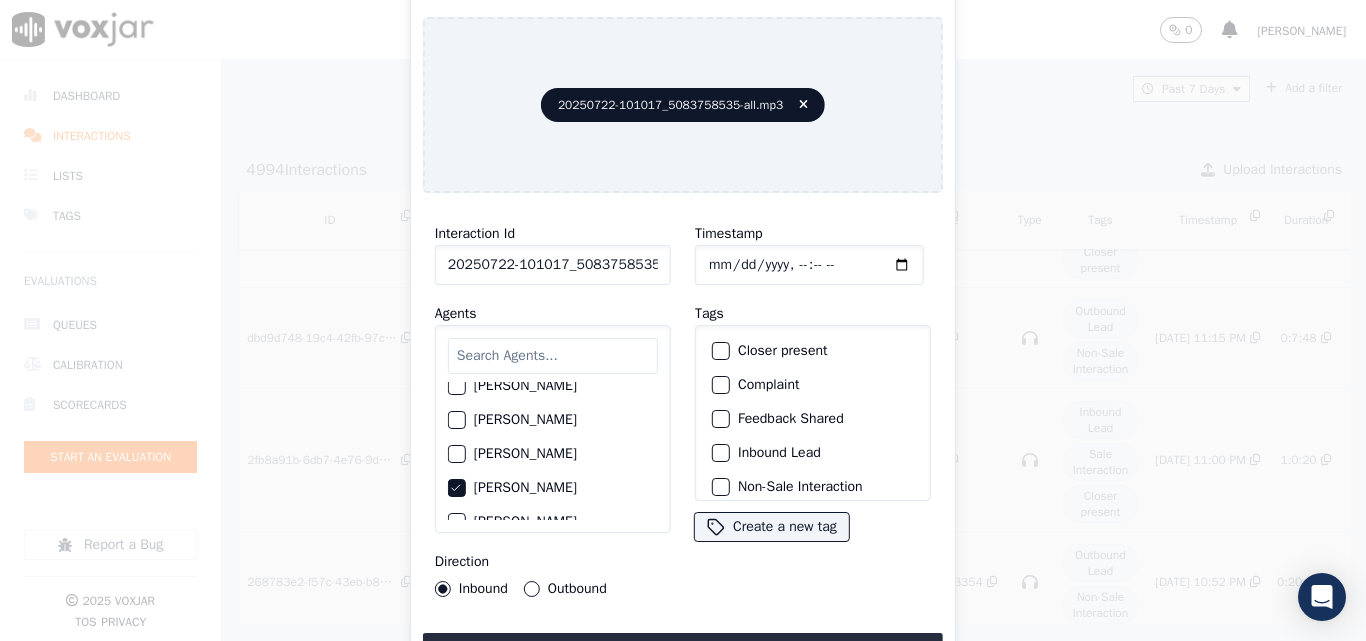 click on "Closer present" 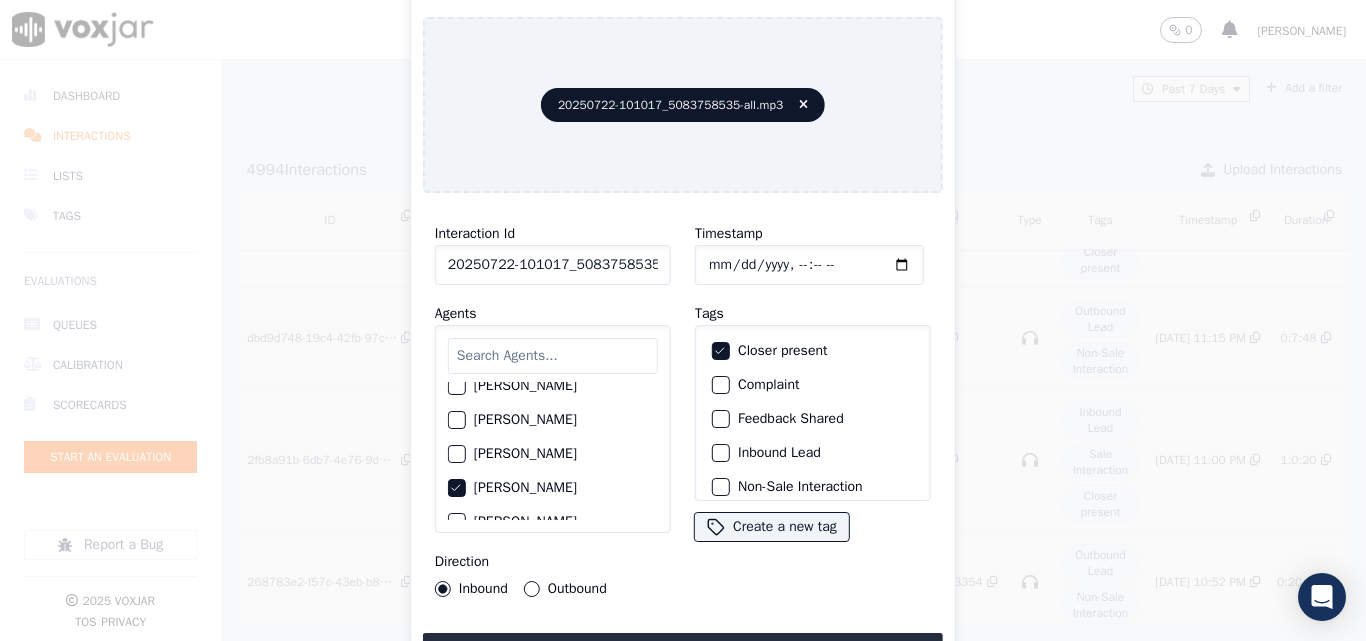 click on "Inbound Lead" at bounding box center [813, 453] 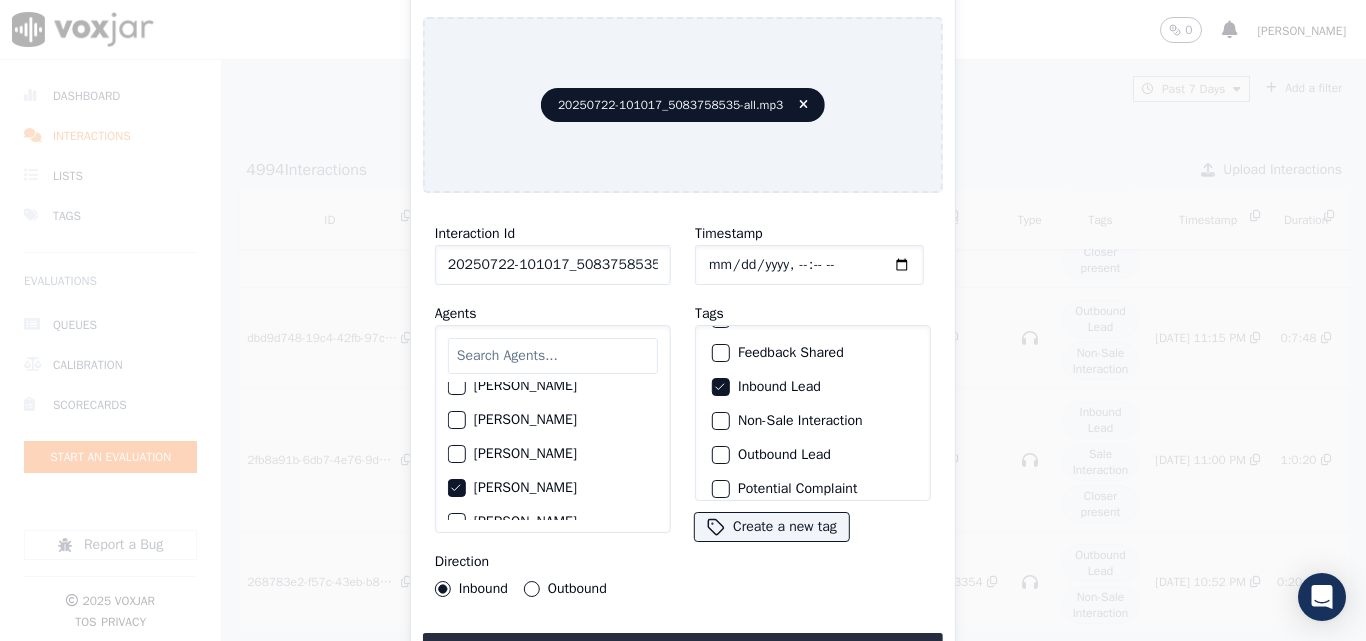 scroll, scrollTop: 173, scrollLeft: 0, axis: vertical 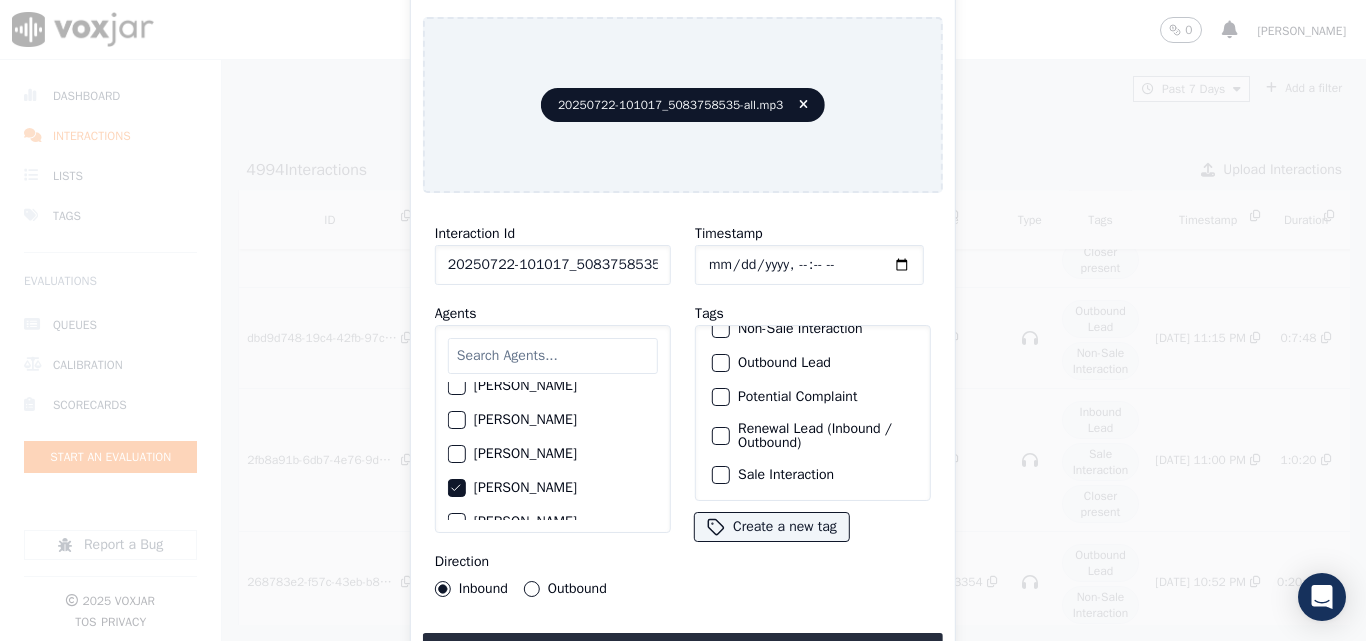 click at bounding box center [720, 475] 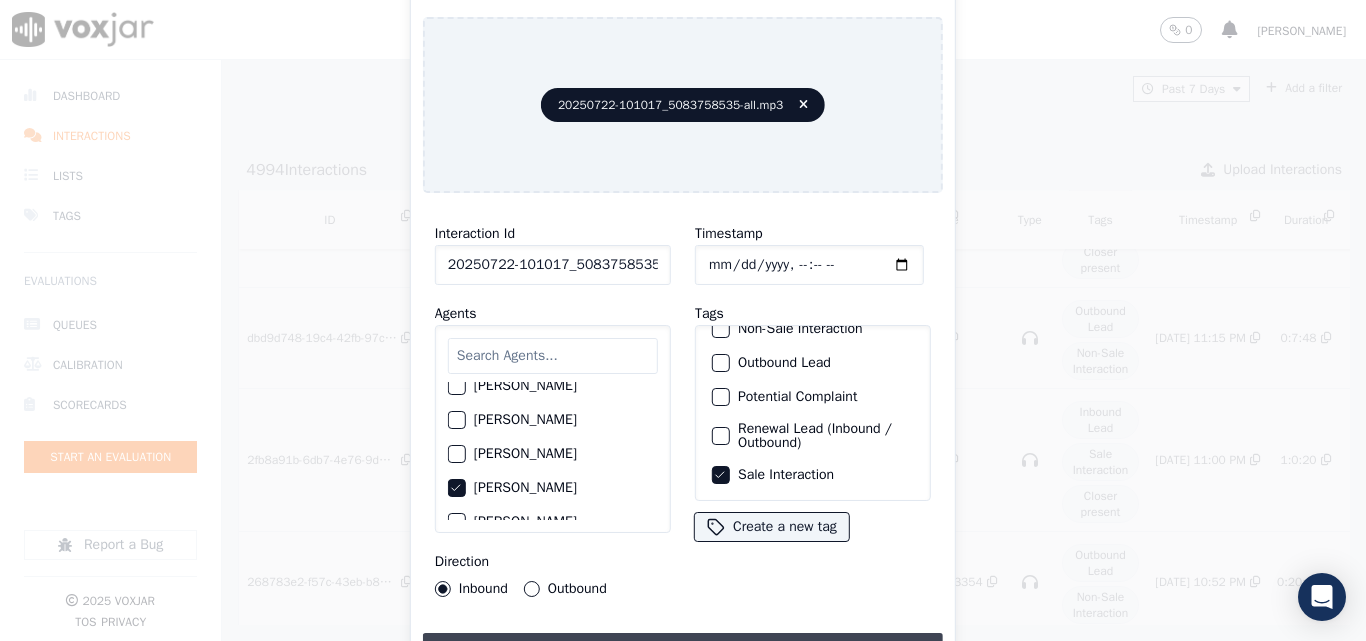 click on "Upload interaction to start evaluation" at bounding box center [683, 651] 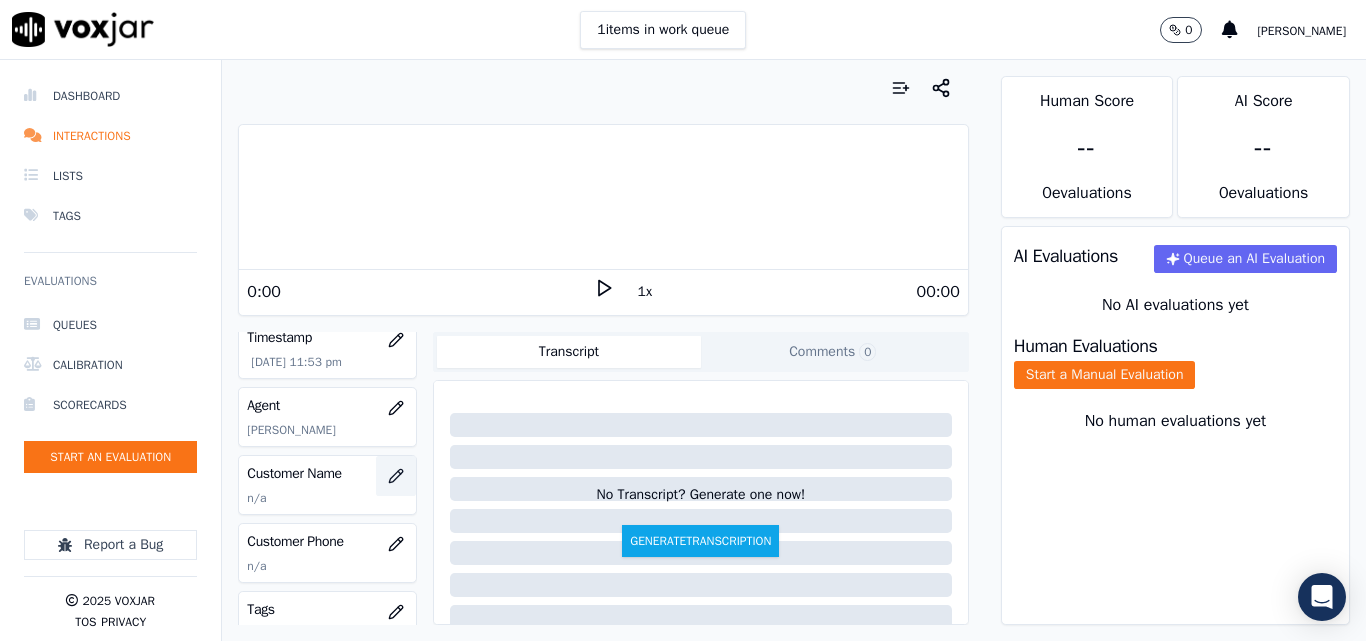 scroll, scrollTop: 200, scrollLeft: 0, axis: vertical 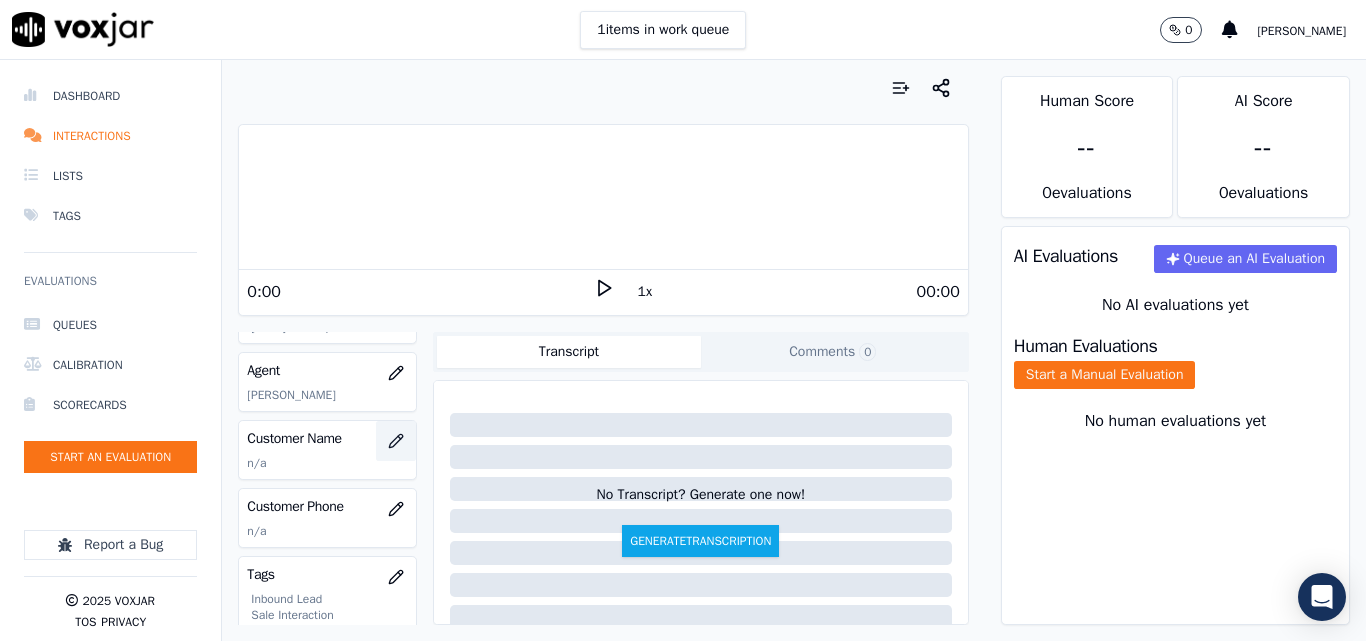 click 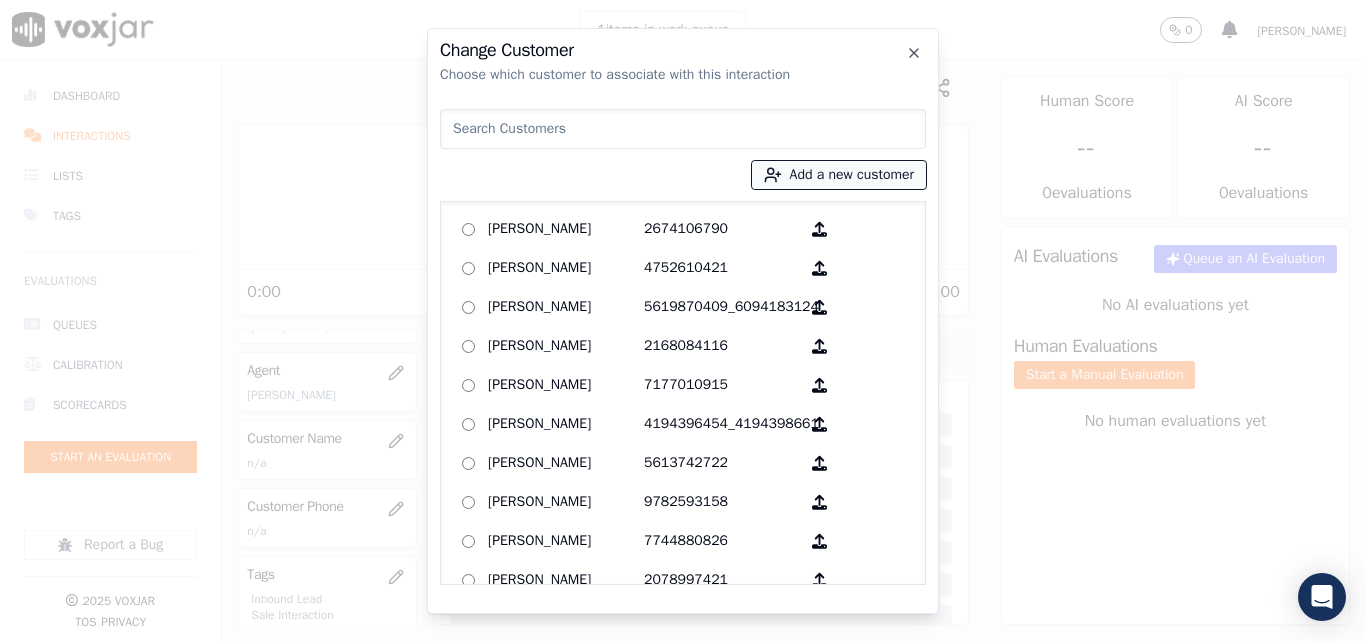 click on "Add a new customer" at bounding box center [839, 175] 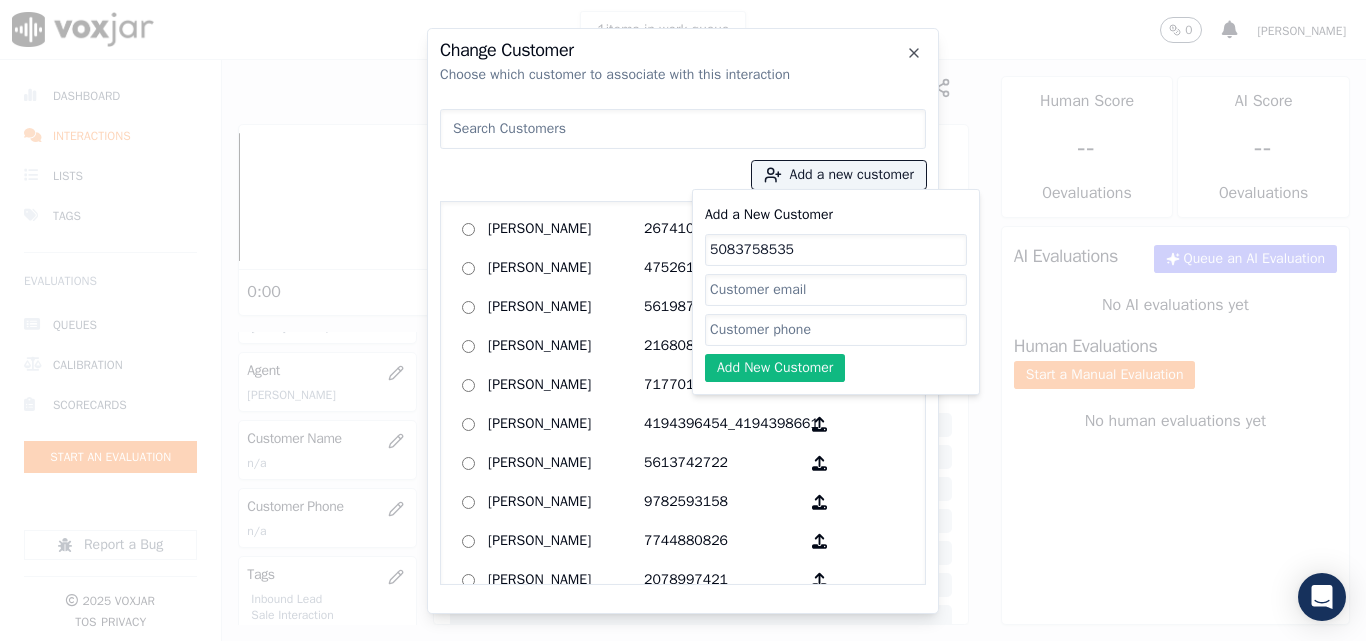 type on "5083758535" 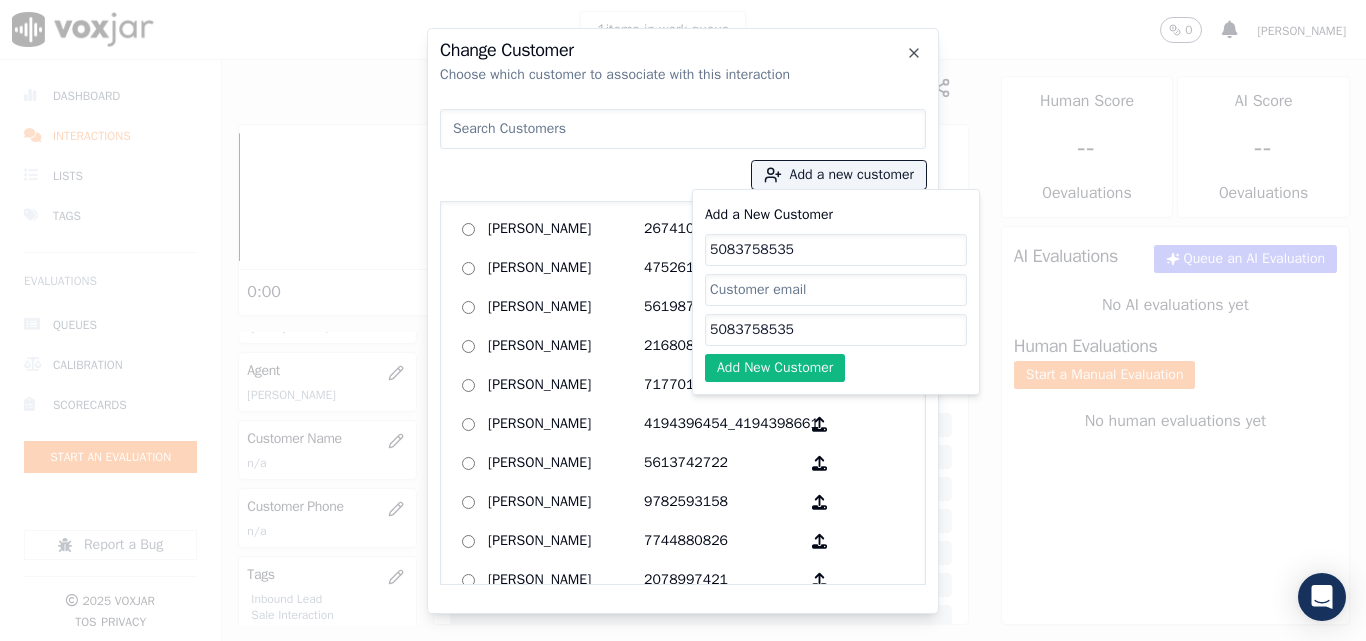 type on "5083758535" 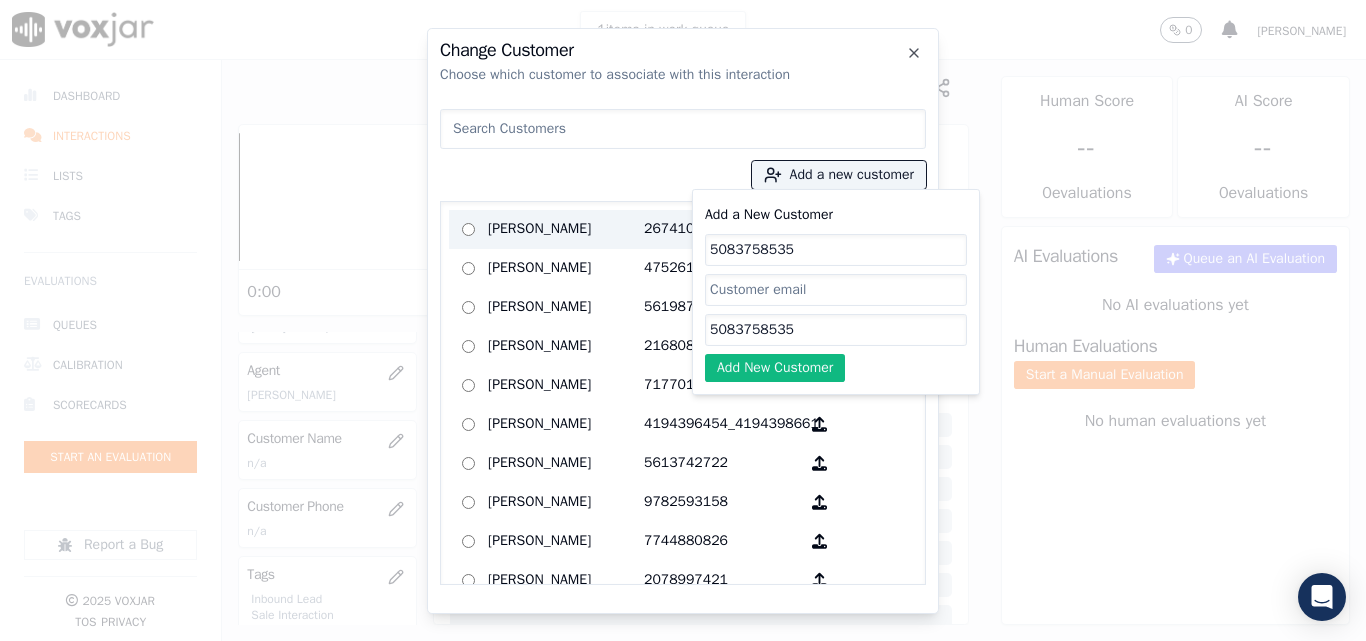 drag, startPoint x: 807, startPoint y: 247, endPoint x: 684, endPoint y: 247, distance: 123 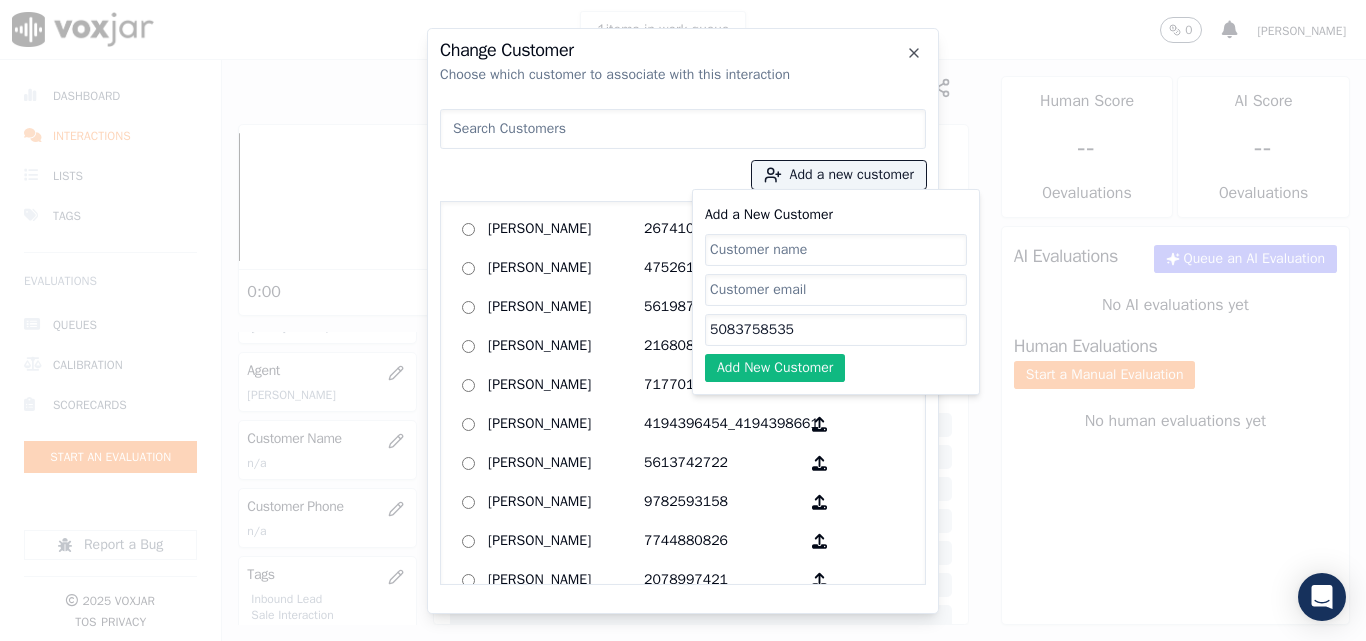 click at bounding box center (683, 129) 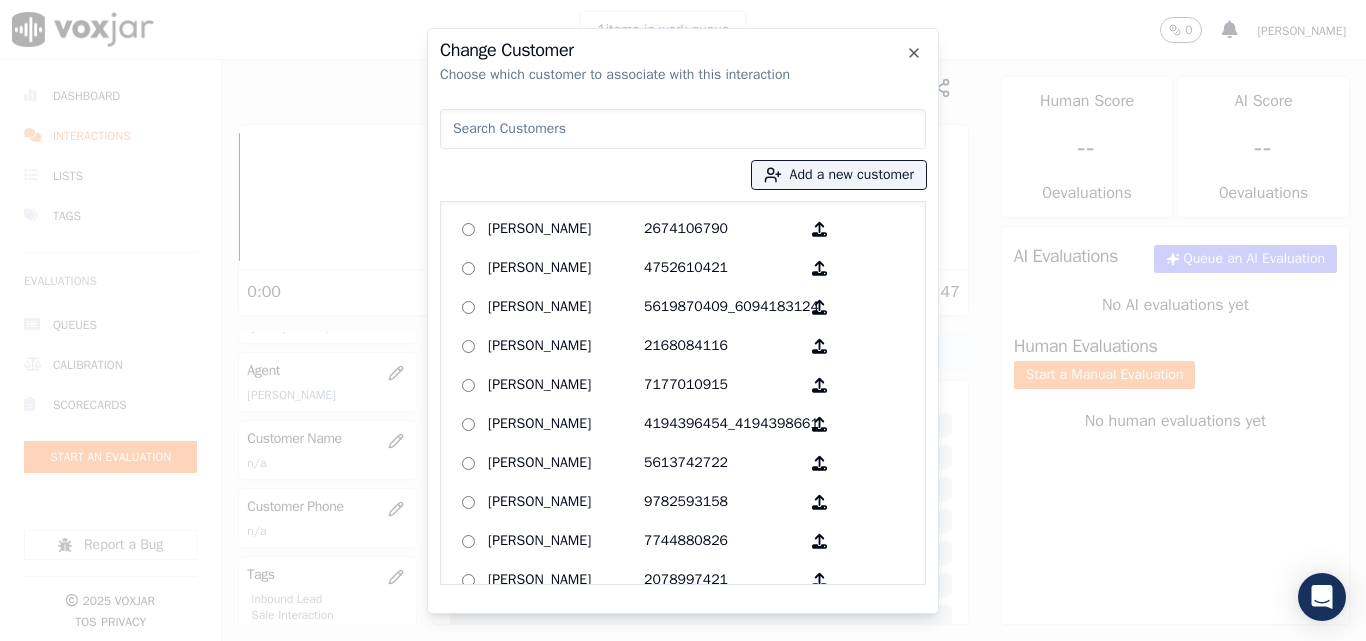 click at bounding box center (683, 129) 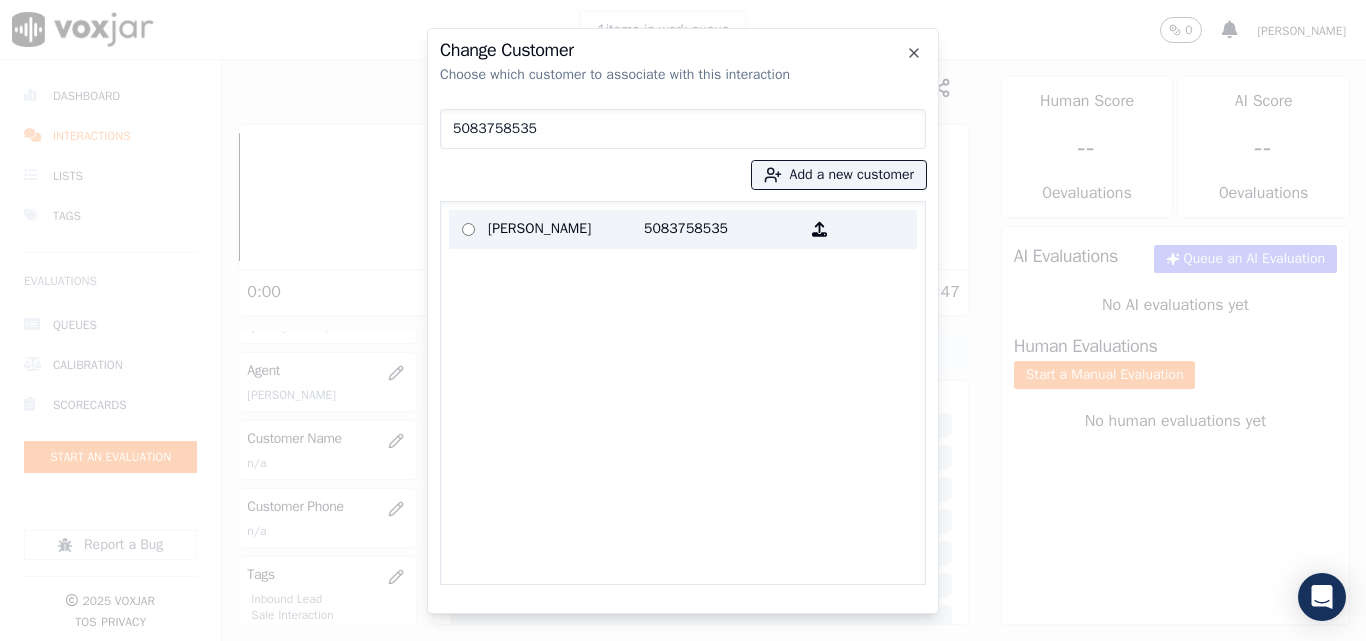 type on "5083758535" 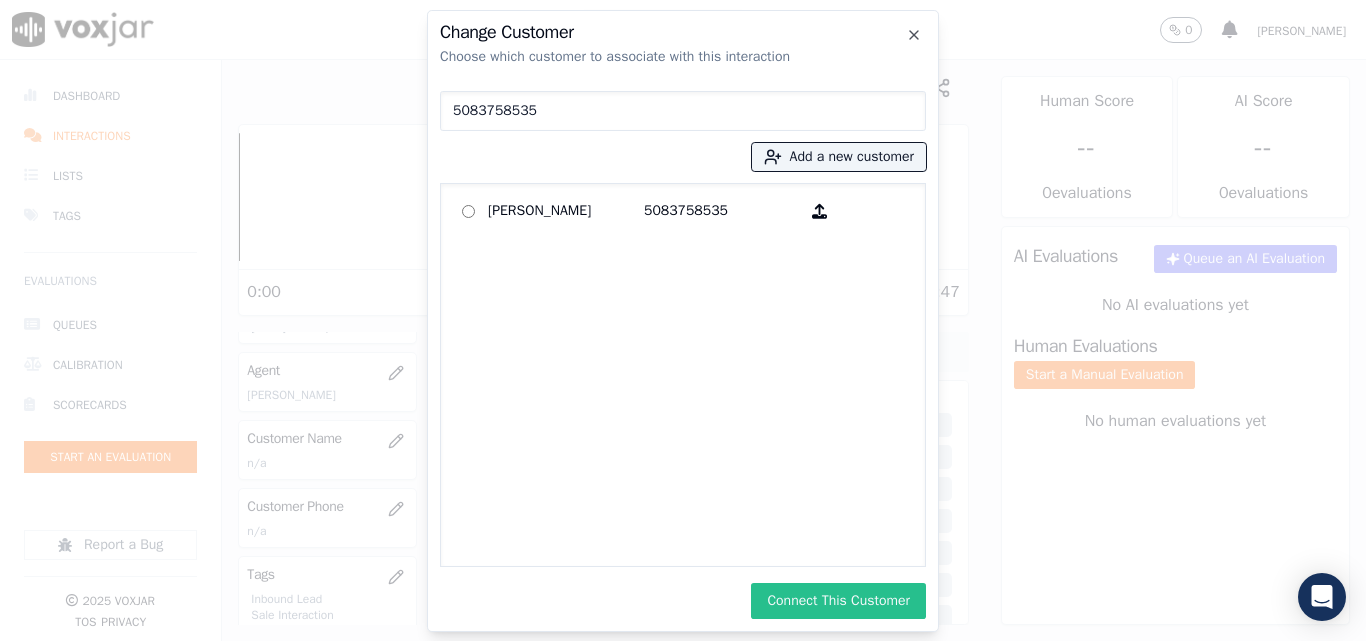 click on "Connect This Customer" at bounding box center (838, 601) 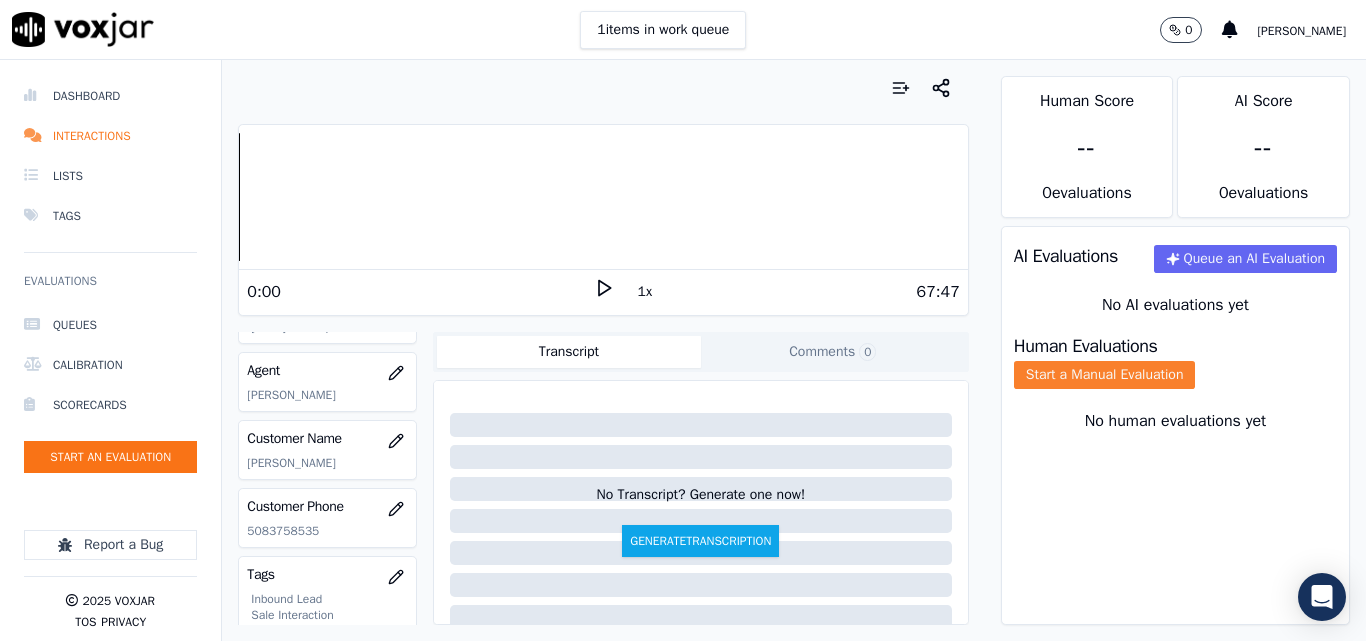 click on "Start a Manual Evaluation" 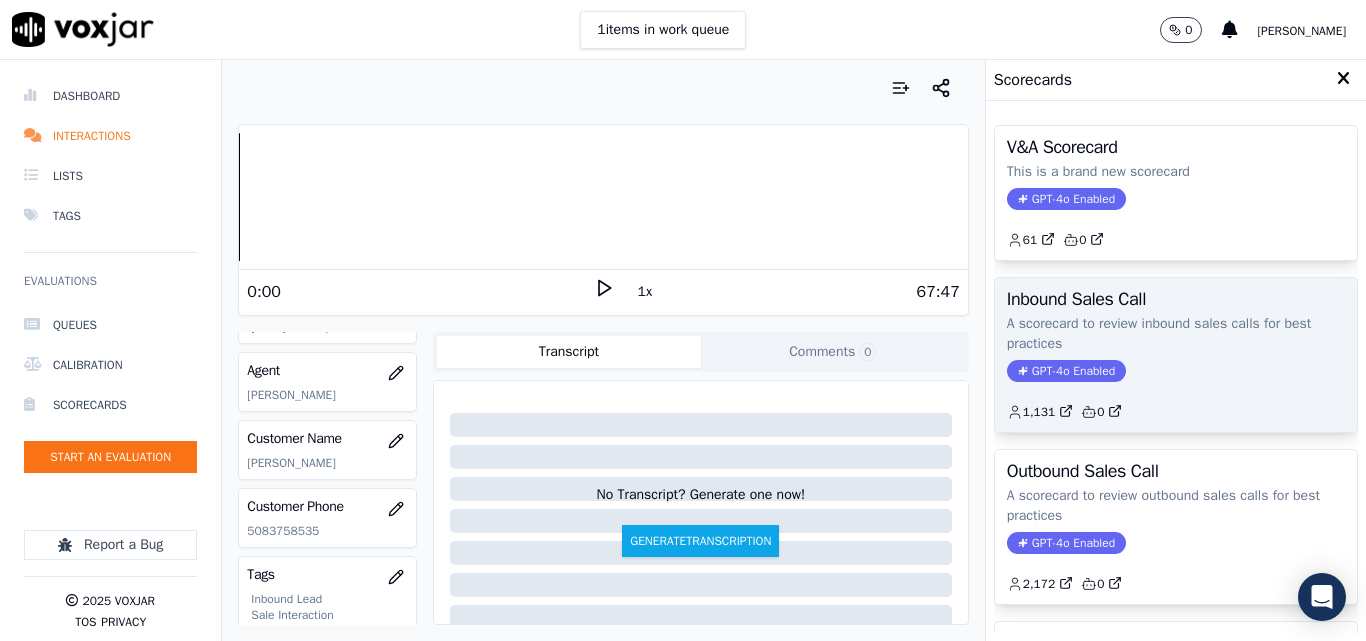 click on "GPT-4o Enabled" 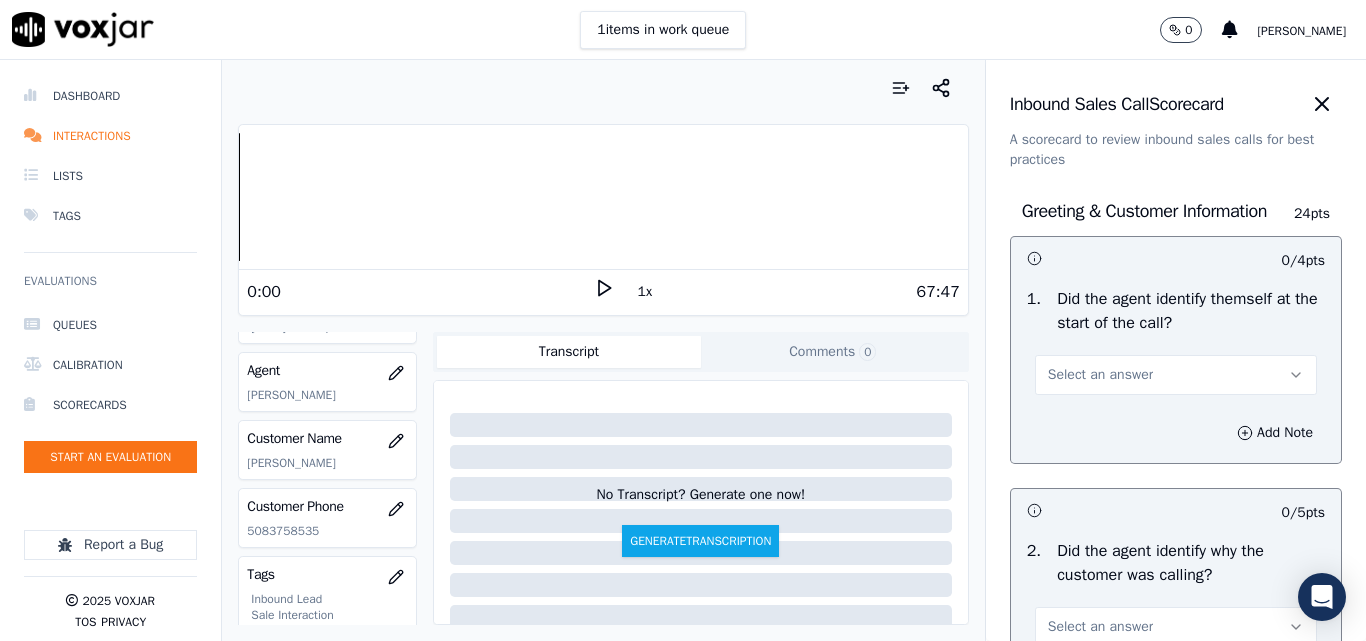 drag, startPoint x: 1069, startPoint y: 384, endPoint x: 1081, endPoint y: 401, distance: 20.808653 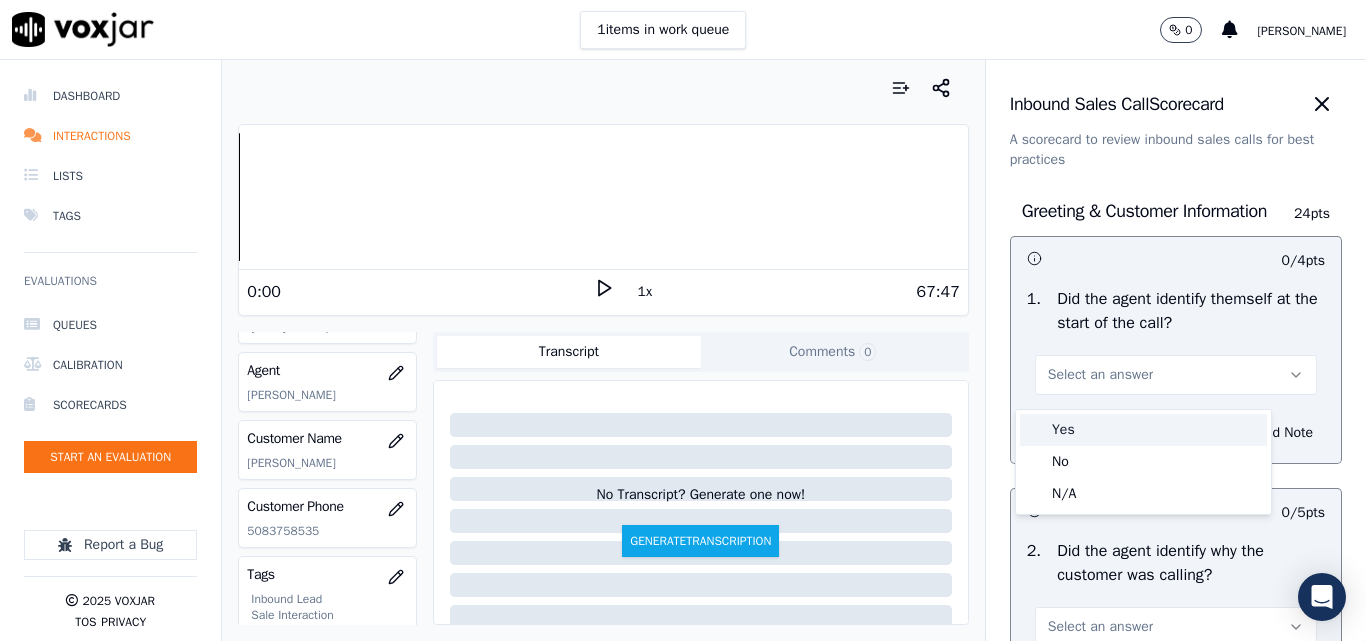 click on "Yes" at bounding box center (1143, 430) 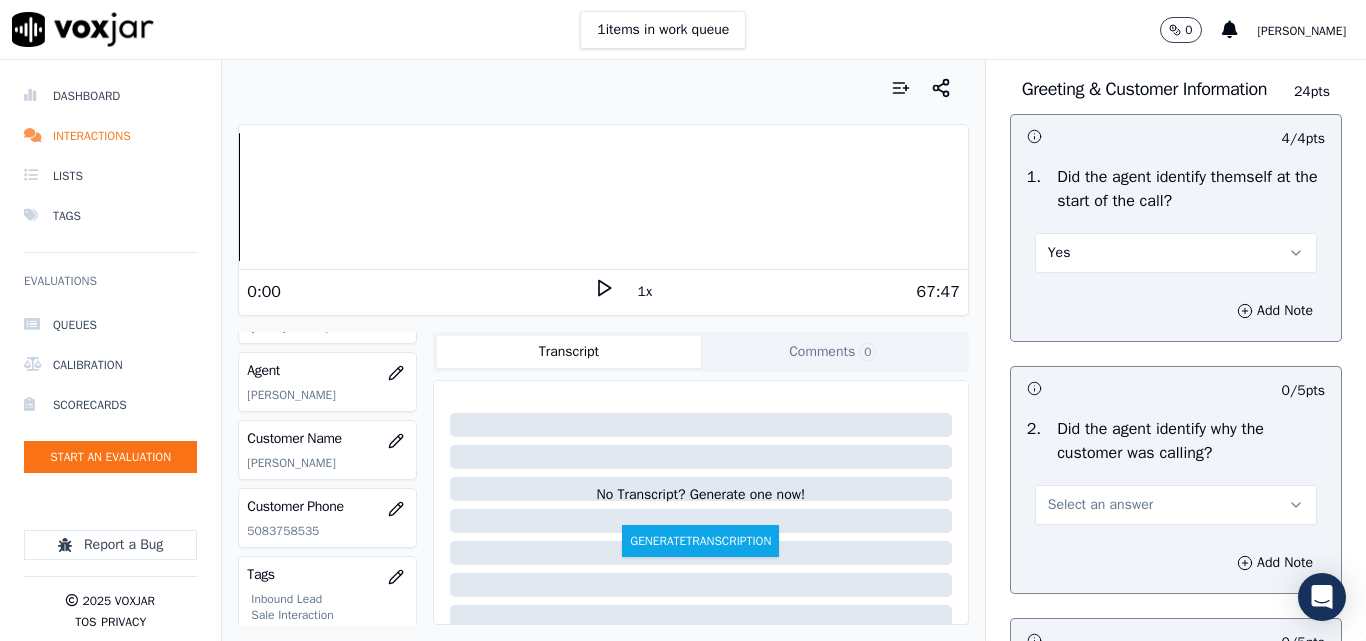 scroll, scrollTop: 300, scrollLeft: 0, axis: vertical 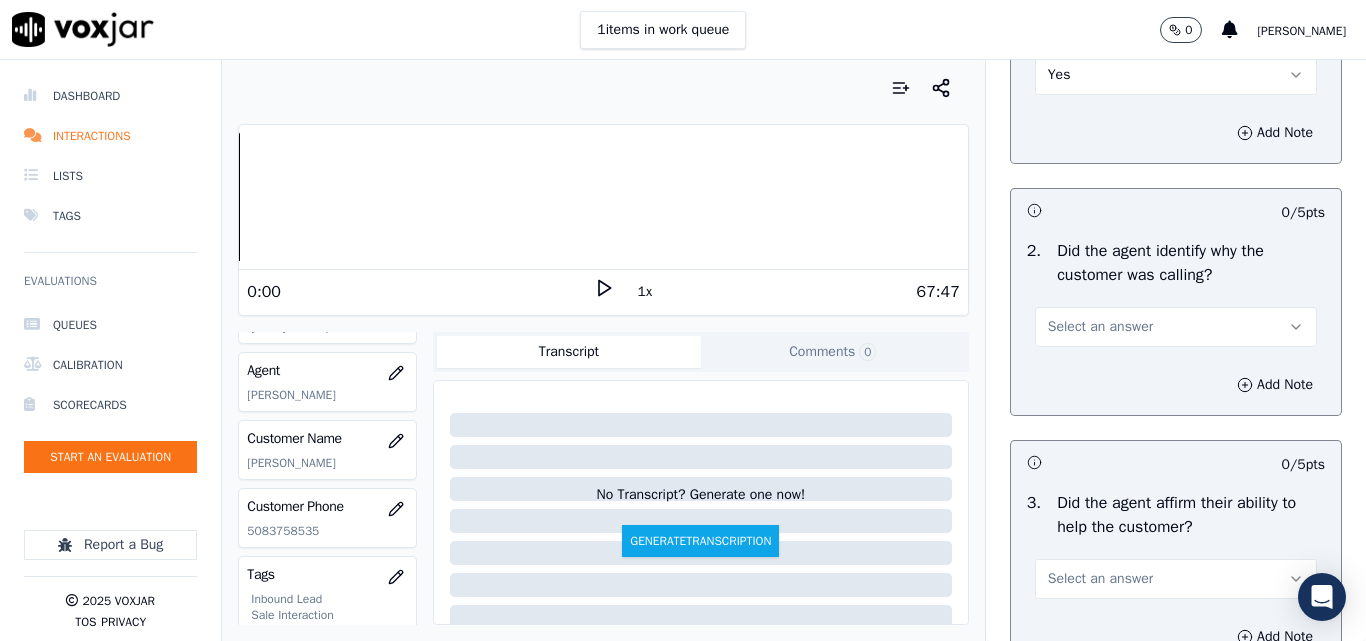 click on "Select an answer" at bounding box center [1100, 327] 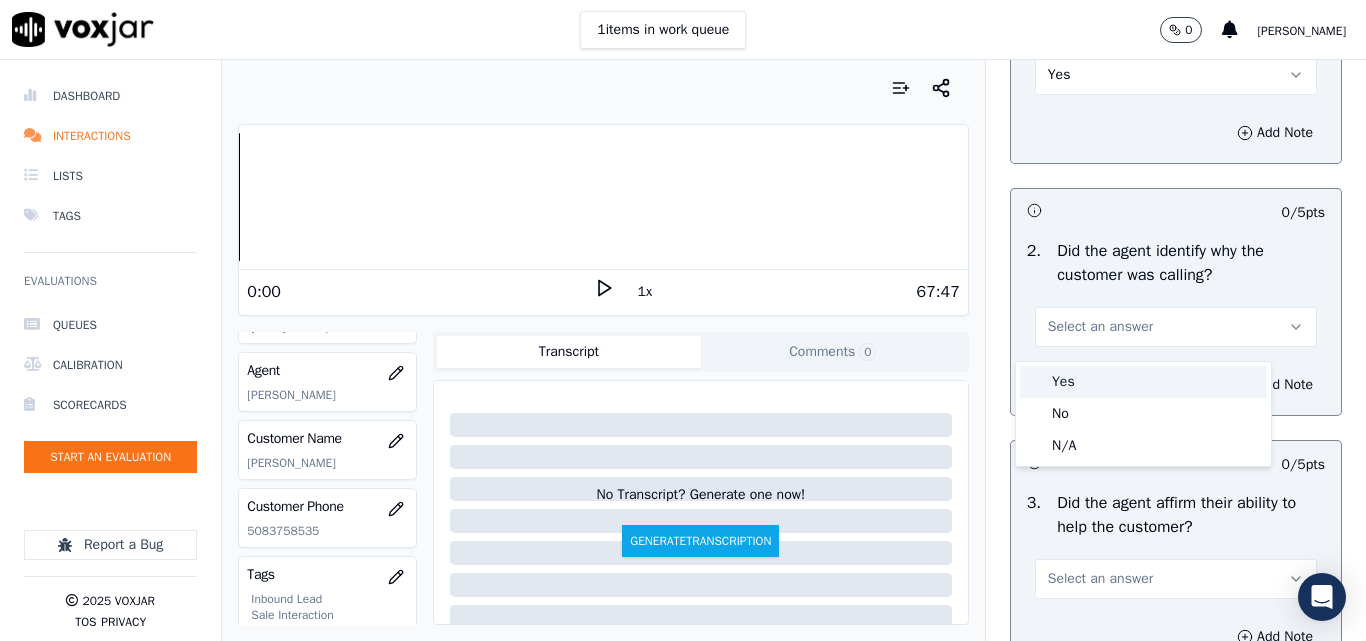 click on "Yes" at bounding box center (1143, 382) 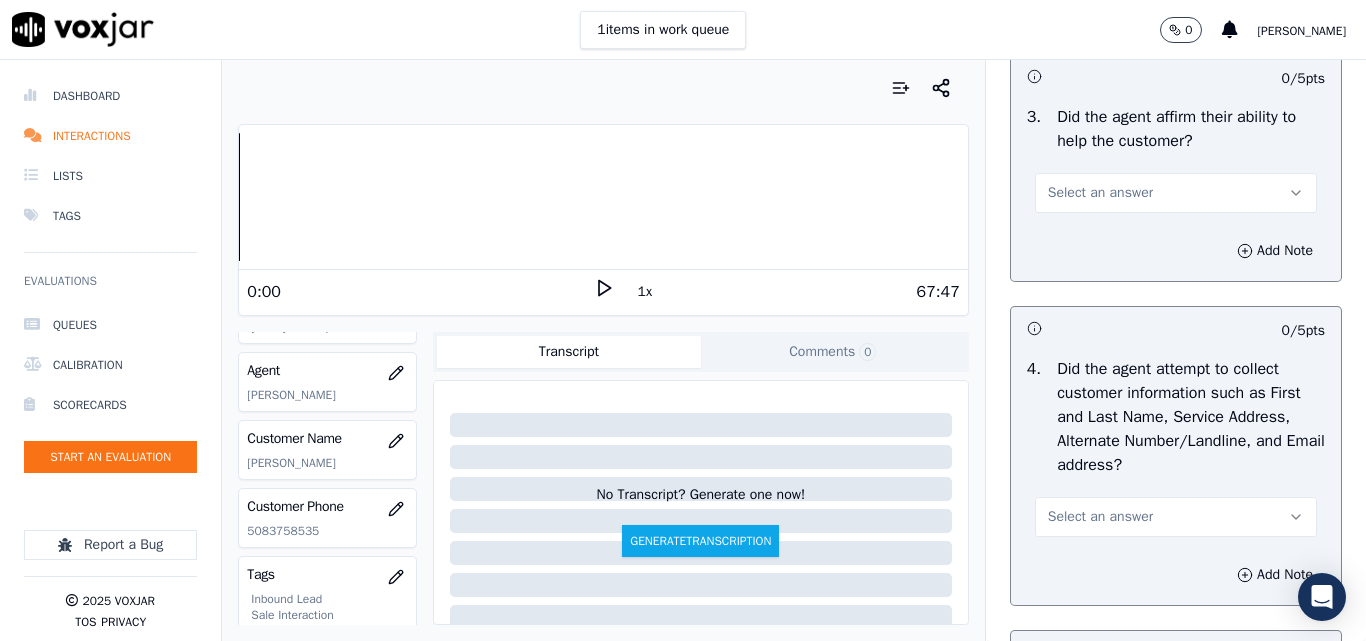 scroll, scrollTop: 700, scrollLeft: 0, axis: vertical 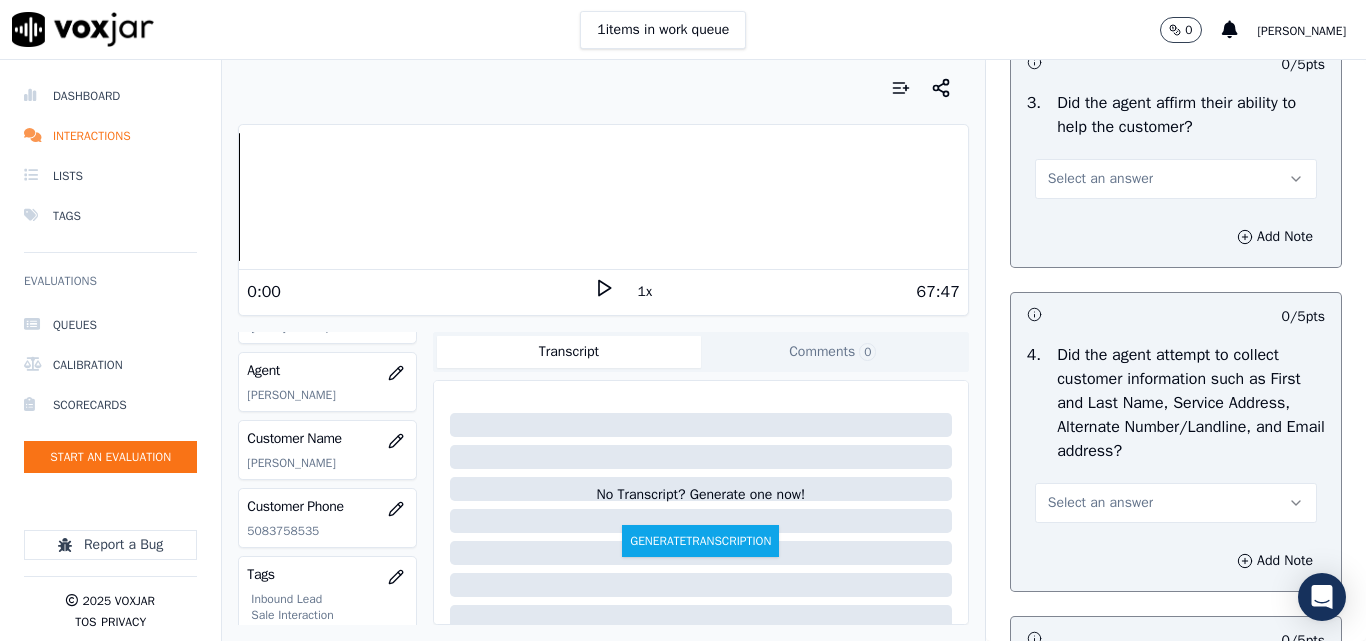 click on "Select an answer" at bounding box center (1100, 179) 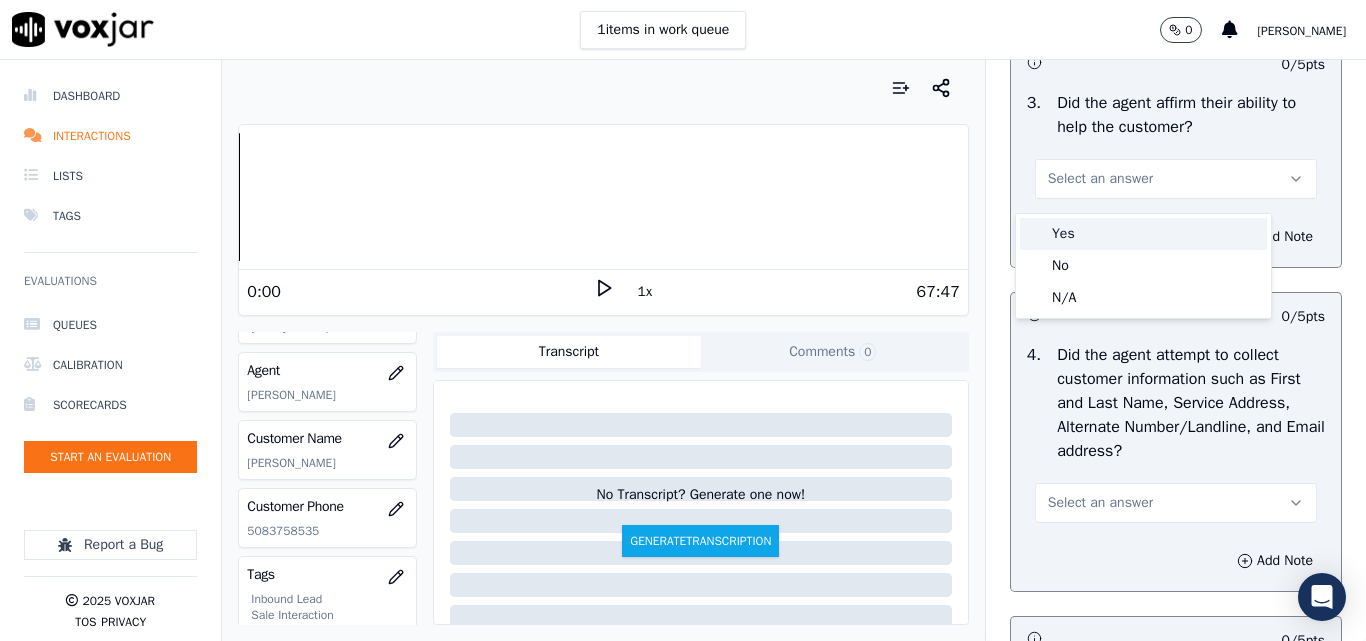 click on "Yes" at bounding box center (1143, 234) 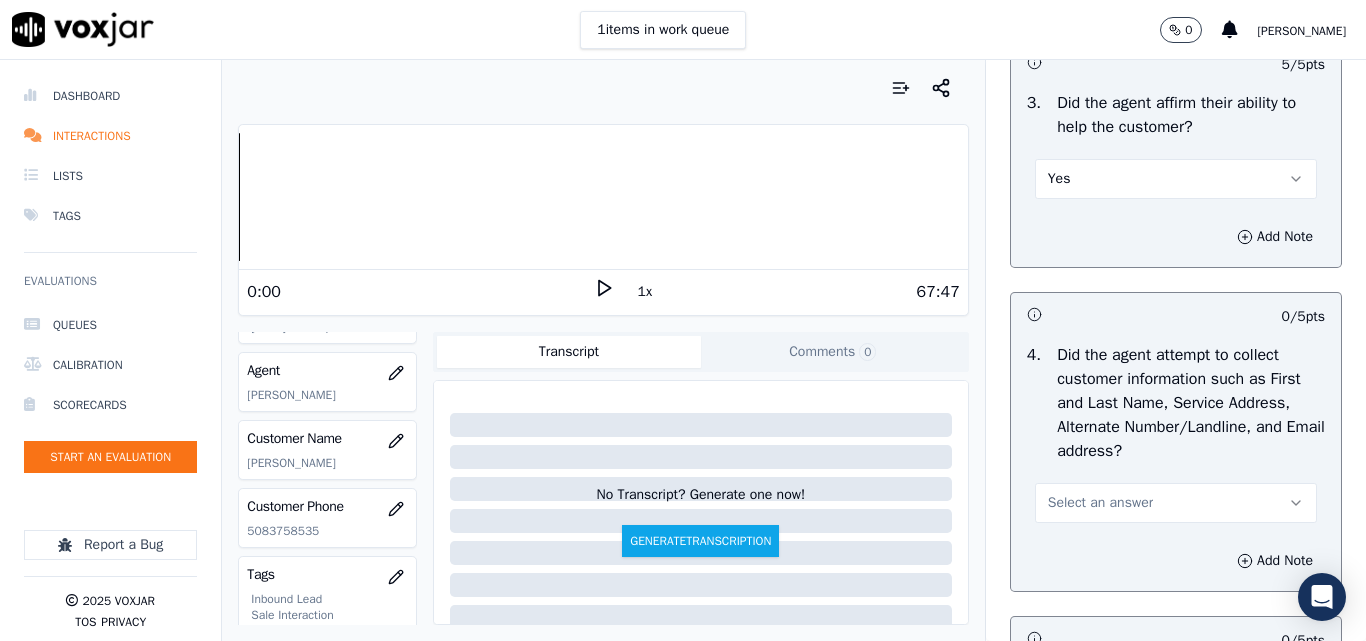 scroll, scrollTop: 800, scrollLeft: 0, axis: vertical 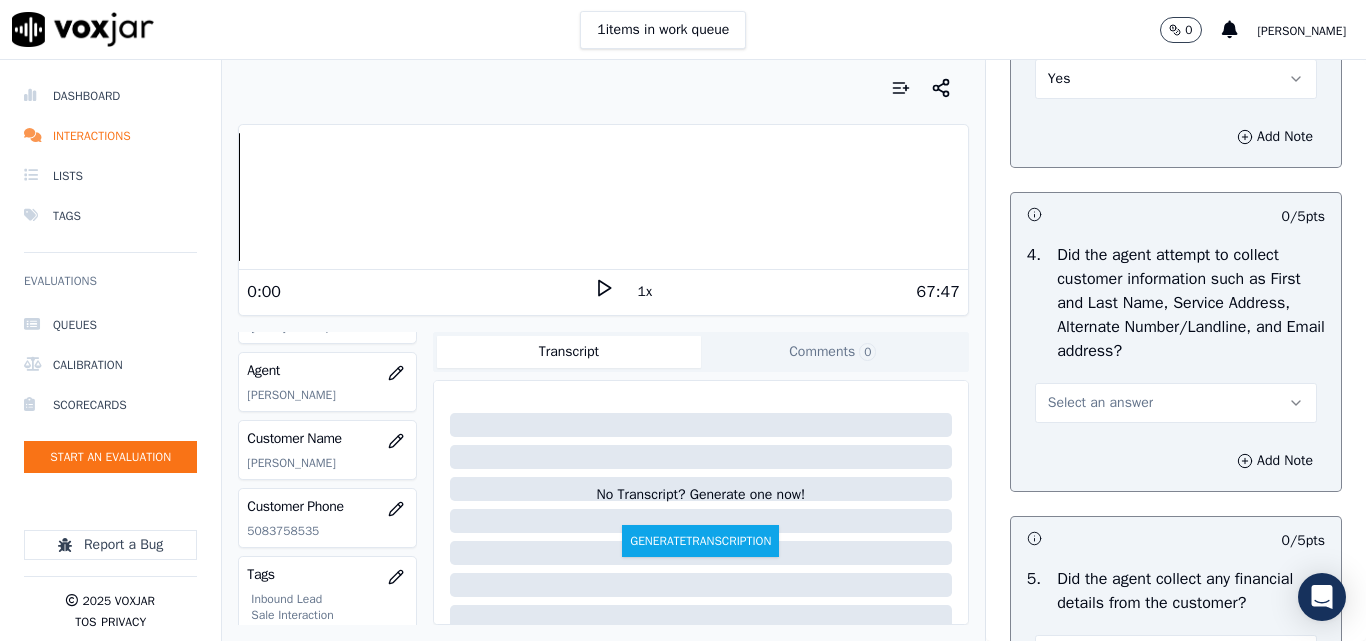 drag, startPoint x: 1091, startPoint y: 395, endPoint x: 1081, endPoint y: 432, distance: 38.327538 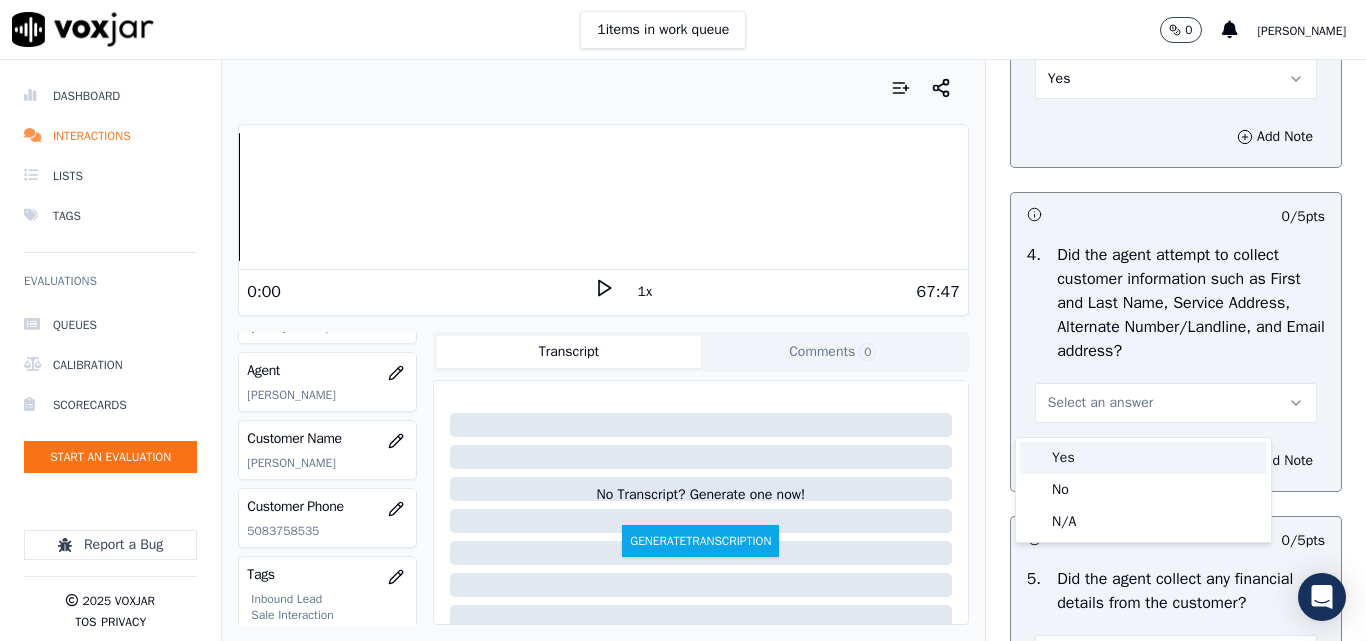 click on "Yes" at bounding box center (1143, 458) 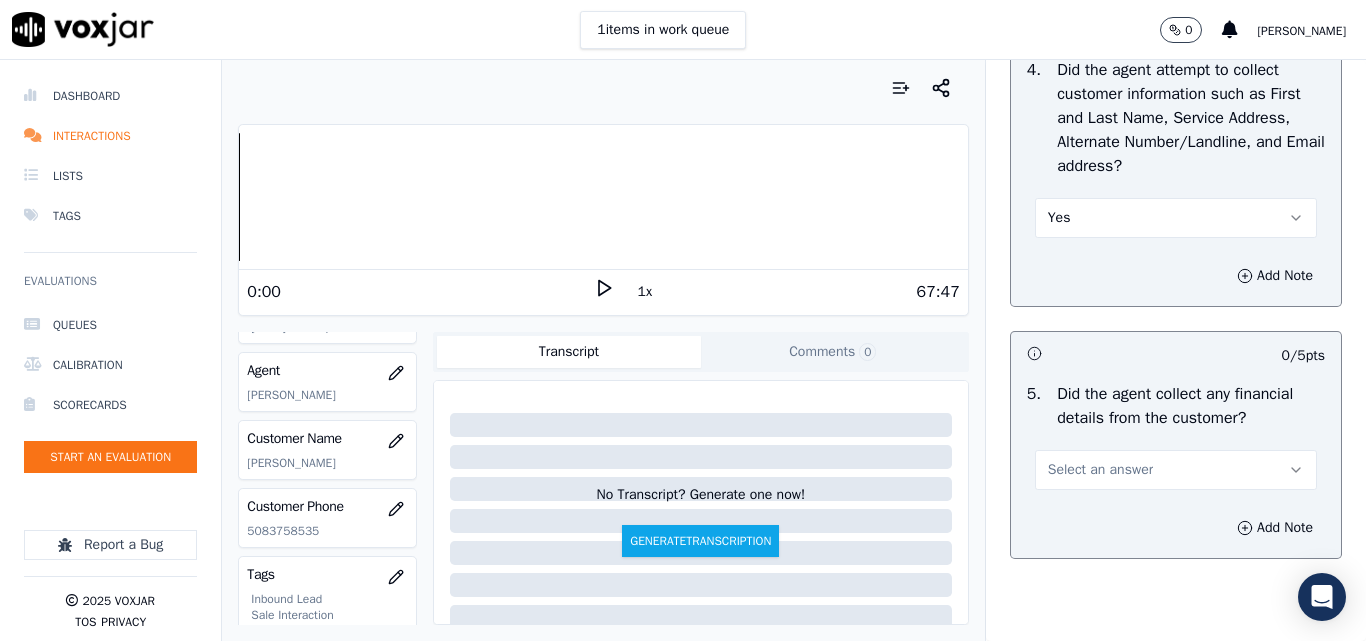scroll, scrollTop: 1100, scrollLeft: 0, axis: vertical 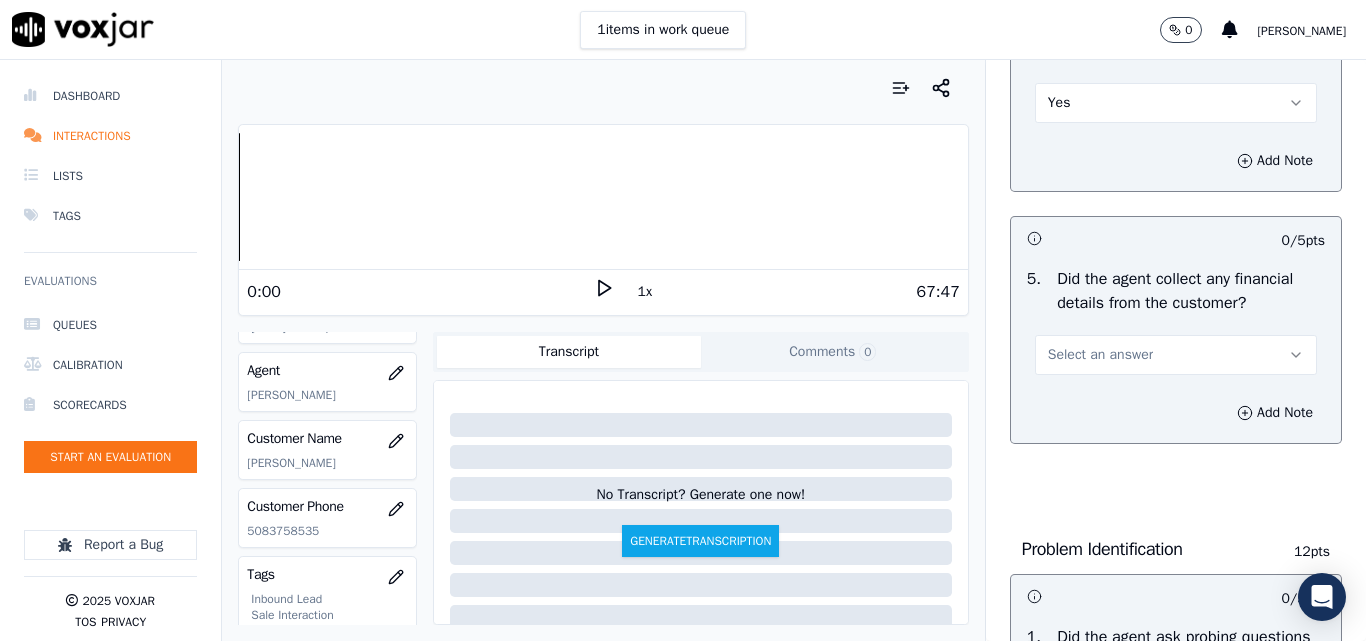 click on "Select an answer" at bounding box center [1100, 355] 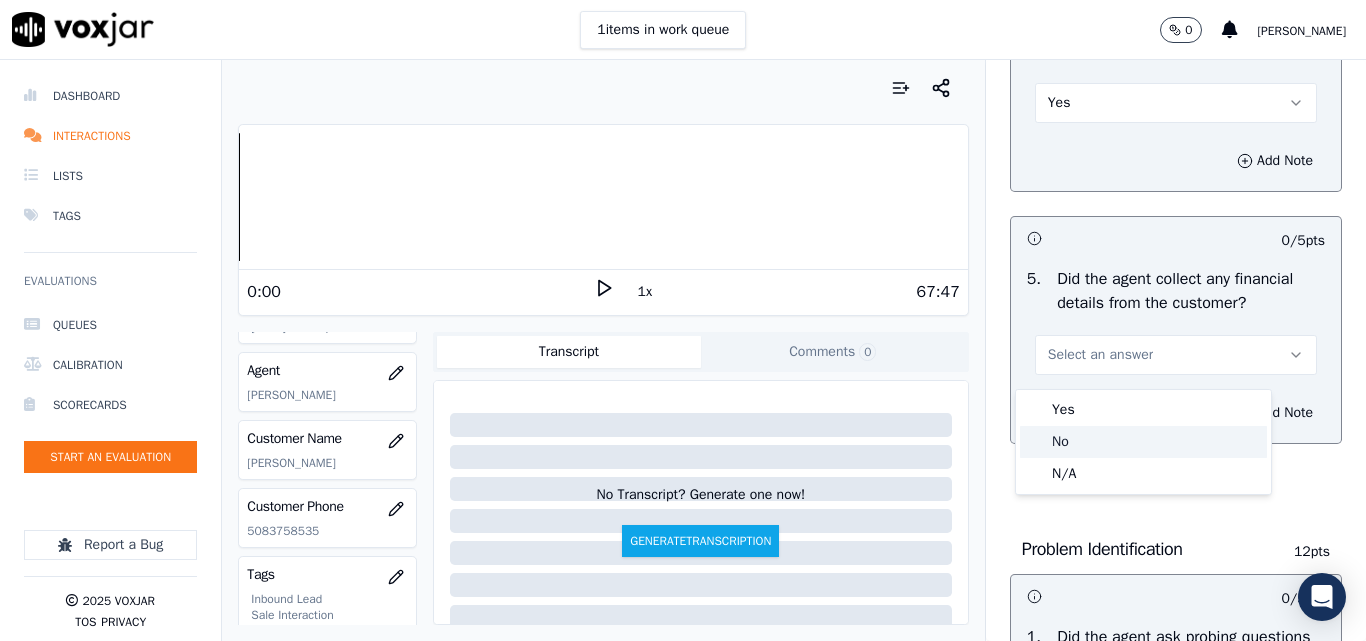 click on "No" 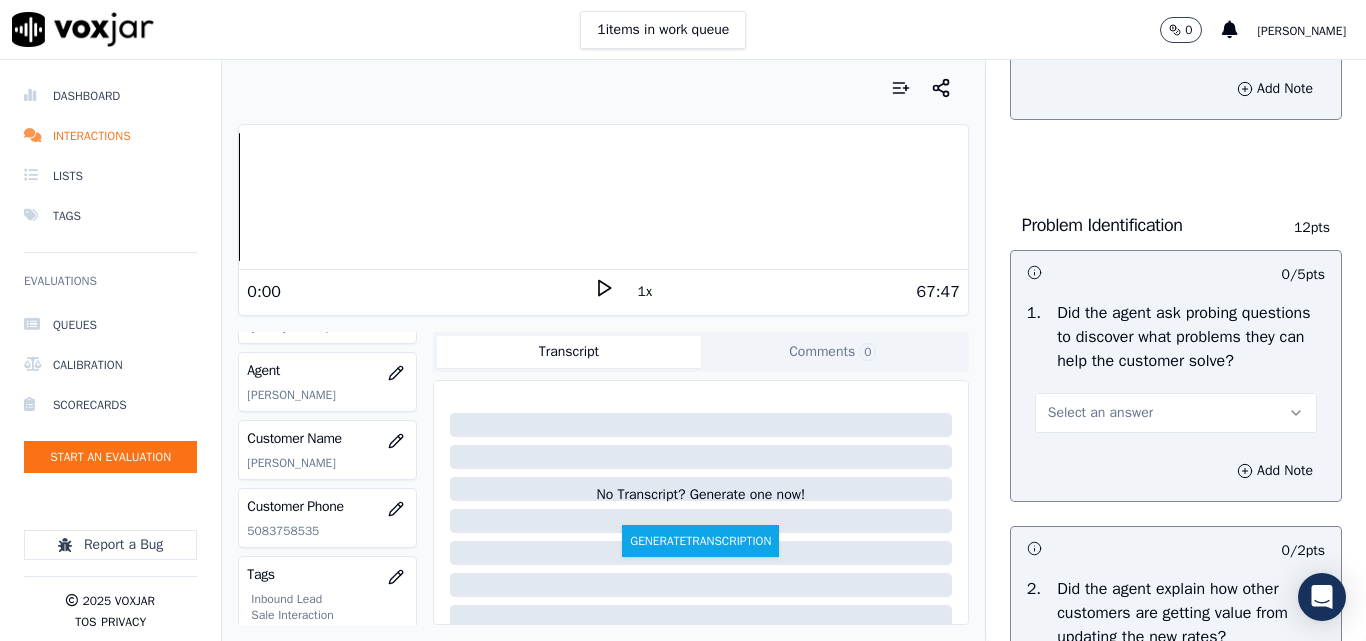 scroll, scrollTop: 1600, scrollLeft: 0, axis: vertical 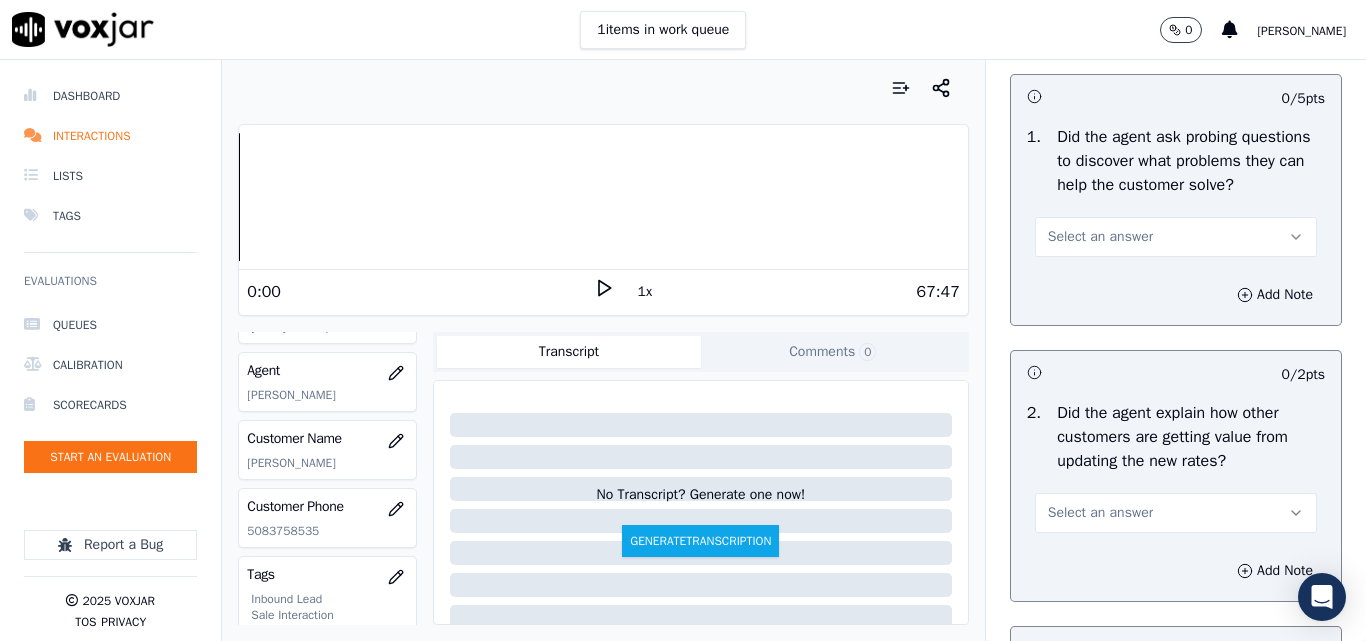 click on "Select an answer" at bounding box center (1176, 237) 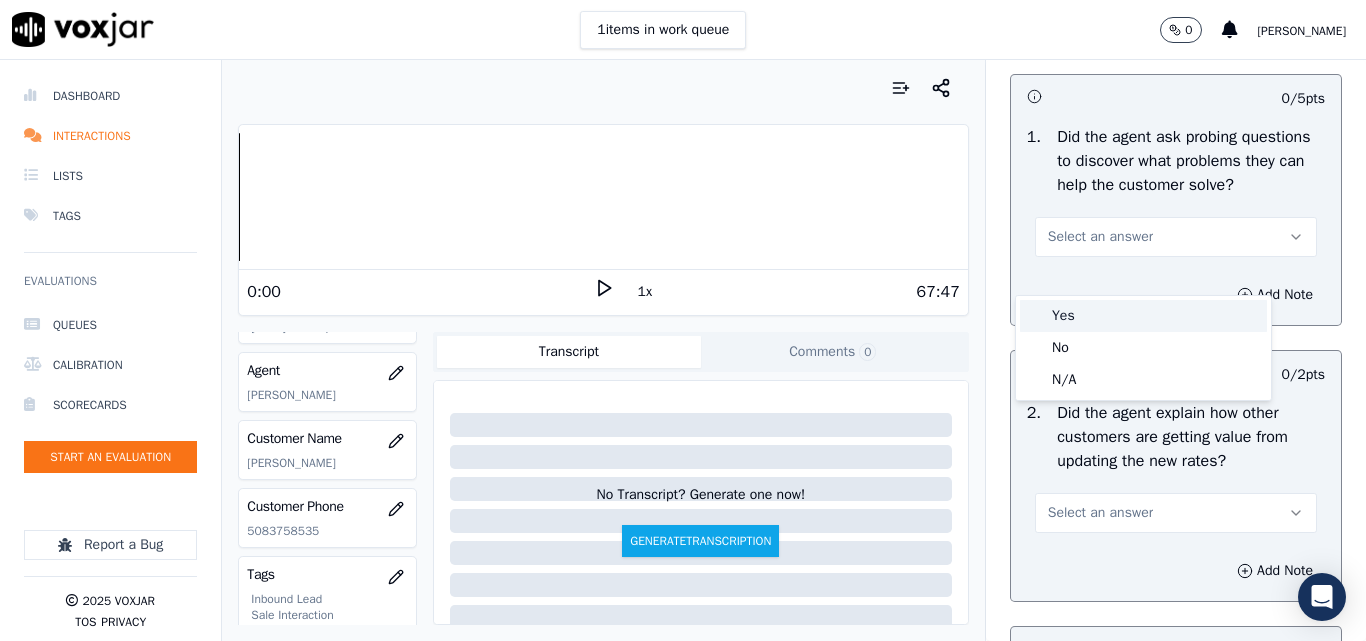 click on "Yes" at bounding box center [1143, 316] 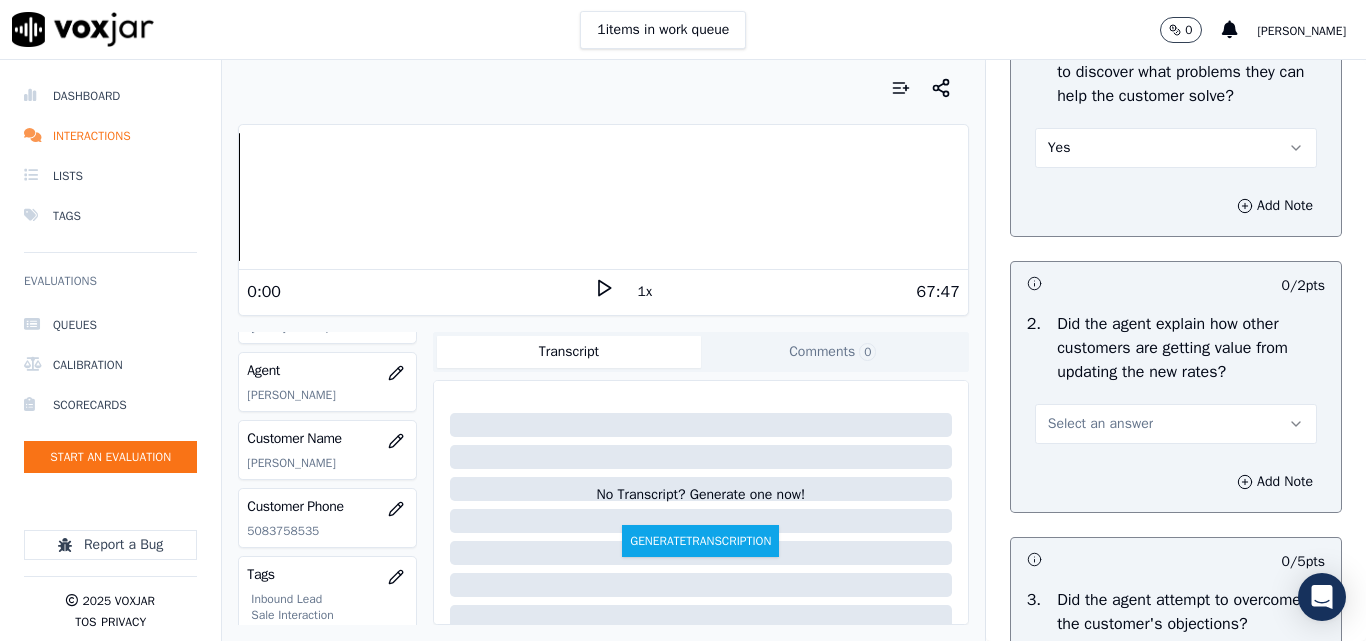scroll, scrollTop: 1800, scrollLeft: 0, axis: vertical 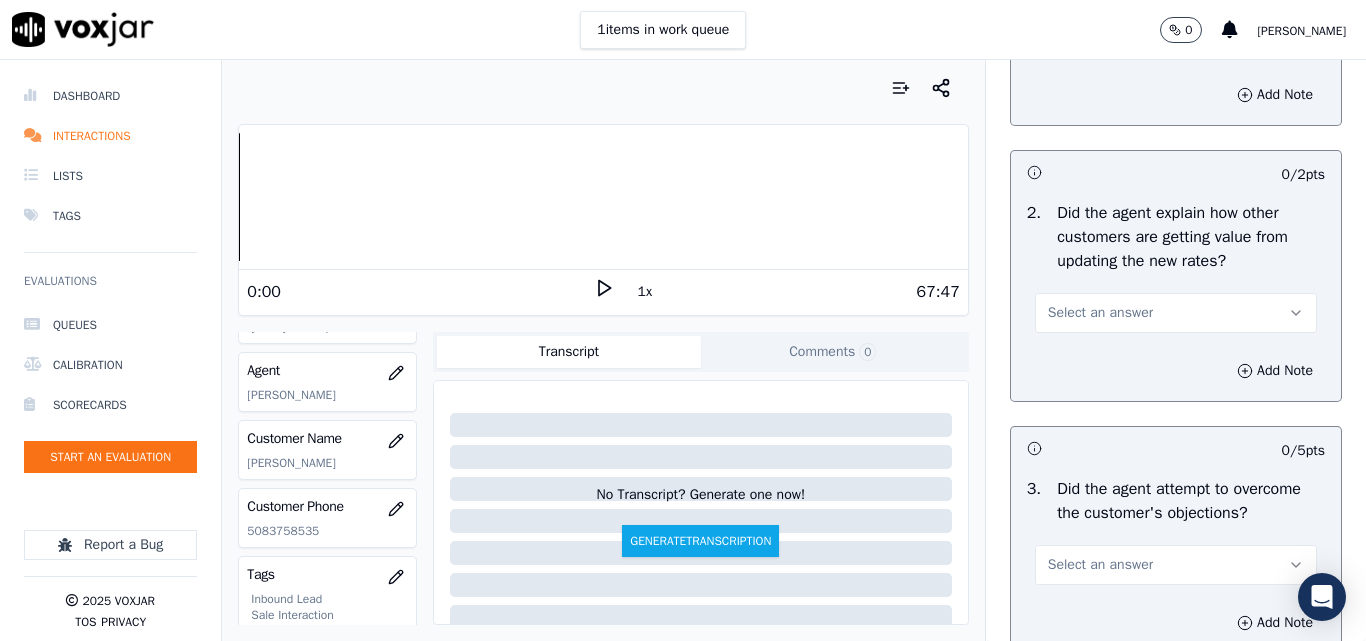 click on "Select an answer" at bounding box center [1100, 313] 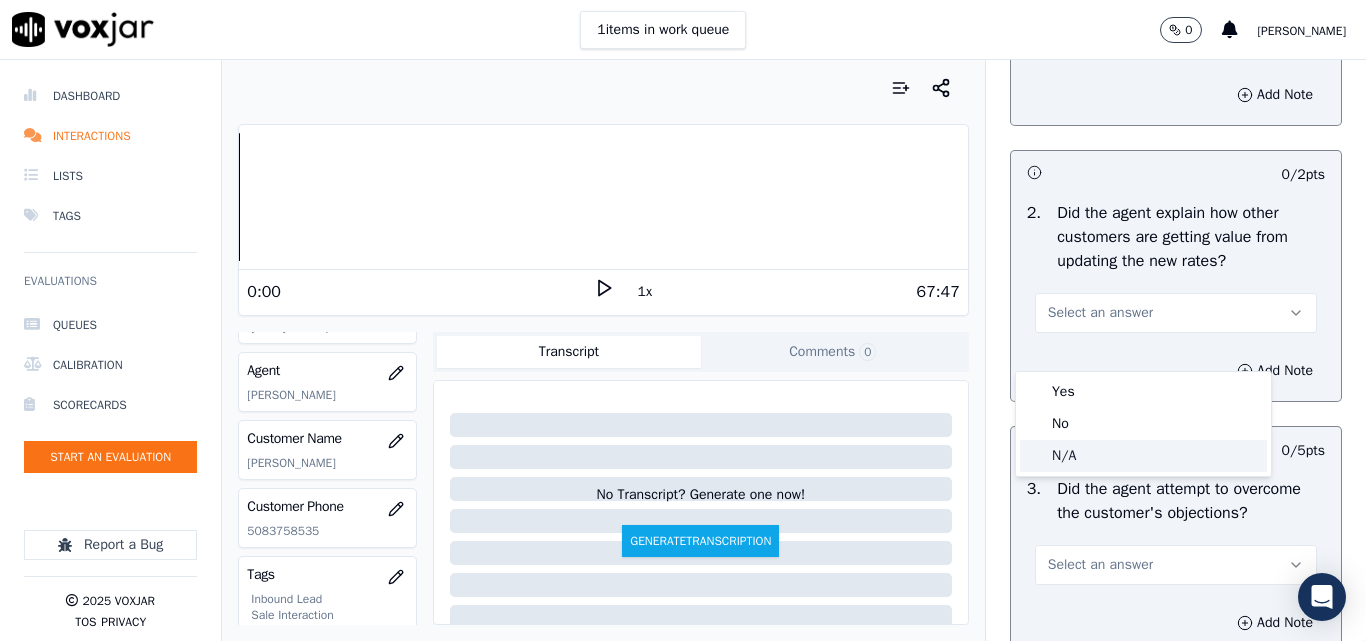 drag, startPoint x: 1071, startPoint y: 452, endPoint x: 1103, endPoint y: 335, distance: 121.29716 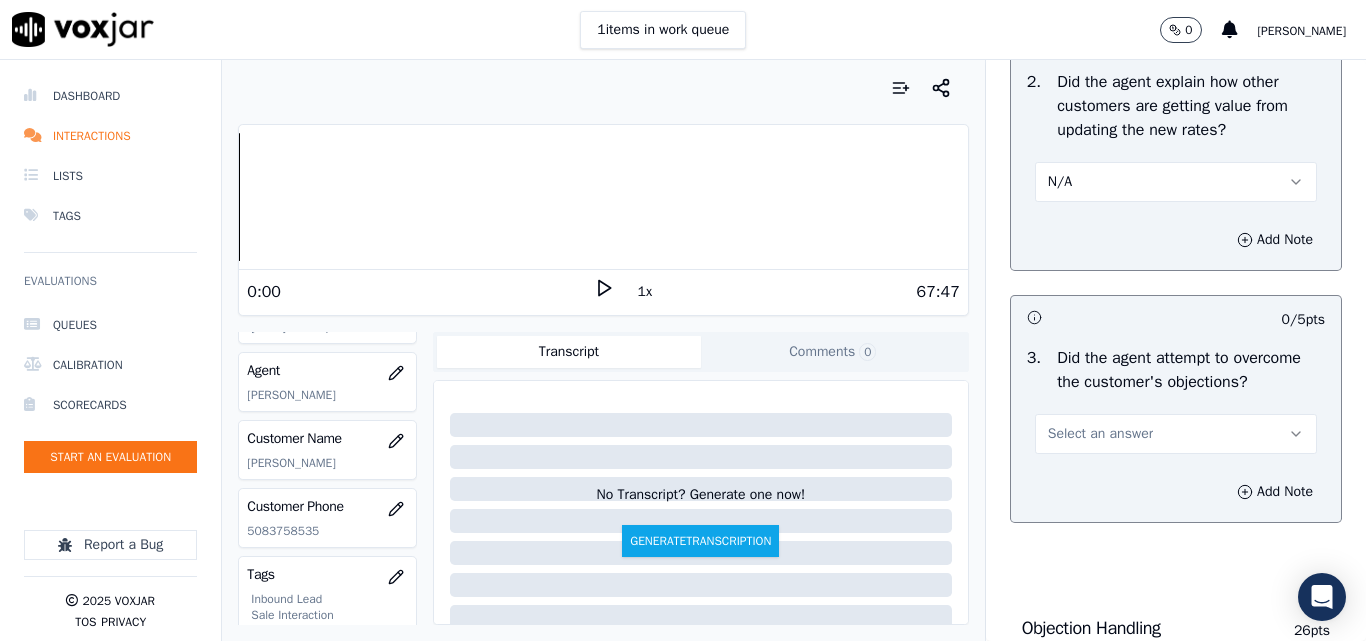 scroll, scrollTop: 2100, scrollLeft: 0, axis: vertical 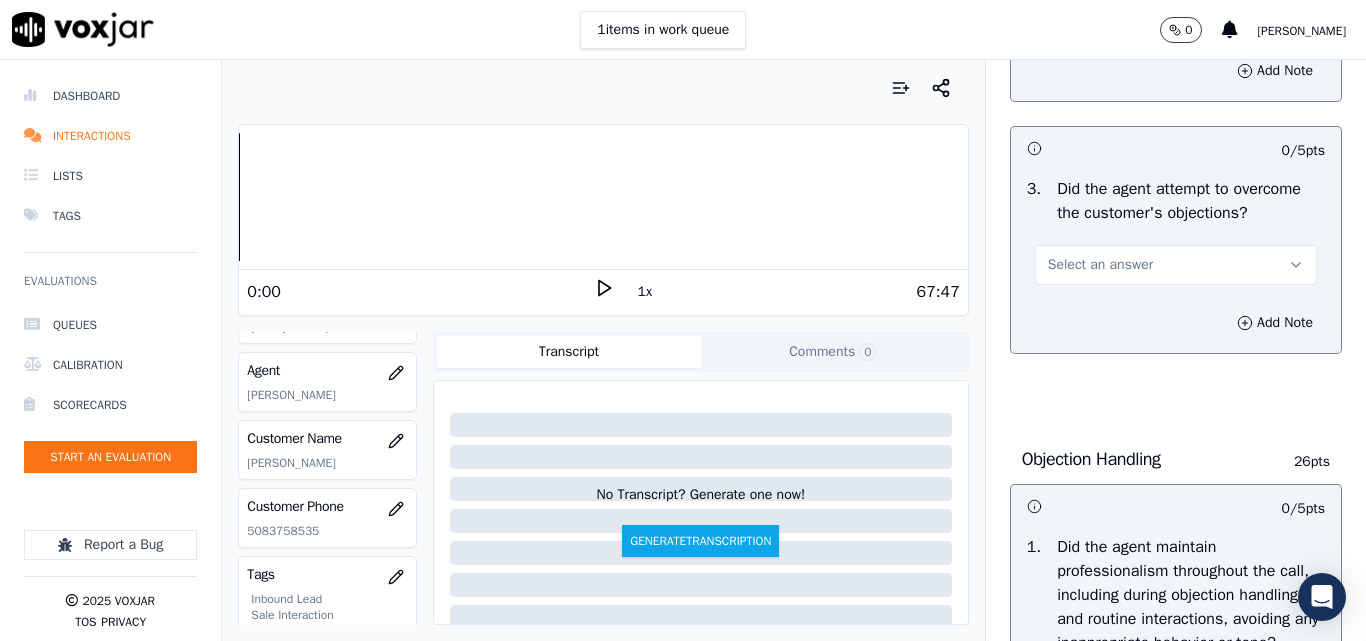 click on "Select an answer" at bounding box center (1100, 265) 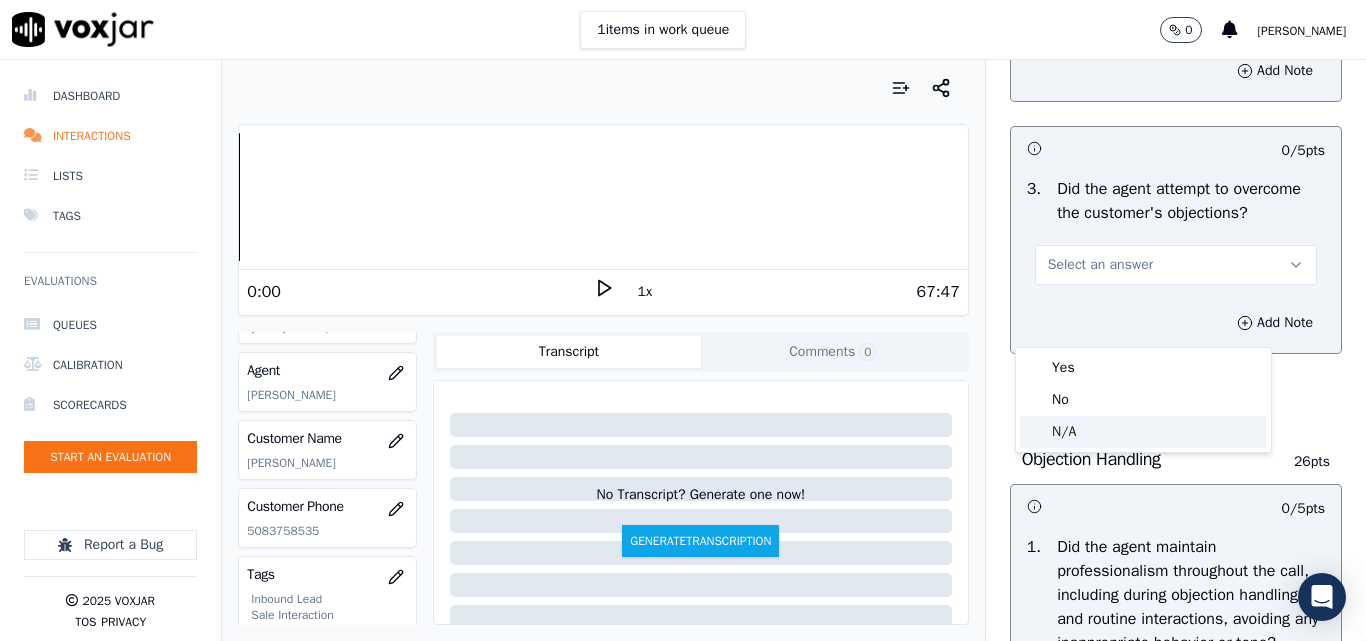 click on "N/A" 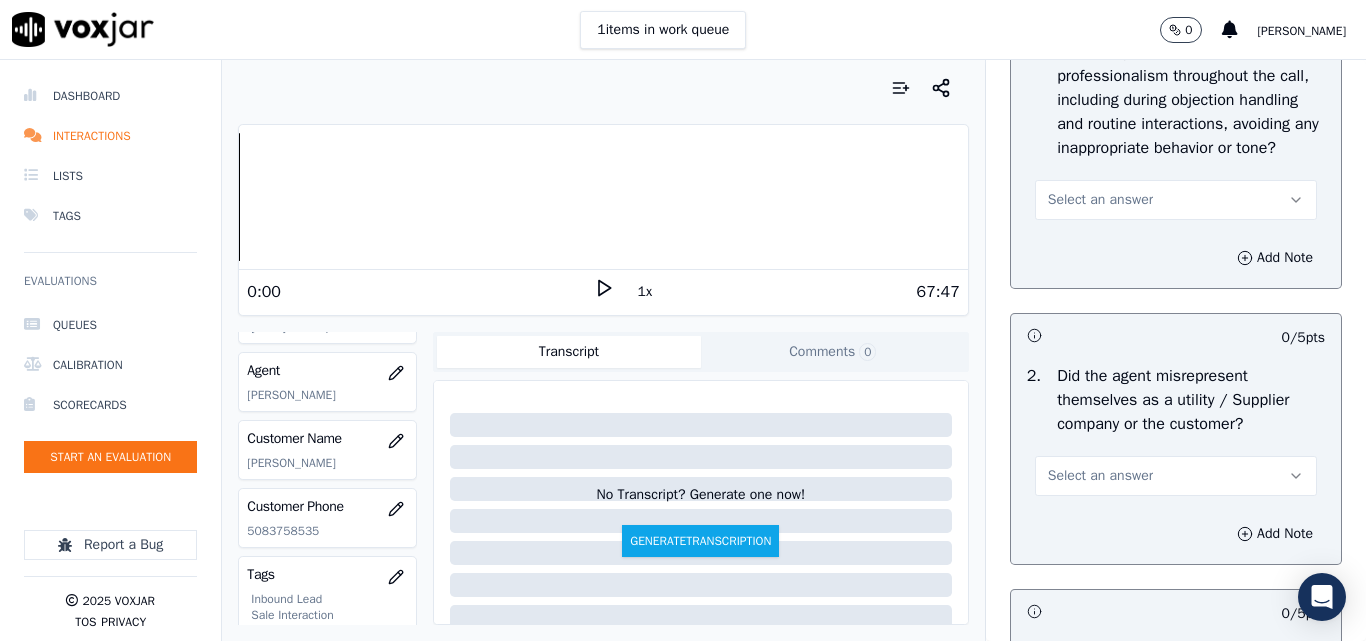 scroll, scrollTop: 2600, scrollLeft: 0, axis: vertical 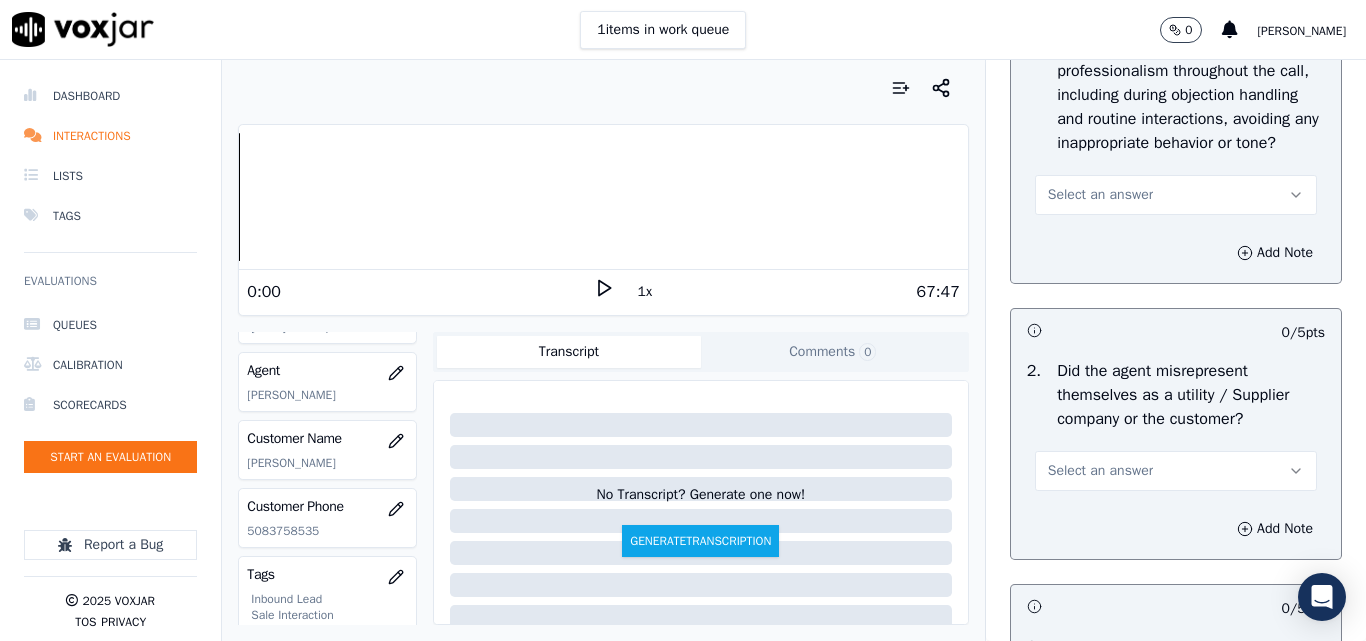 click on "Select an answer" at bounding box center [1176, 195] 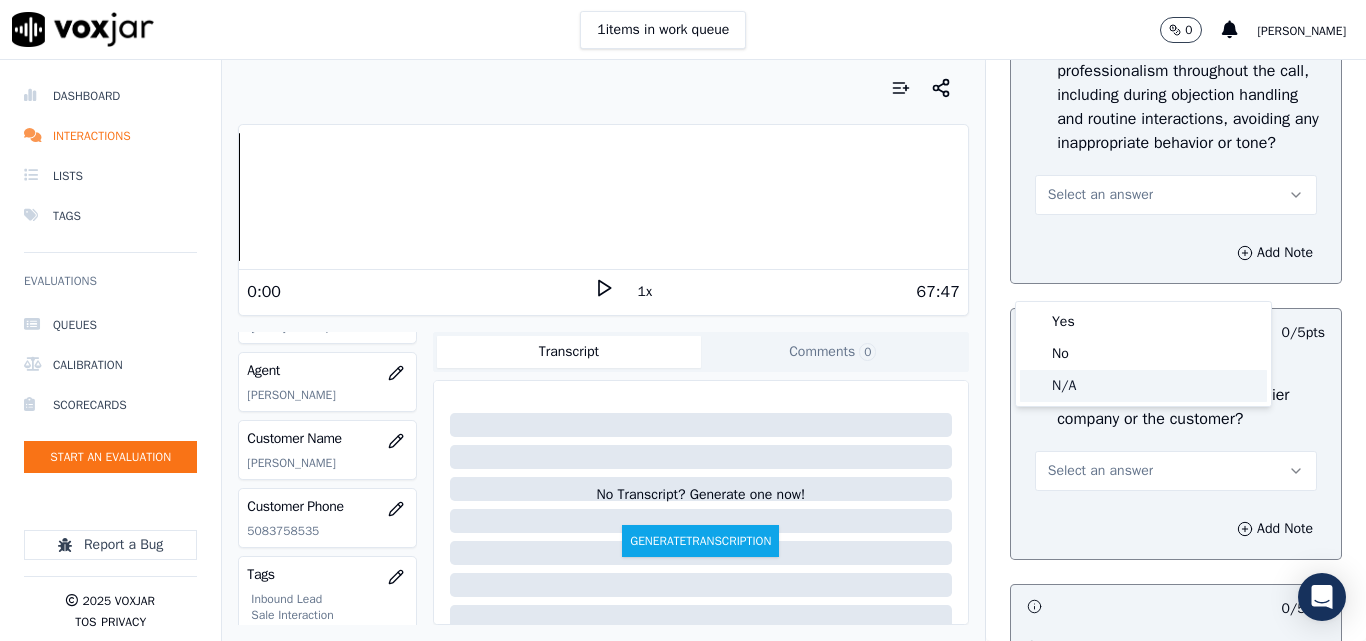 drag, startPoint x: 1070, startPoint y: 370, endPoint x: 1075, endPoint y: 385, distance: 15.811388 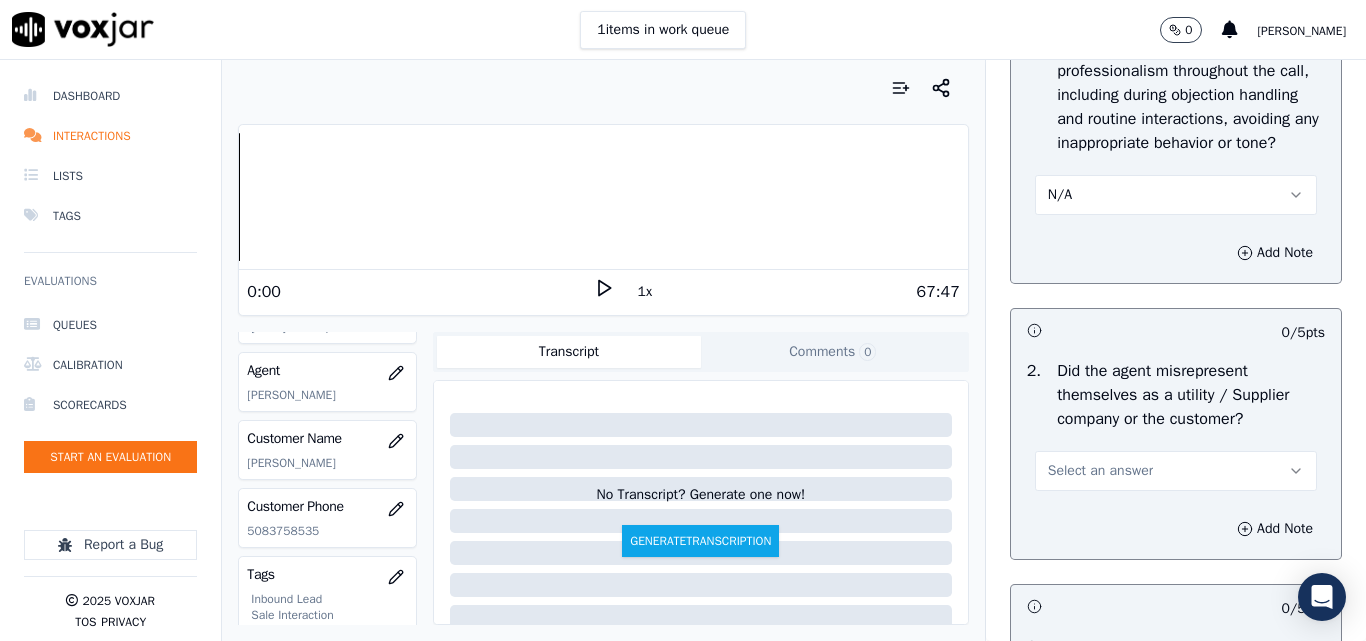 scroll, scrollTop: 2900, scrollLeft: 0, axis: vertical 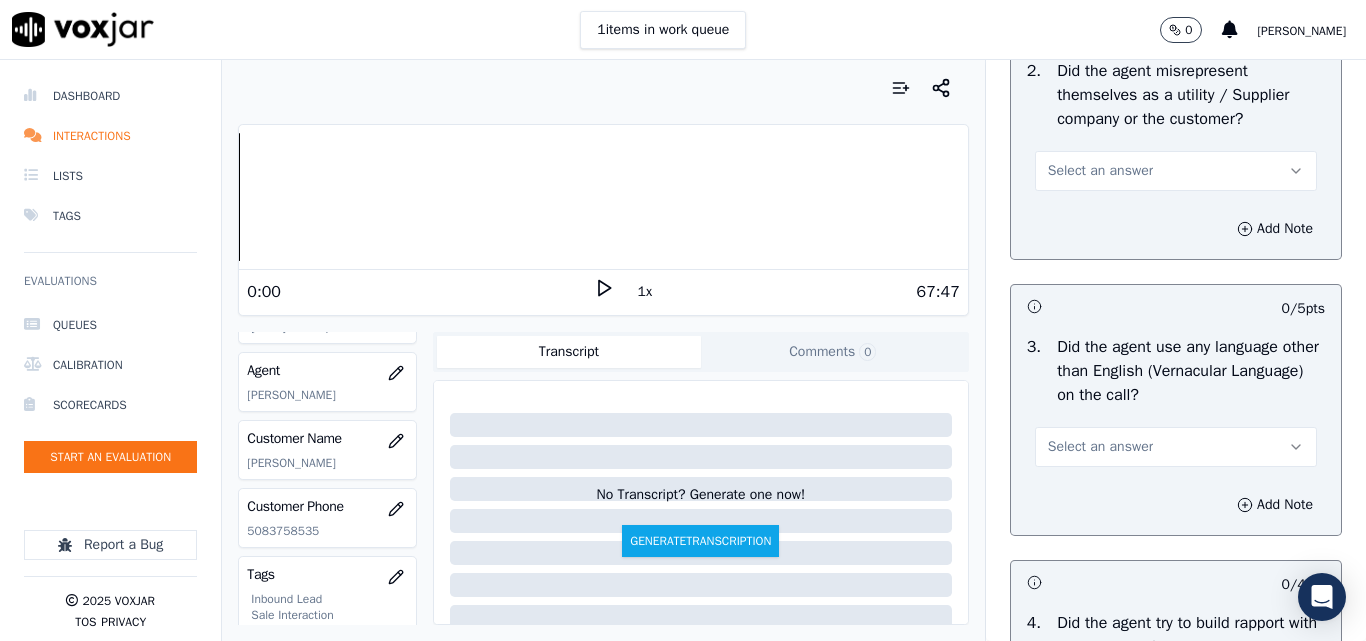 click on "Select an answer" at bounding box center [1100, 171] 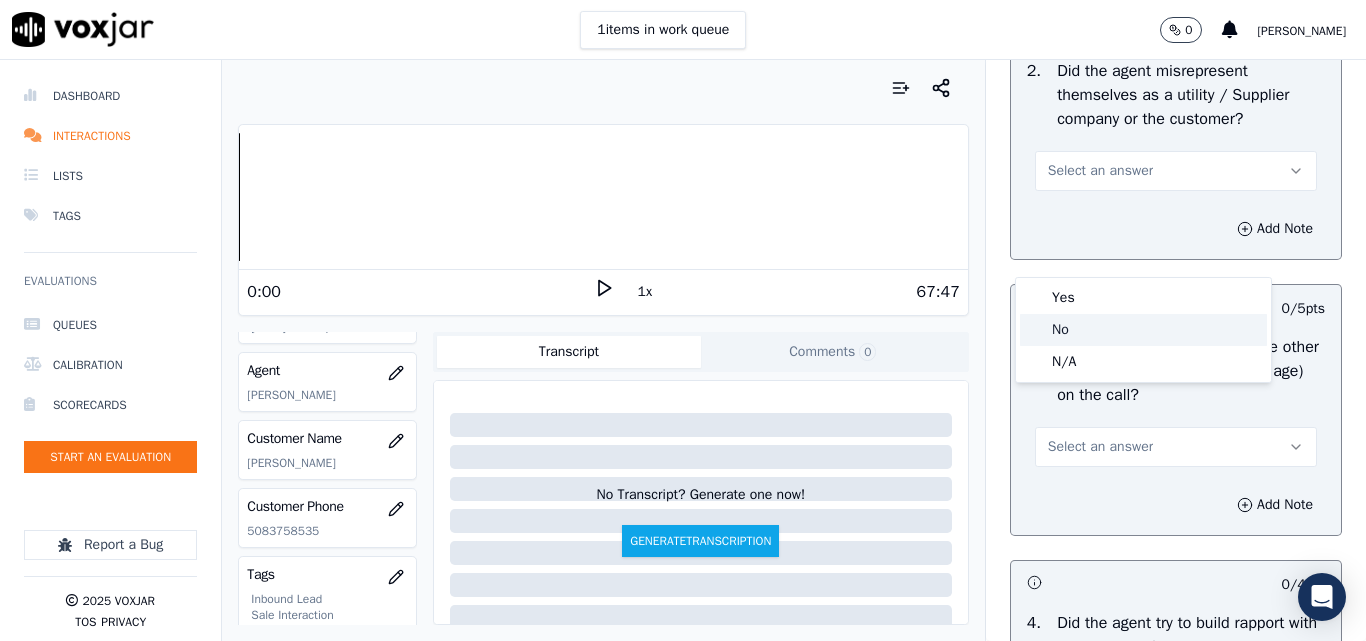 click on "No" 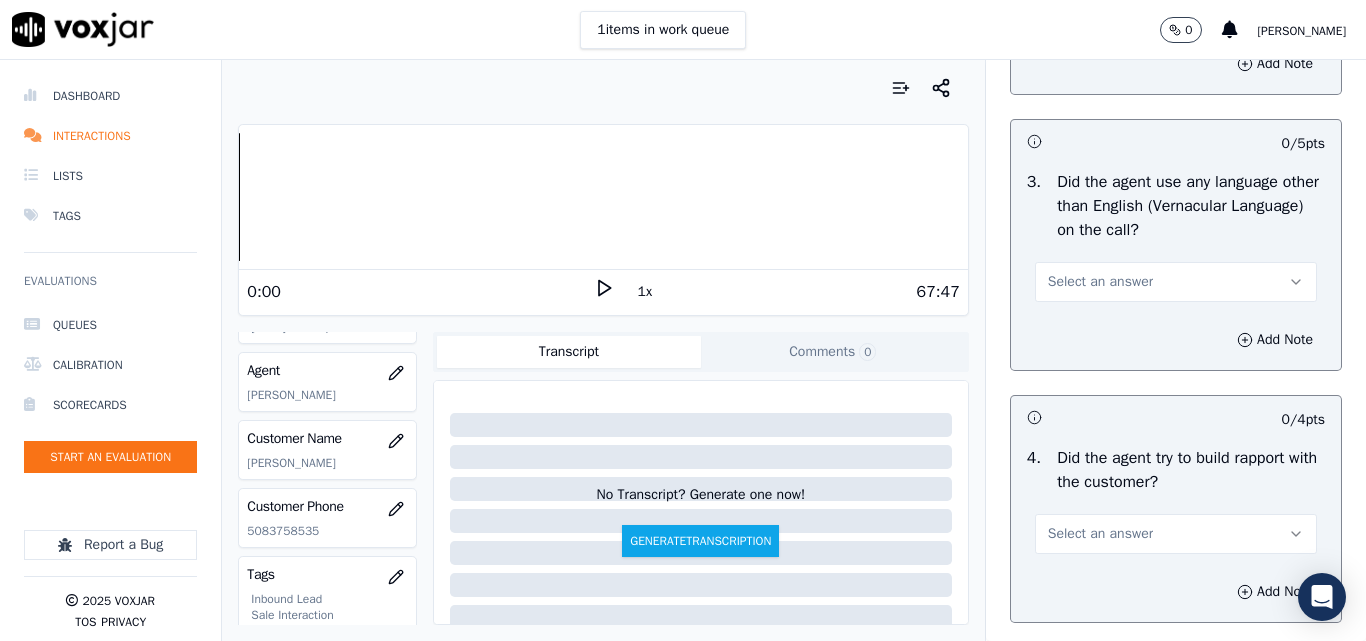 scroll, scrollTop: 3100, scrollLeft: 0, axis: vertical 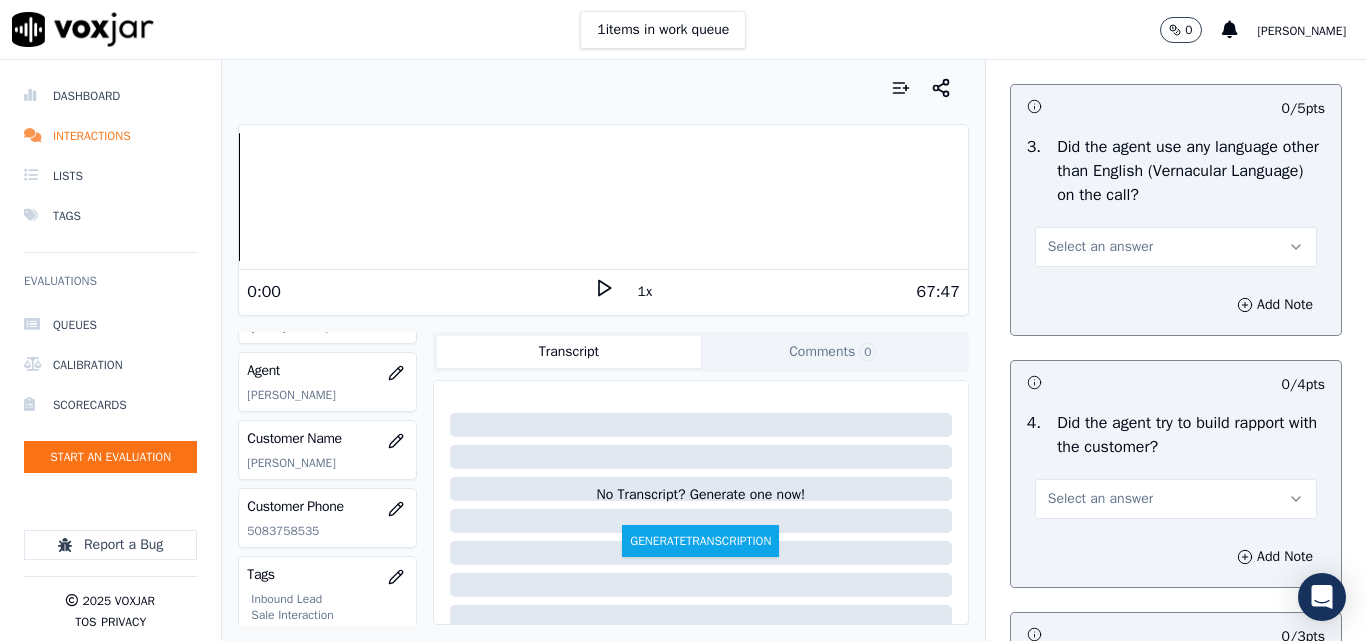 click on "Select an answer" at bounding box center [1100, 247] 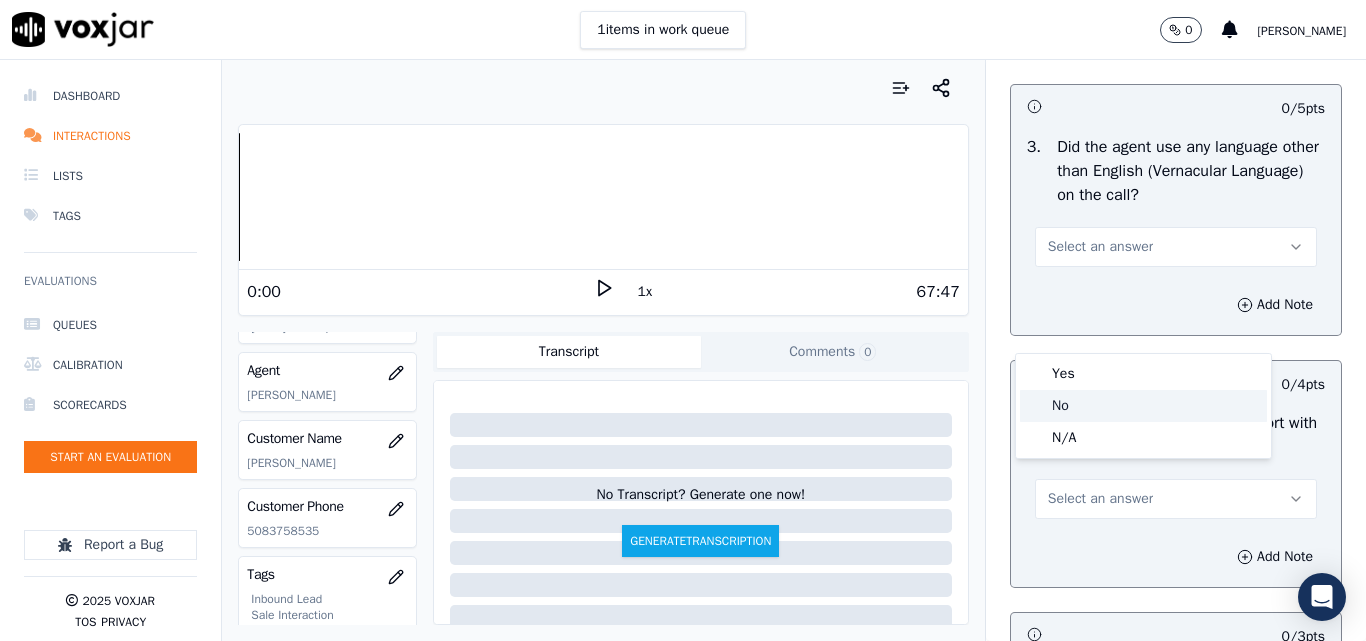click on "No" 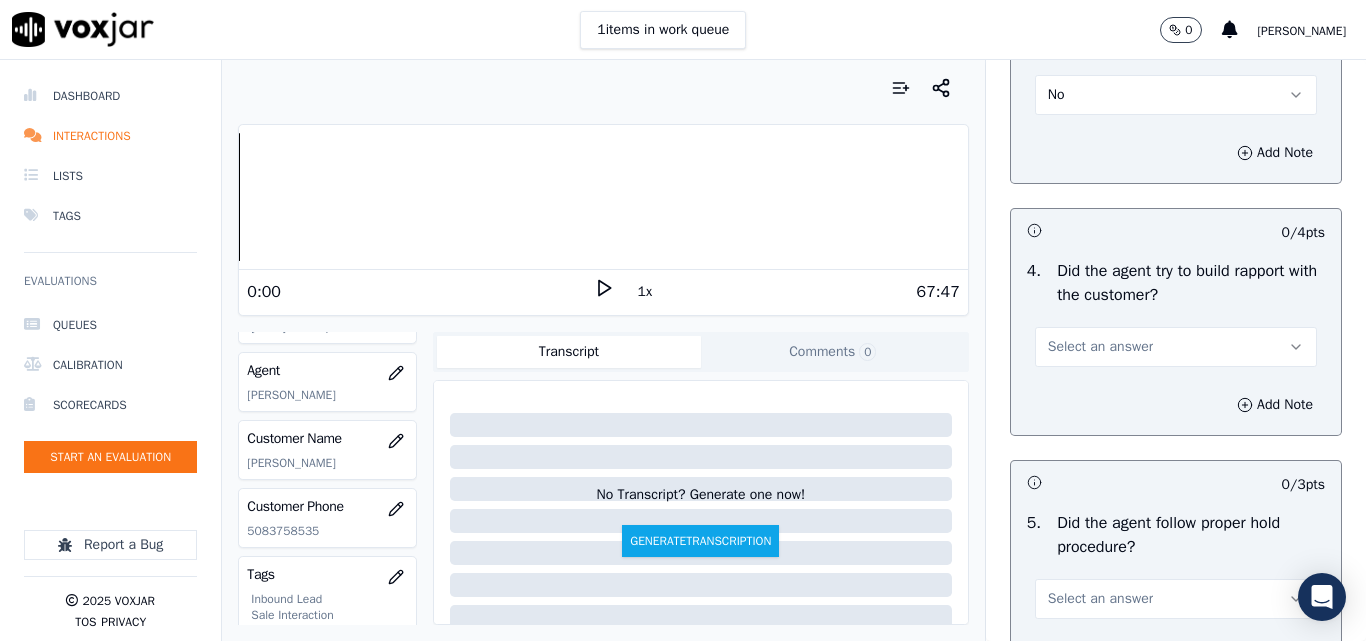 scroll, scrollTop: 3400, scrollLeft: 0, axis: vertical 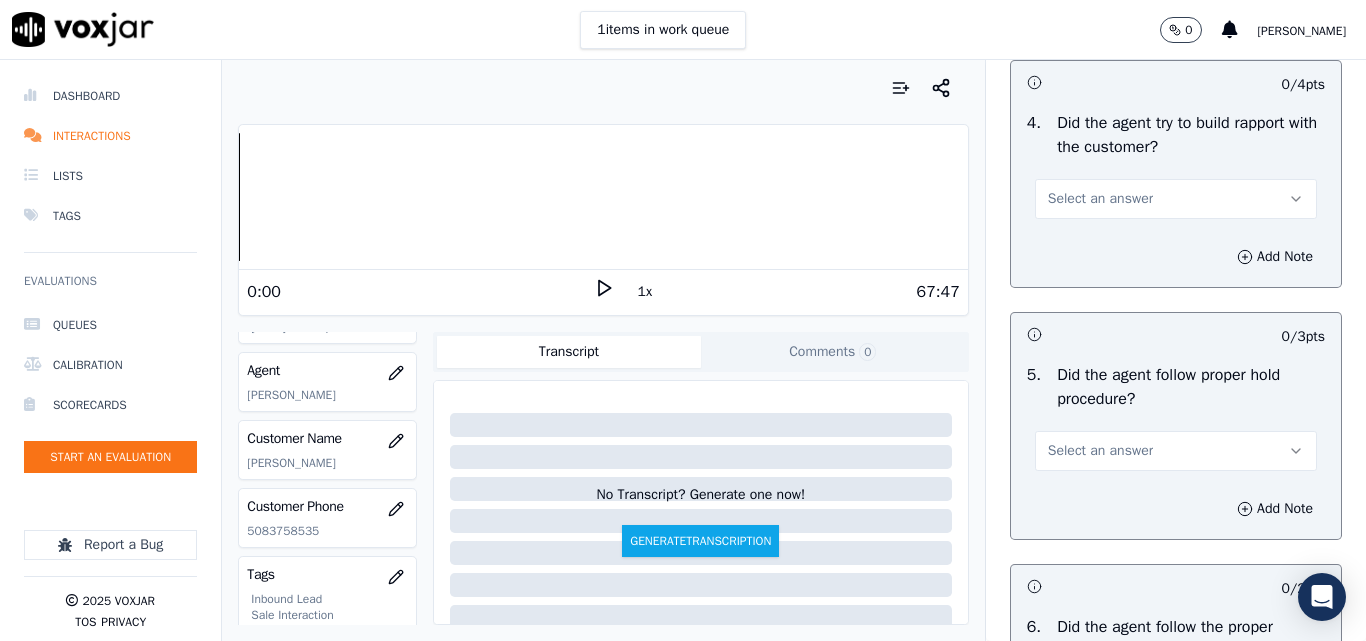 click on "Select an answer" at bounding box center [1100, 199] 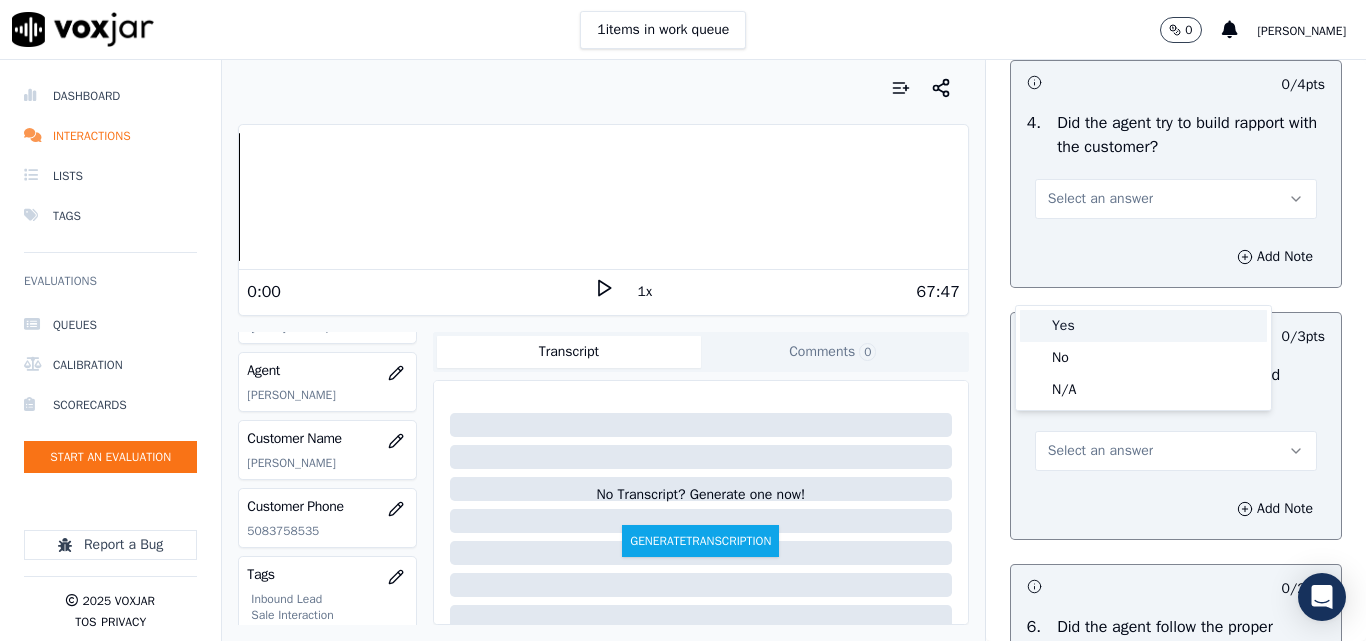 click on "Yes" at bounding box center [1143, 326] 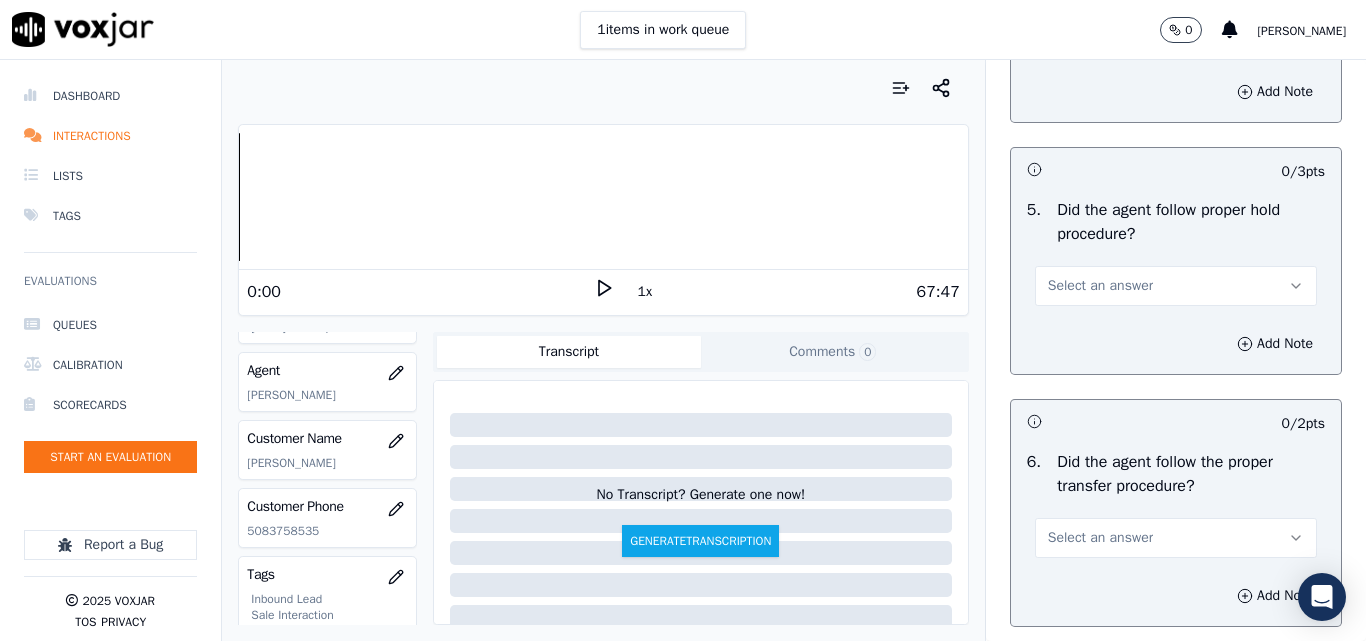 scroll, scrollTop: 3600, scrollLeft: 0, axis: vertical 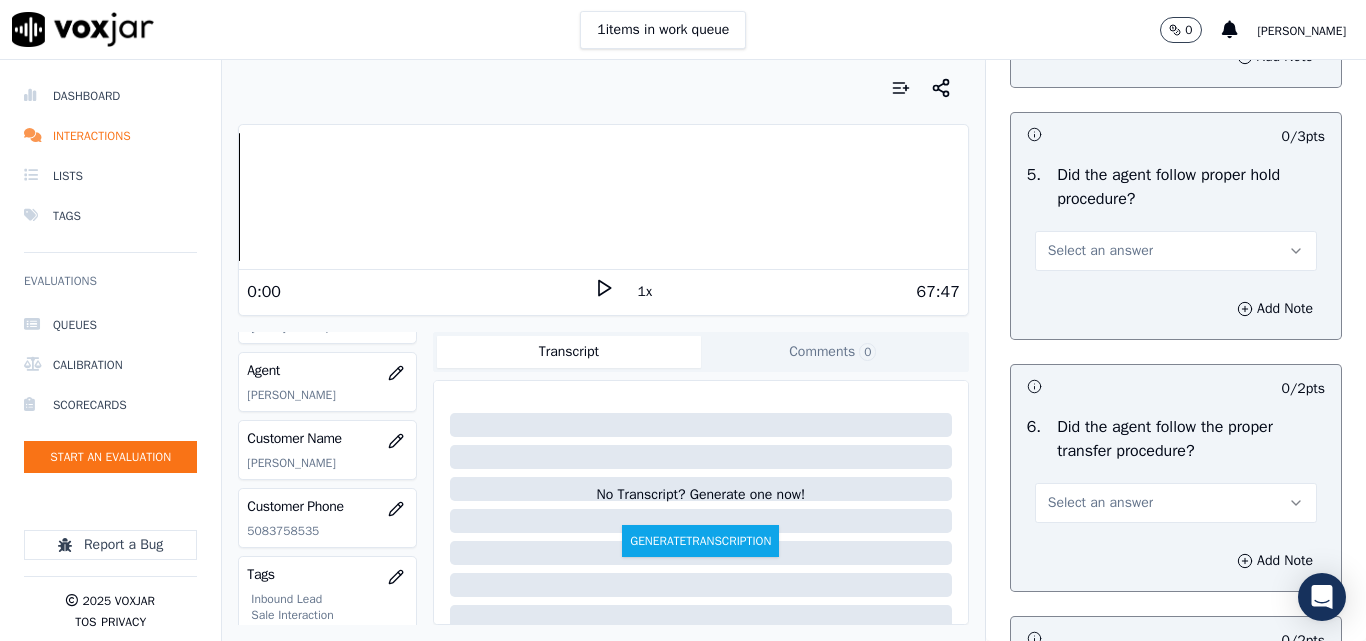 click on "Select an answer" at bounding box center [1100, 251] 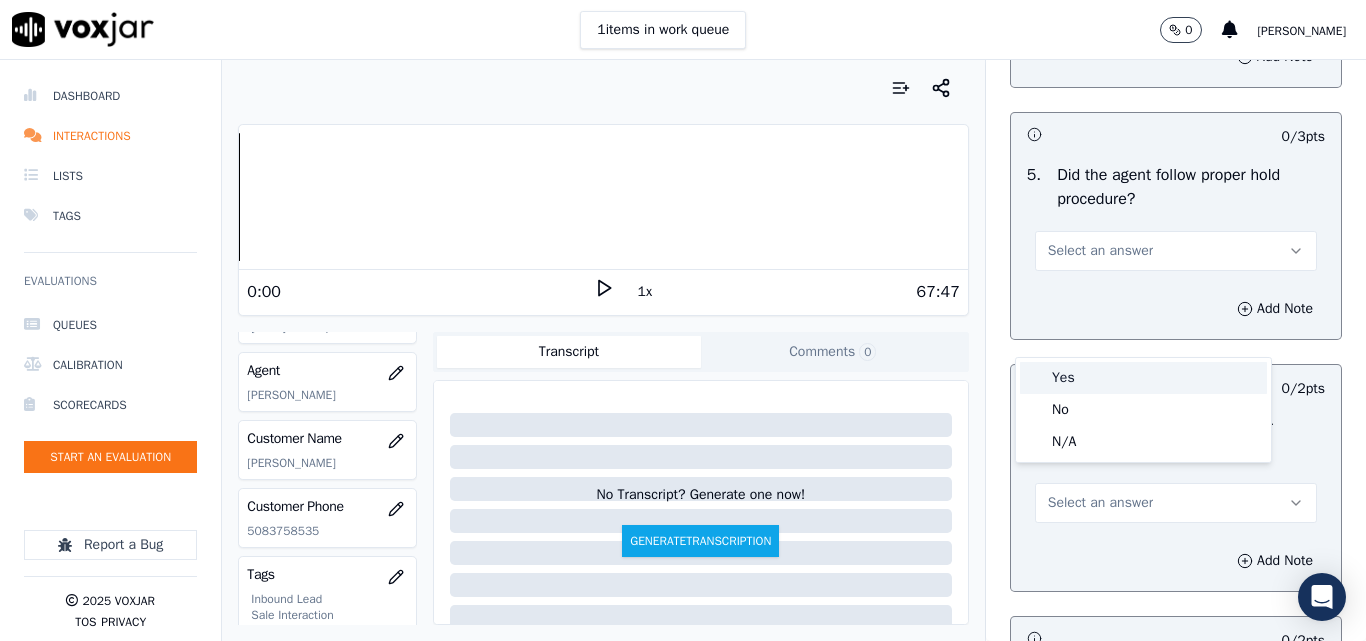 click on "Yes" at bounding box center (1143, 378) 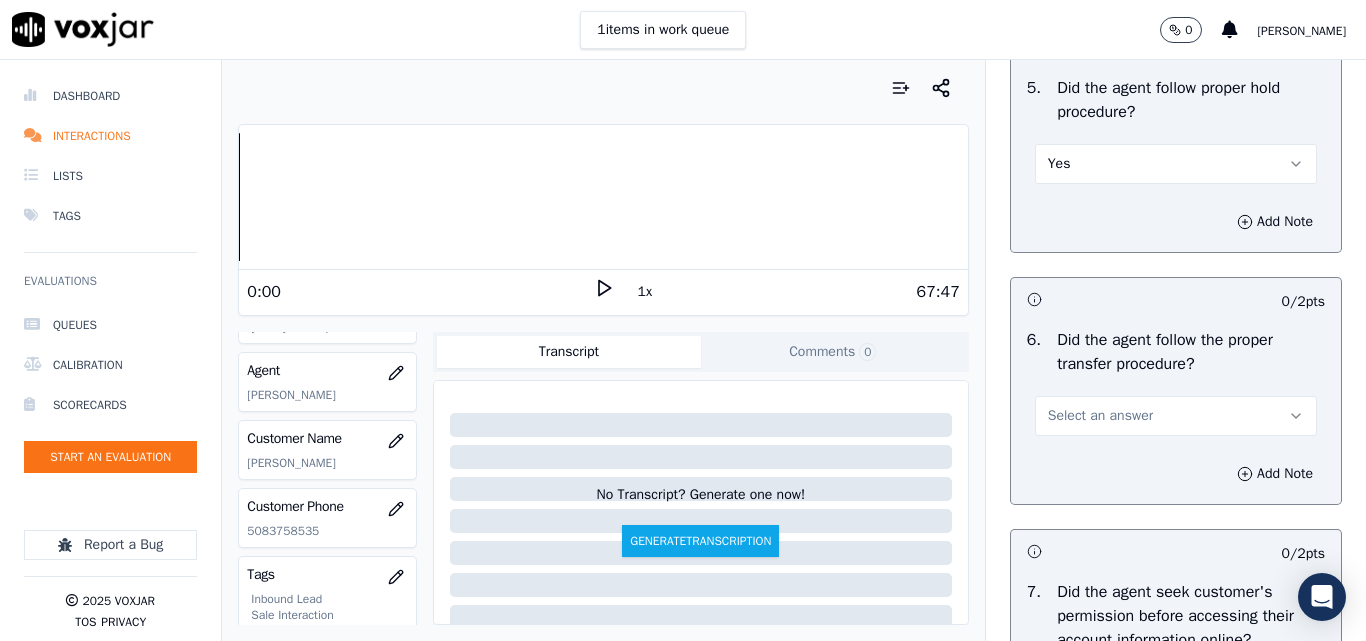 scroll, scrollTop: 3800, scrollLeft: 0, axis: vertical 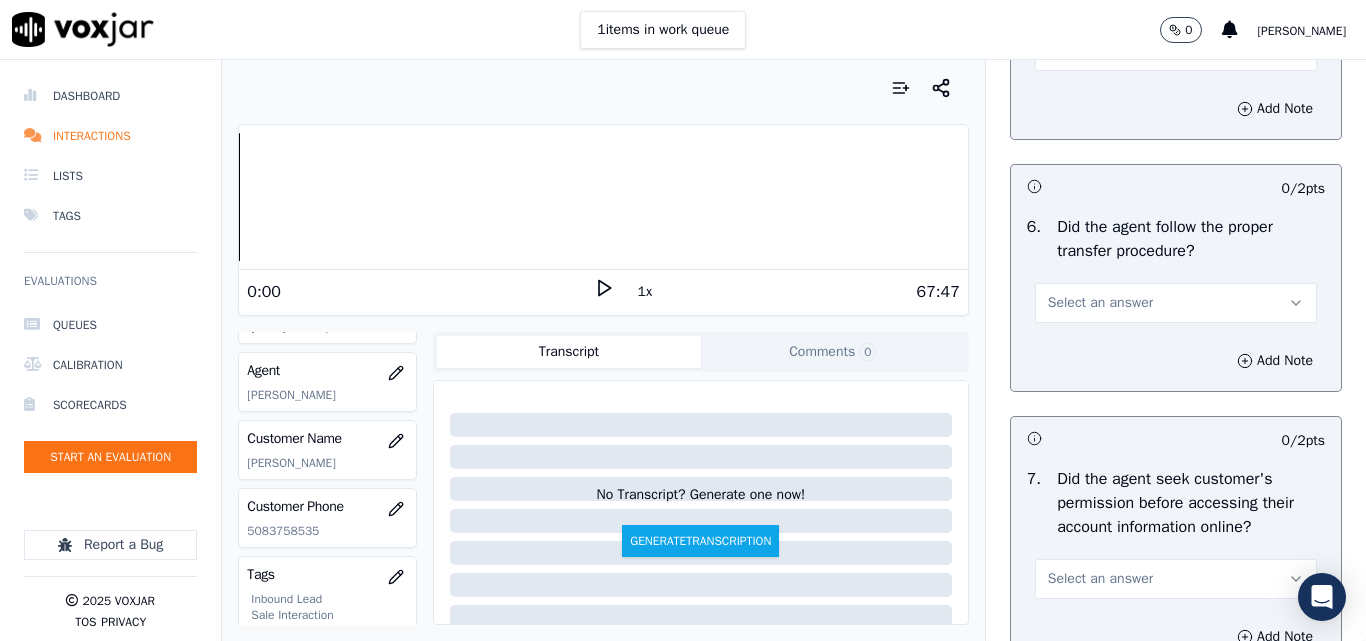 click on "Select an answer" at bounding box center [1100, 303] 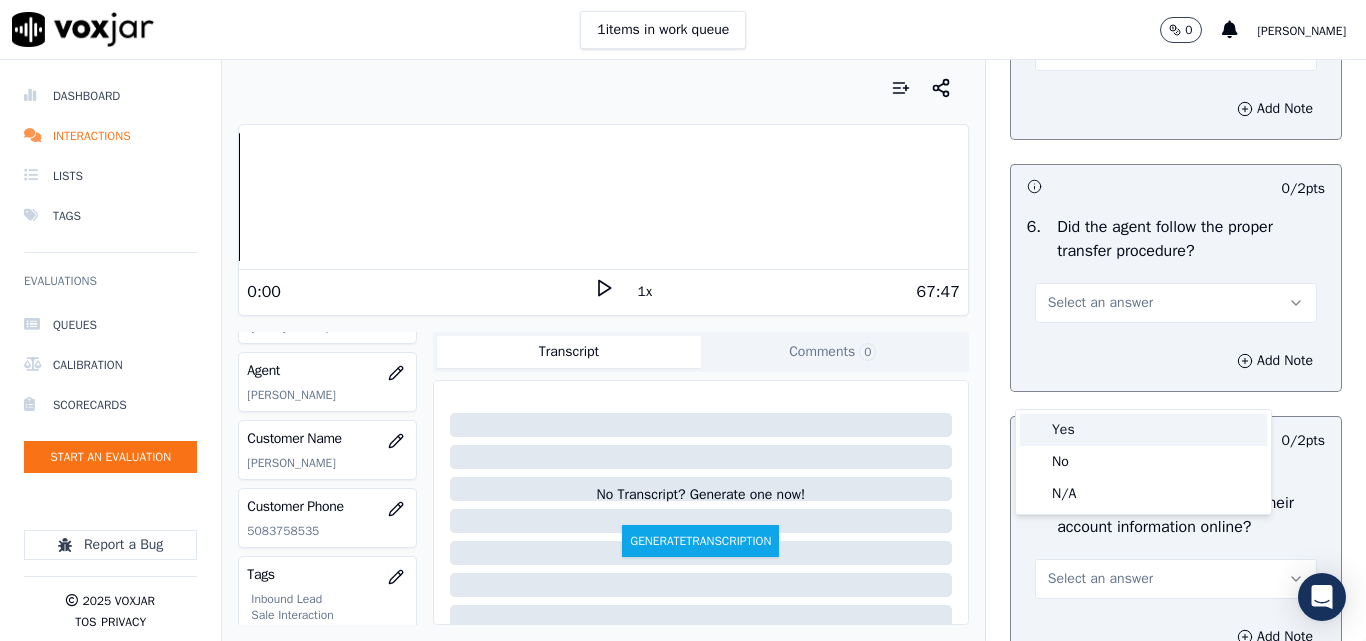 click on "Yes" at bounding box center (1143, 430) 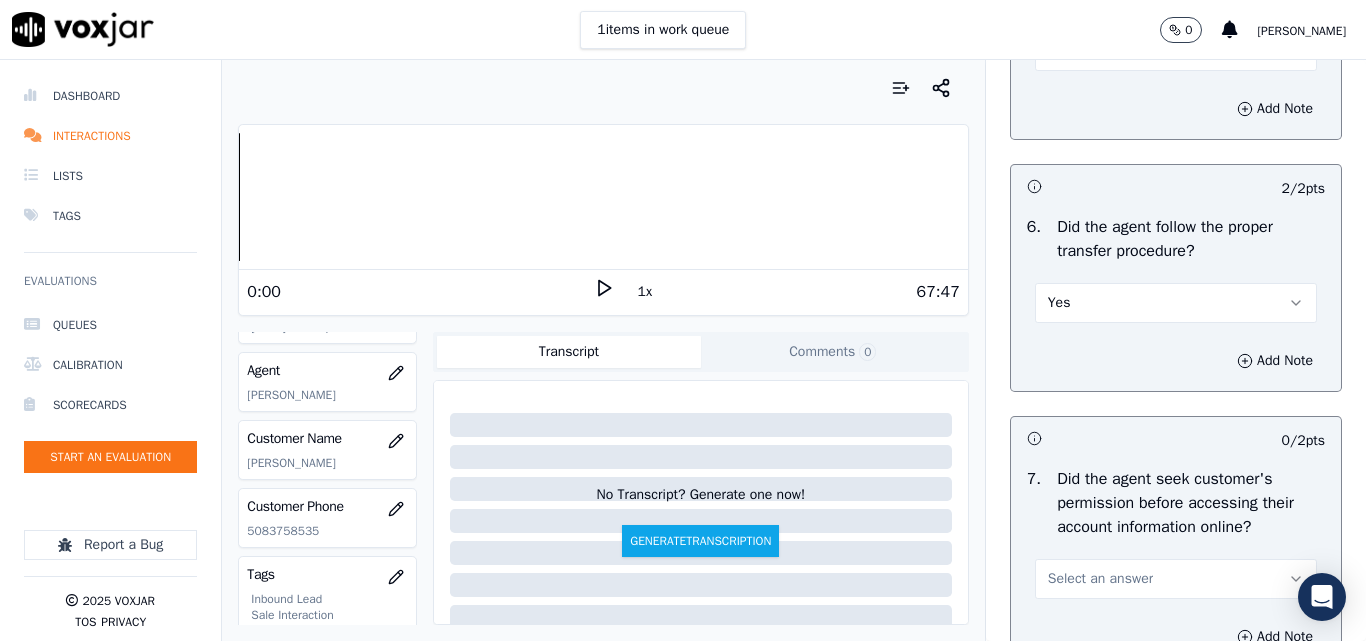 scroll, scrollTop: 4100, scrollLeft: 0, axis: vertical 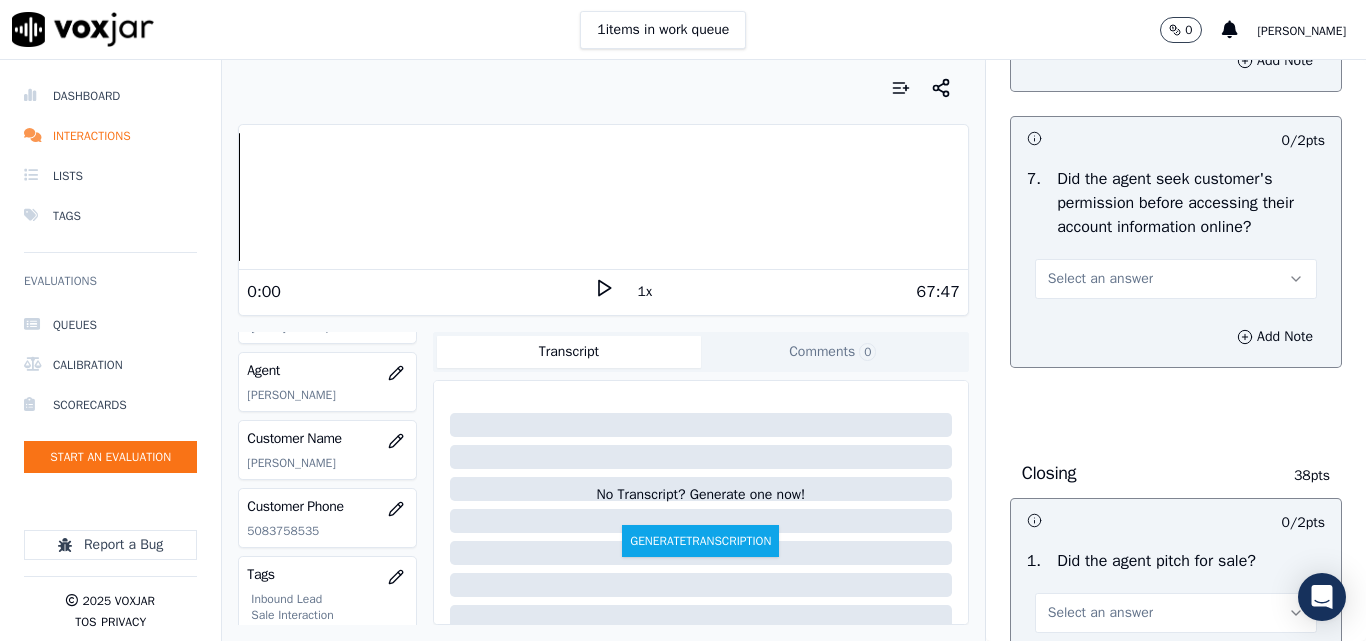 click on "Select an answer" at bounding box center (1100, 279) 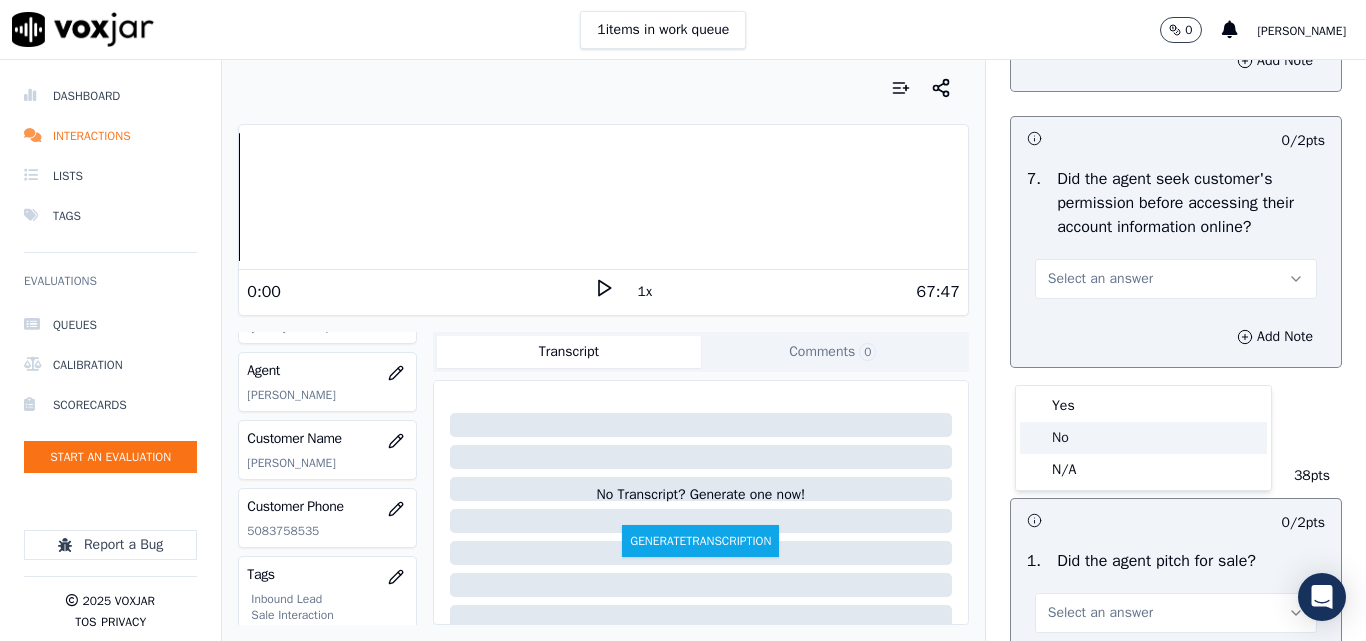 click on "No" 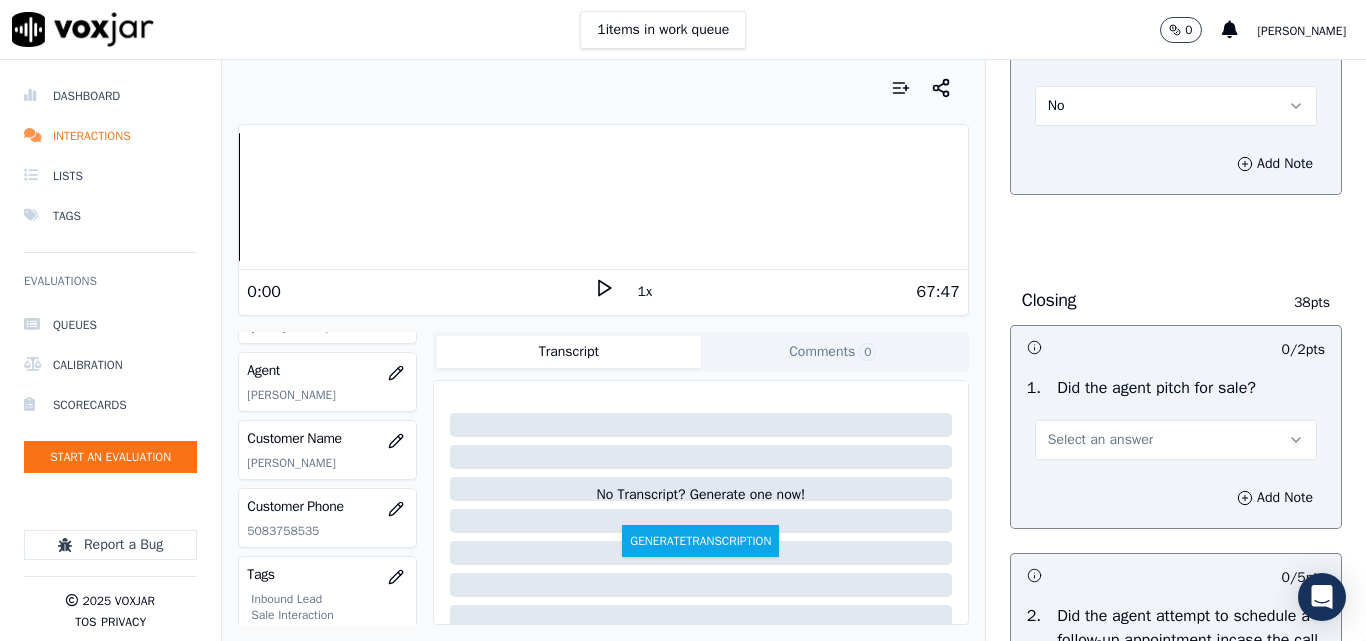 scroll, scrollTop: 4400, scrollLeft: 0, axis: vertical 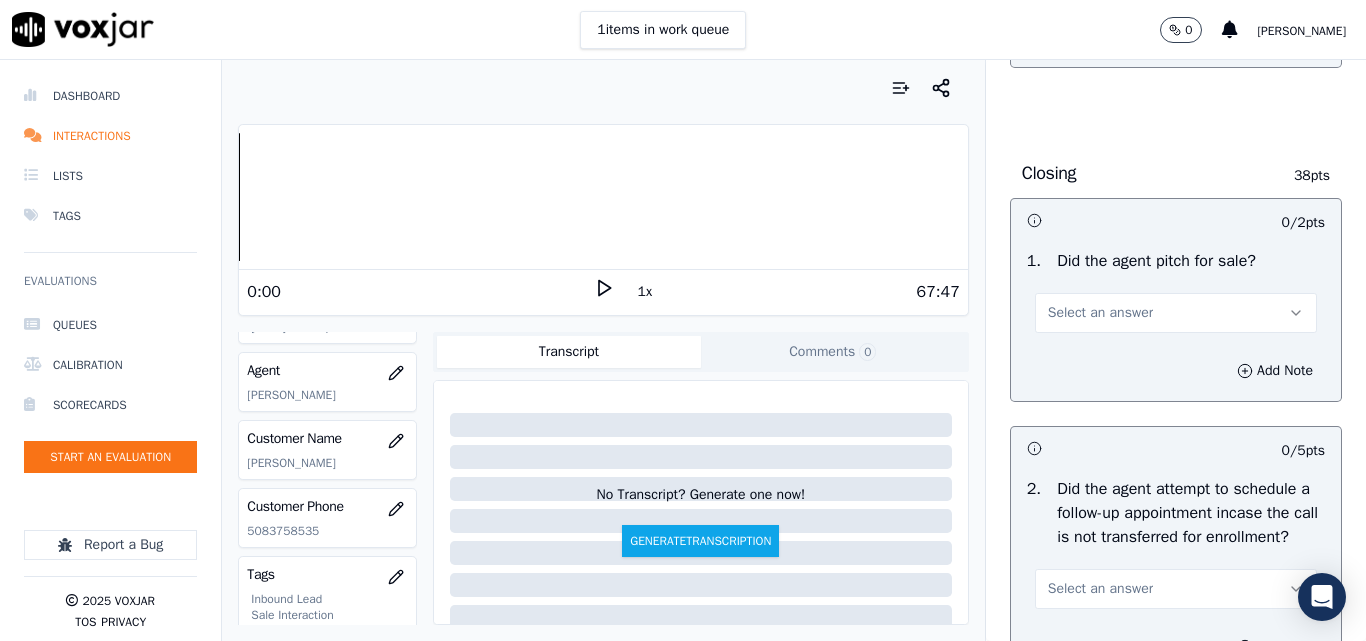 click on "Select an answer" at bounding box center [1100, 313] 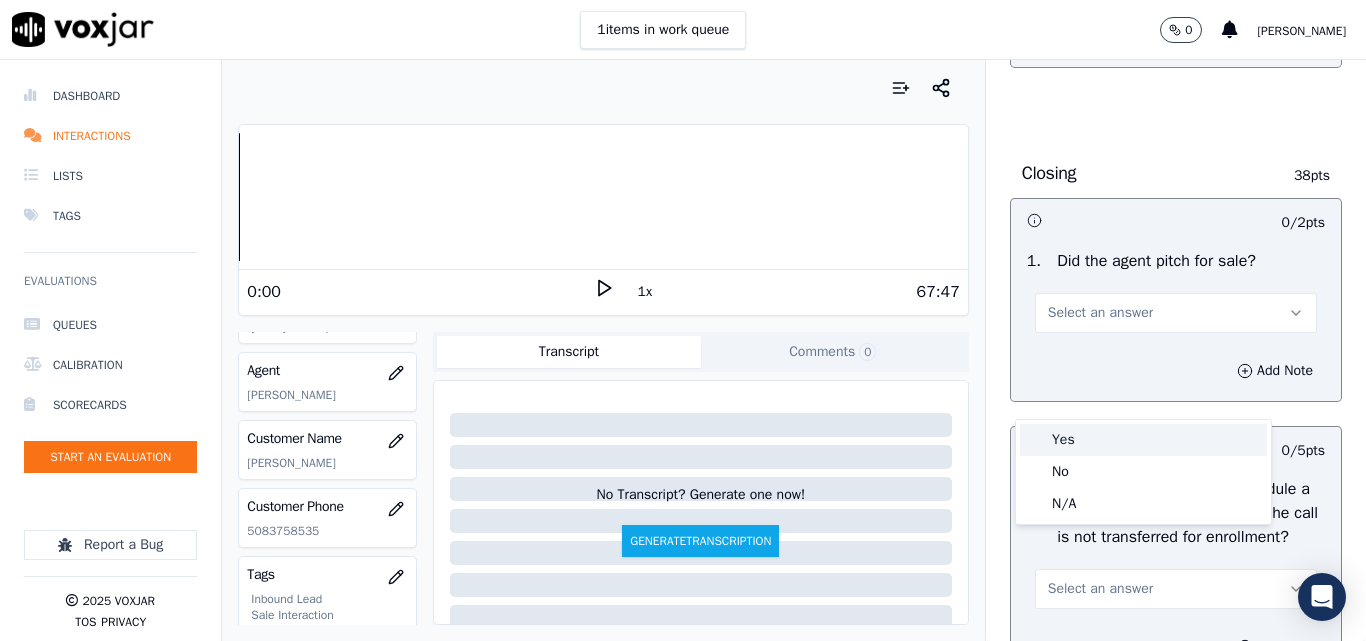 click on "Yes" at bounding box center [1143, 440] 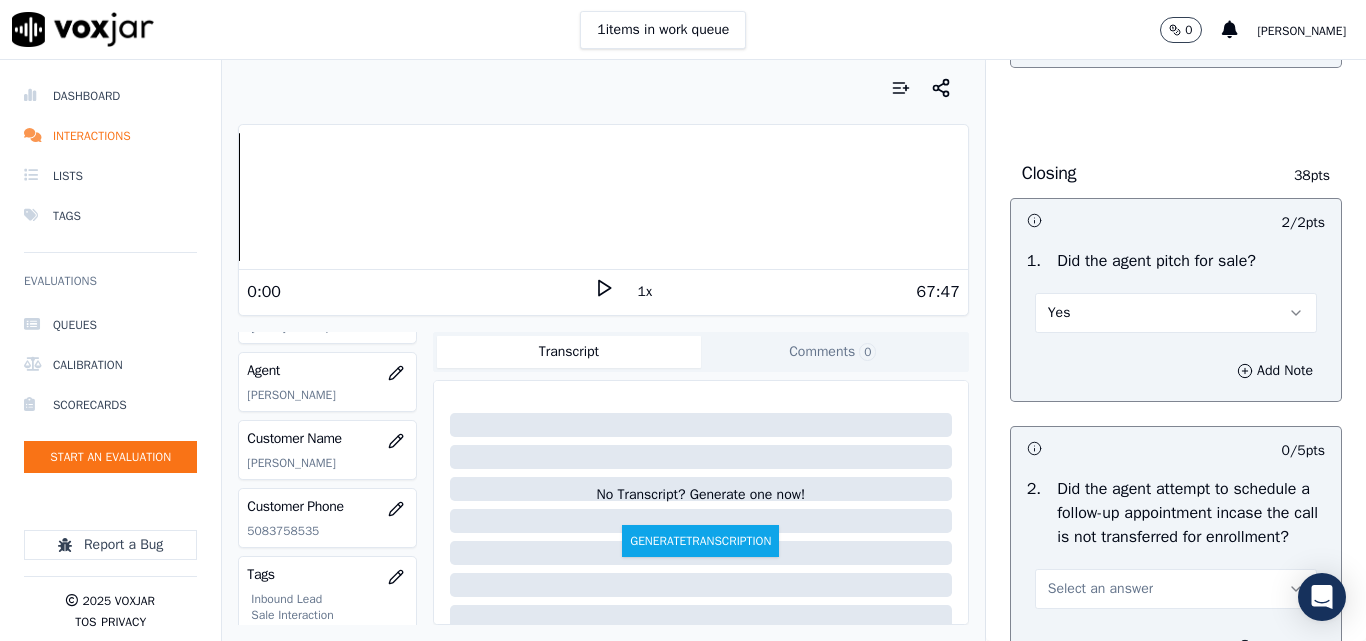 scroll, scrollTop: 4800, scrollLeft: 0, axis: vertical 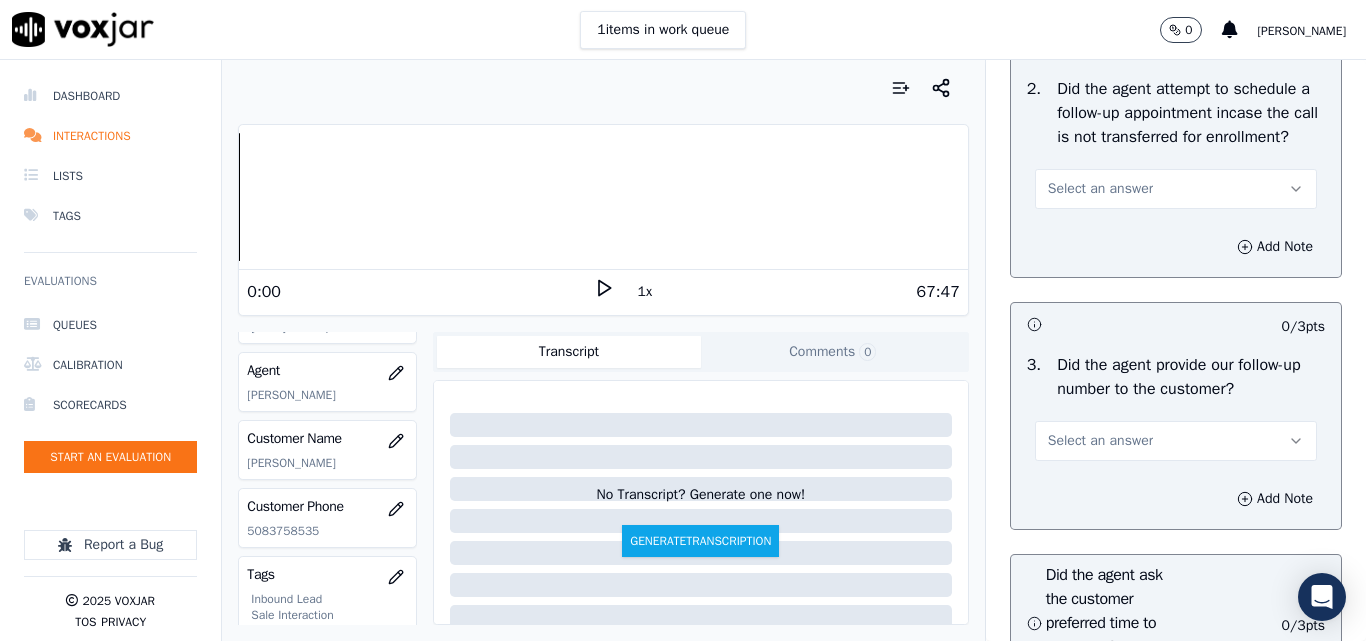 click on "Select an answer" at bounding box center [1176, 189] 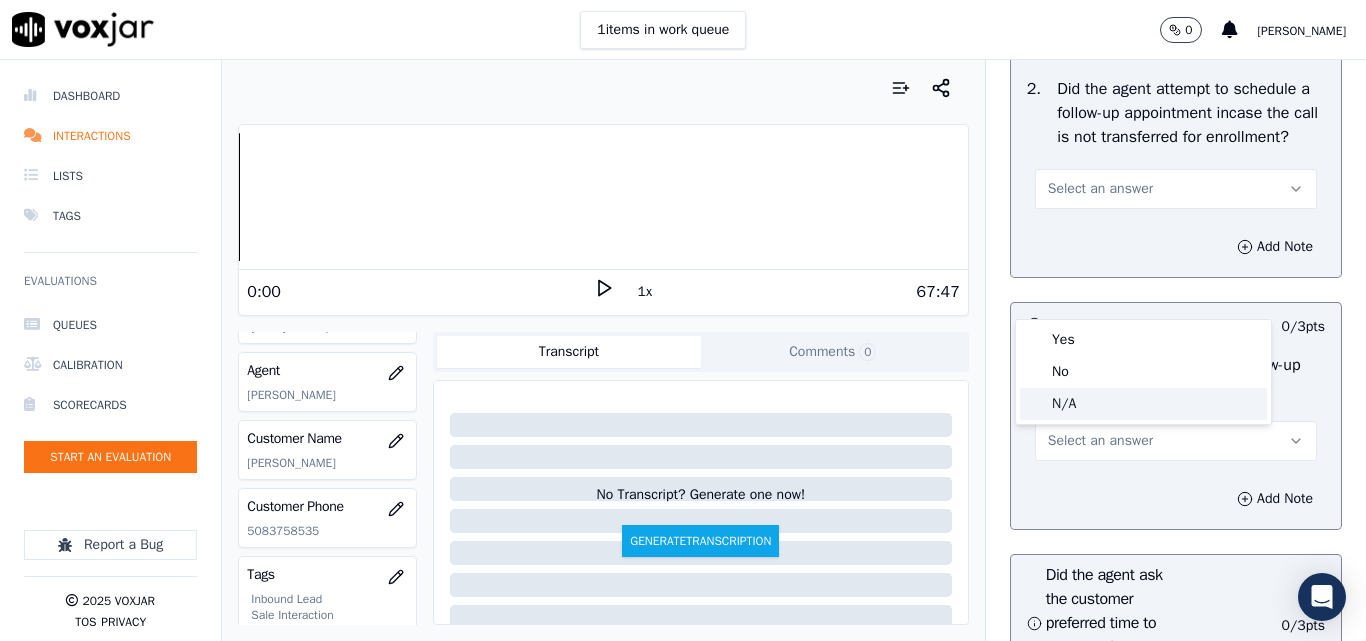 click on "N/A" 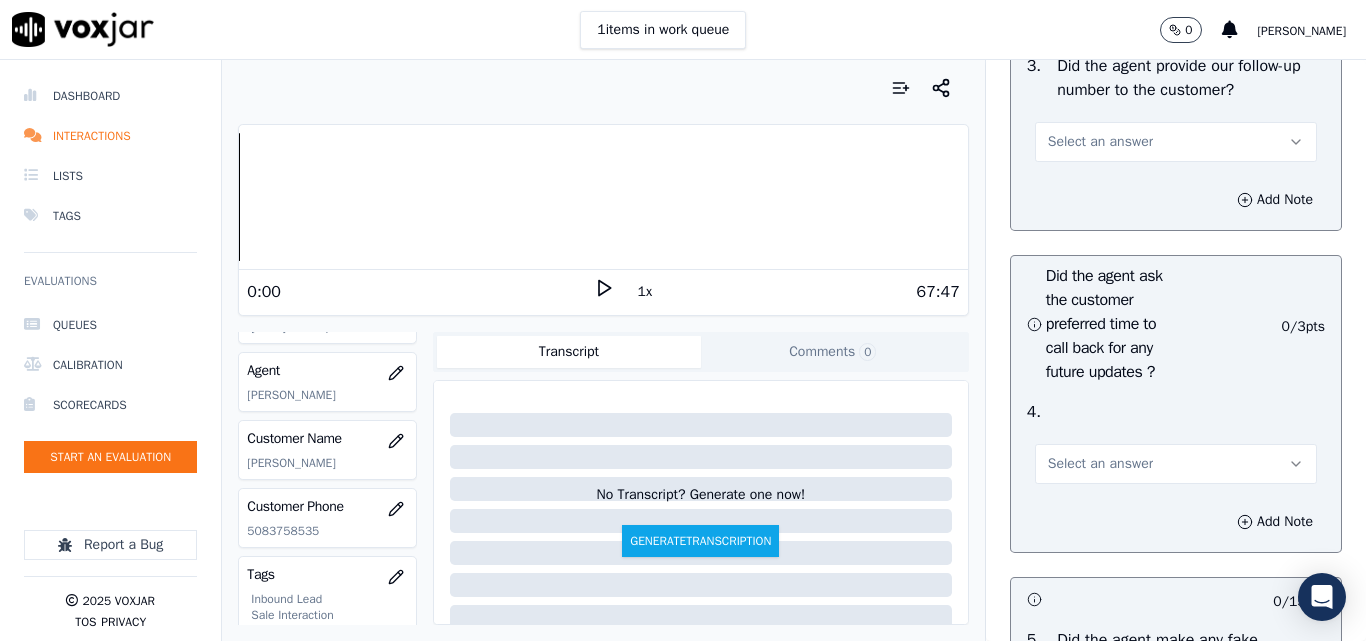 scroll, scrollTop: 5100, scrollLeft: 0, axis: vertical 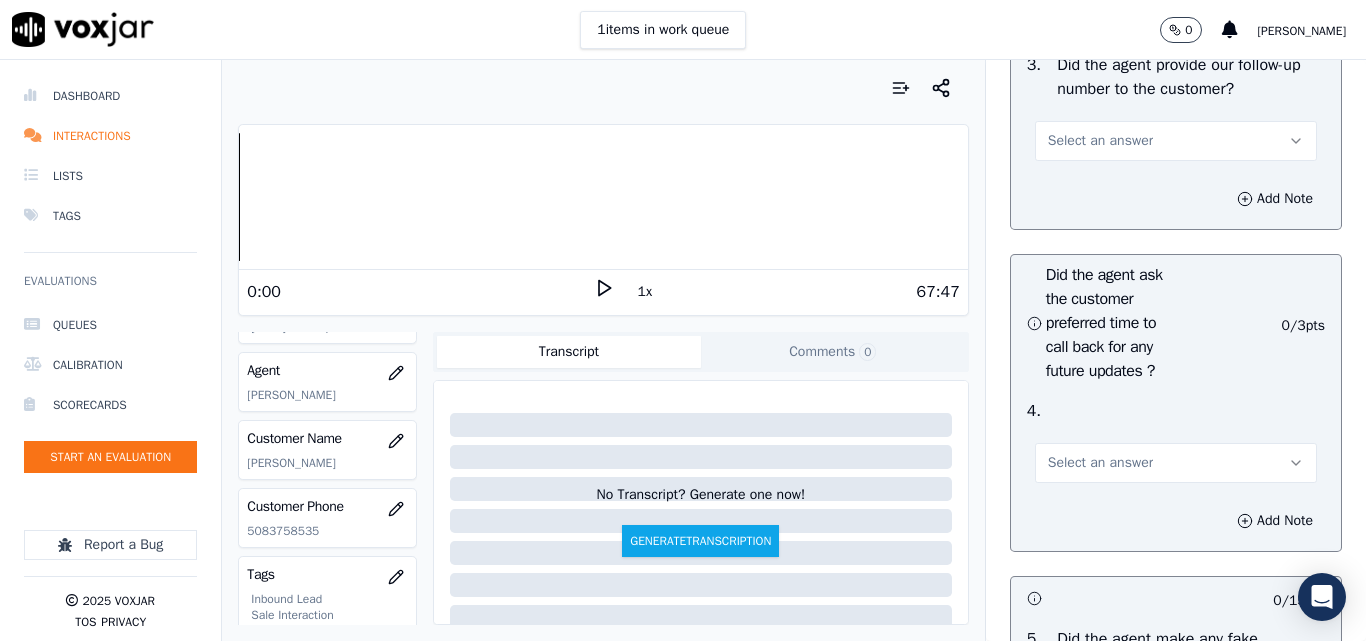 click on "Select an answer" at bounding box center (1176, 139) 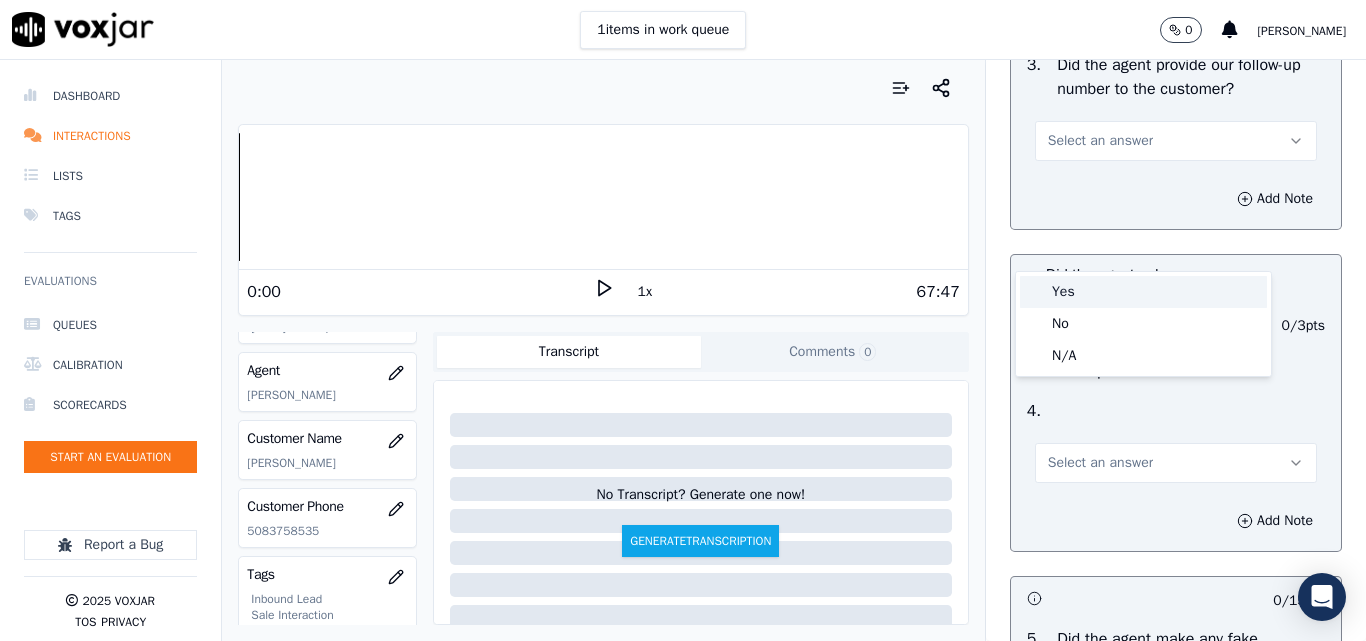 click on "Yes" at bounding box center (1143, 292) 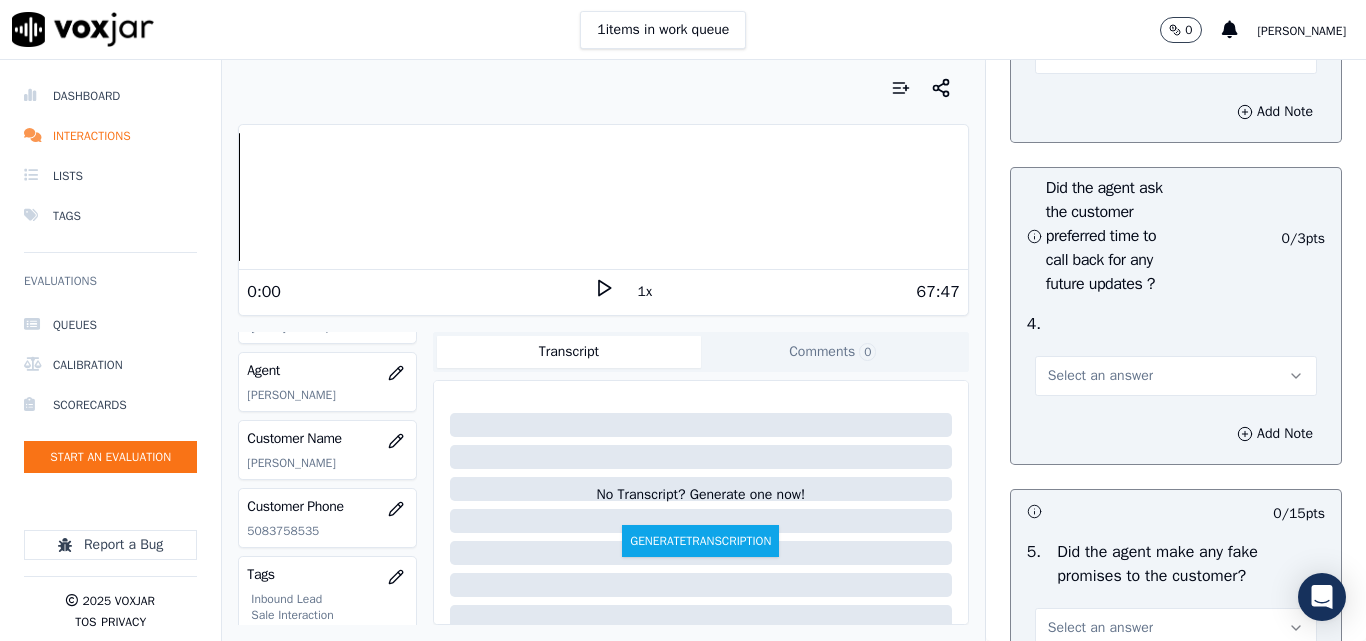 scroll, scrollTop: 5300, scrollLeft: 0, axis: vertical 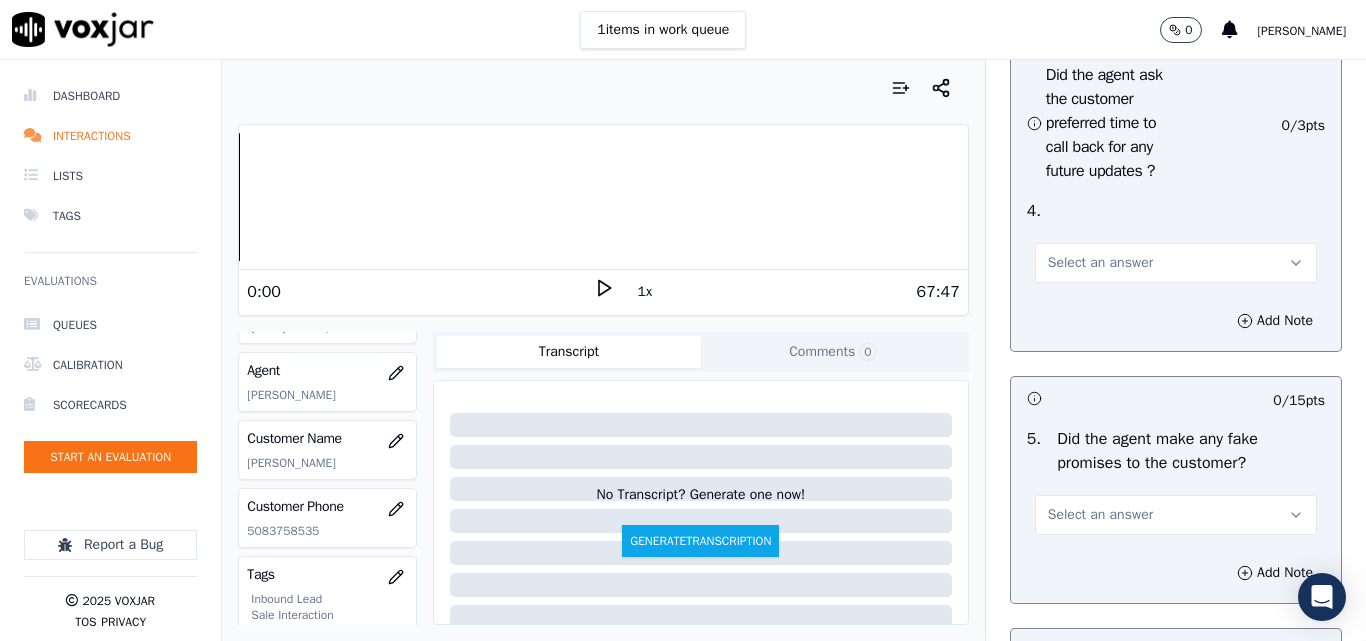 click on "Select an answer" at bounding box center (1176, 263) 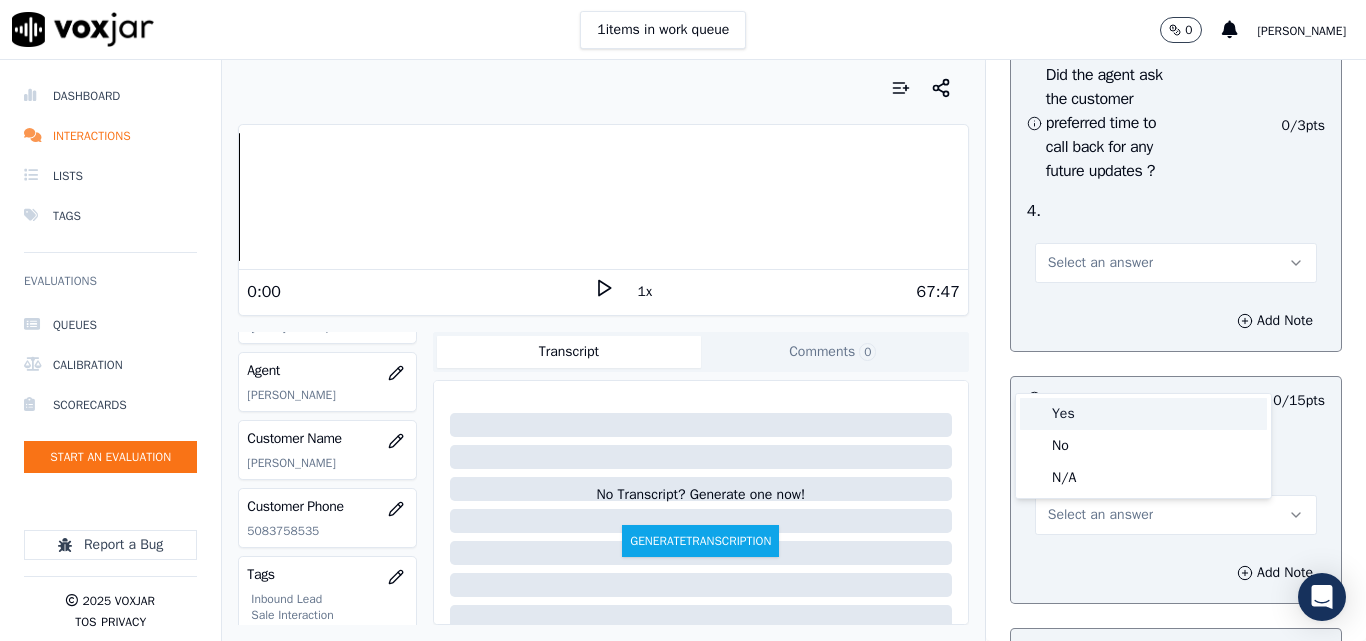 click on "Yes" at bounding box center [1143, 414] 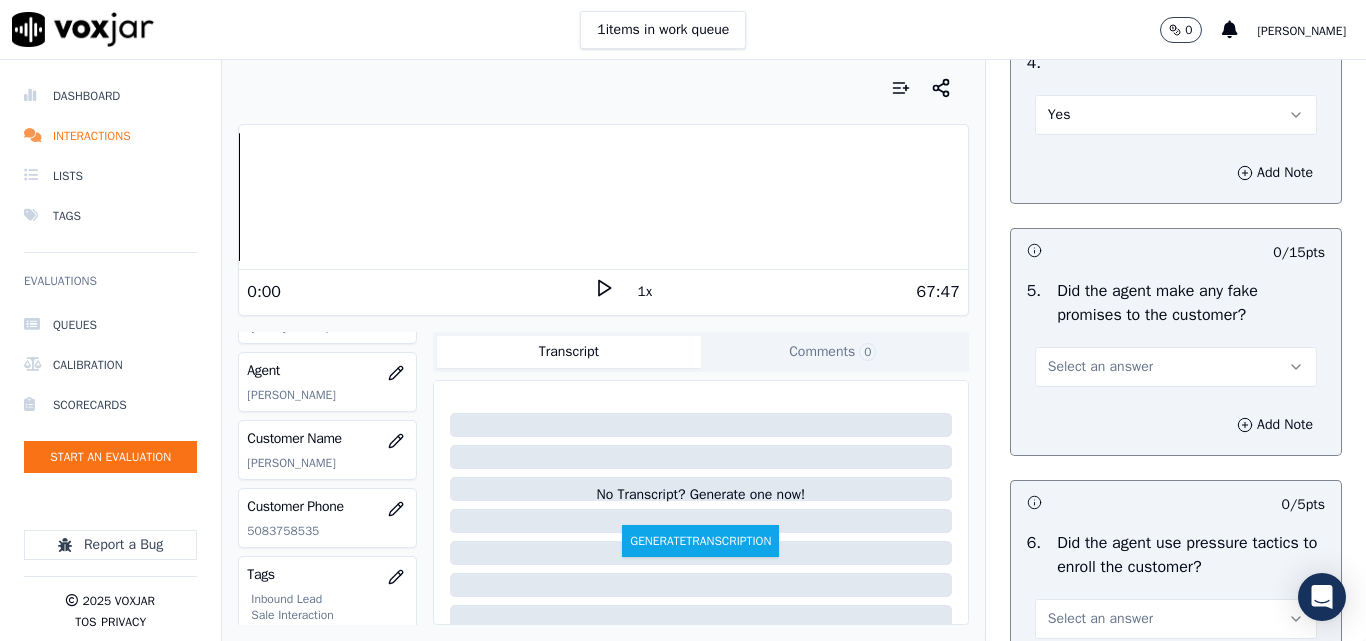 scroll, scrollTop: 5600, scrollLeft: 0, axis: vertical 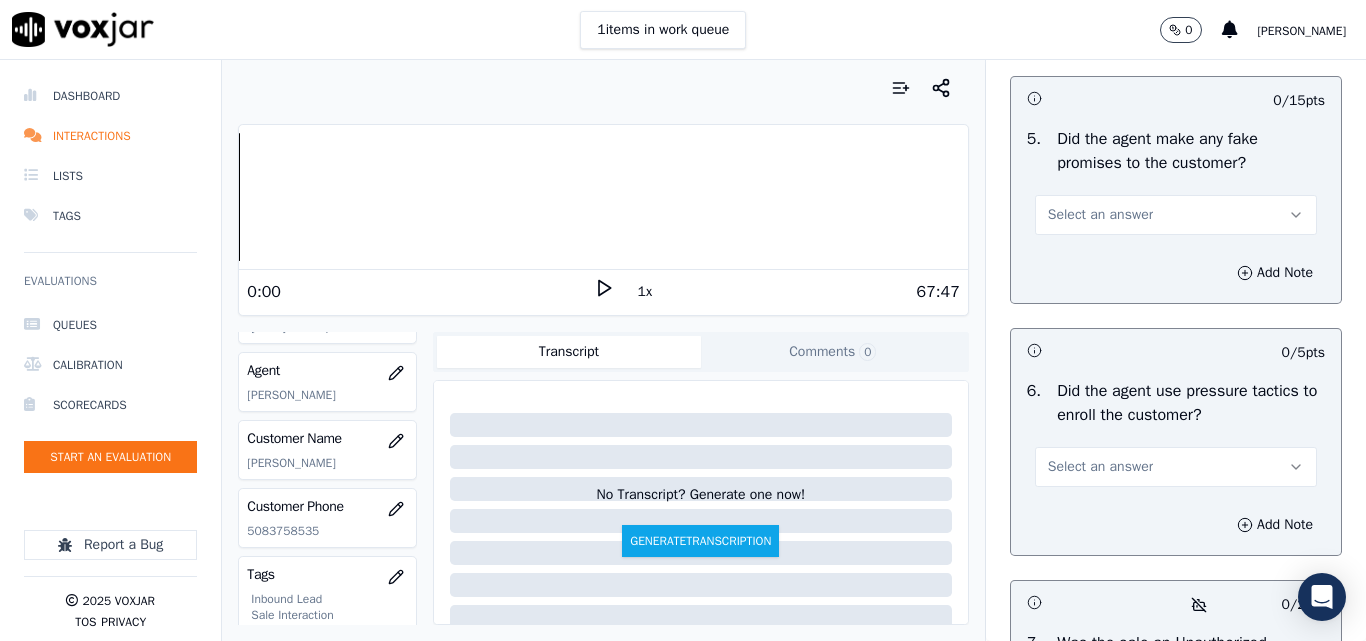 click on "Select an answer" at bounding box center (1100, 215) 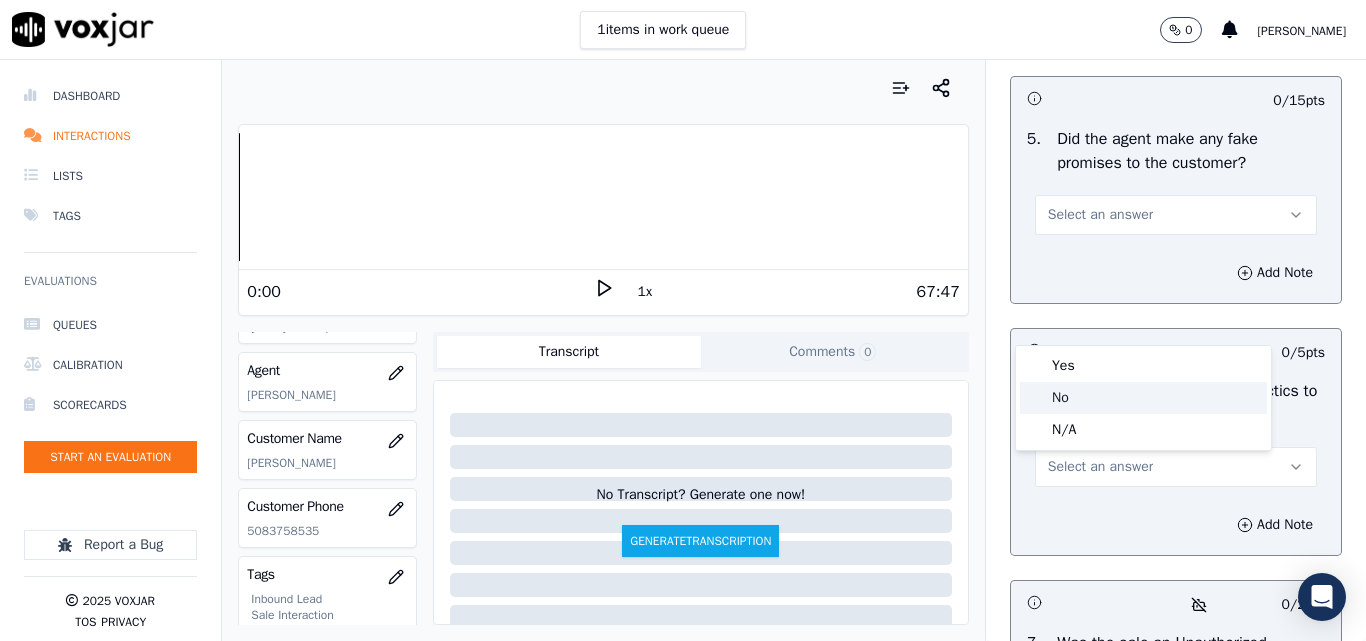 click on "No" 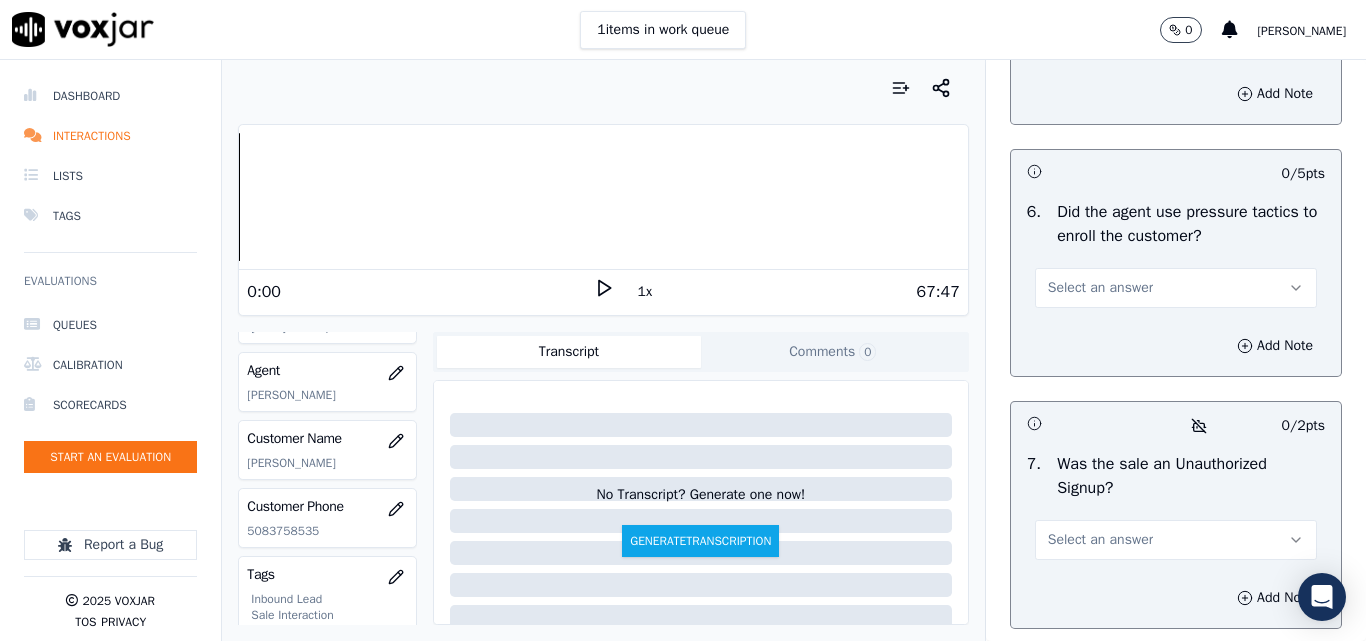 scroll, scrollTop: 5800, scrollLeft: 0, axis: vertical 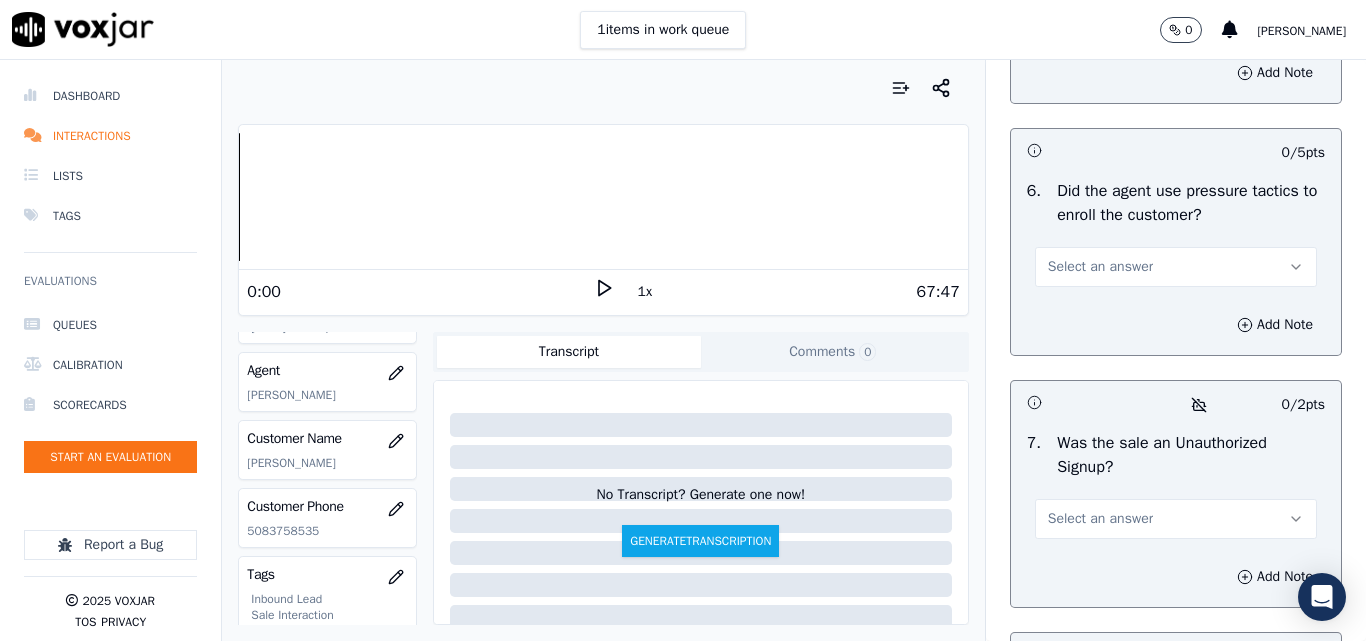 click on "Select an answer" at bounding box center [1100, 267] 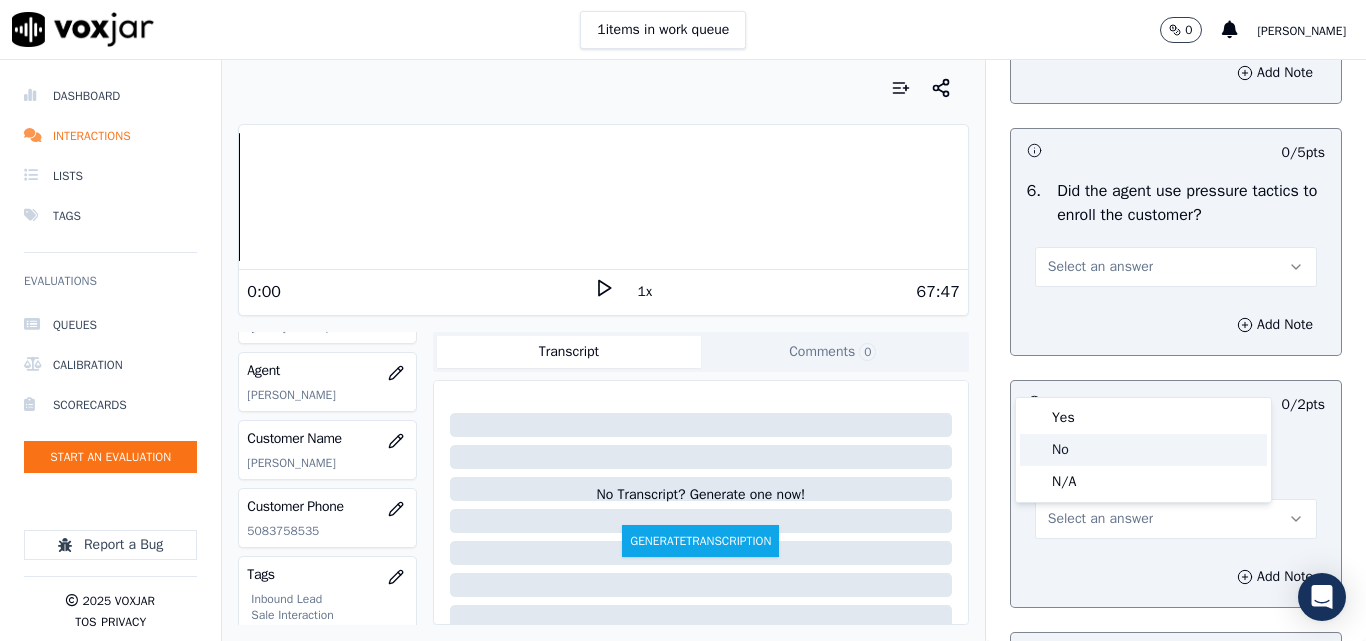 click on "No" 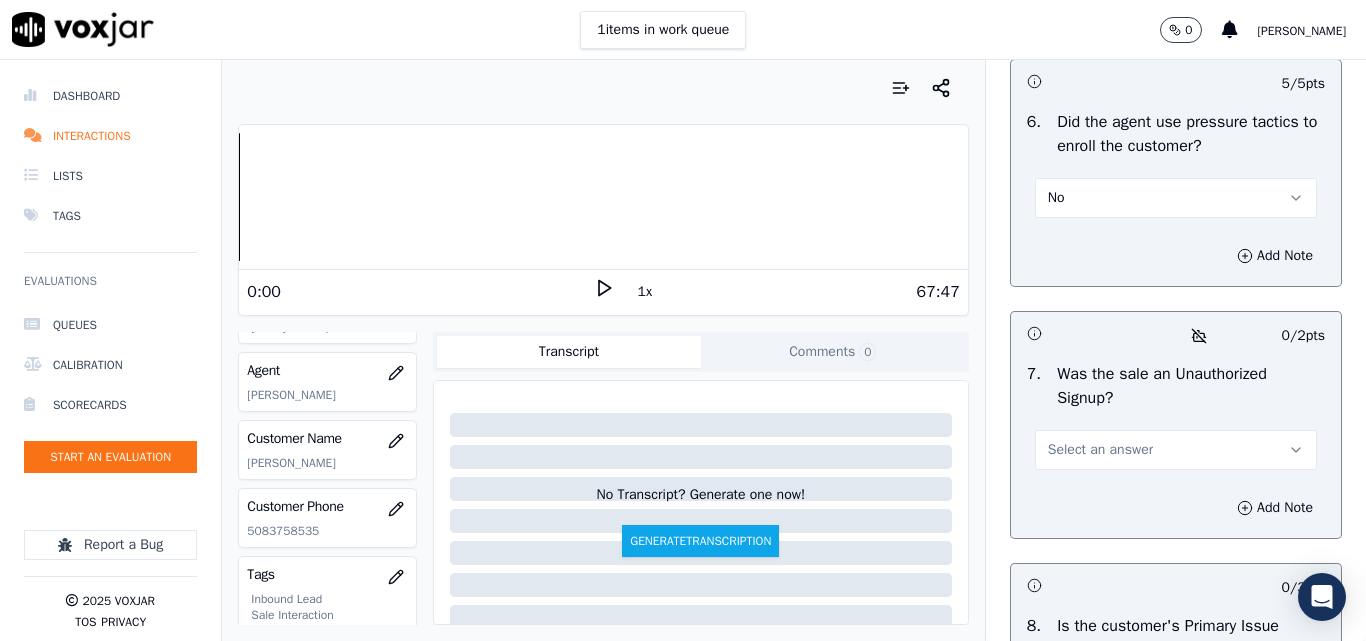 scroll, scrollTop: 6000, scrollLeft: 0, axis: vertical 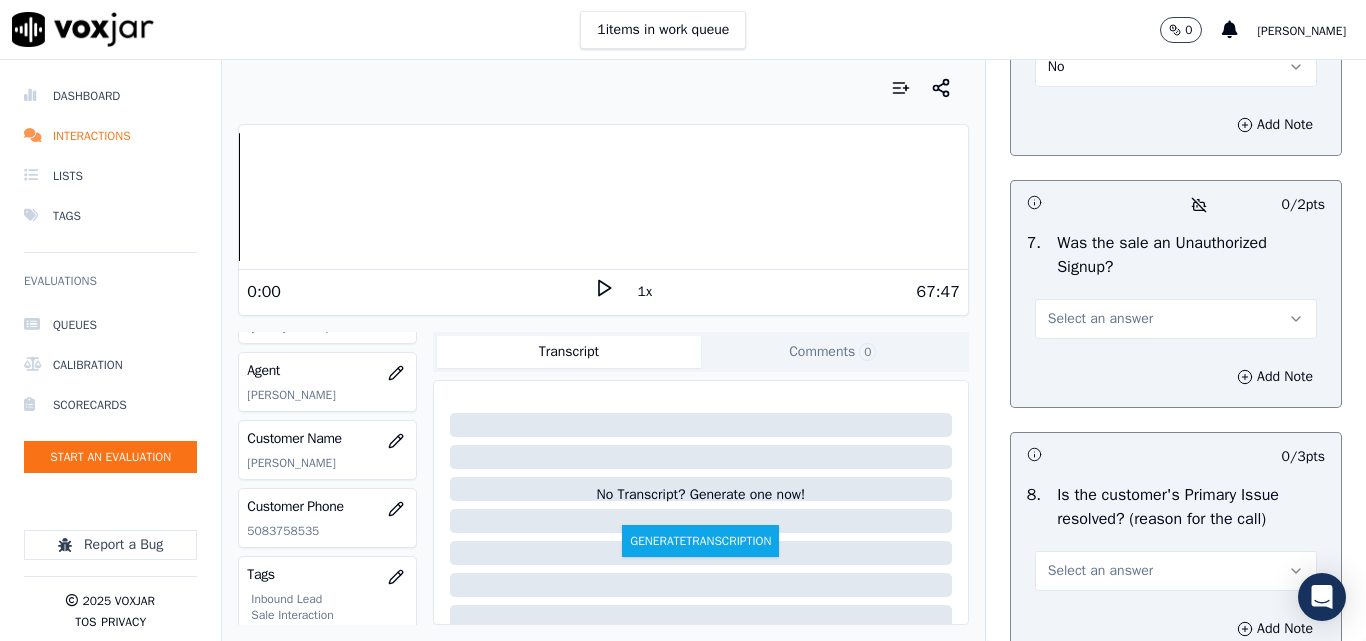 drag, startPoint x: 1066, startPoint y: 424, endPoint x: 1062, endPoint y: 445, distance: 21.377558 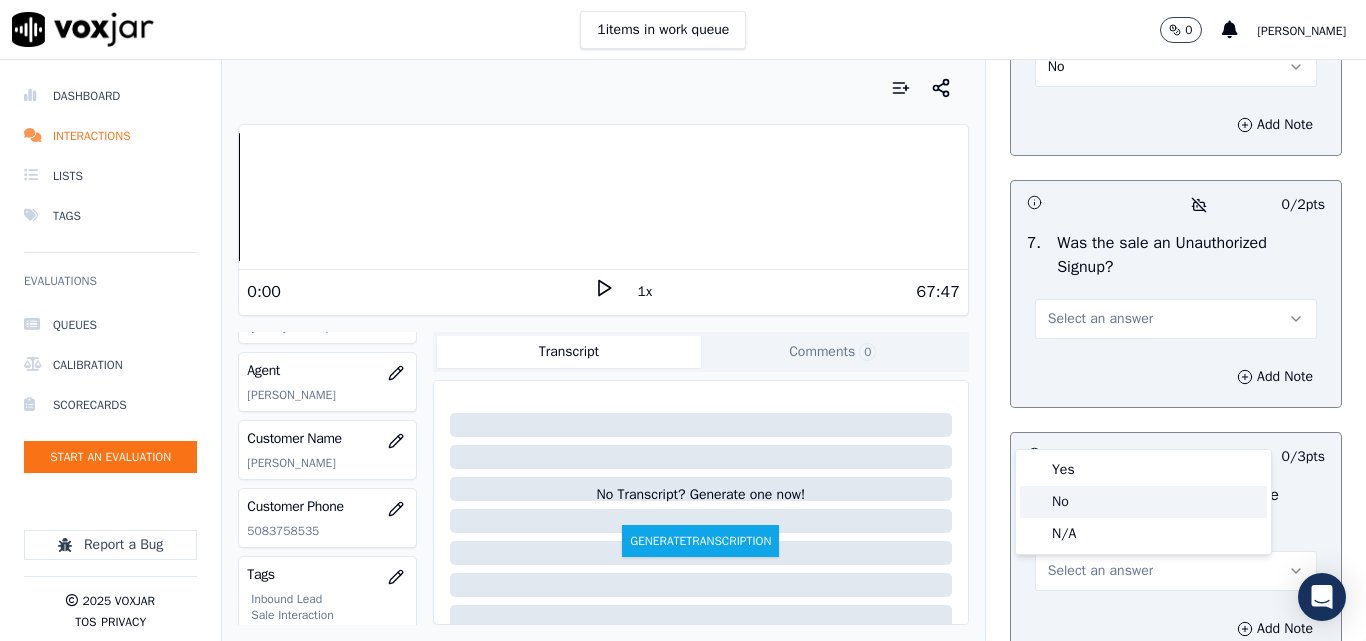 click on "No" 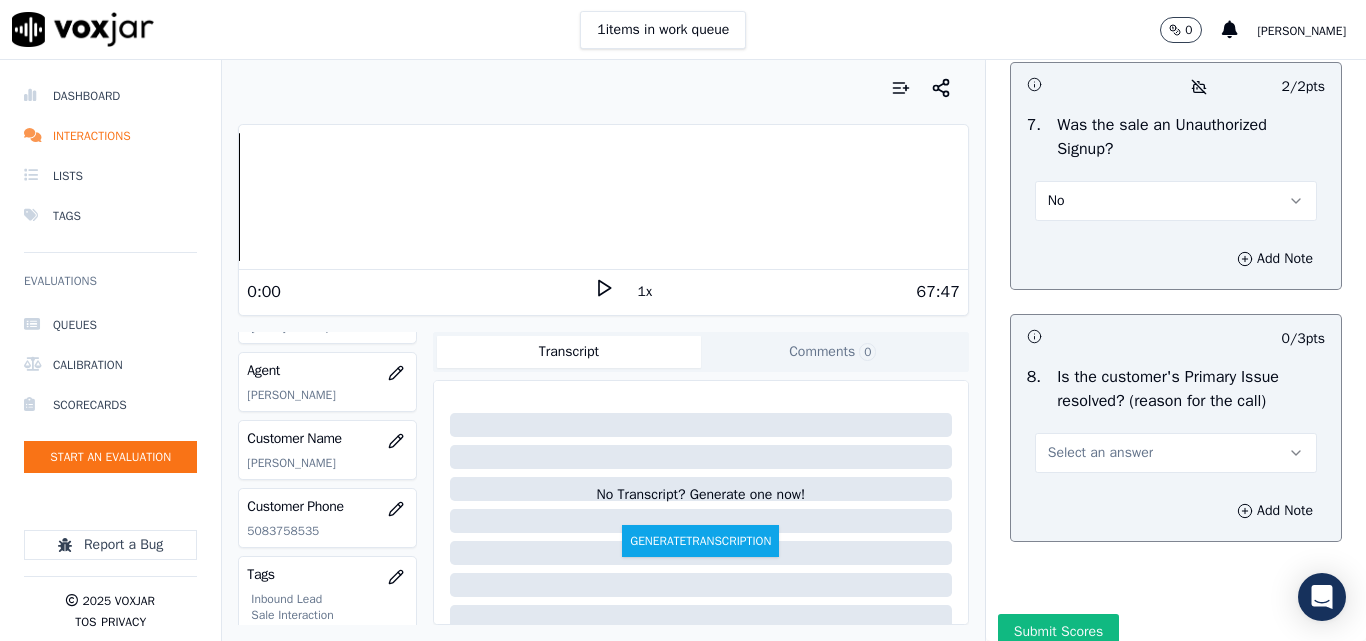 scroll, scrollTop: 6290, scrollLeft: 0, axis: vertical 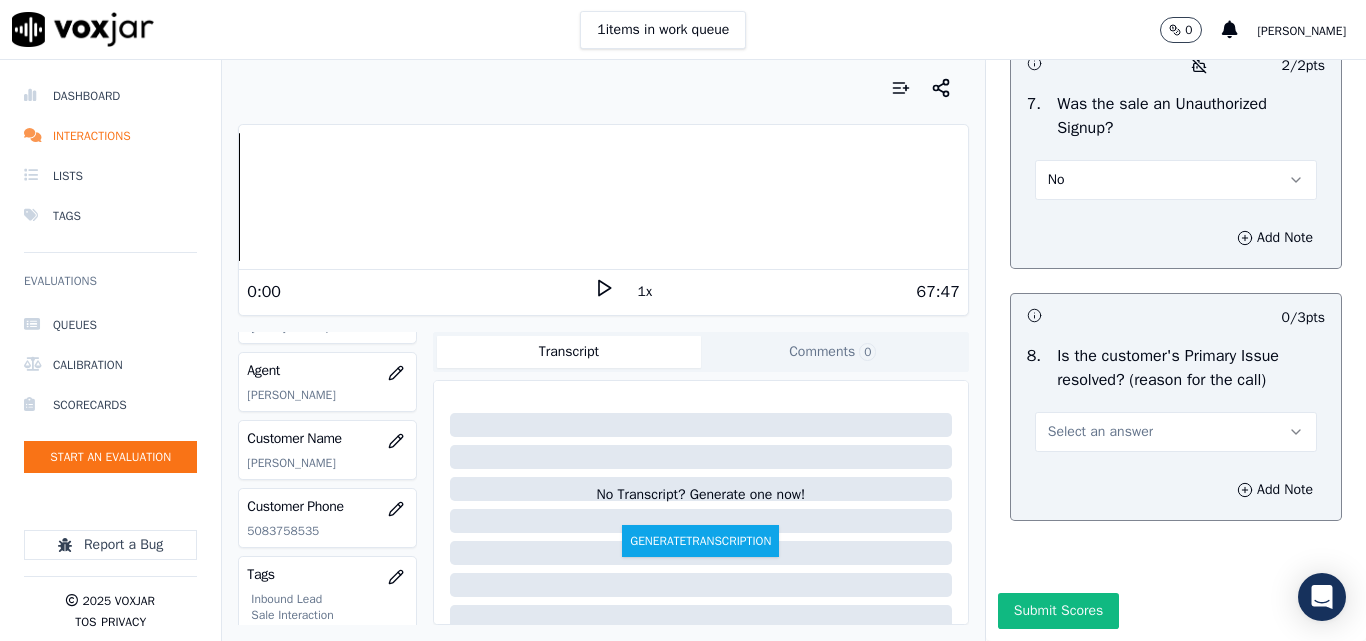 click on "Select an answer" at bounding box center [1100, 432] 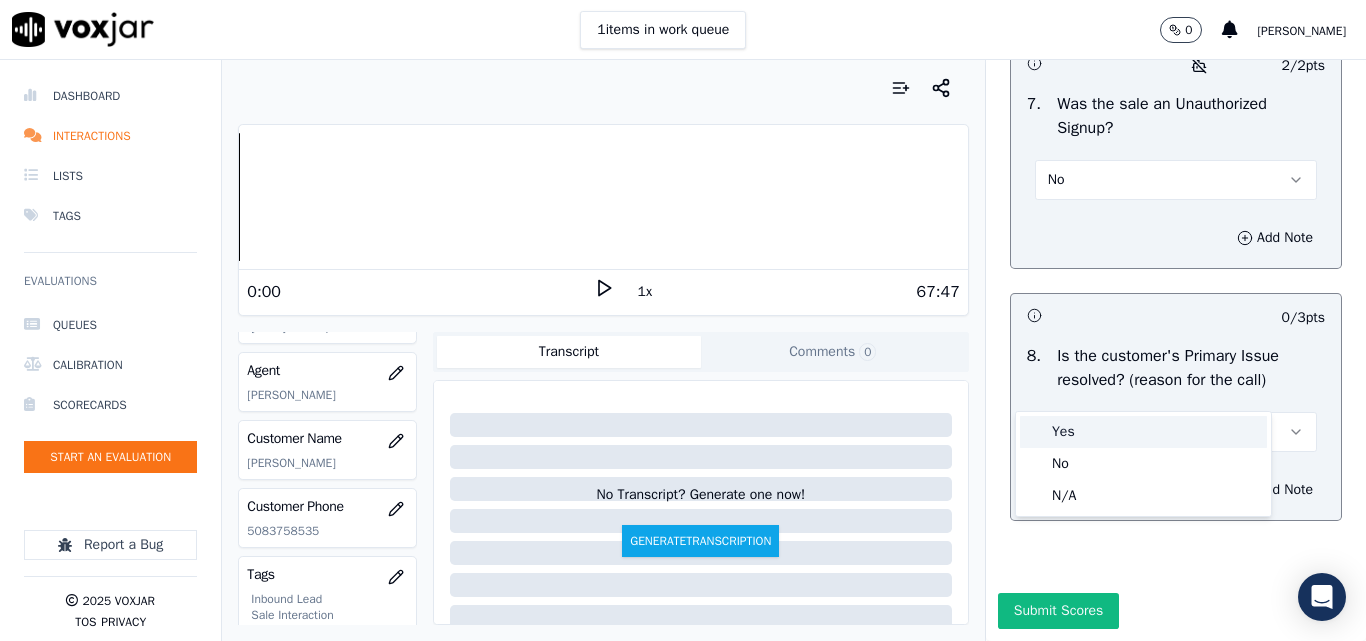 click on "Yes" at bounding box center (1143, 432) 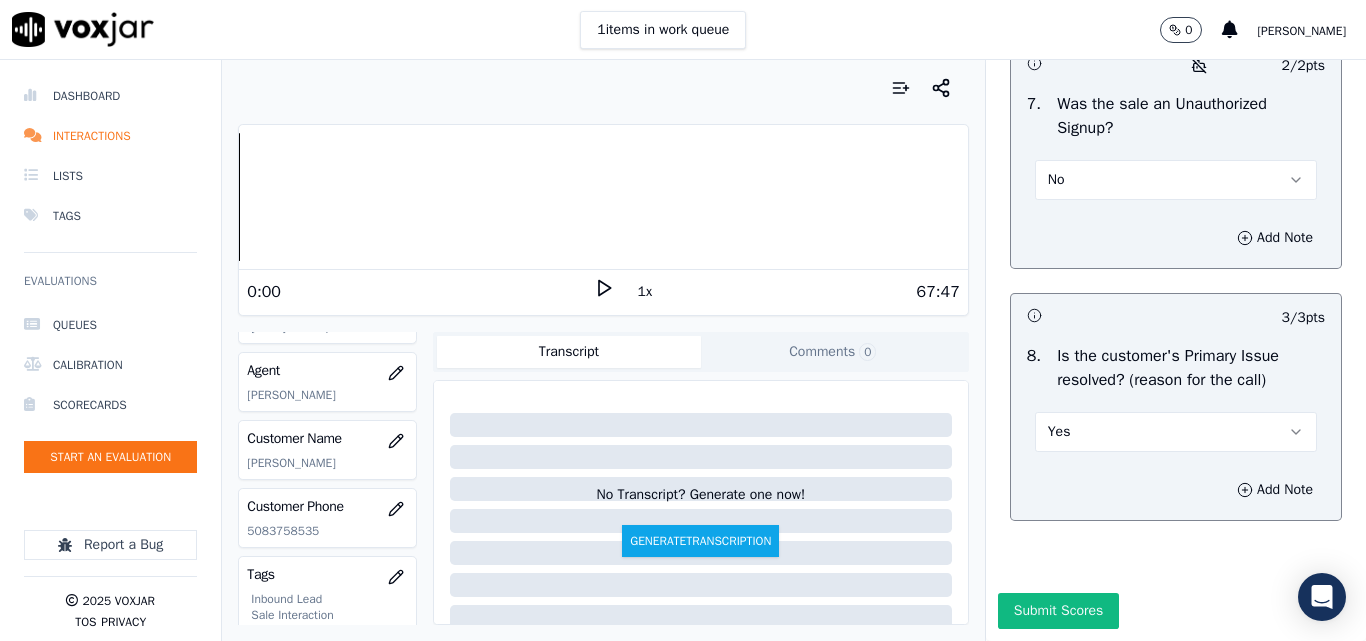 drag, startPoint x: 1036, startPoint y: 554, endPoint x: 1048, endPoint y: 560, distance: 13.416408 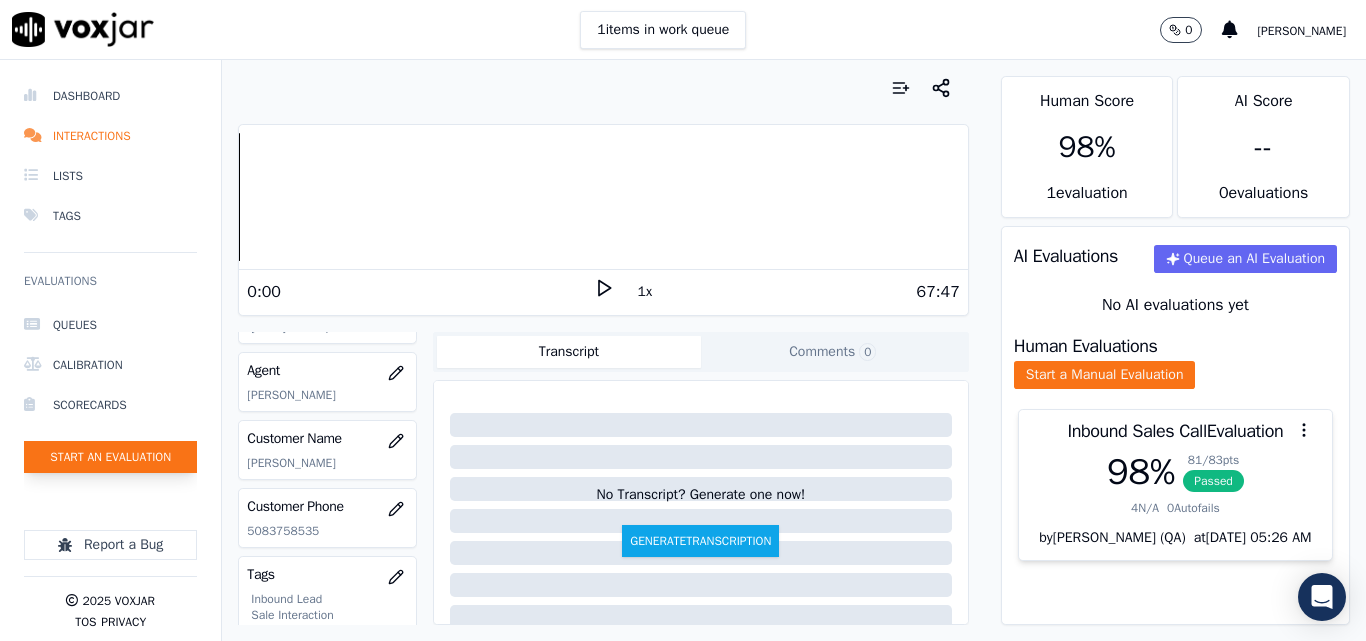 click on "Start an Evaluation" 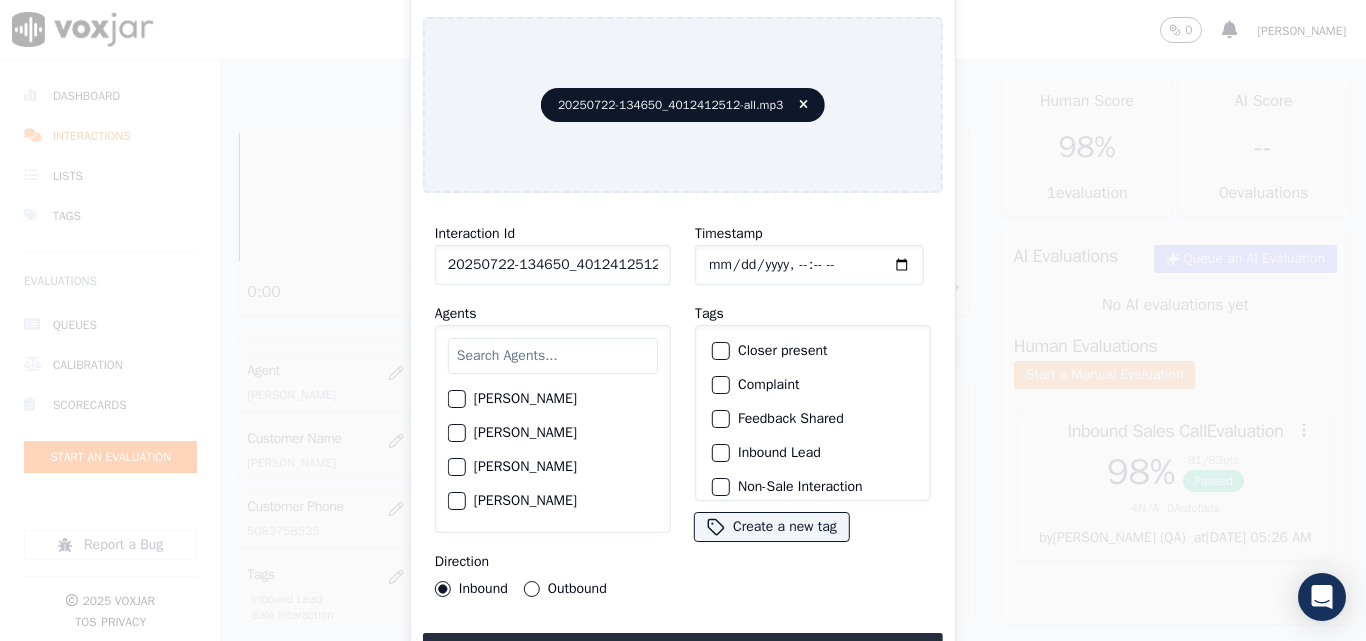 scroll, scrollTop: 0, scrollLeft: 40, axis: horizontal 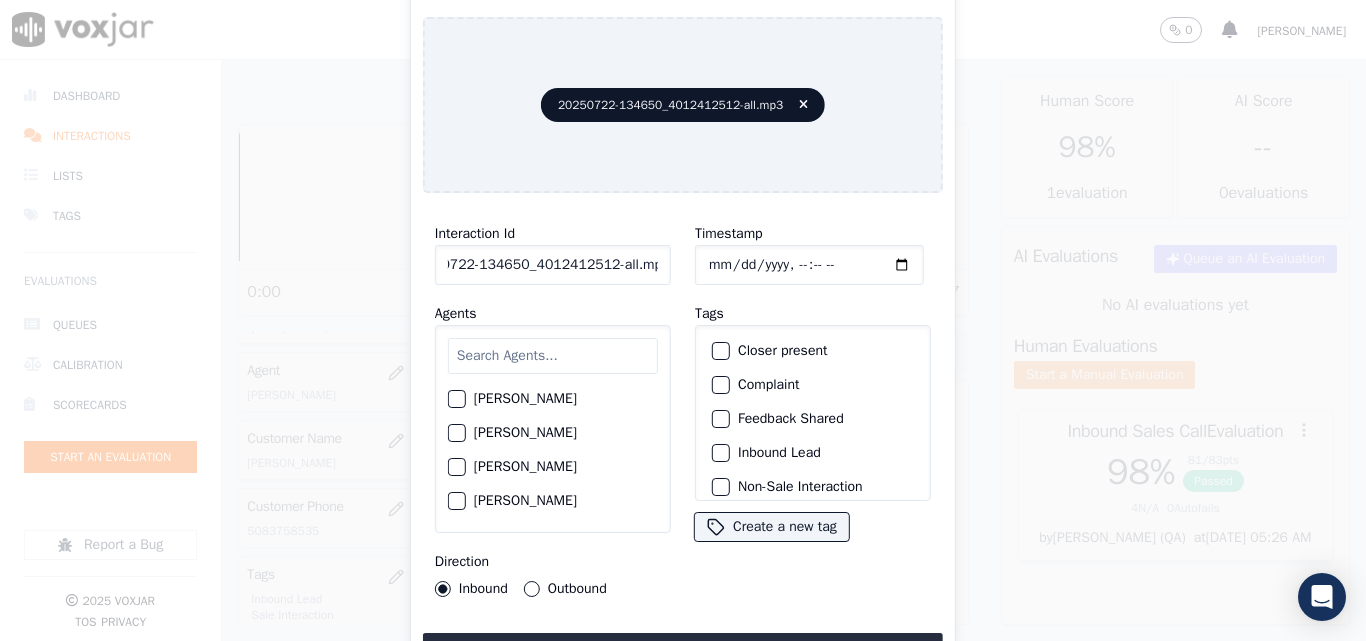 drag, startPoint x: 639, startPoint y: 252, endPoint x: 776, endPoint y: 268, distance: 137.93114 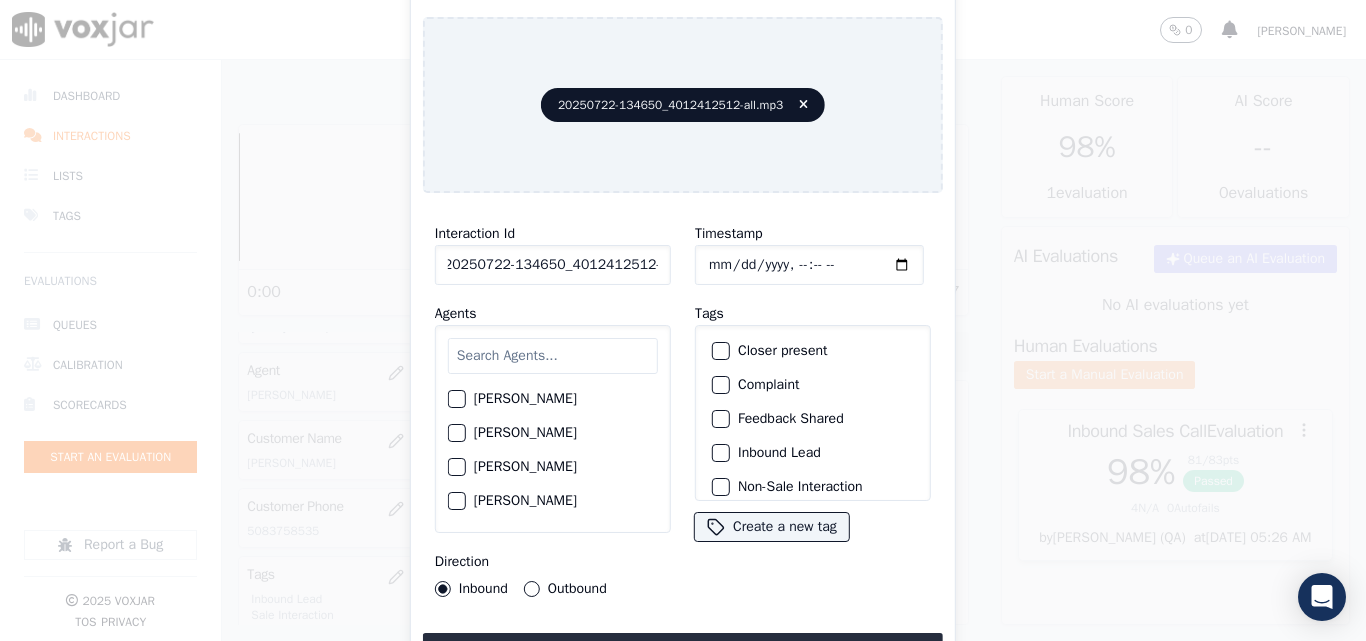 scroll, scrollTop: 0, scrollLeft: 11, axis: horizontal 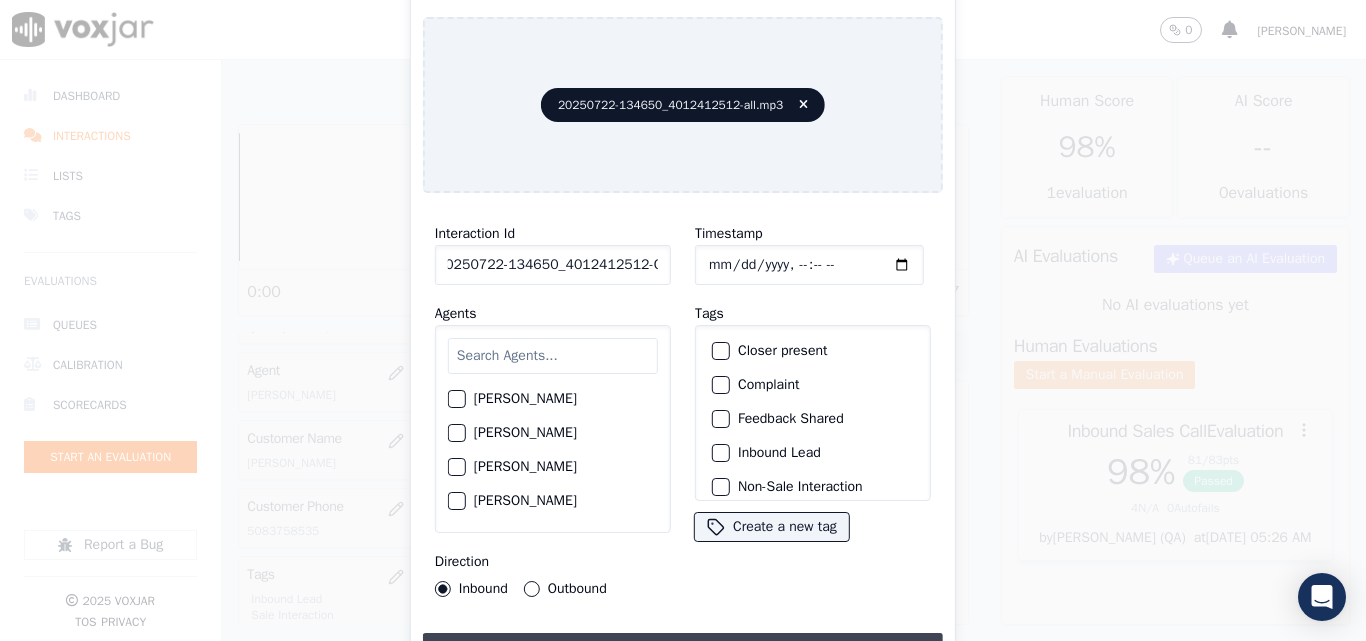 type on "20250722-134650_4012412512-C1" 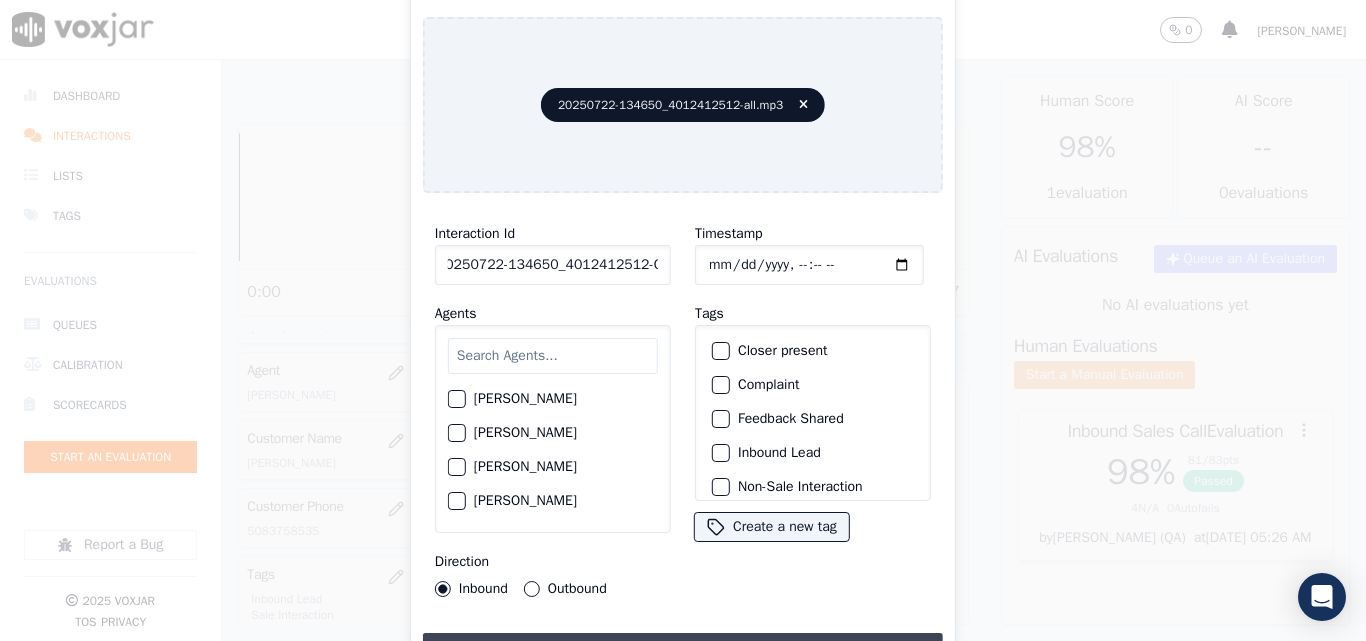 scroll, scrollTop: 0, scrollLeft: 0, axis: both 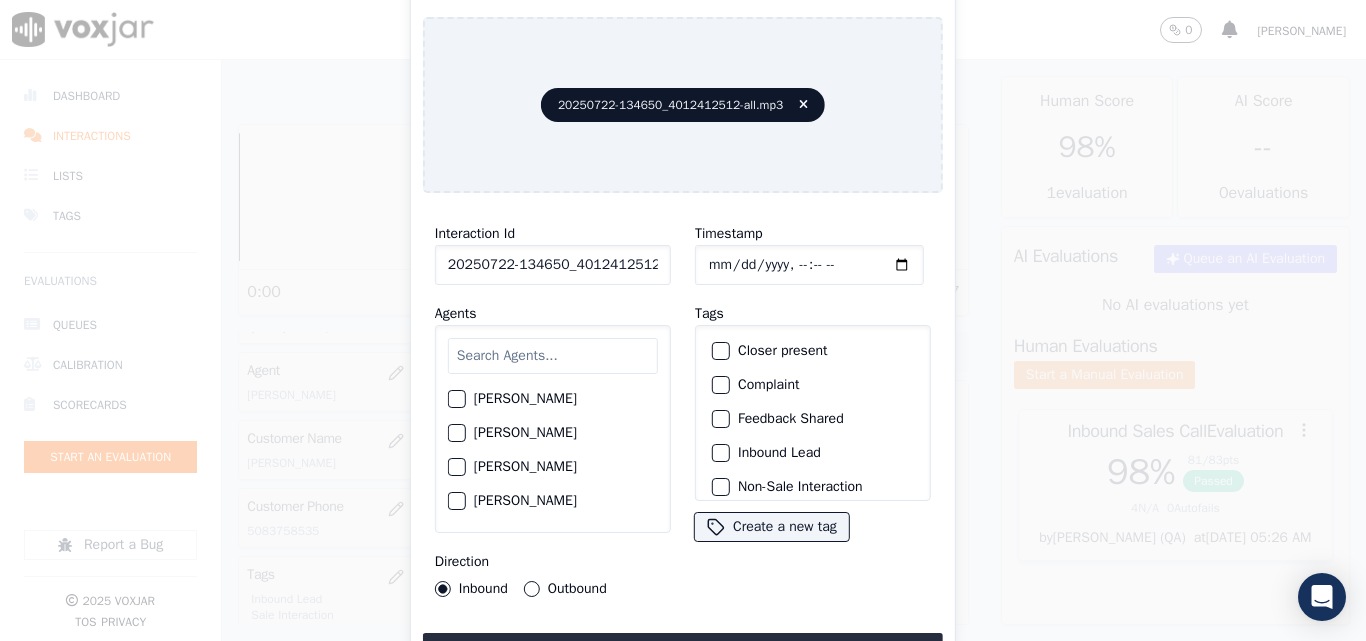 click on "Timestamp" 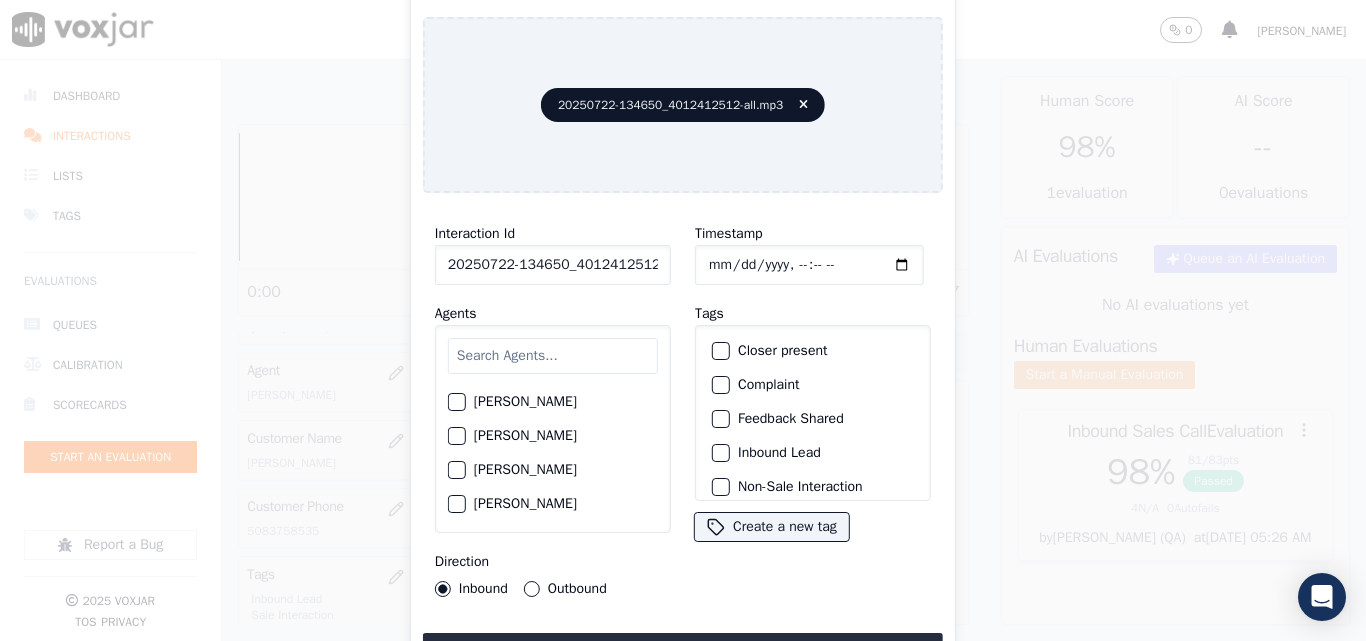 scroll, scrollTop: 200, scrollLeft: 0, axis: vertical 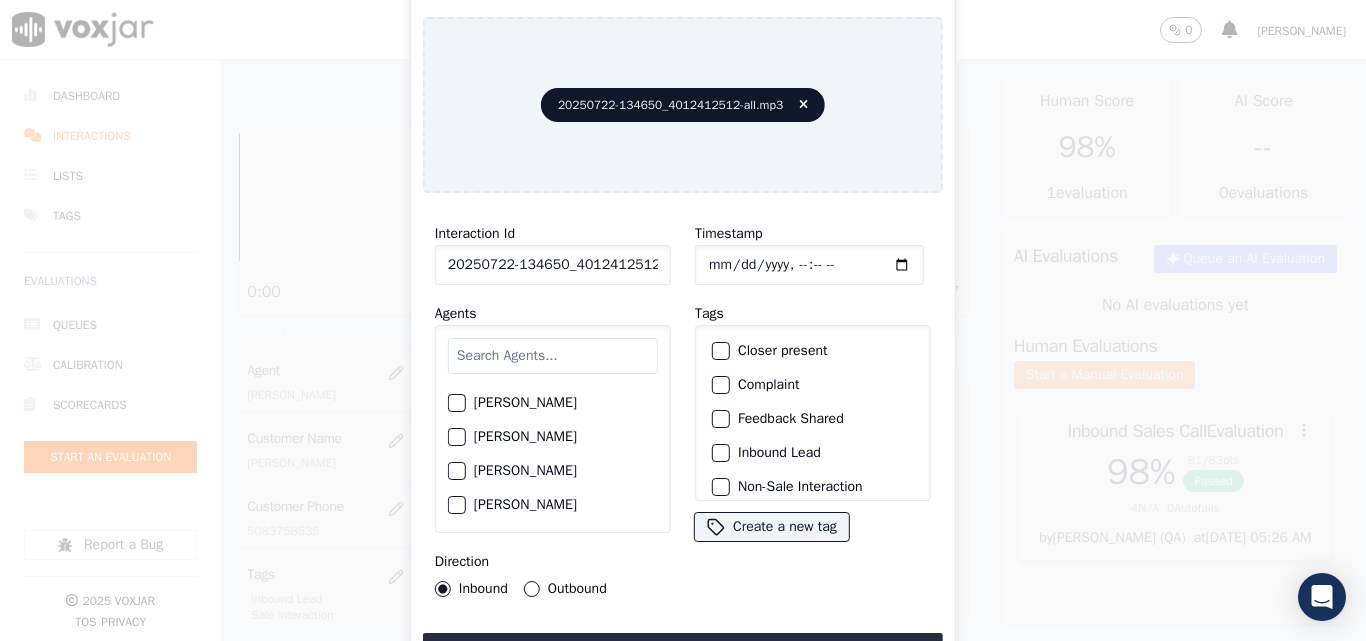click on "Brandon Roy" 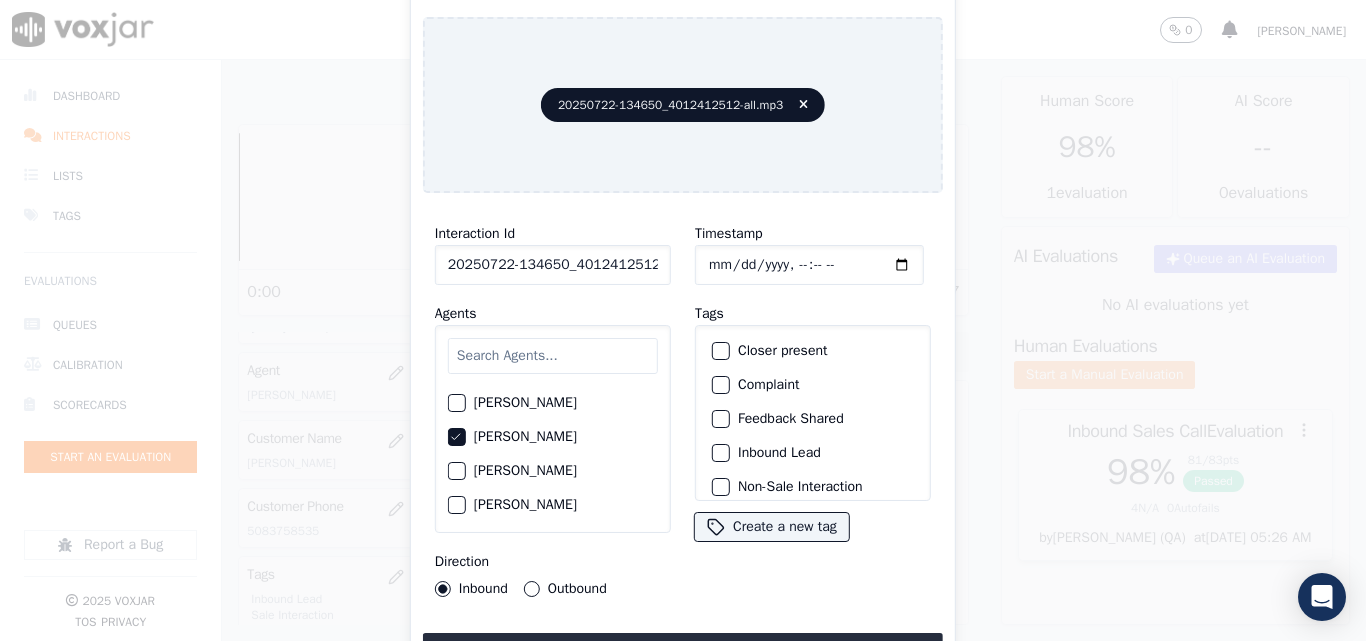 click on "Outbound" at bounding box center [532, 589] 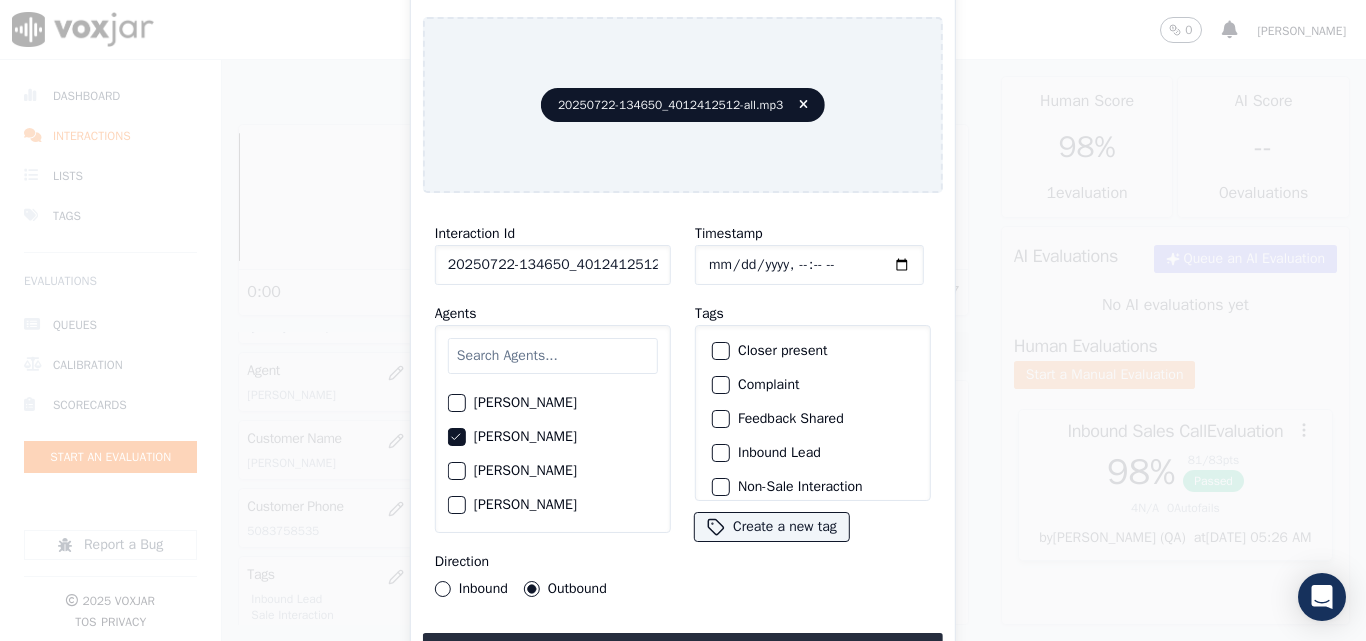 click on "Closer present" 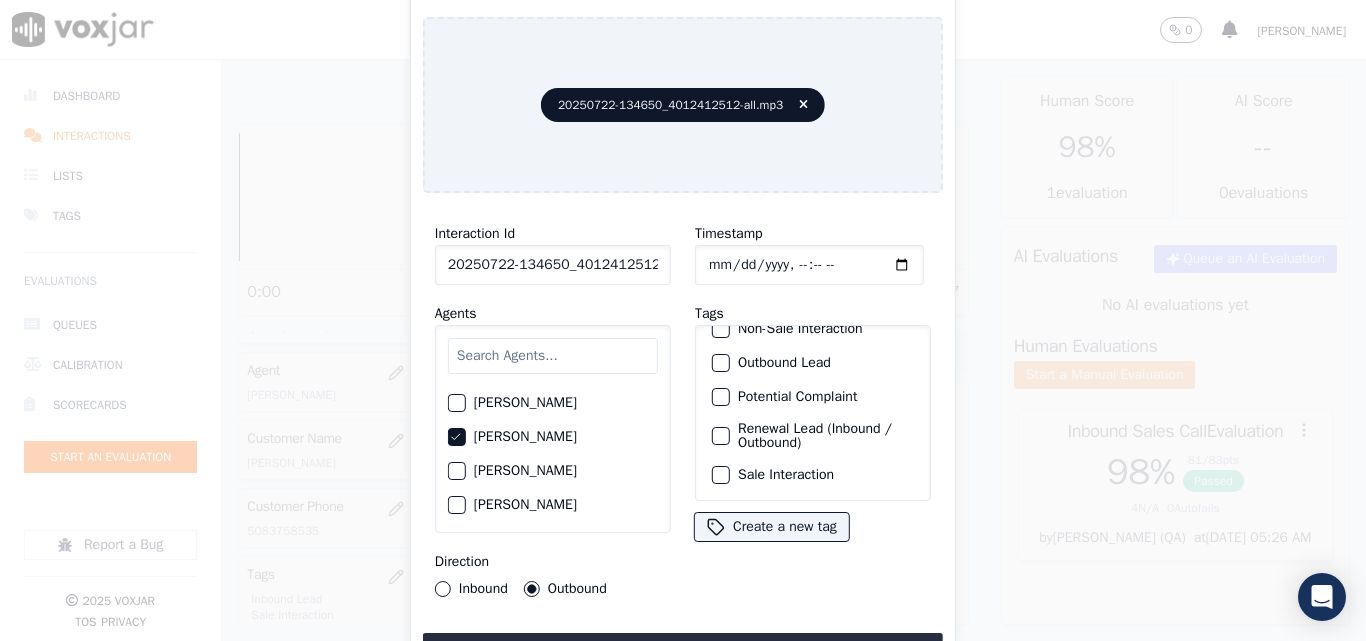 scroll, scrollTop: 173, scrollLeft: 0, axis: vertical 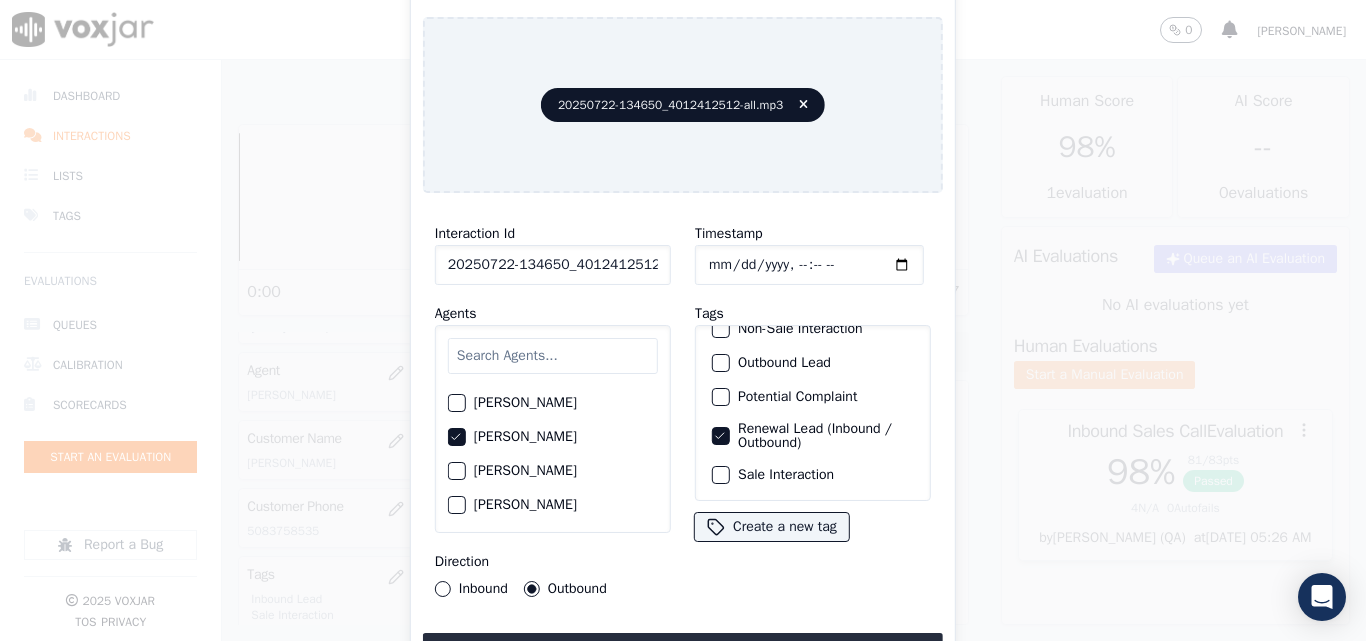 click on "Sale Interaction" at bounding box center [721, 475] 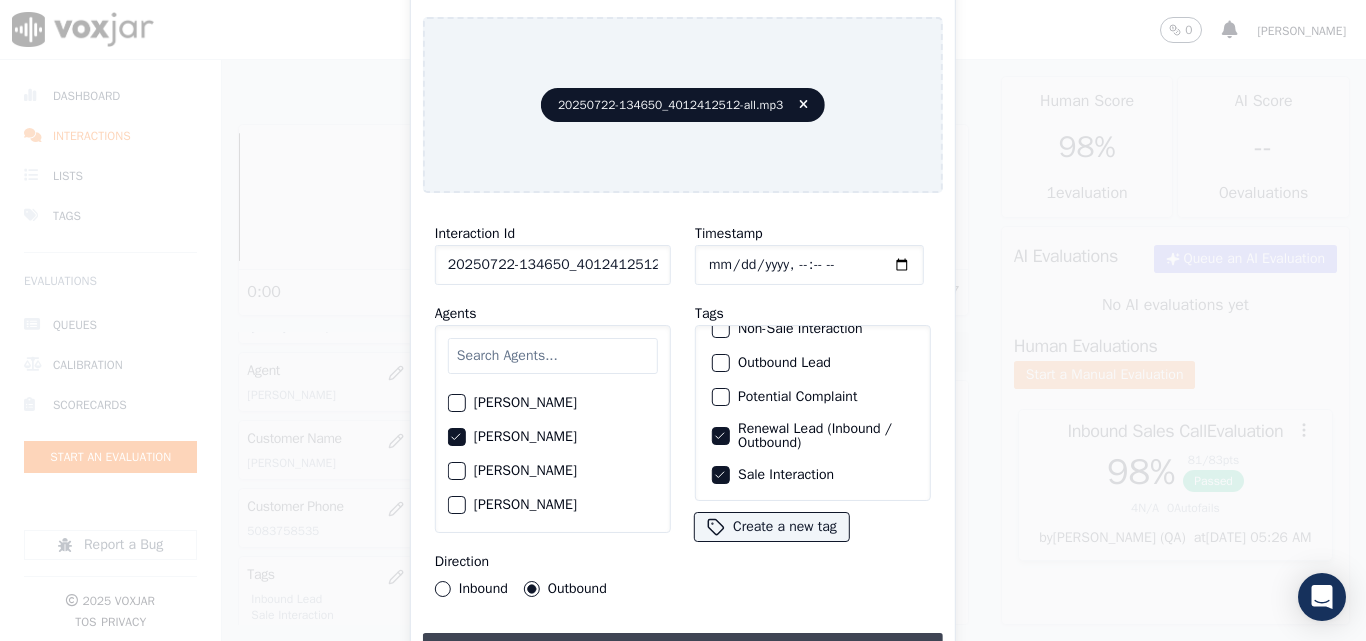 click on "Upload interaction to start evaluation" at bounding box center [683, 651] 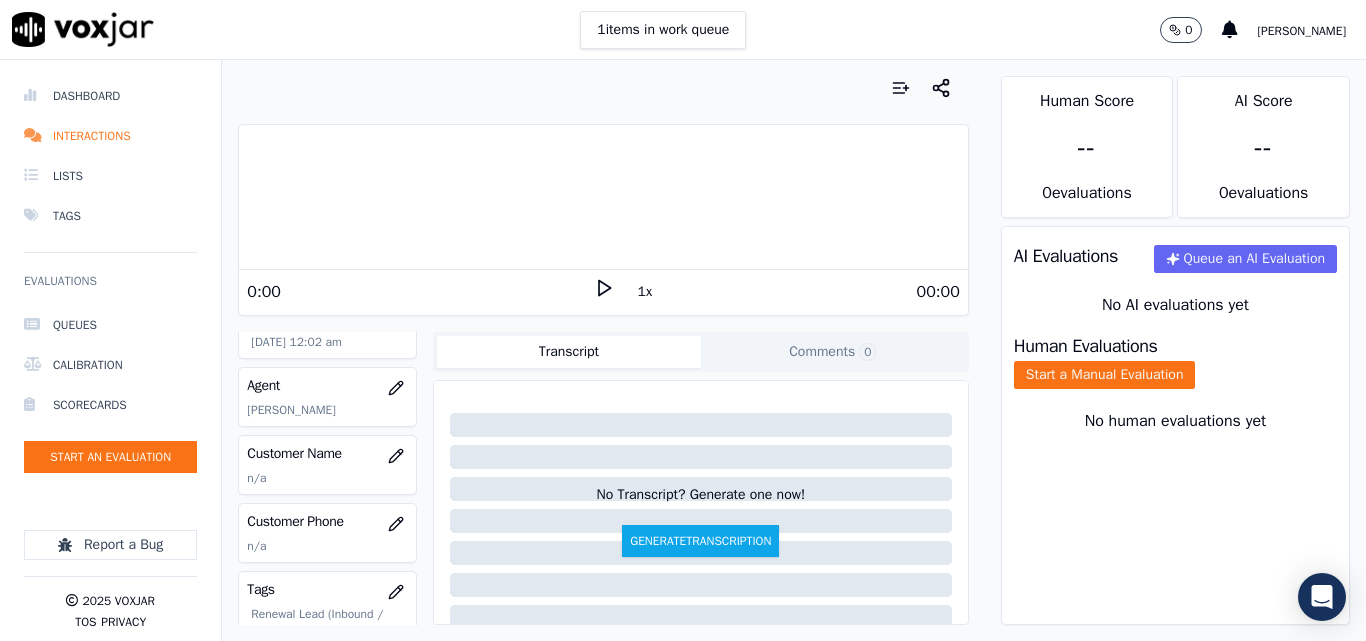 scroll, scrollTop: 300, scrollLeft: 0, axis: vertical 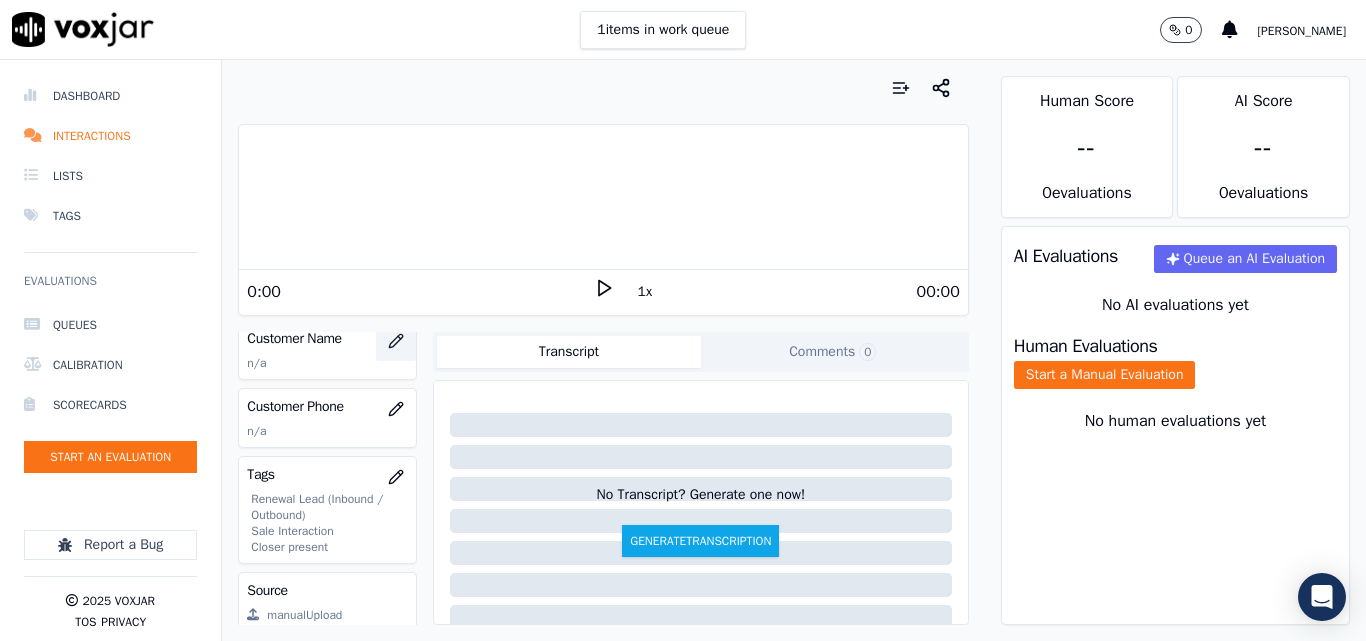 click 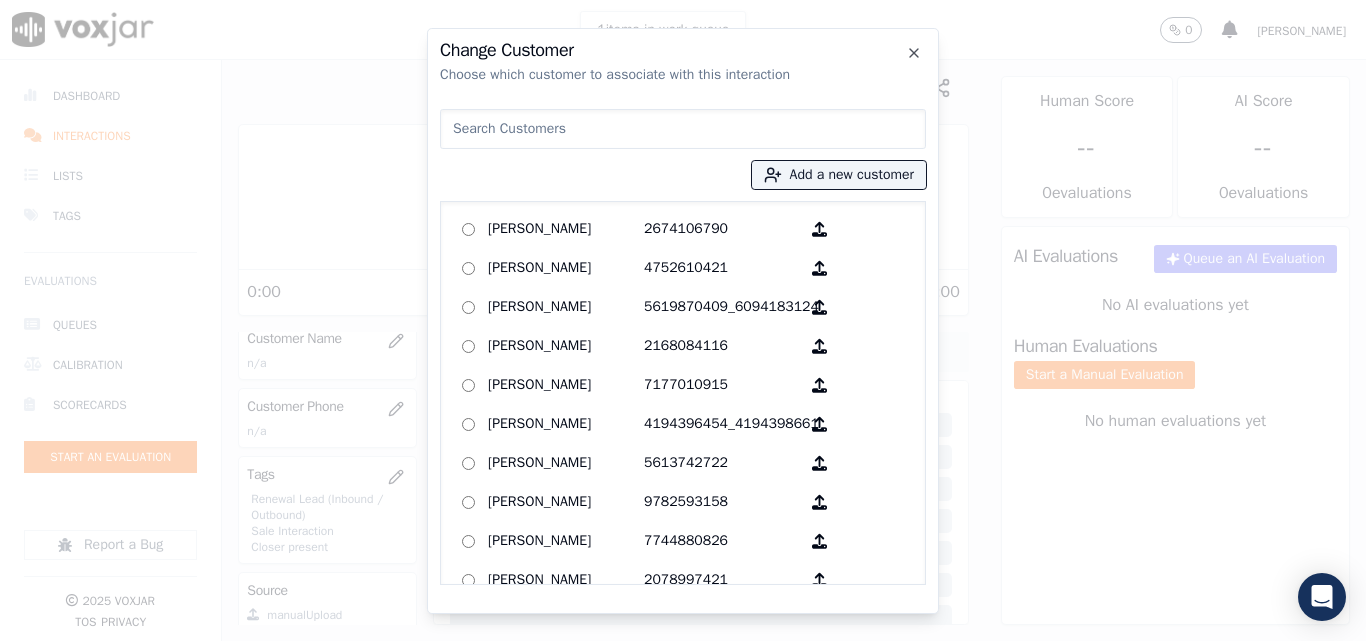 click at bounding box center (683, 129) 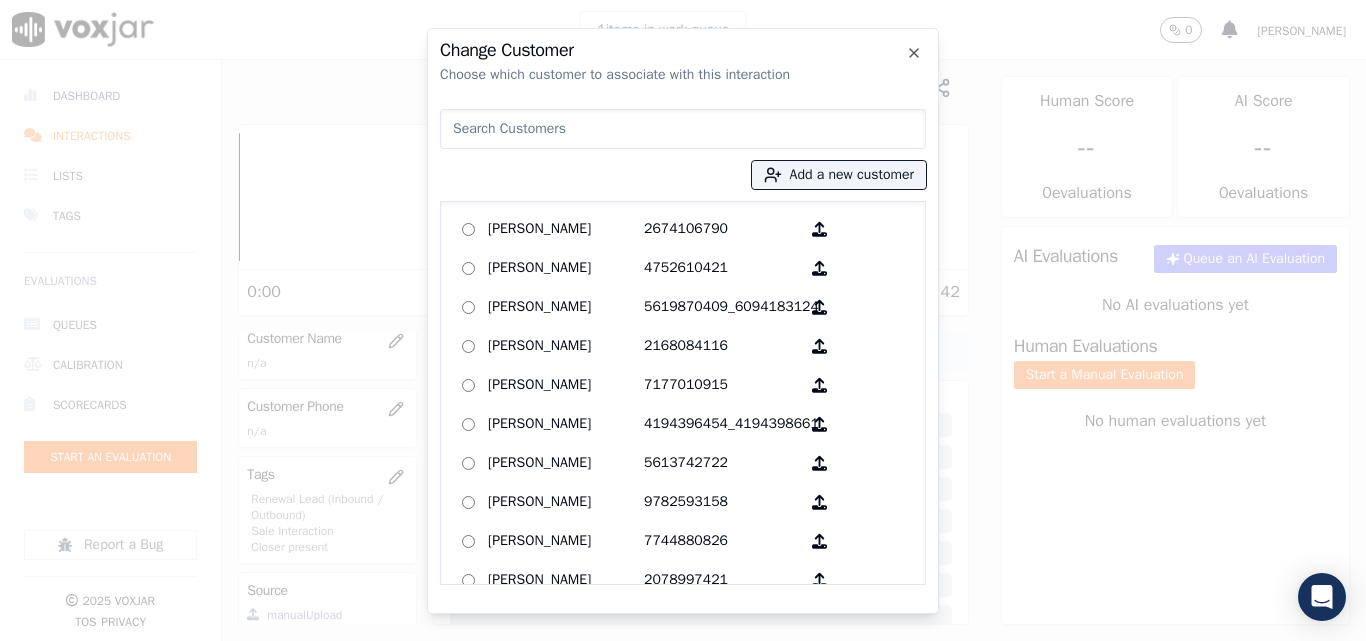 click at bounding box center [683, 129] 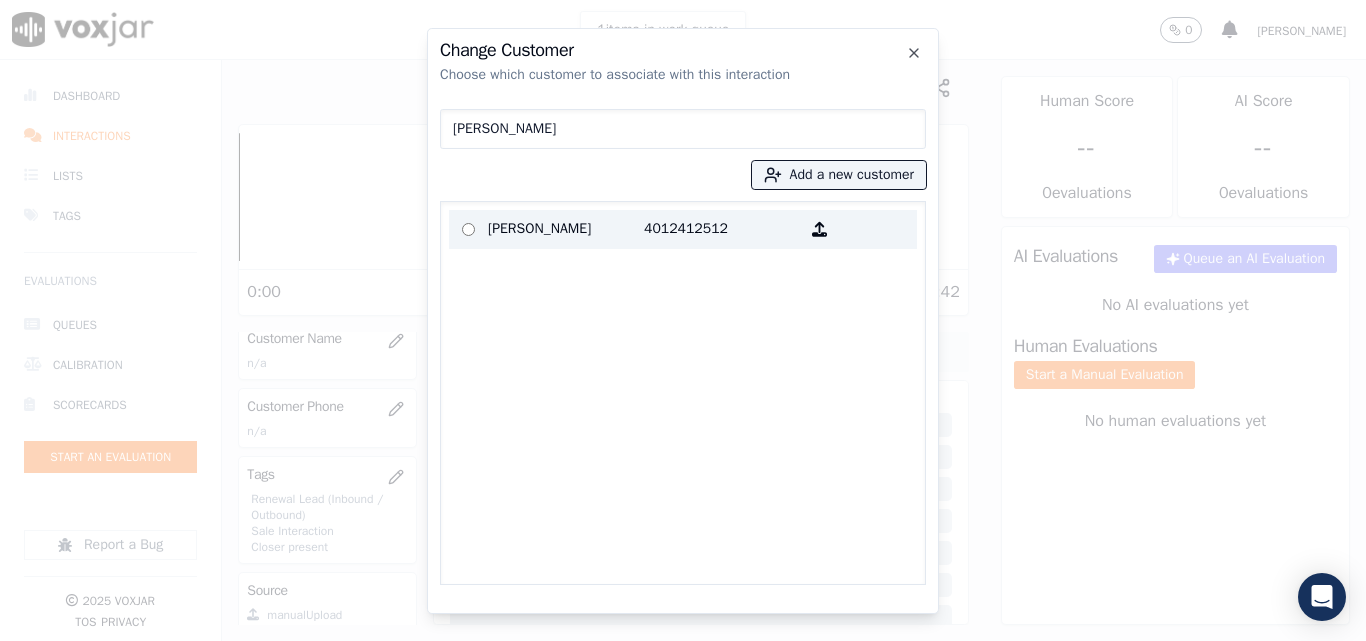 type on "CHERYL L STGERMAIN" 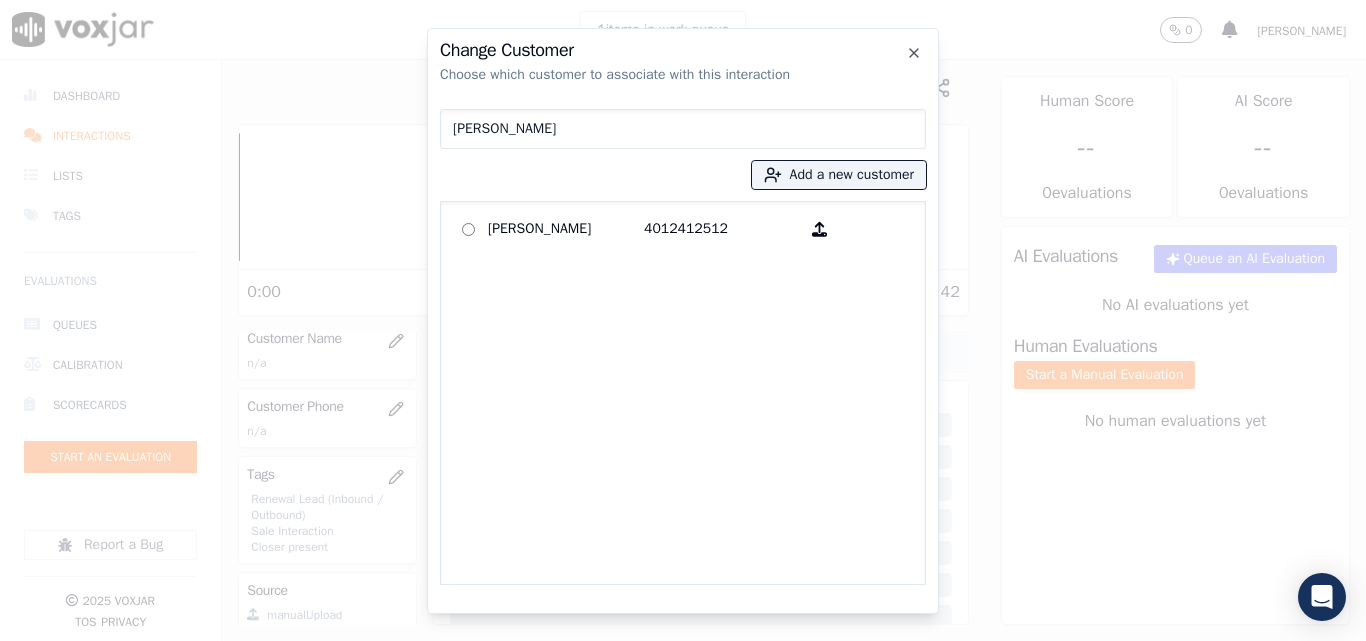 drag, startPoint x: 546, startPoint y: 240, endPoint x: 573, endPoint y: 301, distance: 66.70832 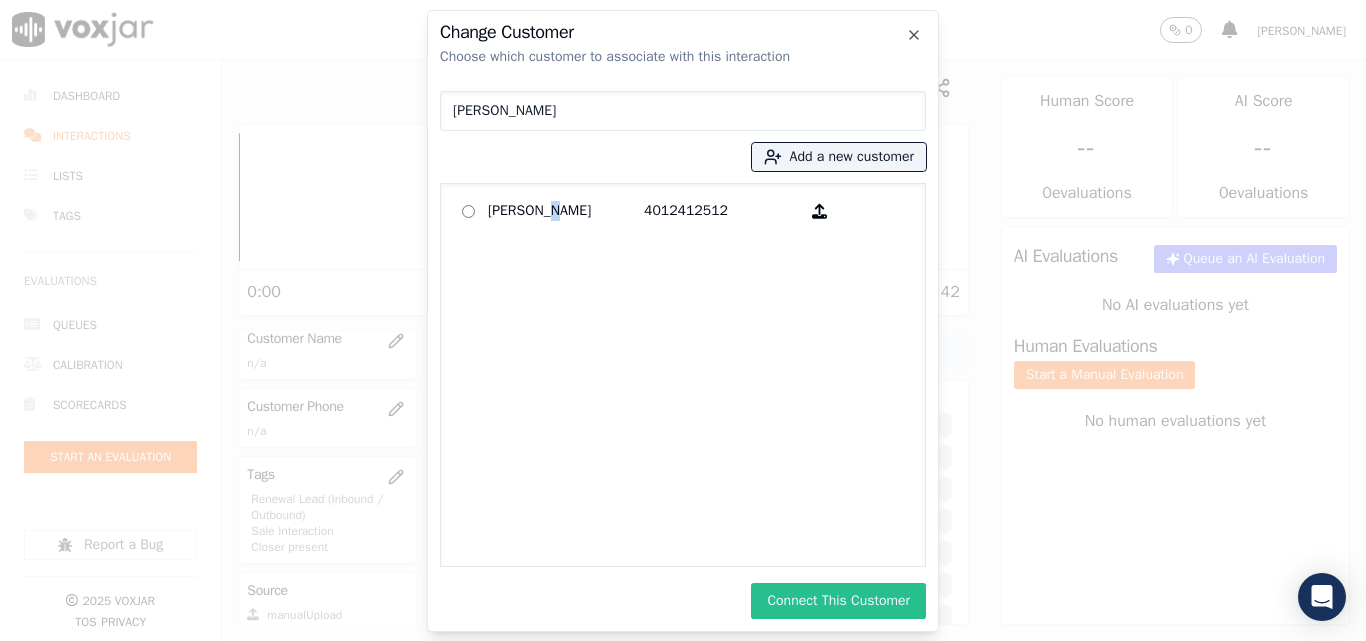 click on "Connect This Customer" at bounding box center [838, 601] 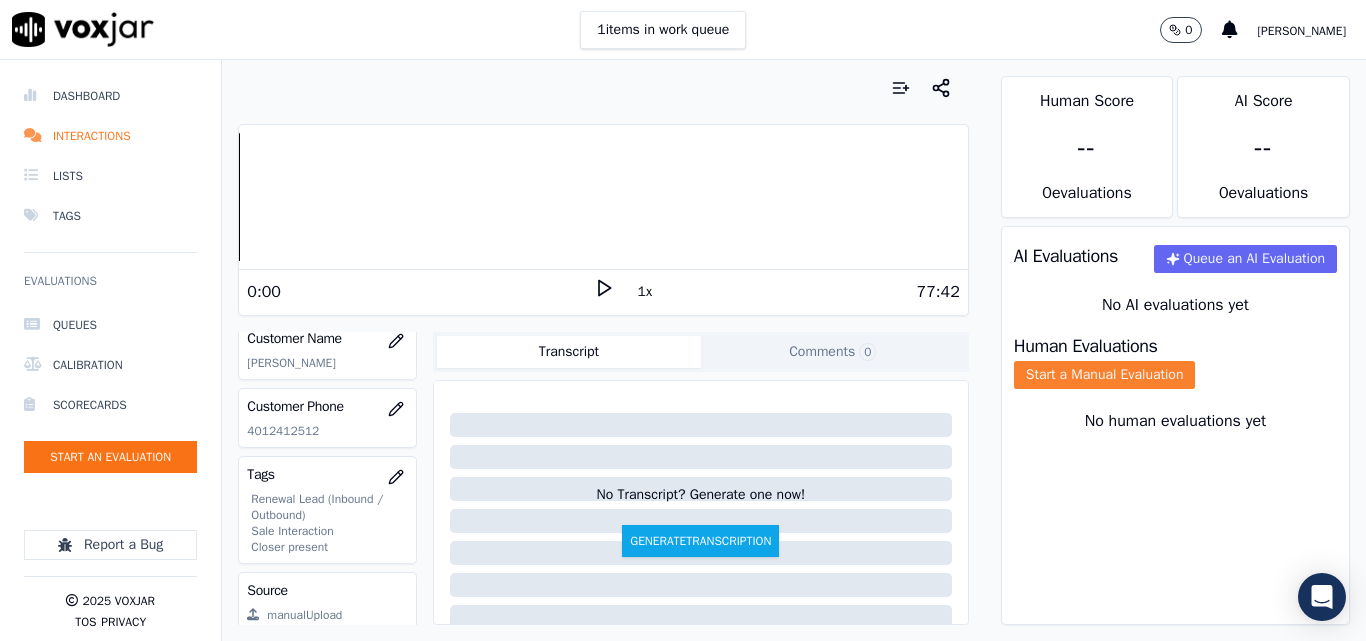 click on "Start a Manual Evaluation" 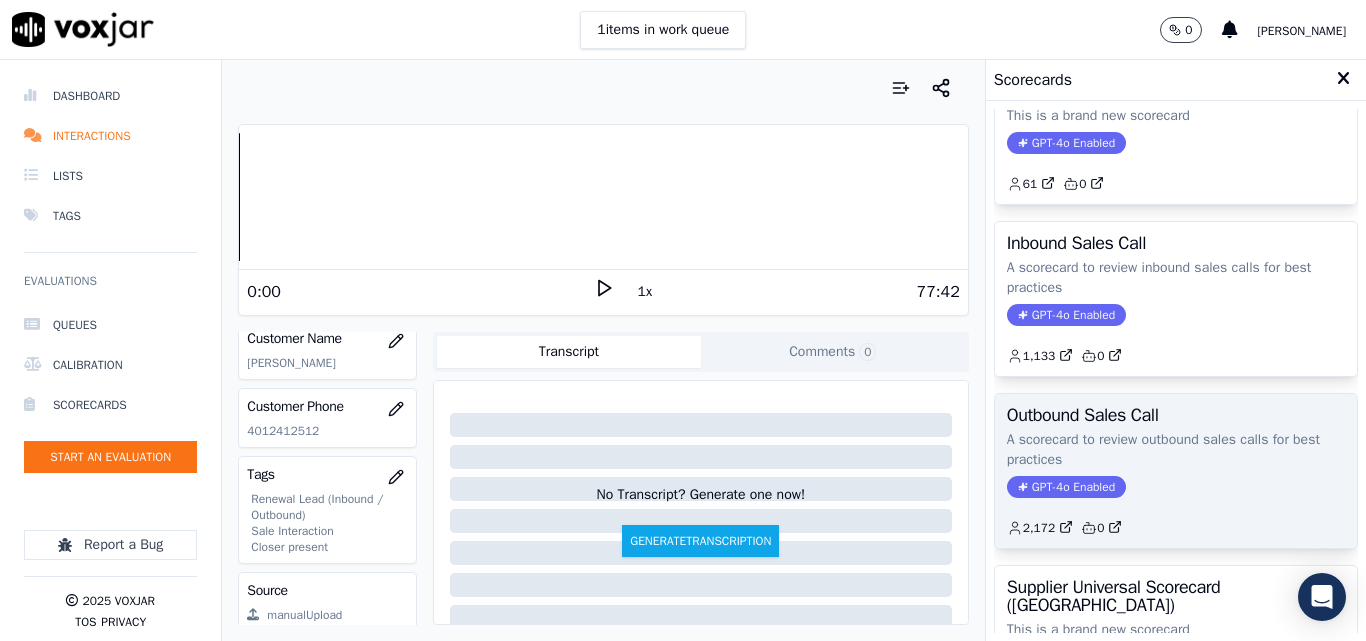 scroll, scrollTop: 100, scrollLeft: 0, axis: vertical 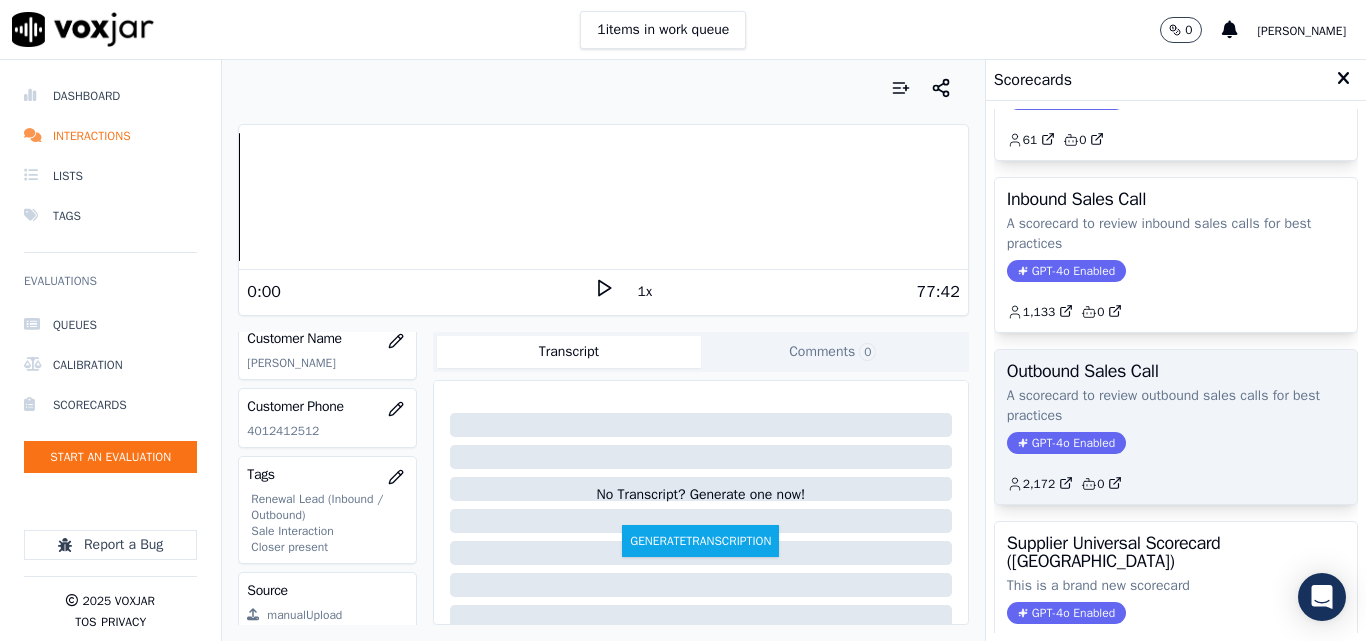 click on "GPT-4o Enabled" 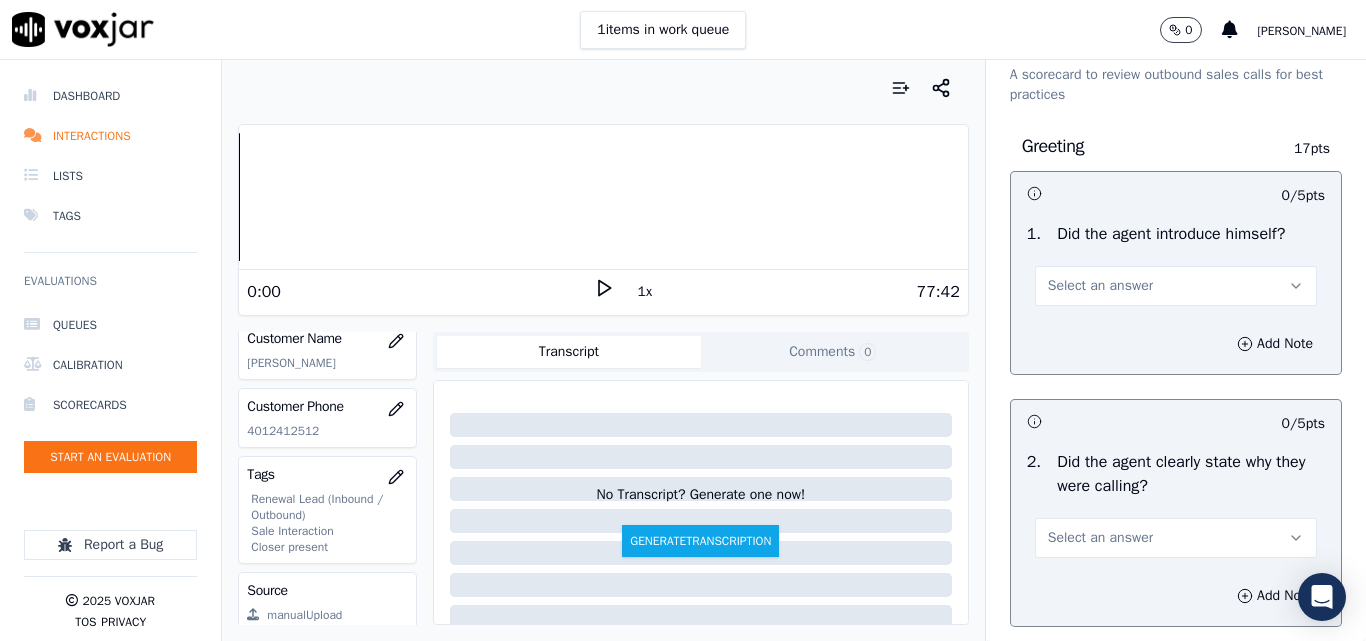 scroll, scrollTop: 100, scrollLeft: 0, axis: vertical 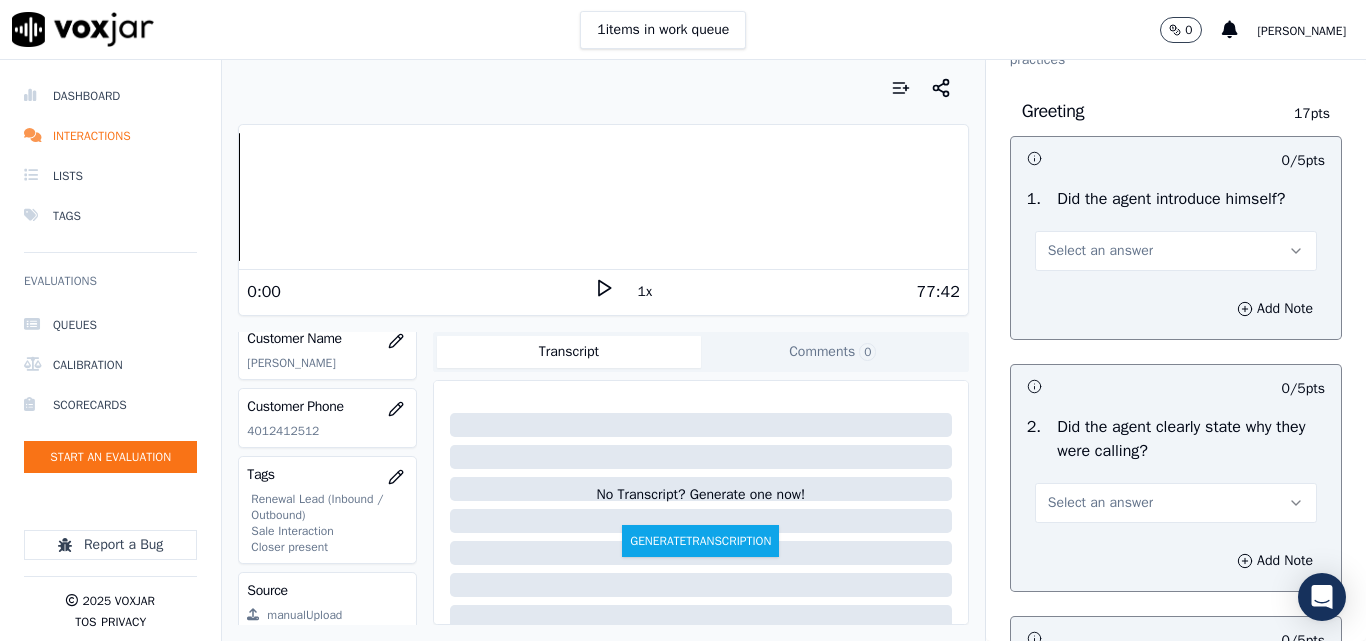 click on "Select an answer" at bounding box center (1100, 251) 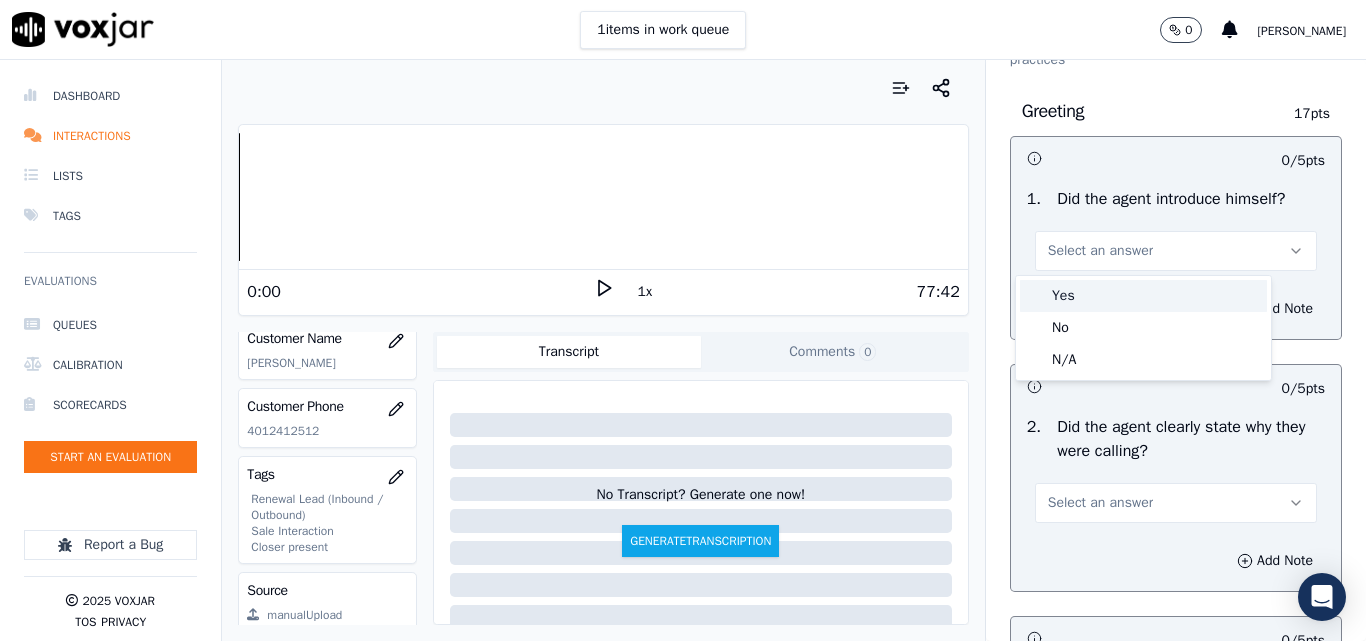 click on "Yes" at bounding box center (1143, 296) 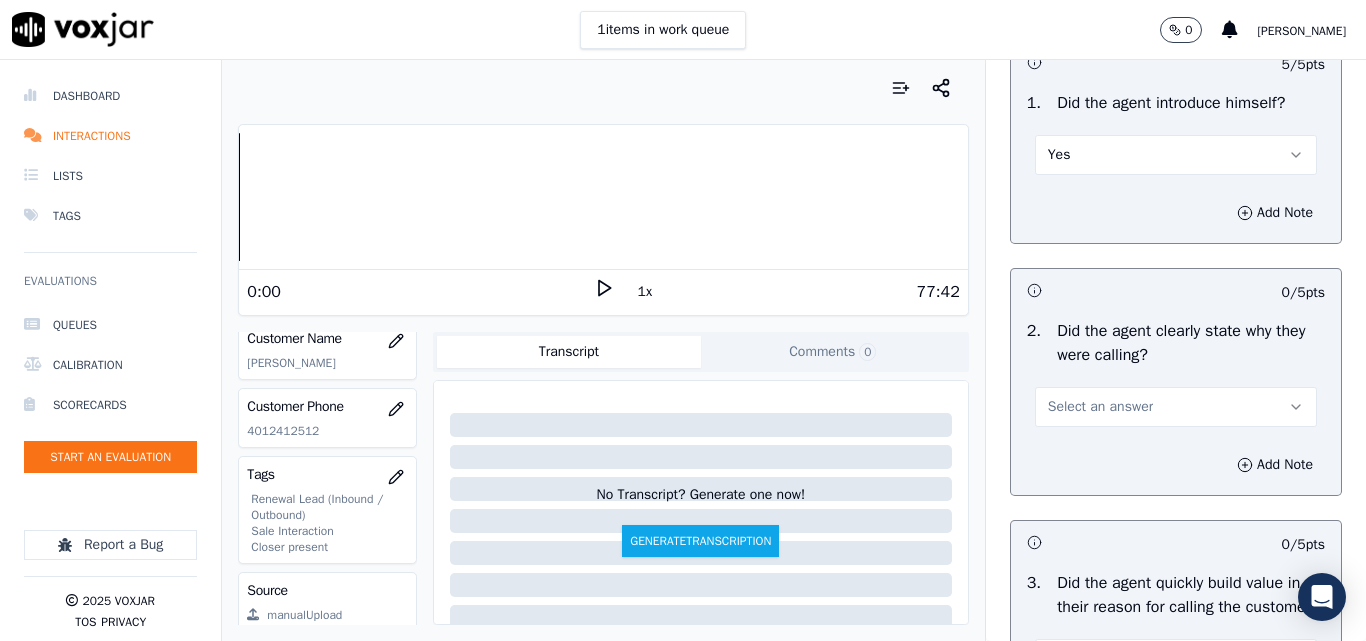 scroll, scrollTop: 400, scrollLeft: 0, axis: vertical 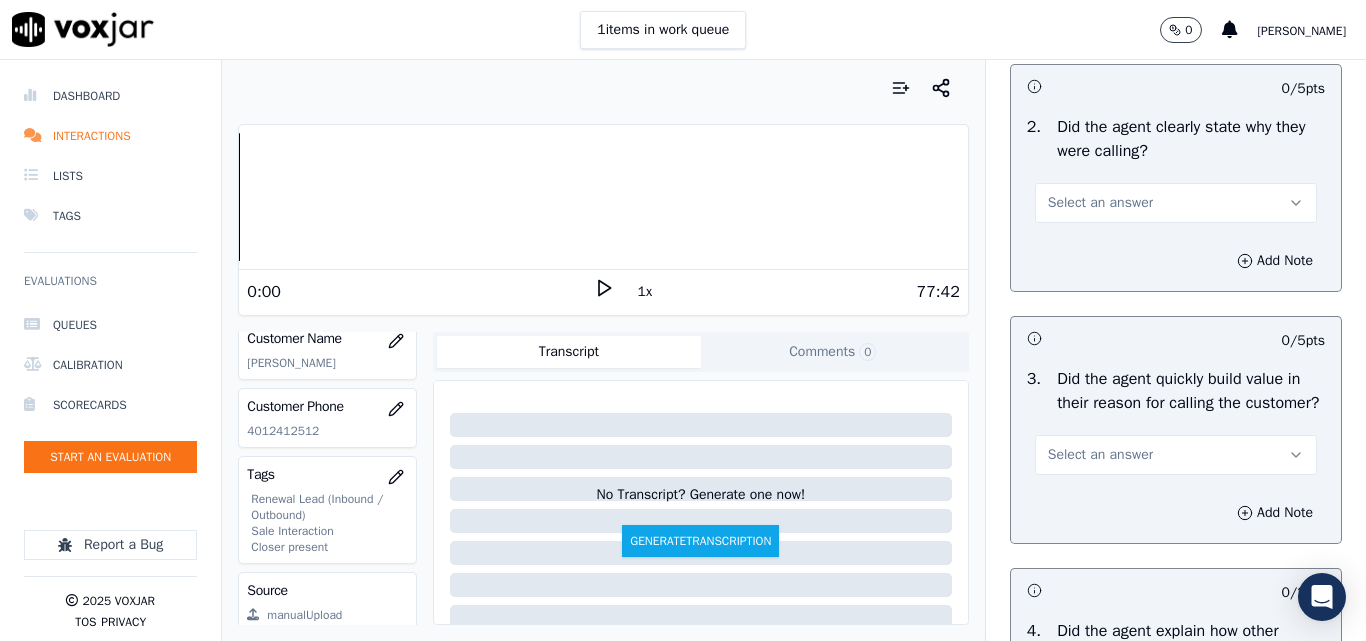 click on "Select an answer" at bounding box center [1100, 203] 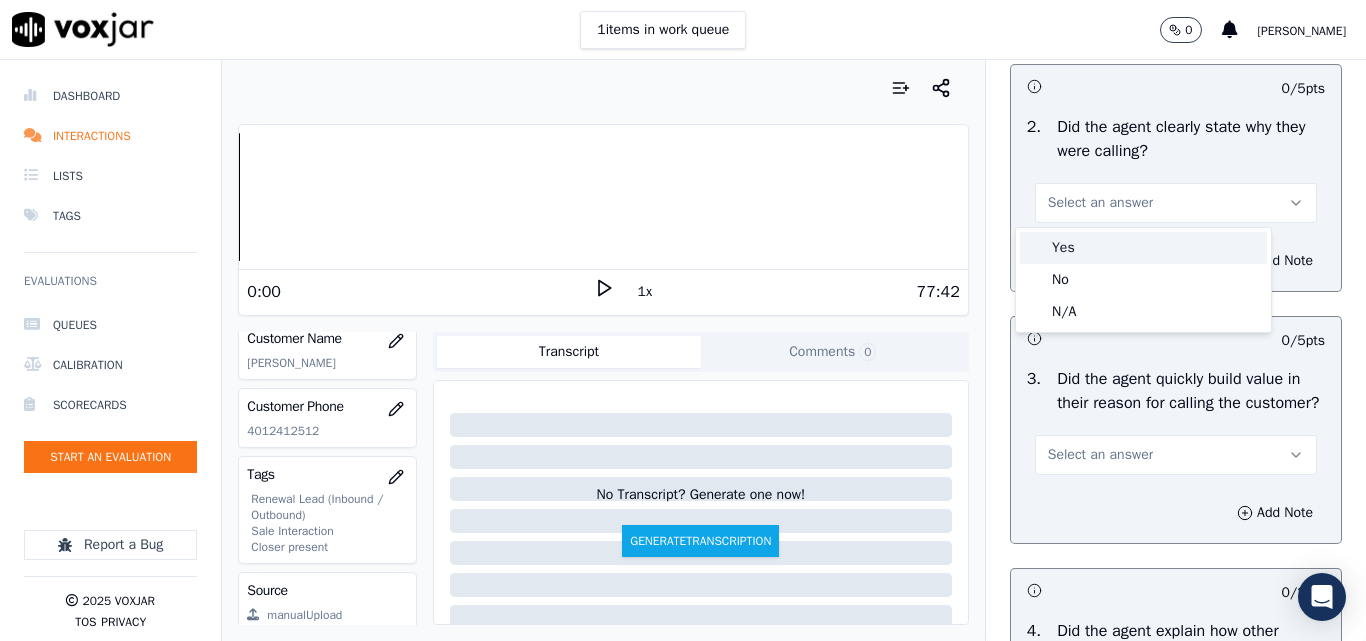 click on "Yes" at bounding box center [1143, 248] 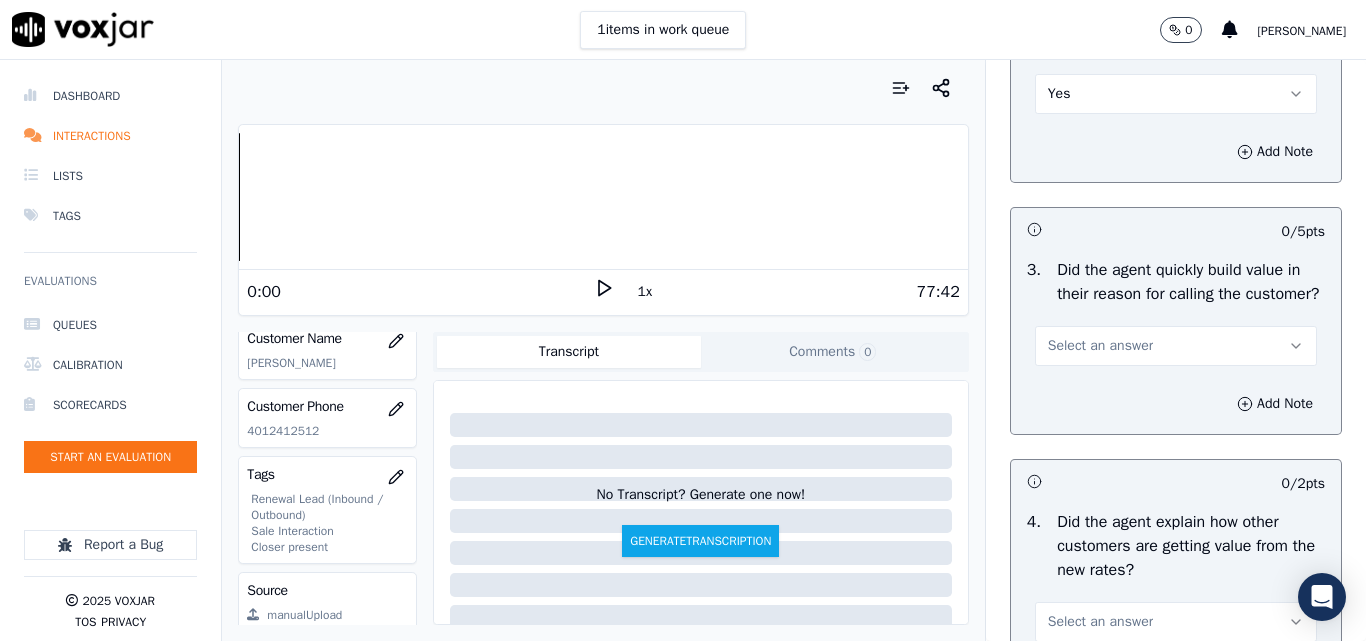 scroll, scrollTop: 600, scrollLeft: 0, axis: vertical 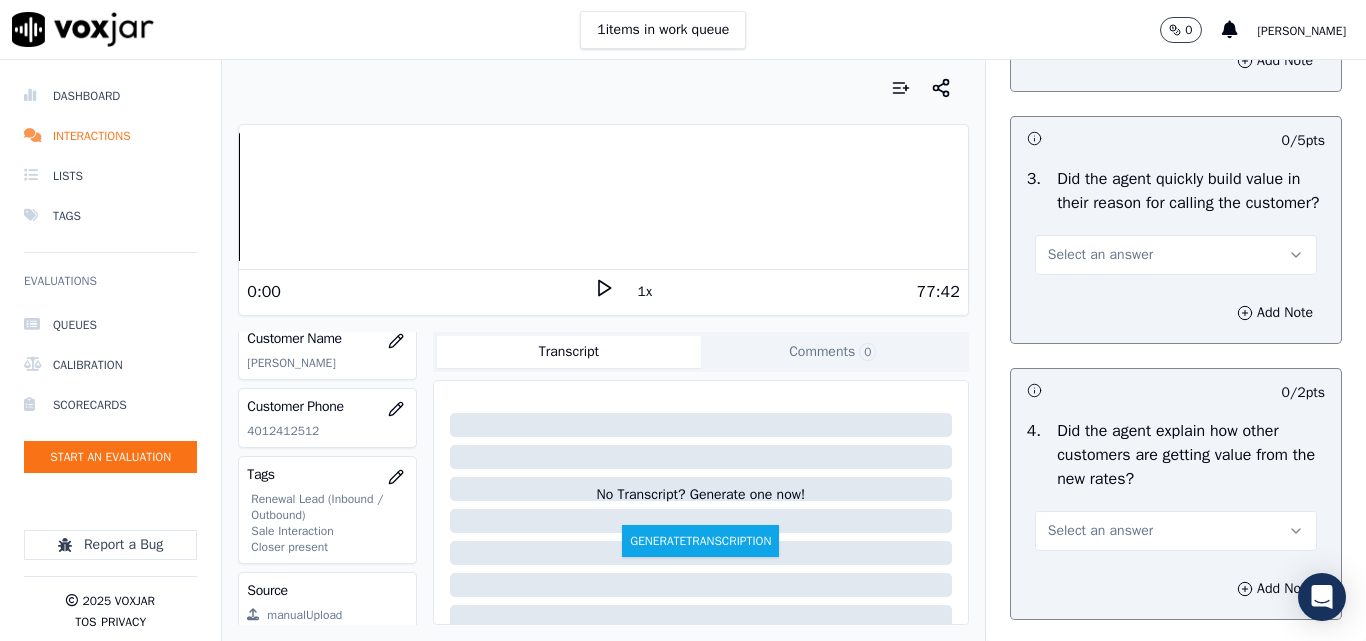 click on "Select an answer" at bounding box center [1176, 255] 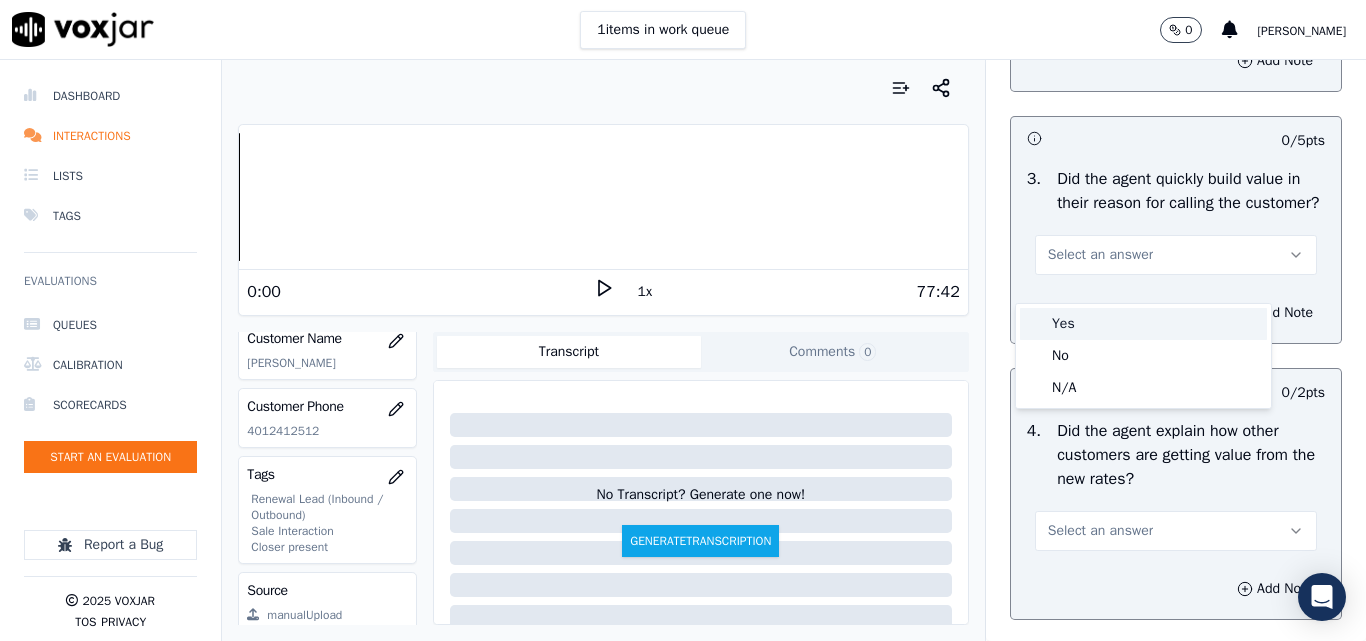click on "Yes" at bounding box center [1143, 324] 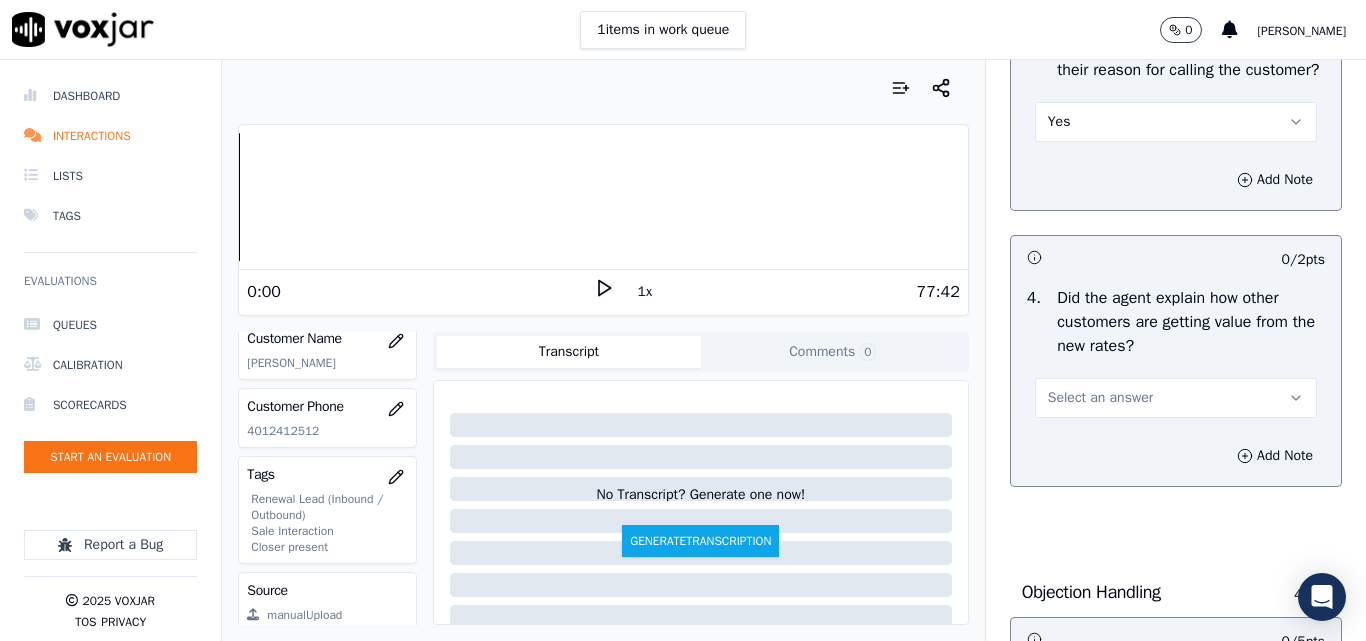 scroll, scrollTop: 900, scrollLeft: 0, axis: vertical 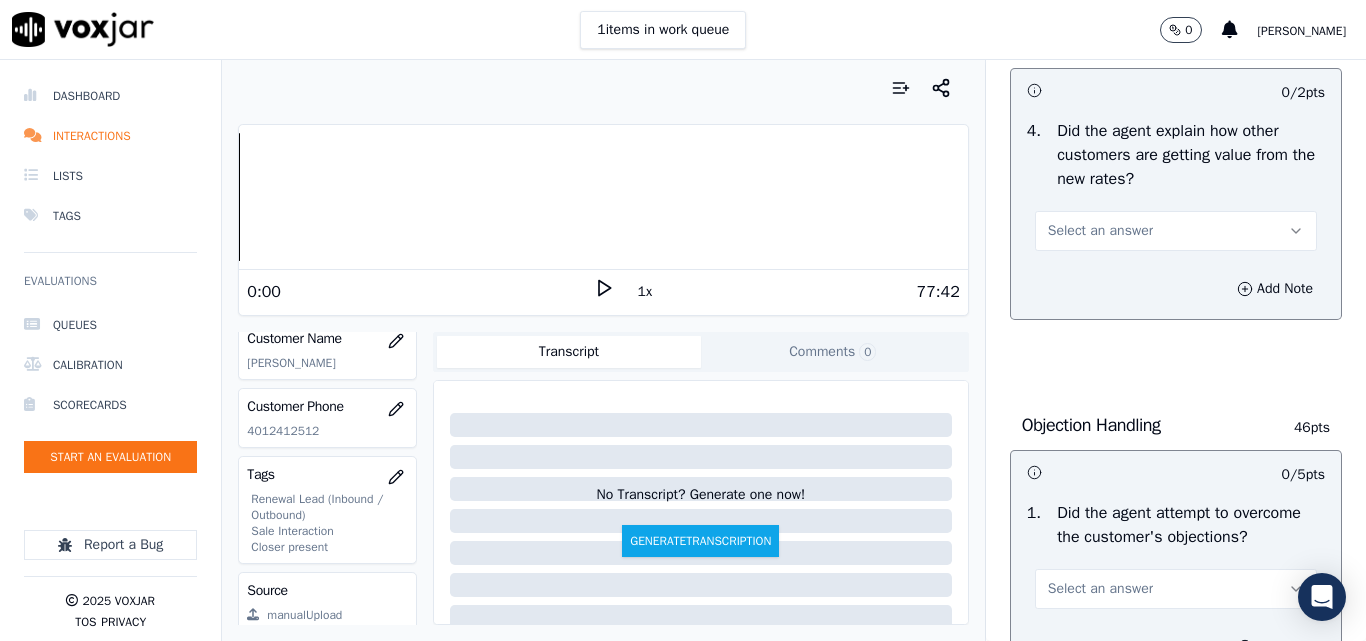 click on "Select an answer" at bounding box center [1100, 231] 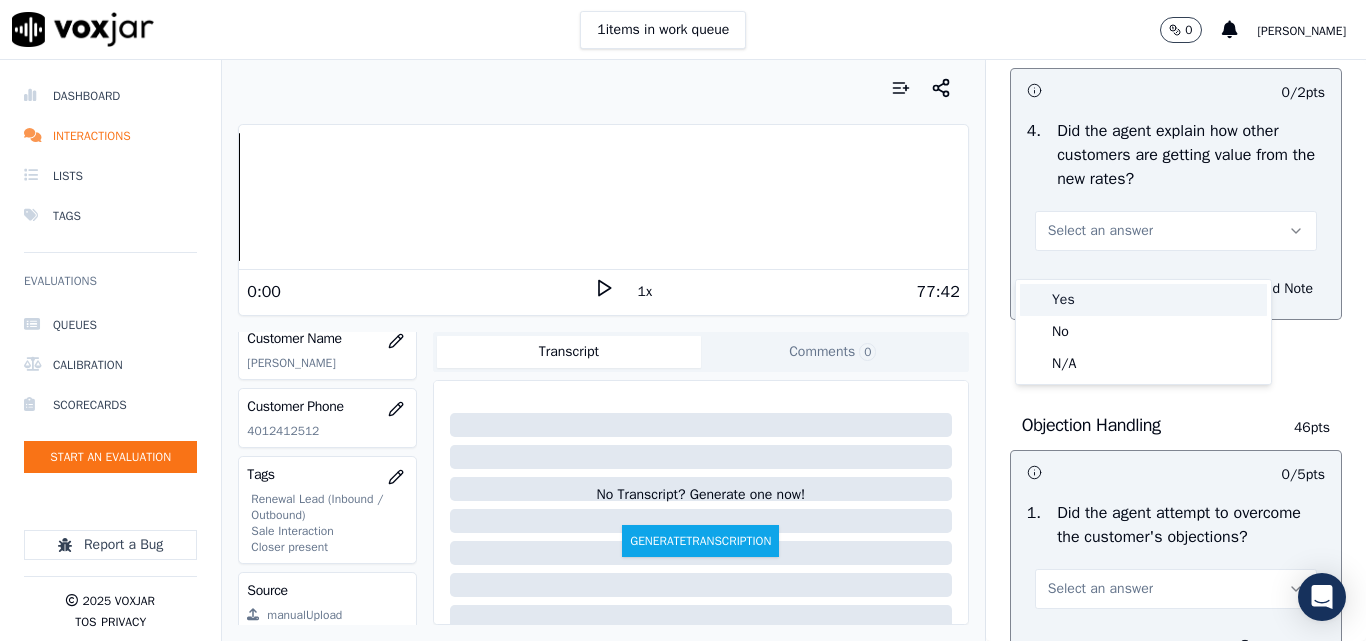 click on "Yes" at bounding box center (1143, 300) 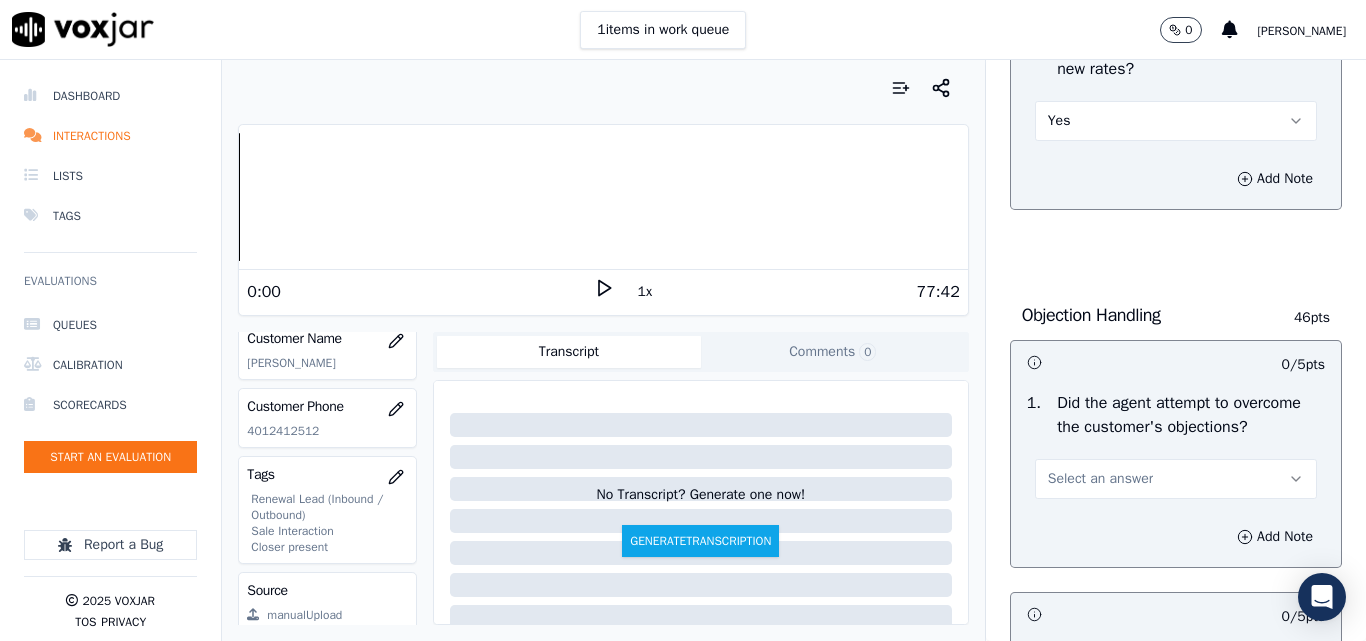 scroll, scrollTop: 1200, scrollLeft: 0, axis: vertical 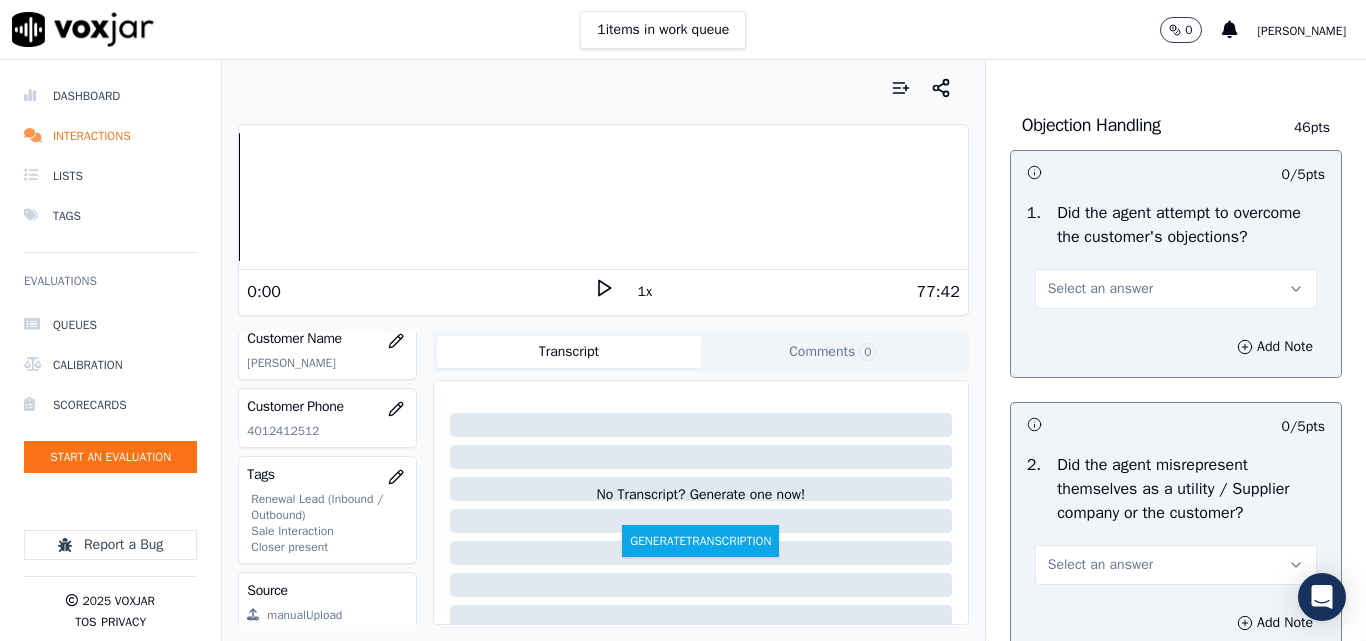 click on "Select an answer" at bounding box center (1100, 289) 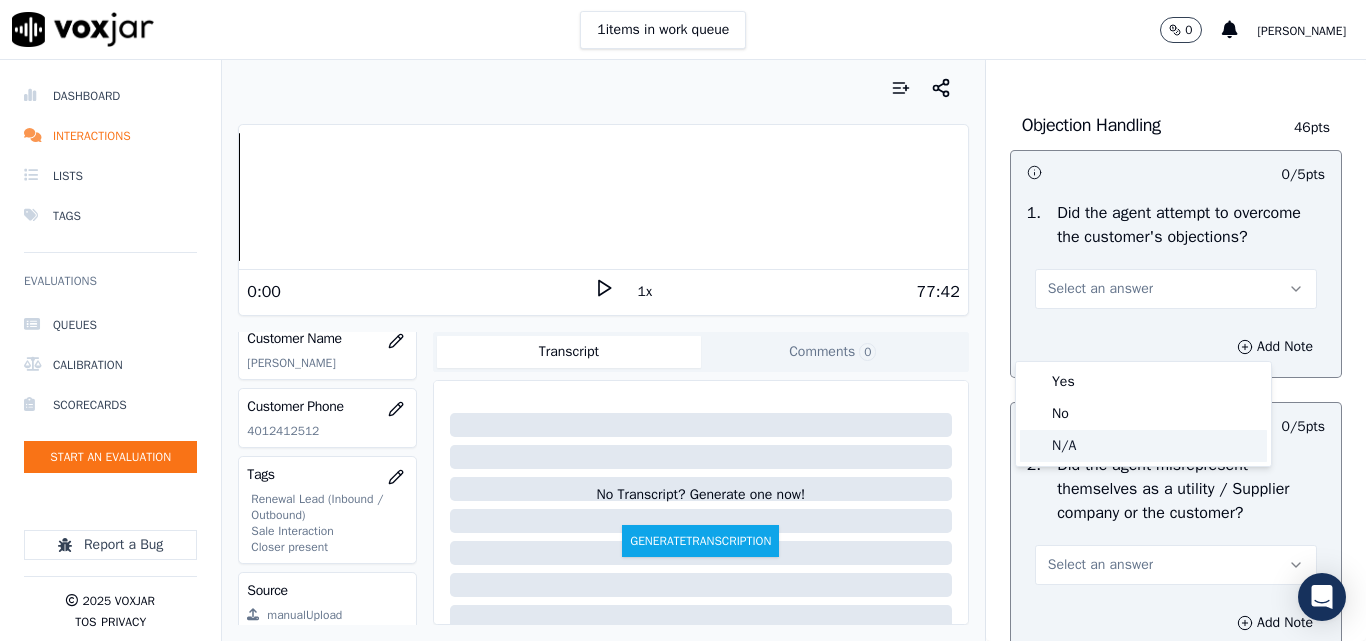click on "N/A" 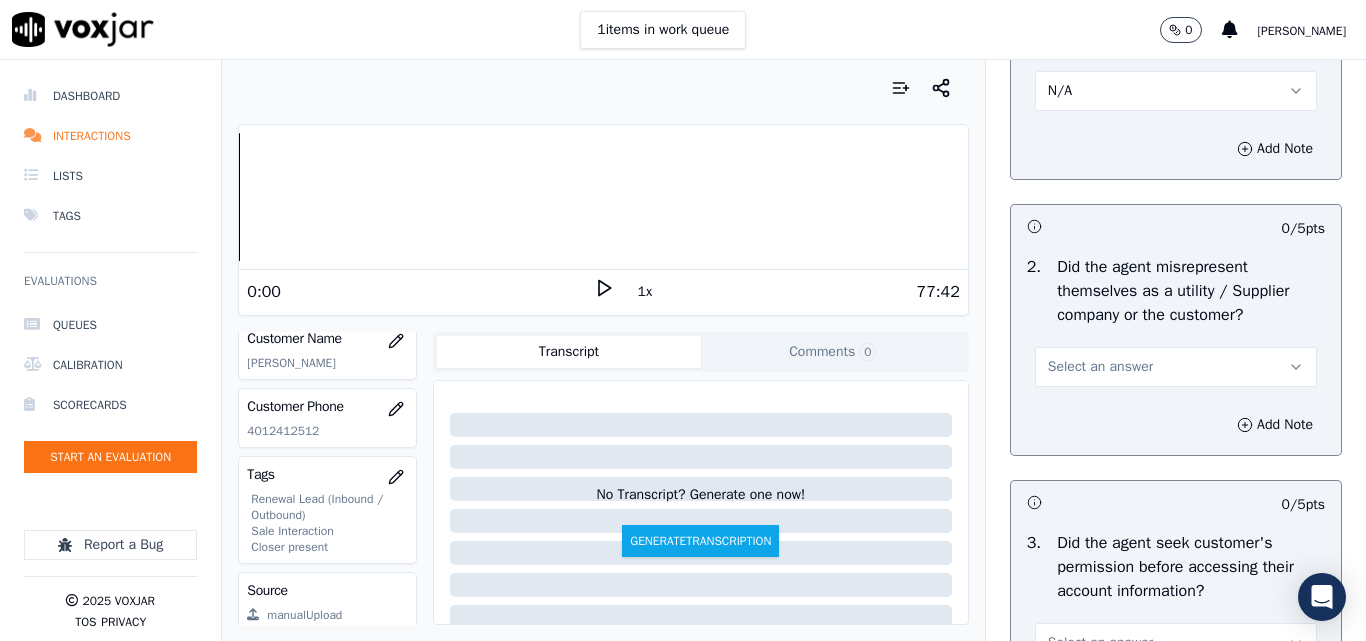 scroll, scrollTop: 1400, scrollLeft: 0, axis: vertical 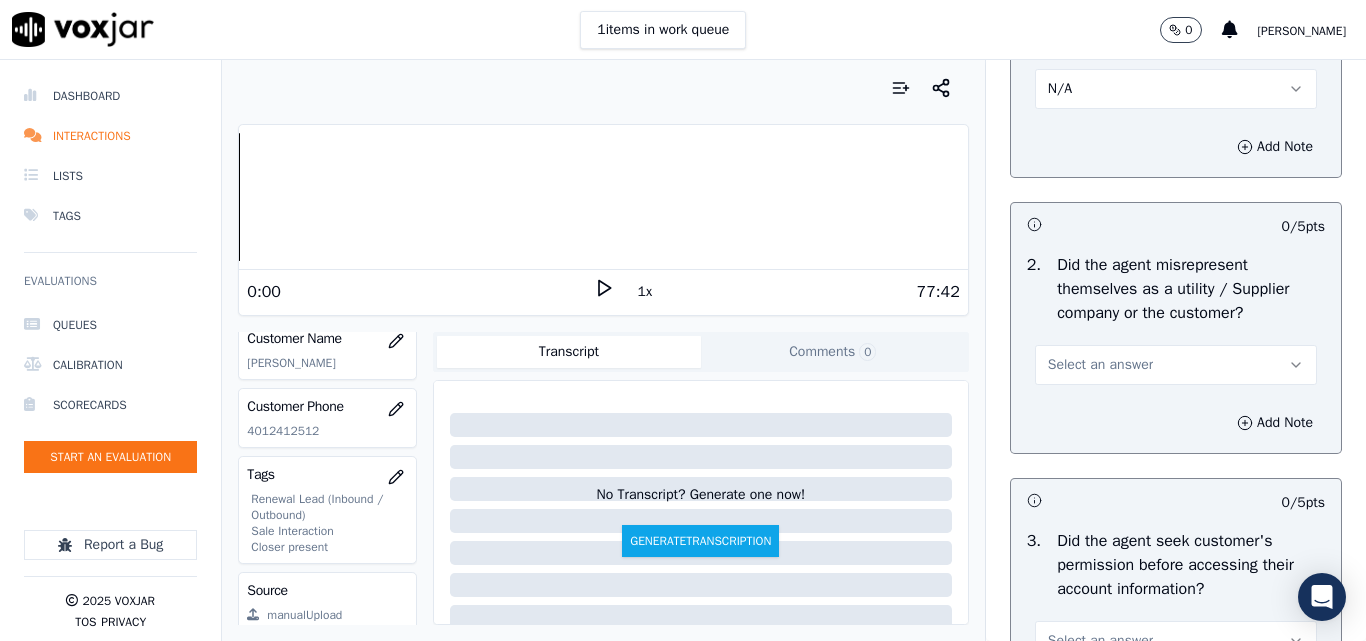click on "Select an answer" at bounding box center [1100, 365] 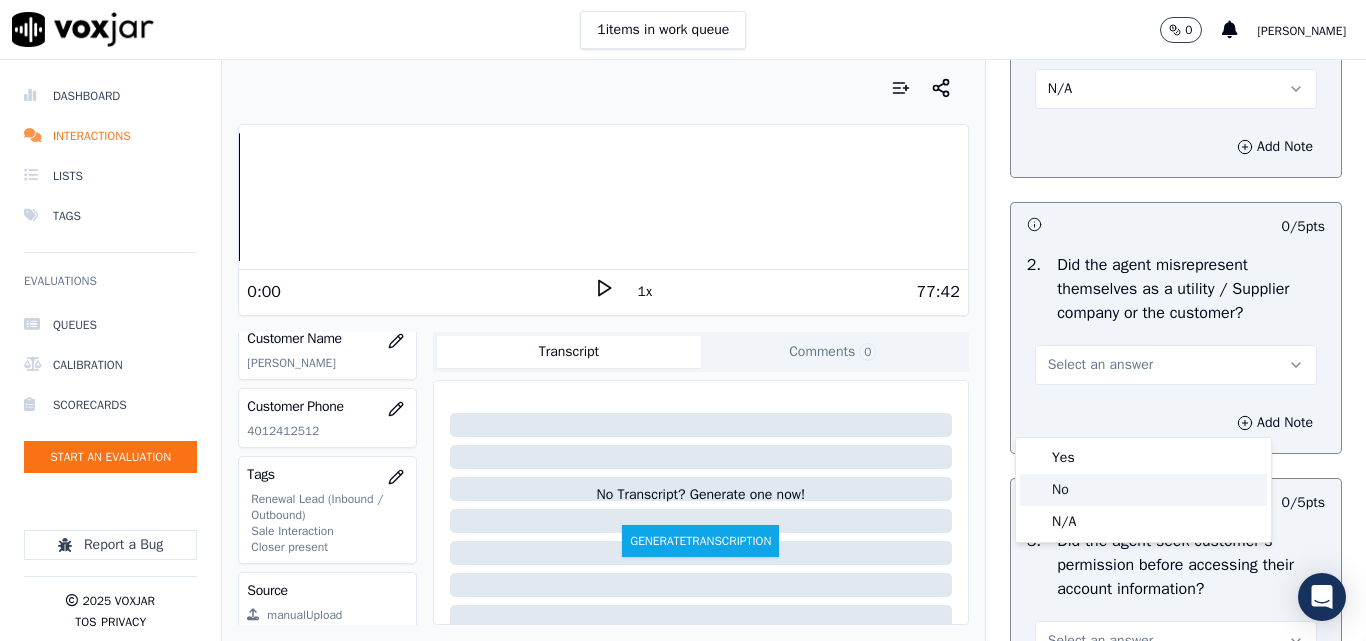 click on "No" 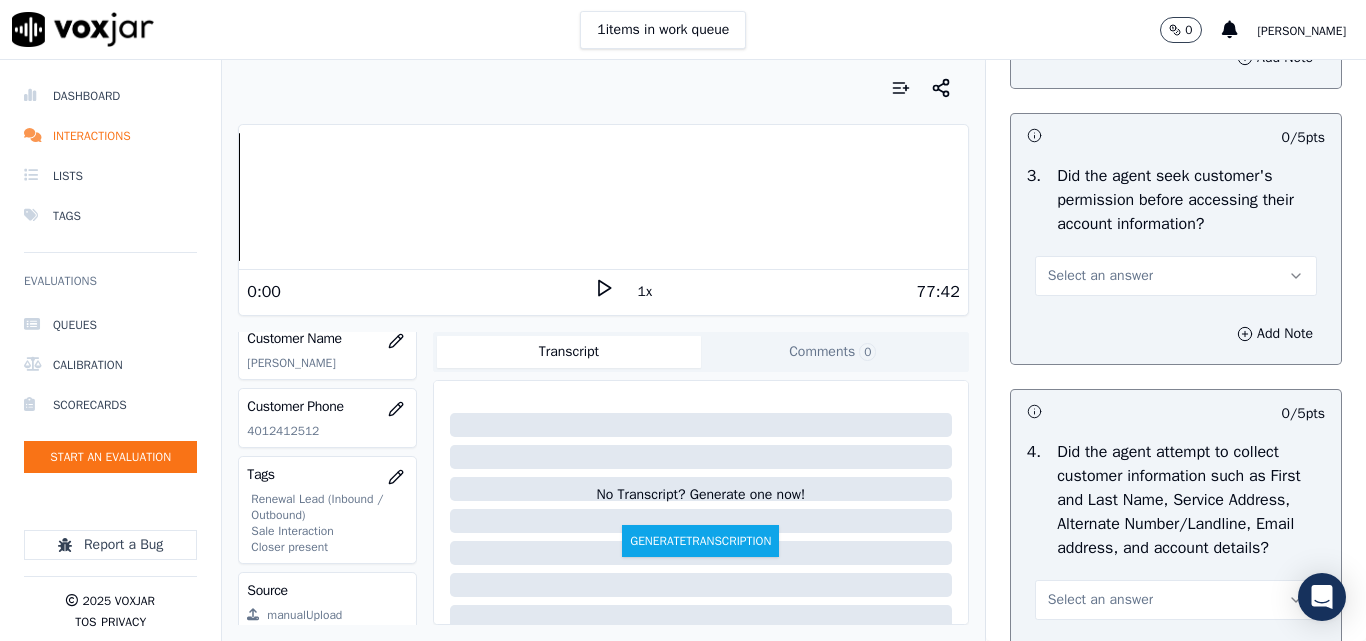 scroll, scrollTop: 1800, scrollLeft: 0, axis: vertical 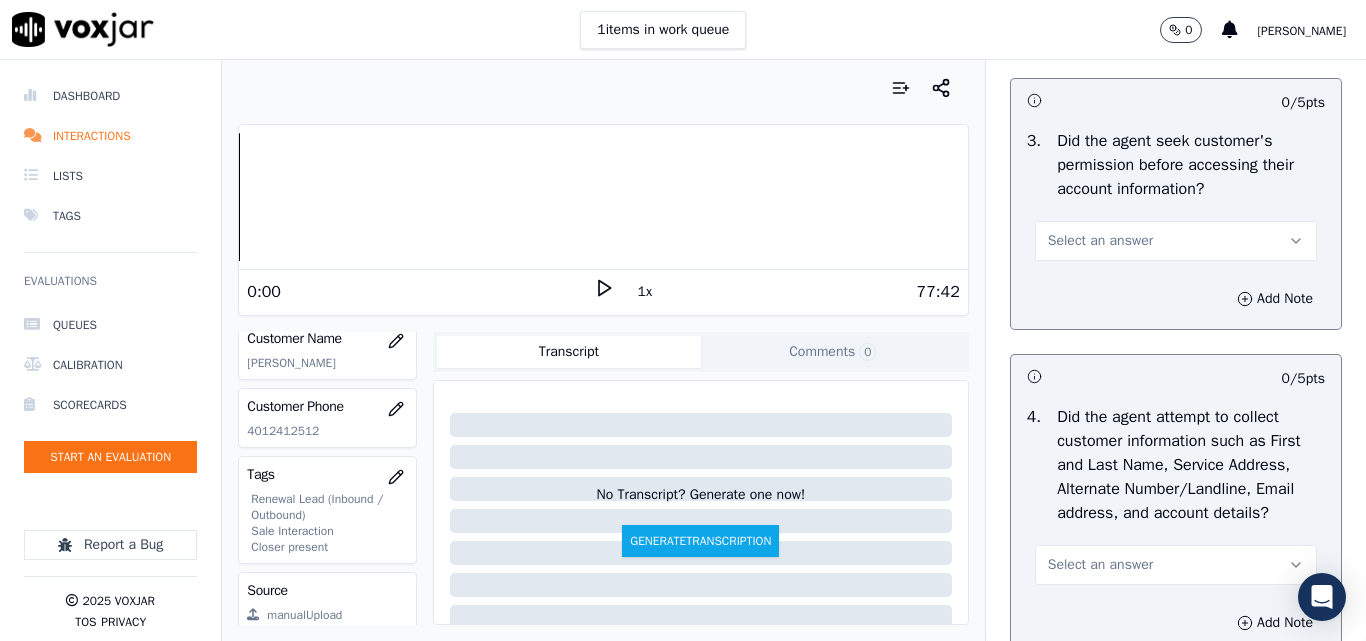 click on "Select an answer" at bounding box center (1100, 241) 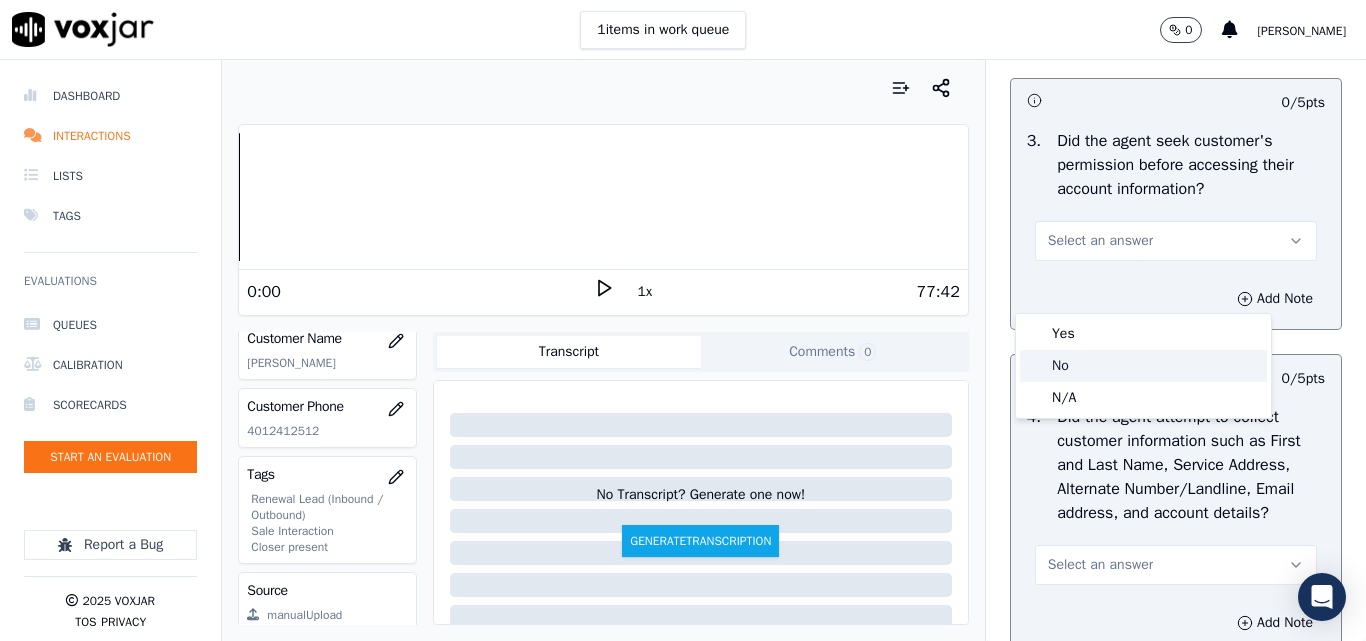 click on "No" 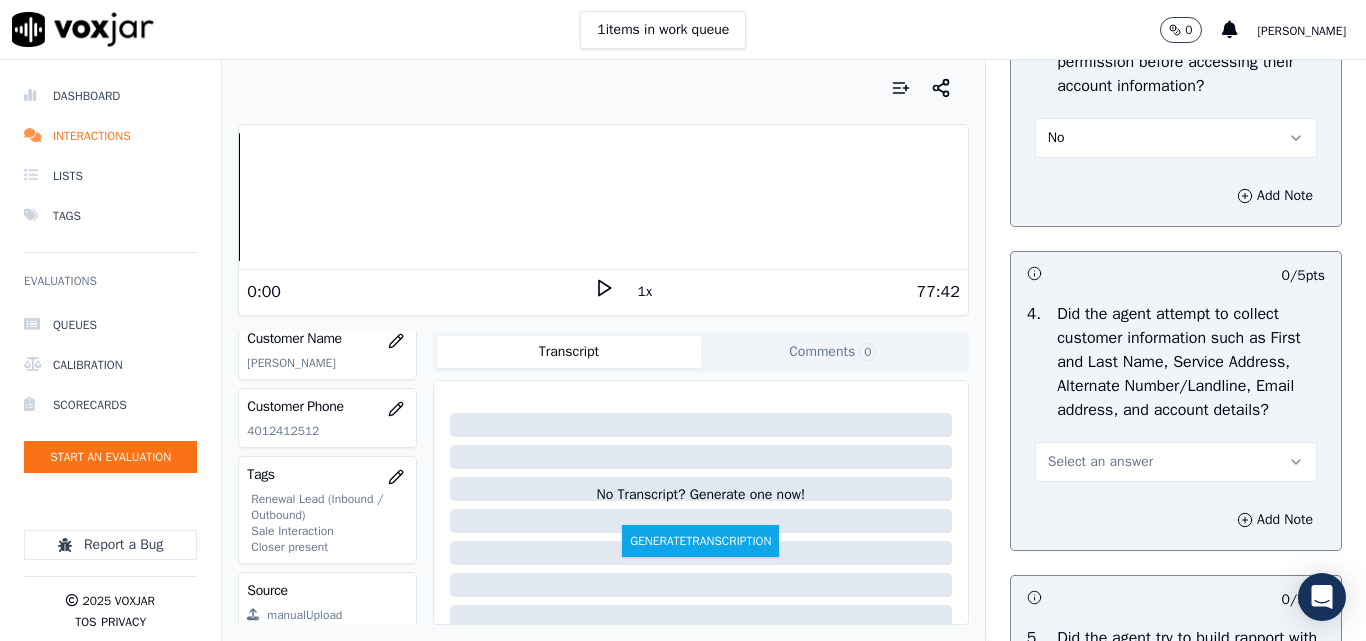scroll, scrollTop: 2000, scrollLeft: 0, axis: vertical 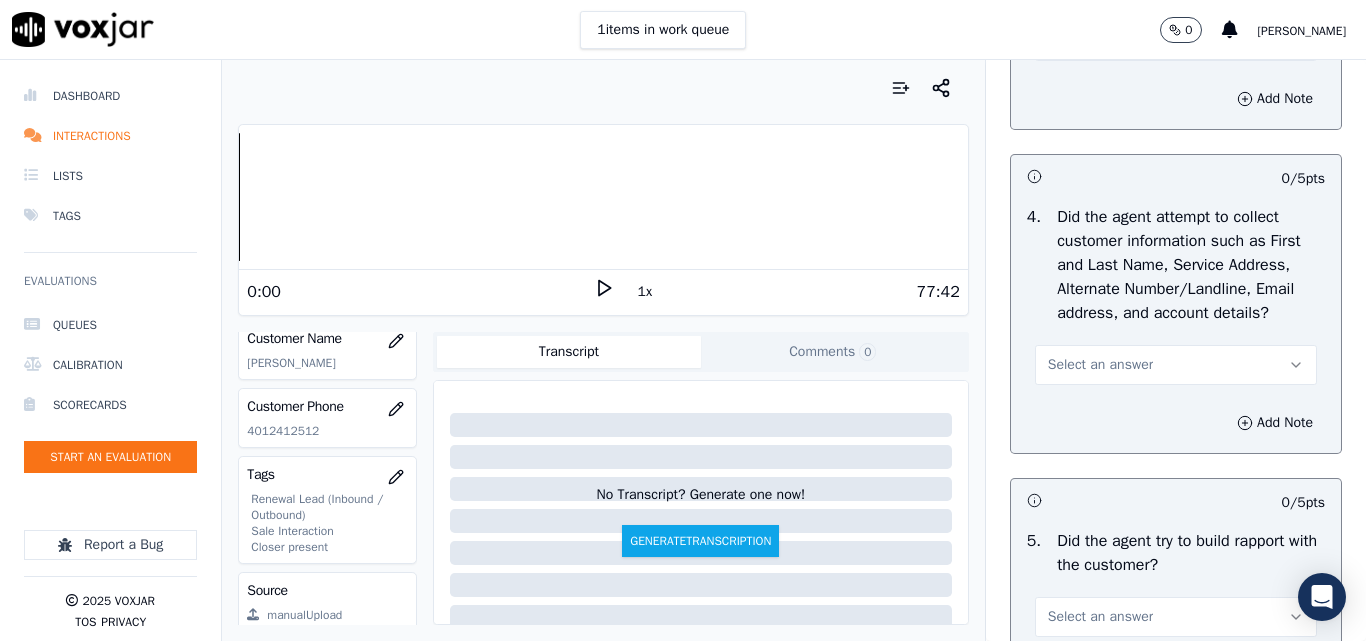 click on "Select an answer" at bounding box center (1100, 365) 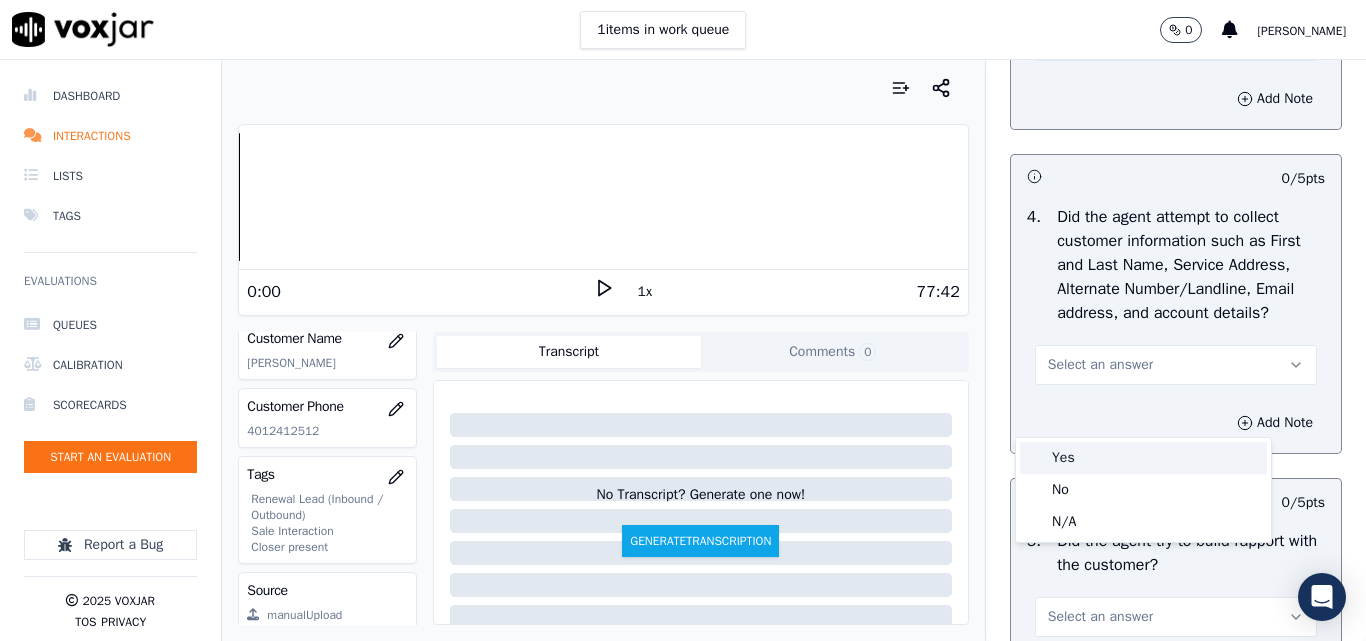 click on "Yes" at bounding box center [1143, 458] 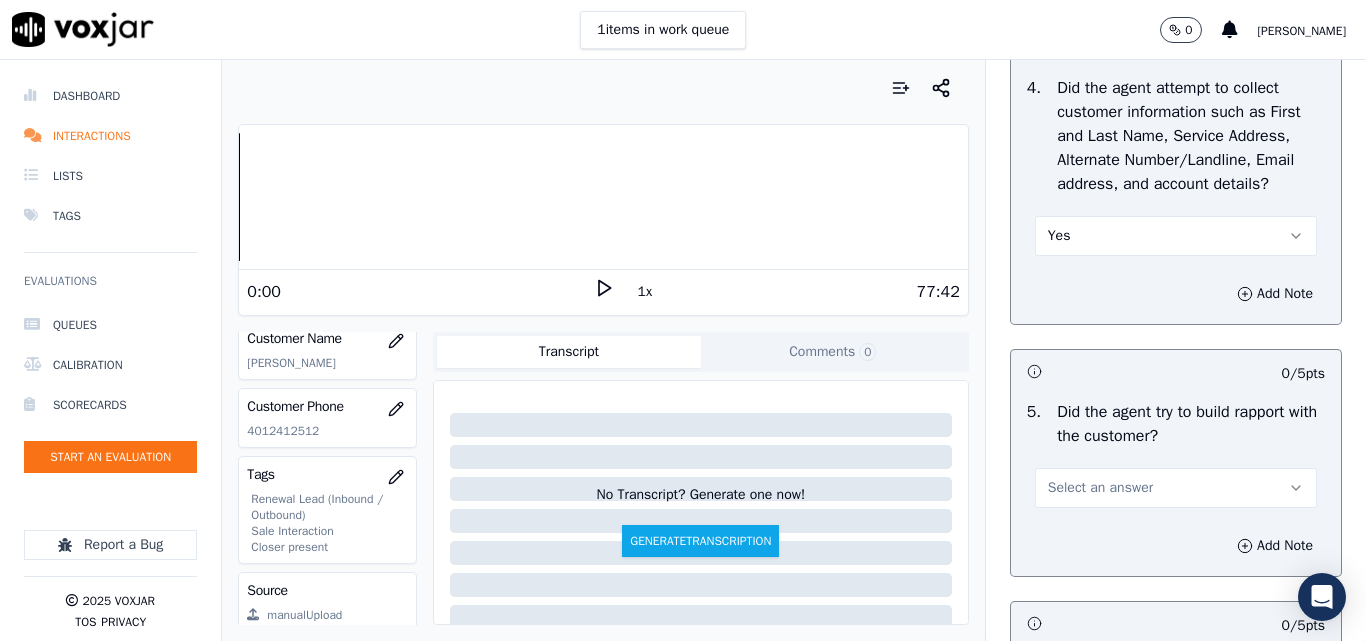 scroll, scrollTop: 2300, scrollLeft: 0, axis: vertical 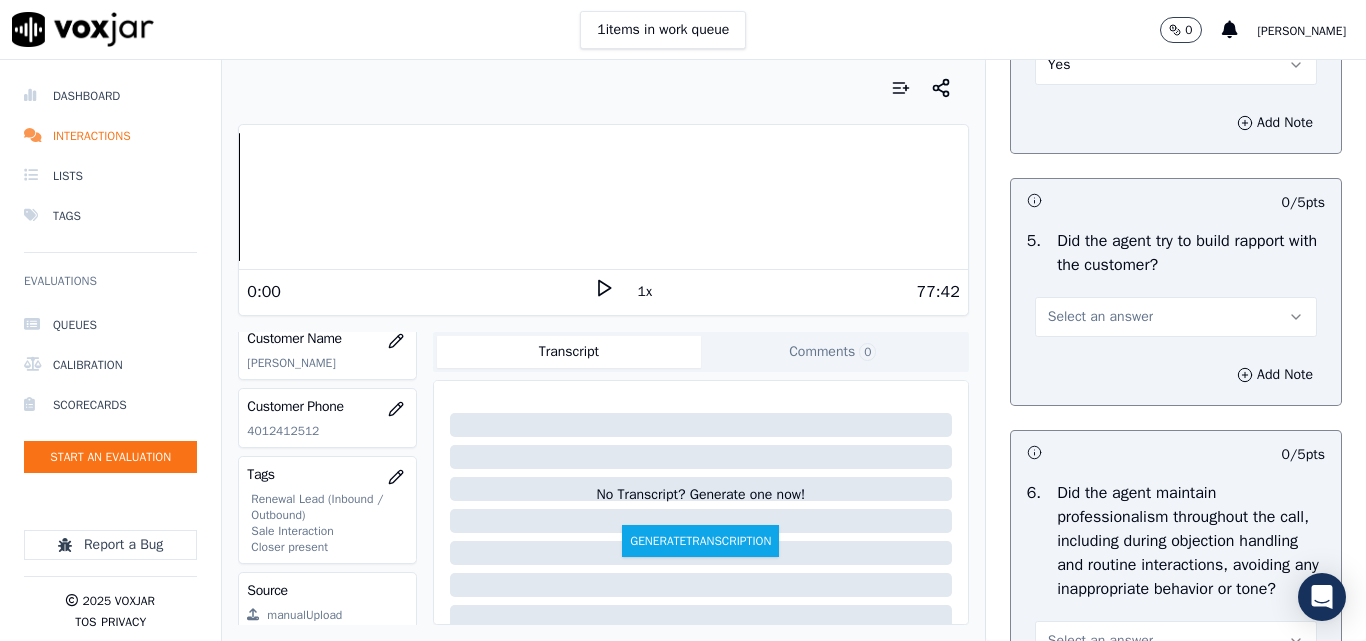 click on "Select an answer" at bounding box center (1176, 317) 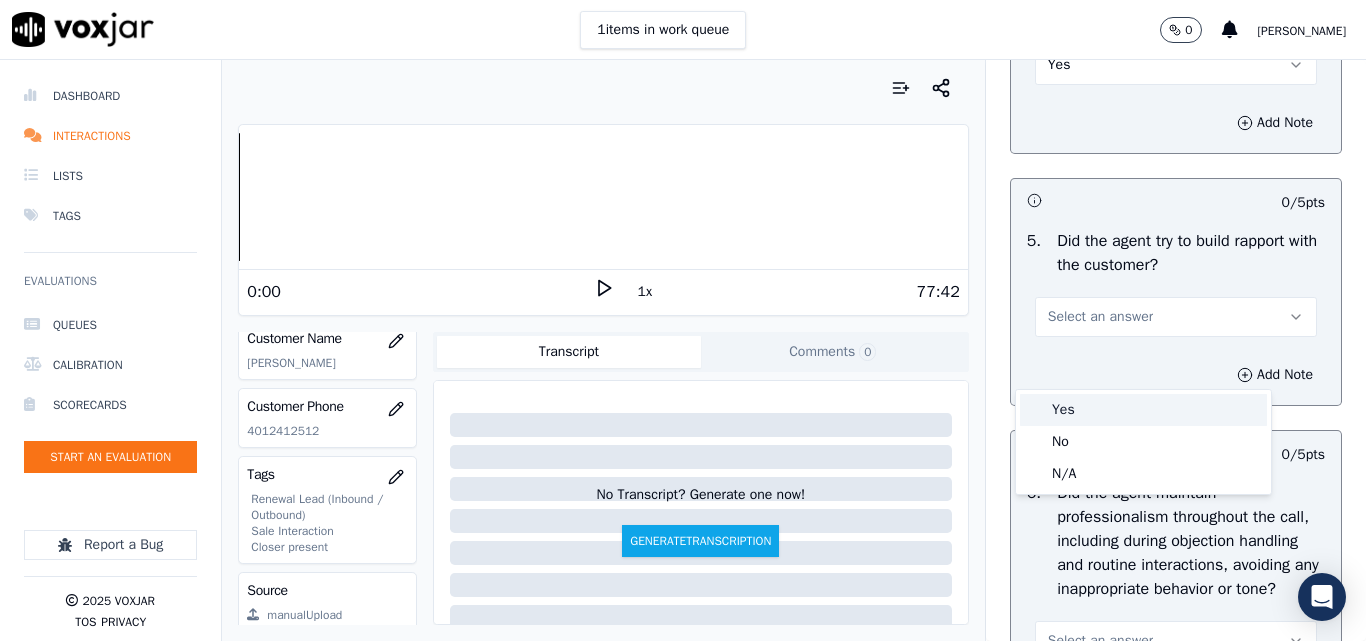 click on "Yes" at bounding box center [1143, 410] 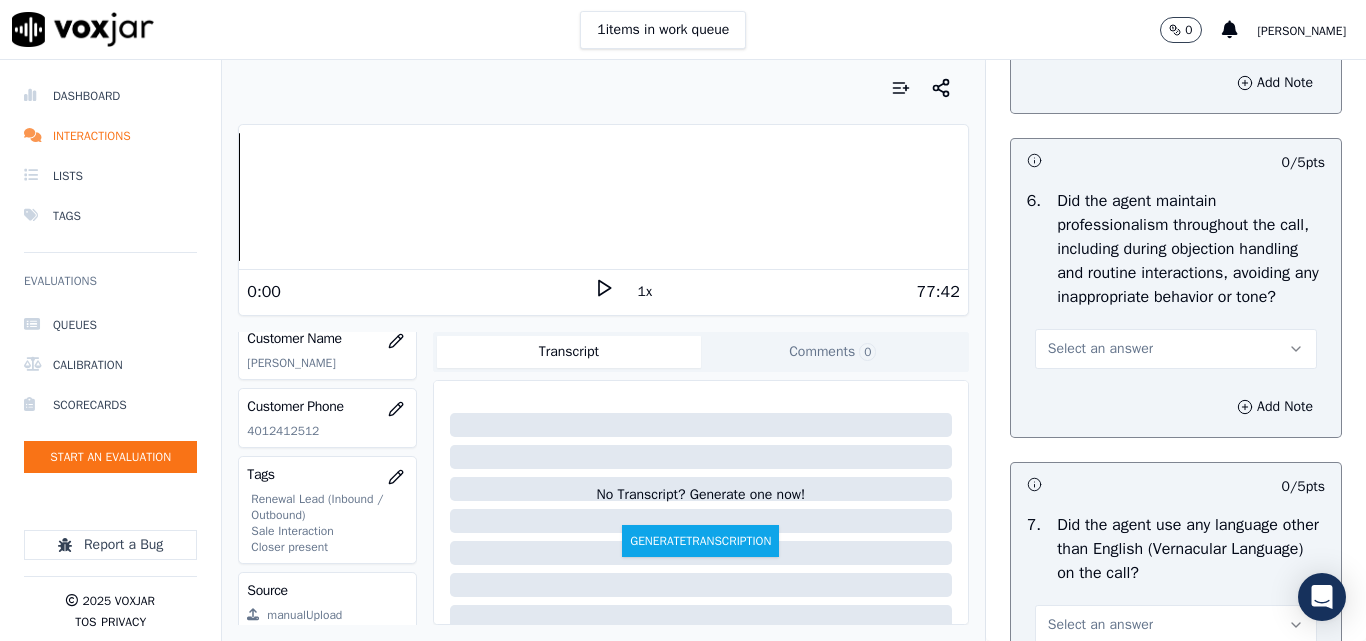 scroll, scrollTop: 2600, scrollLeft: 0, axis: vertical 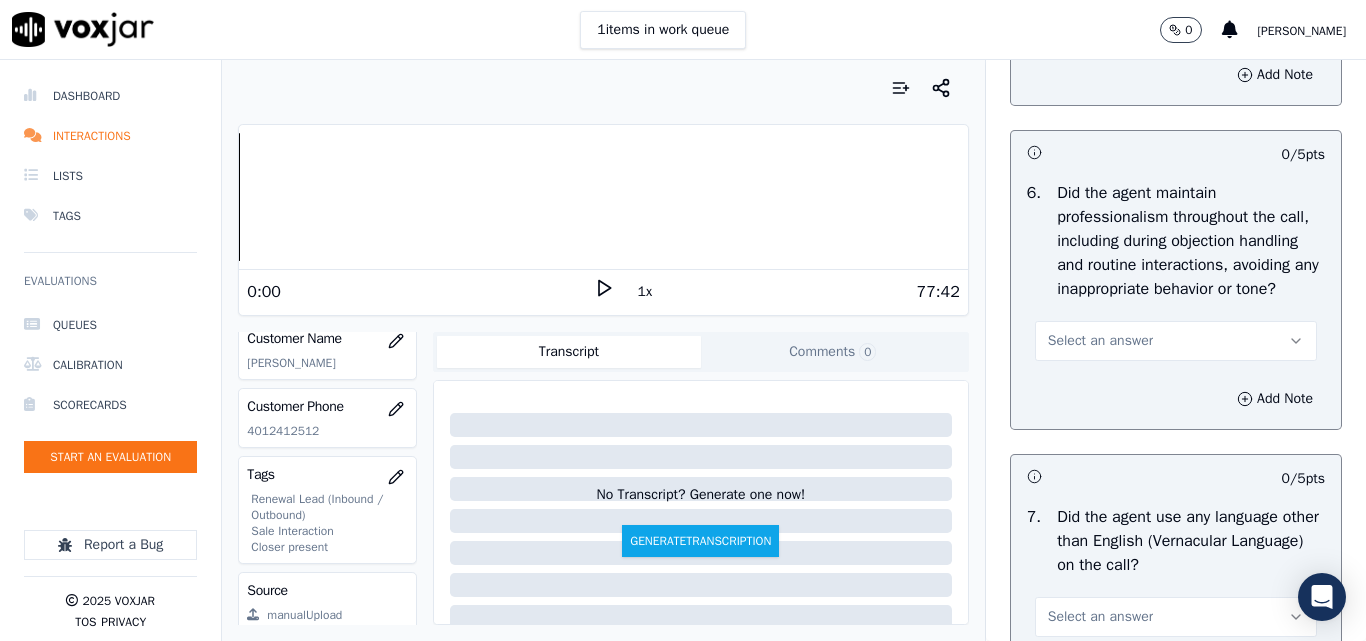 click on "Select an answer" at bounding box center (1100, 341) 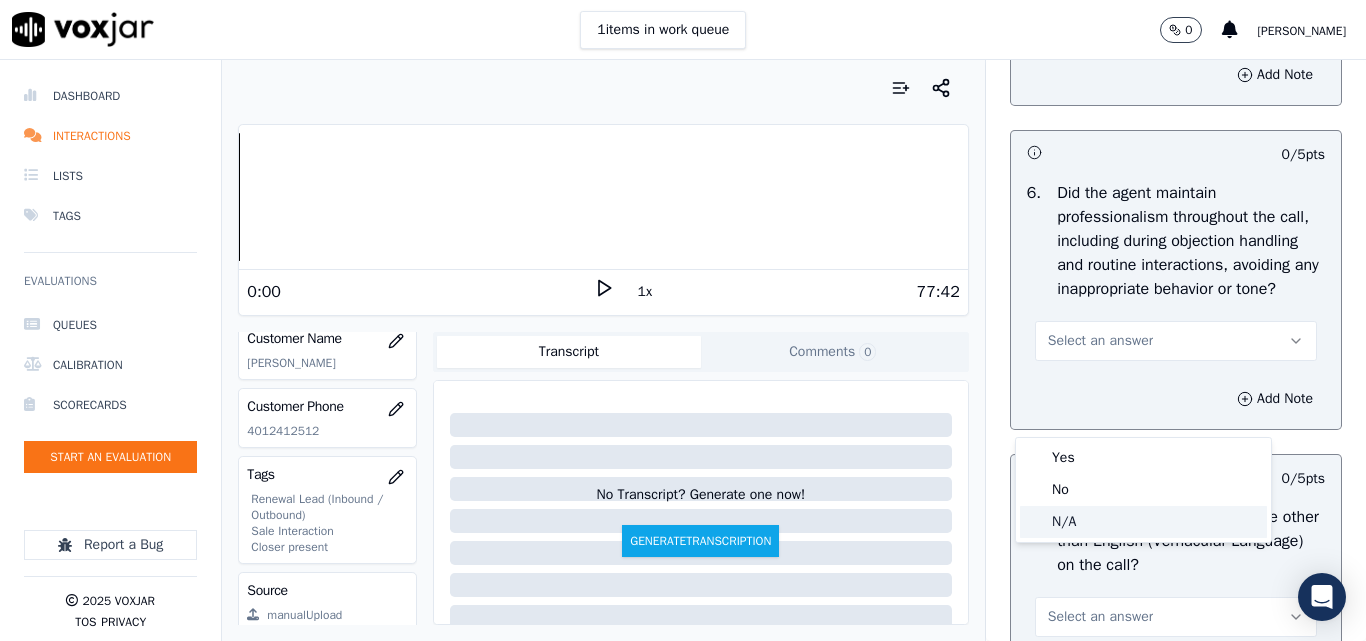 click on "N/A" 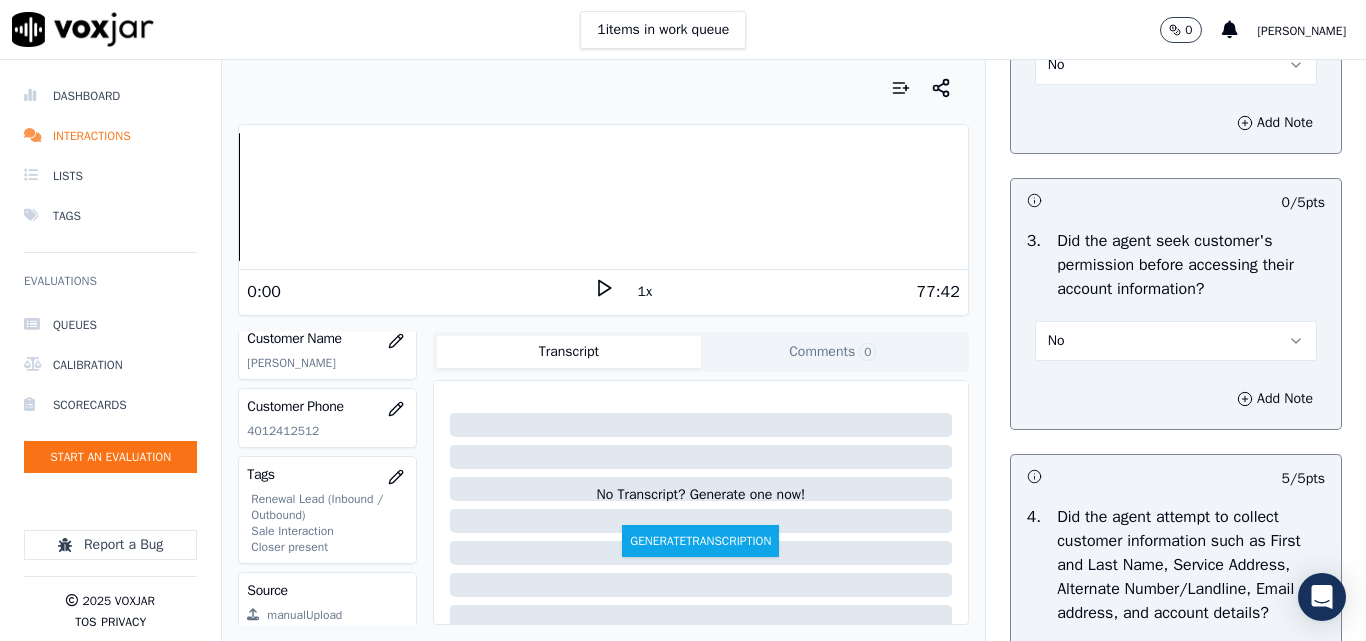 scroll, scrollTop: 1500, scrollLeft: 0, axis: vertical 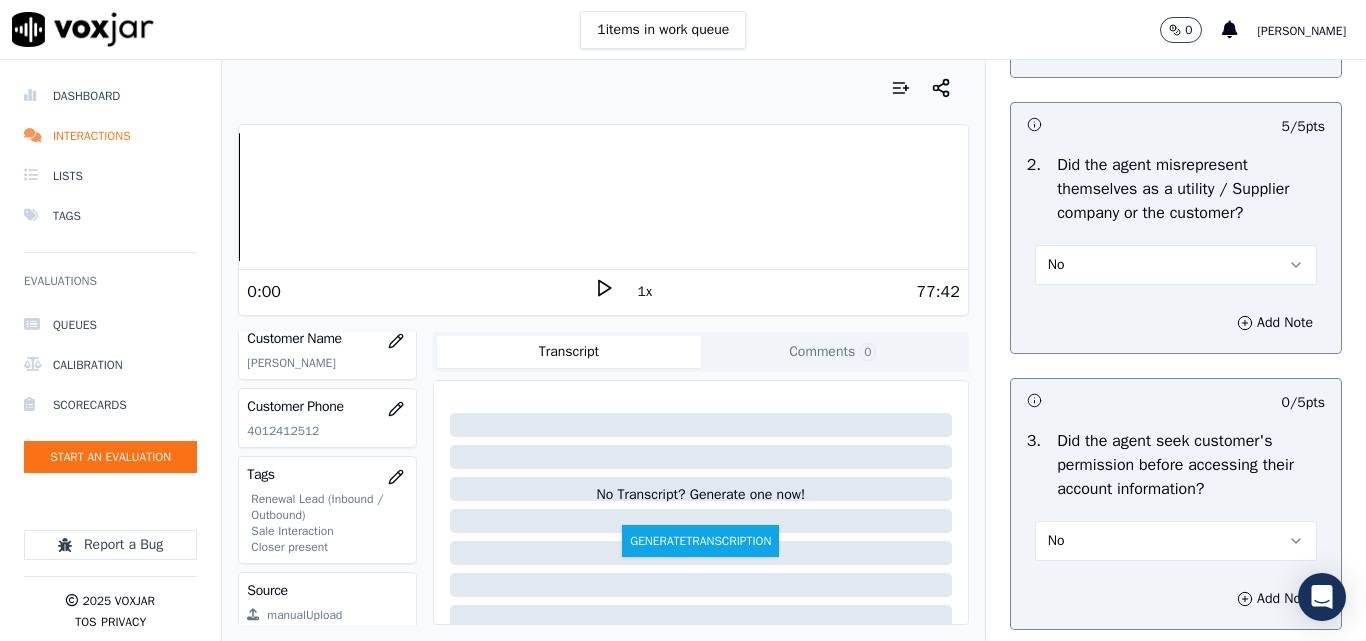 click on "No" at bounding box center [1176, 265] 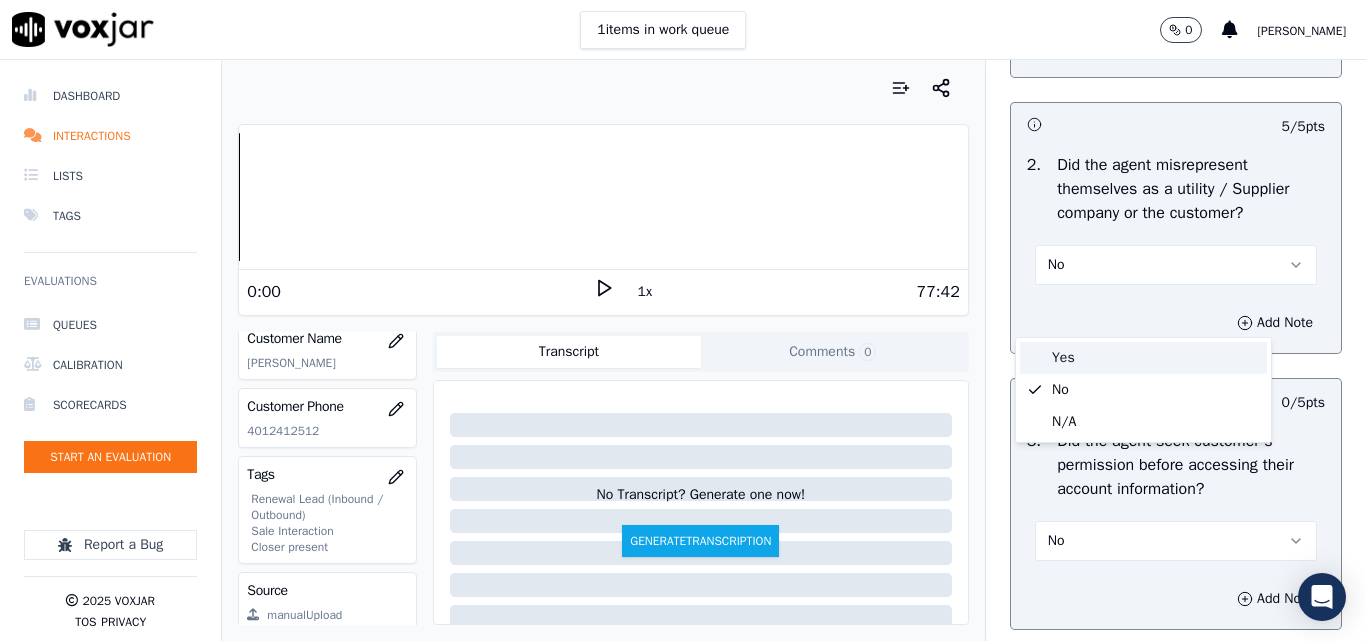 drag, startPoint x: 1062, startPoint y: 355, endPoint x: 1183, endPoint y: 380, distance: 123.55566 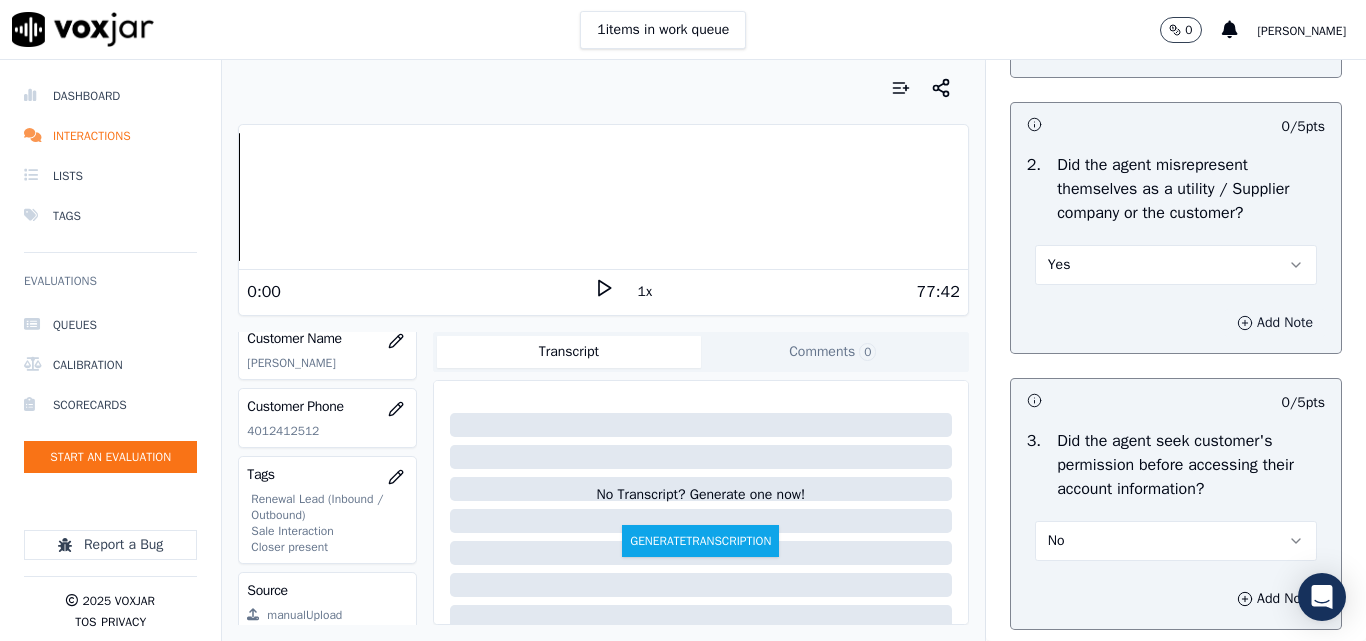 click on "Add Note" at bounding box center (1275, 323) 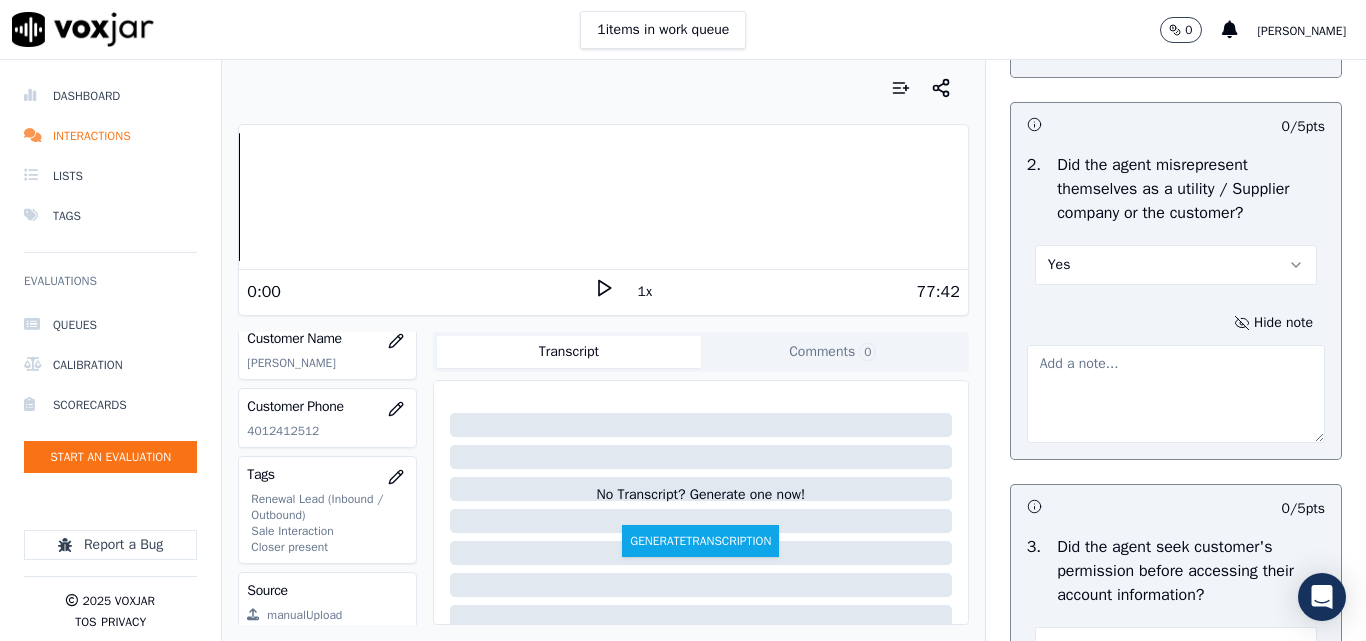 click at bounding box center [1176, 394] 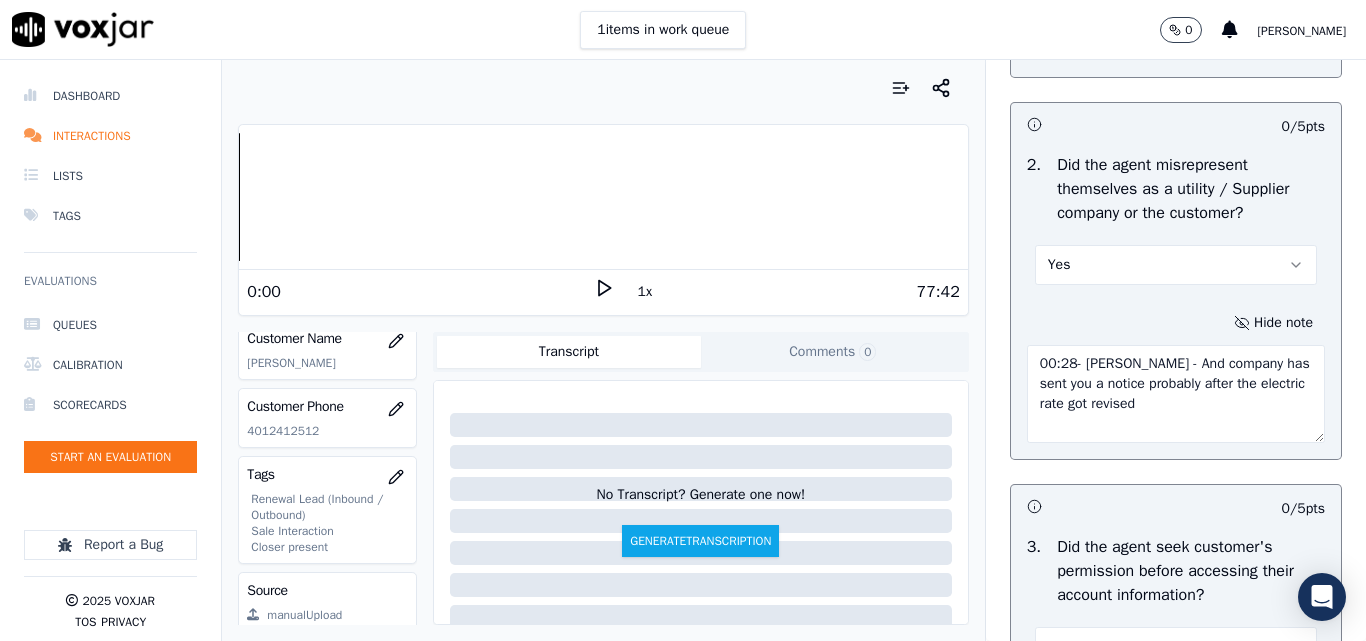 type on "00:28- Brandon - And company has sent you a notice probably after the electric rate got revised" 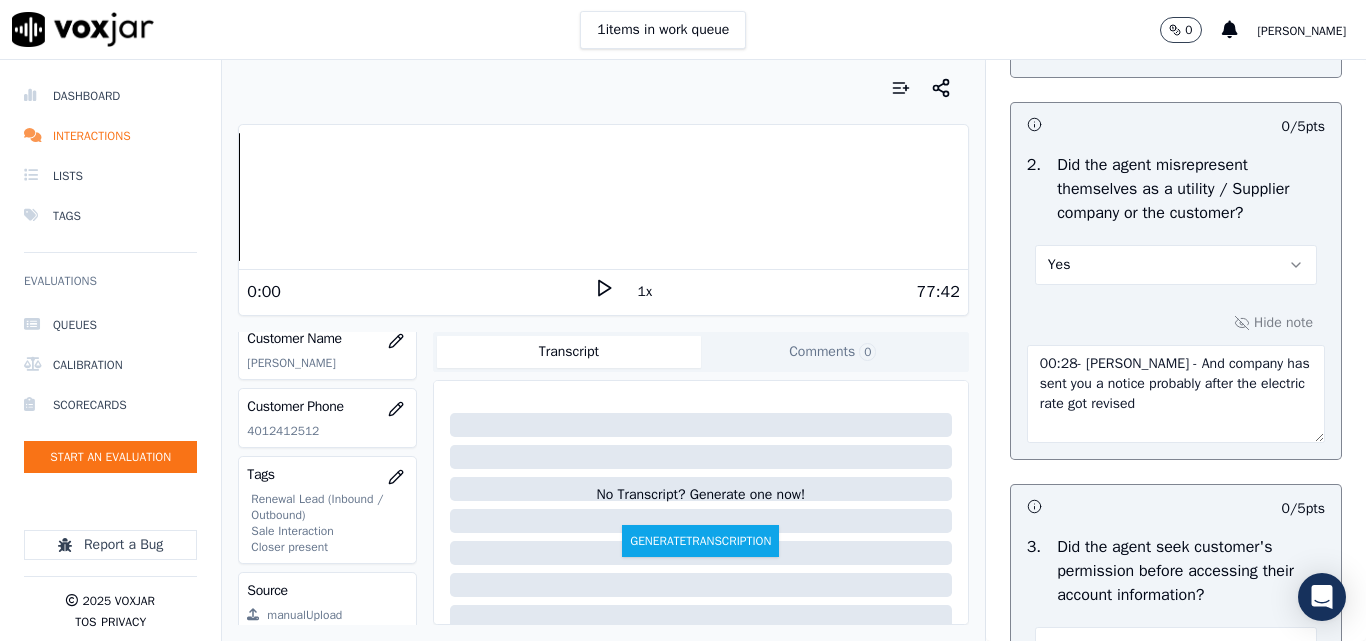 click on "Hide note   00:28- Brandon - And company has sent you a notice probably after the electric rate got revised" at bounding box center [1176, 376] 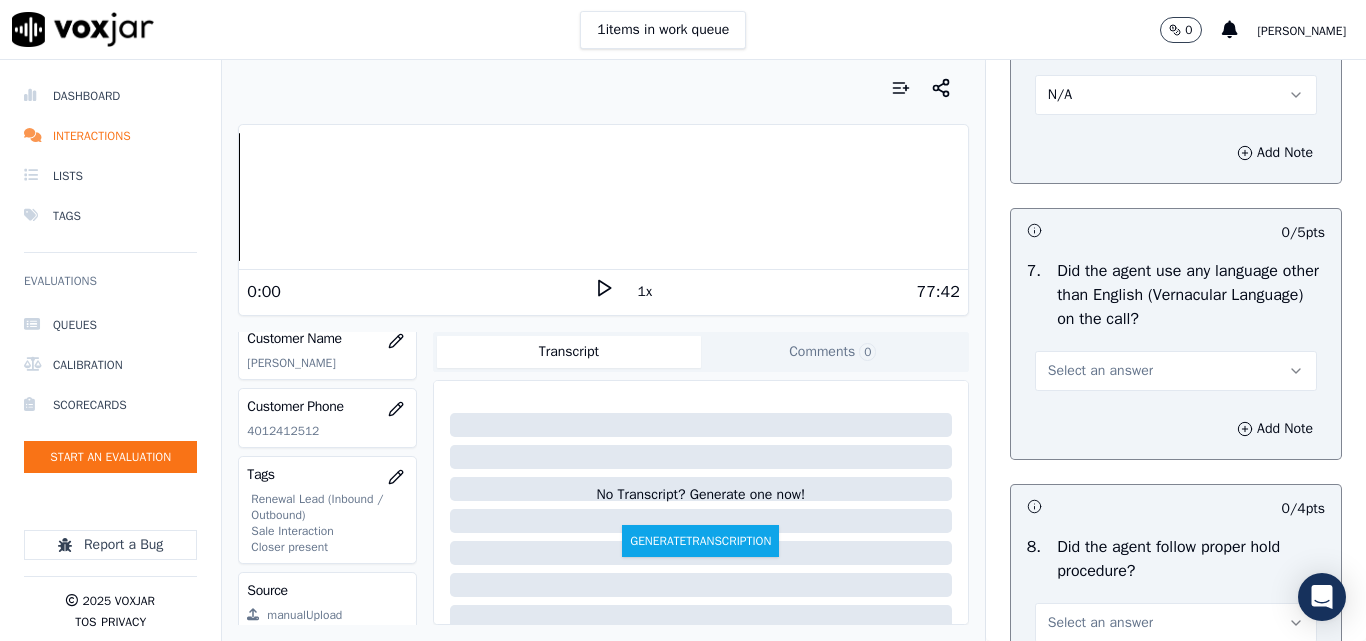 scroll, scrollTop: 3000, scrollLeft: 0, axis: vertical 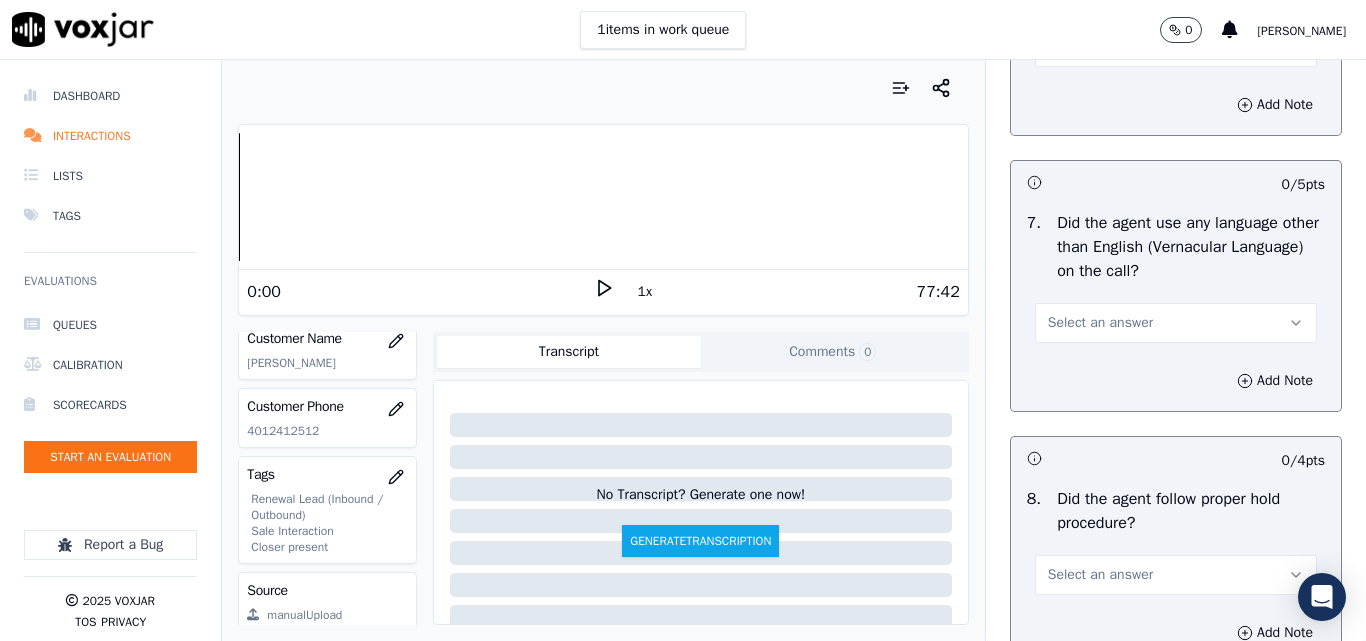 click on "Select an answer" at bounding box center (1100, 323) 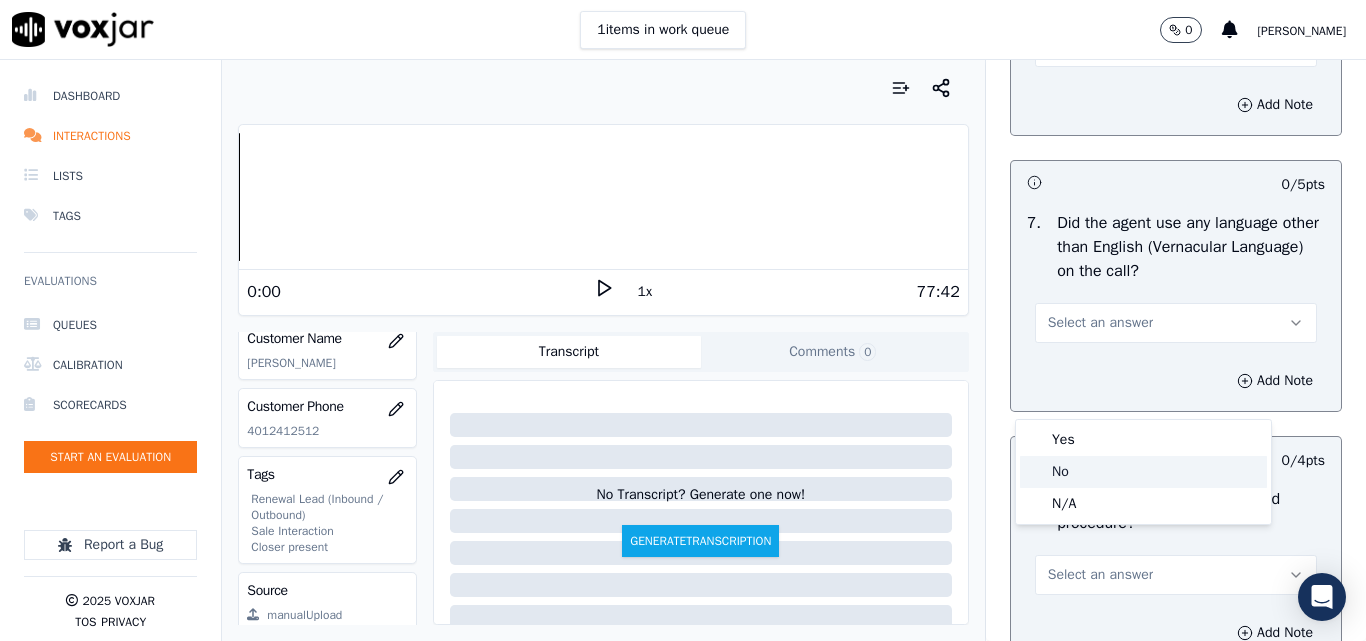 click on "No" 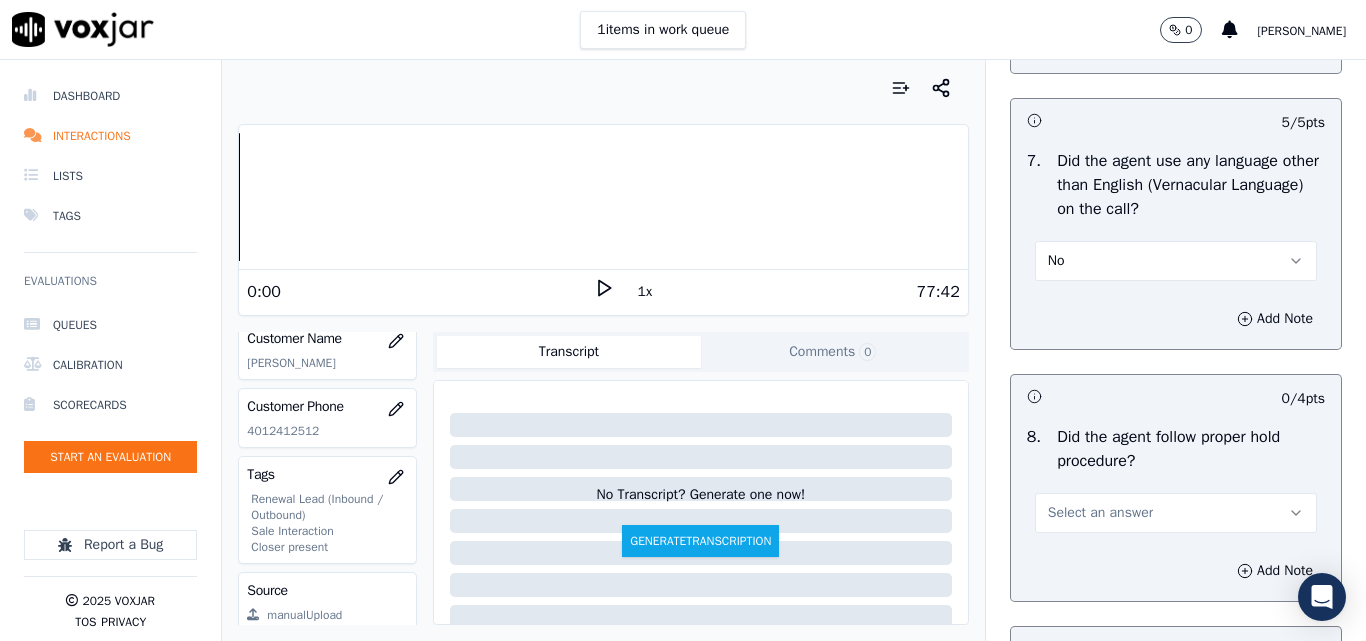 scroll, scrollTop: 3300, scrollLeft: 0, axis: vertical 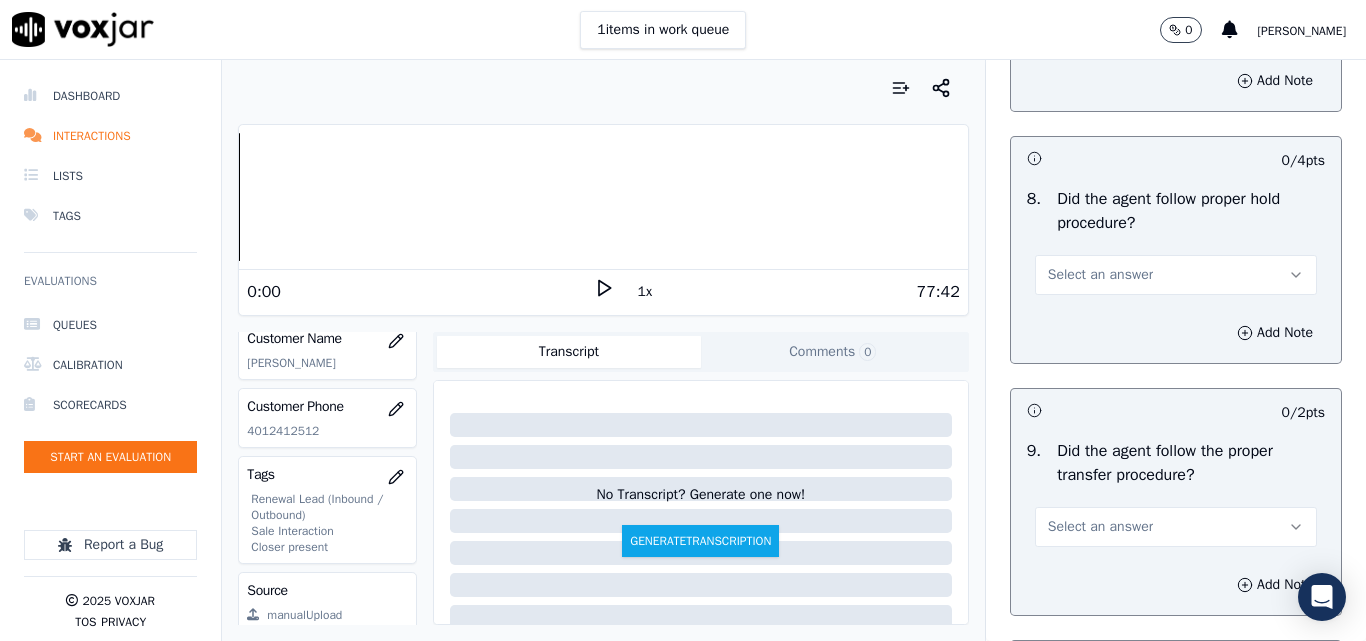 click on "Select an answer" at bounding box center (1100, 275) 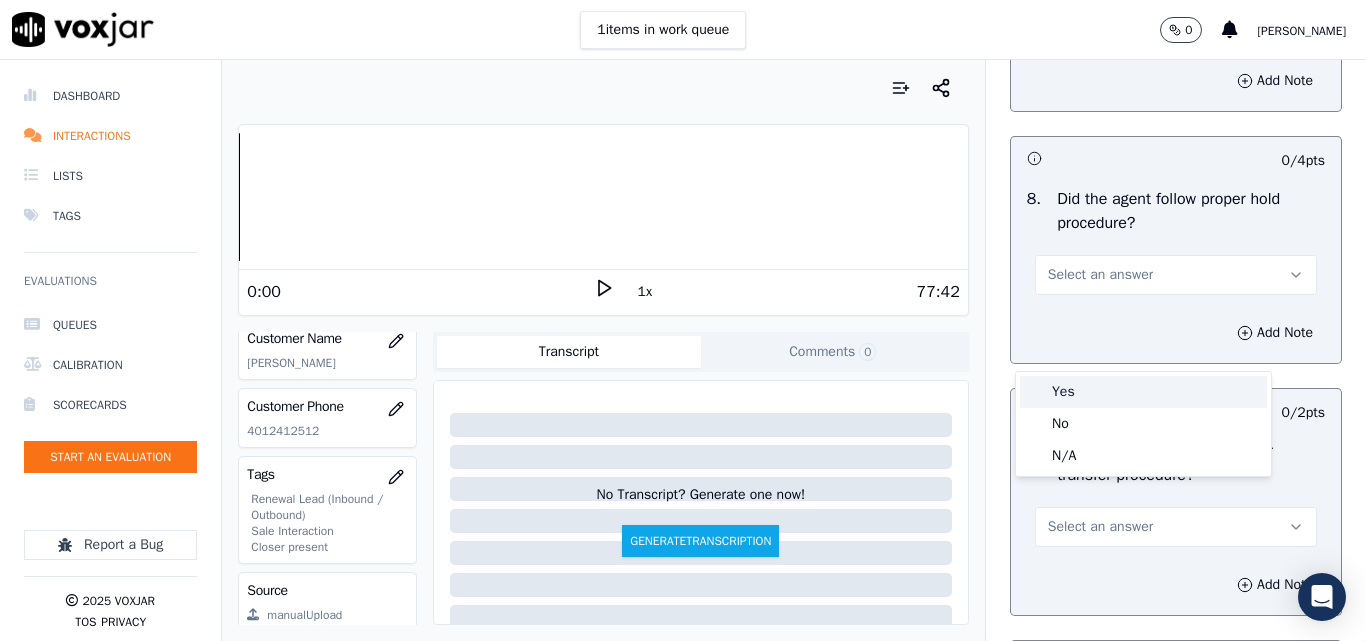click on "Yes" at bounding box center [1143, 392] 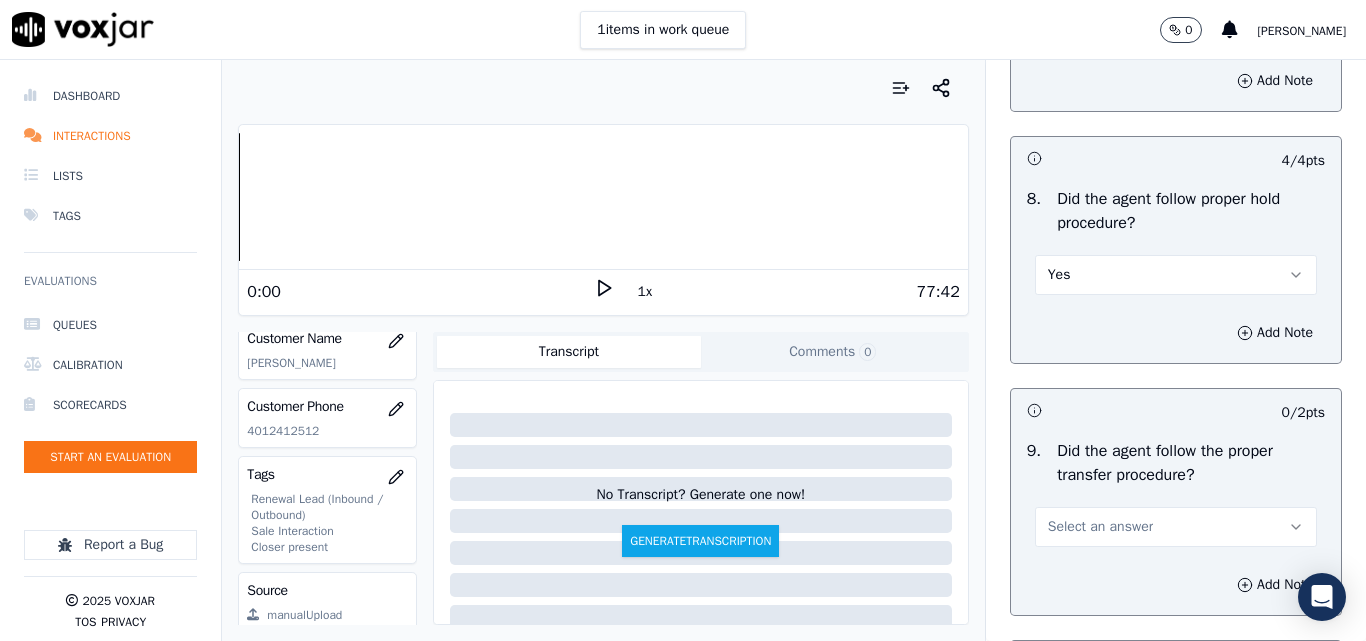 scroll, scrollTop: 3500, scrollLeft: 0, axis: vertical 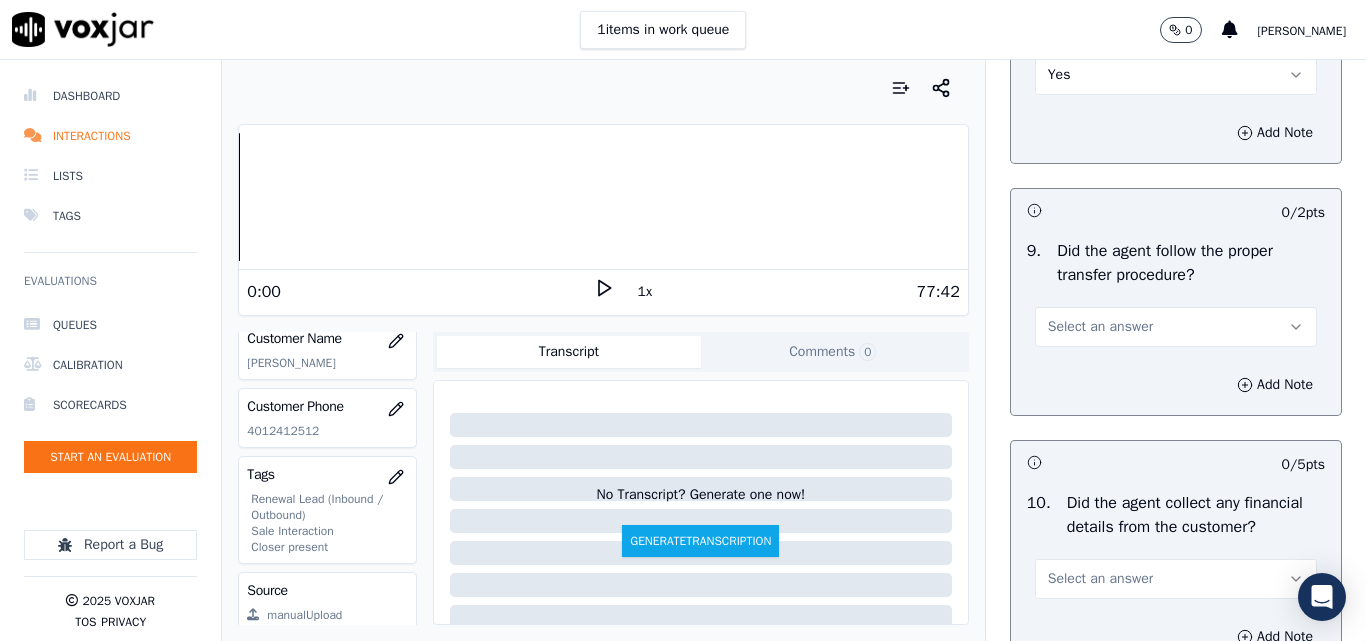 click on "Select an answer" at bounding box center [1100, 327] 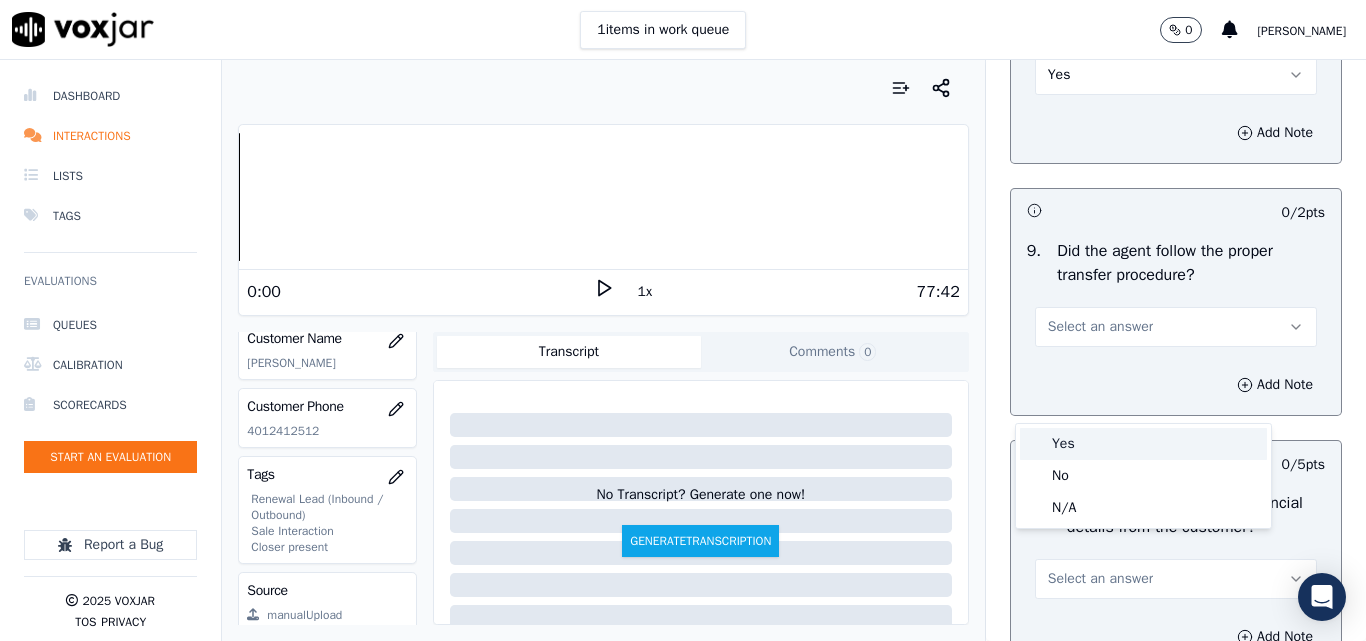 click on "Yes" at bounding box center (1143, 444) 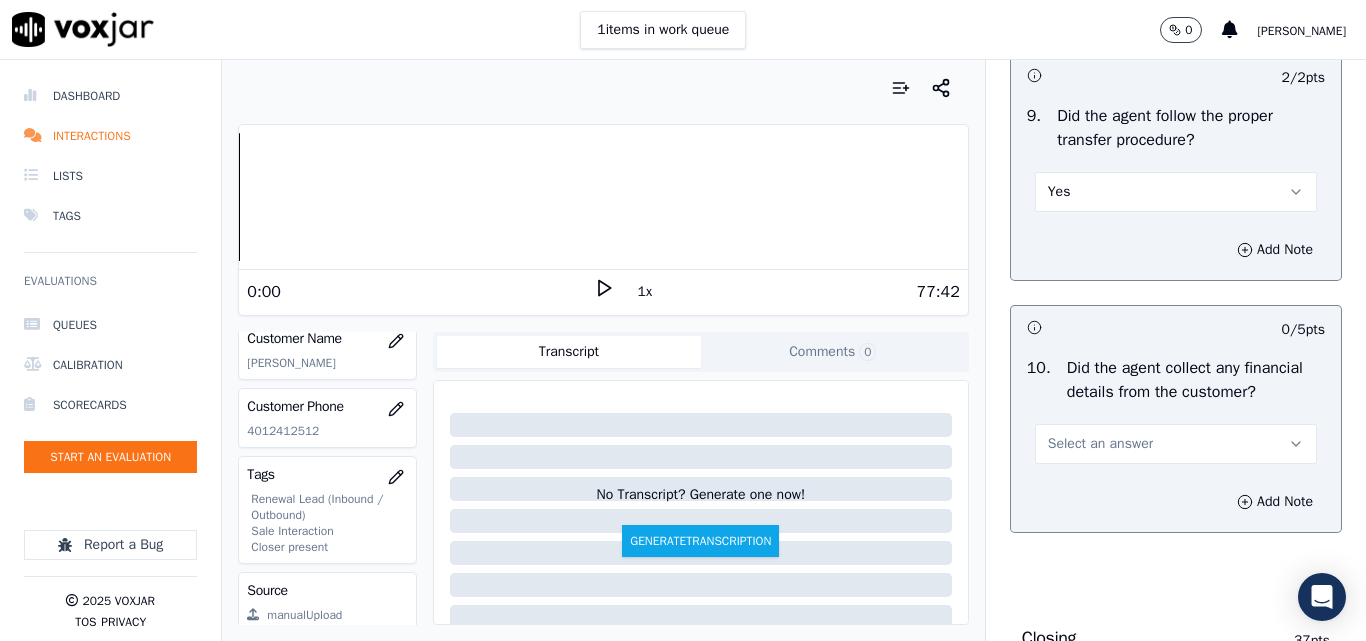 scroll, scrollTop: 3800, scrollLeft: 0, axis: vertical 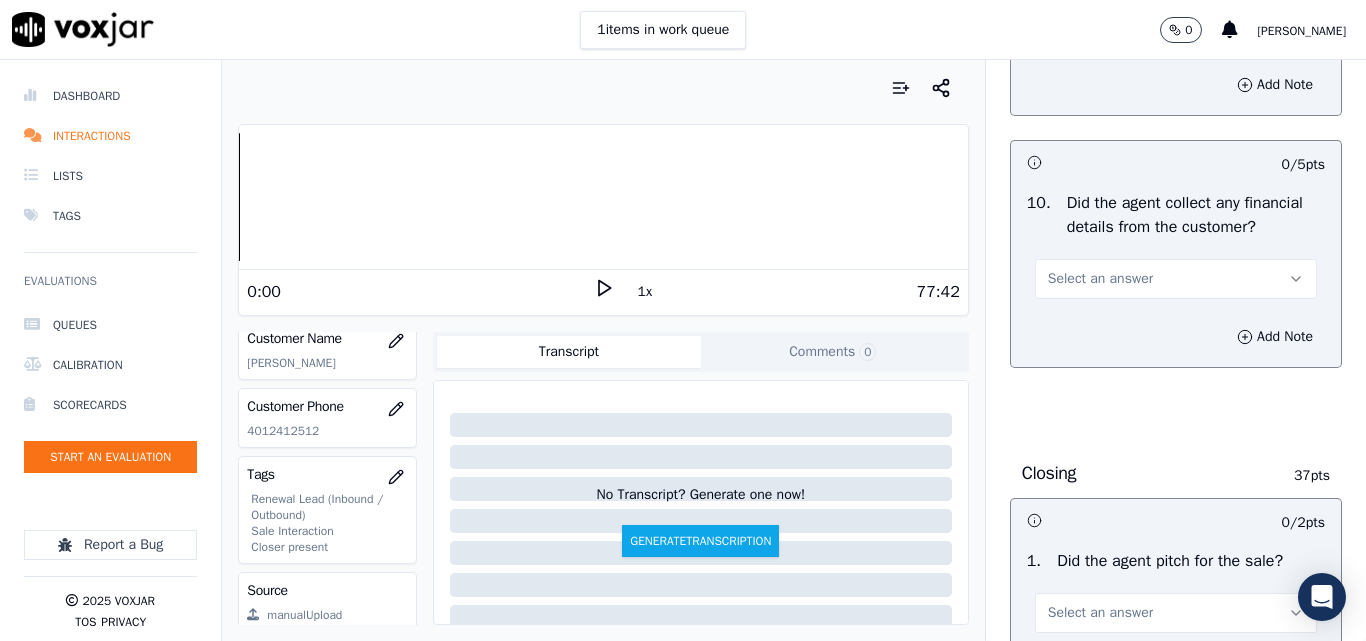 click on "Select an answer" at bounding box center [1100, 279] 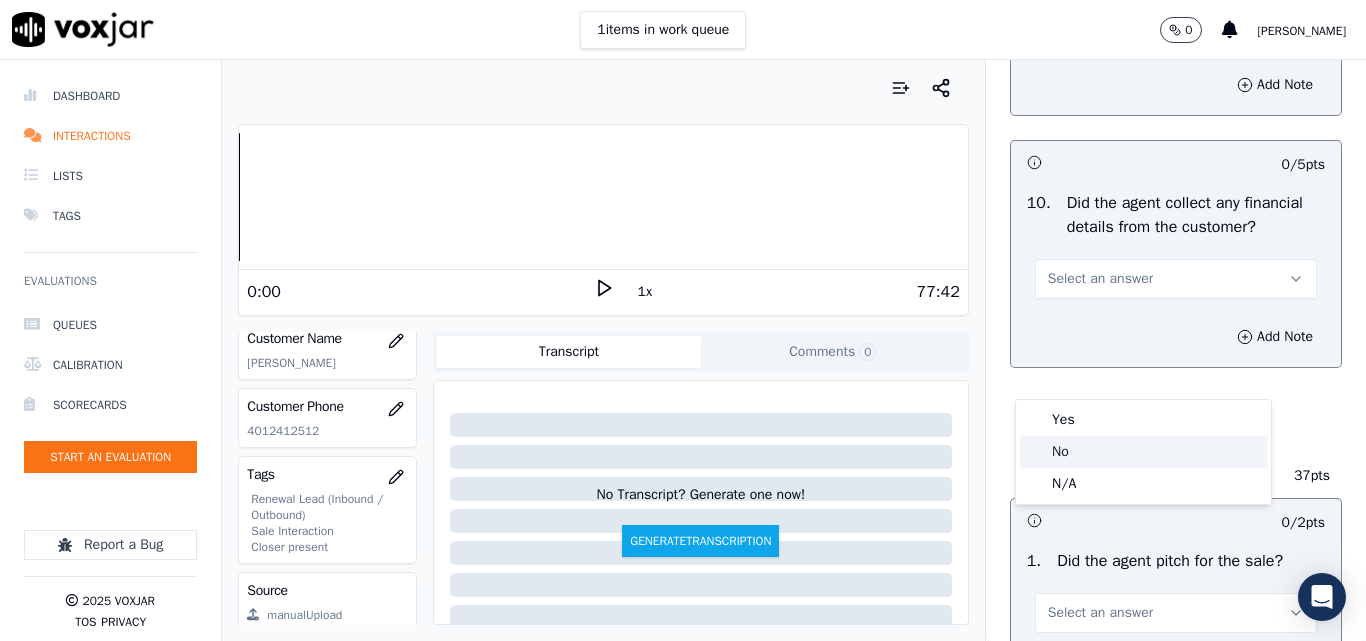 click on "No" 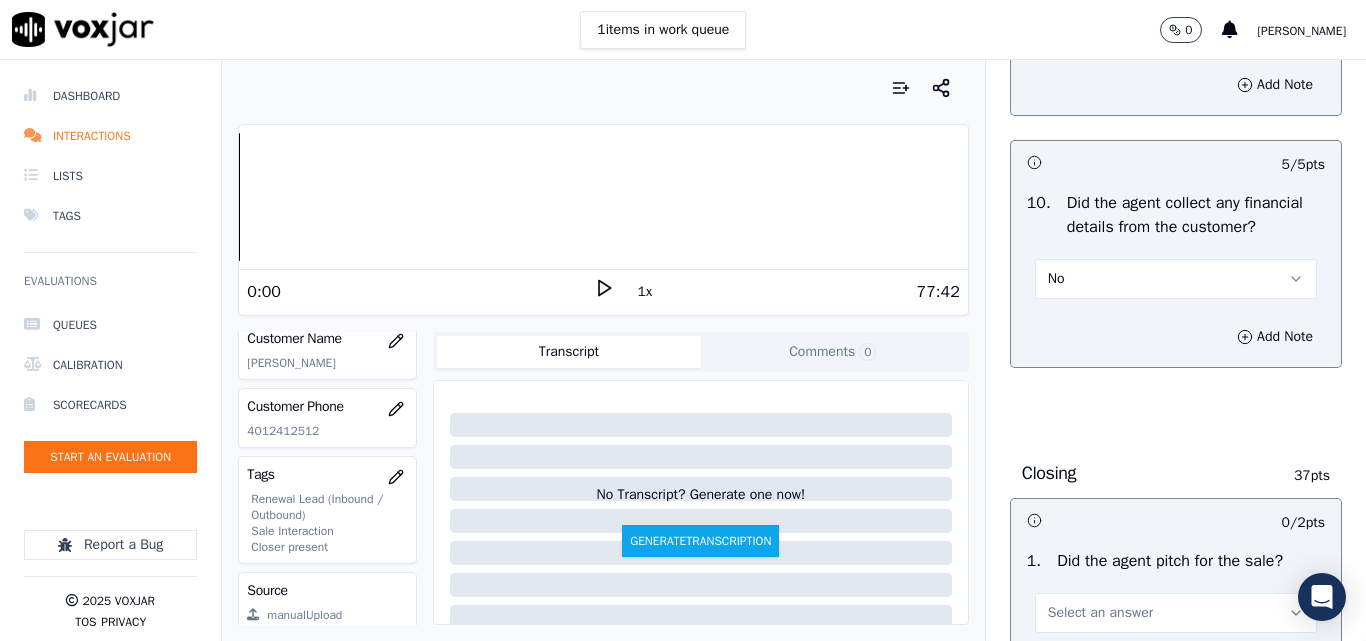 scroll, scrollTop: 4200, scrollLeft: 0, axis: vertical 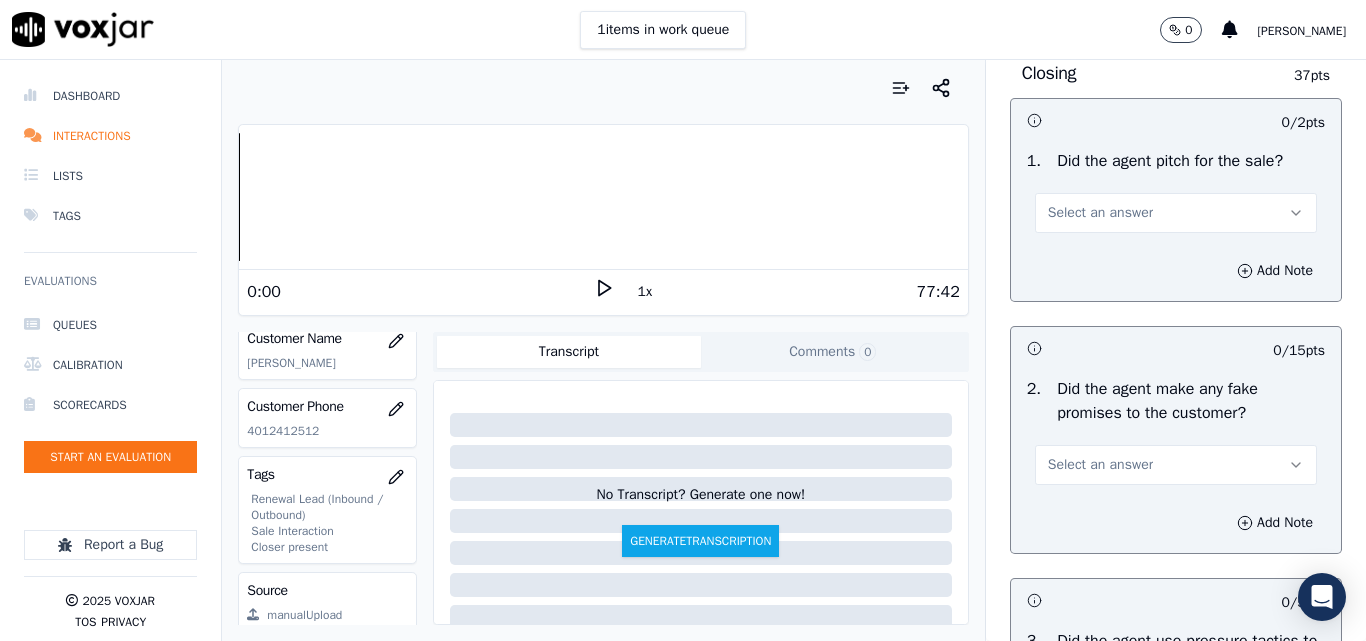 click on "Select an answer" at bounding box center [1100, 213] 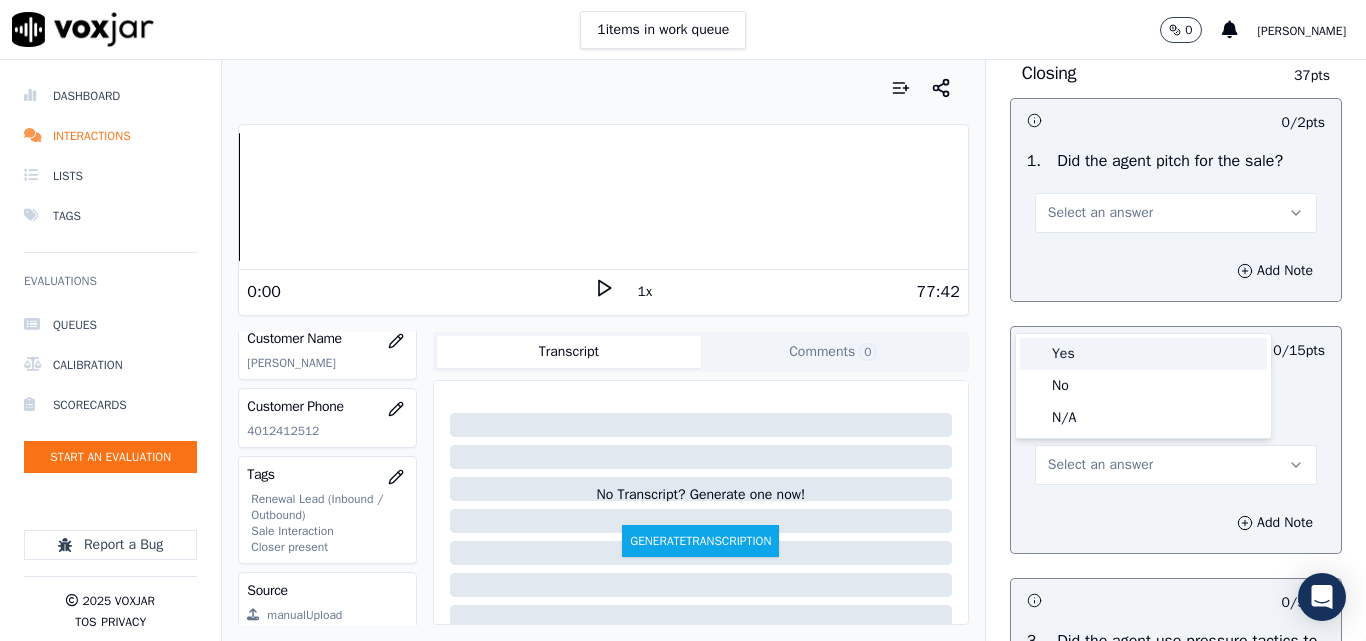 click on "Yes" at bounding box center (1143, 354) 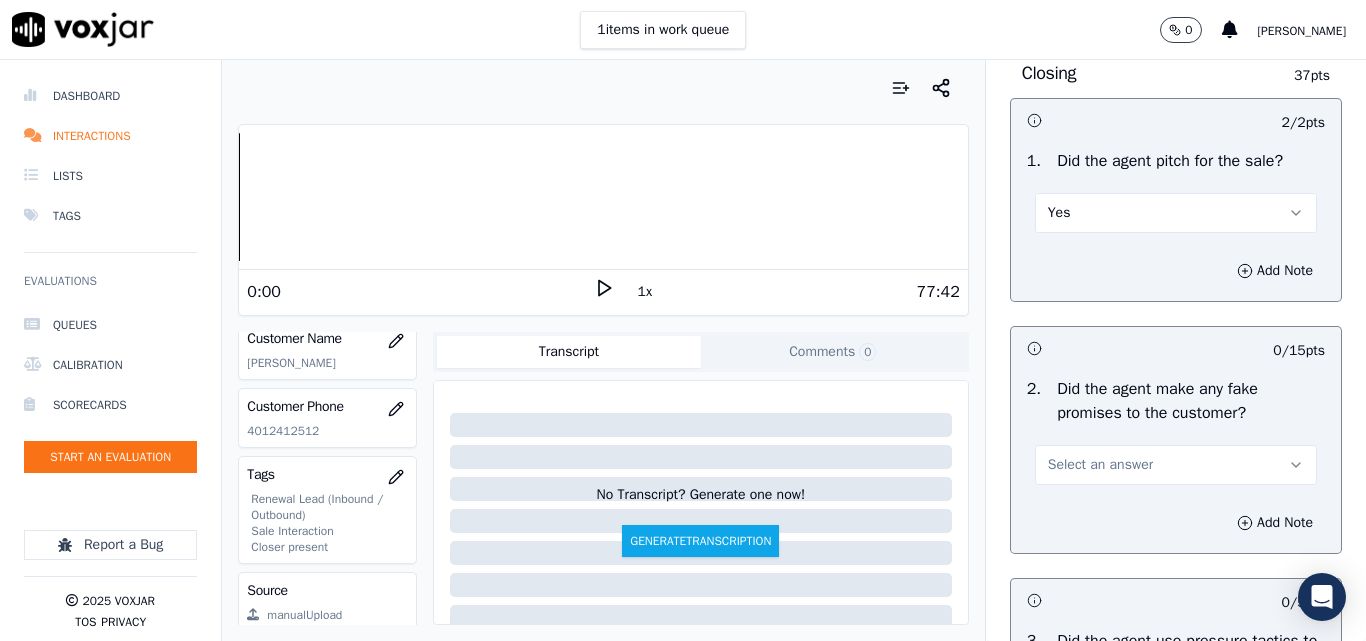 scroll, scrollTop: 4300, scrollLeft: 0, axis: vertical 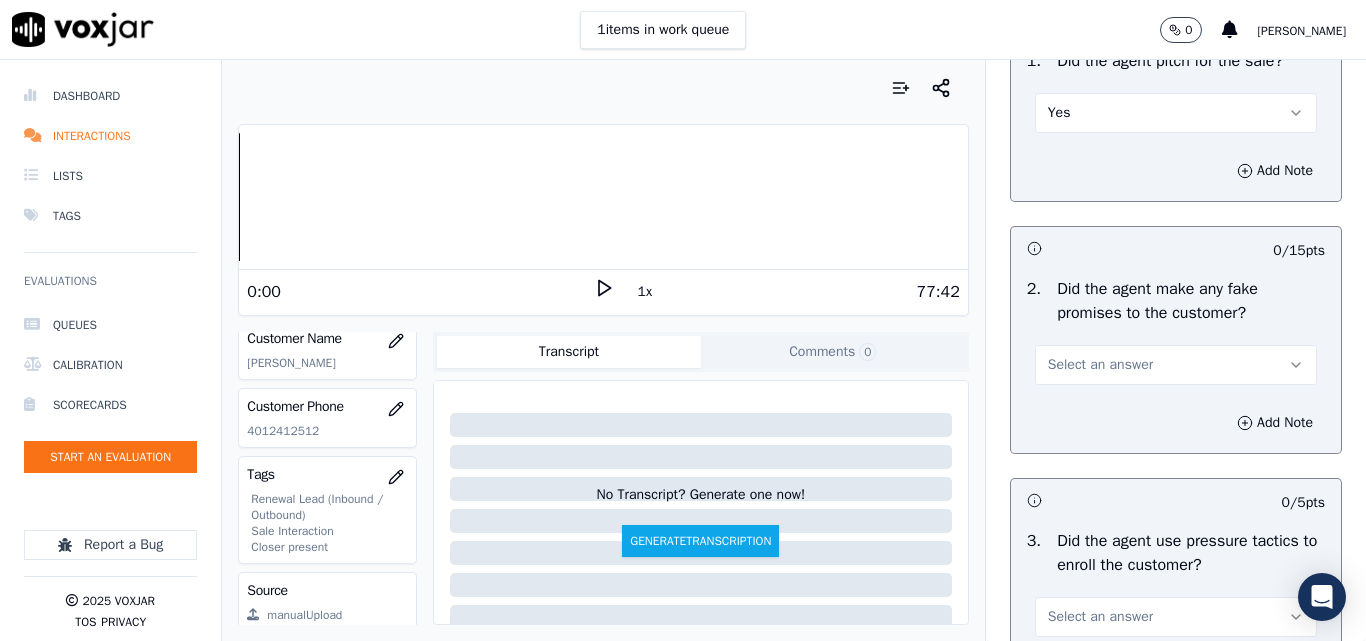 click on "Select an answer" at bounding box center [1100, 365] 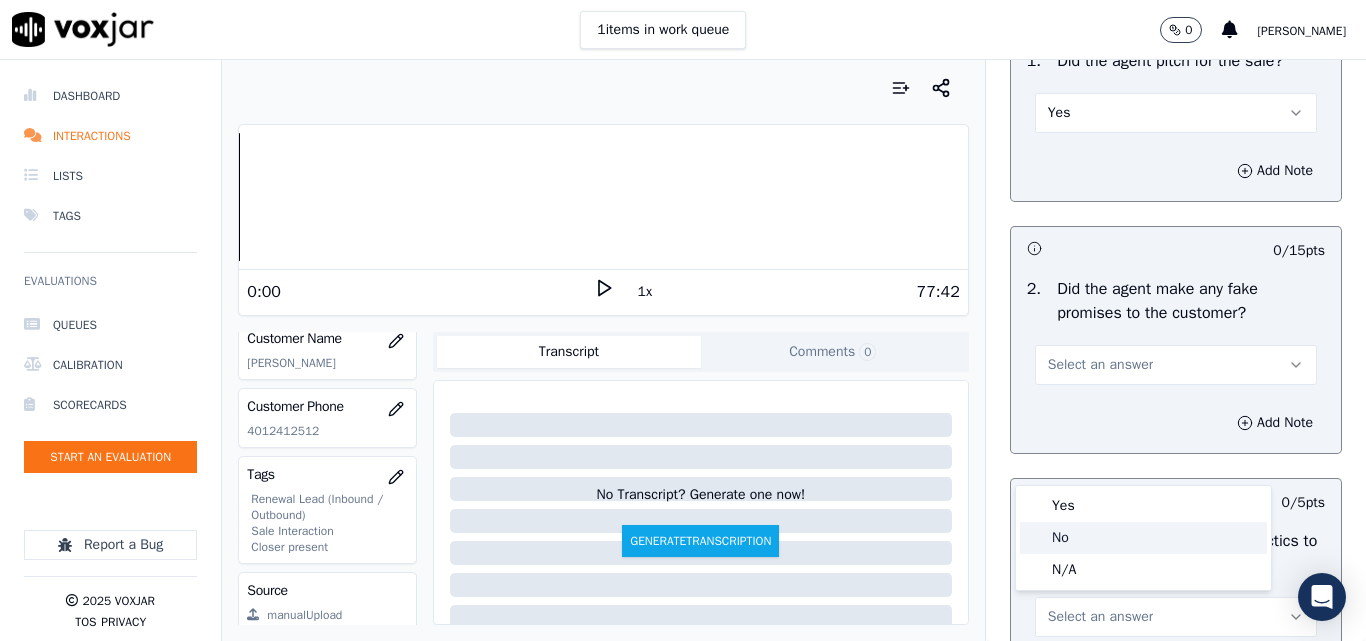 click on "No" 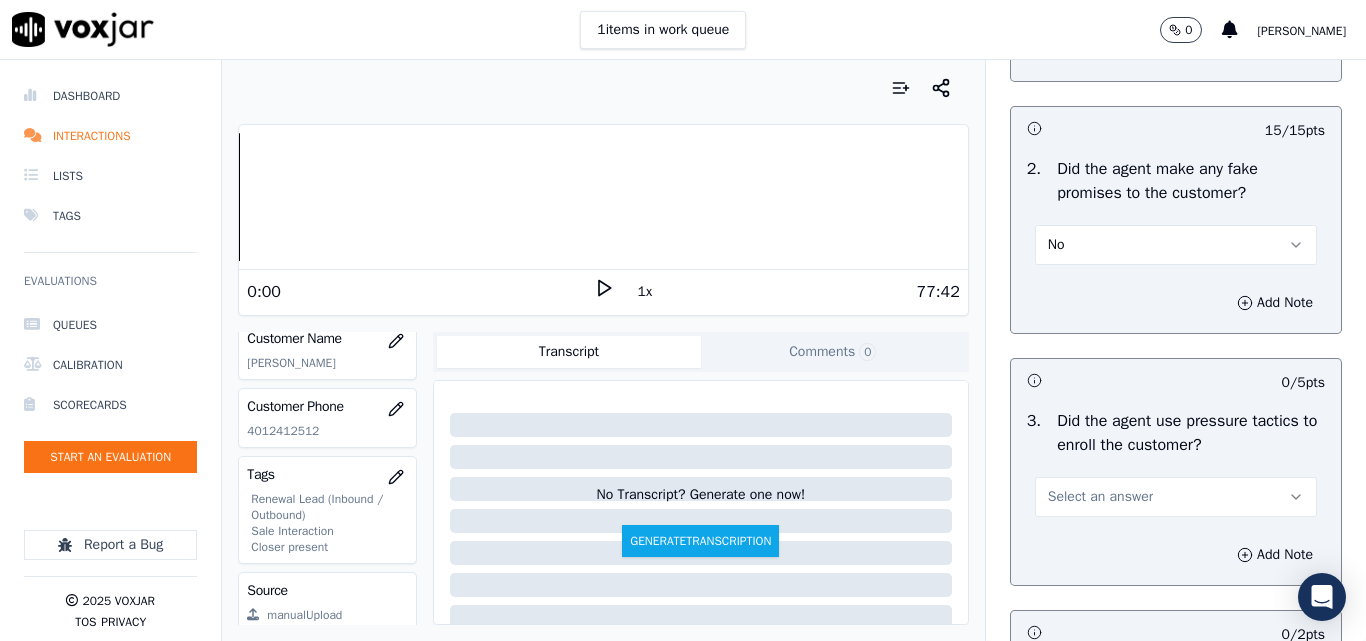 scroll, scrollTop: 4600, scrollLeft: 0, axis: vertical 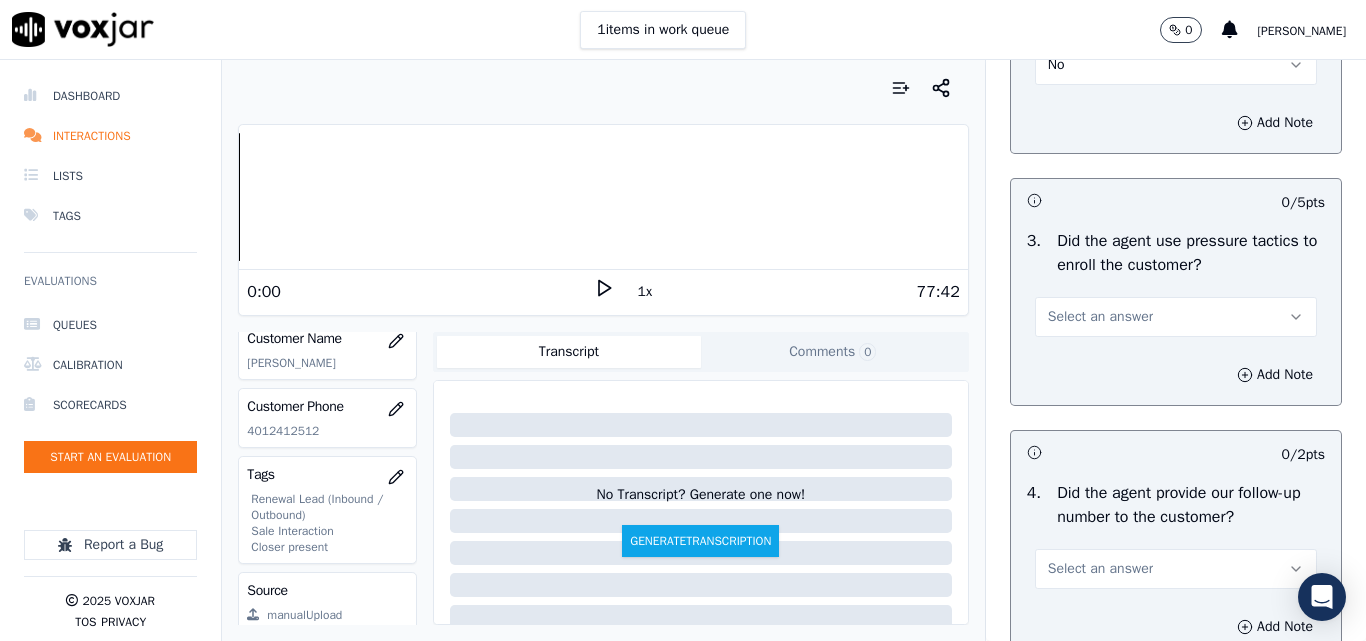 click on "Select an answer" at bounding box center (1100, 317) 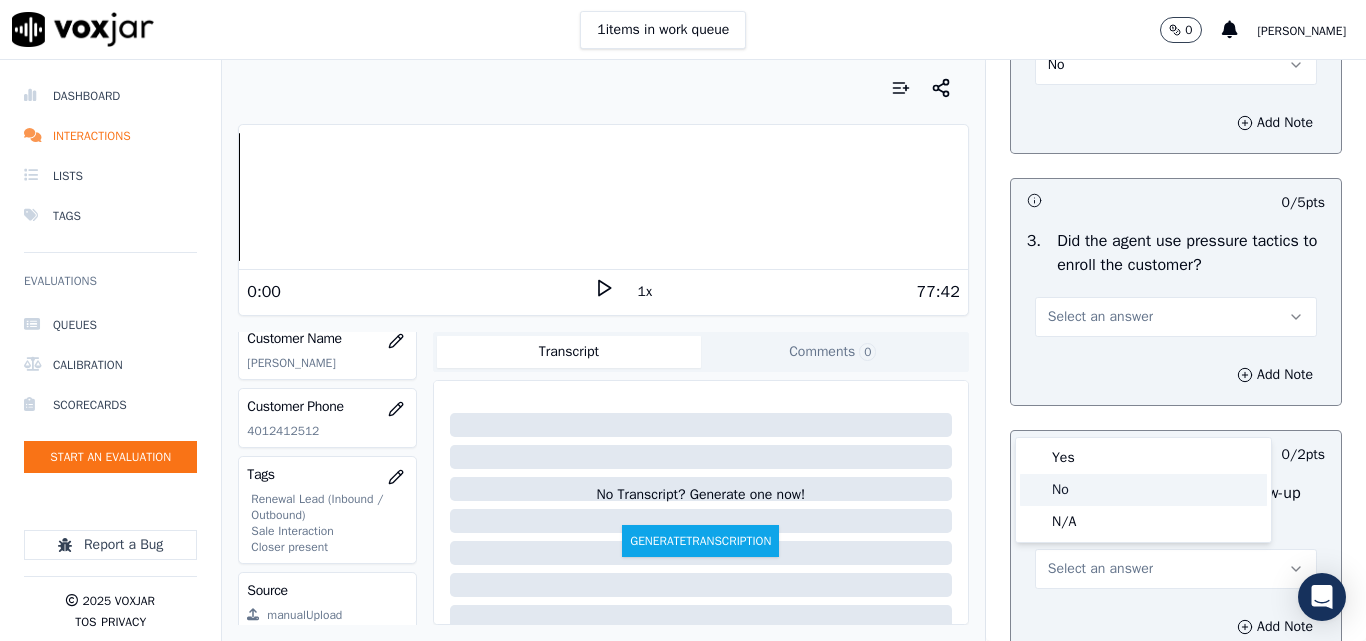 click on "No" 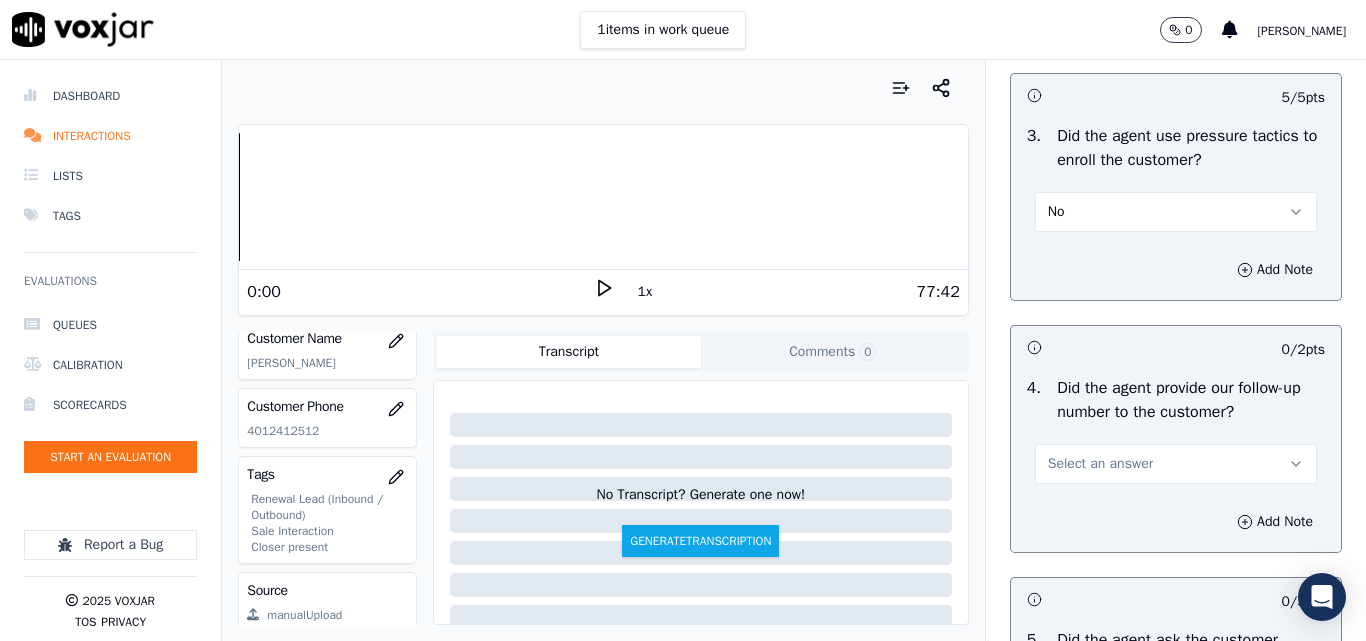 scroll, scrollTop: 4800, scrollLeft: 0, axis: vertical 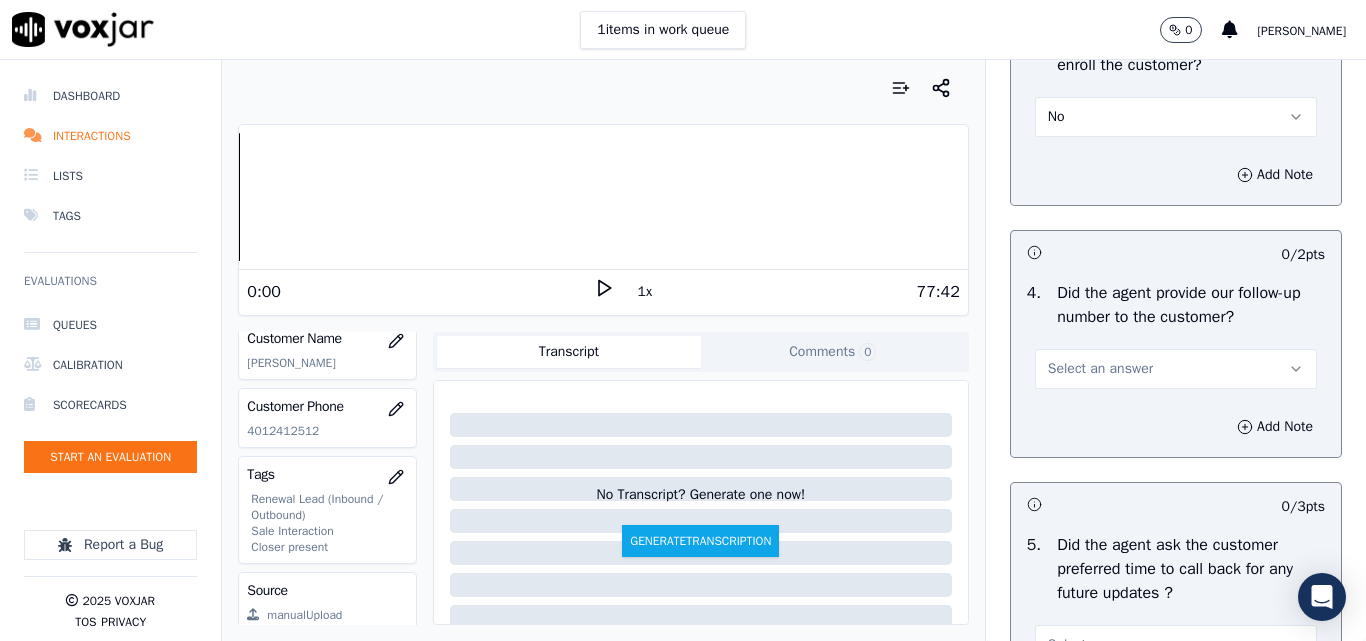 click on "Select an answer" at bounding box center [1100, 369] 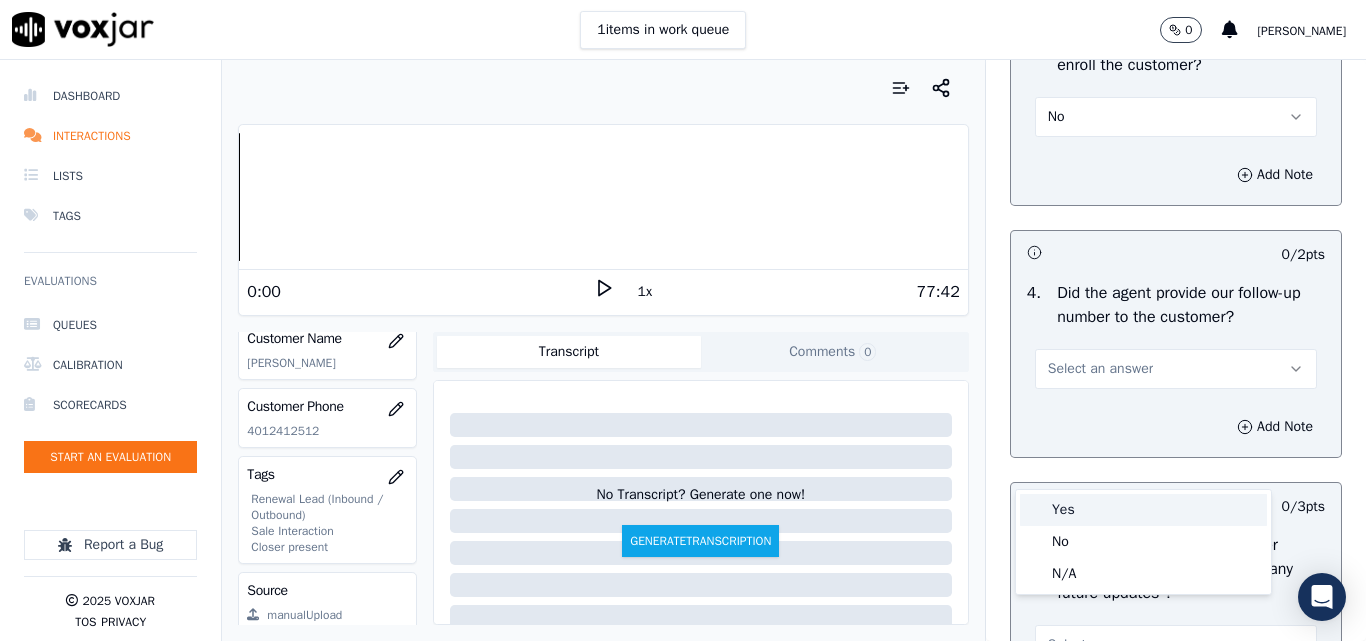 click on "Yes" at bounding box center (1143, 510) 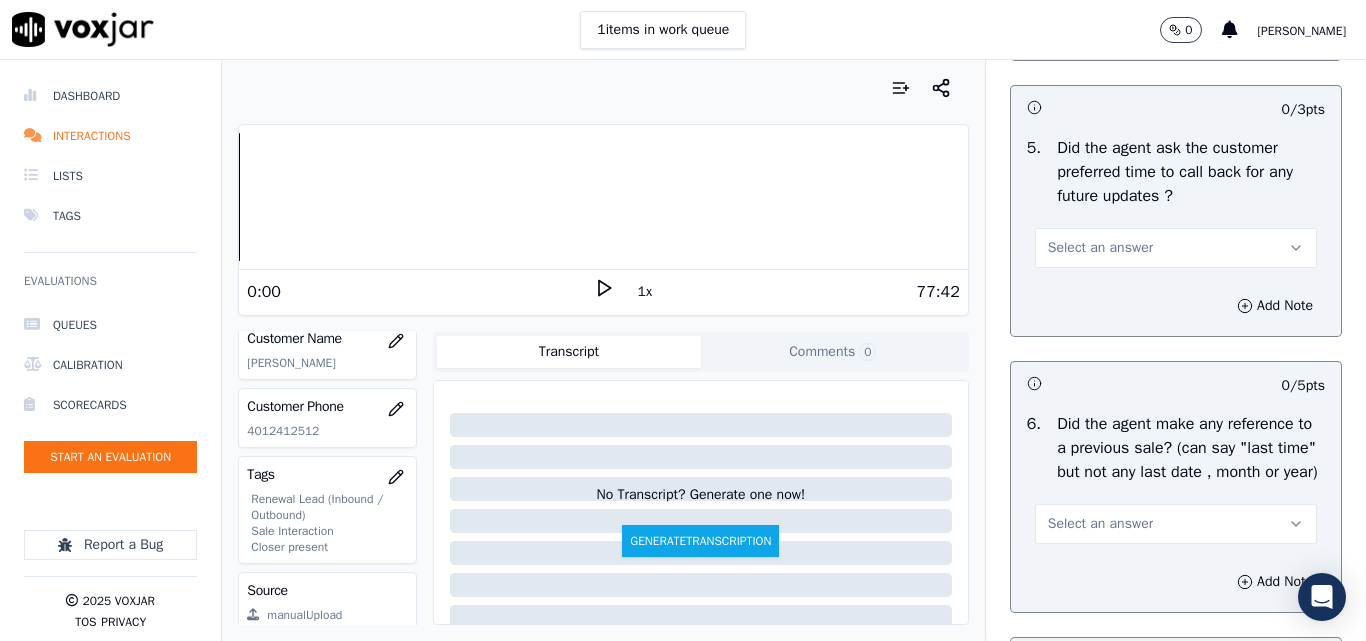 scroll, scrollTop: 5200, scrollLeft: 0, axis: vertical 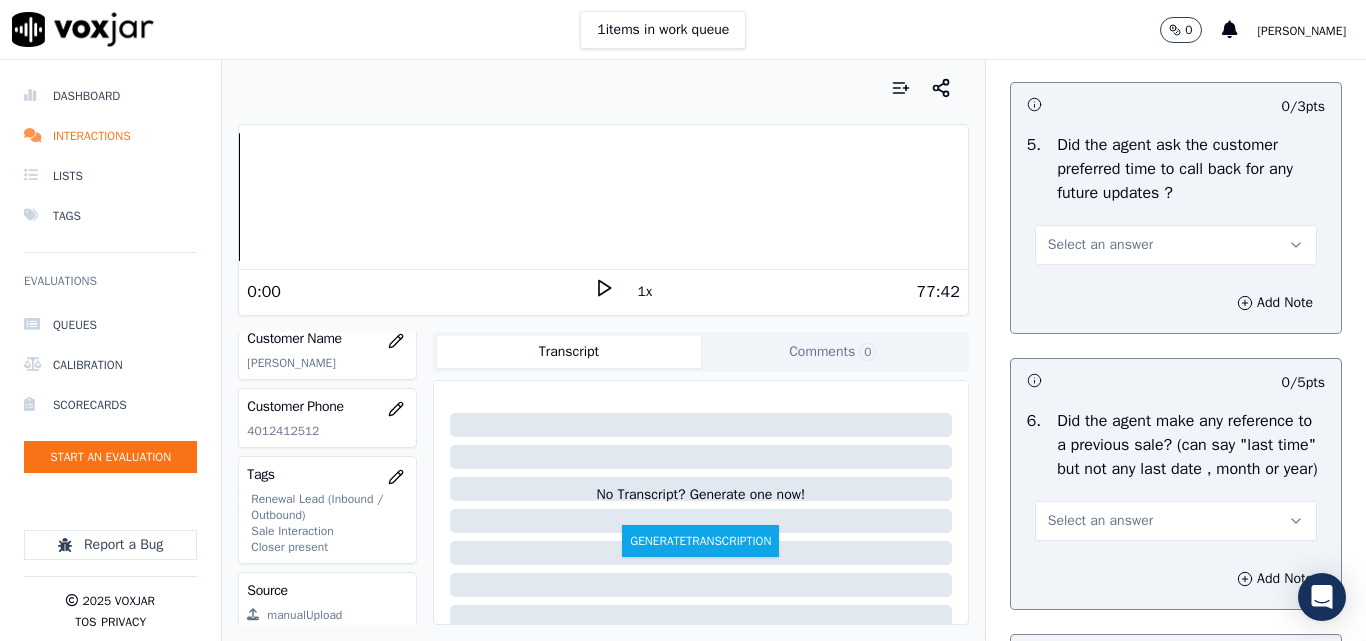 click on "Select an answer" at bounding box center [1100, 245] 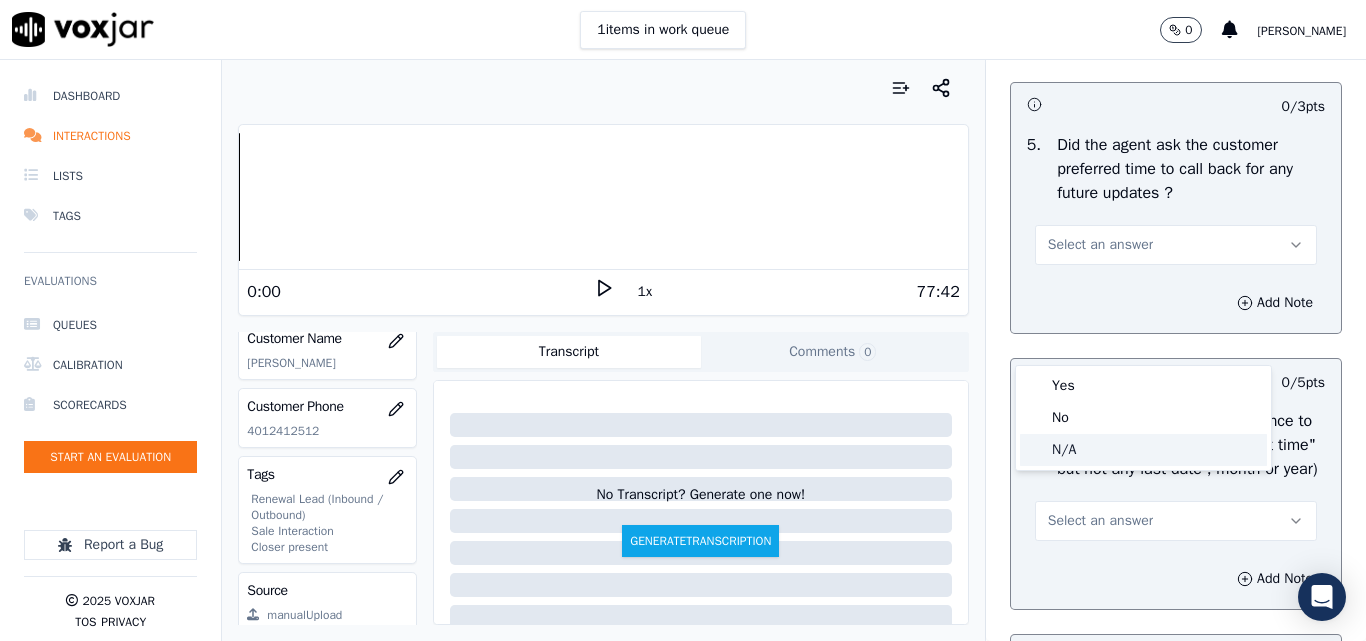 click on "N/A" 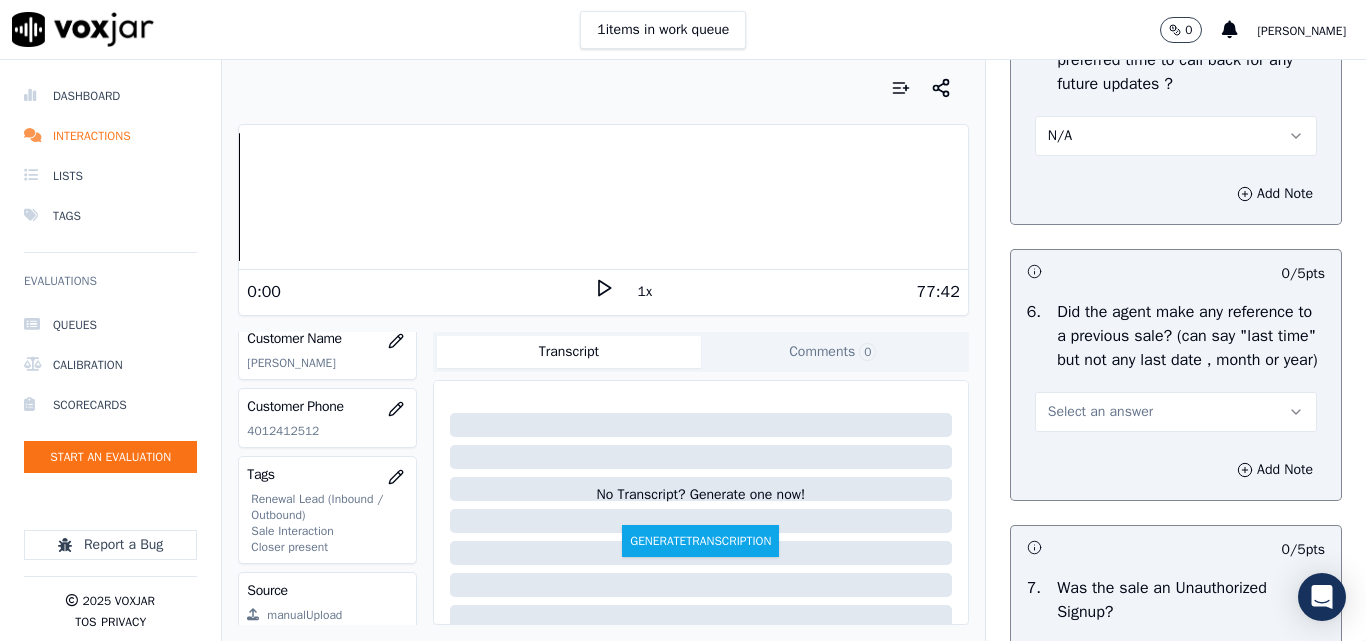 scroll, scrollTop: 5400, scrollLeft: 0, axis: vertical 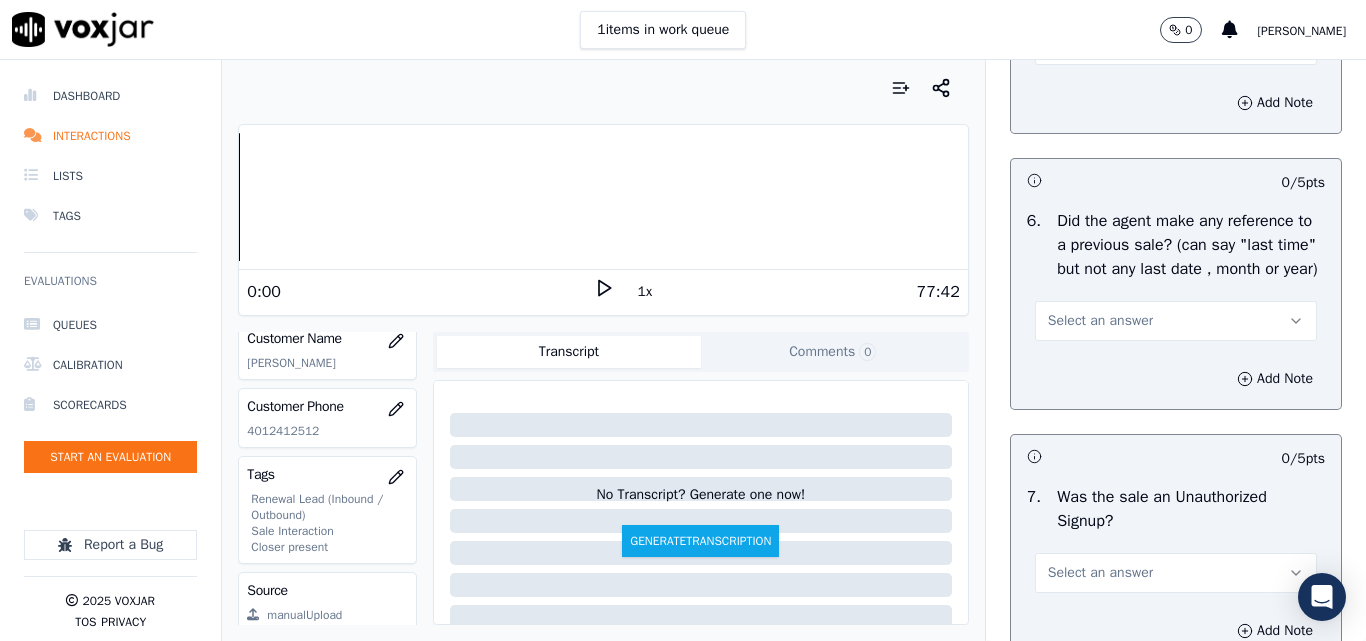 click on "Select an answer" at bounding box center [1100, 321] 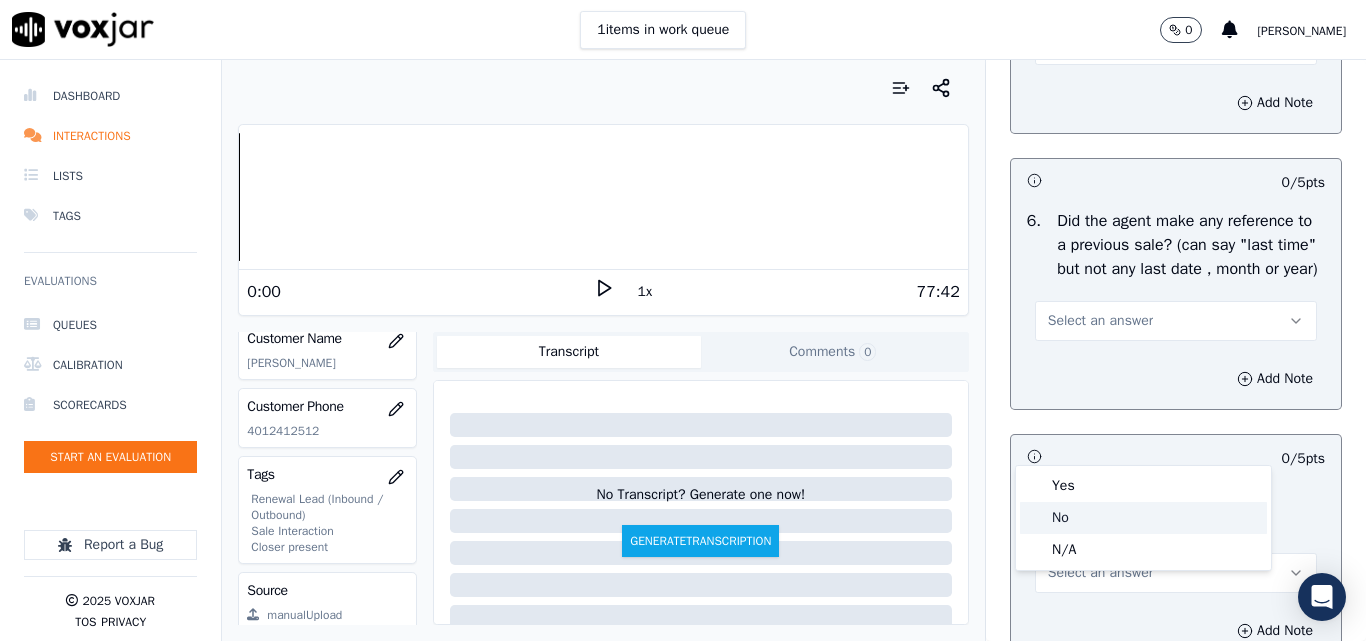 click on "No" 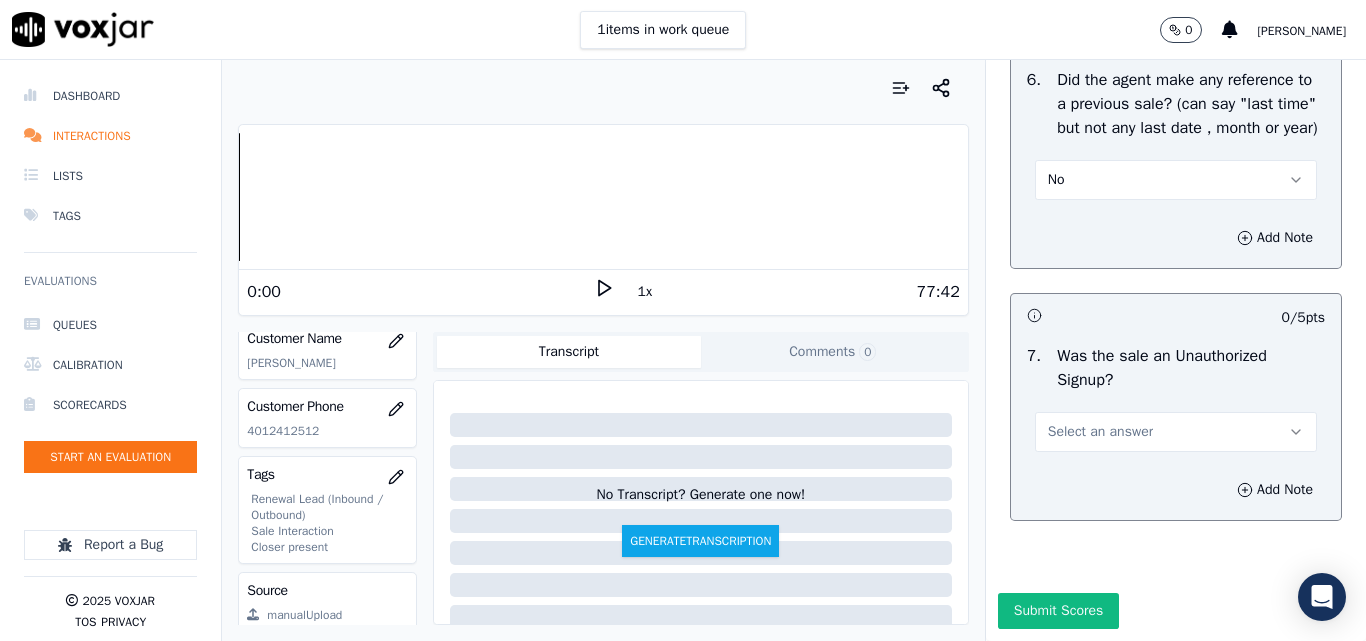 scroll, scrollTop: 5700, scrollLeft: 0, axis: vertical 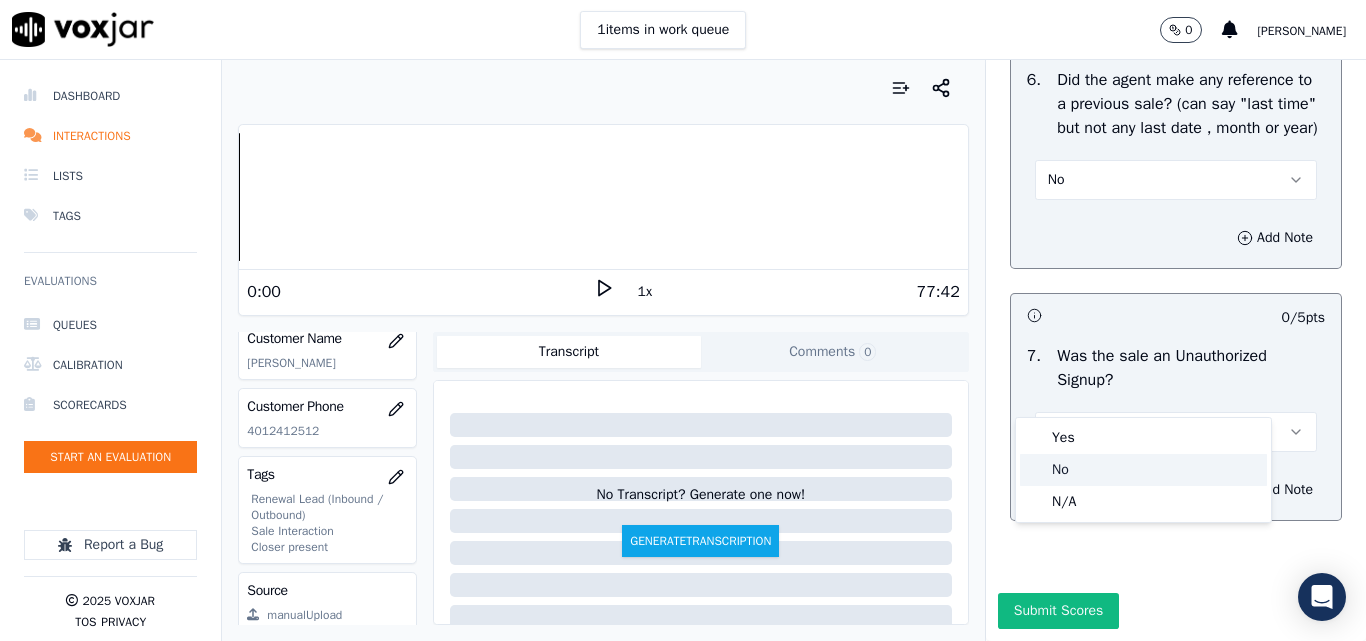 click on "No" 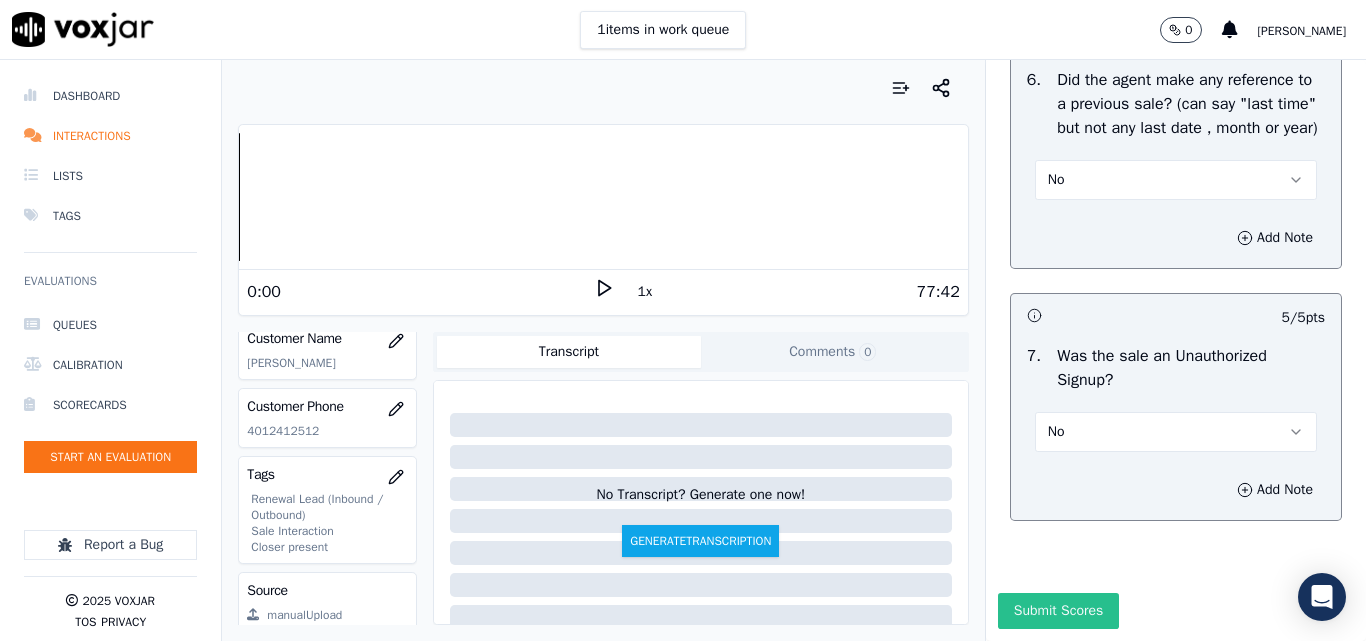 click on "Submit Scores" at bounding box center (1058, 611) 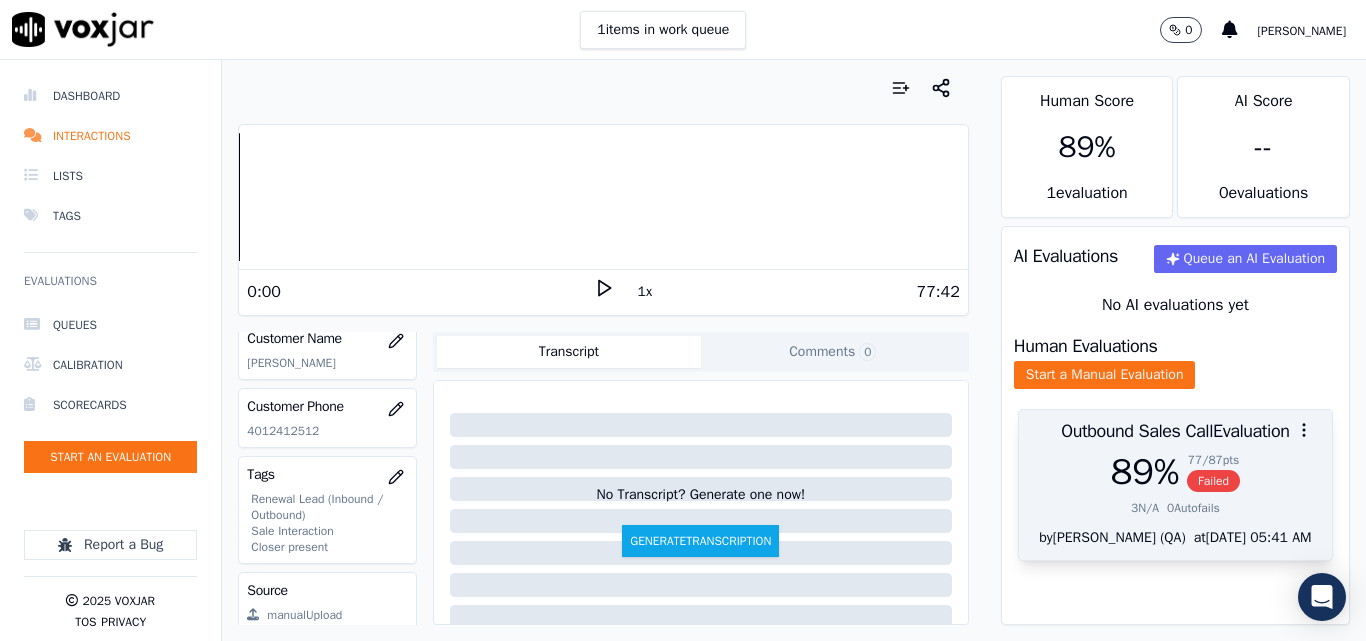 drag, startPoint x: 1186, startPoint y: 499, endPoint x: 1195, endPoint y: 525, distance: 27.513634 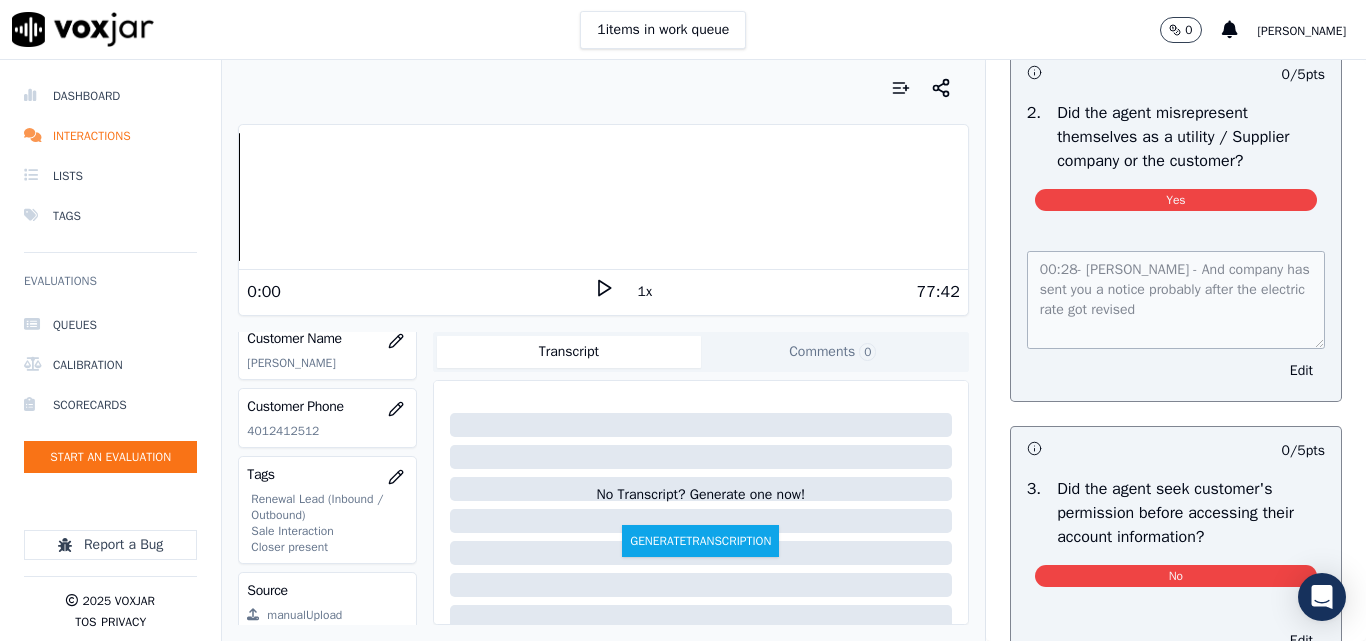 scroll, scrollTop: 1700, scrollLeft: 0, axis: vertical 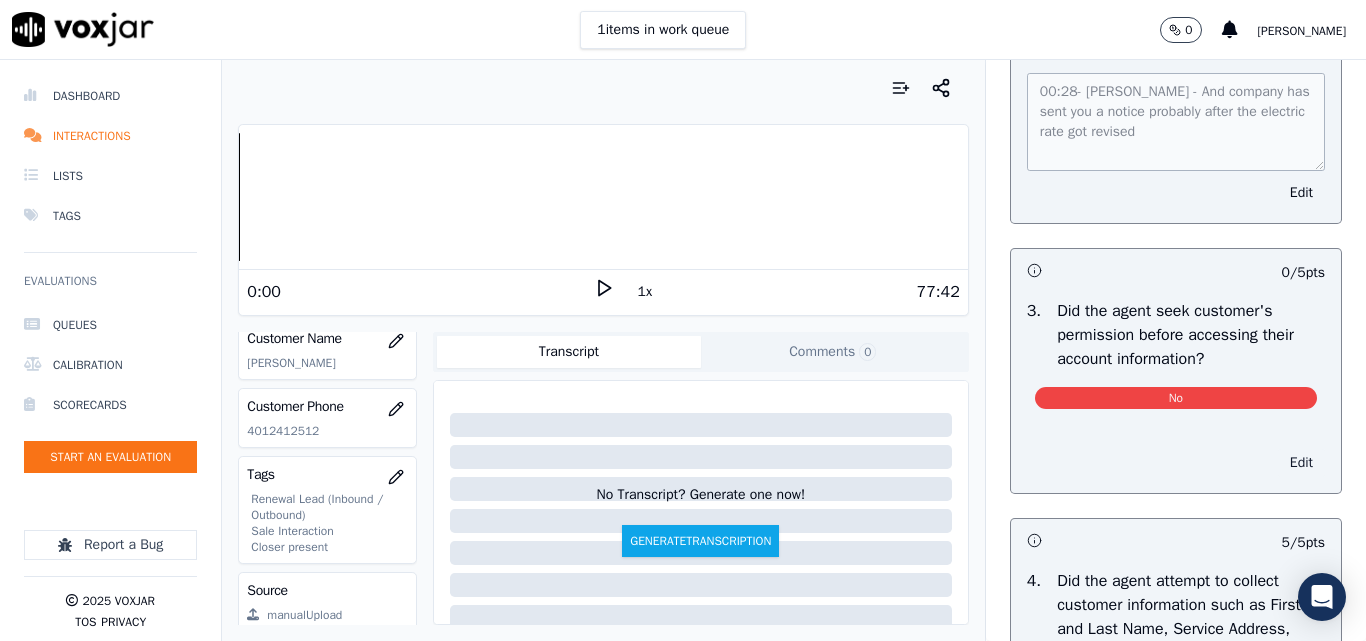 click on "Edit" at bounding box center (1301, 463) 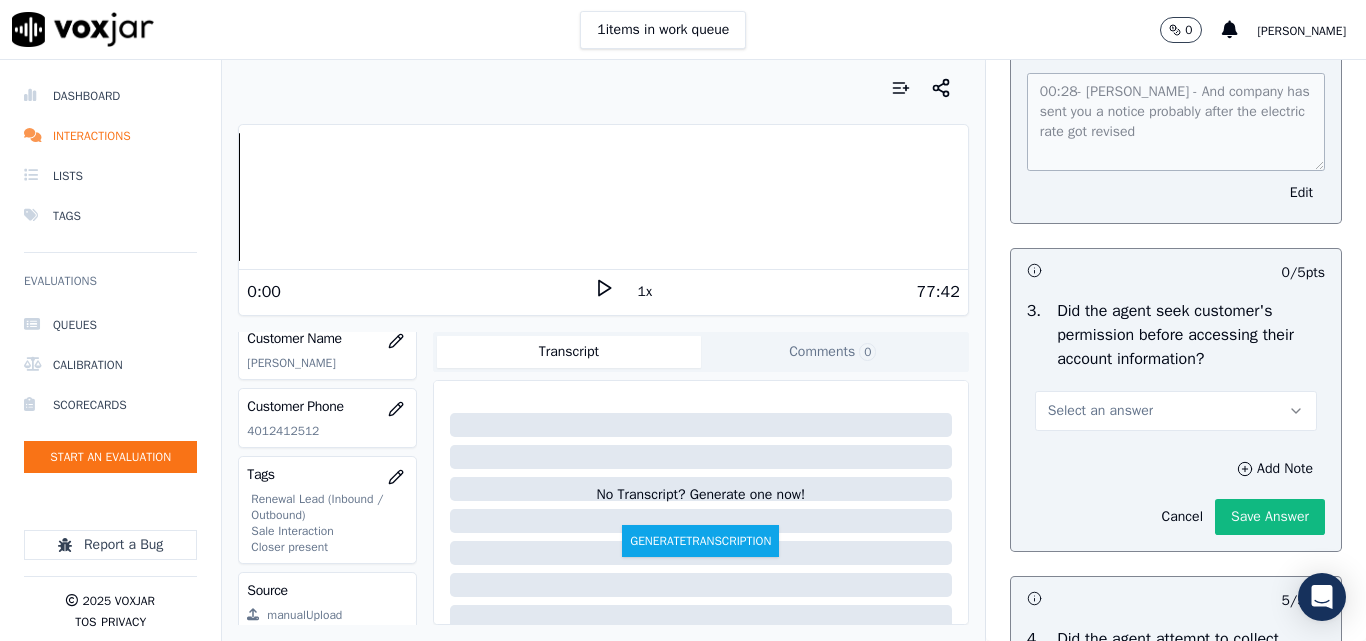 click on "Select an answer" at bounding box center (1100, 411) 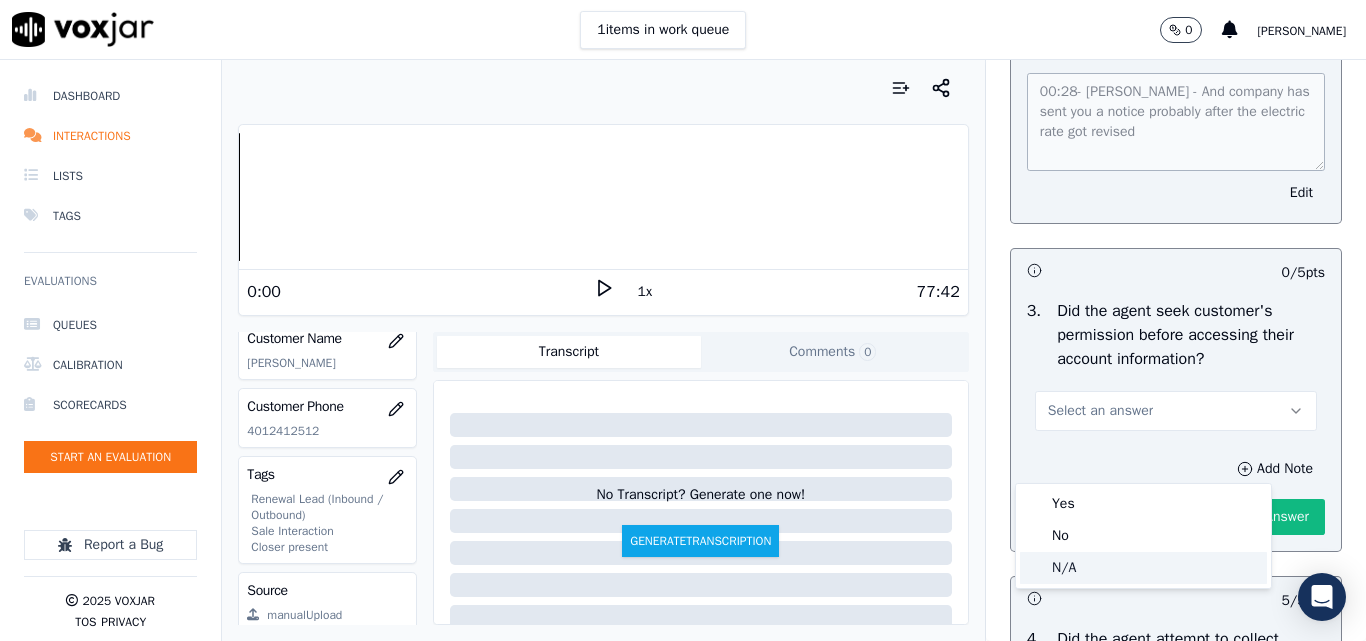 click on "N/A" 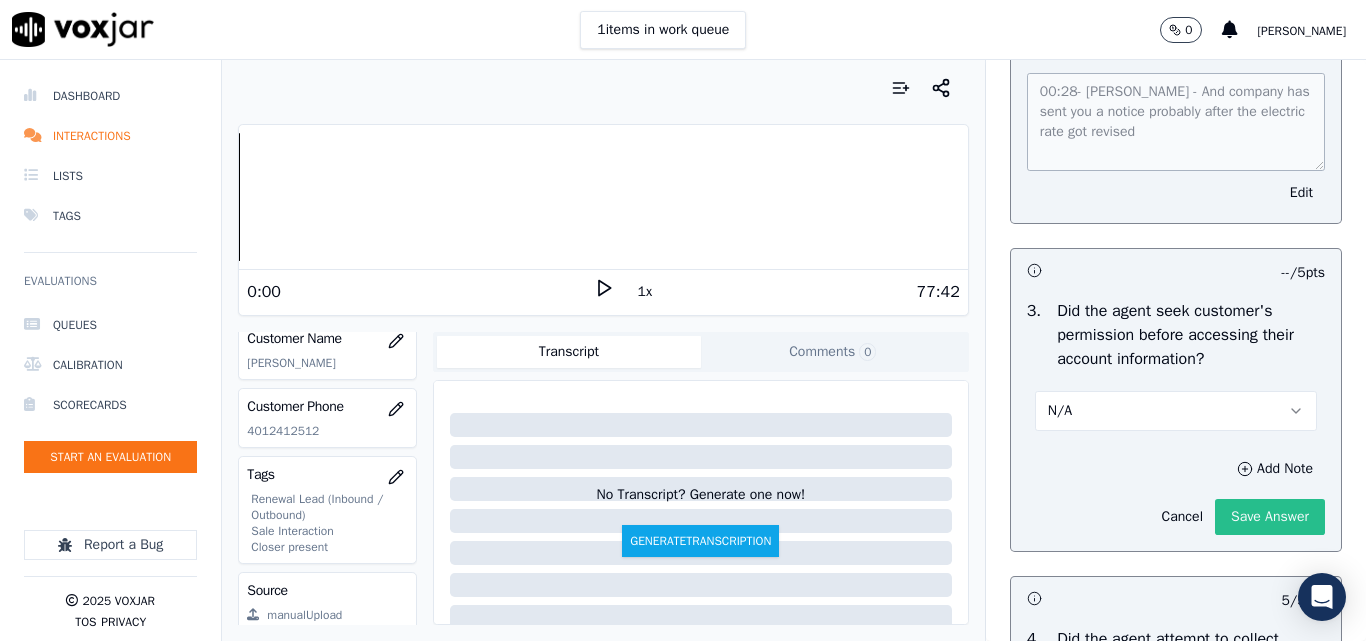 click on "Save Answer" 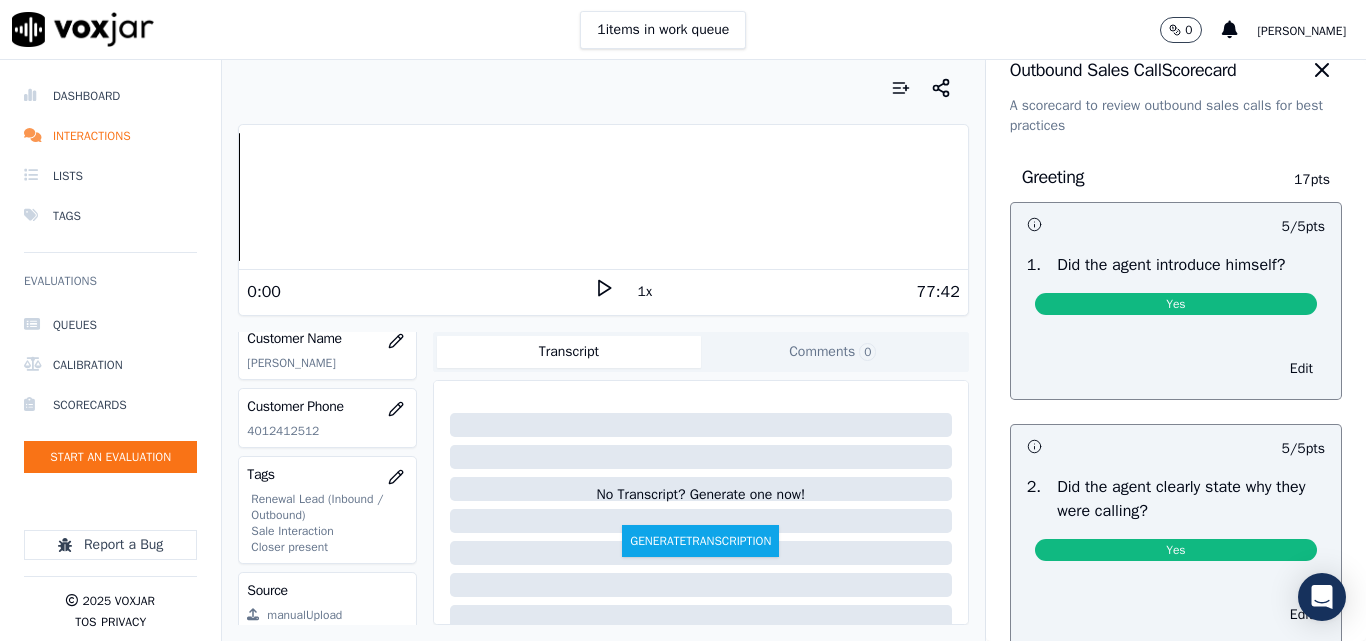 scroll, scrollTop: 0, scrollLeft: 0, axis: both 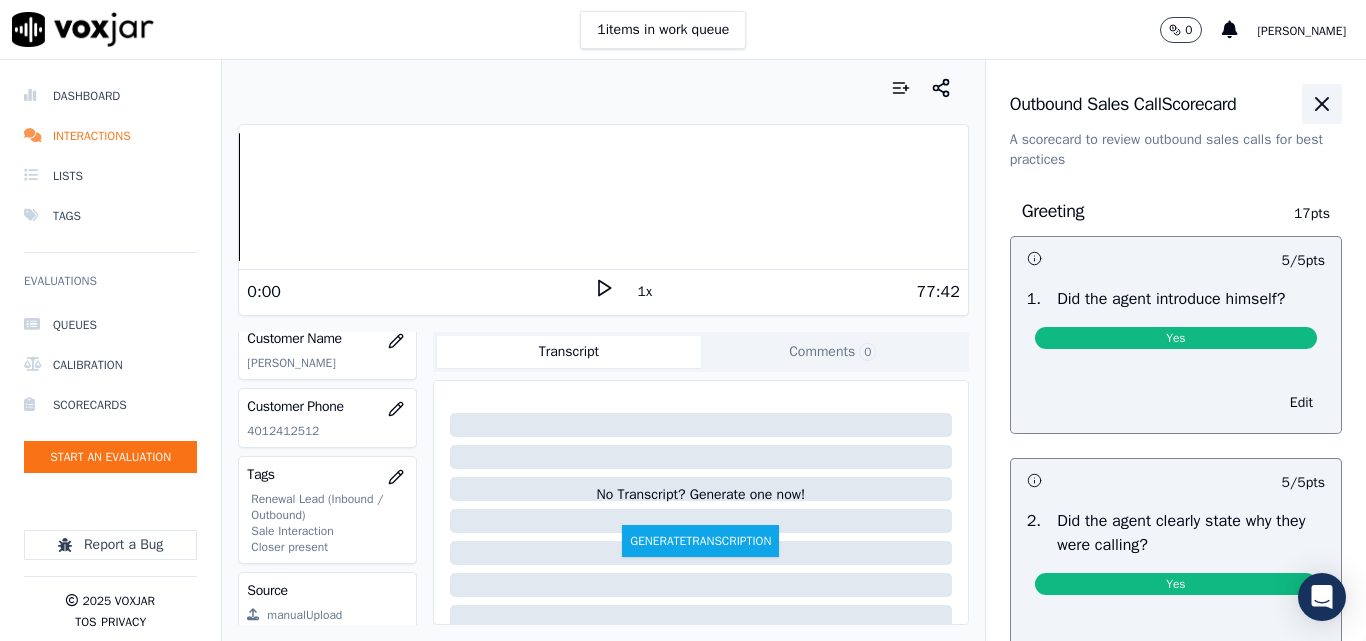 click 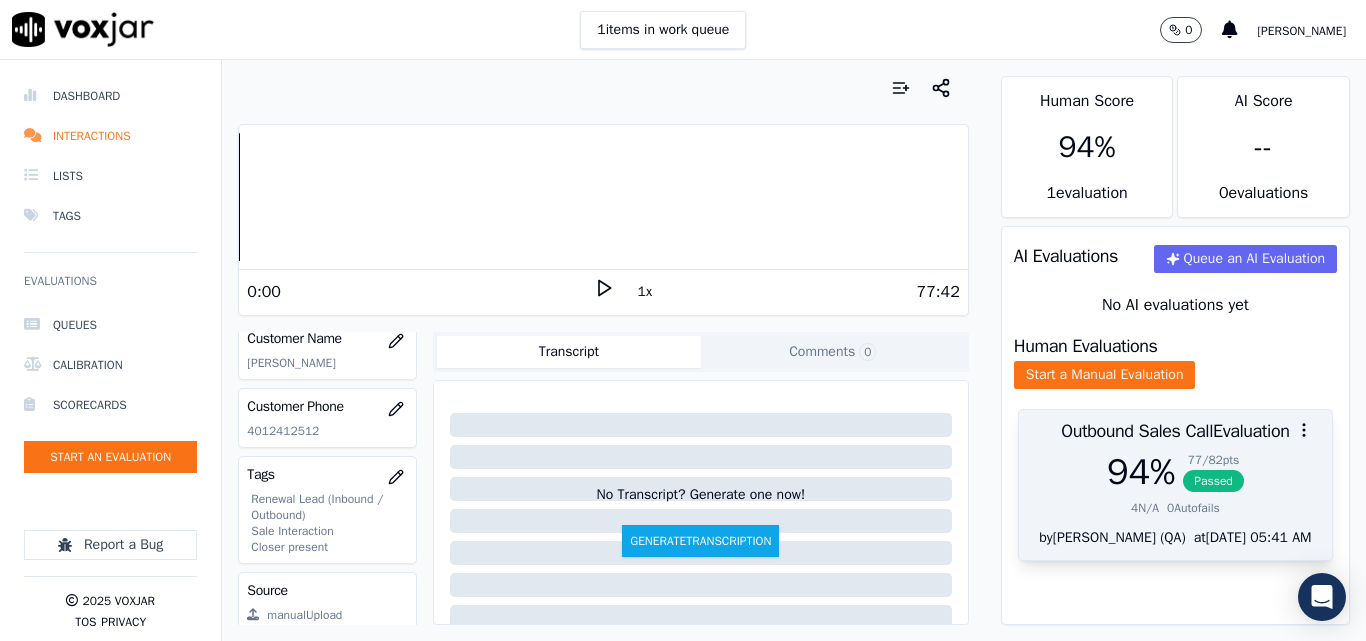 scroll, scrollTop: 24, scrollLeft: 0, axis: vertical 